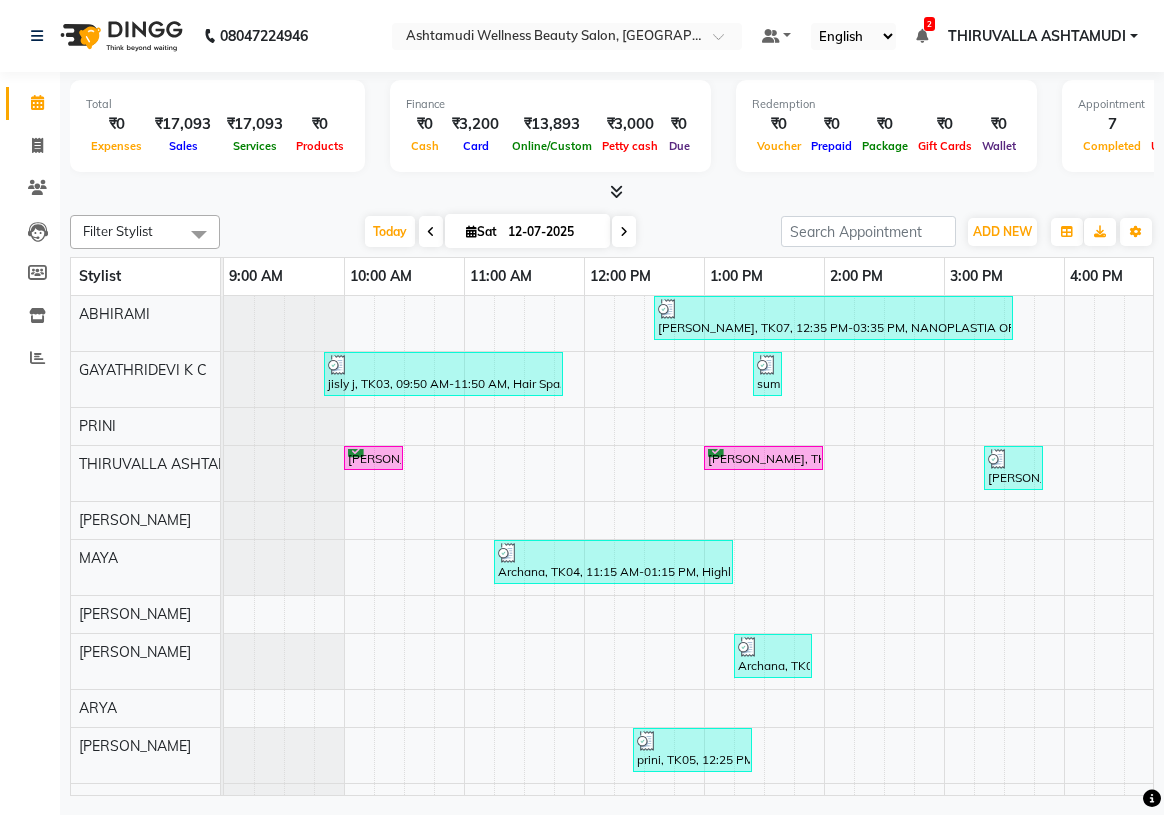scroll, scrollTop: 0, scrollLeft: 0, axis: both 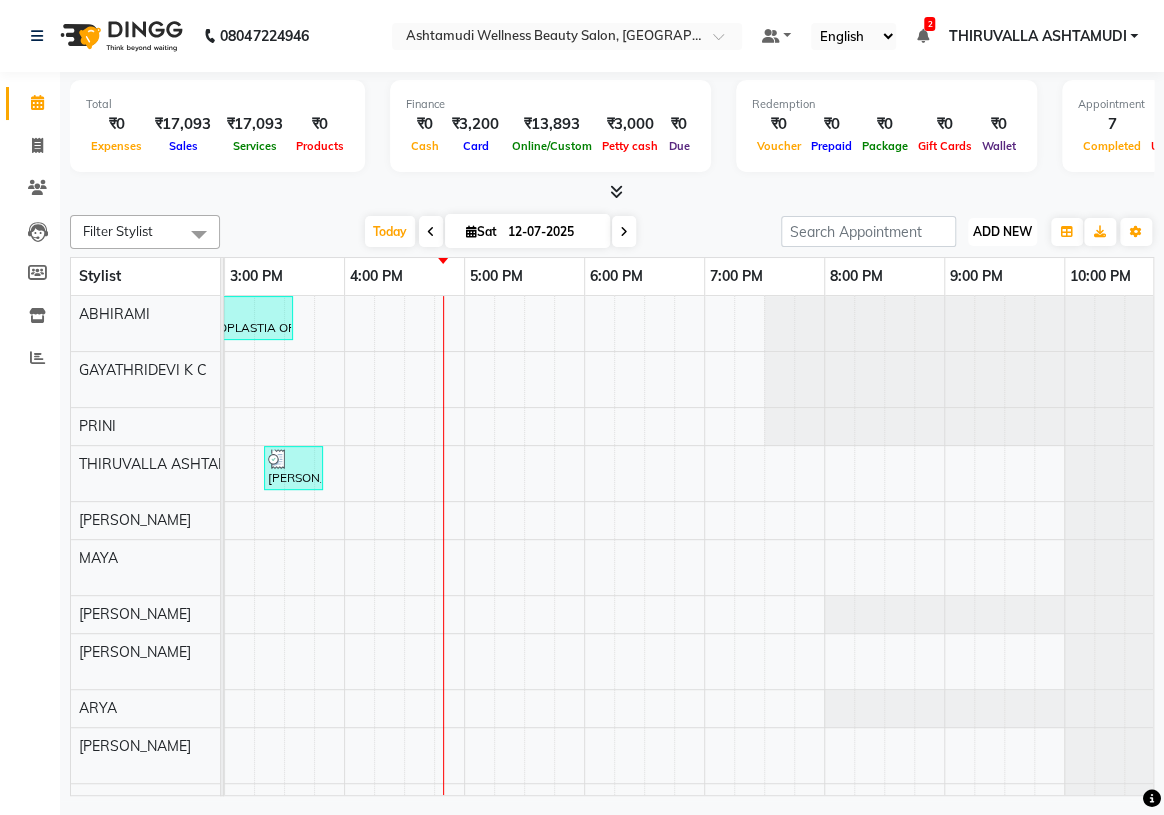 click on "ADD NEW" at bounding box center [1002, 231] 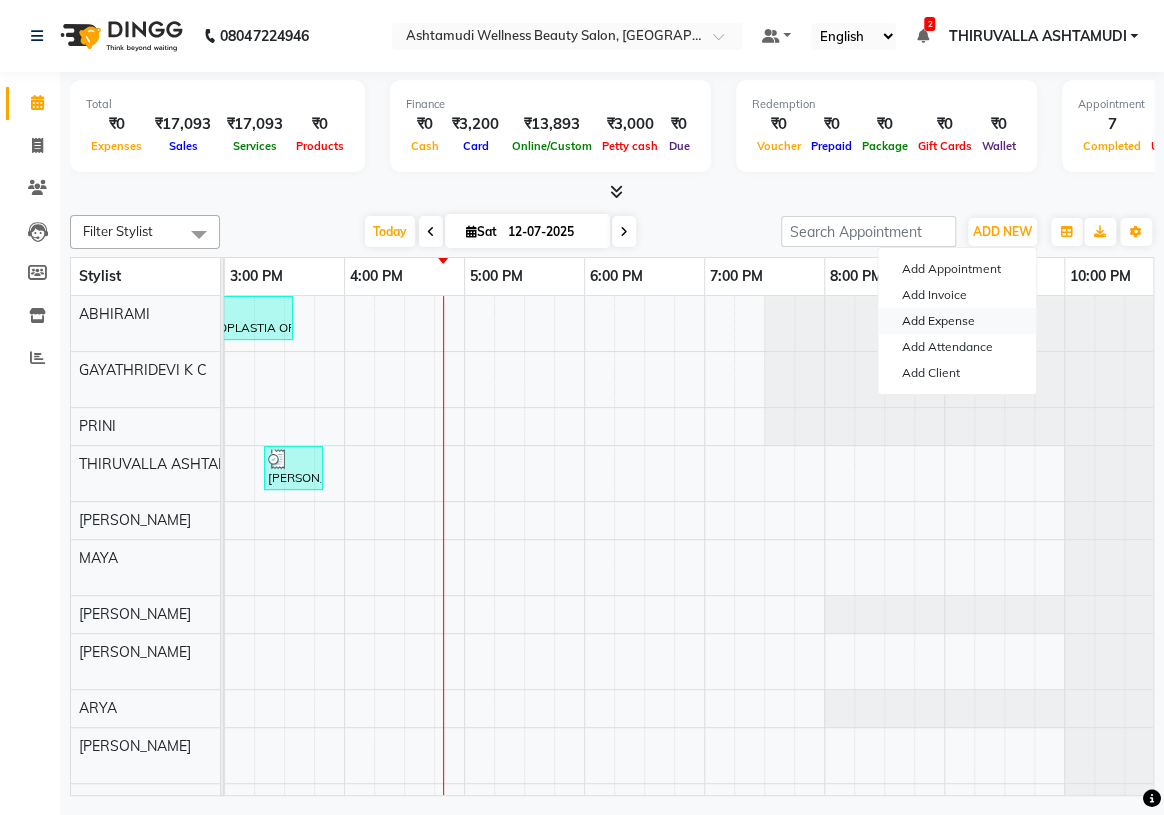 click on "Add Expense" at bounding box center [957, 321] 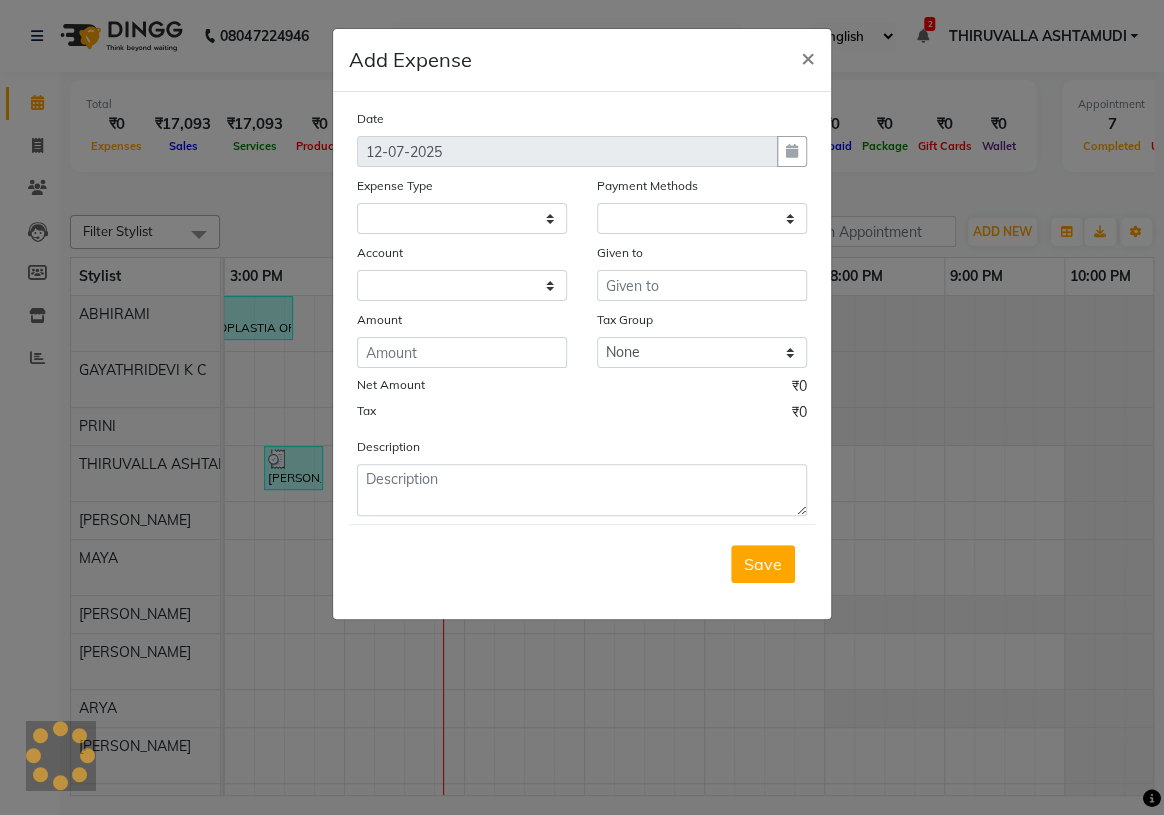 select 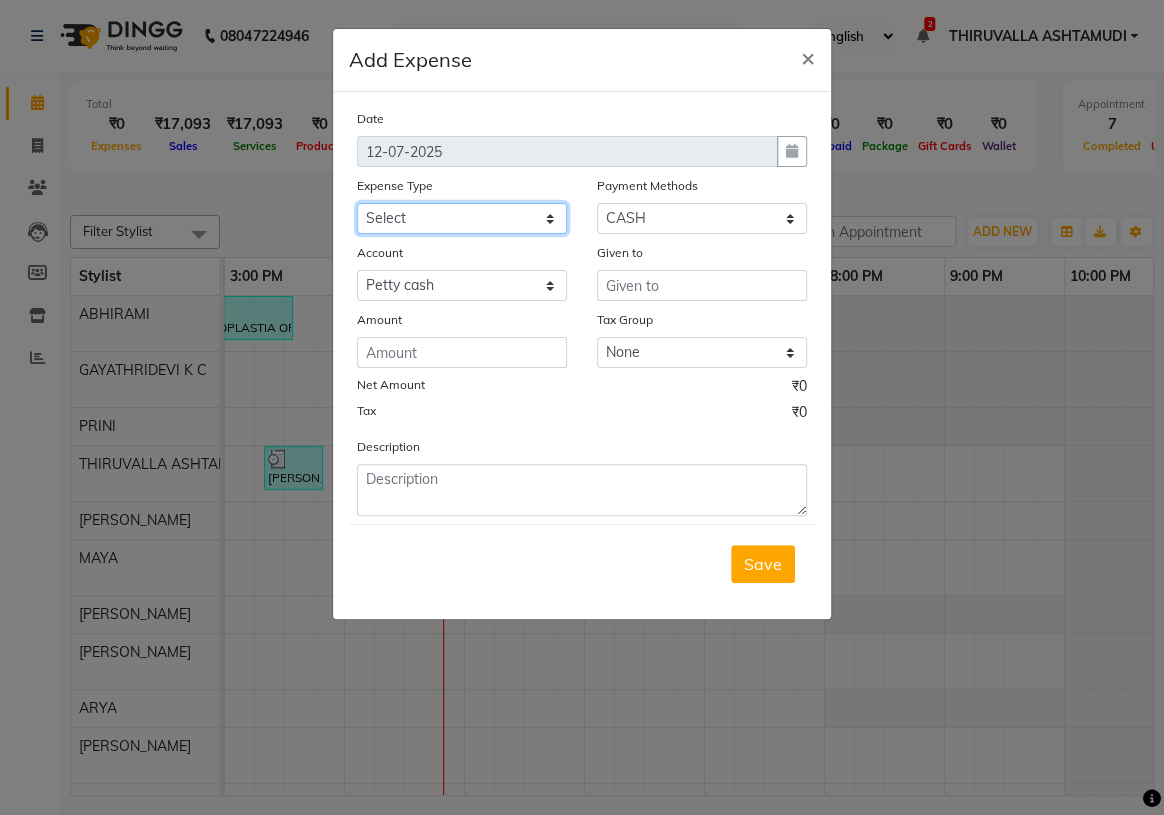 click on "Select ACCOMODATION EXPENSES ADVERTISEMENT SALES PROMOTIONAL EXPENSES Bonus BRIDAL ACCESSORIES REFUND BRIDAL COMMISSION BRIDAL FOOD BRIDAL INCENTIVES BRIDAL ORNAMENTS REFUND BRIDAL TA CASH DEPOSIT RAK BANK COMPUTER ACCESSORIES MOBILE PHONE Donation and Charity Expenses ELECTRICITY CHARGES ELECTRONICS FITTINGS Event Expense FISH FOOD EXPENSES FOOD REFRESHMENT FOR CLIENTS FOOD REFRESHMENT FOR STAFFS Freight And Forwarding Charges FUEL FOR GENERATOR FURNITURE AND EQUIPMENTS Gifts for Clients GIFTS FOR STAFFS GOKULAM CHITS HOSTEL RENT LAUNDRY EXPENSES LICENSE OTHER FEES LOADING UNLOADING CHARGES Medical Expenses MEHNDI PAYMENTS MISCELLANEOUS EXPENSES NEWSPAPER PERIODICALS Ornaments Maintenance Expense OVERTIME ALLOWANCES Payment For Pest Control Perfomance based incentives POSTAGE COURIER CHARGES Printing PRINTING STATIONERY EXPENSES PROFESSIONAL TAX REPAIRS MAINTENANCE ROUND OFF Salary SALARY ADVANCE Sales Incentives Membership Card SALES INCENTIVES PRODUCT SALES INCENTIVES SERVICES SALON ESSENTIALS SALON RENT" 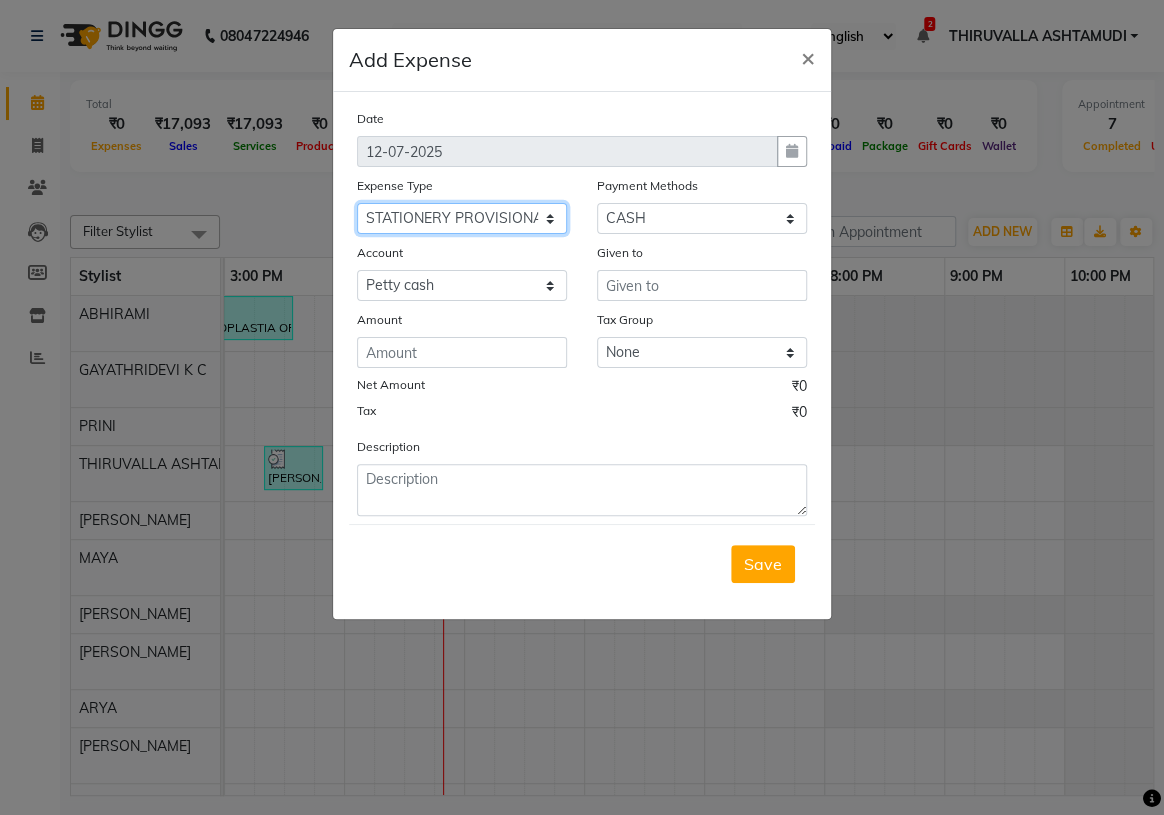 click on "Select ACCOMODATION EXPENSES ADVERTISEMENT SALES PROMOTIONAL EXPENSES Bonus BRIDAL ACCESSORIES REFUND BRIDAL COMMISSION BRIDAL FOOD BRIDAL INCENTIVES BRIDAL ORNAMENTS REFUND BRIDAL TA CASH DEPOSIT RAK BANK COMPUTER ACCESSORIES MOBILE PHONE Donation and Charity Expenses ELECTRICITY CHARGES ELECTRONICS FITTINGS Event Expense FISH FOOD EXPENSES FOOD REFRESHMENT FOR CLIENTS FOOD REFRESHMENT FOR STAFFS Freight And Forwarding Charges FUEL FOR GENERATOR FURNITURE AND EQUIPMENTS Gifts for Clients GIFTS FOR STAFFS GOKULAM CHITS HOSTEL RENT LAUNDRY EXPENSES LICENSE OTHER FEES LOADING UNLOADING CHARGES Medical Expenses MEHNDI PAYMENTS MISCELLANEOUS EXPENSES NEWSPAPER PERIODICALS Ornaments Maintenance Expense OVERTIME ALLOWANCES Payment For Pest Control Perfomance based incentives POSTAGE COURIER CHARGES Printing PRINTING STATIONERY EXPENSES PROFESSIONAL TAX REPAIRS MAINTENANCE ROUND OFF Salary SALARY ADVANCE Sales Incentives Membership Card SALES INCENTIVES PRODUCT SALES INCENTIVES SERVICES SALON ESSENTIALS SALON RENT" 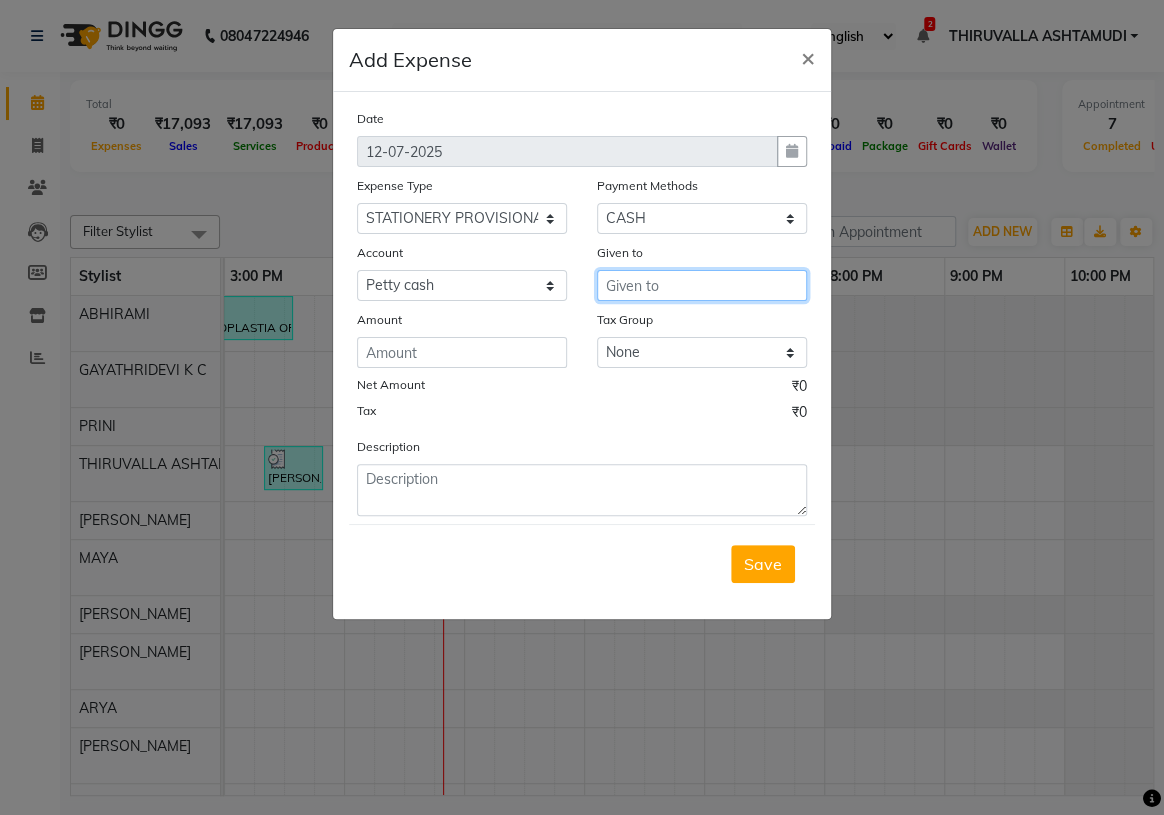 click at bounding box center (702, 285) 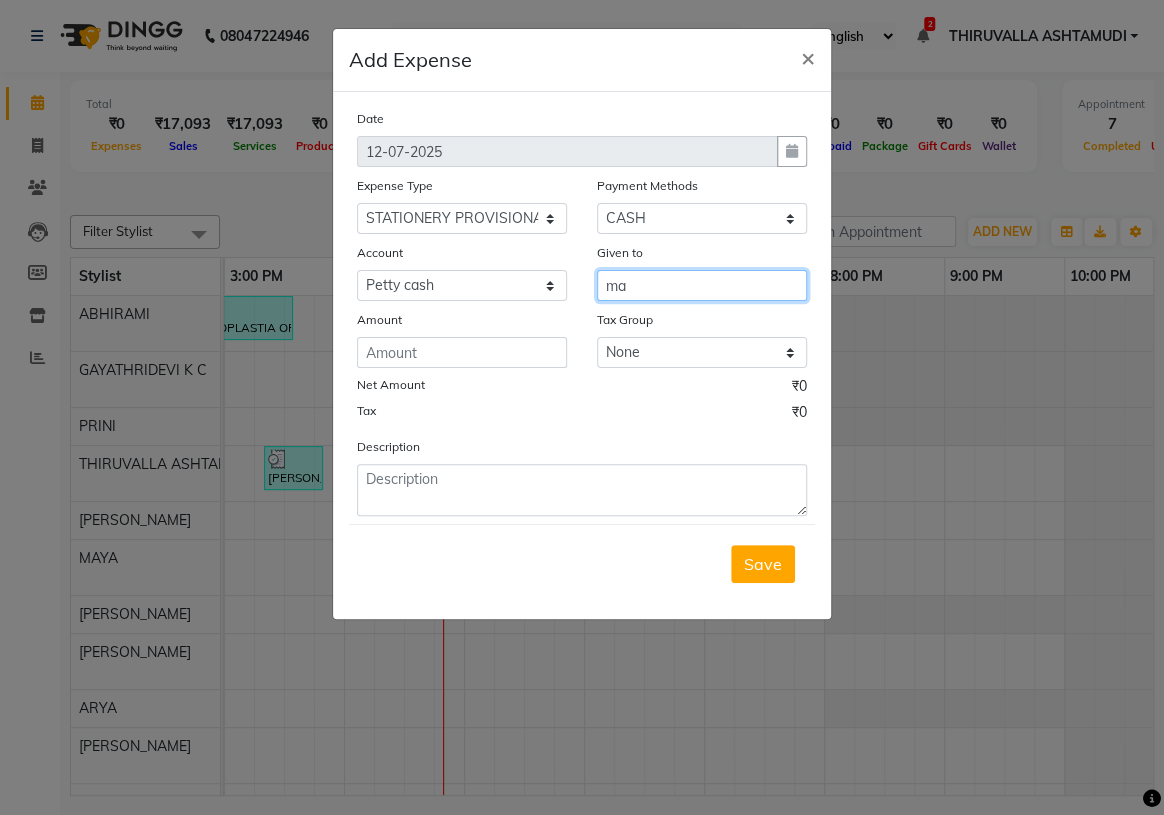 type on "m" 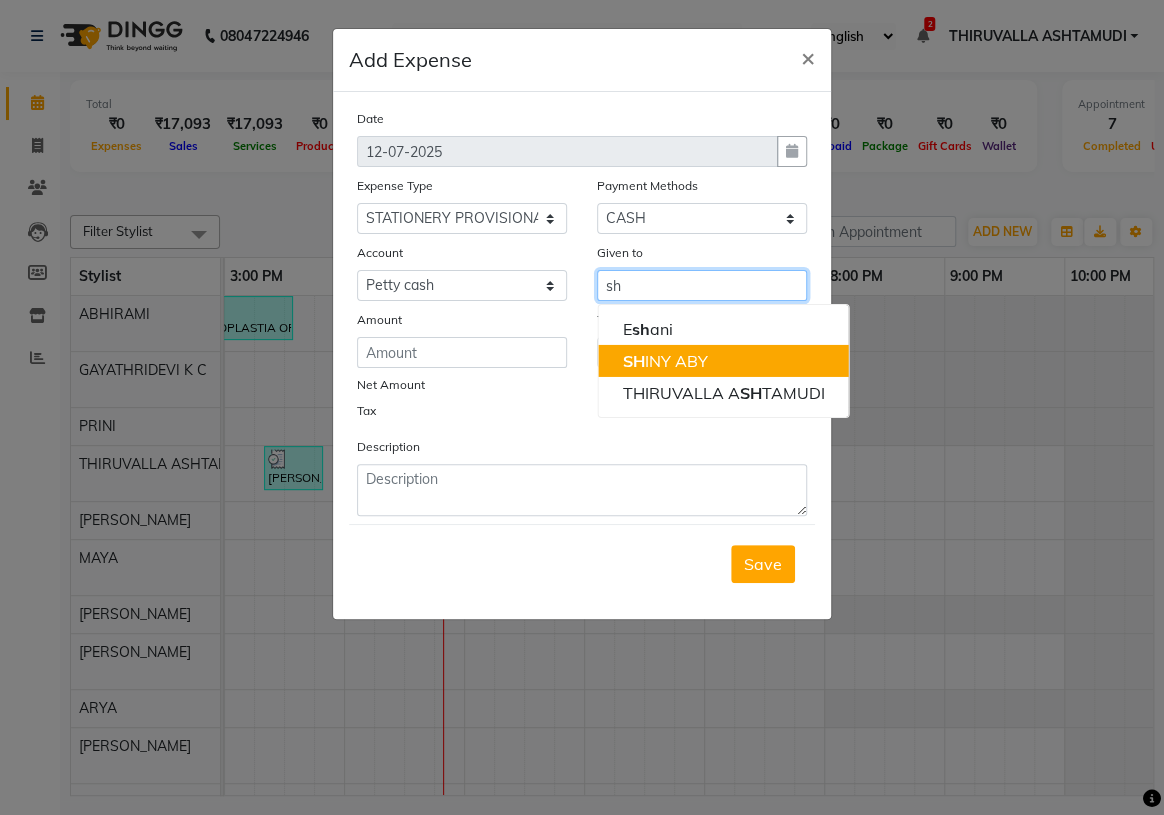 click on "[PERSON_NAME] ABY" at bounding box center (723, 361) 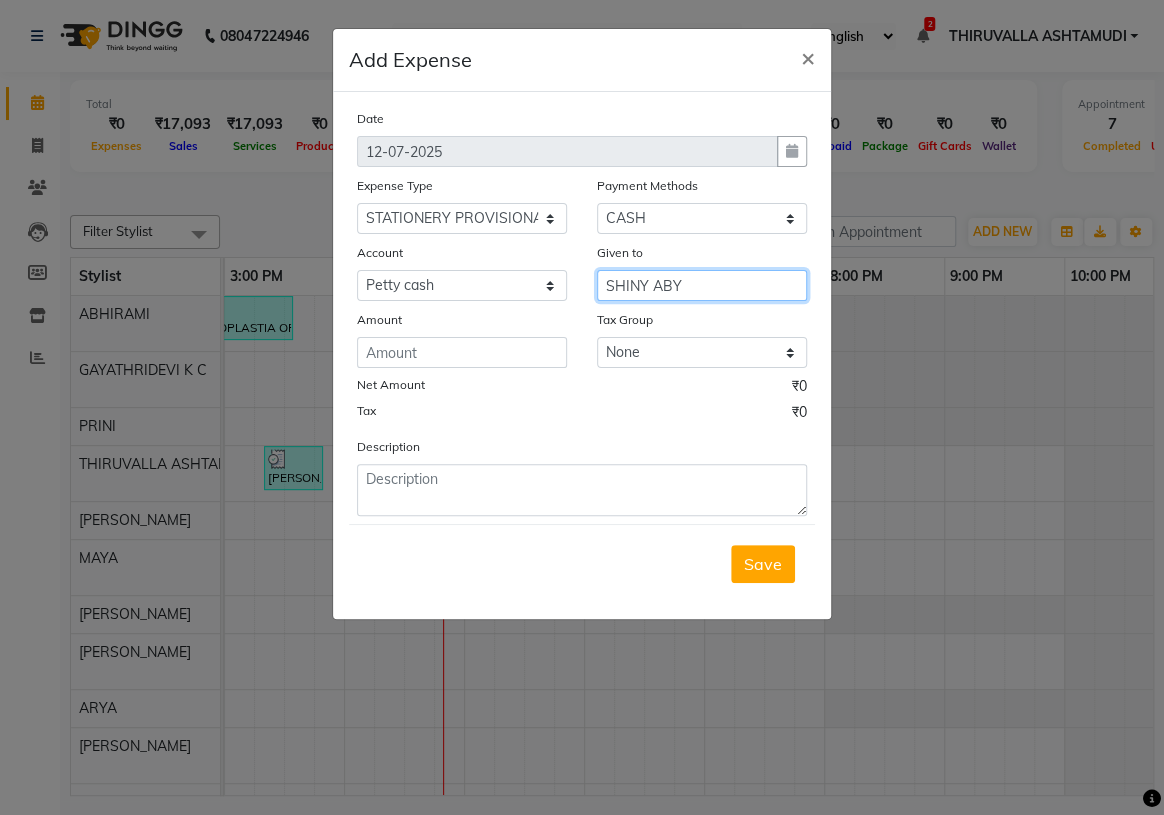 type on "SHINY ABY" 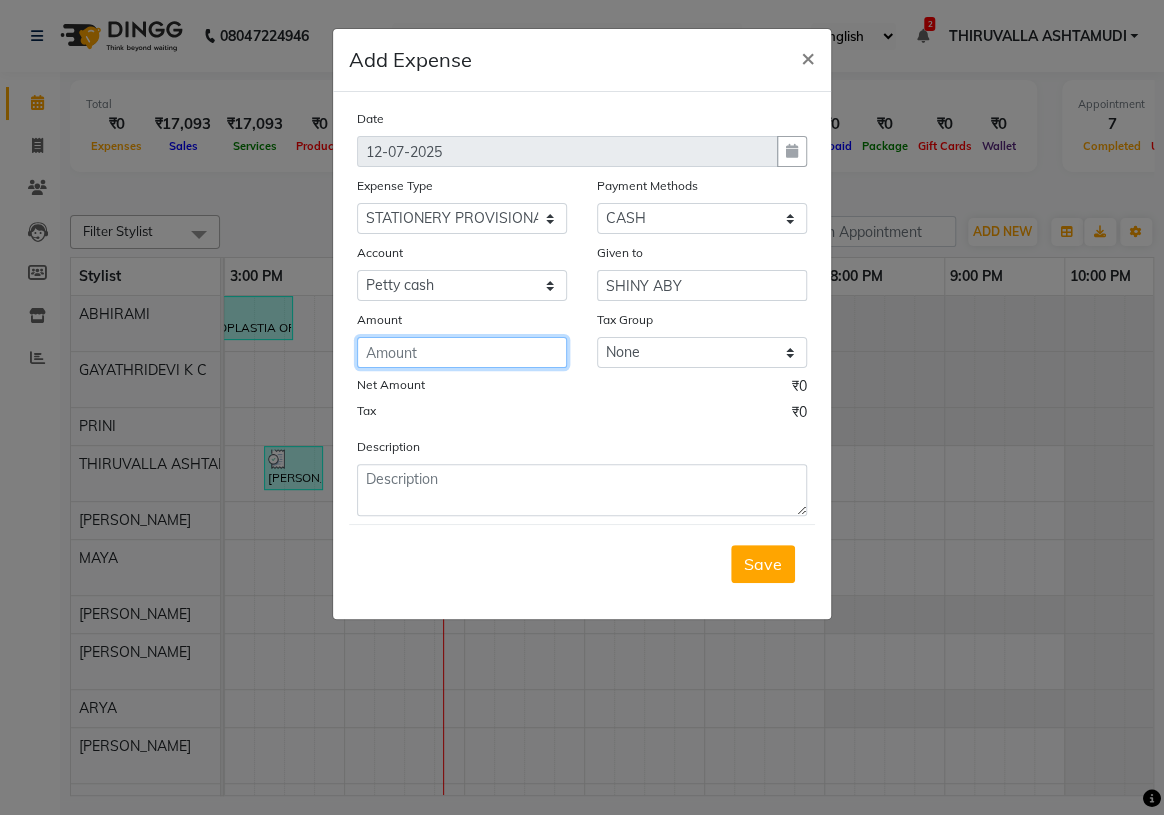 click 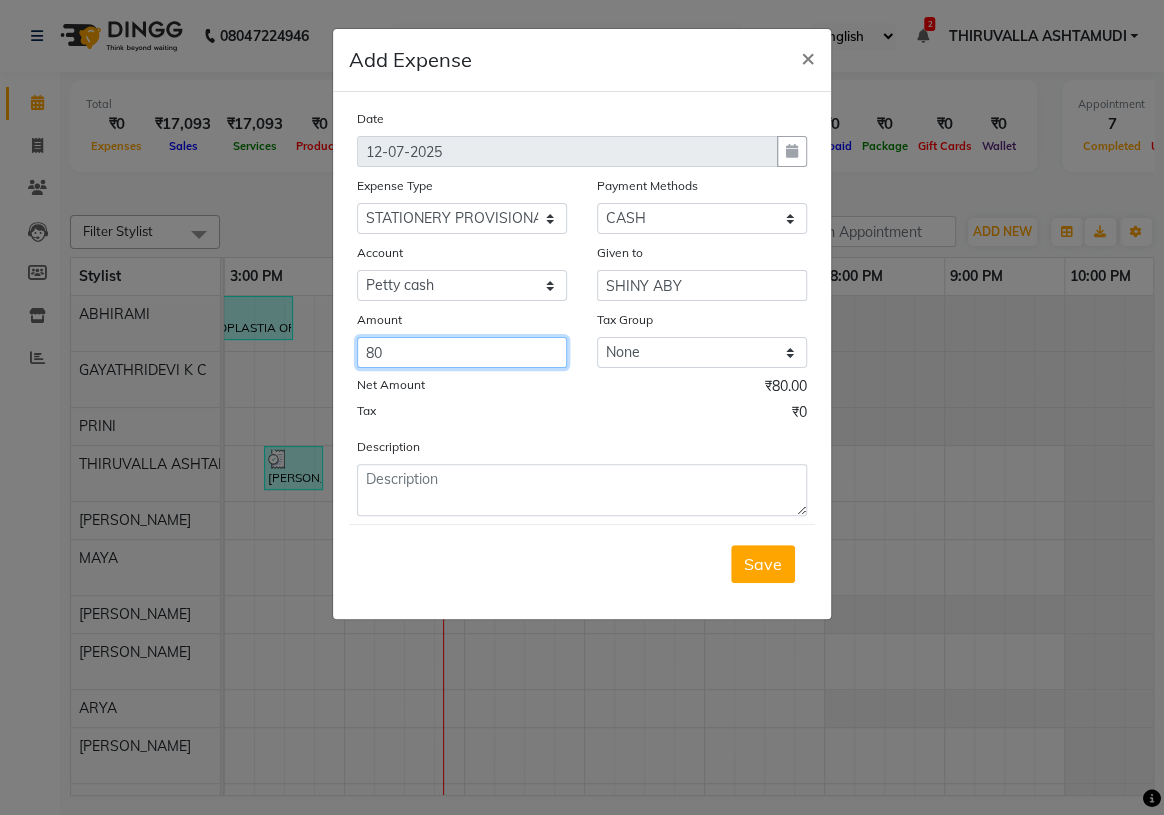 type on "80" 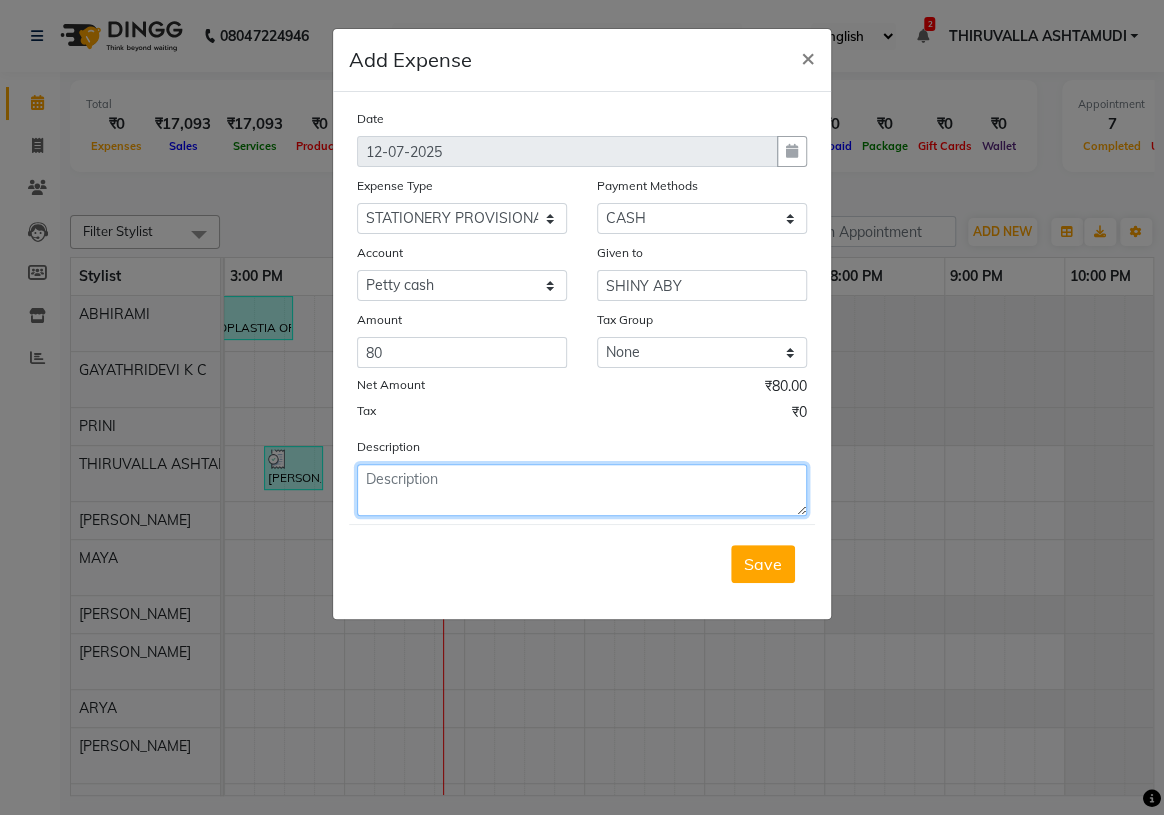 click 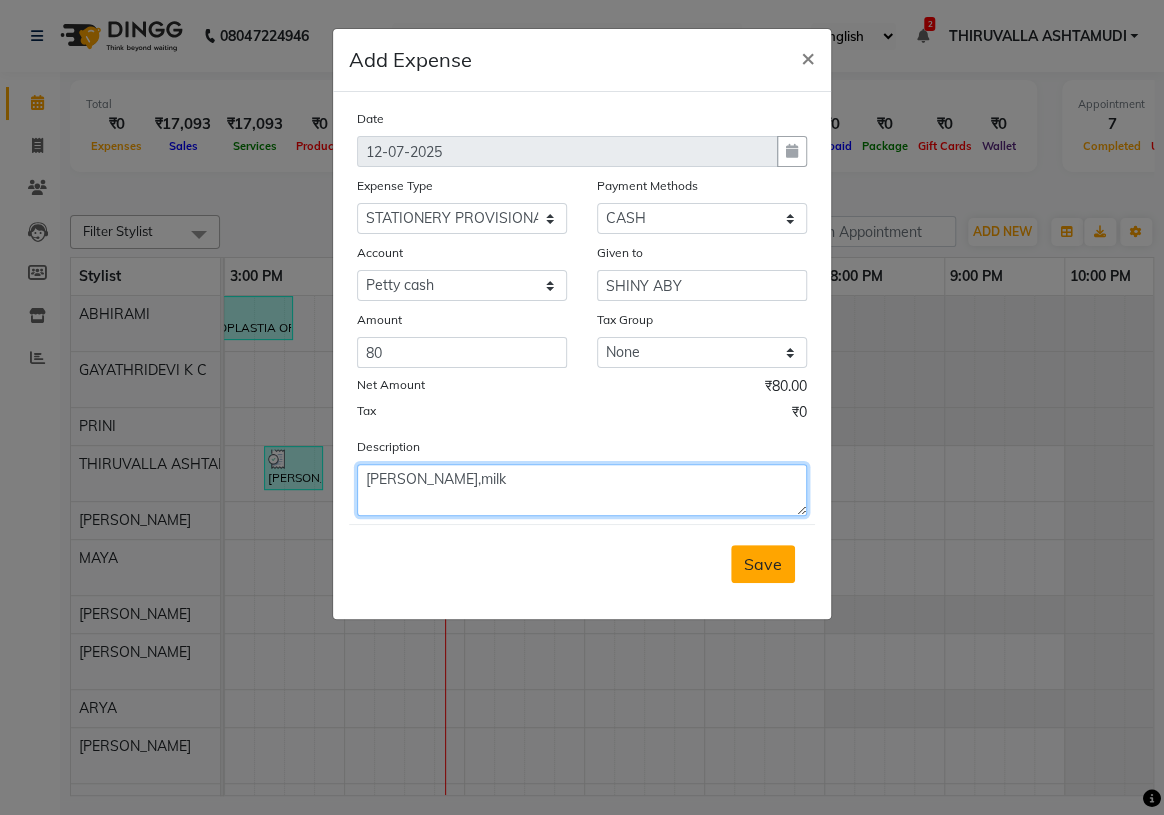 type on "[PERSON_NAME],milk" 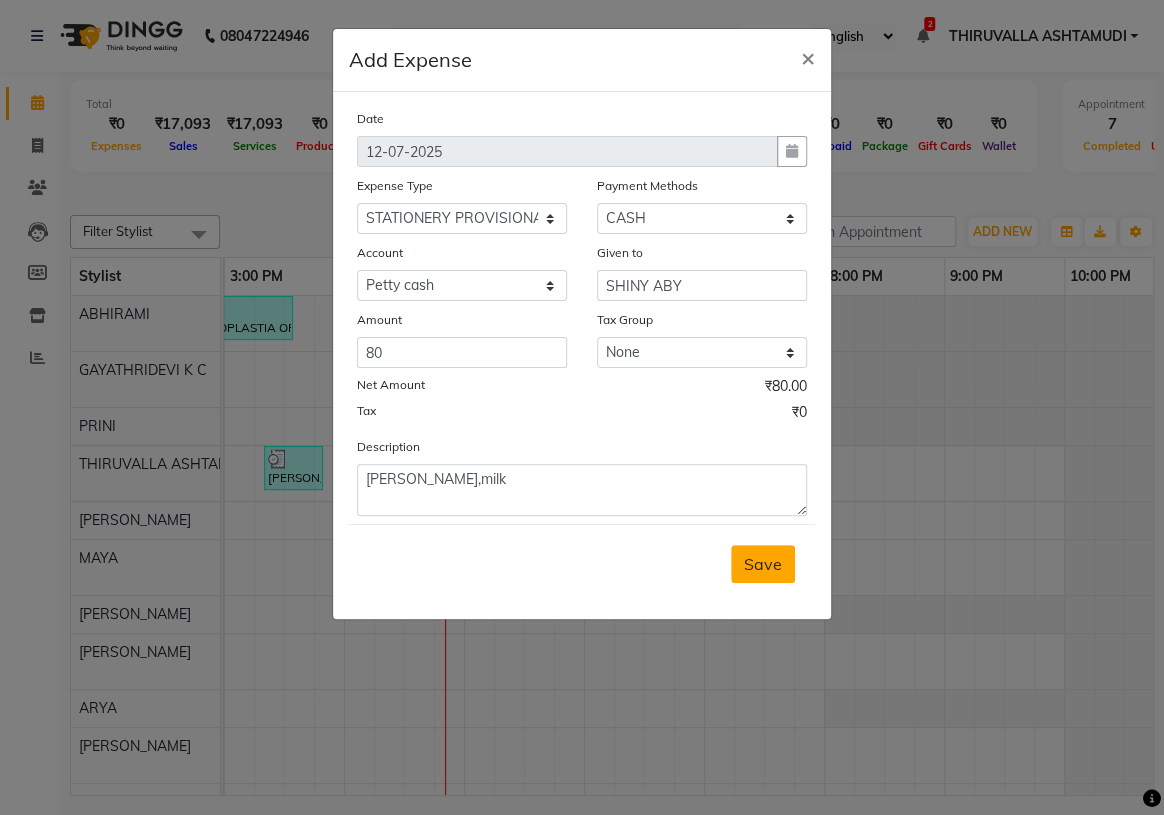 click on "Save" at bounding box center [763, 564] 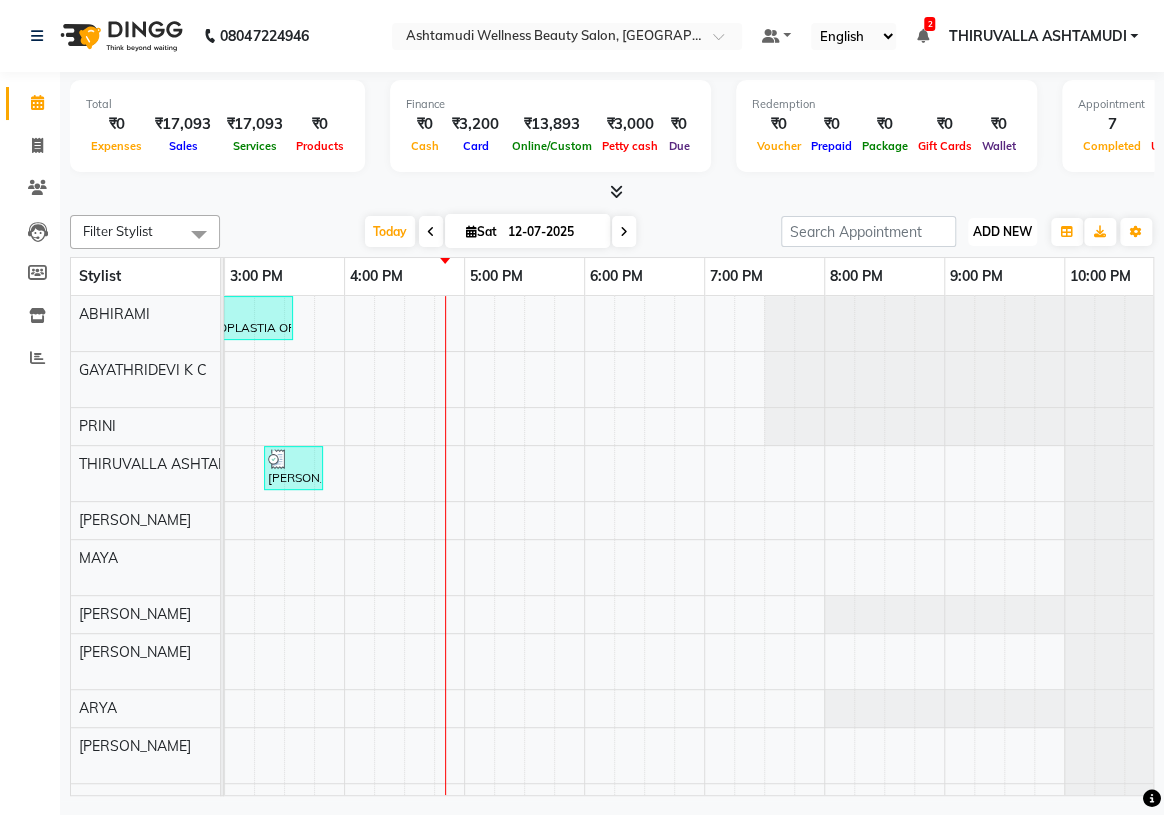 click on "ADD NEW" at bounding box center [1002, 231] 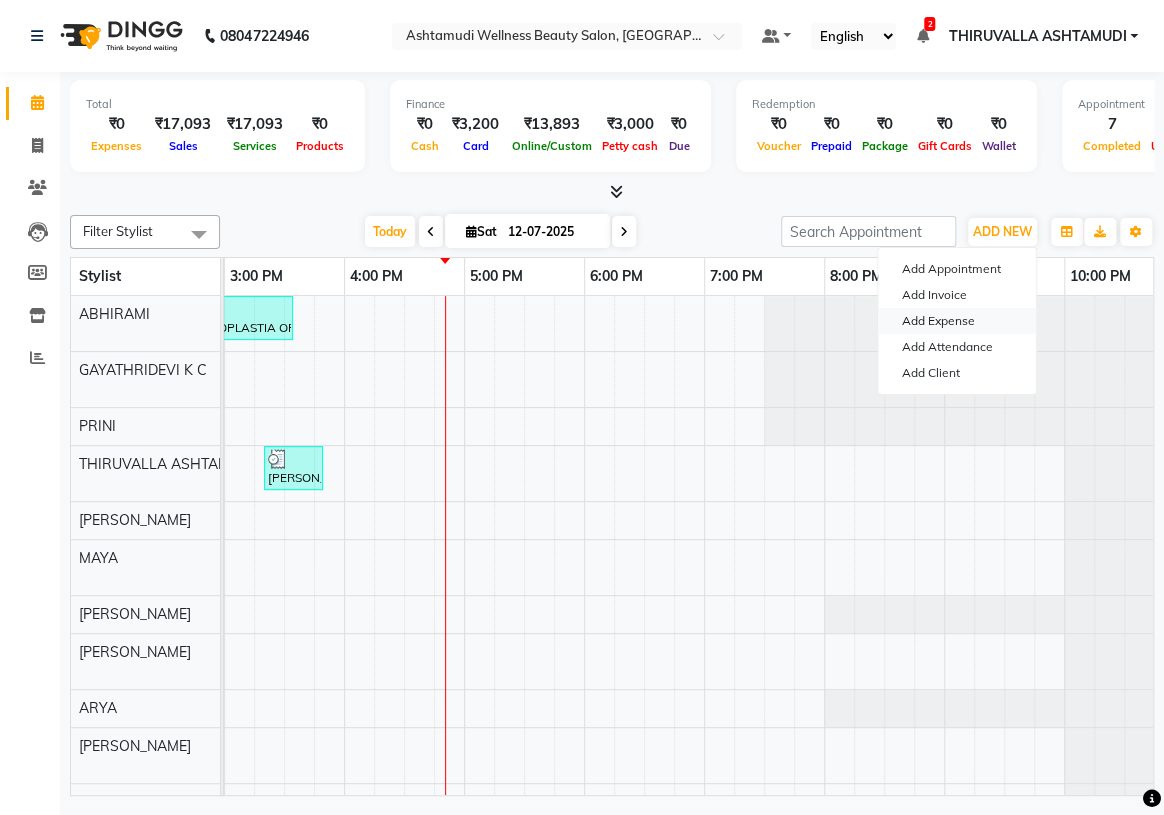 click on "Add Expense" at bounding box center (957, 321) 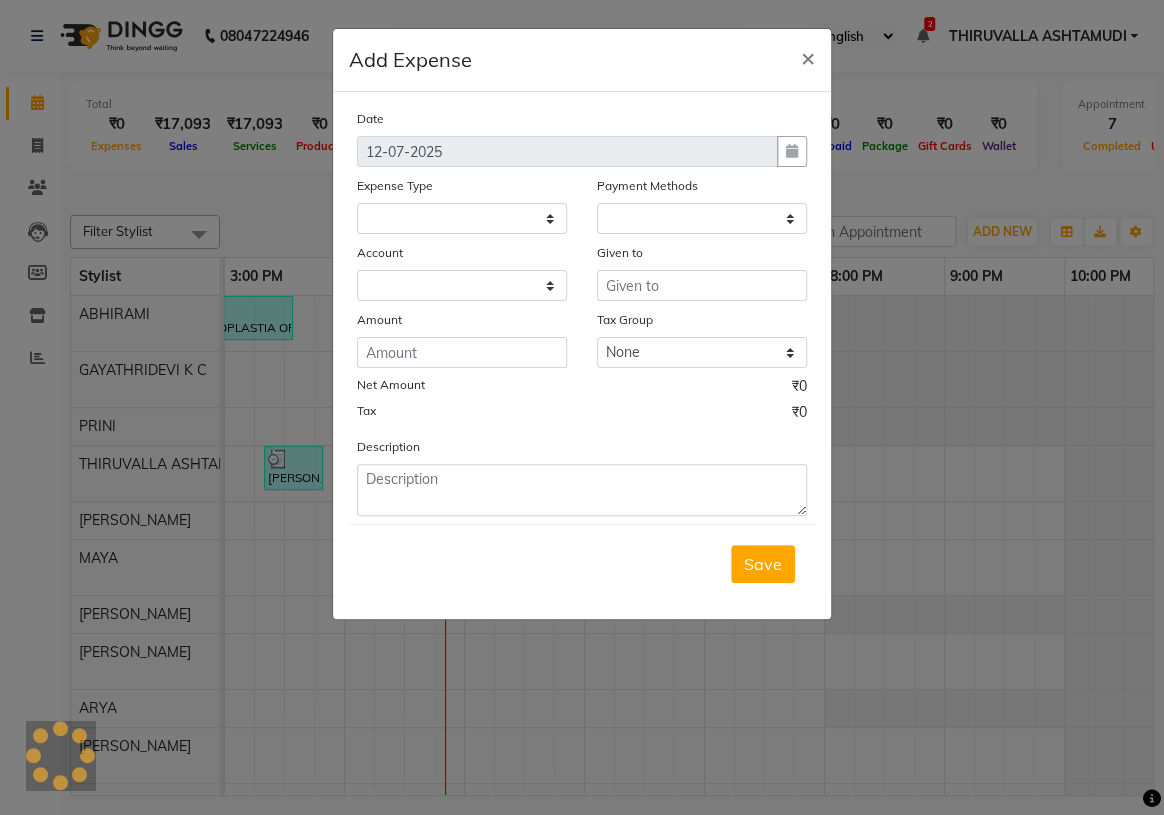 select on "1" 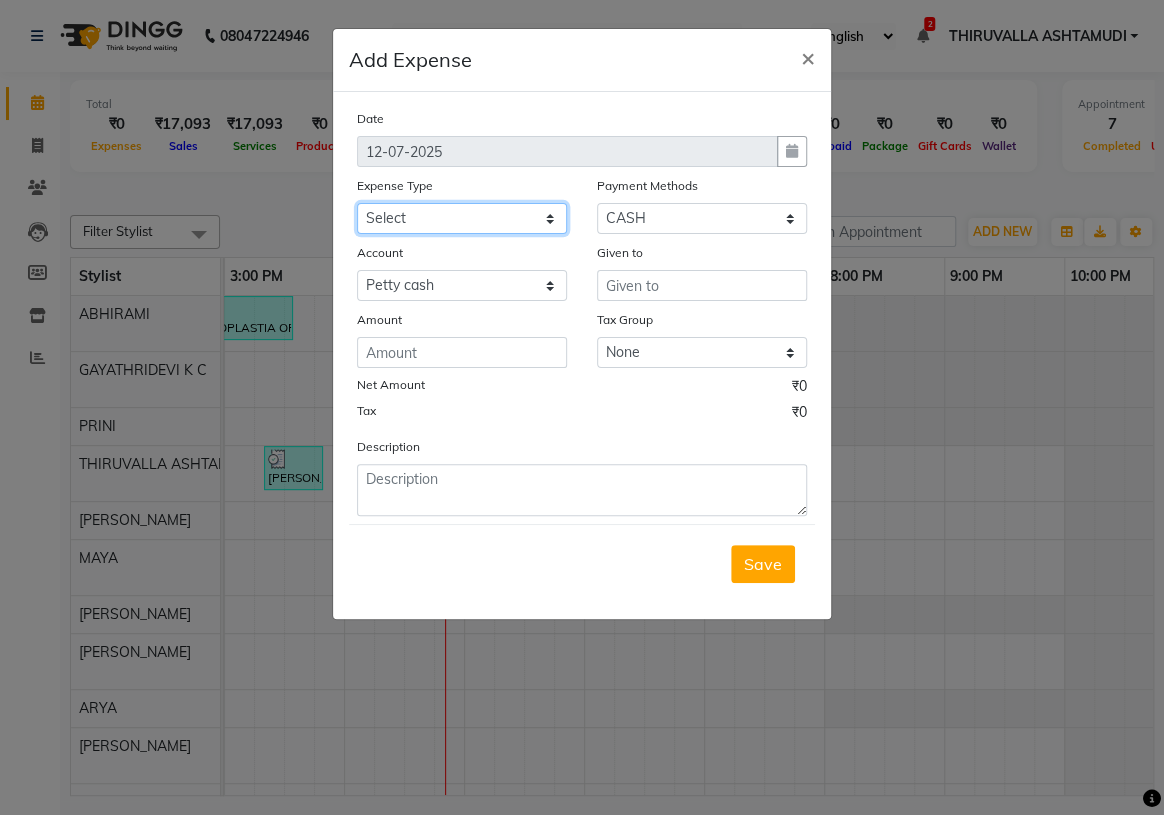 click on "Select ACCOMODATION EXPENSES ADVERTISEMENT SALES PROMOTIONAL EXPENSES Bonus BRIDAL ACCESSORIES REFUND BRIDAL COMMISSION BRIDAL FOOD BRIDAL INCENTIVES BRIDAL ORNAMENTS REFUND BRIDAL TA CASH DEPOSIT RAK BANK COMPUTER ACCESSORIES MOBILE PHONE Donation and Charity Expenses ELECTRICITY CHARGES ELECTRONICS FITTINGS Event Expense FISH FOOD EXPENSES FOOD REFRESHMENT FOR CLIENTS FOOD REFRESHMENT FOR STAFFS Freight And Forwarding Charges FUEL FOR GENERATOR FURNITURE AND EQUIPMENTS Gifts for Clients GIFTS FOR STAFFS GOKULAM CHITS HOSTEL RENT LAUNDRY EXPENSES LICENSE OTHER FEES LOADING UNLOADING CHARGES Medical Expenses MEHNDI PAYMENTS MISCELLANEOUS EXPENSES NEWSPAPER PERIODICALS Ornaments Maintenance Expense OVERTIME ALLOWANCES Payment For Pest Control Perfomance based incentives POSTAGE COURIER CHARGES Printing PRINTING STATIONERY EXPENSES PROFESSIONAL TAX REPAIRS MAINTENANCE ROUND OFF Salary SALARY ADVANCE Sales Incentives Membership Card SALES INCENTIVES PRODUCT SALES INCENTIVES SERVICES SALON ESSENTIALS SALON RENT" 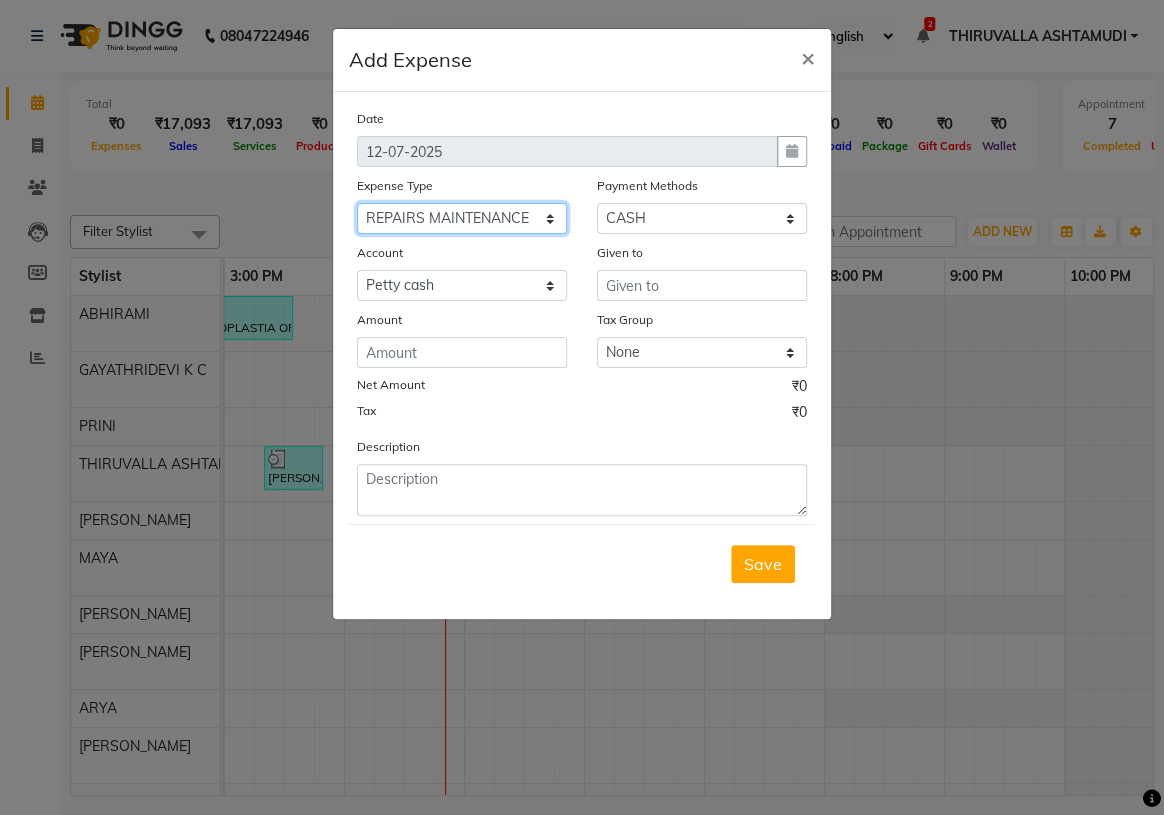 click on "Select ACCOMODATION EXPENSES ADVERTISEMENT SALES PROMOTIONAL EXPENSES Bonus BRIDAL ACCESSORIES REFUND BRIDAL COMMISSION BRIDAL FOOD BRIDAL INCENTIVES BRIDAL ORNAMENTS REFUND BRIDAL TA CASH DEPOSIT RAK BANK COMPUTER ACCESSORIES MOBILE PHONE Donation and Charity Expenses ELECTRICITY CHARGES ELECTRONICS FITTINGS Event Expense FISH FOOD EXPENSES FOOD REFRESHMENT FOR CLIENTS FOOD REFRESHMENT FOR STAFFS Freight And Forwarding Charges FUEL FOR GENERATOR FURNITURE AND EQUIPMENTS Gifts for Clients GIFTS FOR STAFFS GOKULAM CHITS HOSTEL RENT LAUNDRY EXPENSES LICENSE OTHER FEES LOADING UNLOADING CHARGES Medical Expenses MEHNDI PAYMENTS MISCELLANEOUS EXPENSES NEWSPAPER PERIODICALS Ornaments Maintenance Expense OVERTIME ALLOWANCES Payment For Pest Control Perfomance based incentives POSTAGE COURIER CHARGES Printing PRINTING STATIONERY EXPENSES PROFESSIONAL TAX REPAIRS MAINTENANCE ROUND OFF Salary SALARY ADVANCE Sales Incentives Membership Card SALES INCENTIVES PRODUCT SALES INCENTIVES SERVICES SALON ESSENTIALS SALON RENT" 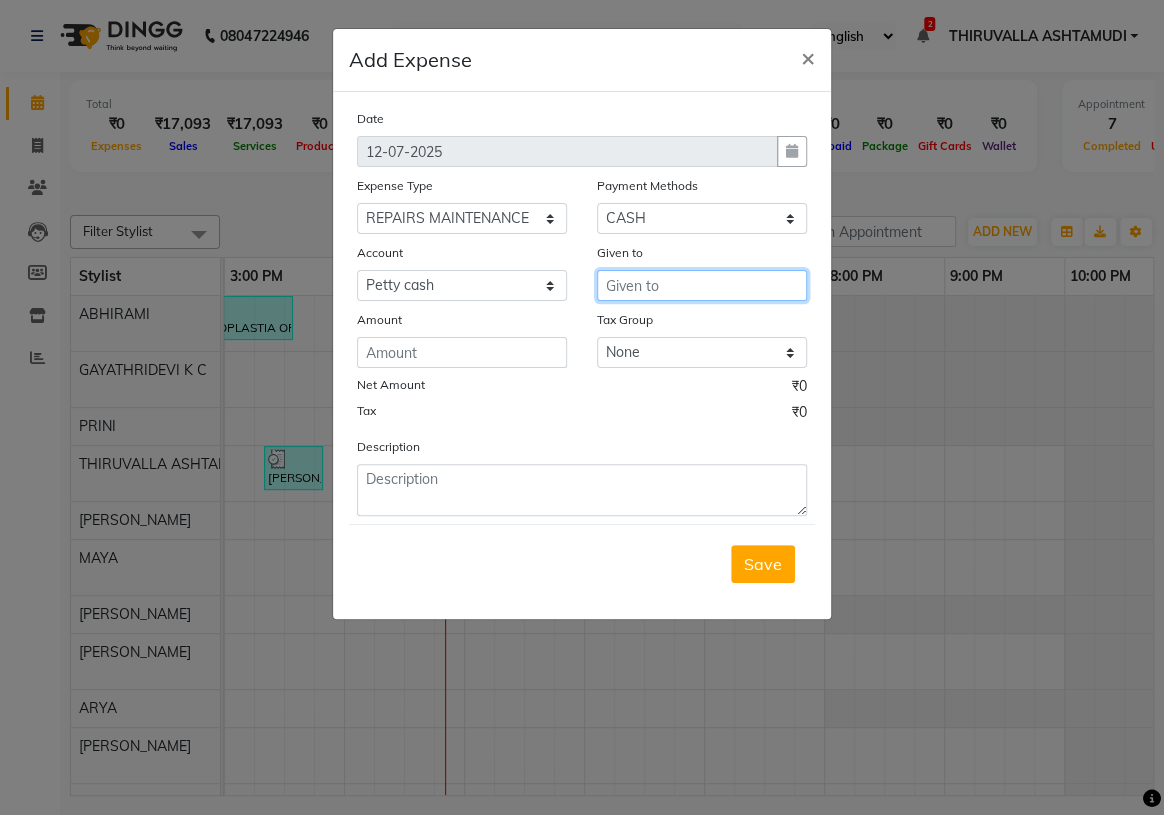 click at bounding box center [702, 285] 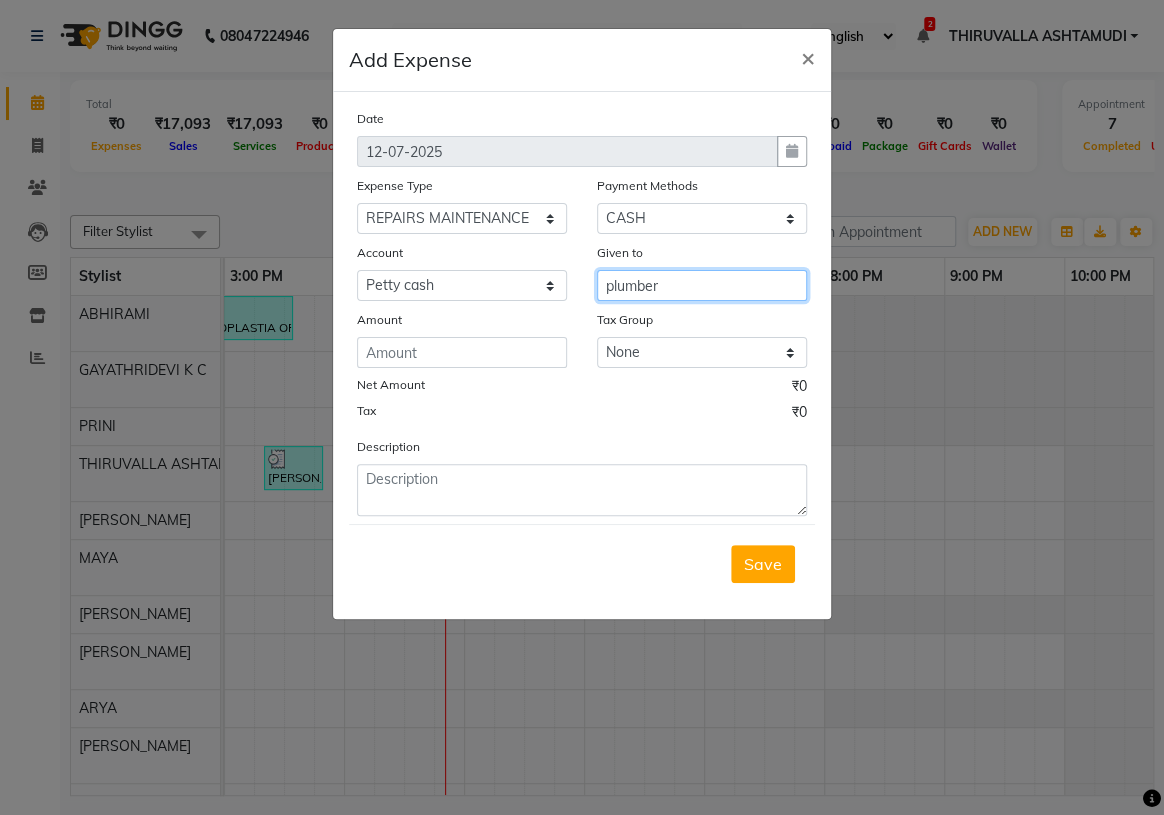 type on "plumber" 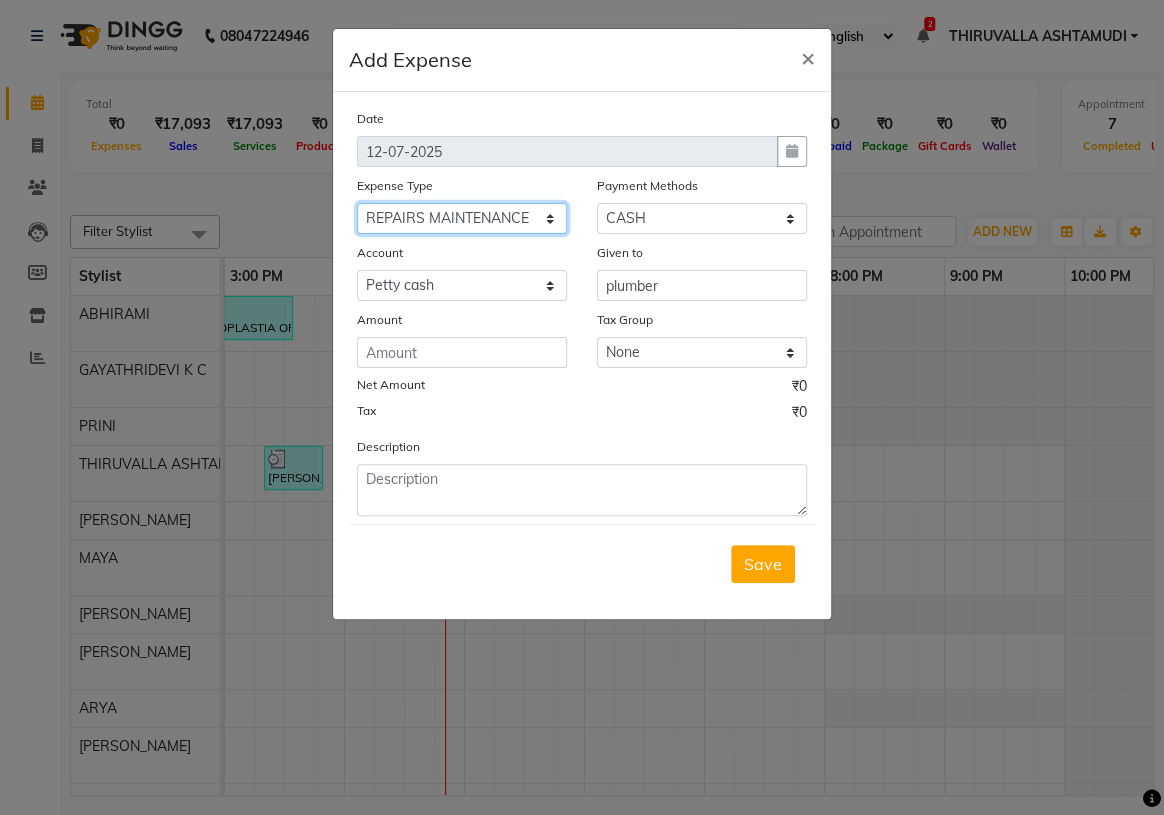 click on "Select ACCOMODATION EXPENSES ADVERTISEMENT SALES PROMOTIONAL EXPENSES Bonus BRIDAL ACCESSORIES REFUND BRIDAL COMMISSION BRIDAL FOOD BRIDAL INCENTIVES BRIDAL ORNAMENTS REFUND BRIDAL TA CASH DEPOSIT RAK BANK COMPUTER ACCESSORIES MOBILE PHONE Donation and Charity Expenses ELECTRICITY CHARGES ELECTRONICS FITTINGS Event Expense FISH FOOD EXPENSES FOOD REFRESHMENT FOR CLIENTS FOOD REFRESHMENT FOR STAFFS Freight And Forwarding Charges FUEL FOR GENERATOR FURNITURE AND EQUIPMENTS Gifts for Clients GIFTS FOR STAFFS GOKULAM CHITS HOSTEL RENT LAUNDRY EXPENSES LICENSE OTHER FEES LOADING UNLOADING CHARGES Medical Expenses MEHNDI PAYMENTS MISCELLANEOUS EXPENSES NEWSPAPER PERIODICALS Ornaments Maintenance Expense OVERTIME ALLOWANCES Payment For Pest Control Perfomance based incentives POSTAGE COURIER CHARGES Printing PRINTING STATIONERY EXPENSES PROFESSIONAL TAX REPAIRS MAINTENANCE ROUND OFF Salary SALARY ADVANCE Sales Incentives Membership Card SALES INCENTIVES PRODUCT SALES INCENTIVES SERVICES SALON ESSENTIALS SALON RENT" 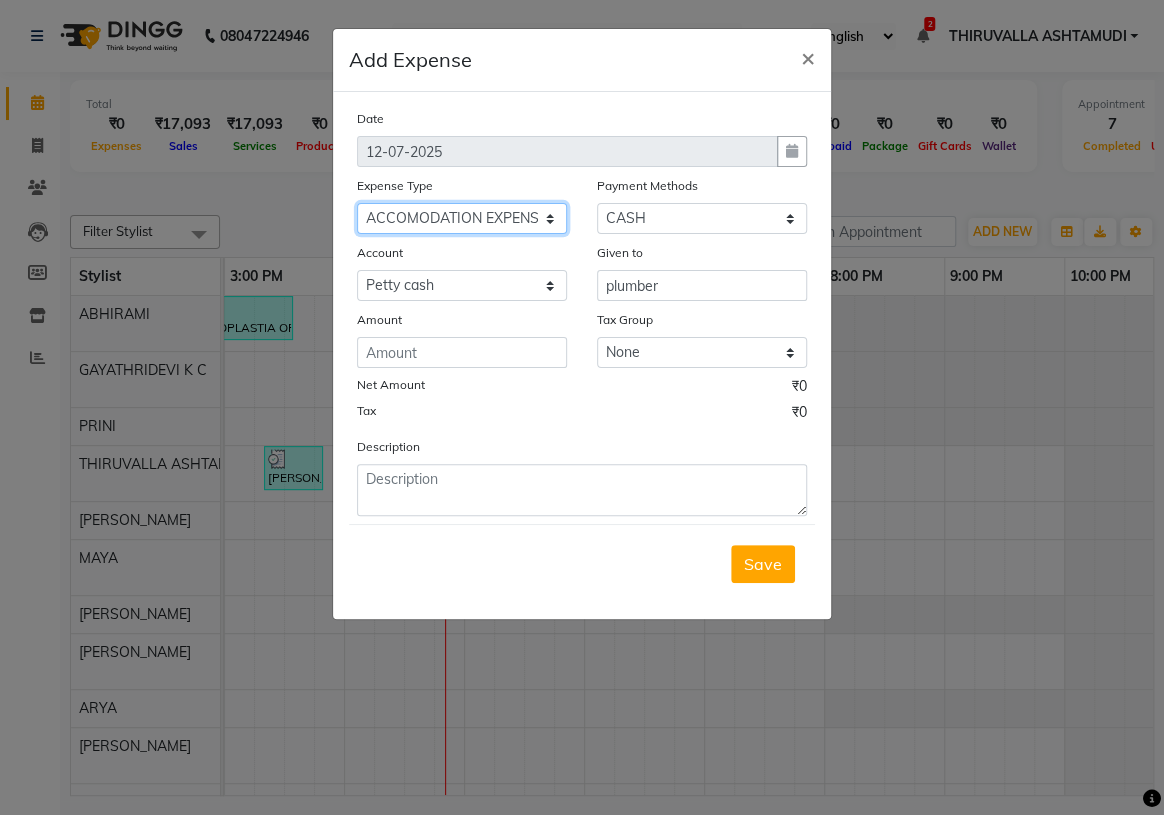 click on "Select ACCOMODATION EXPENSES ADVERTISEMENT SALES PROMOTIONAL EXPENSES Bonus BRIDAL ACCESSORIES REFUND BRIDAL COMMISSION BRIDAL FOOD BRIDAL INCENTIVES BRIDAL ORNAMENTS REFUND BRIDAL TA CASH DEPOSIT RAK BANK COMPUTER ACCESSORIES MOBILE PHONE Donation and Charity Expenses ELECTRICITY CHARGES ELECTRONICS FITTINGS Event Expense FISH FOOD EXPENSES FOOD REFRESHMENT FOR CLIENTS FOOD REFRESHMENT FOR STAFFS Freight And Forwarding Charges FUEL FOR GENERATOR FURNITURE AND EQUIPMENTS Gifts for Clients GIFTS FOR STAFFS GOKULAM CHITS HOSTEL RENT LAUNDRY EXPENSES LICENSE OTHER FEES LOADING UNLOADING CHARGES Medical Expenses MEHNDI PAYMENTS MISCELLANEOUS EXPENSES NEWSPAPER PERIODICALS Ornaments Maintenance Expense OVERTIME ALLOWANCES Payment For Pest Control Perfomance based incentives POSTAGE COURIER CHARGES Printing PRINTING STATIONERY EXPENSES PROFESSIONAL TAX REPAIRS MAINTENANCE ROUND OFF Salary SALARY ADVANCE Sales Incentives Membership Card SALES INCENTIVES PRODUCT SALES INCENTIVES SERVICES SALON ESSENTIALS SALON RENT" 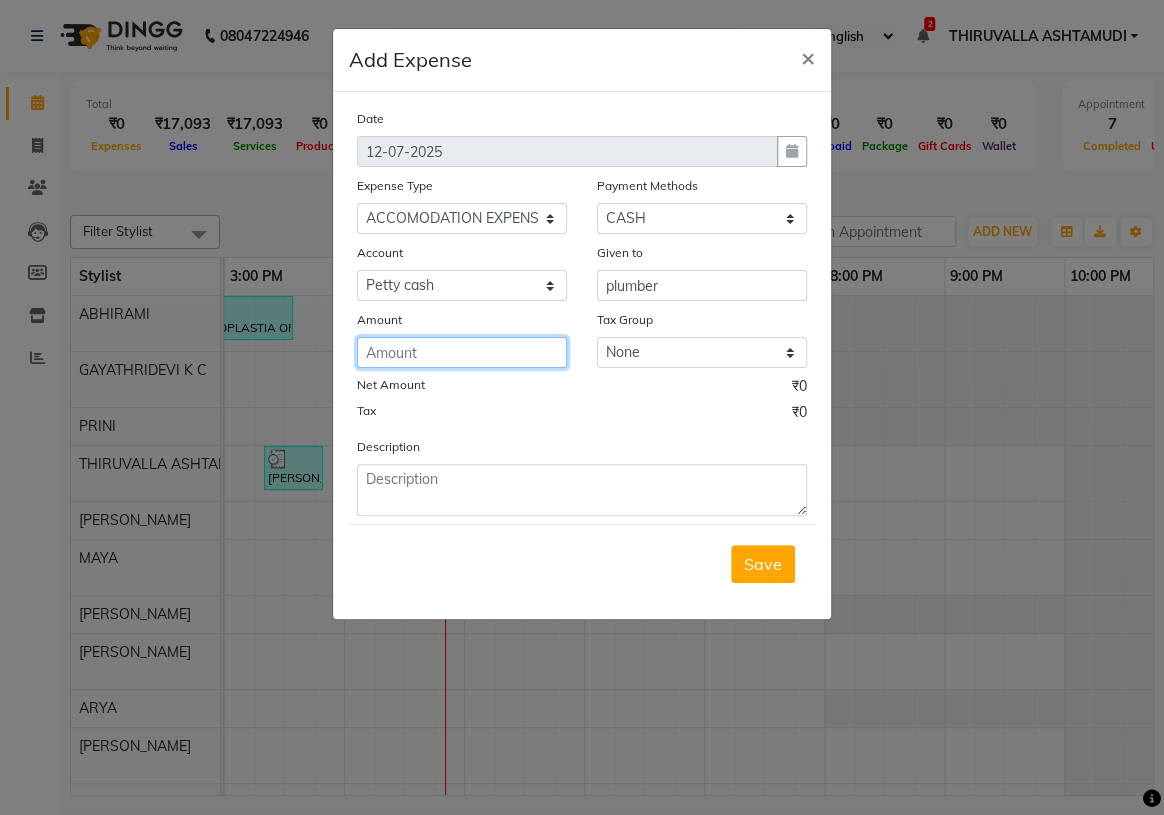 click 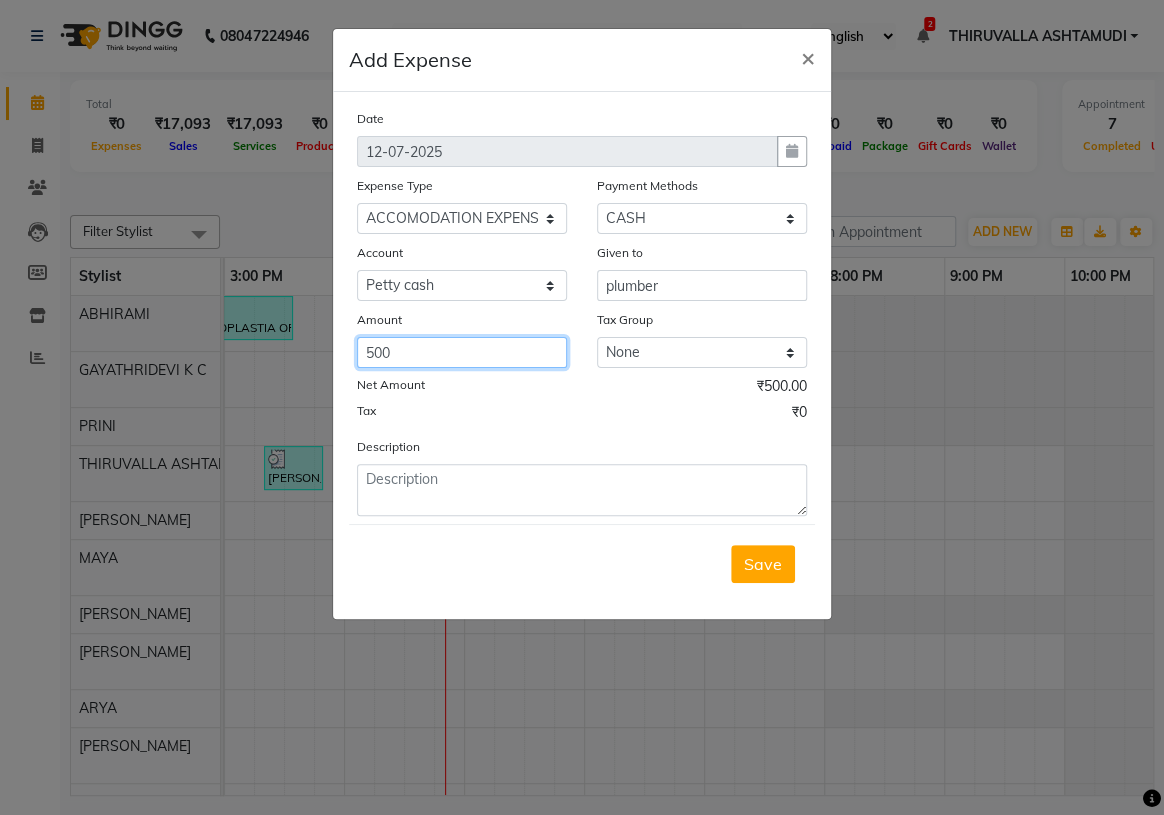type on "500" 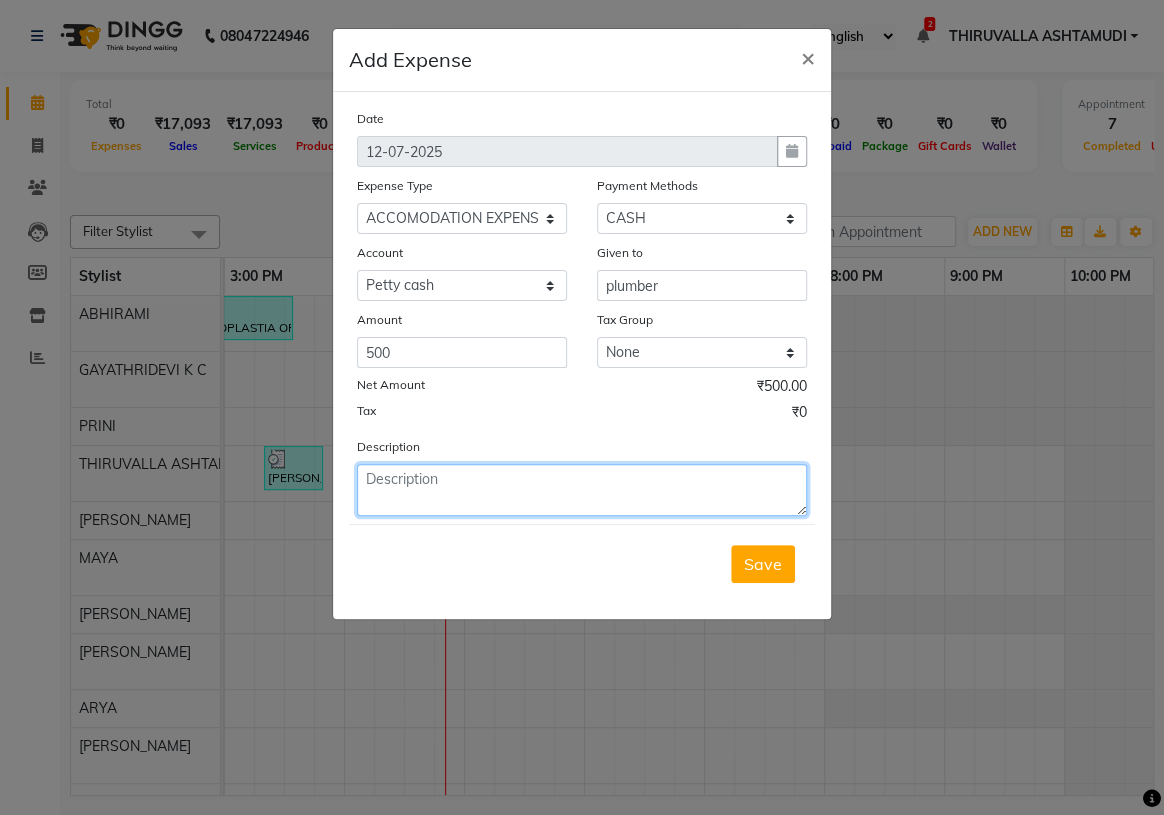 click 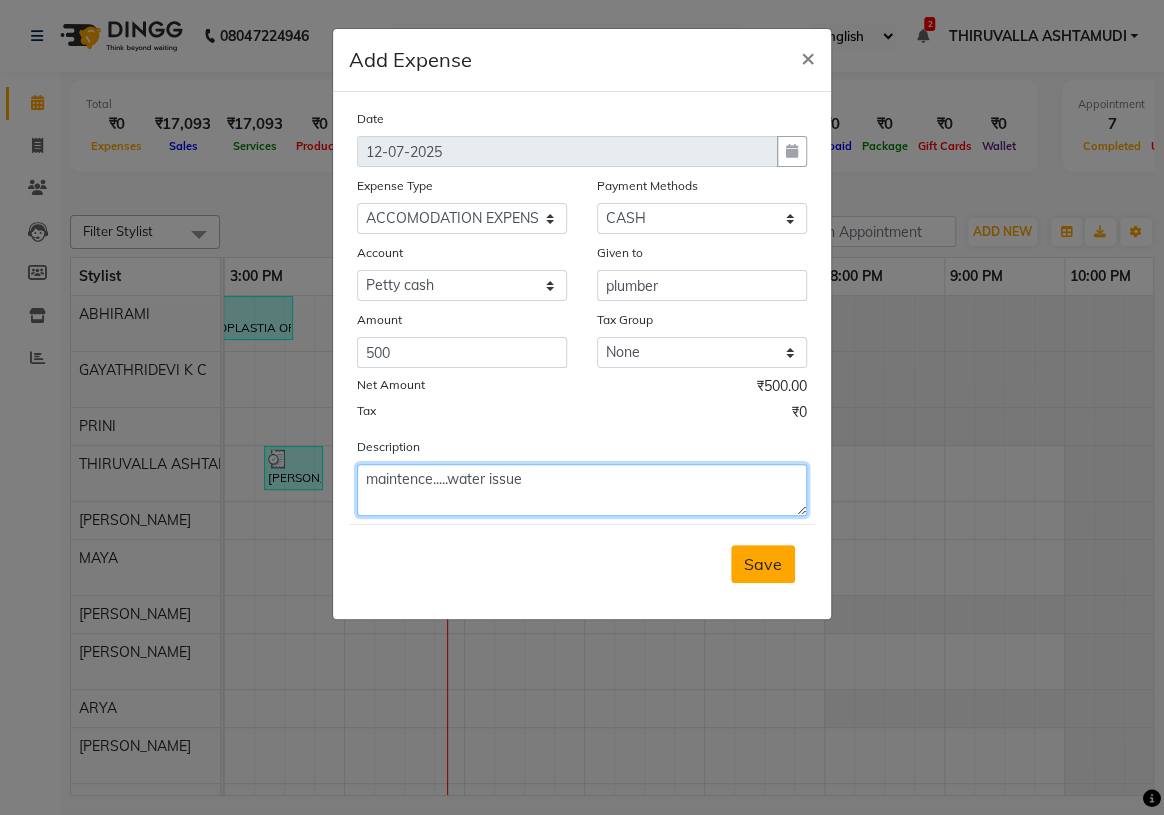 type on "maintence.....water issue" 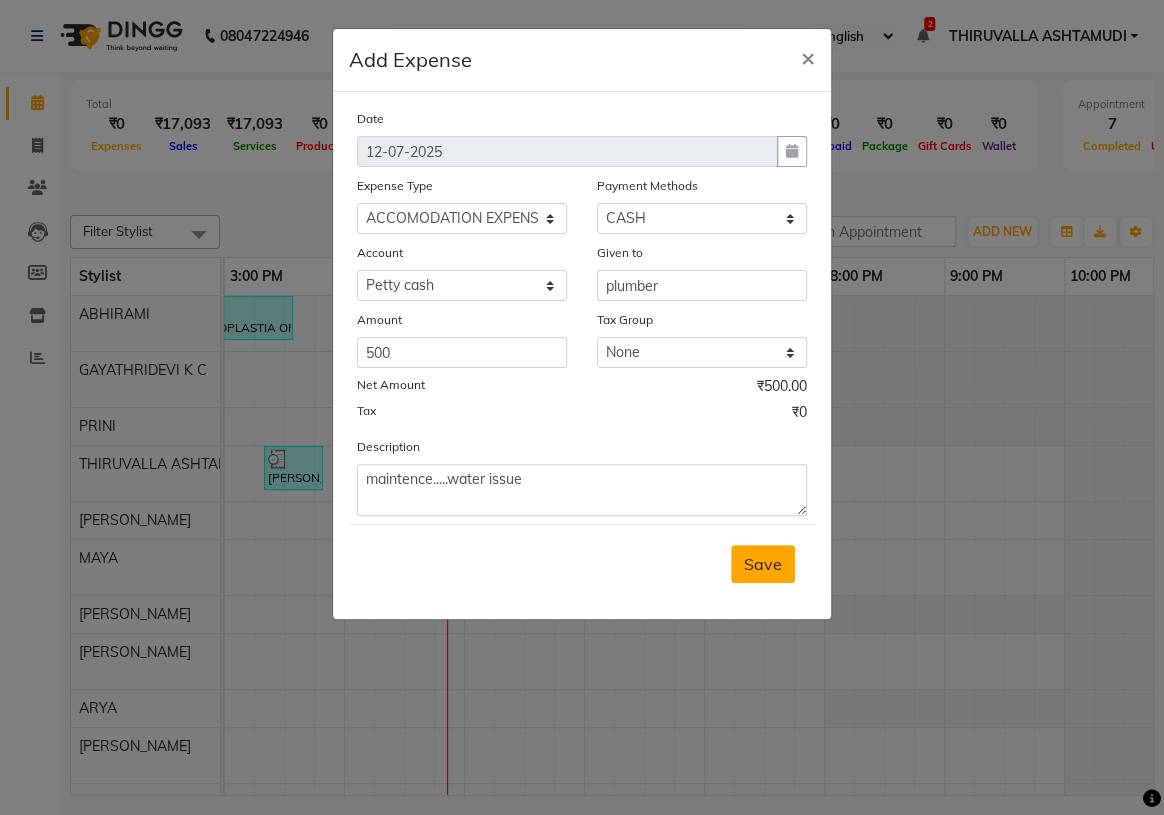 click on "Save" at bounding box center (763, 564) 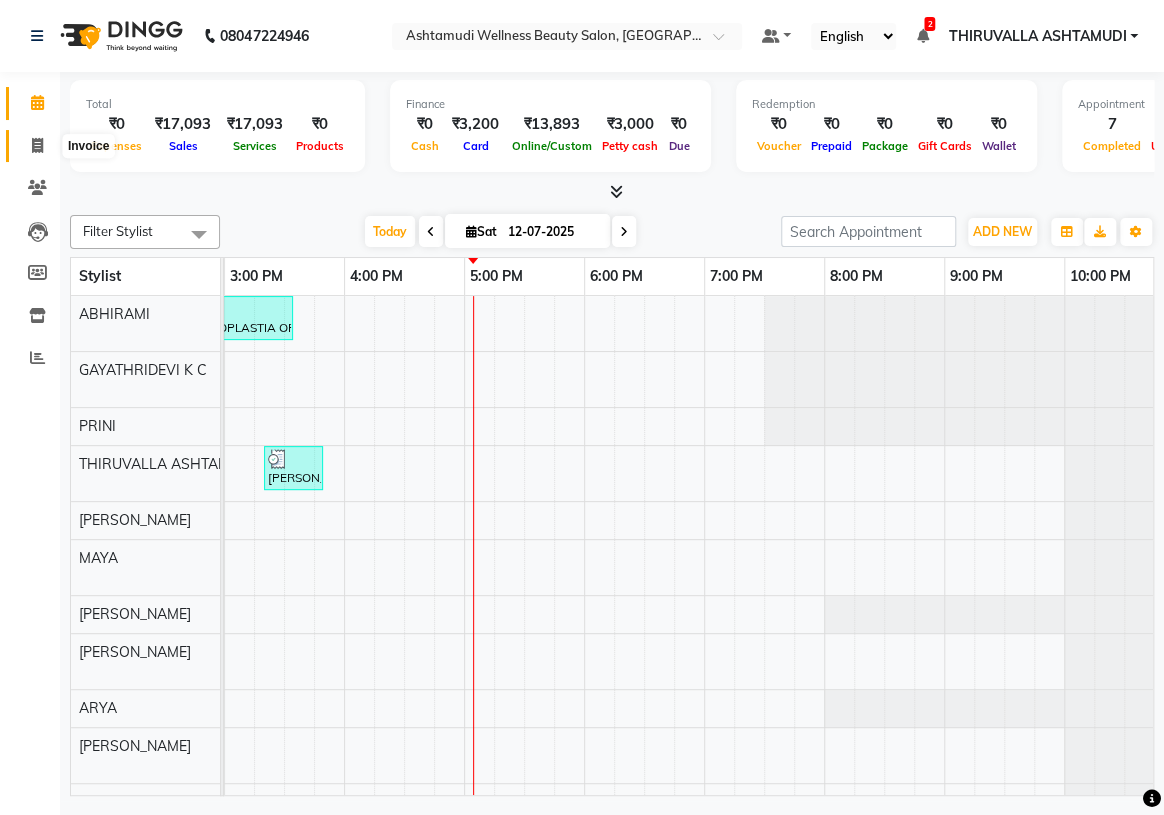 click 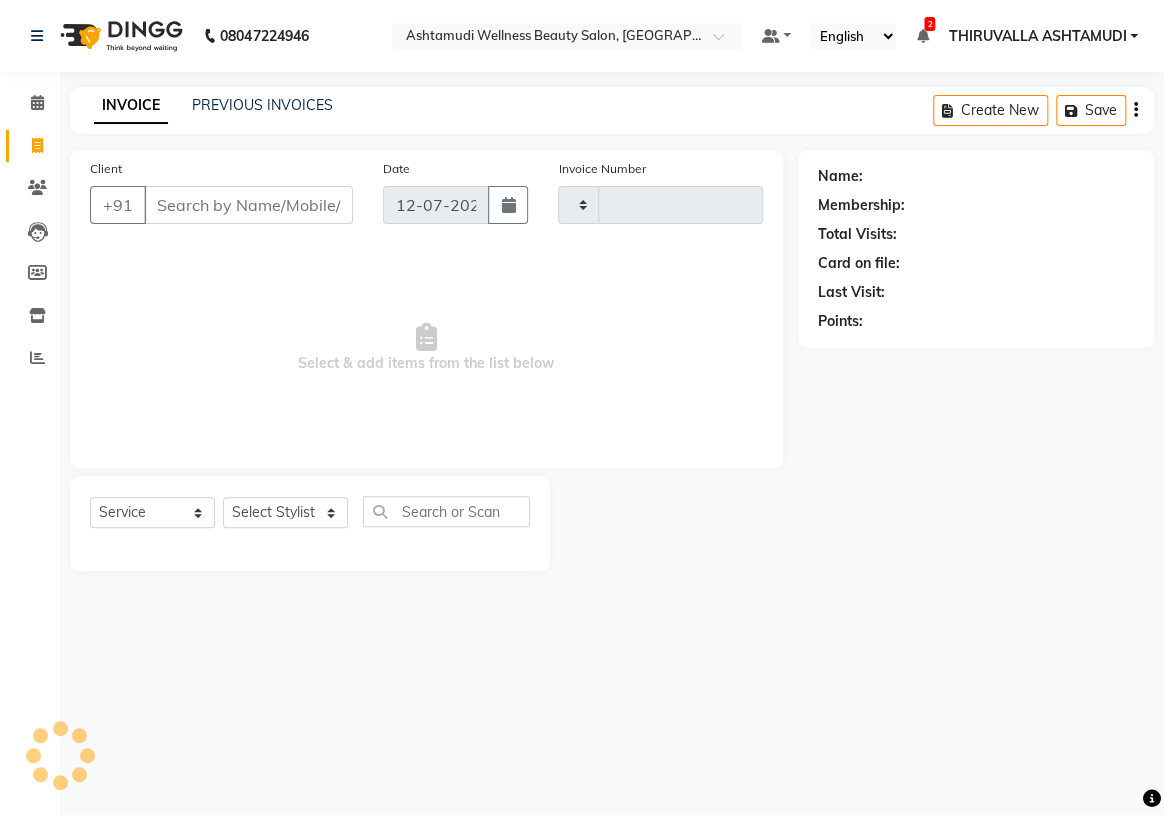 type on "0990" 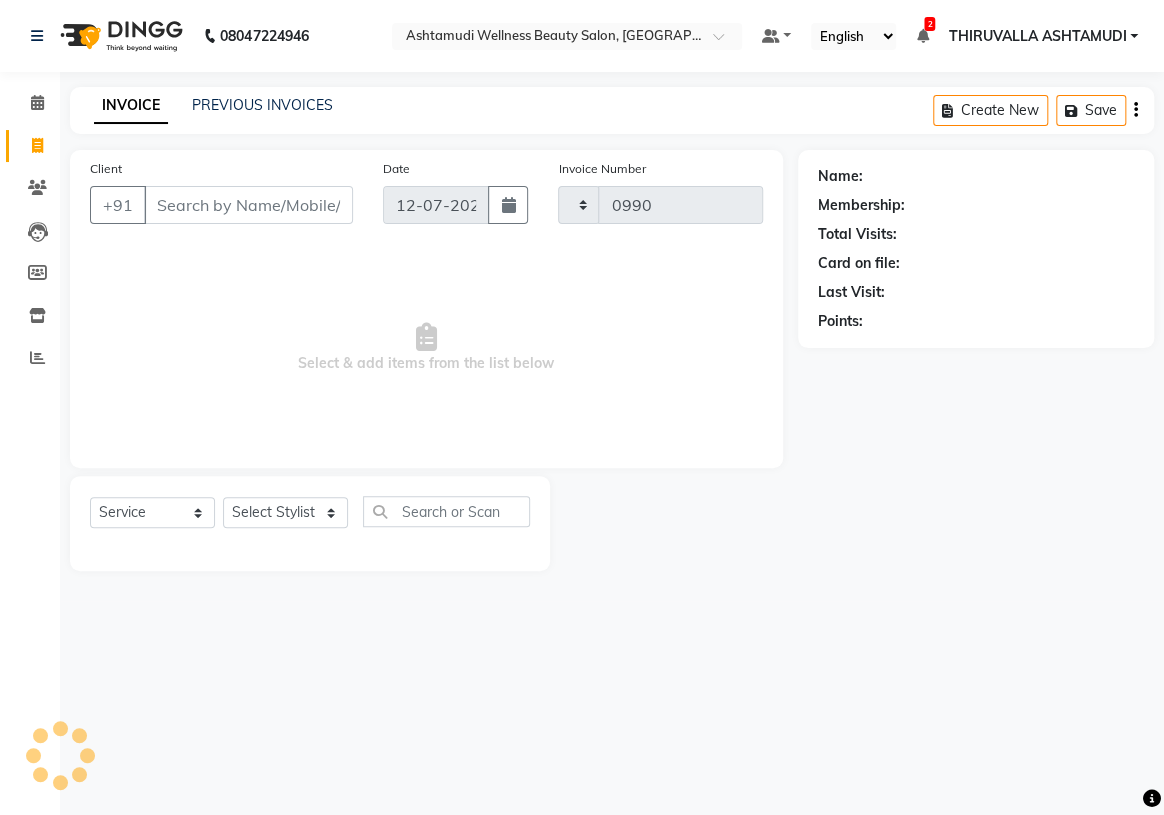 select on "4634" 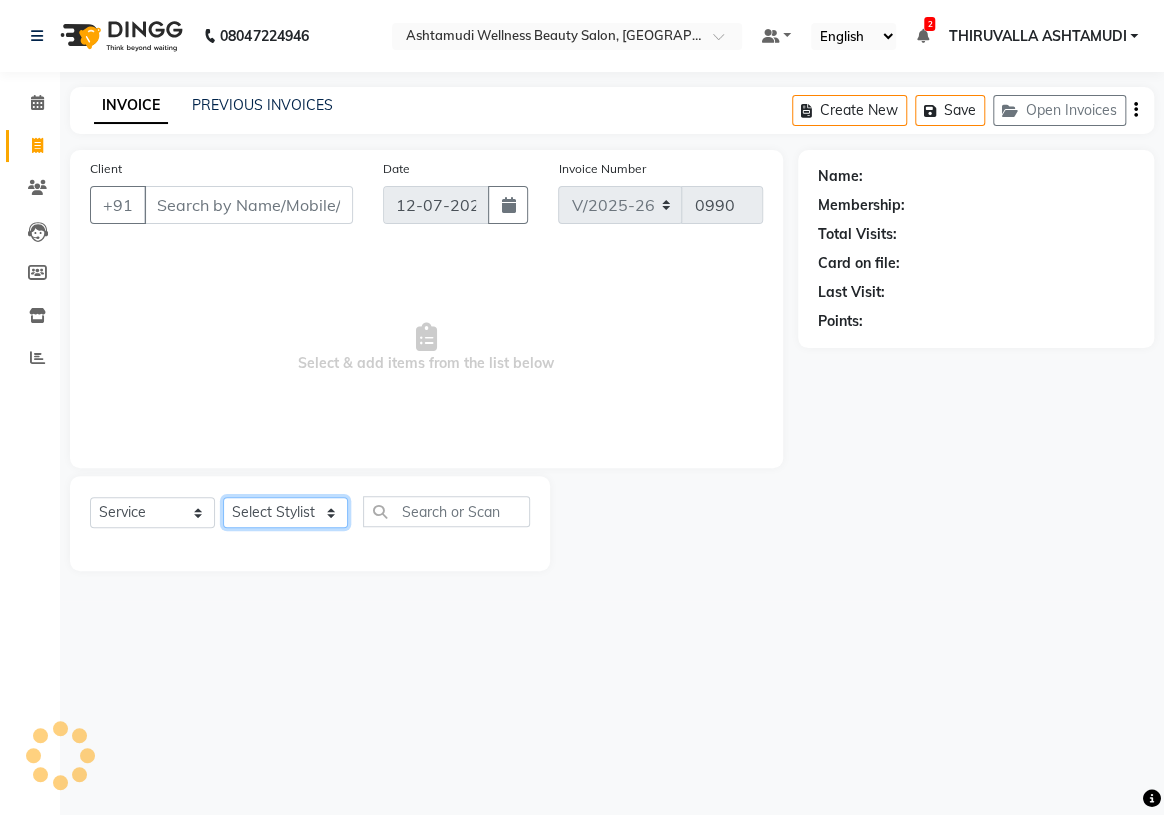click on "Select Stylist ABHIRAMI		 [PERSON_NAME] [PERSON_NAME]	[PERSON_NAME]	 [PERSON_NAME] MAYA MAYA [PERSON_NAME]		 [PERSON_NAME] SHINY ABY THIRUVALLA ASHTAMUDI" 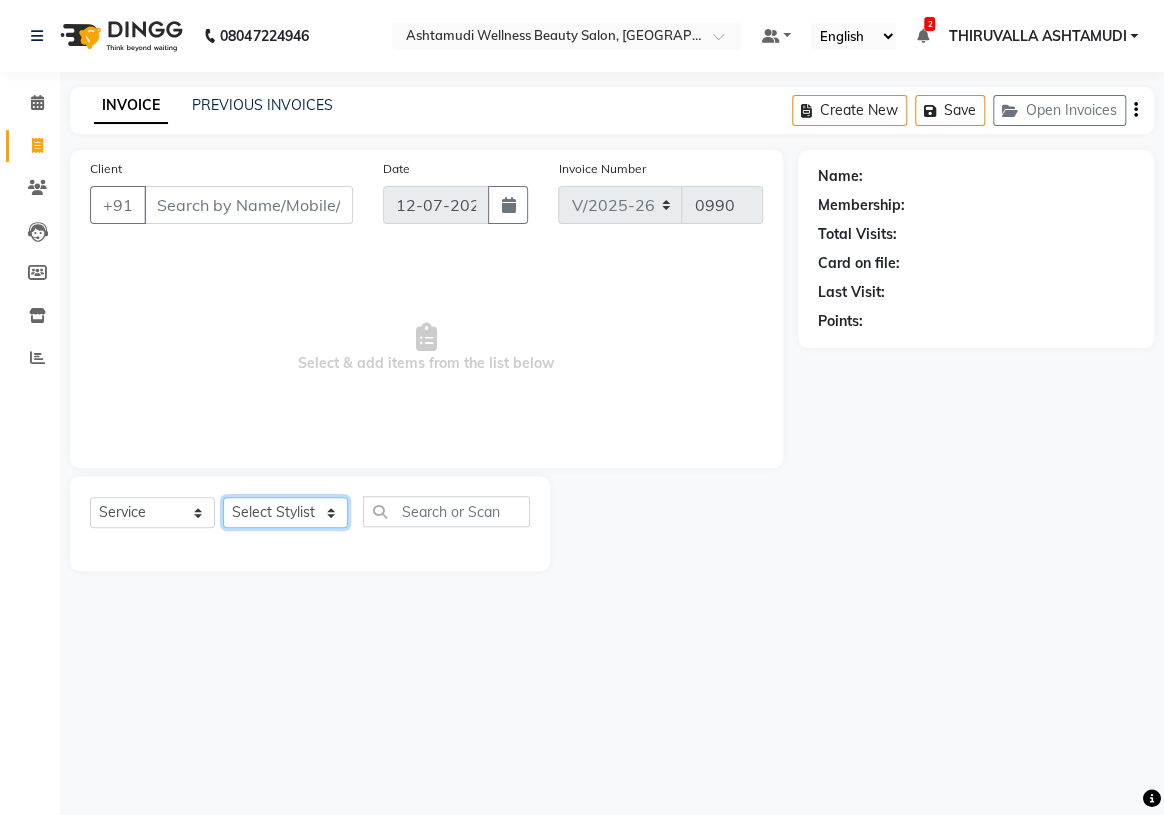 select on "45185" 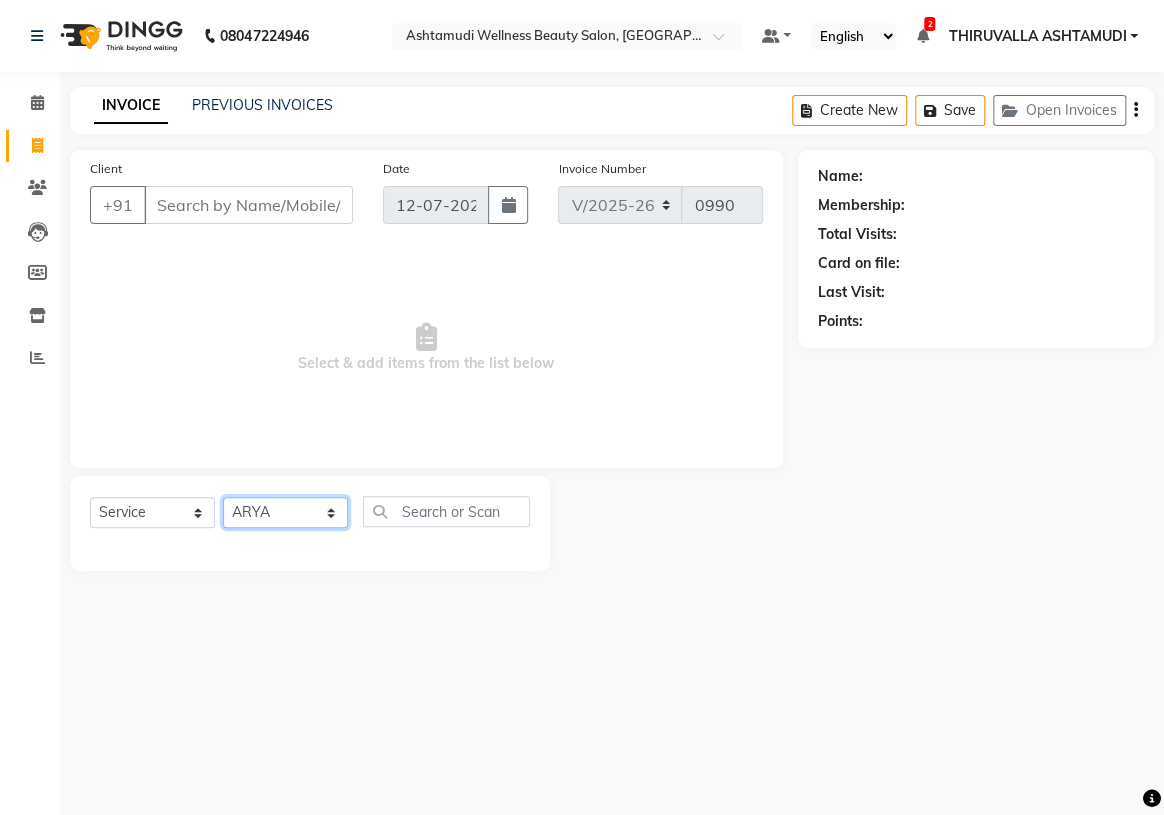 click on "Select Stylist ABHIRAMI		 [PERSON_NAME] [PERSON_NAME]	[PERSON_NAME]	 [PERSON_NAME] MAYA MAYA [PERSON_NAME]		 [PERSON_NAME] SHINY ABY THIRUVALLA ASHTAMUDI" 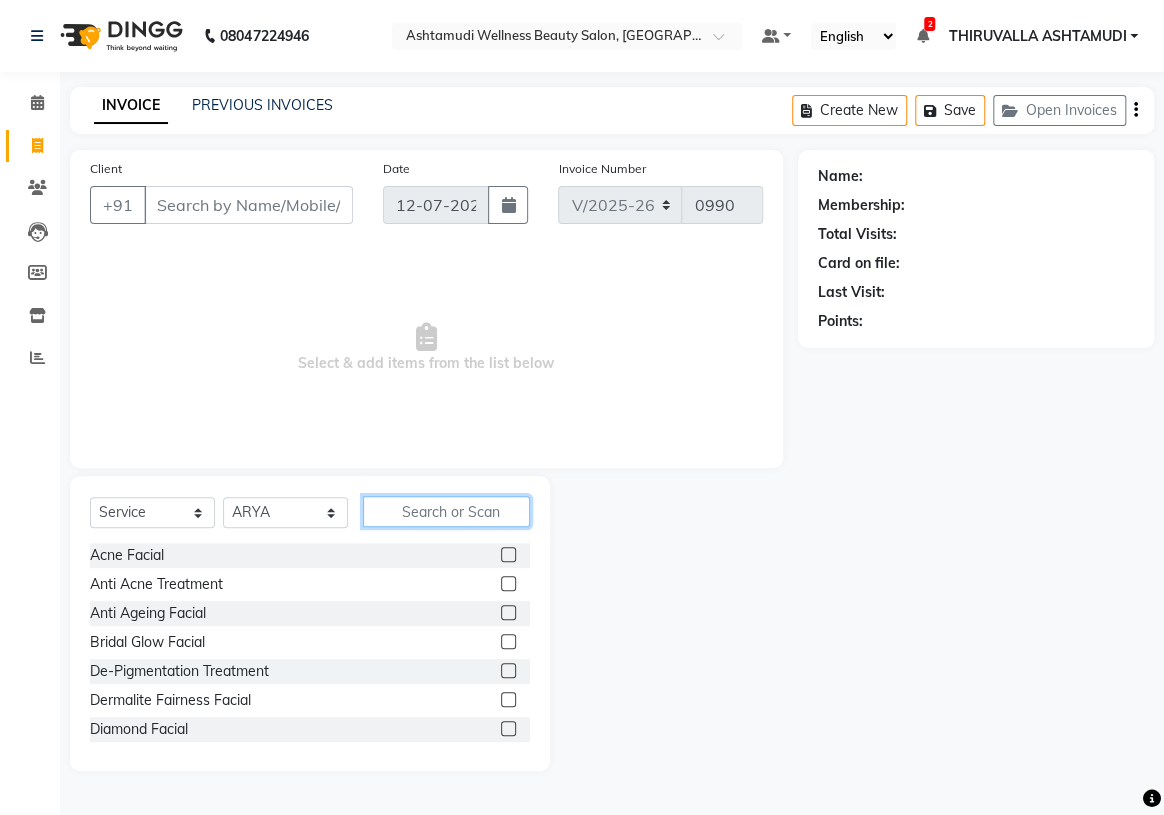 click 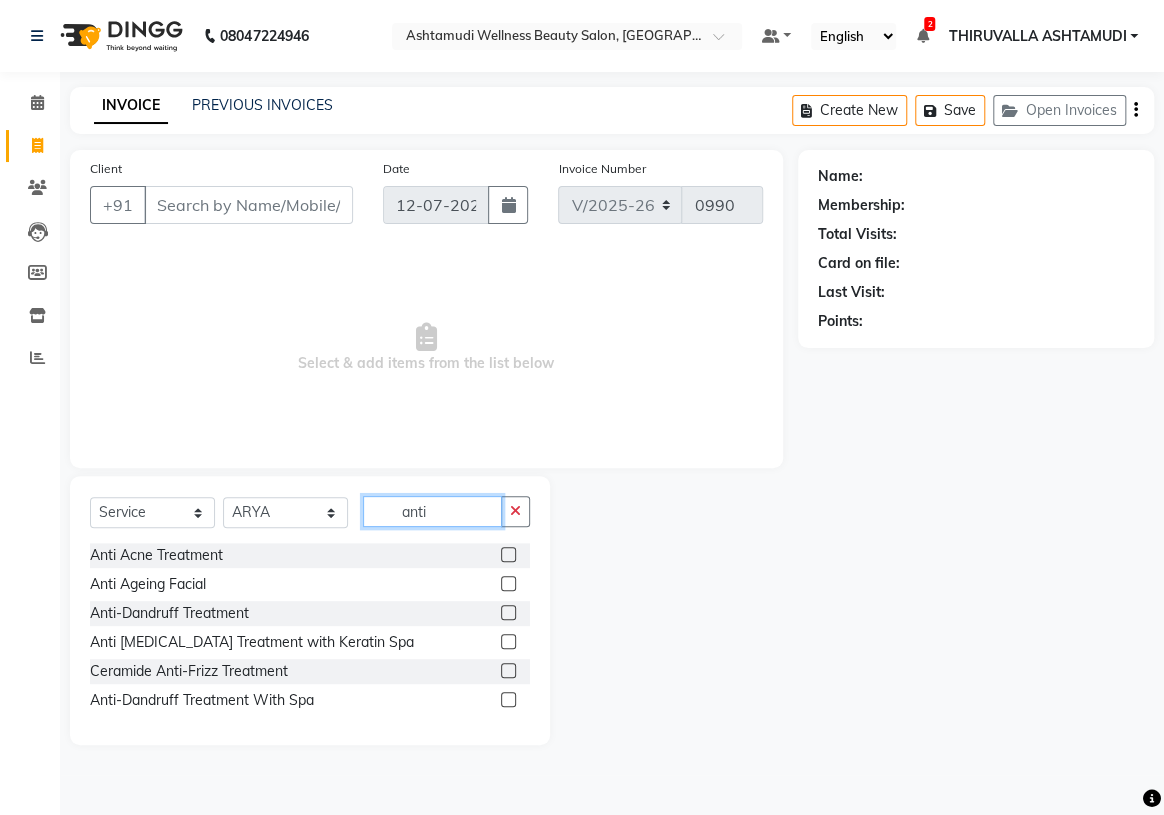 type on "anti" 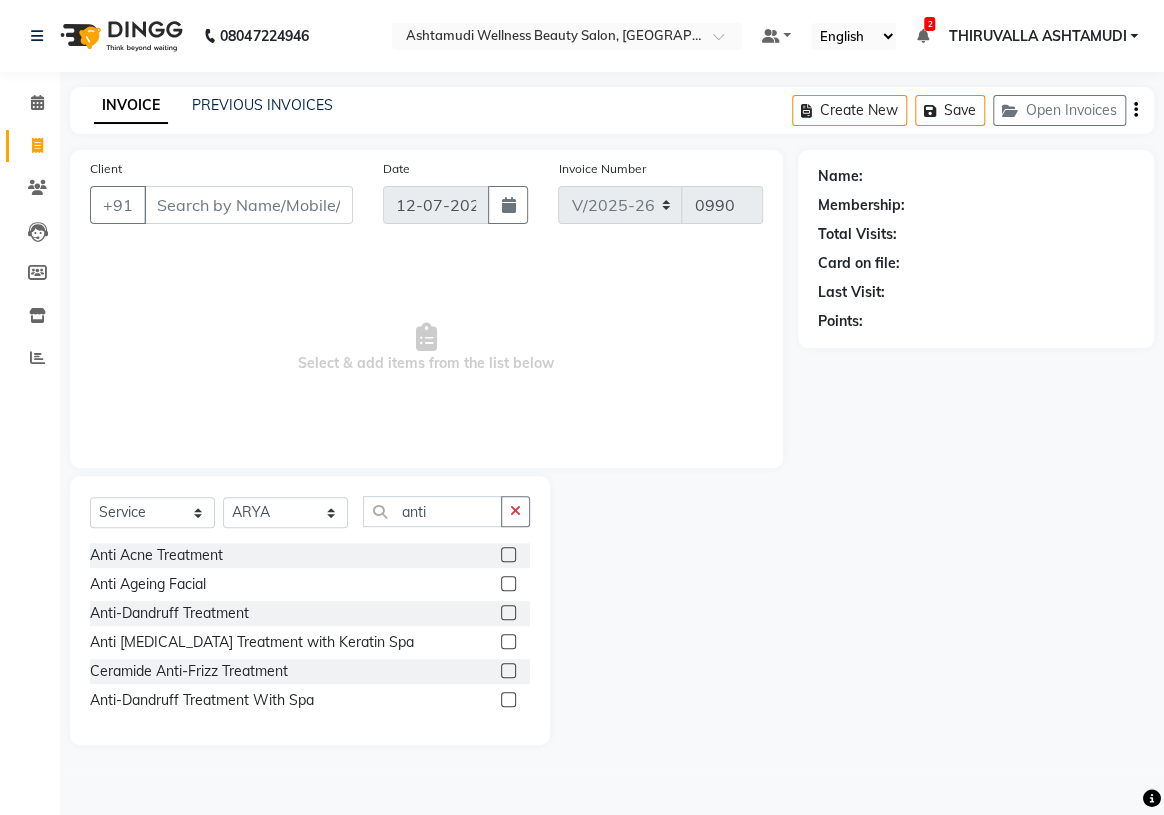 click 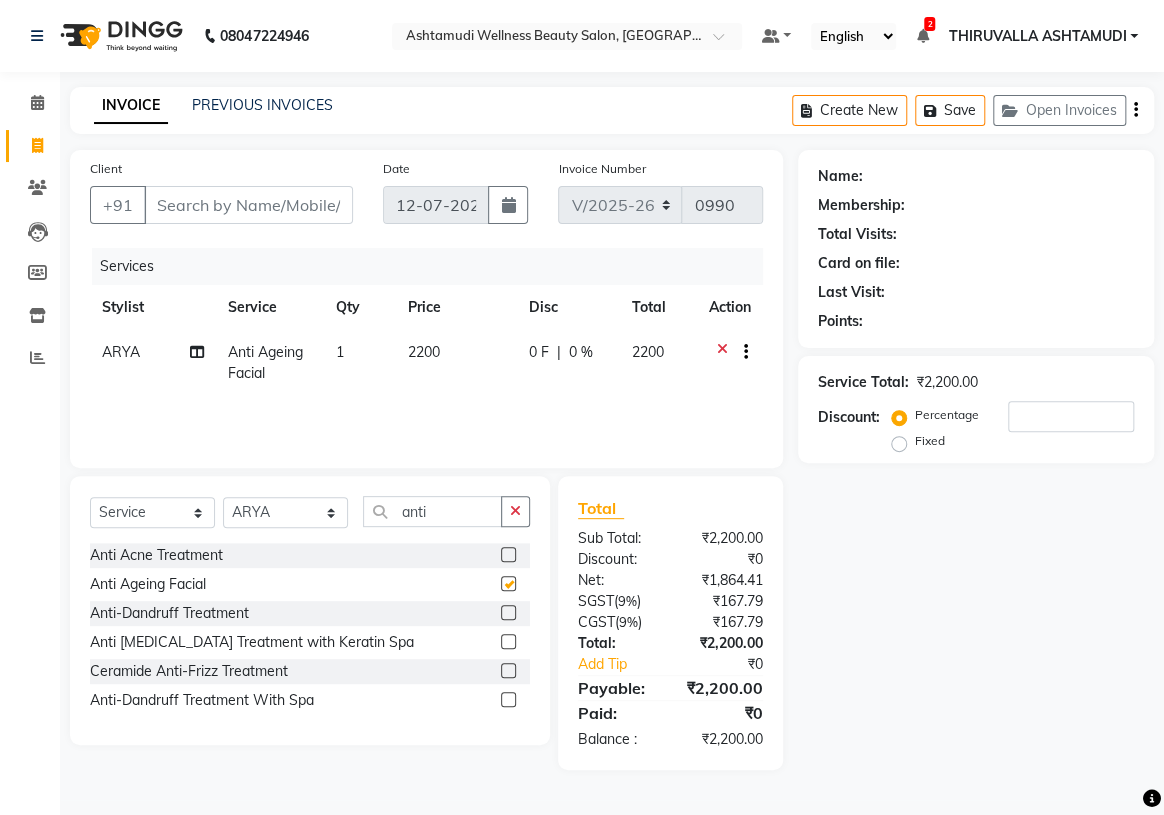checkbox on "false" 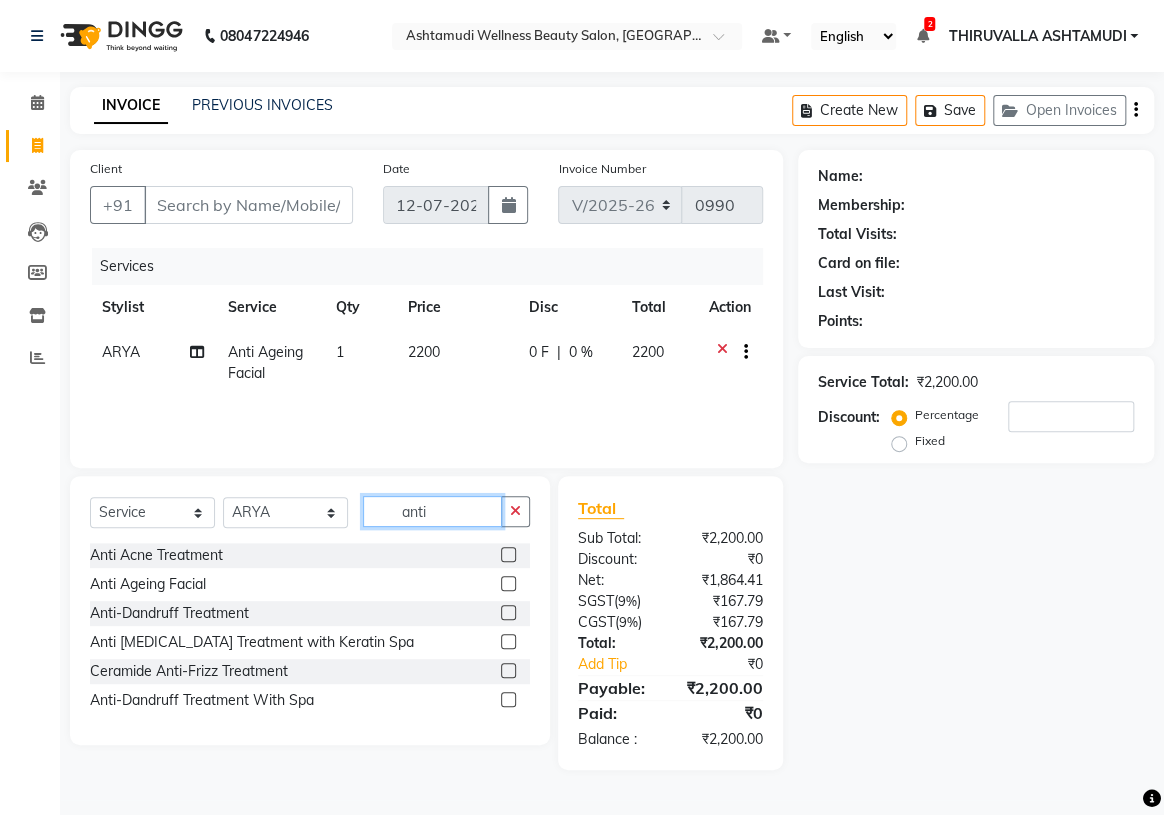 drag, startPoint x: 464, startPoint y: 514, endPoint x: 368, endPoint y: 510, distance: 96.0833 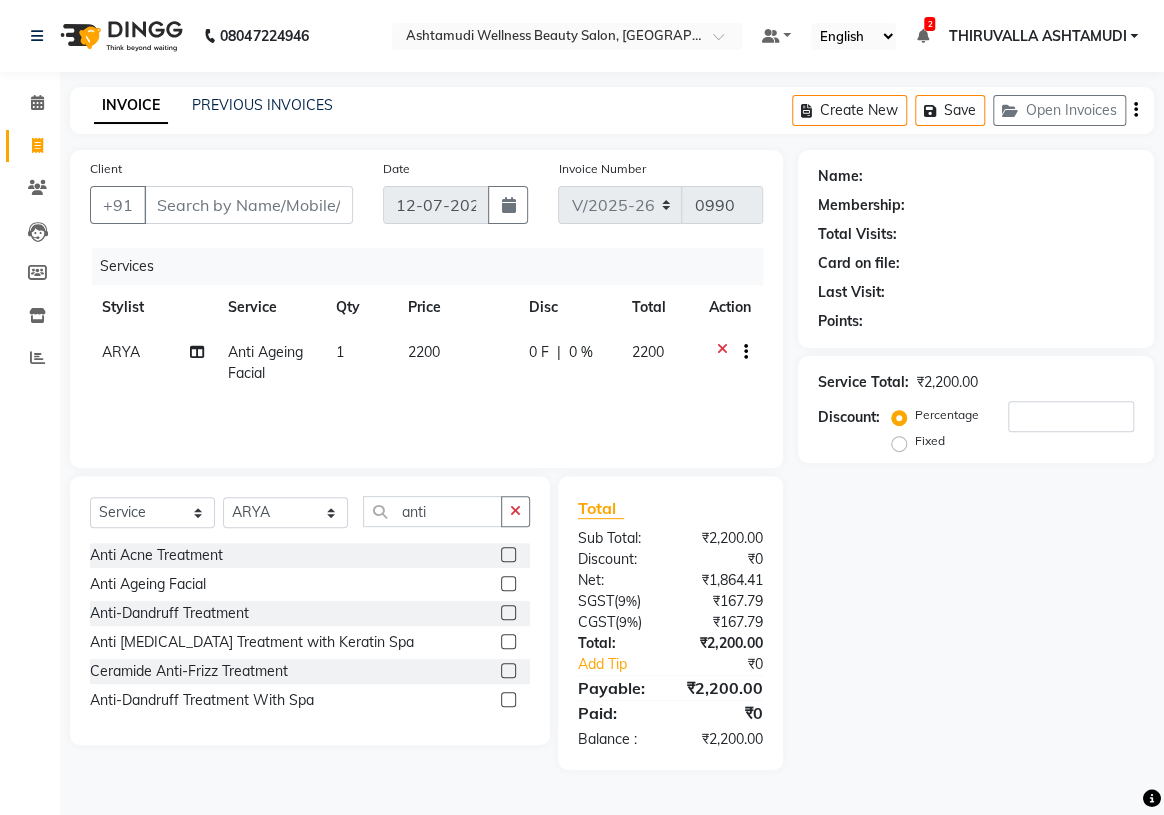 click 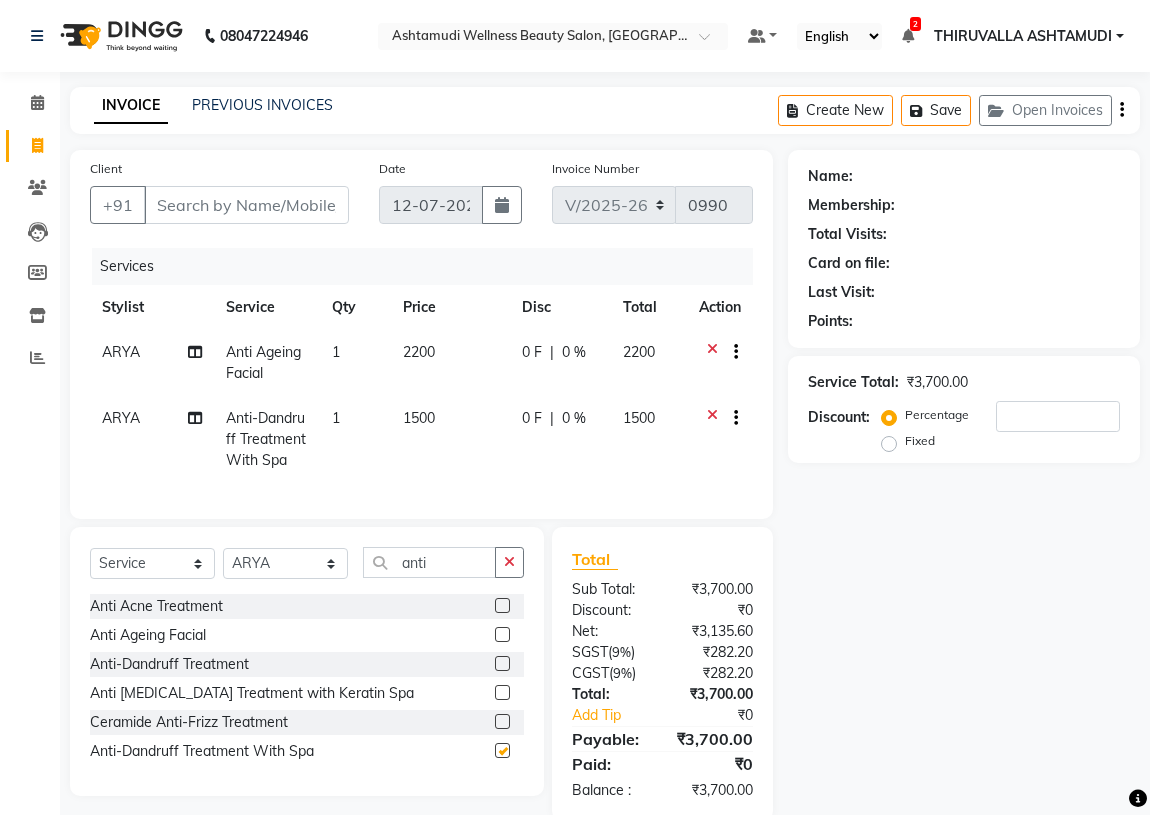 checkbox on "false" 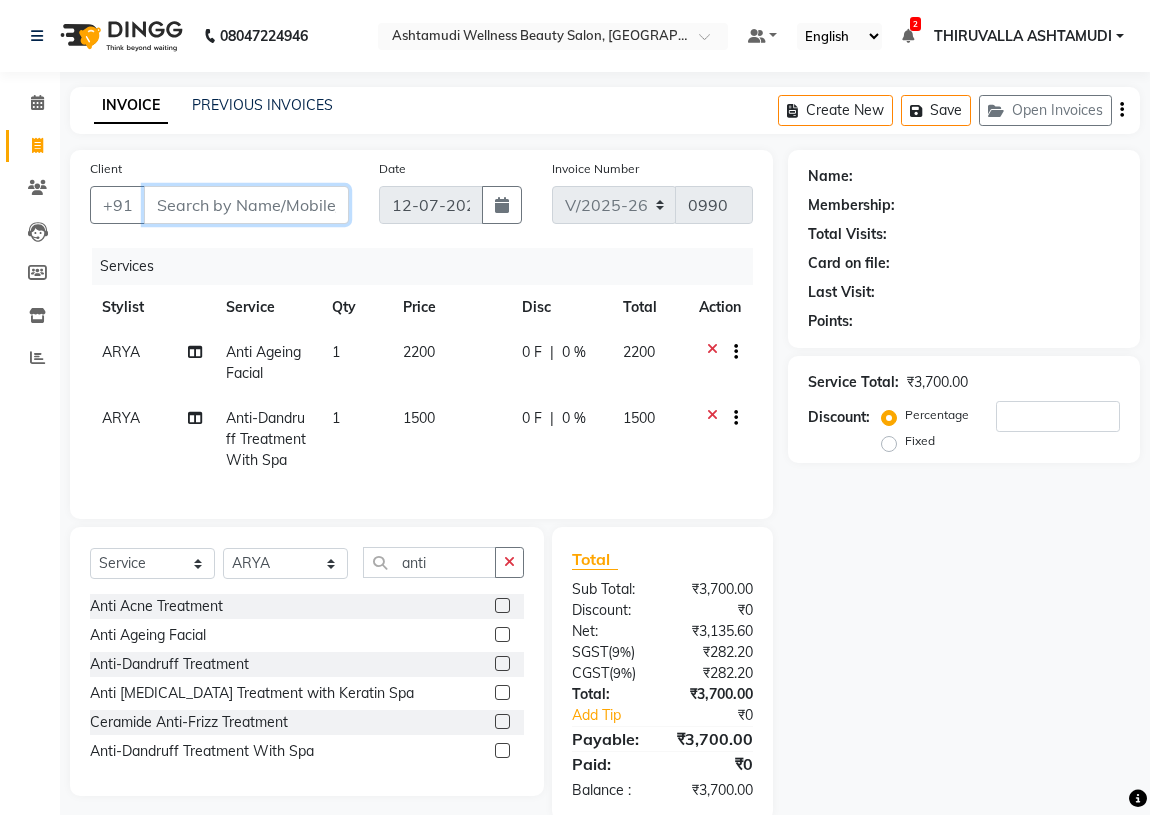click on "Client" at bounding box center (246, 205) 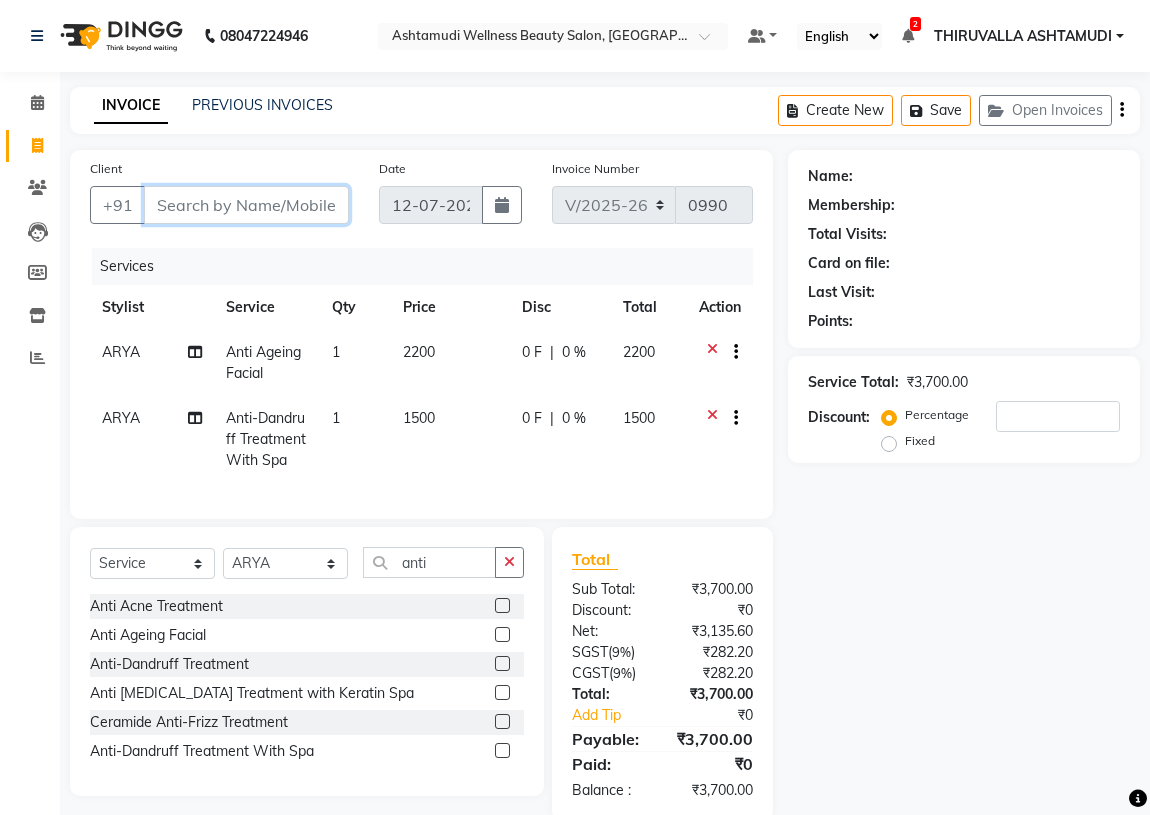 click on "Client" at bounding box center (246, 205) 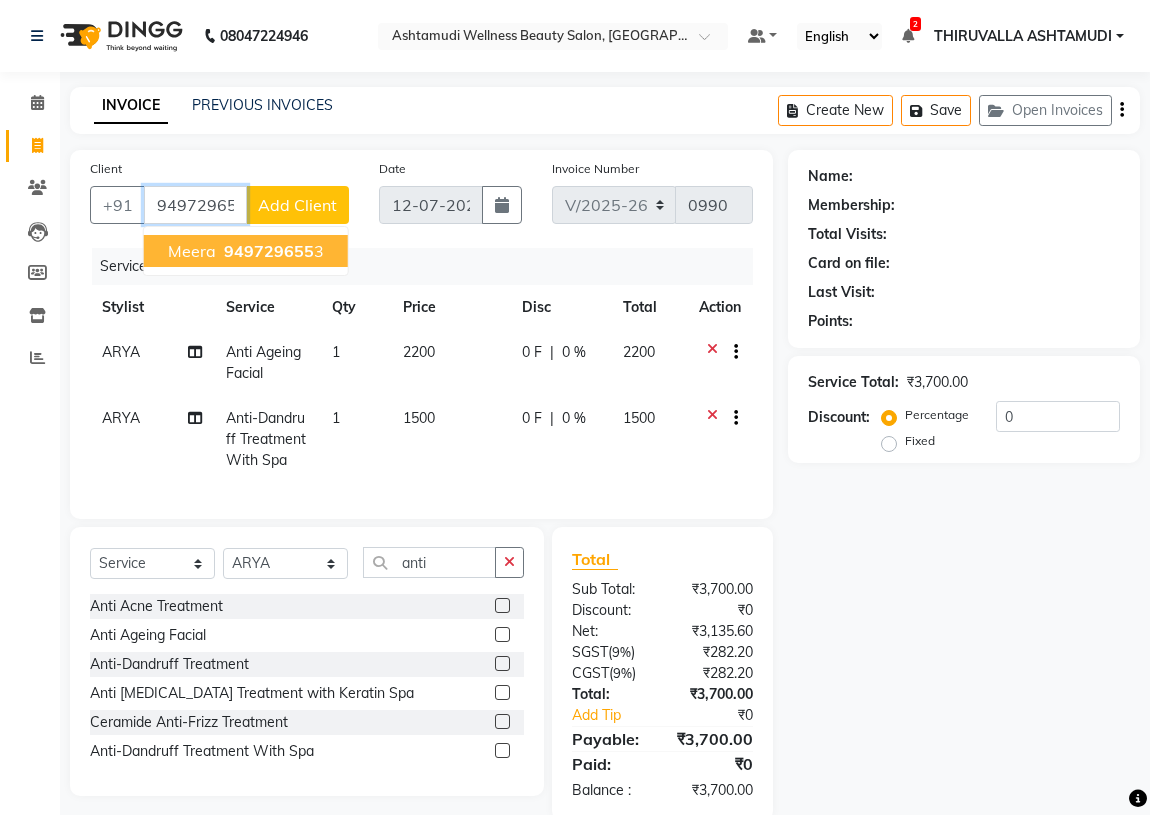 click on "949729655" at bounding box center (269, 251) 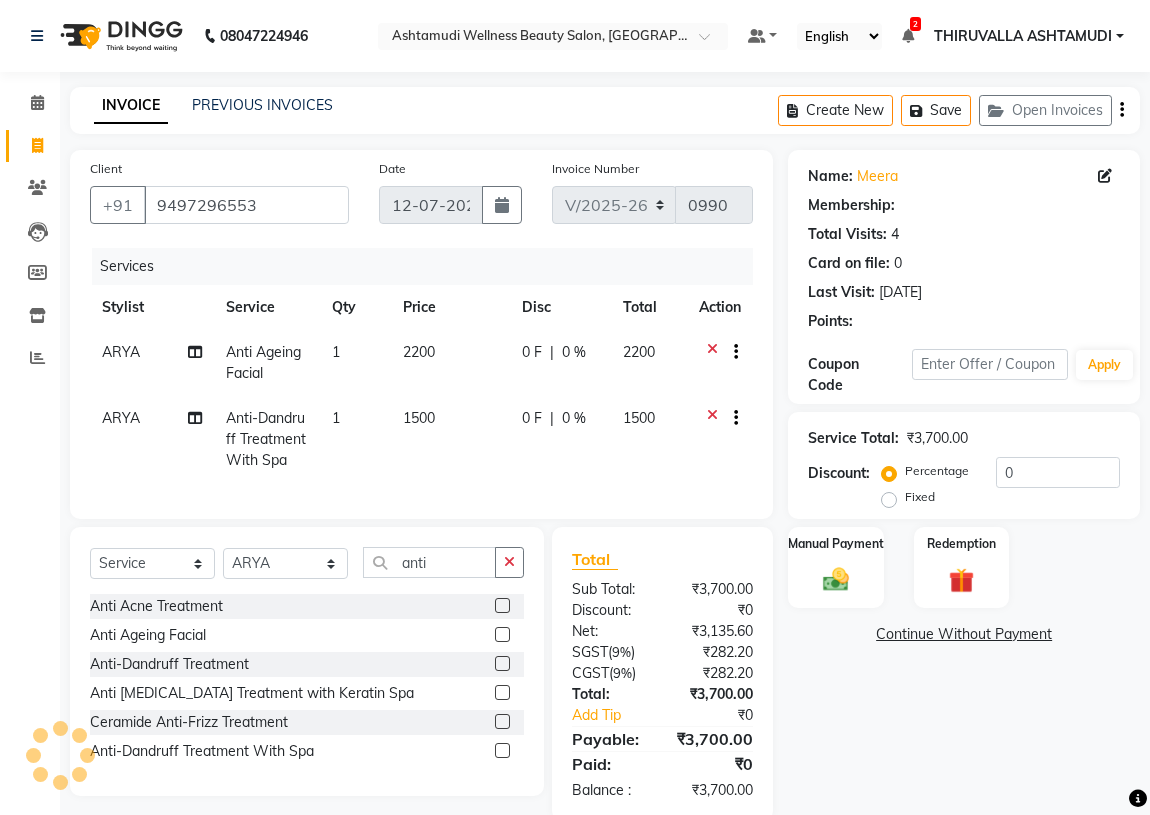 type on "15" 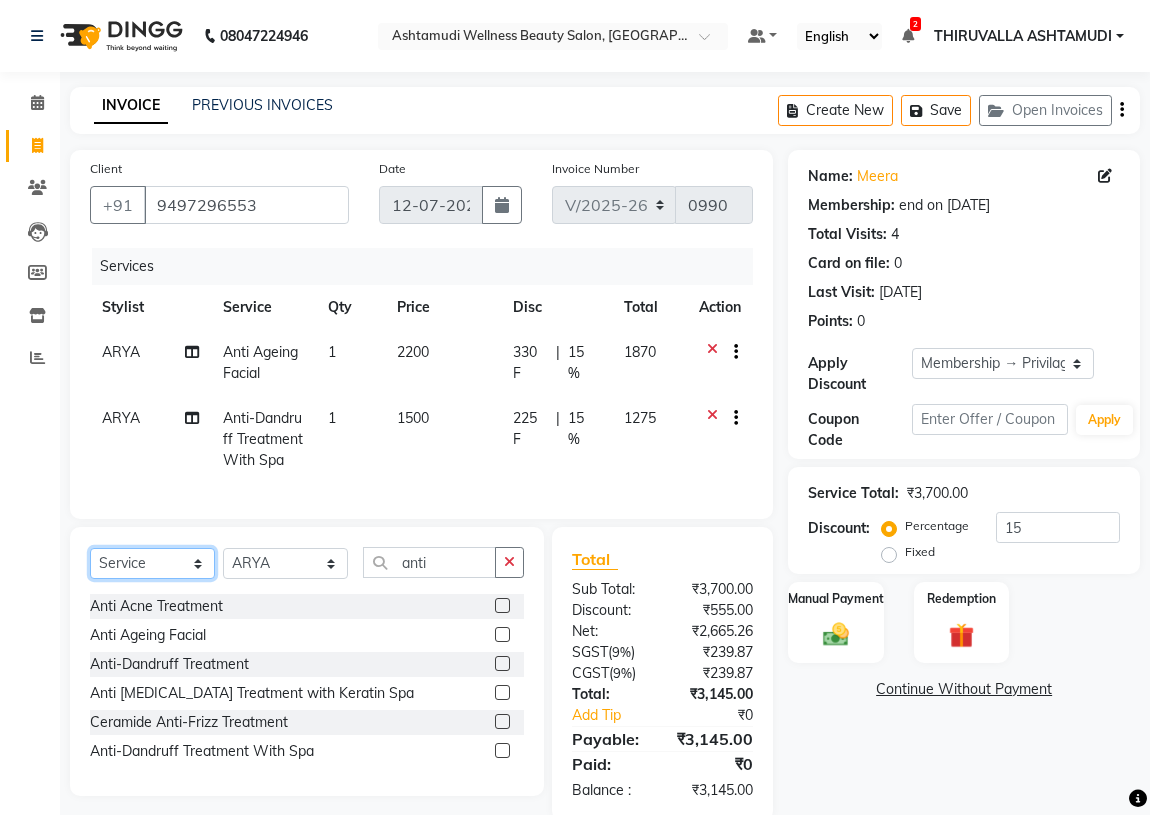 click on "Select  Service  Product  Membership  Package Voucher Prepaid Gift Card" 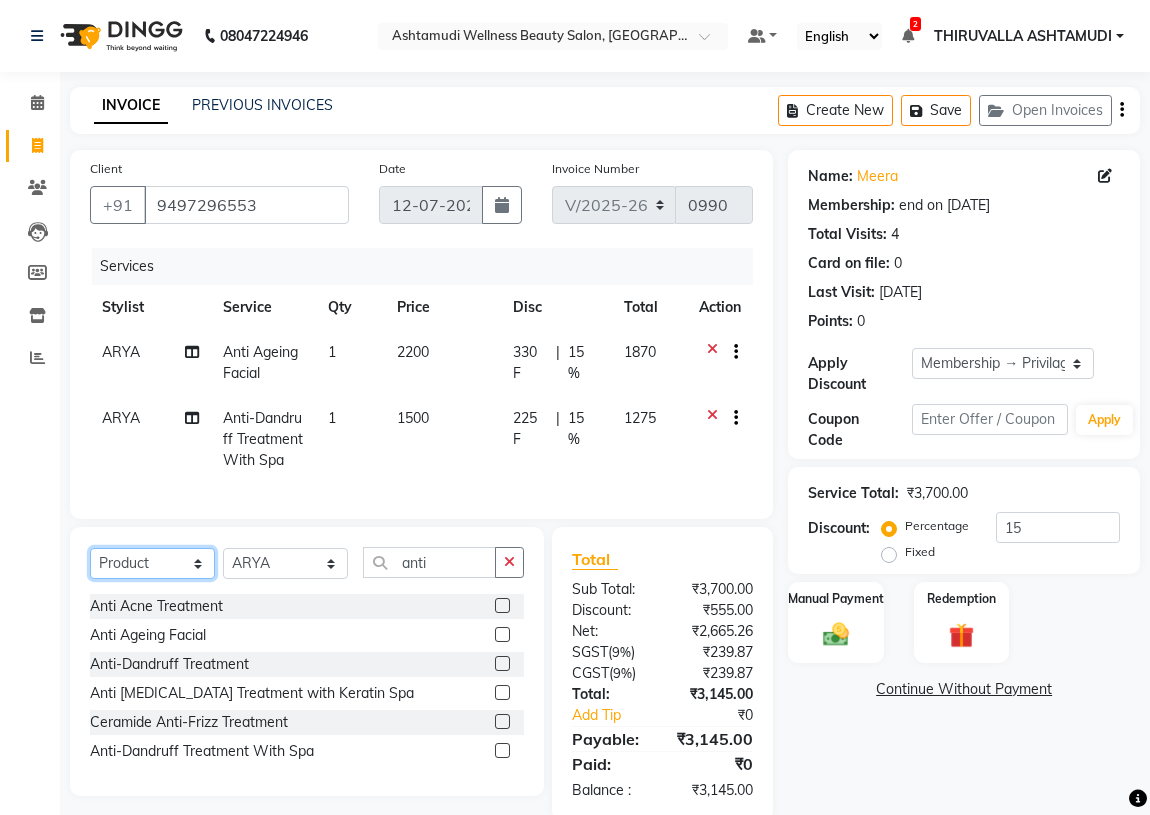 click on "Select  Service  Product  Membership  Package Voucher Prepaid Gift Card" 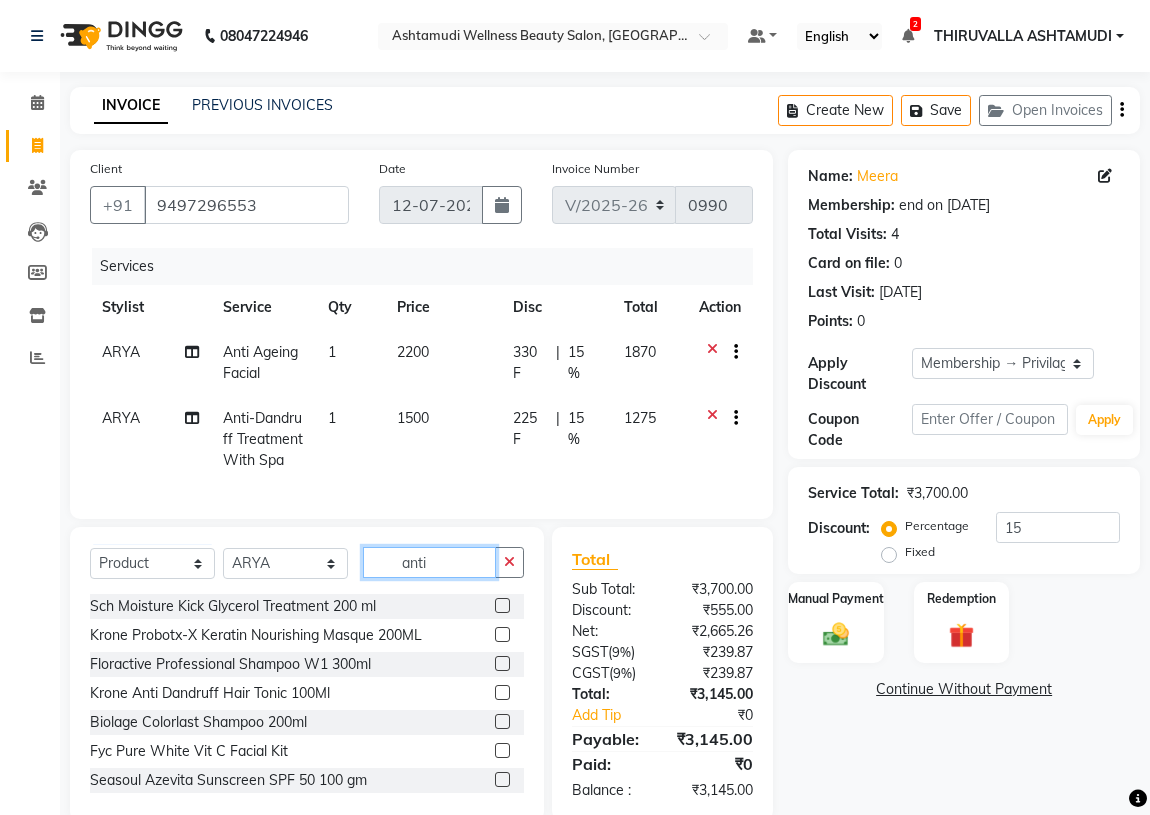 drag, startPoint x: 467, startPoint y: 580, endPoint x: 382, endPoint y: 583, distance: 85.052925 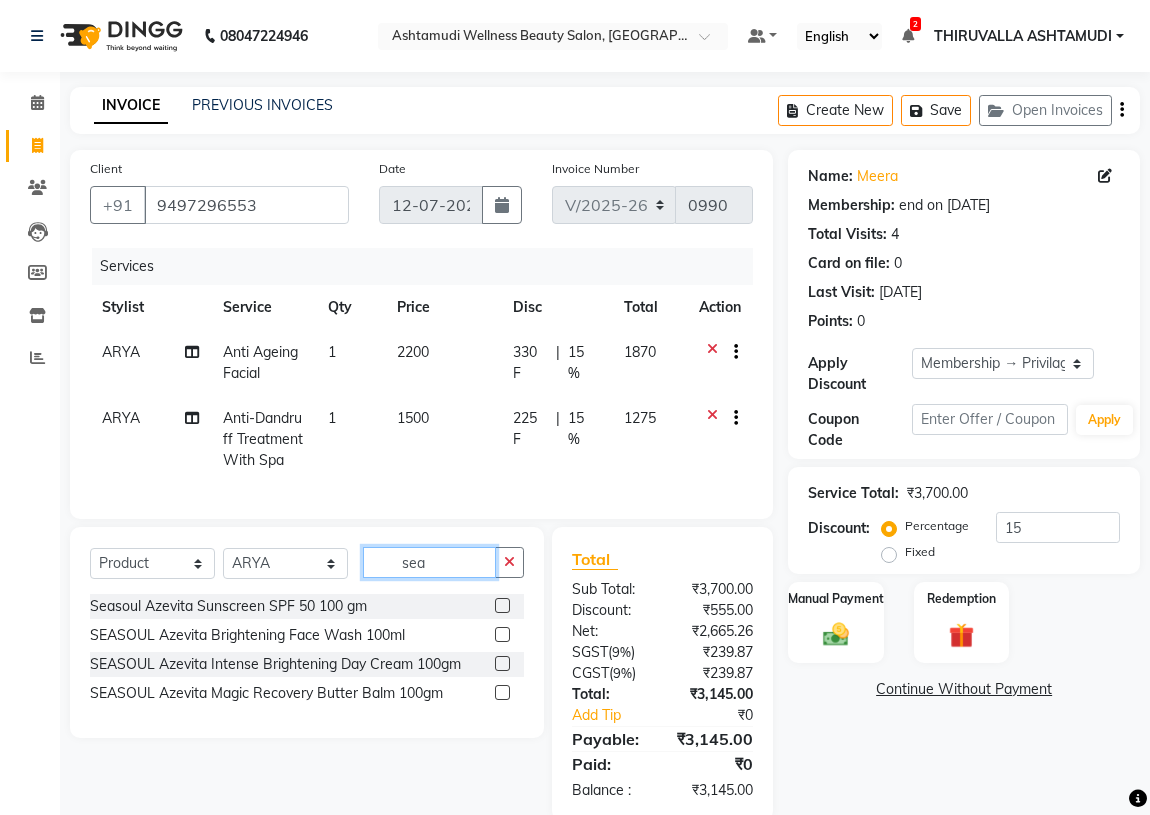 type on "sea" 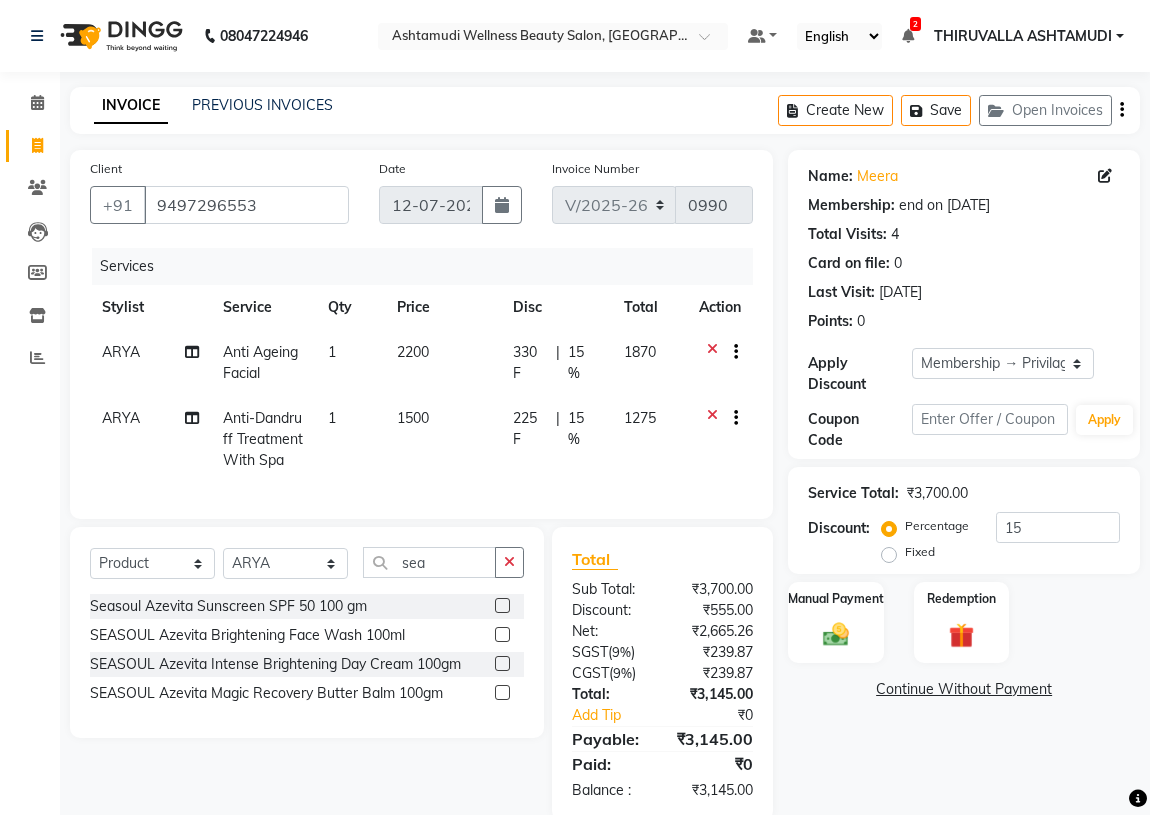 click 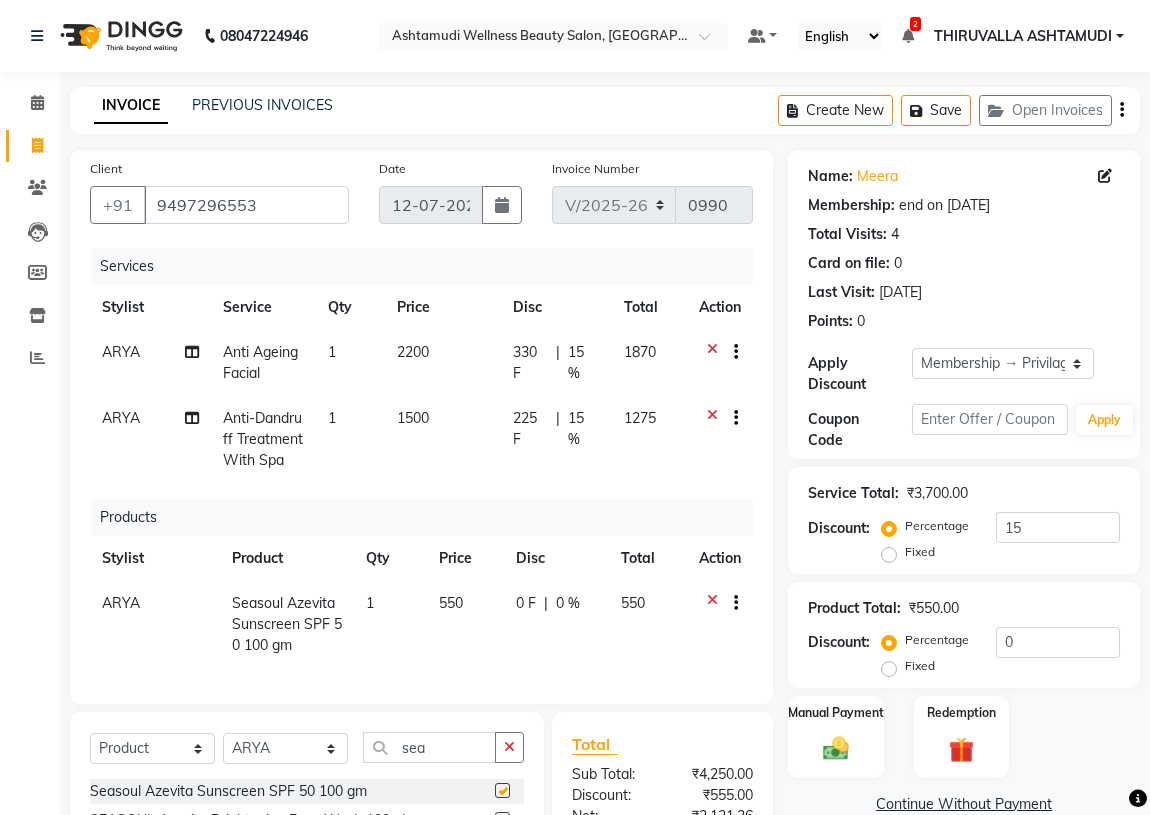 checkbox on "false" 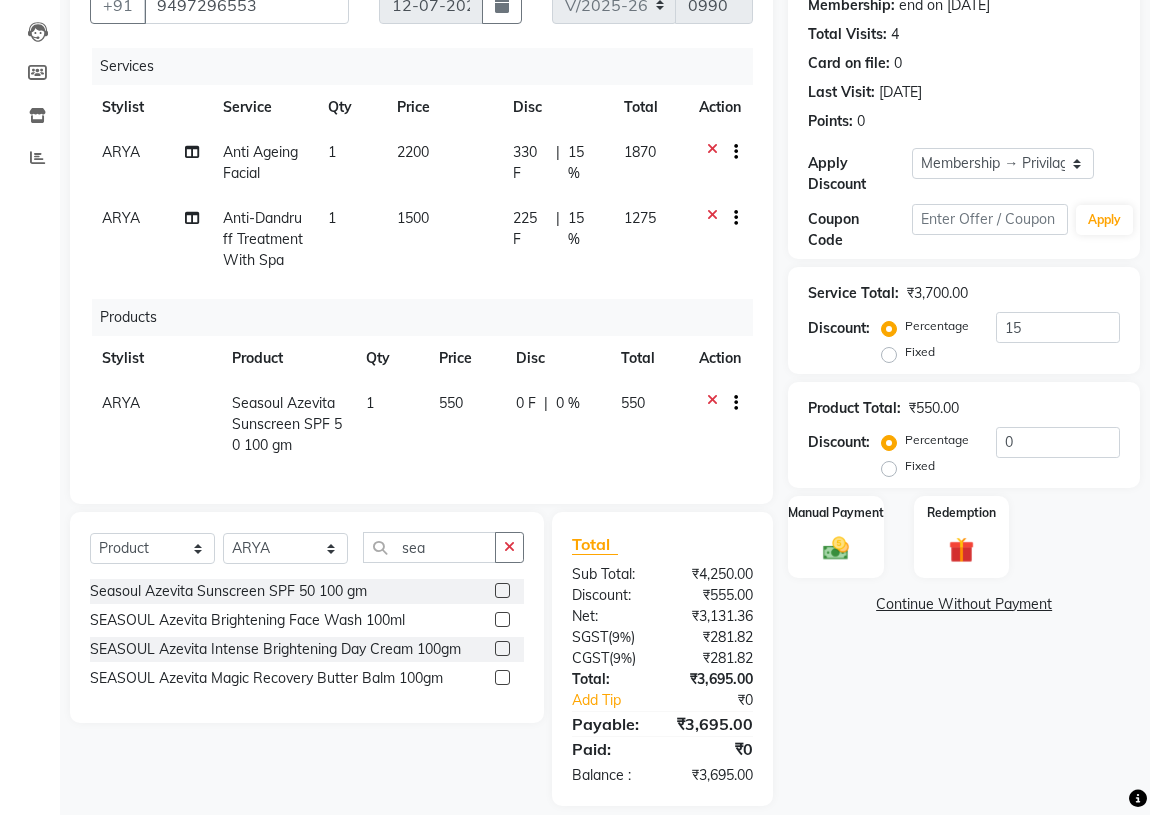 scroll, scrollTop: 235, scrollLeft: 0, axis: vertical 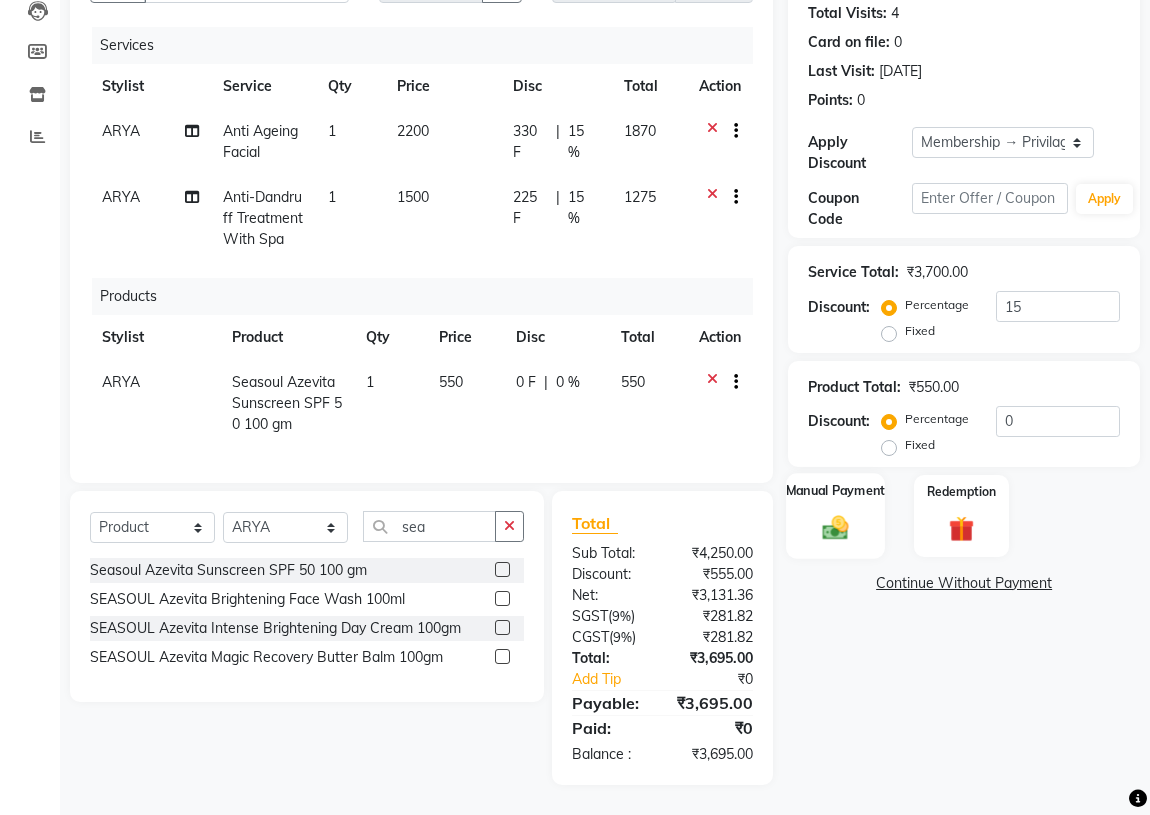 click 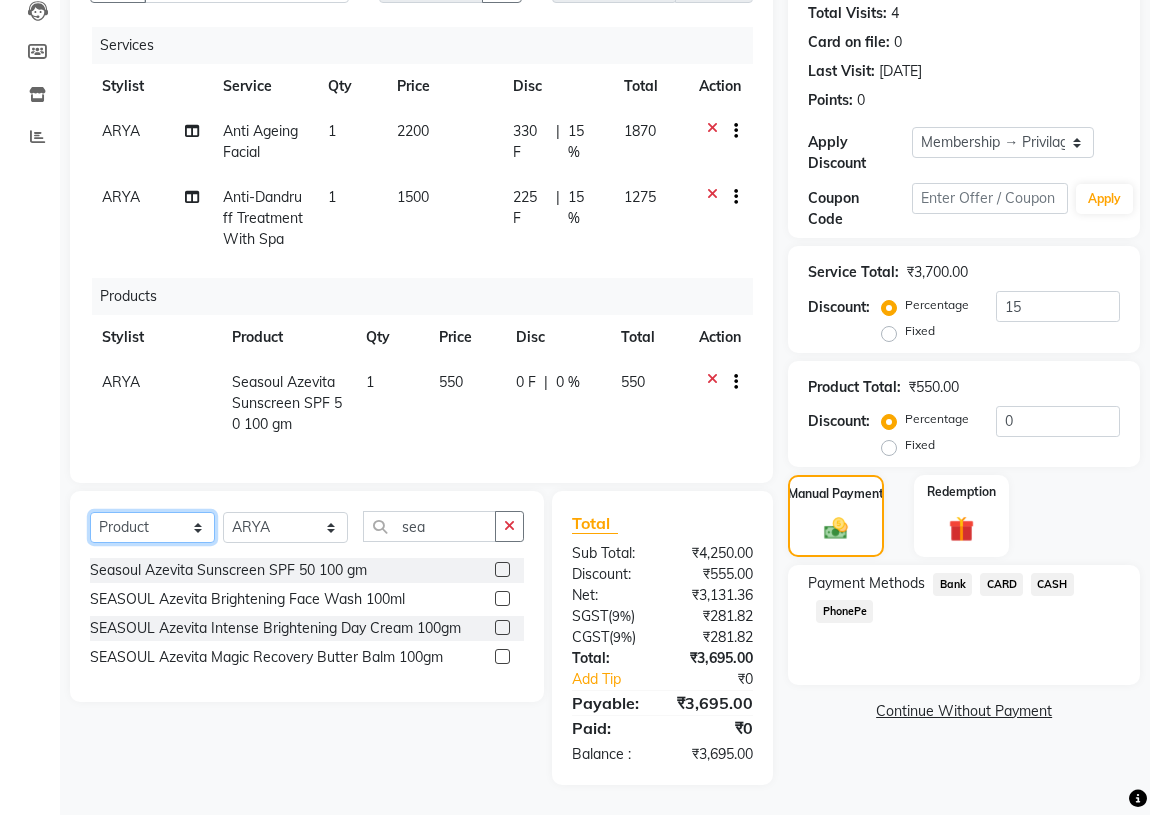 click on "Select  Service  Product  Membership  Package Voucher Prepaid Gift Card" 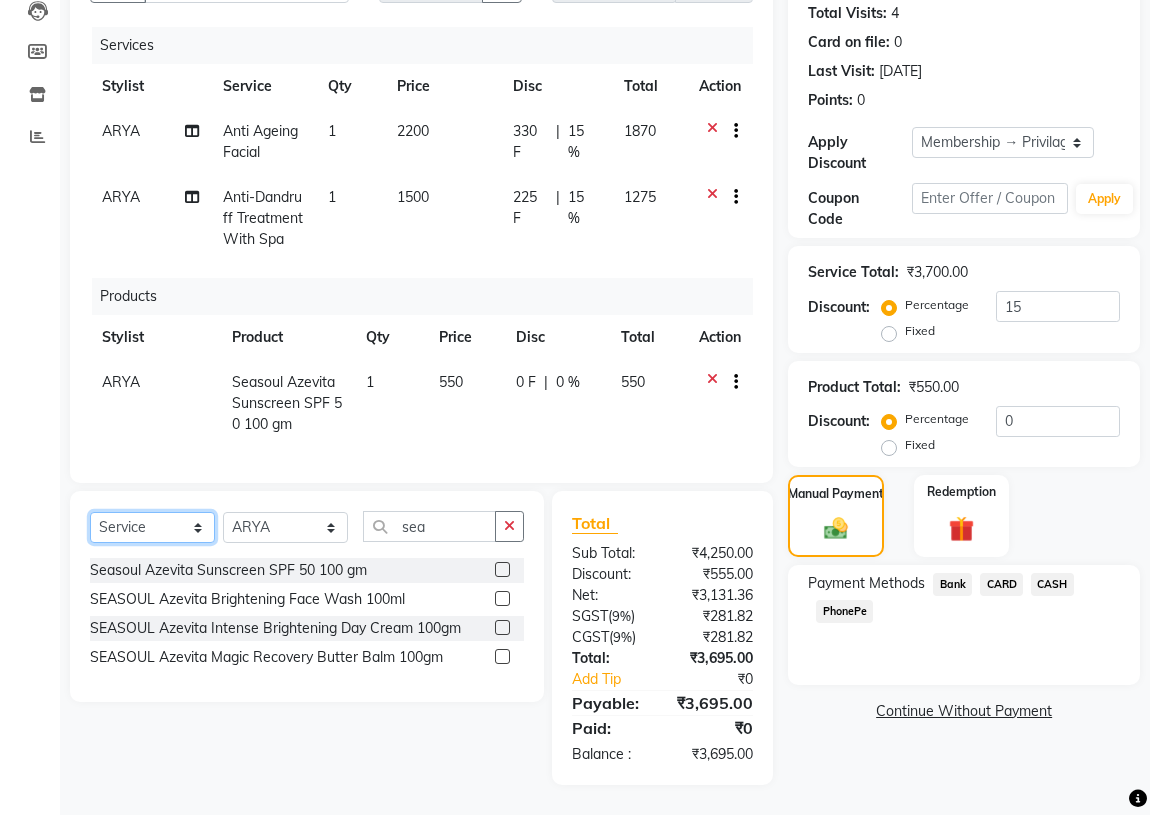 click on "Select  Service  Product  Membership  Package Voucher Prepaid Gift Card" 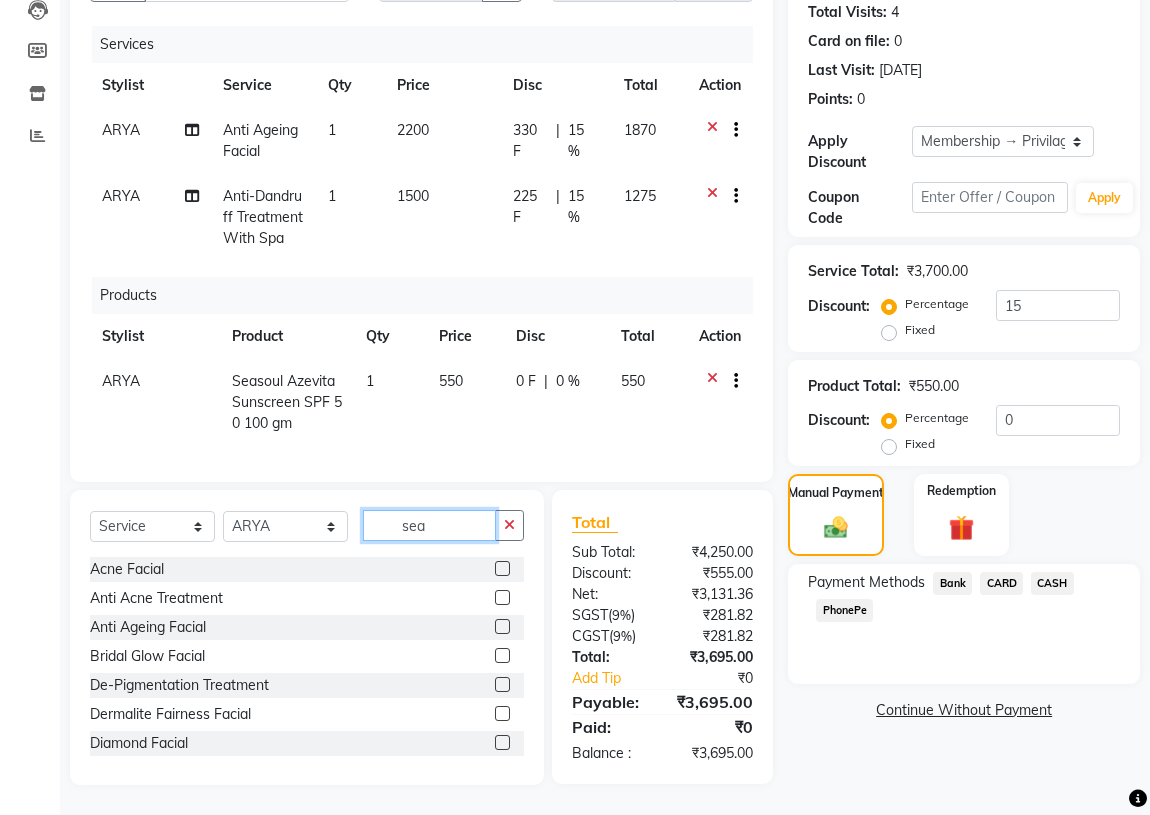 click on "sea" 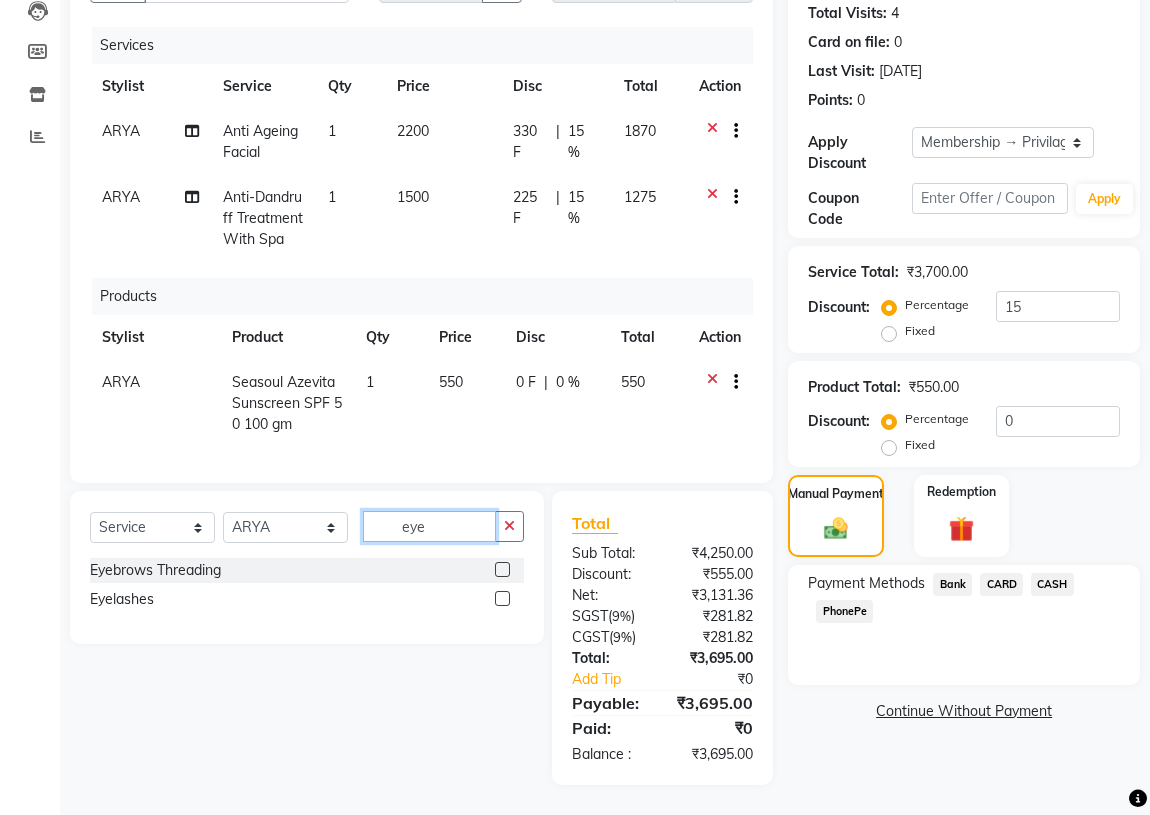 type on "eye" 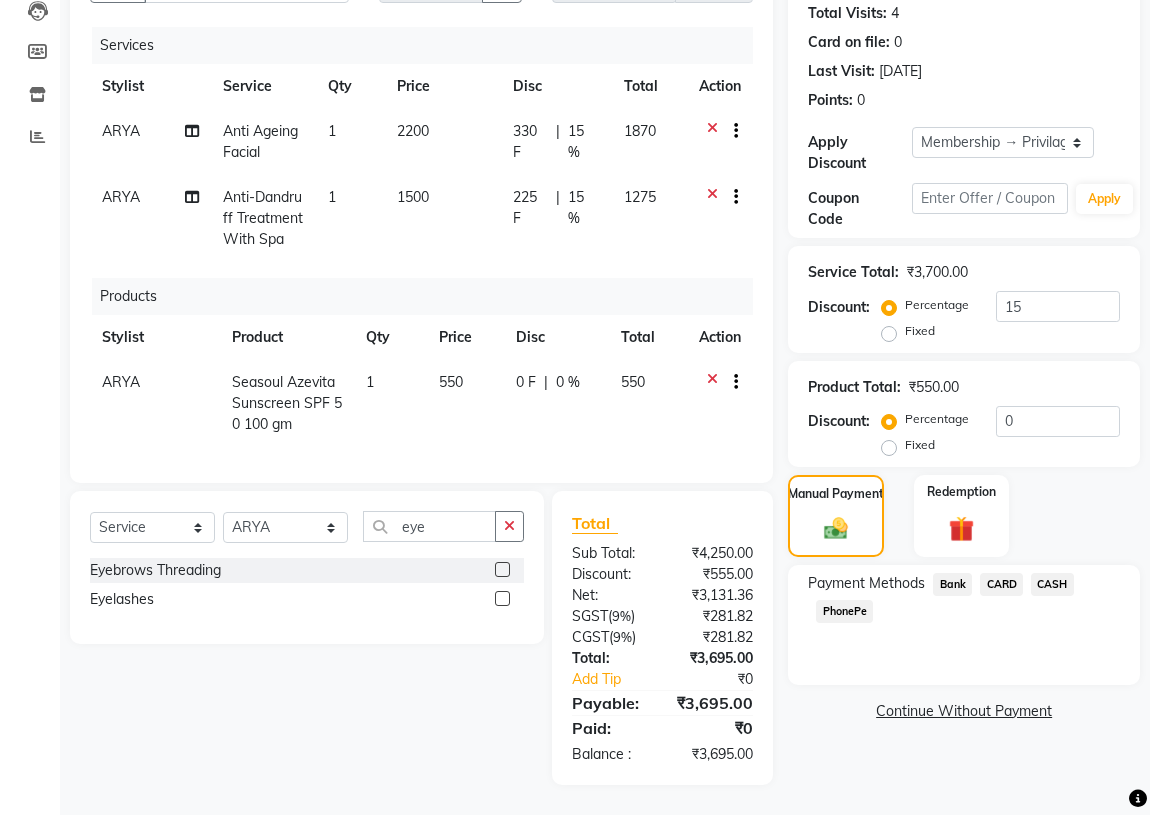 click 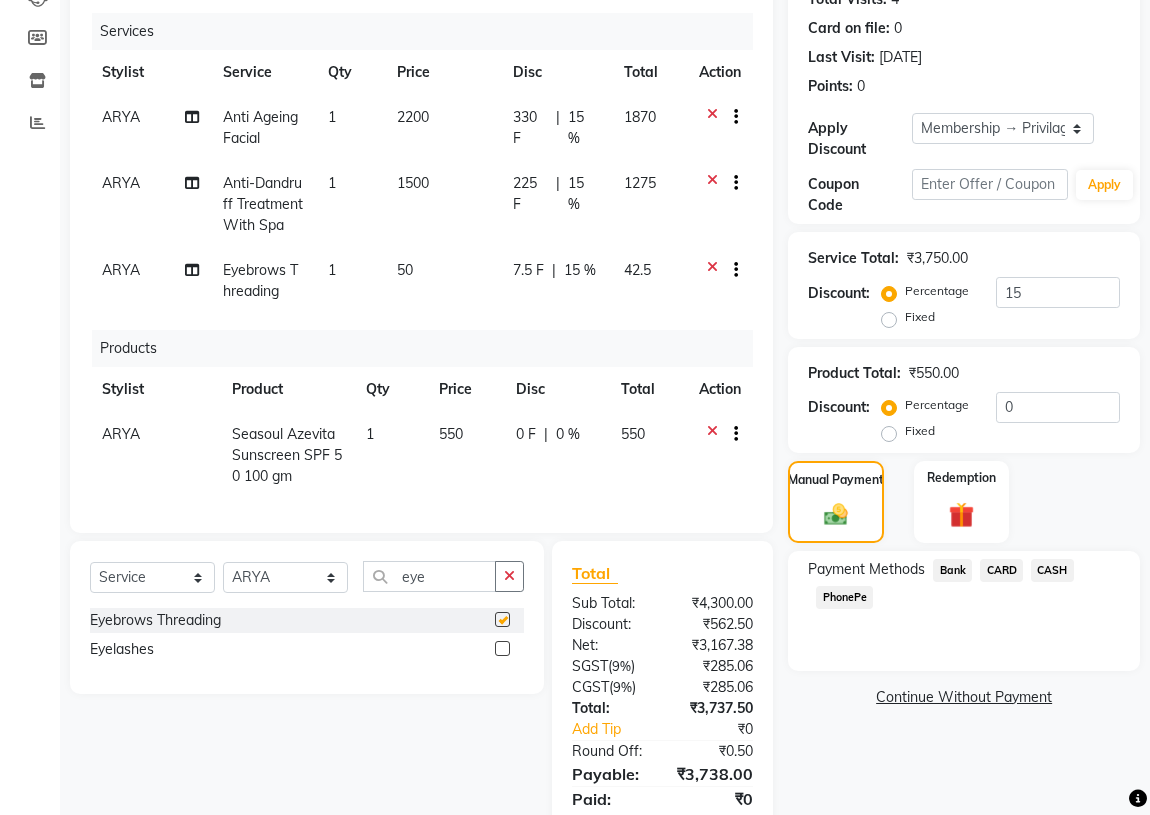checkbox on "false" 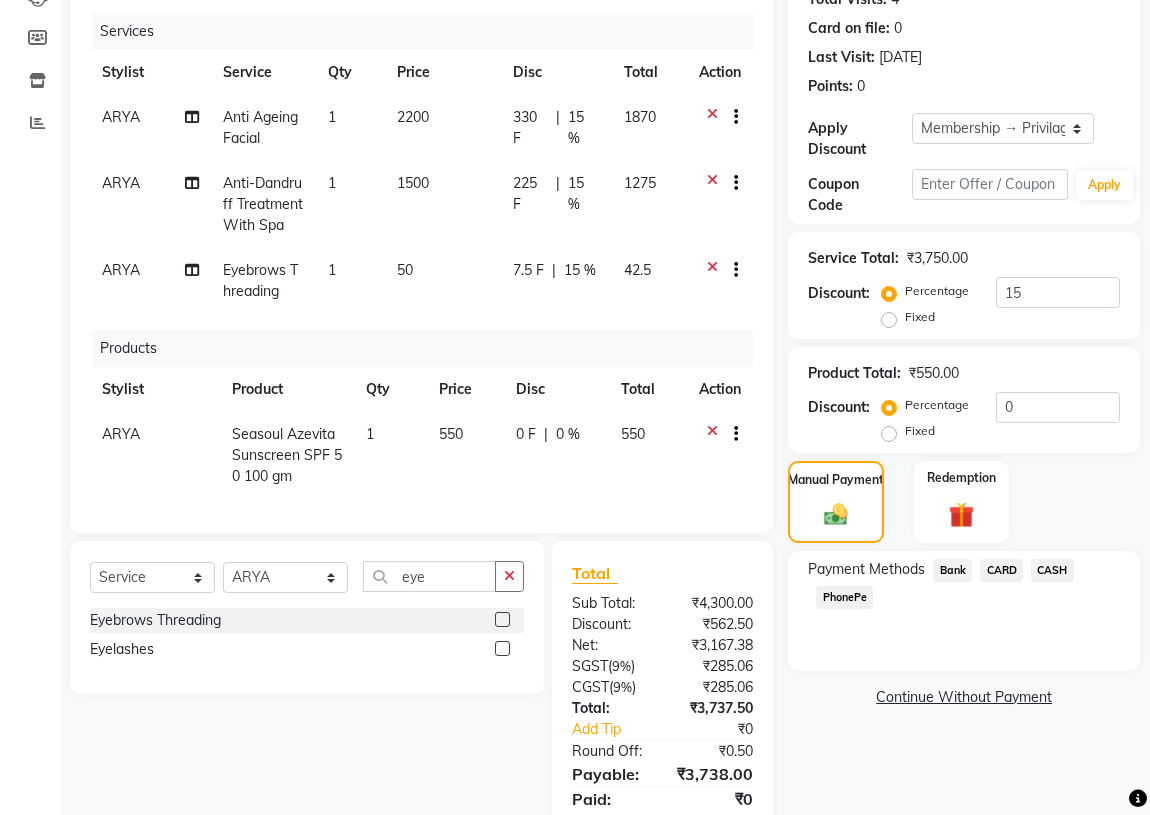 scroll, scrollTop: 15, scrollLeft: 0, axis: vertical 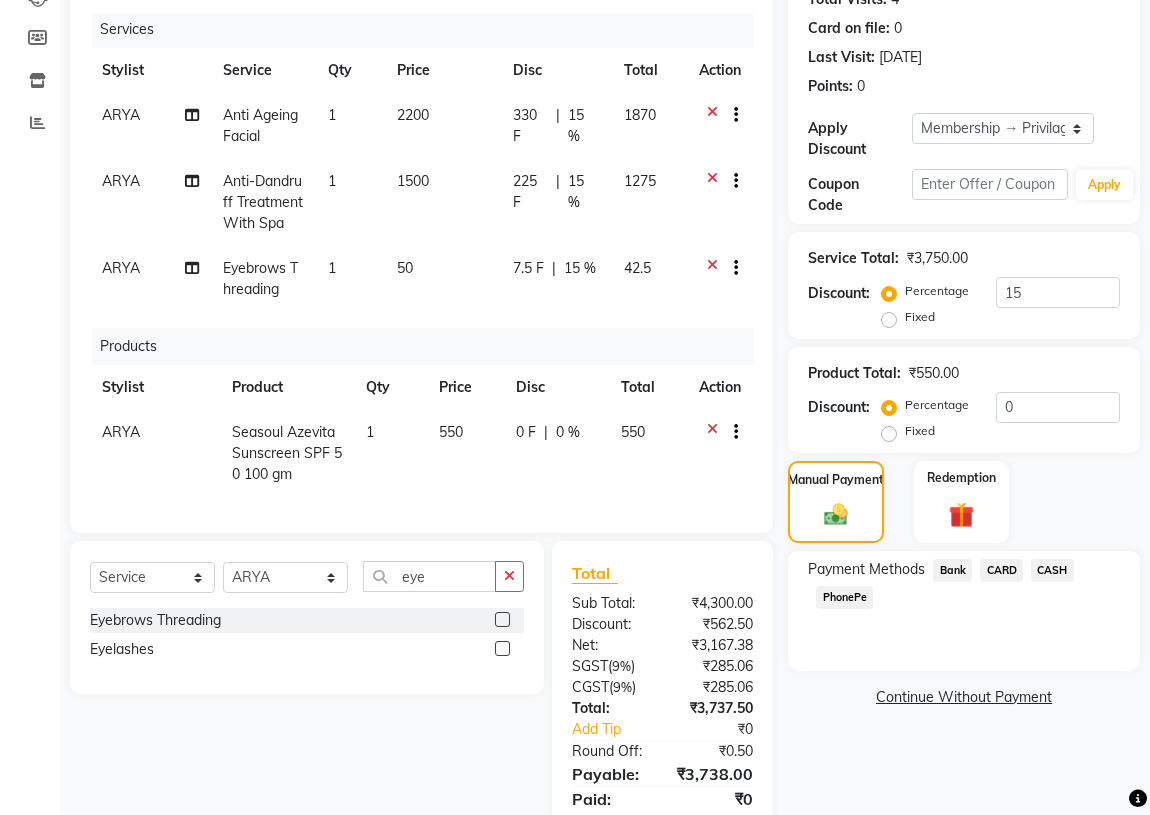 click on "PhonePe" 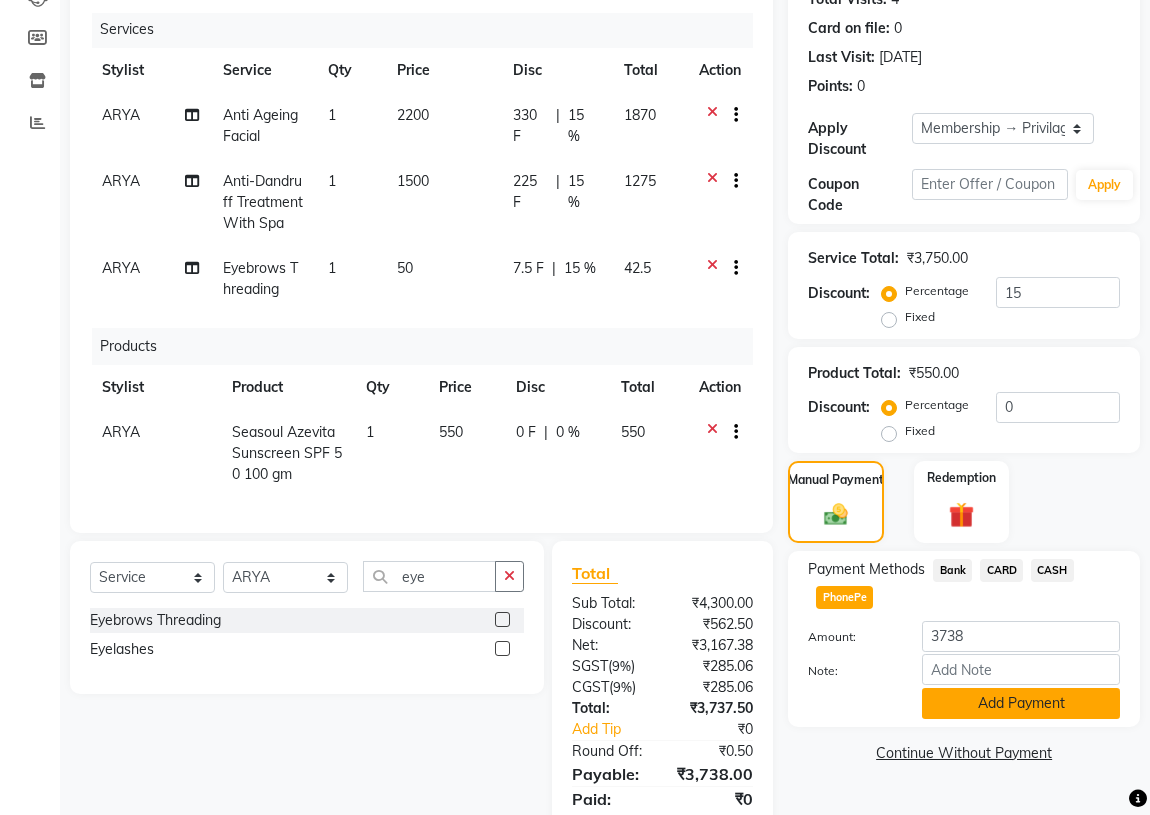 click on "Add Payment" 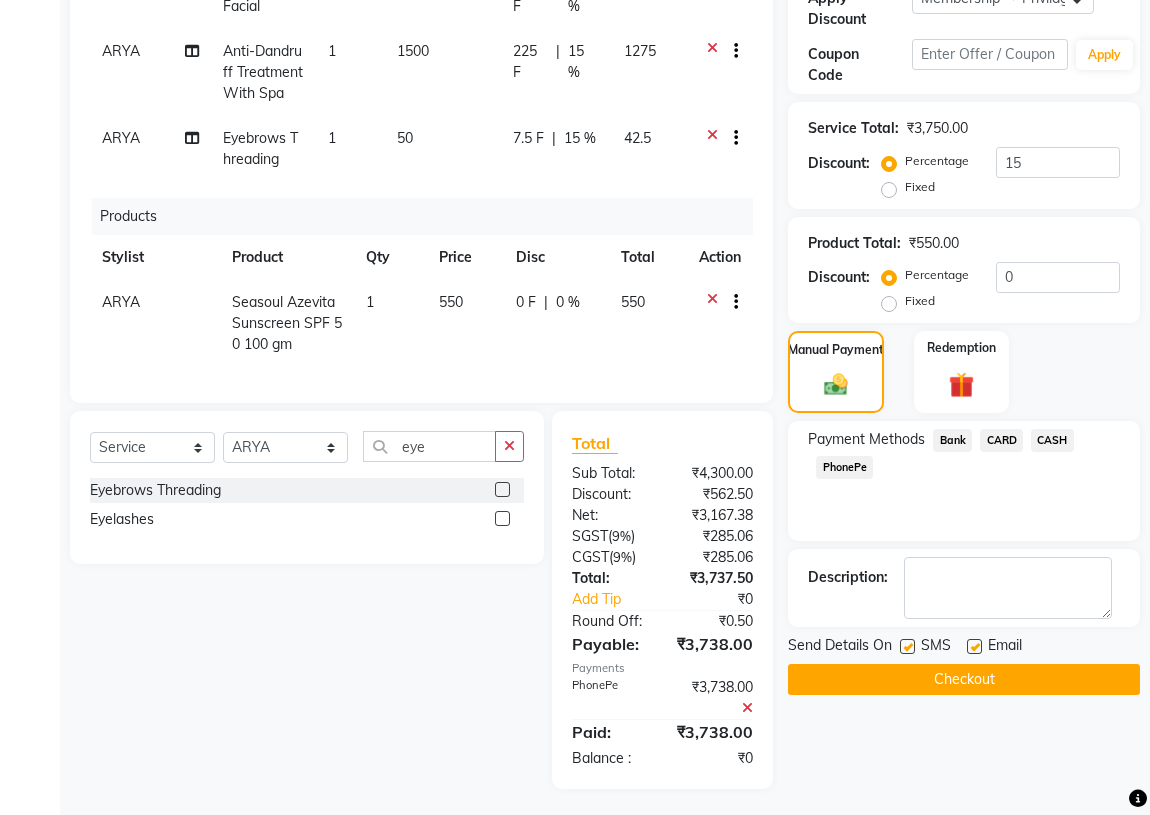 scroll, scrollTop: 369, scrollLeft: 0, axis: vertical 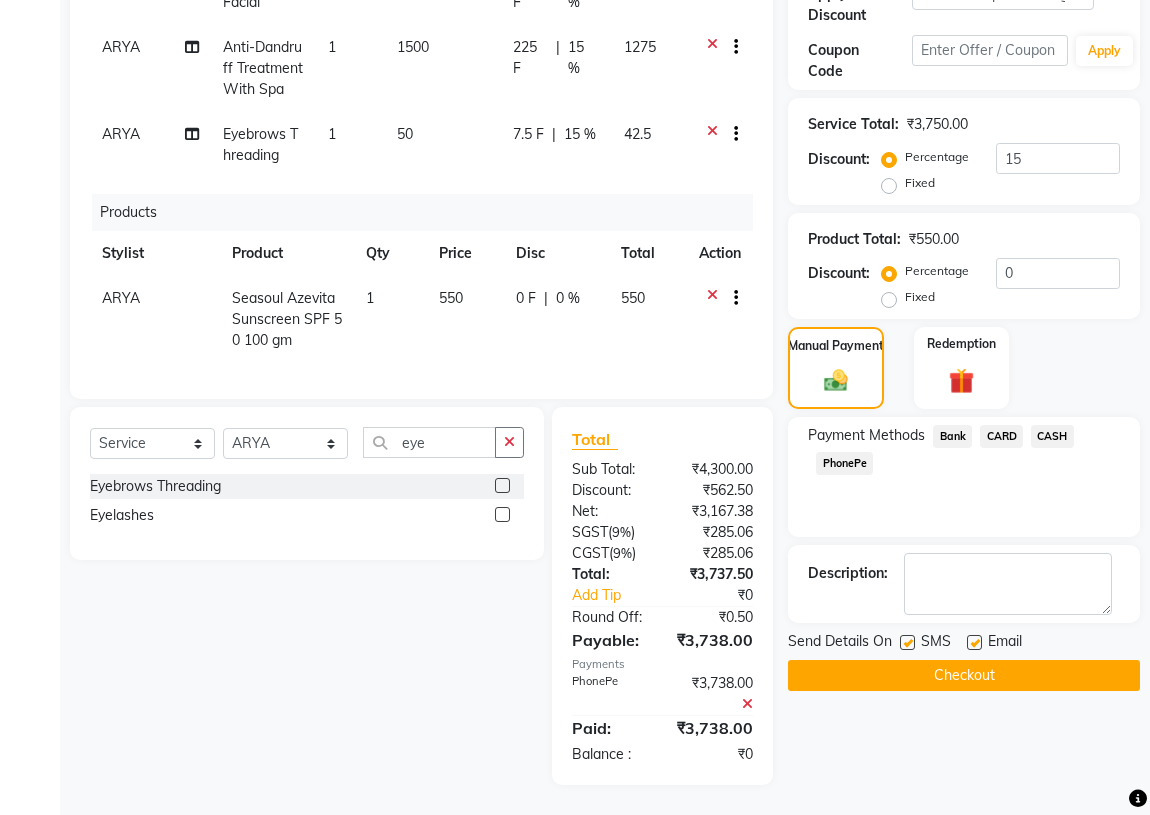 click on "Checkout" 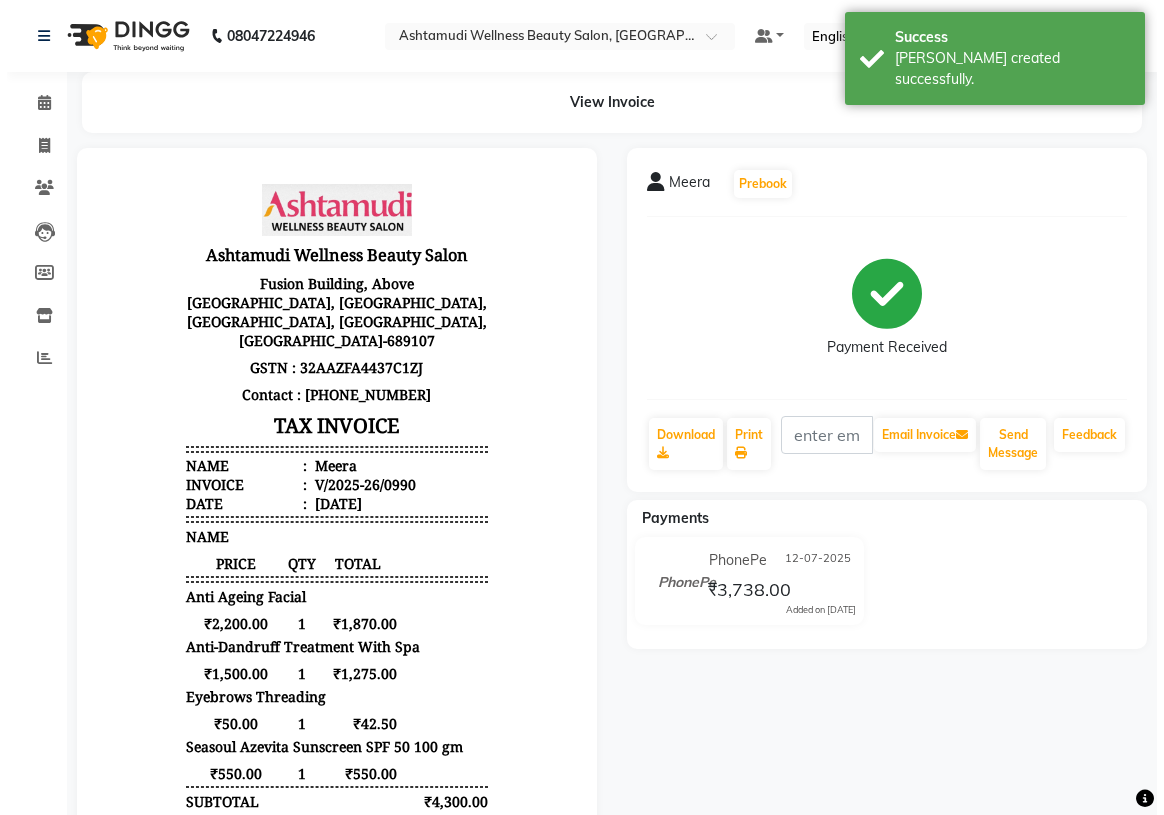 scroll, scrollTop: 0, scrollLeft: 0, axis: both 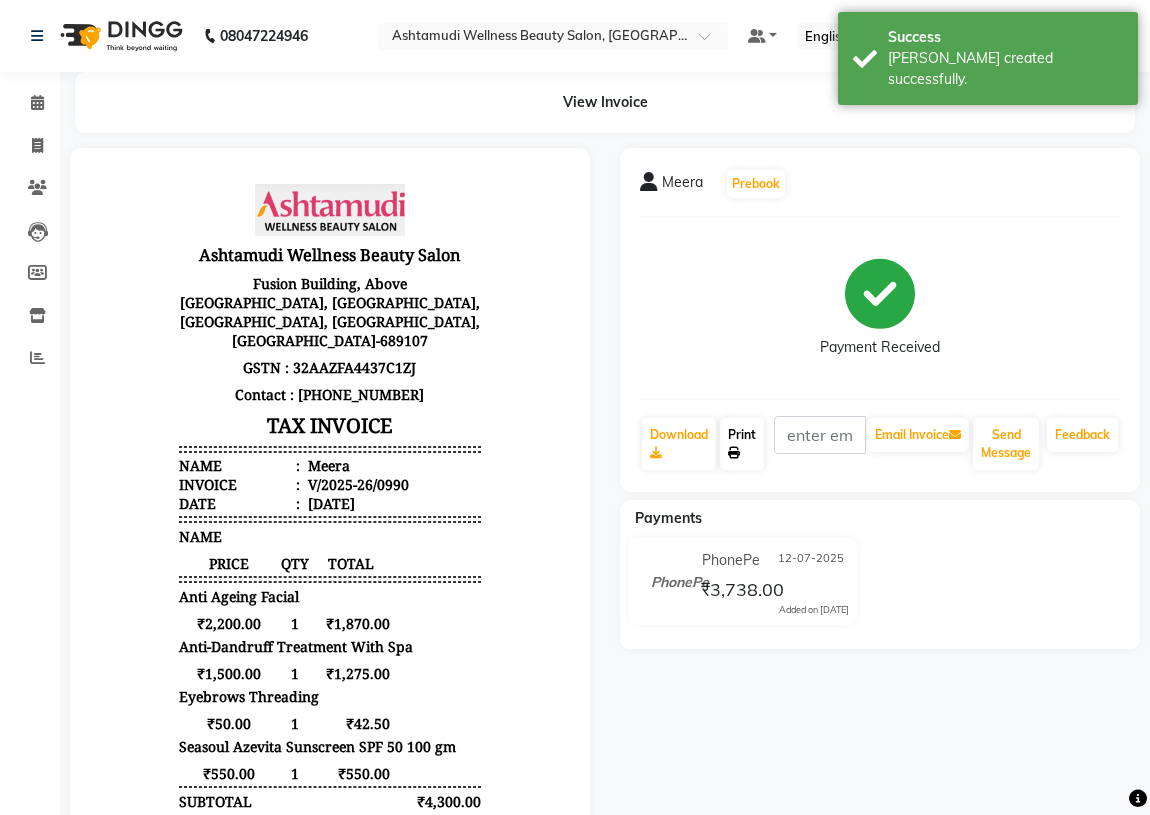 click on "Print" 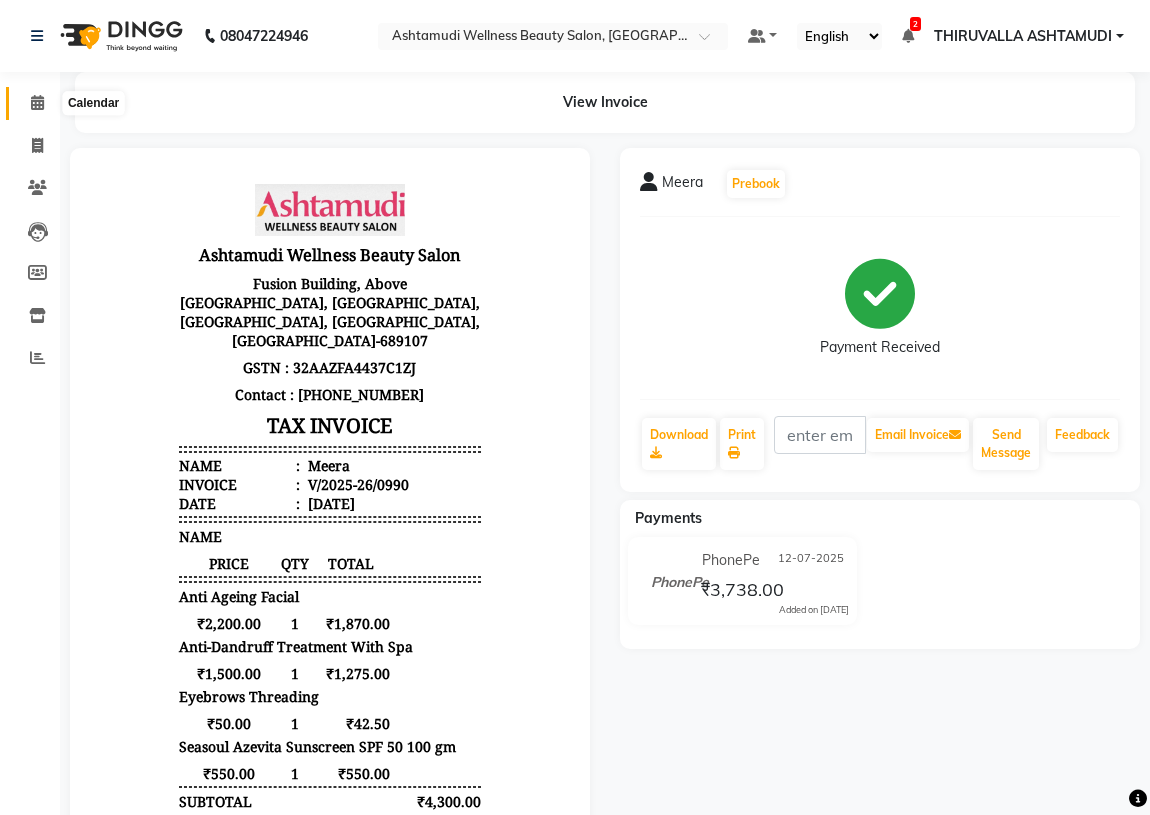 click 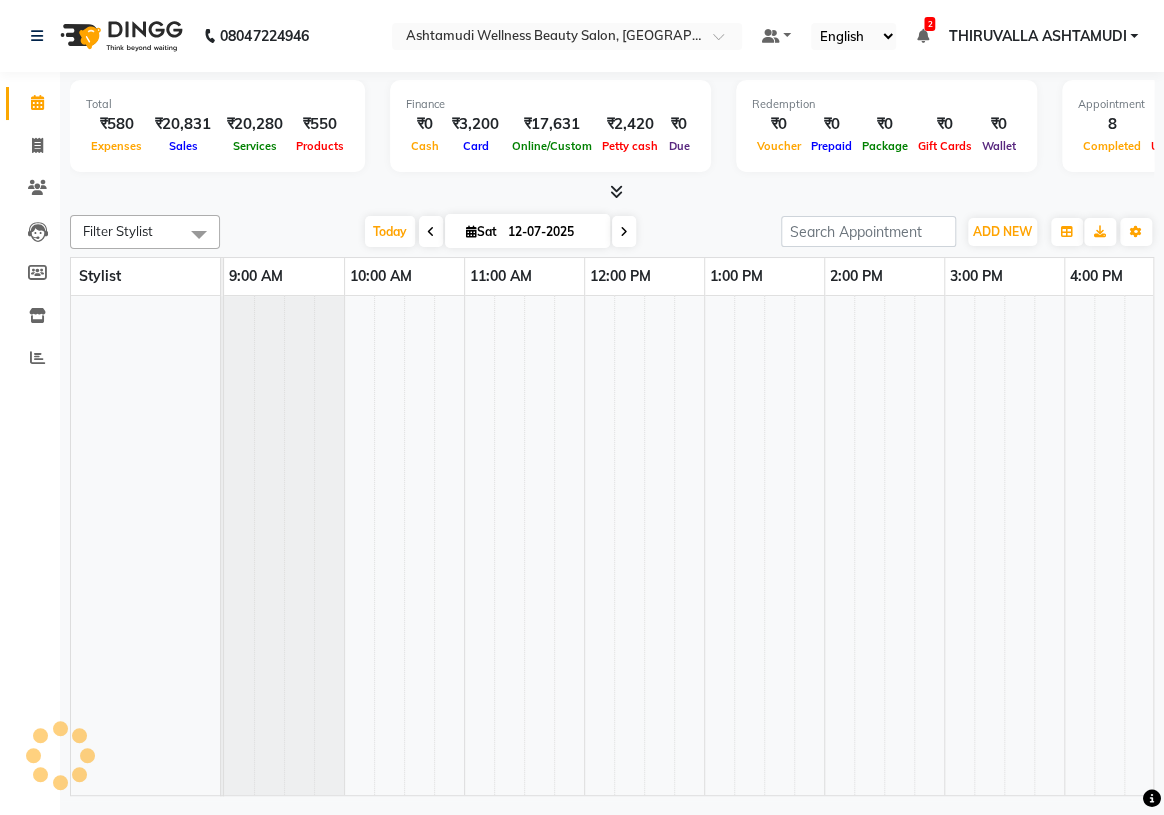 scroll, scrollTop: 0, scrollLeft: 750, axis: horizontal 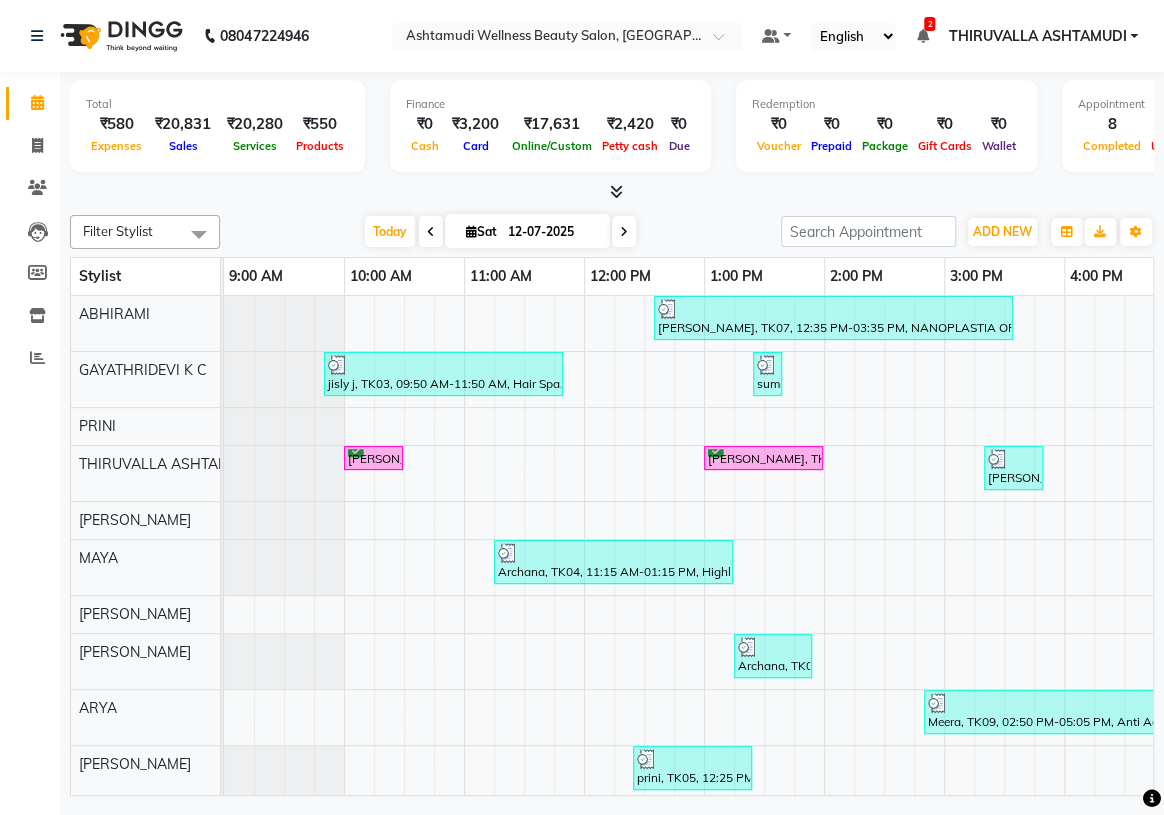 click at bounding box center [471, 231] 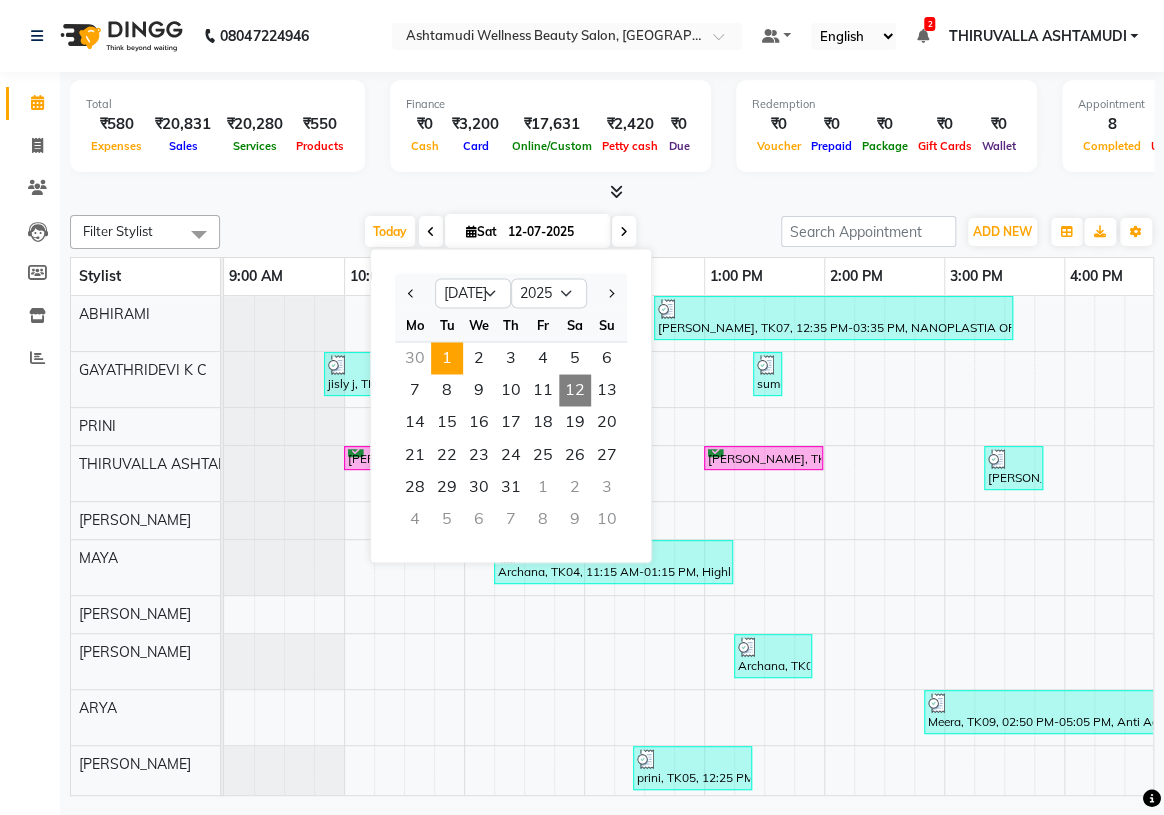 click on "1" at bounding box center [447, 358] 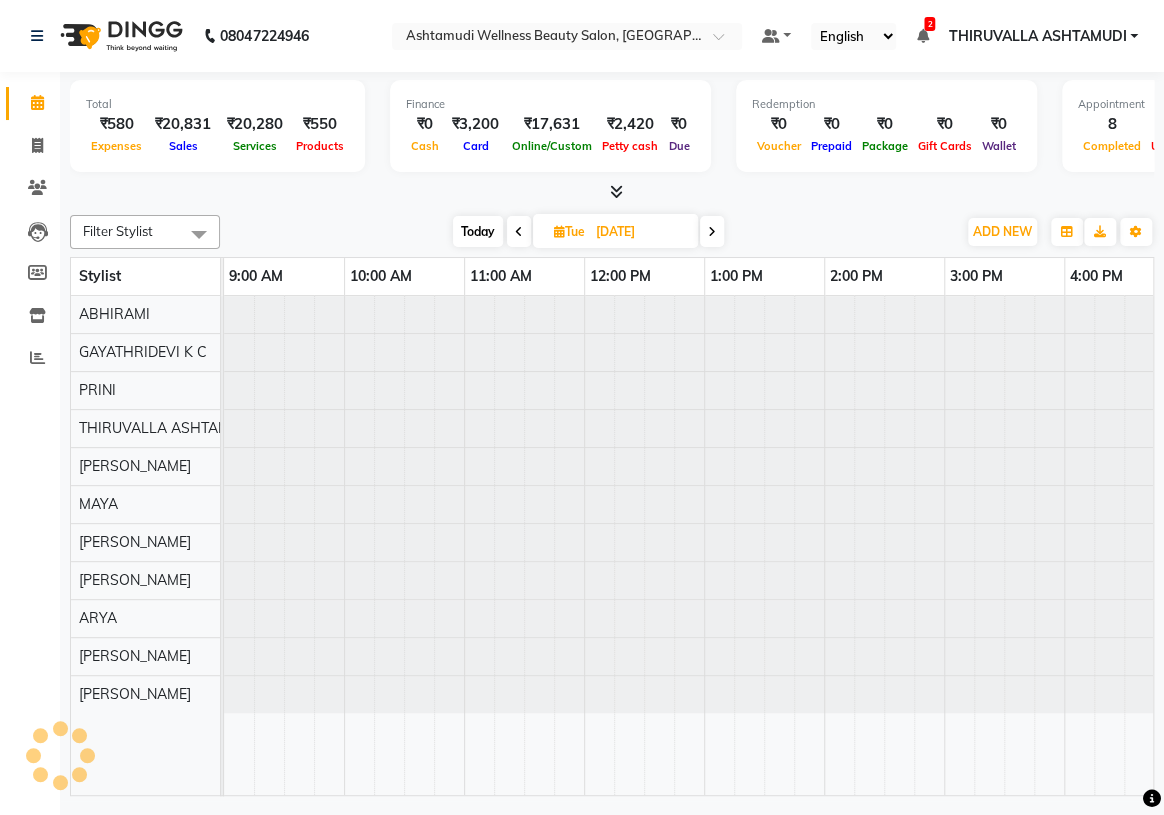 scroll, scrollTop: 0, scrollLeft: 750, axis: horizontal 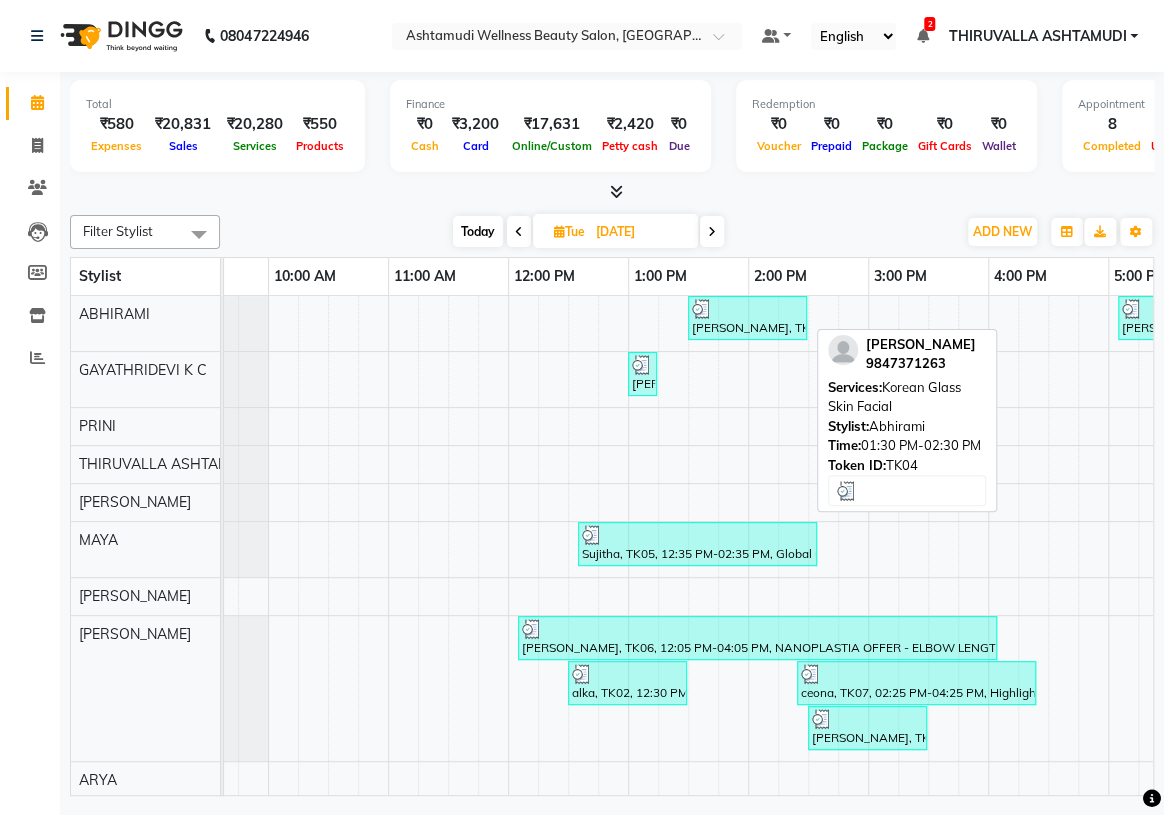click on "[PERSON_NAME], TK04, 01:30 PM-02:30 PM, Korean Glass Skin Facial" at bounding box center [747, 318] 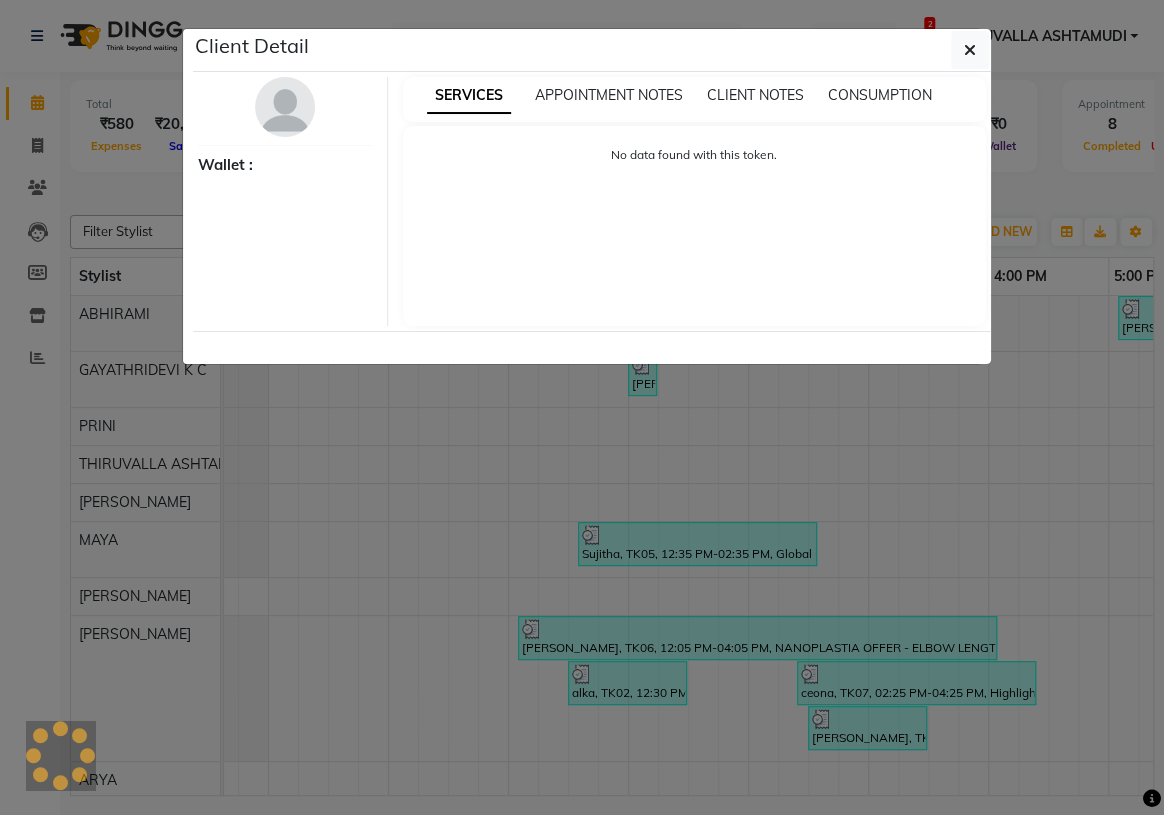 select on "3" 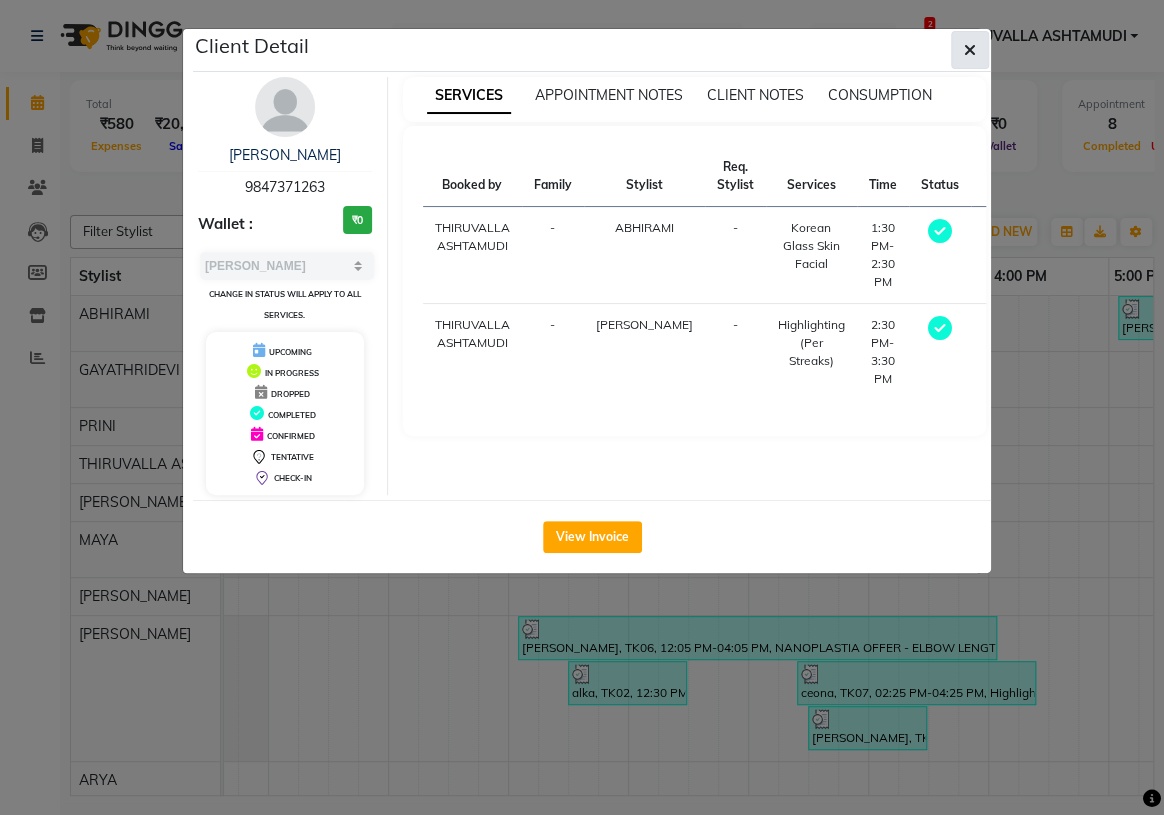 click 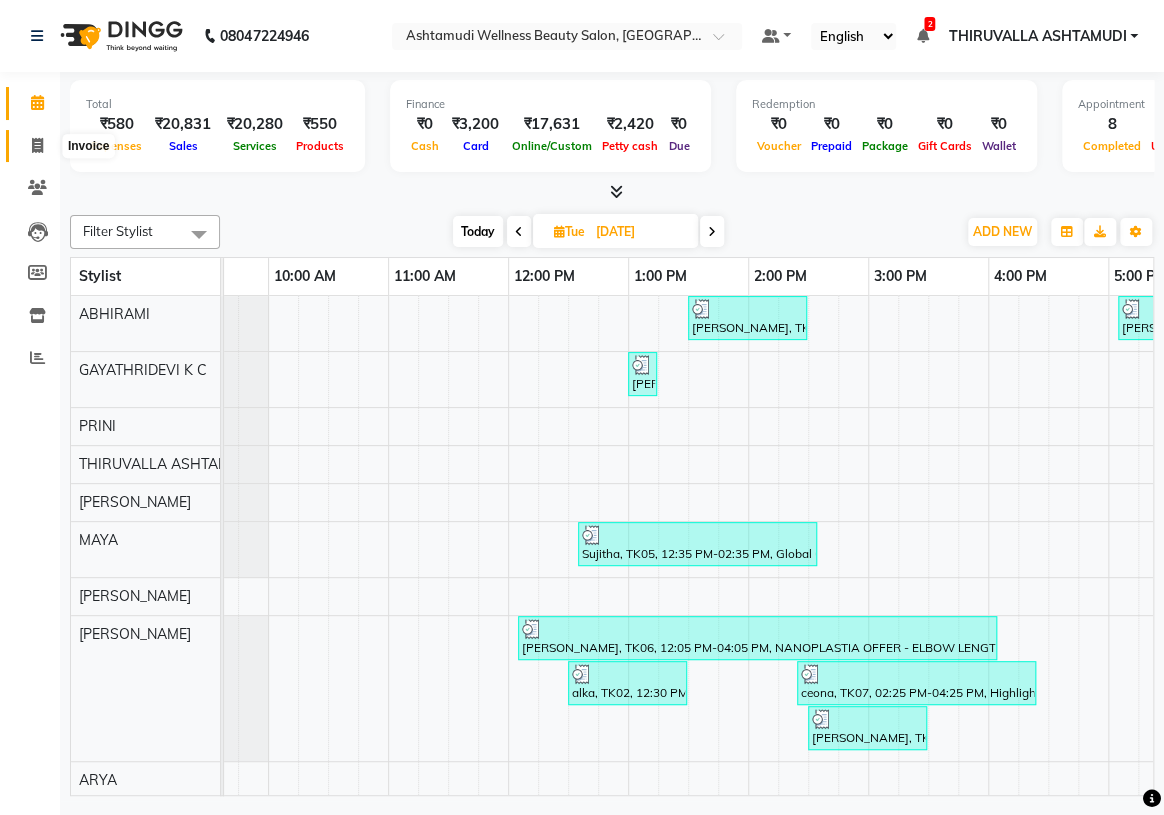 click 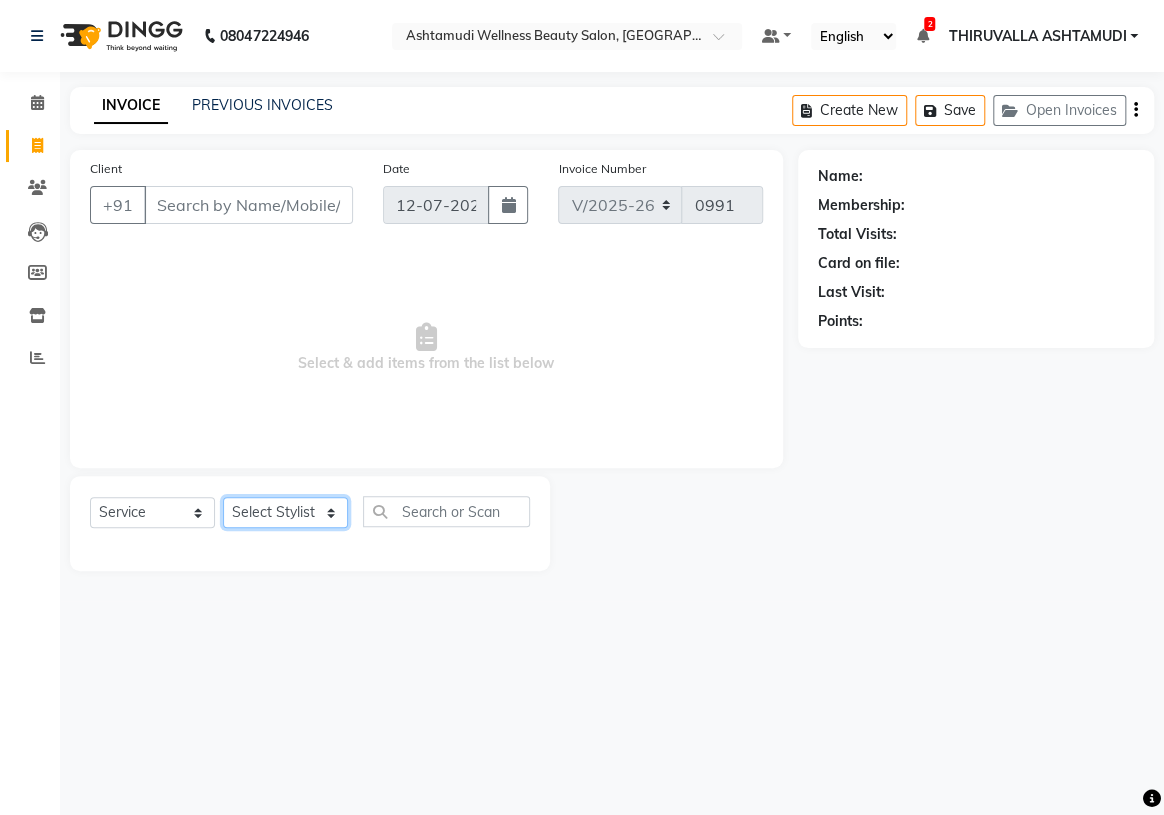 click on "Select Stylist ABHIRAMI		 [PERSON_NAME] [PERSON_NAME]	[PERSON_NAME]	 [PERSON_NAME] MAYA MAYA [PERSON_NAME]		 [PERSON_NAME] SHINY ABY THIRUVALLA ASHTAMUDI" 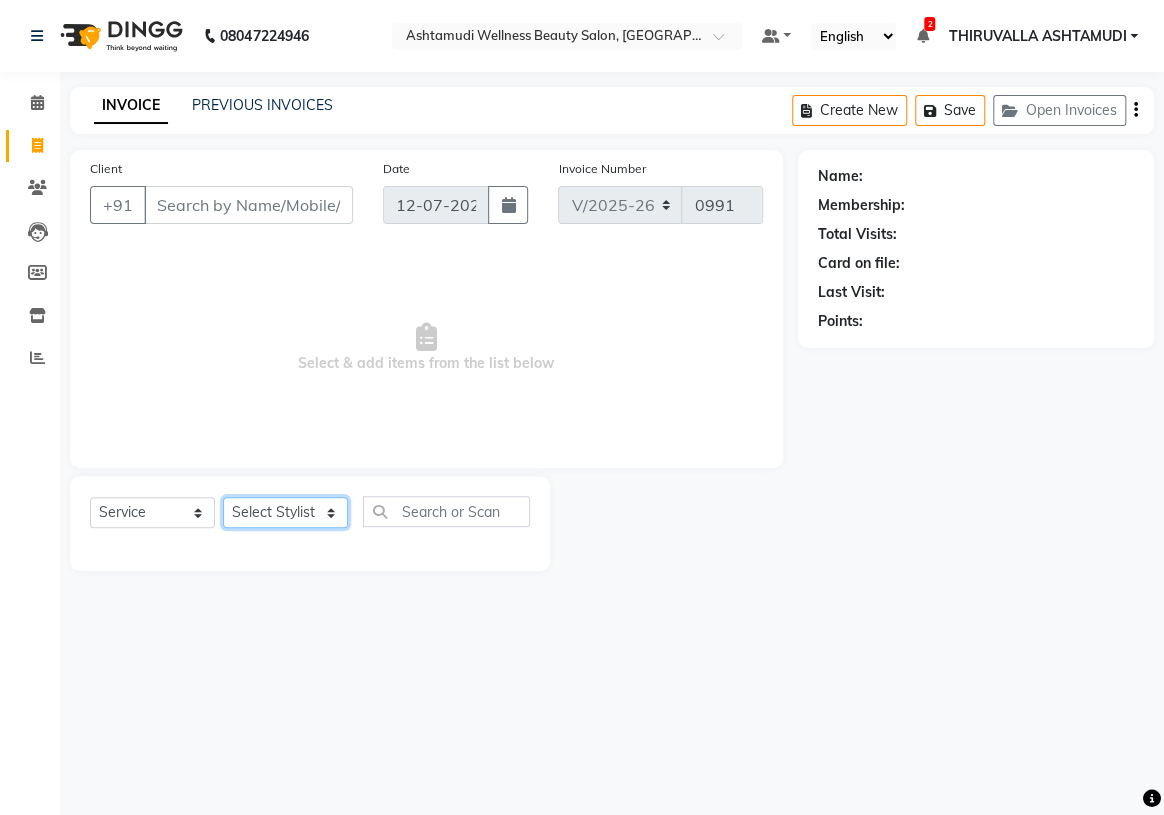 select on "38877" 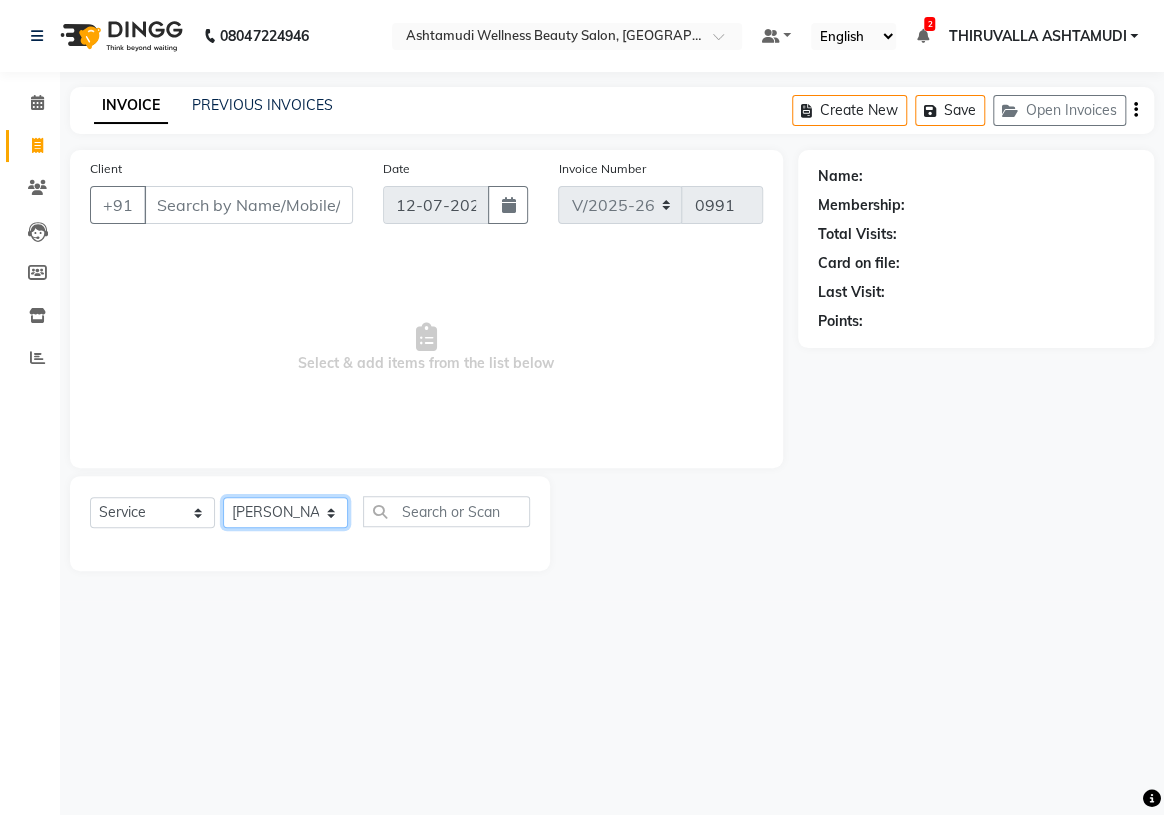click on "Select Stylist ABHIRAMI		 [PERSON_NAME] [PERSON_NAME]	[PERSON_NAME]	 [PERSON_NAME] MAYA MAYA [PERSON_NAME]		 [PERSON_NAME] SHINY ABY THIRUVALLA ASHTAMUDI" 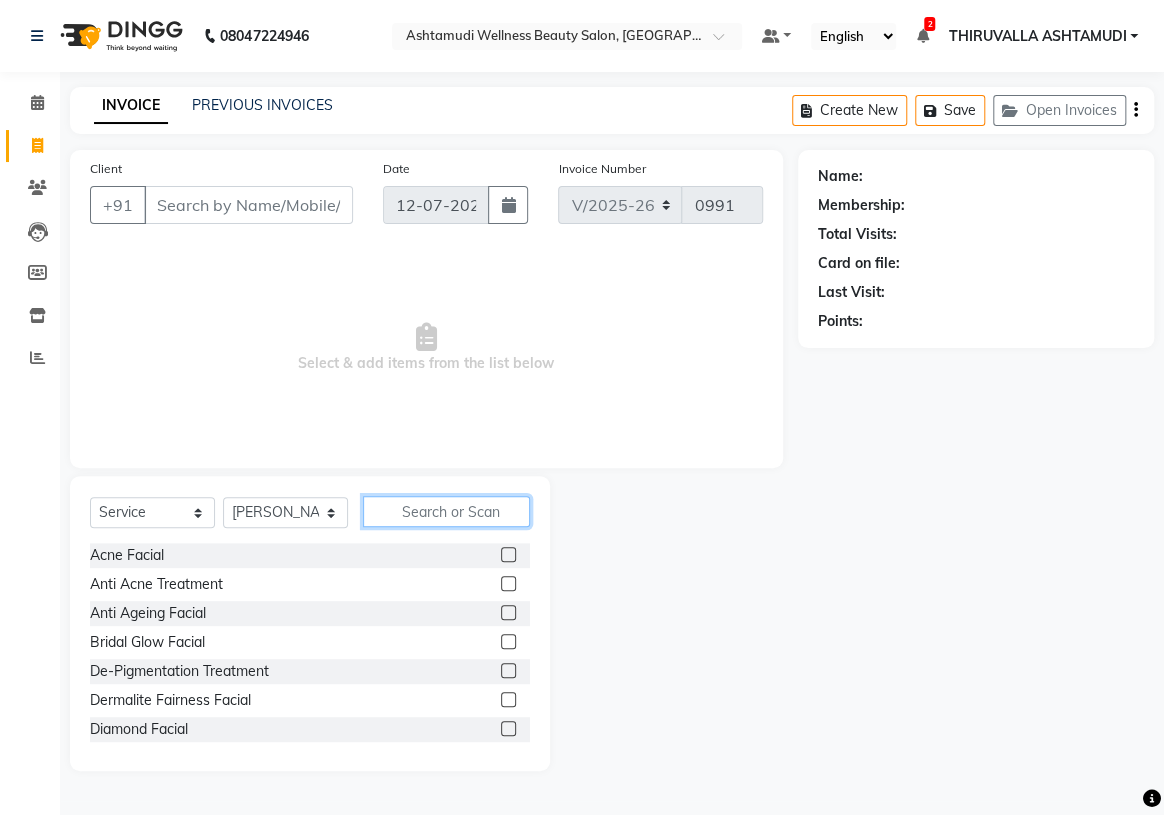 click 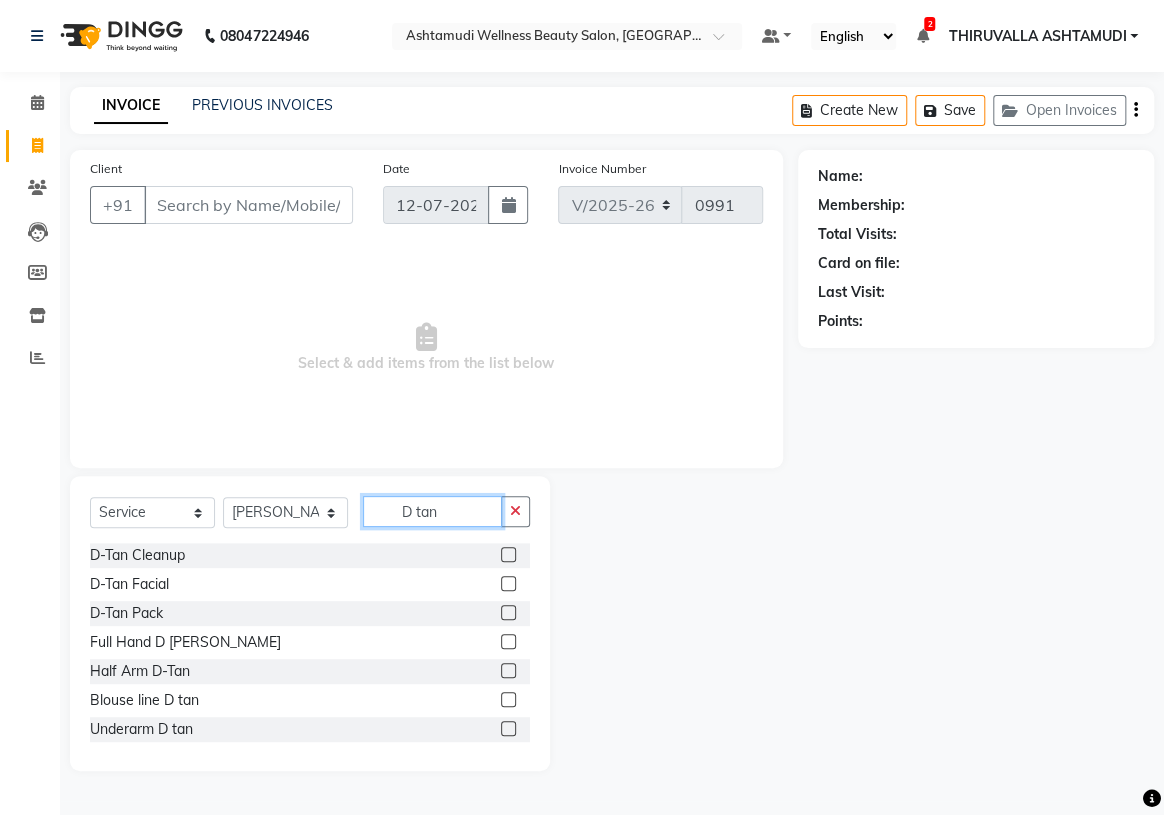 type on "D tan" 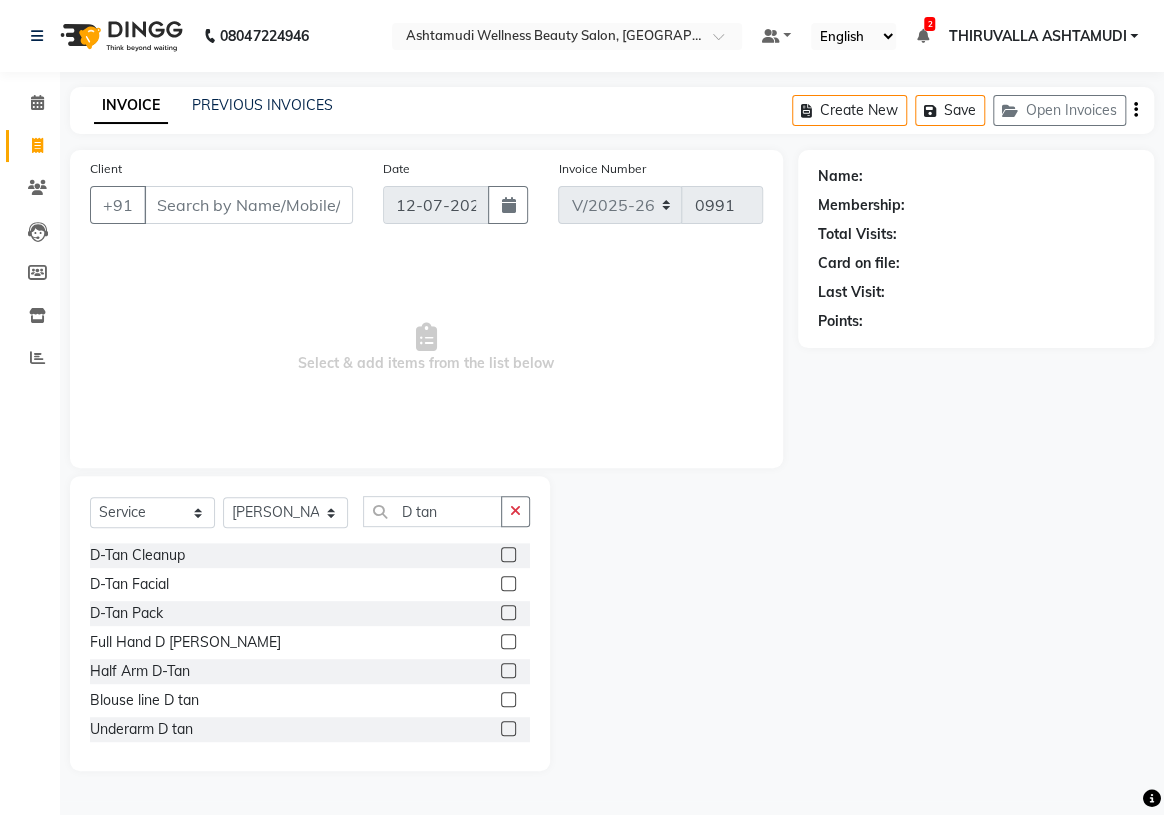 click 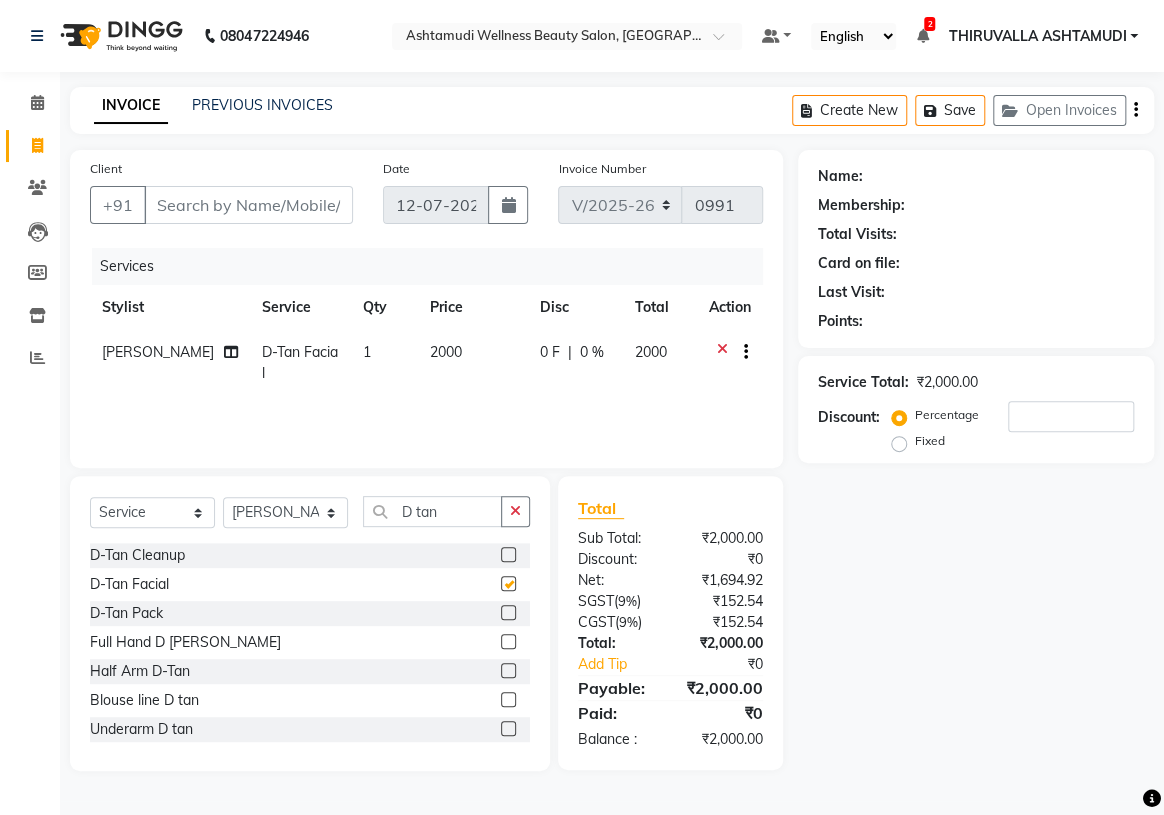 checkbox on "false" 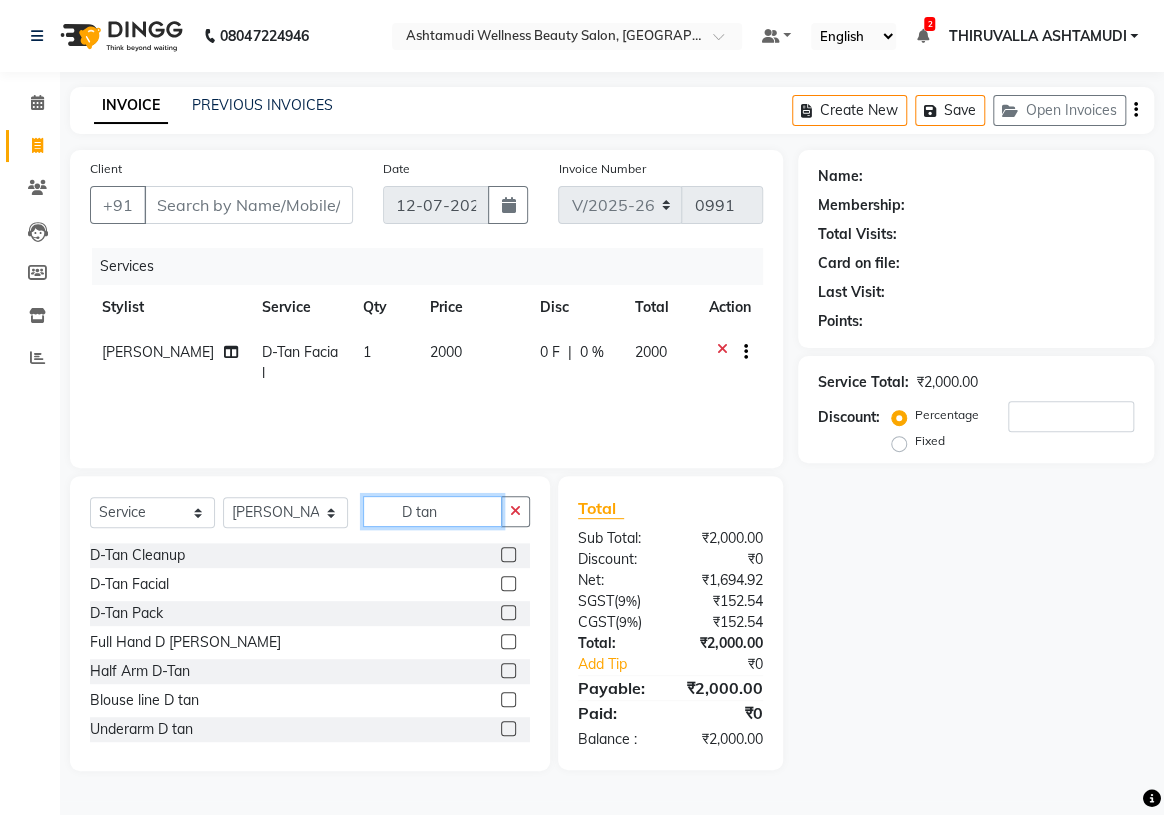 drag, startPoint x: 456, startPoint y: 515, endPoint x: 372, endPoint y: 515, distance: 84 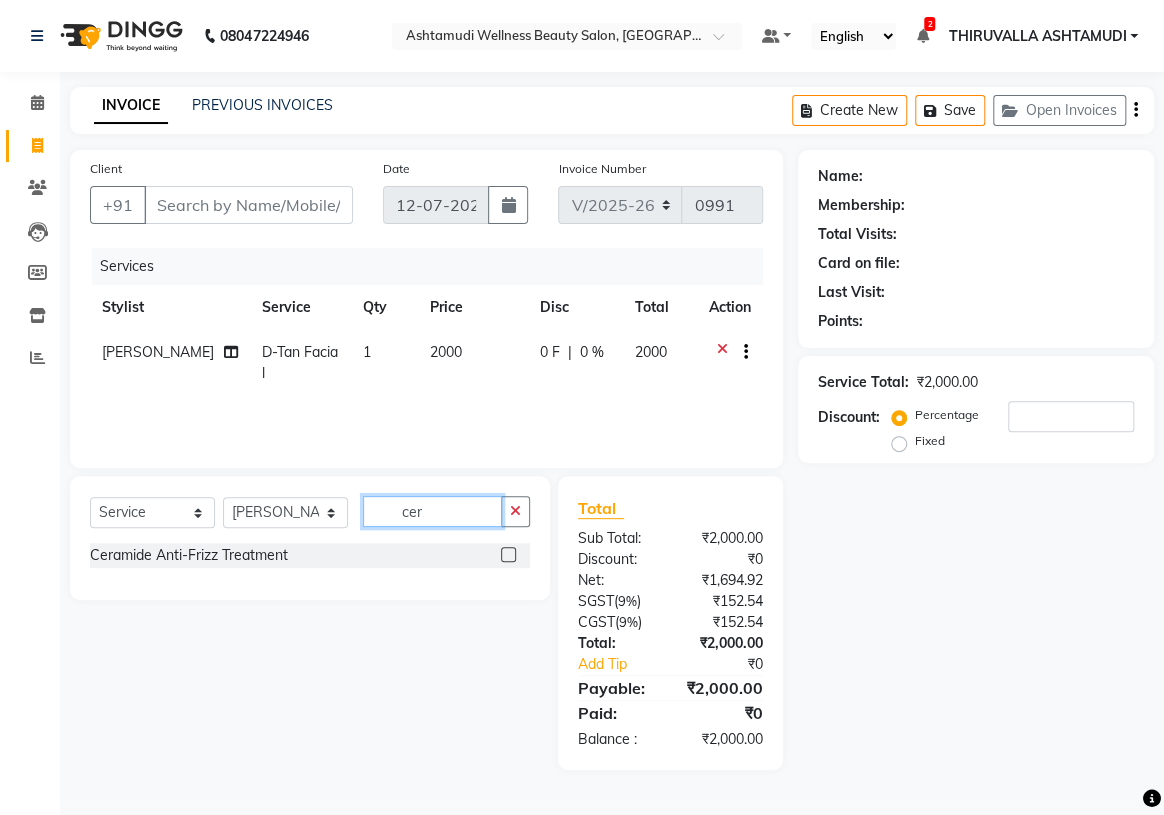 type on "cer" 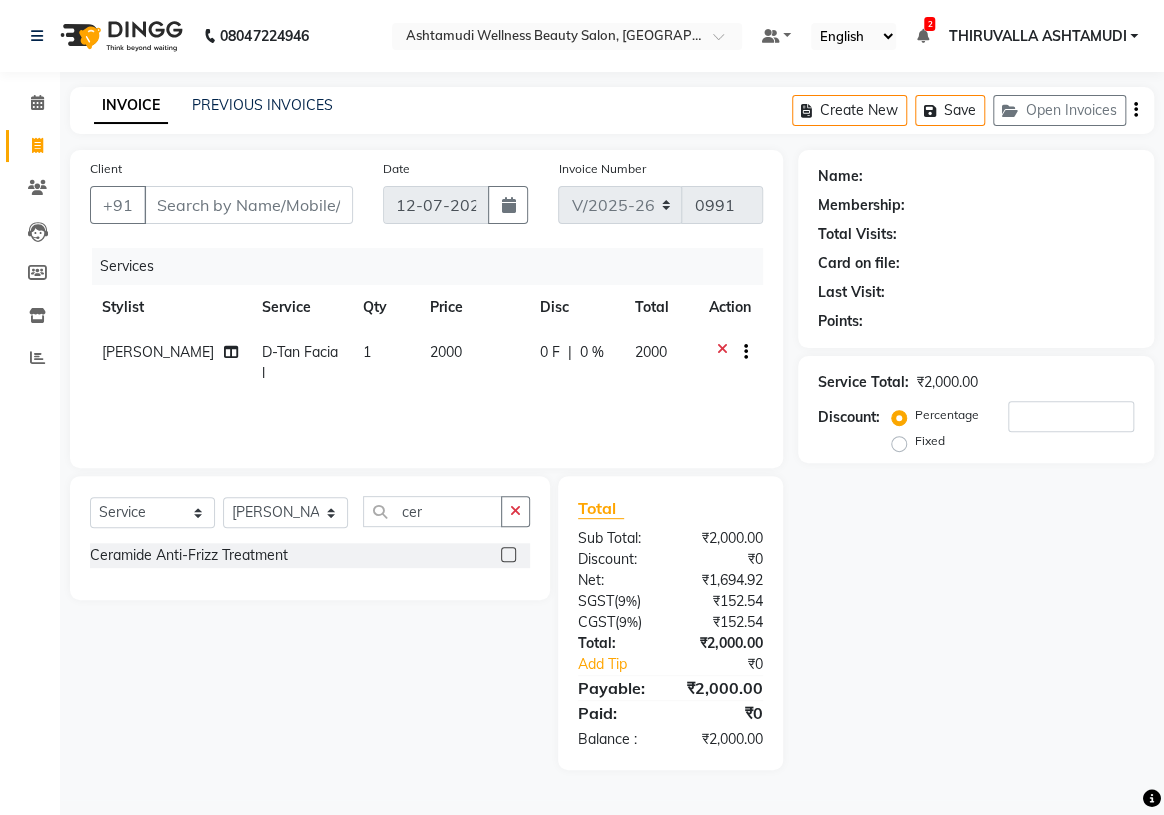 click 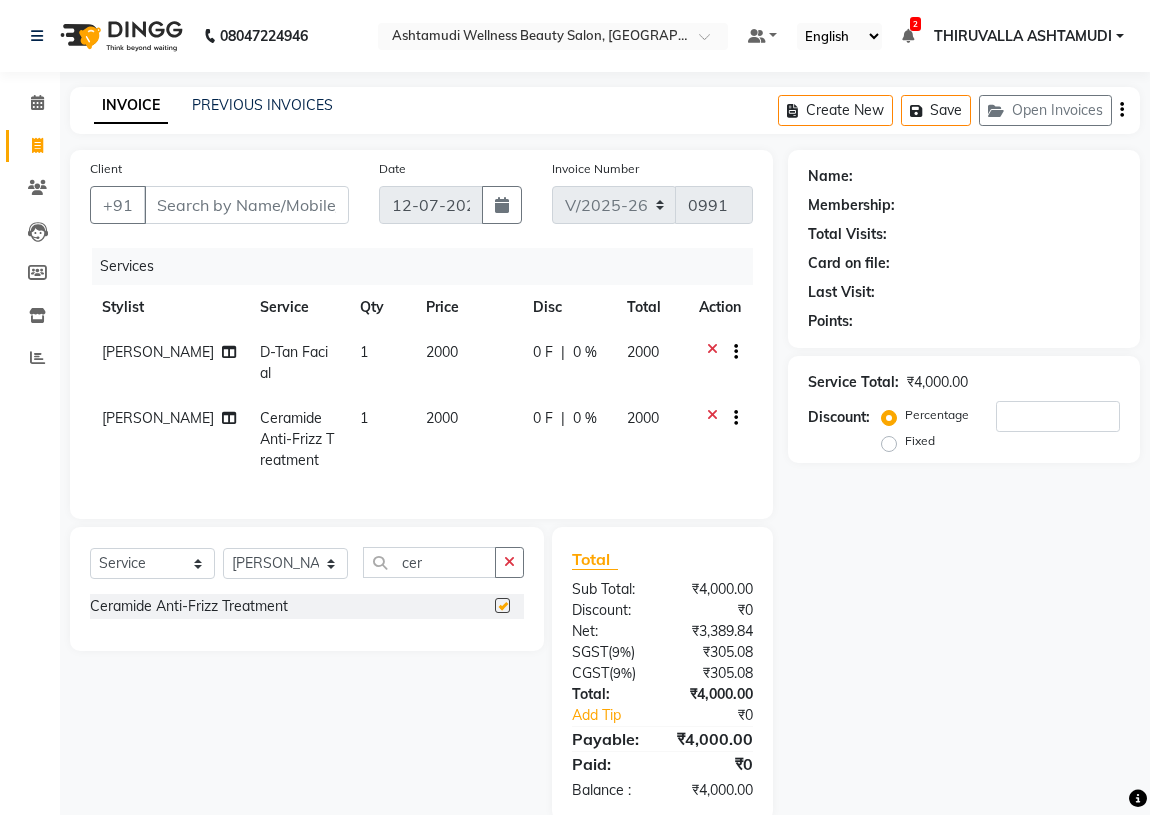 checkbox on "false" 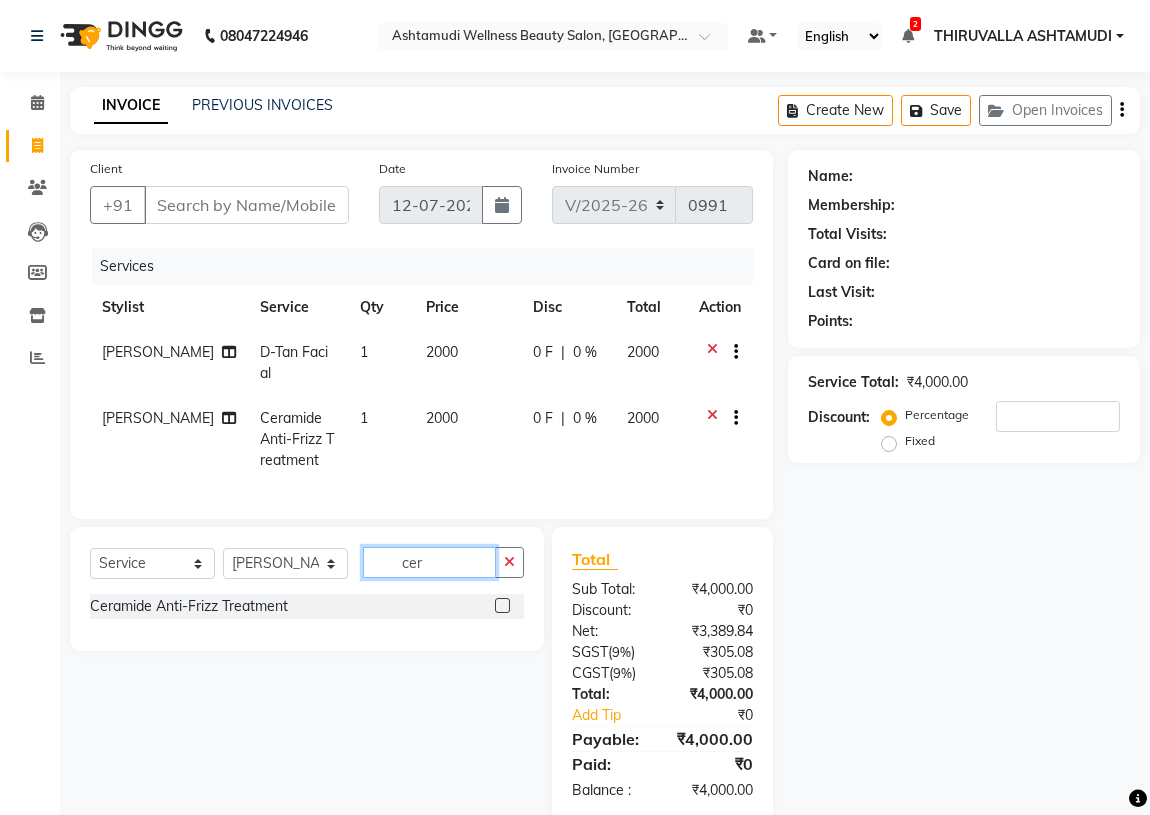 drag, startPoint x: 439, startPoint y: 569, endPoint x: 377, endPoint y: 569, distance: 62 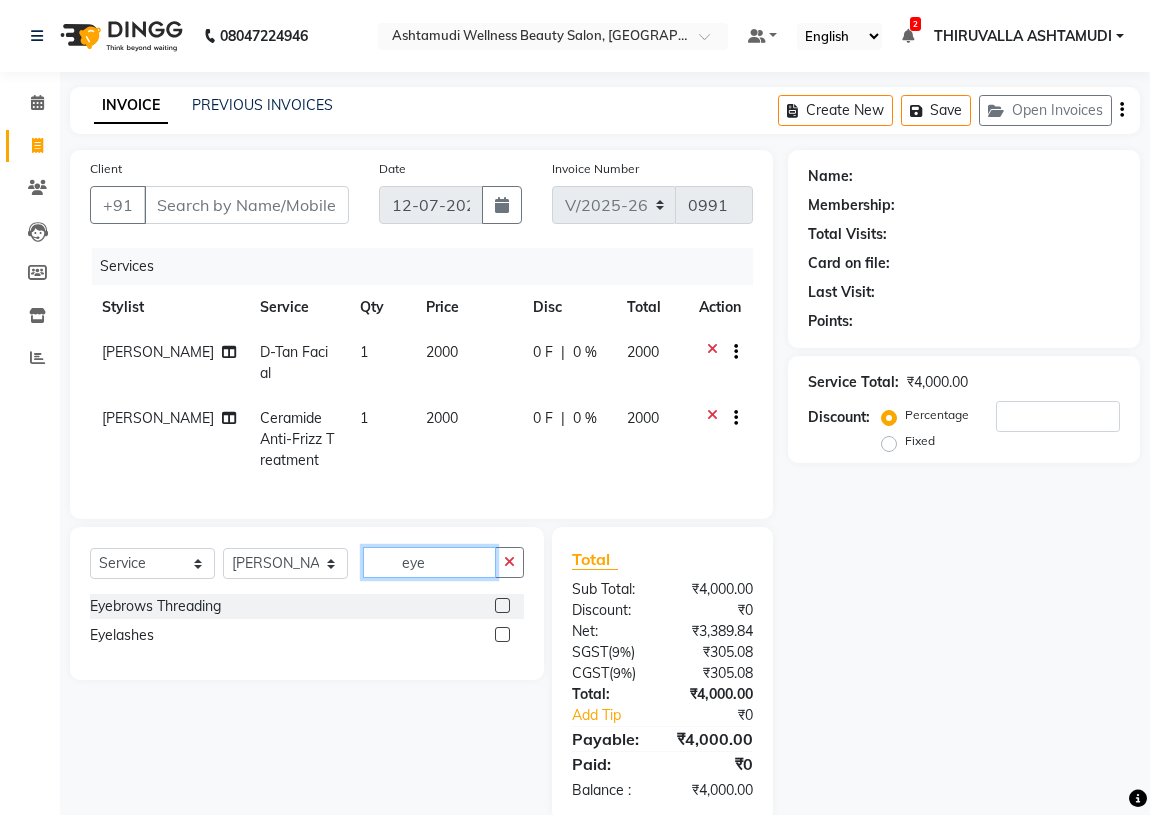 type on "eye" 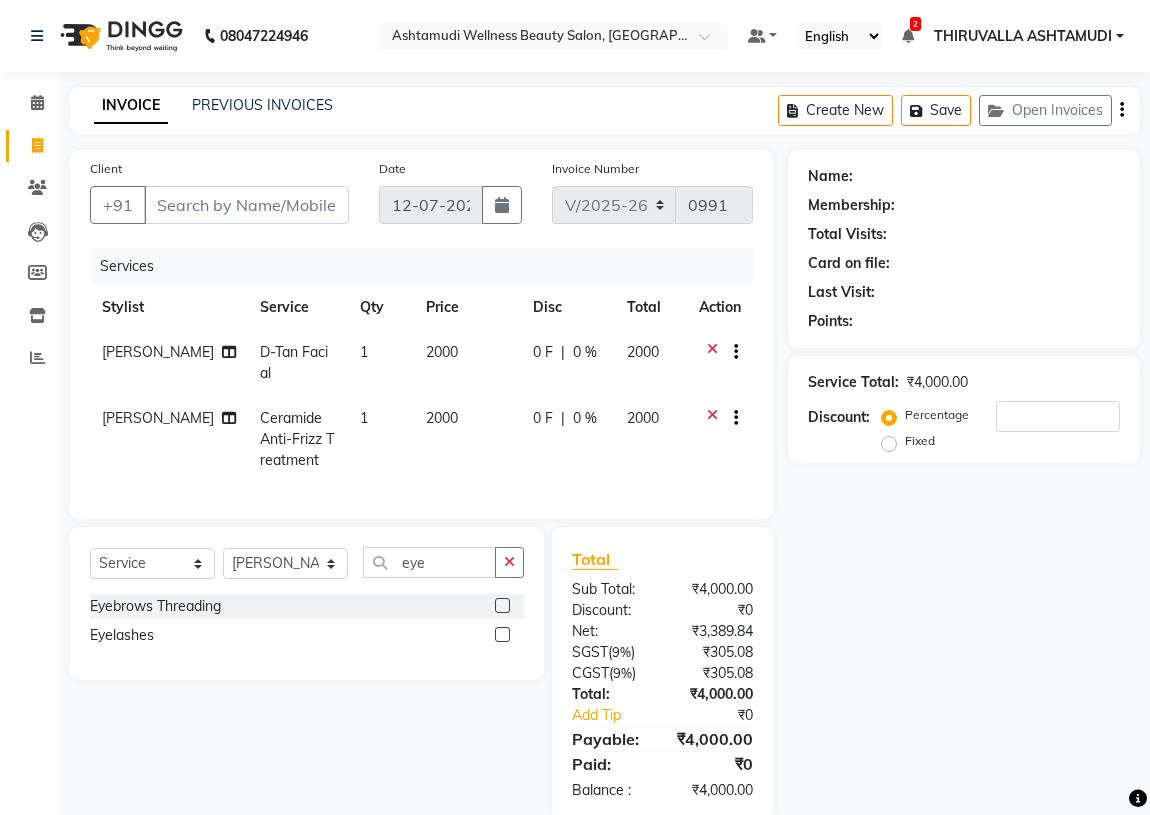 click 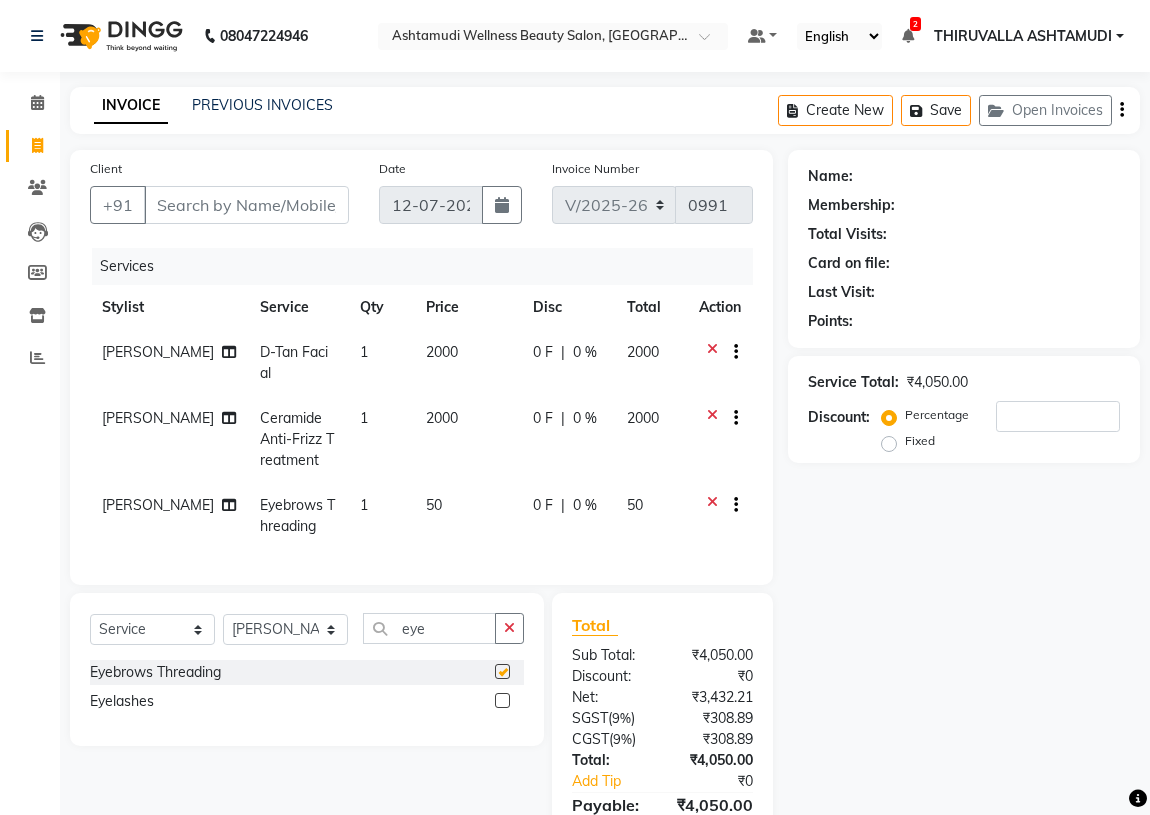 checkbox on "false" 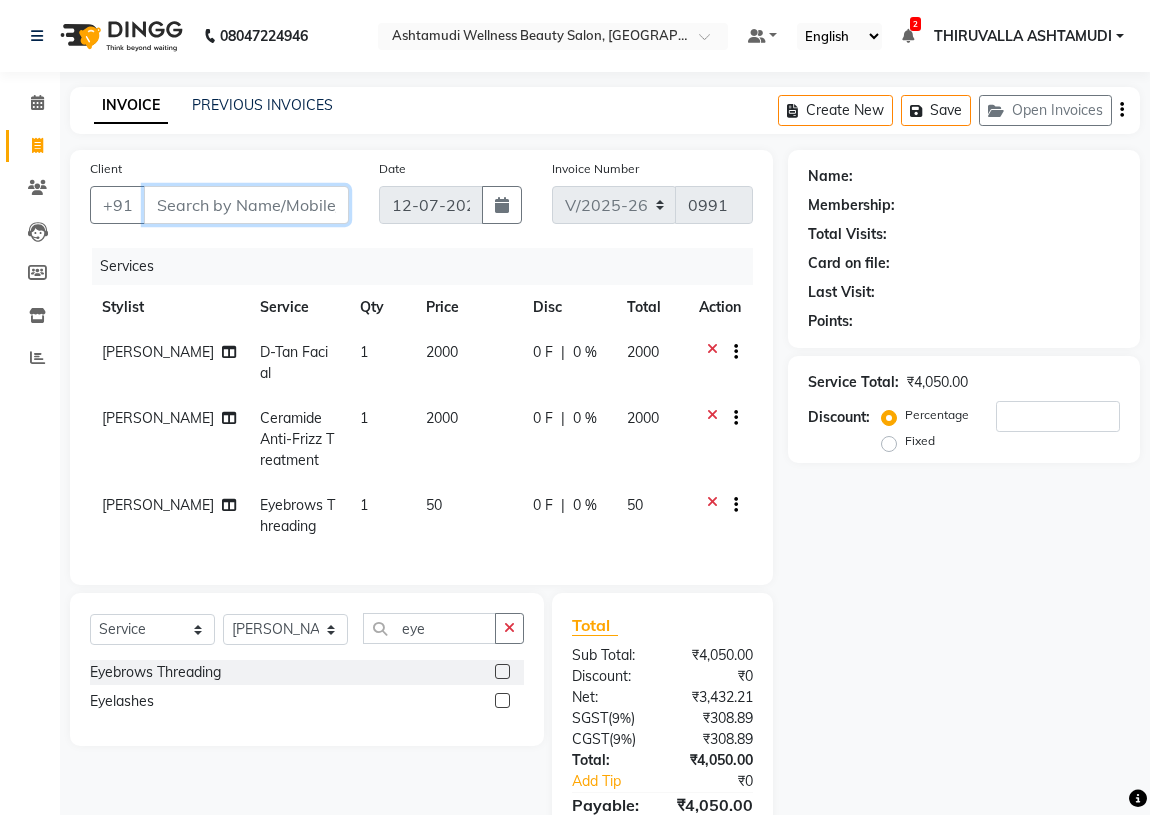 click on "Client" at bounding box center (246, 205) 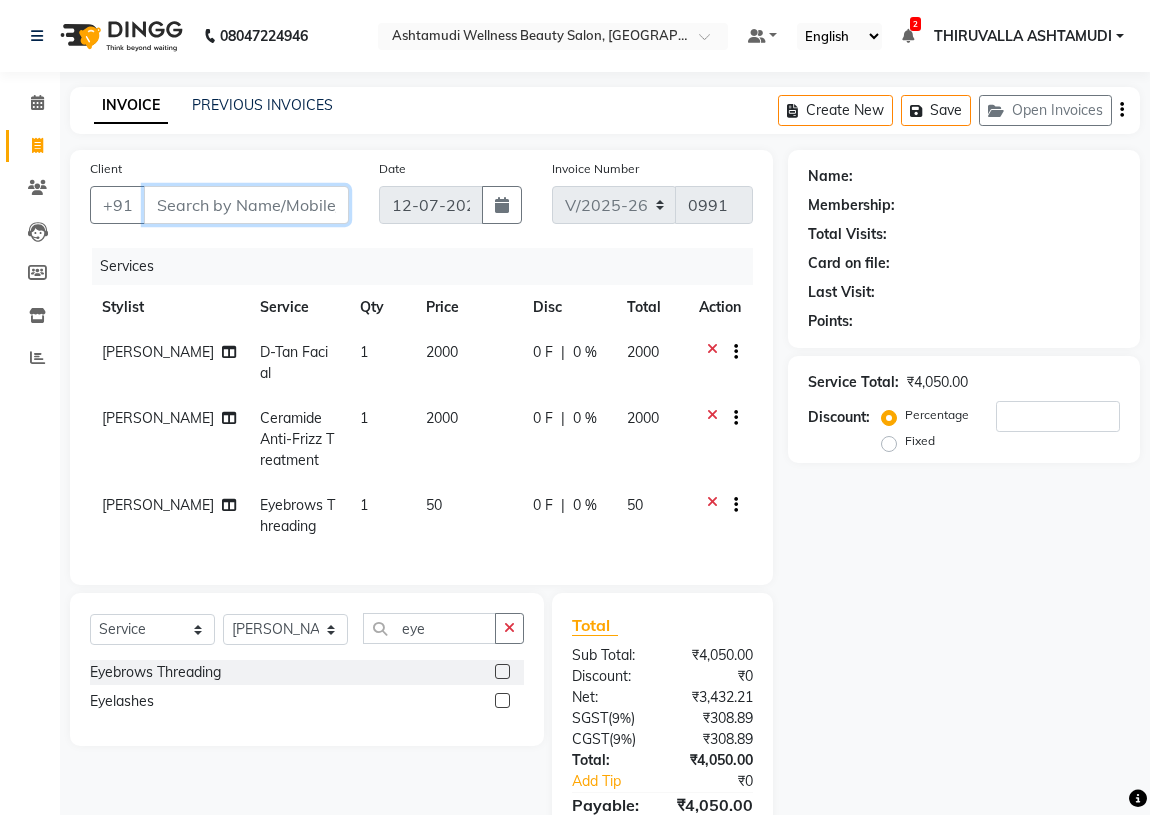 type on "8" 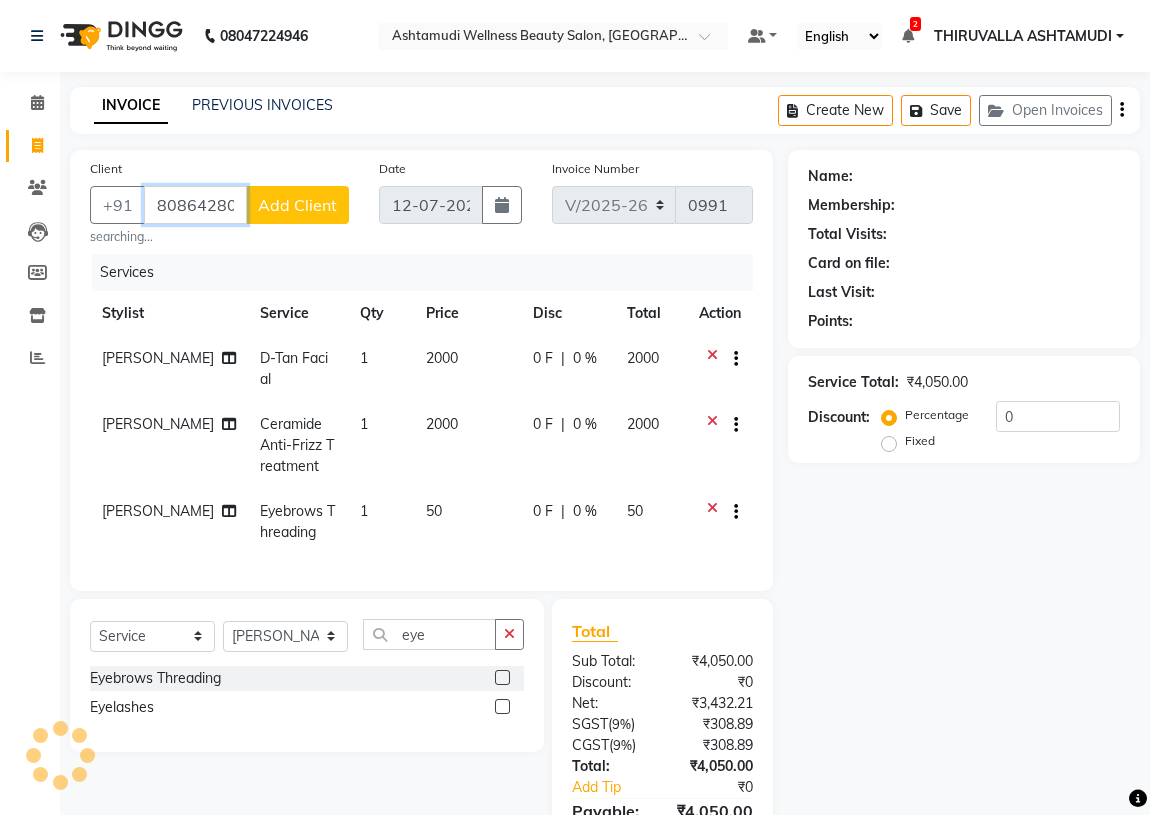 type on "8086428098" 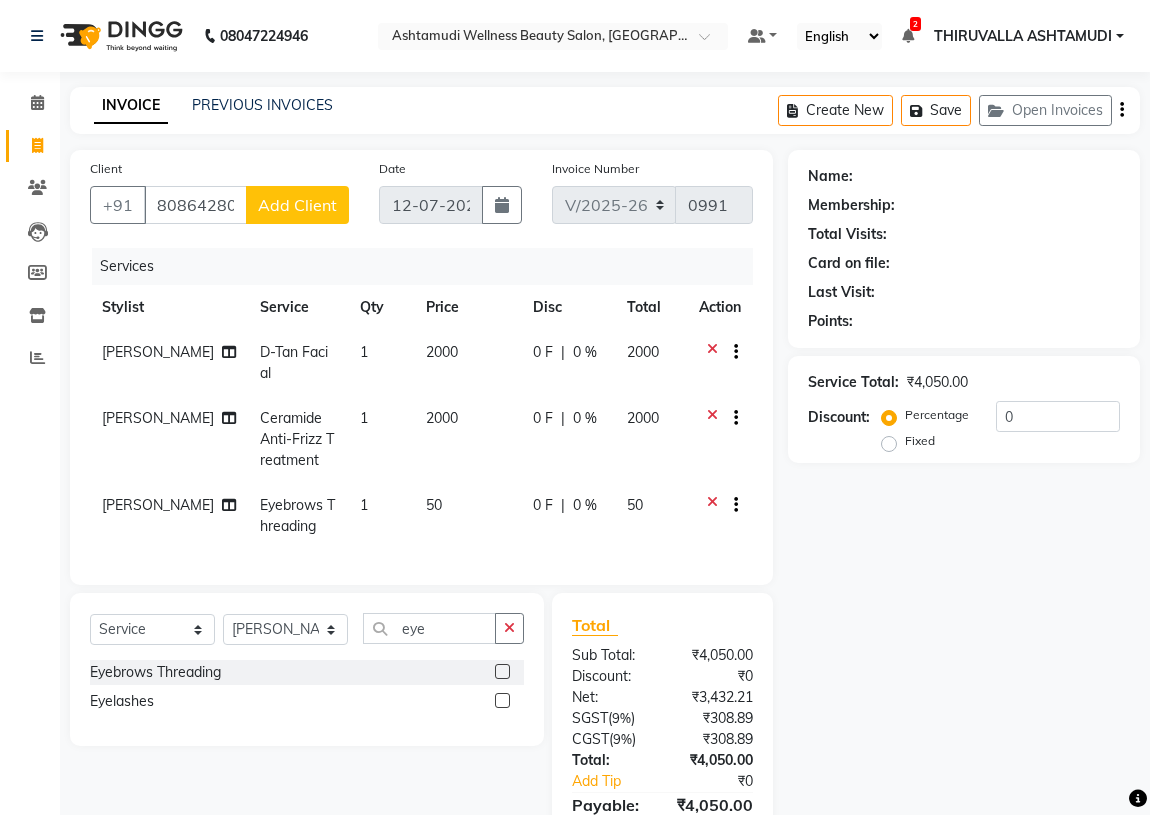 click on "Add Client" 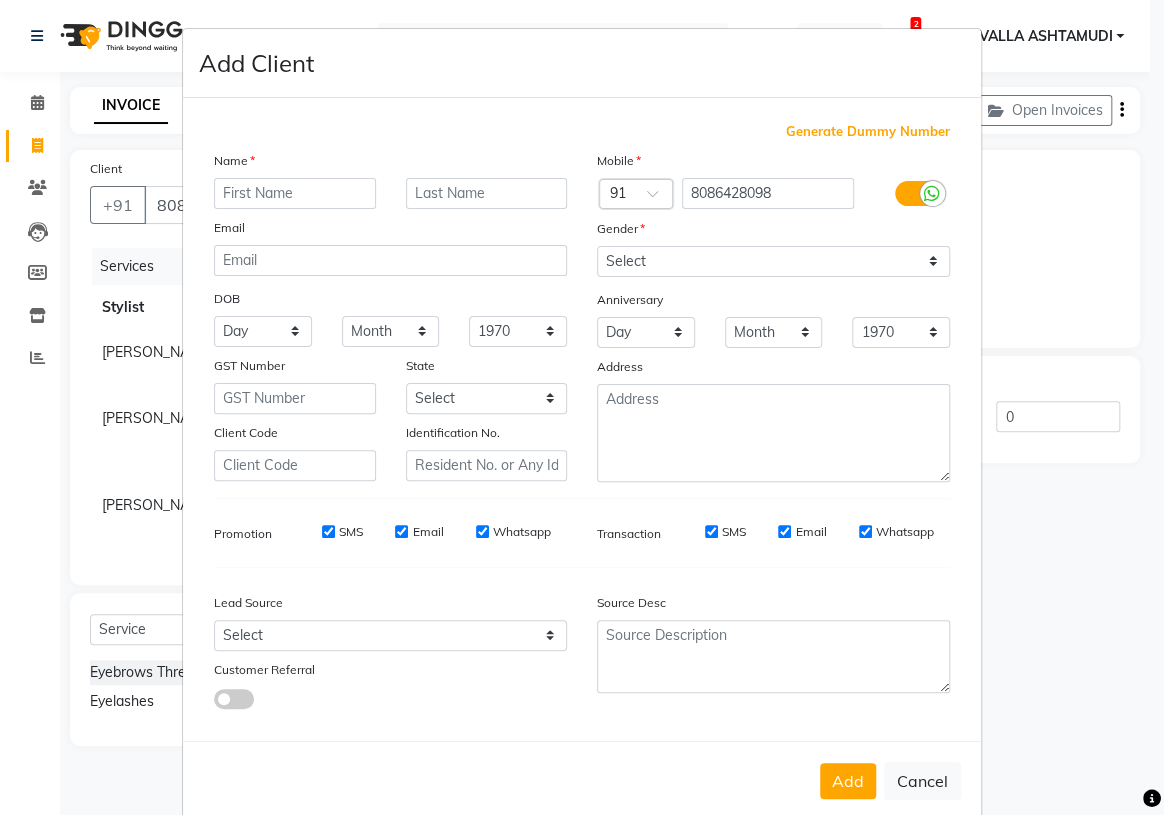 click at bounding box center (295, 193) 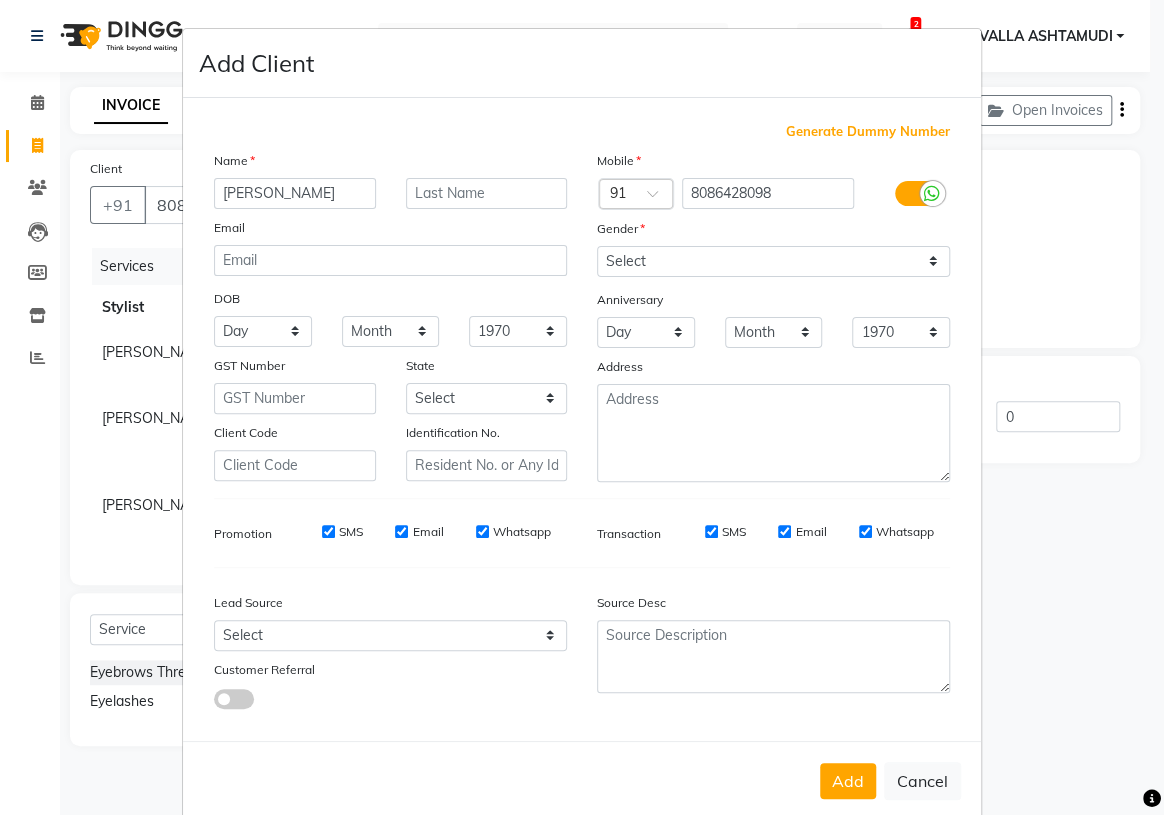 type on "[PERSON_NAME]" 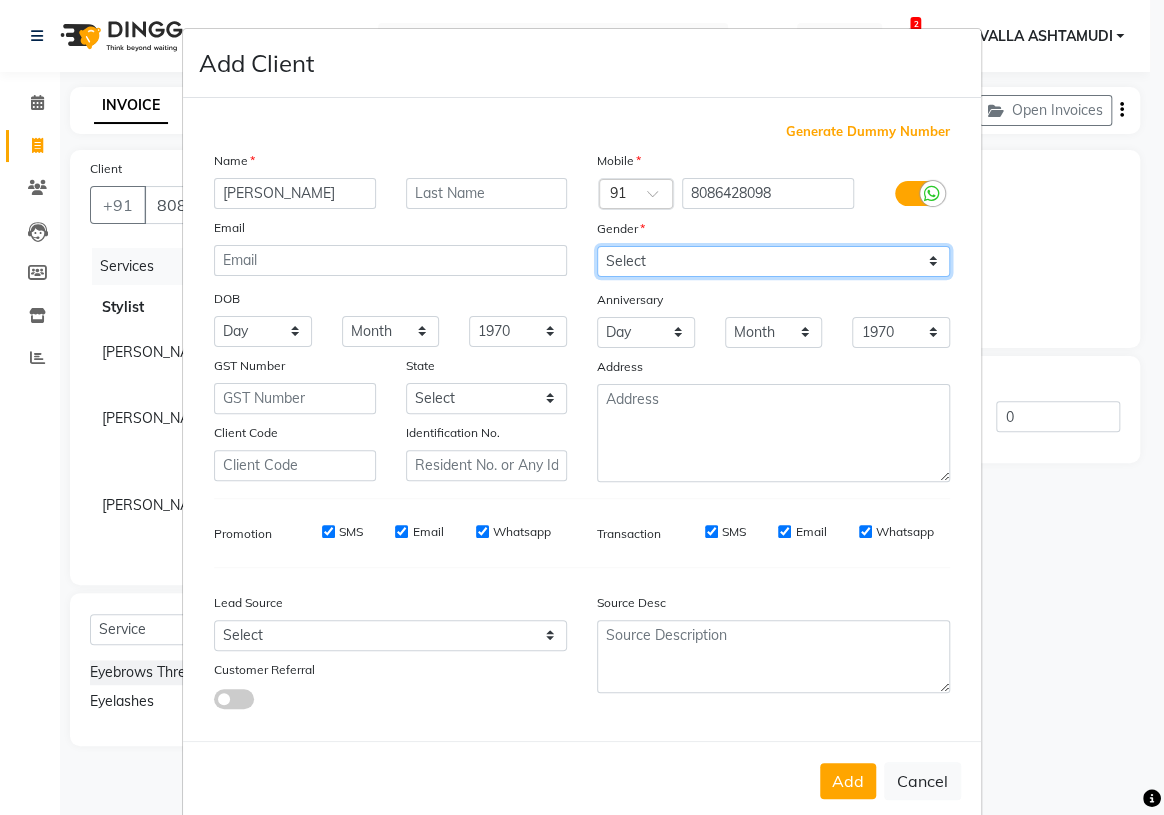 drag, startPoint x: 826, startPoint y: 266, endPoint x: 811, endPoint y: 274, distance: 17 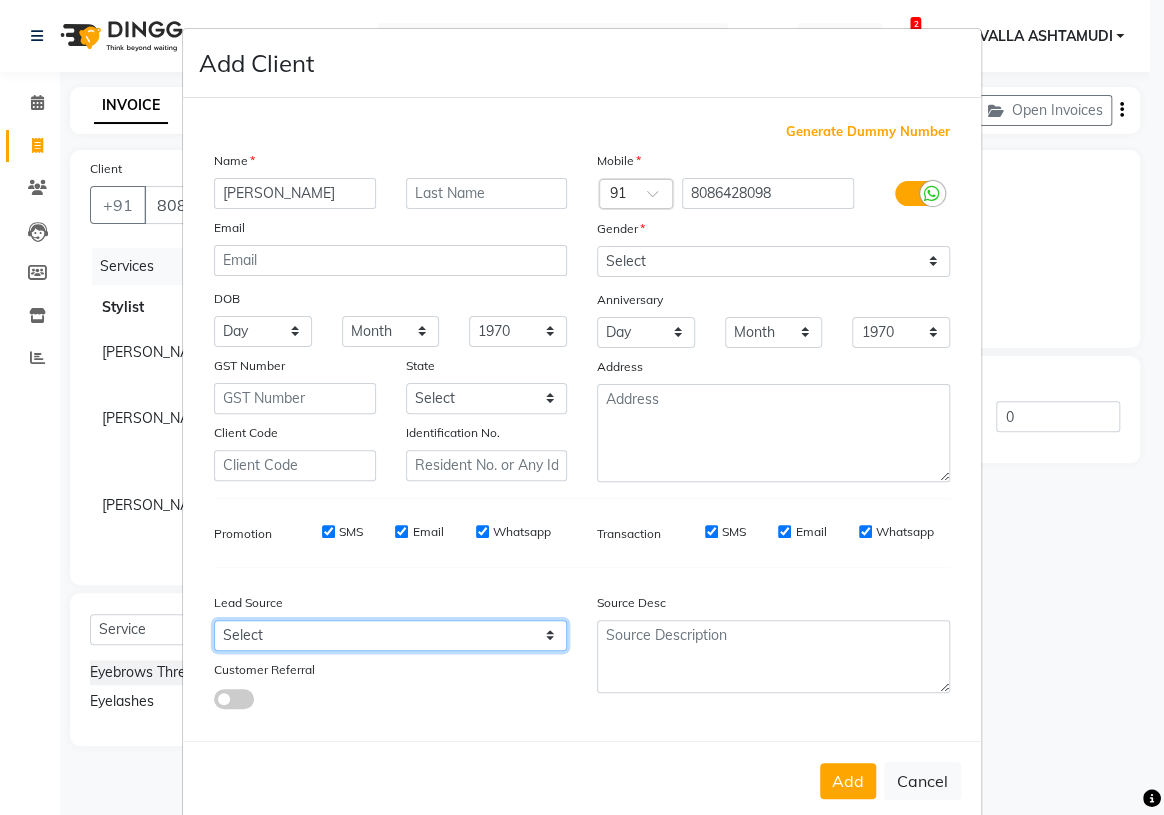 click on "Select Walk-in Referral Internet Friend Word of Mouth Advertisement Facebook JustDial Google Other Instagram  YouTube  WhatsApp" at bounding box center [390, 635] 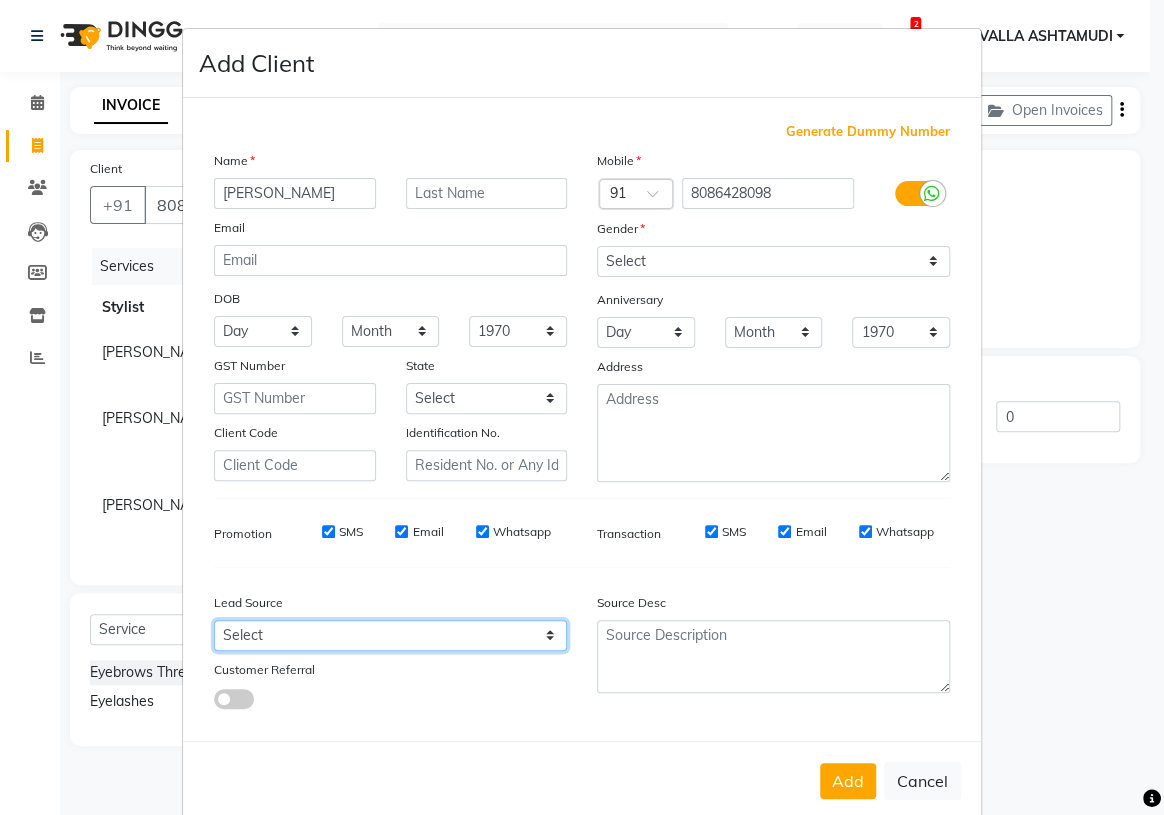 select on "31356" 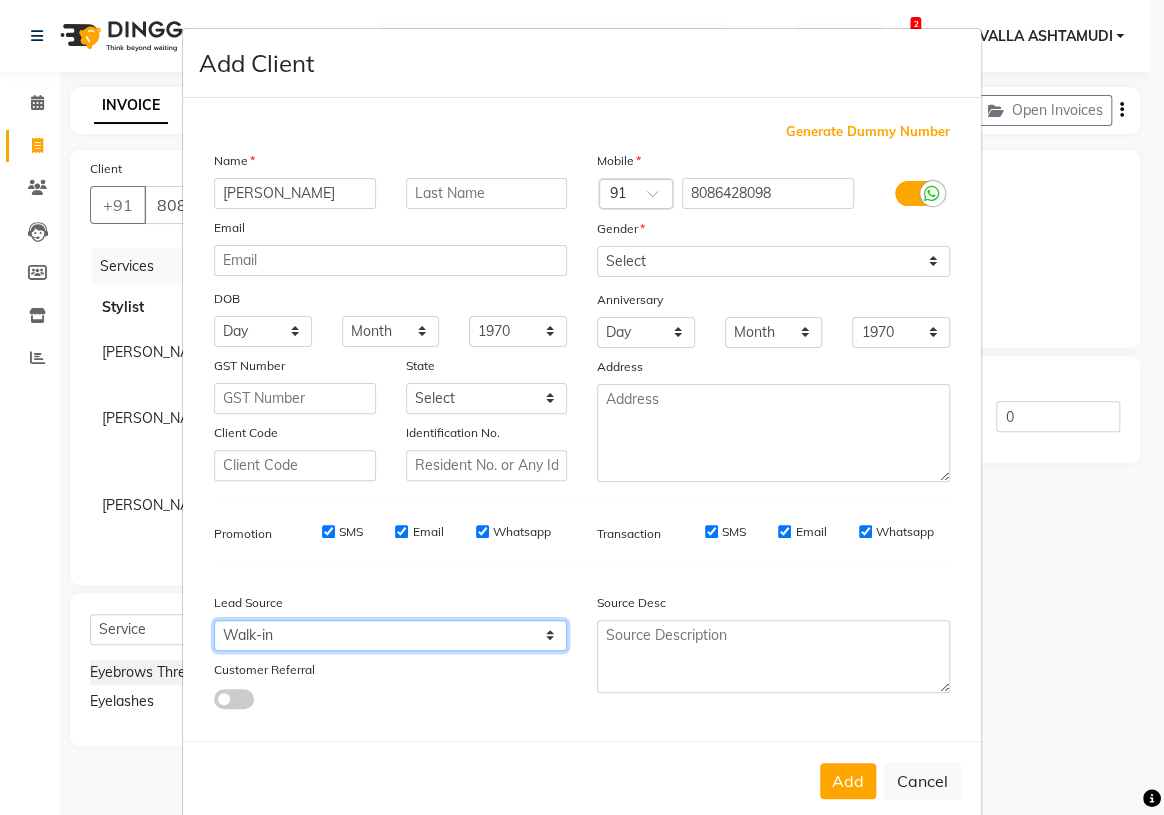click on "Select Walk-in Referral Internet Friend Word of Mouth Advertisement Facebook JustDial Google Other Instagram  YouTube  WhatsApp" at bounding box center (390, 635) 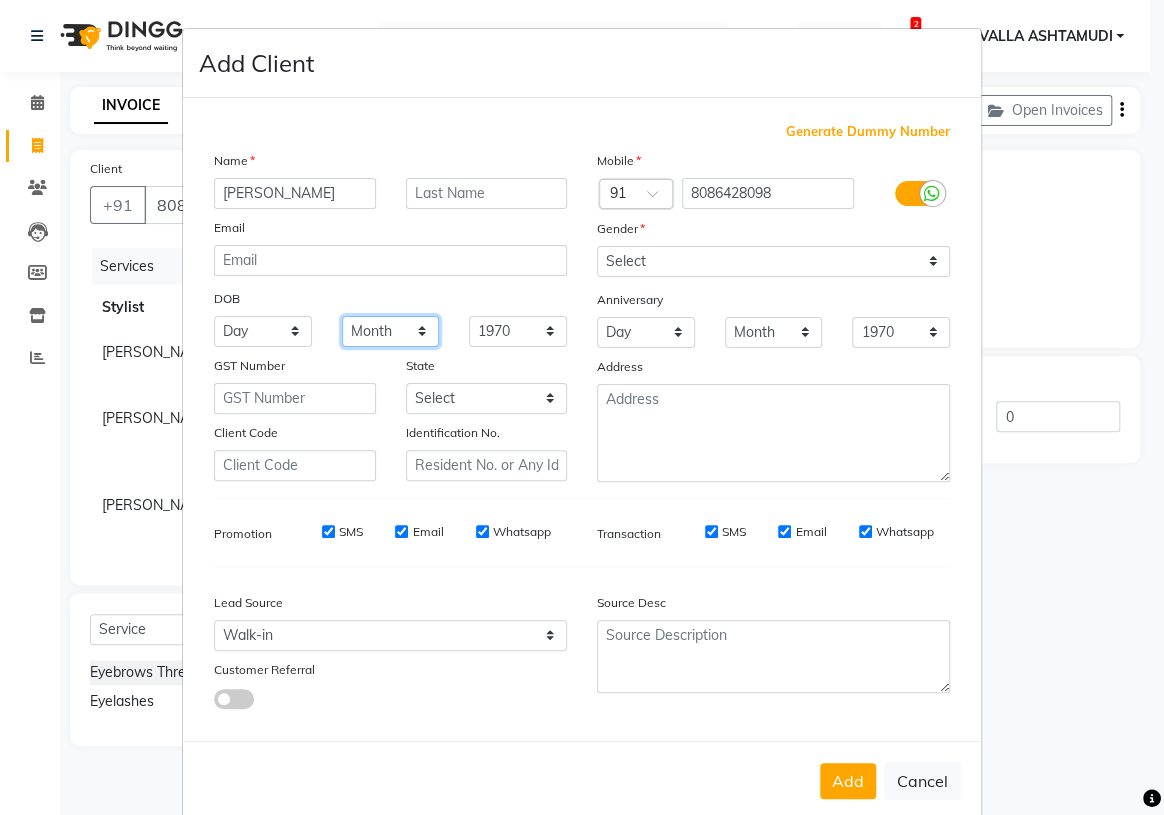 click on "Month January February March April May June July August September October November December" at bounding box center [391, 331] 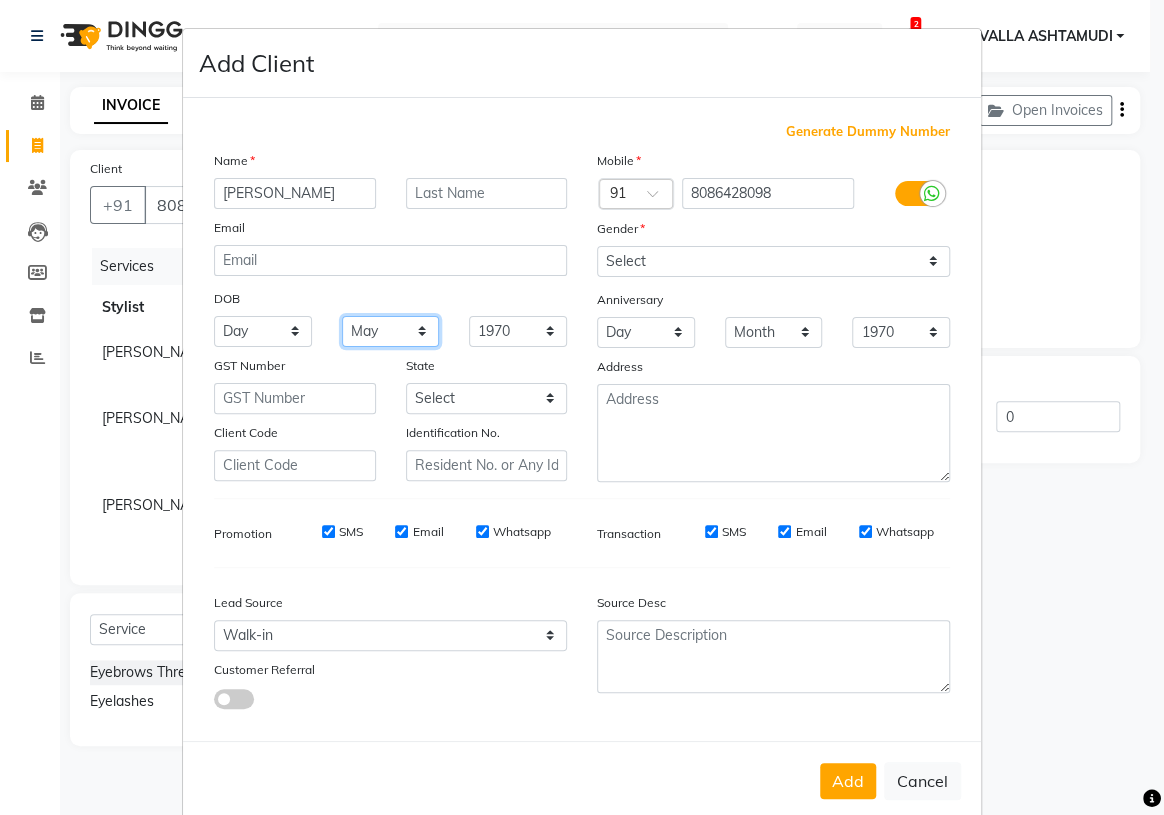 click on "Month January February March April May June July August September October November December" at bounding box center (391, 331) 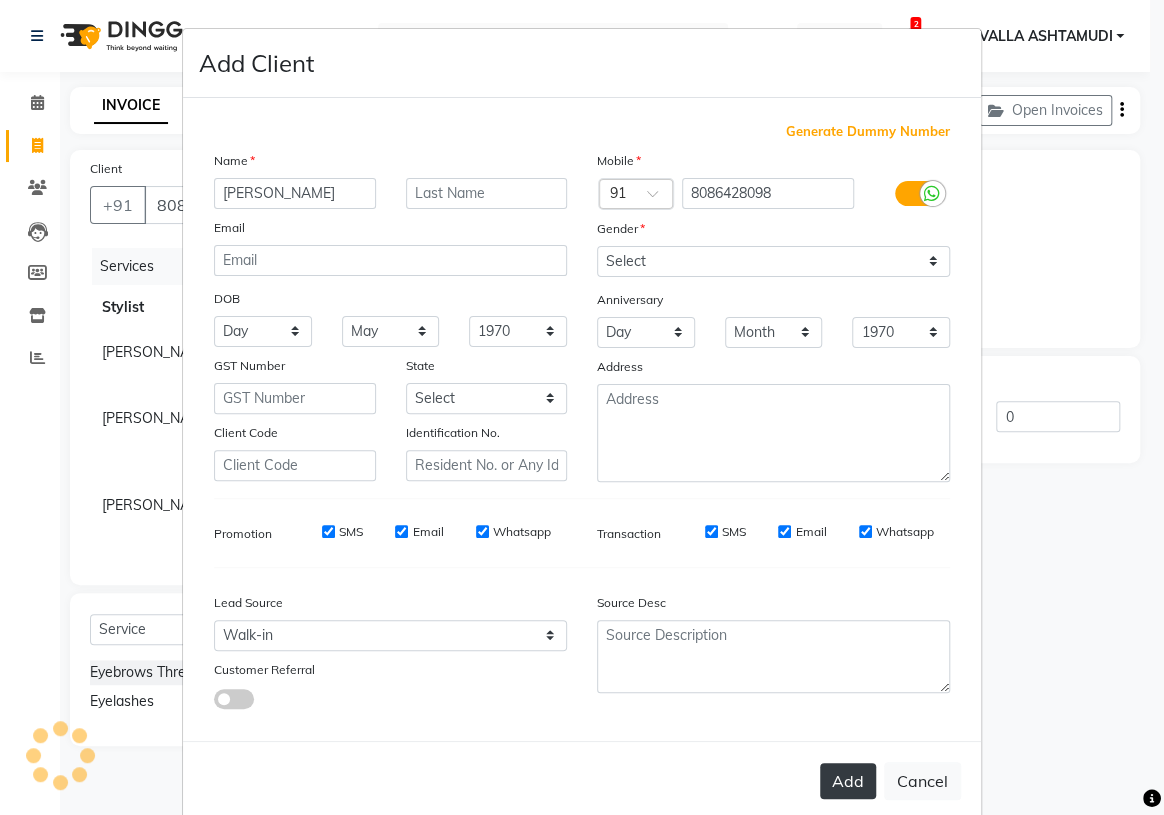 click on "Add" at bounding box center (848, 781) 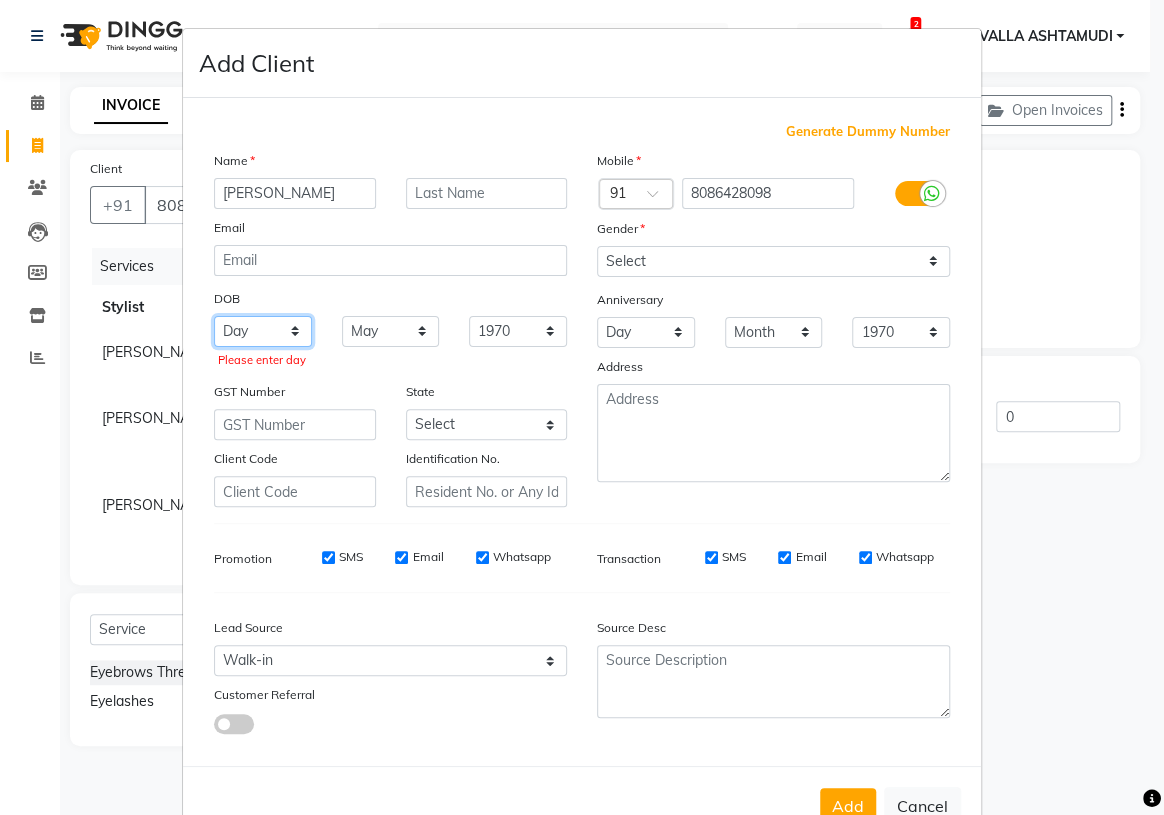 click on "Day 01 02 03 04 05 06 07 08 09 10 11 12 13 14 15 16 17 18 19 20 21 22 23 24 25 26 27 28 29 30 31" at bounding box center [263, 331] 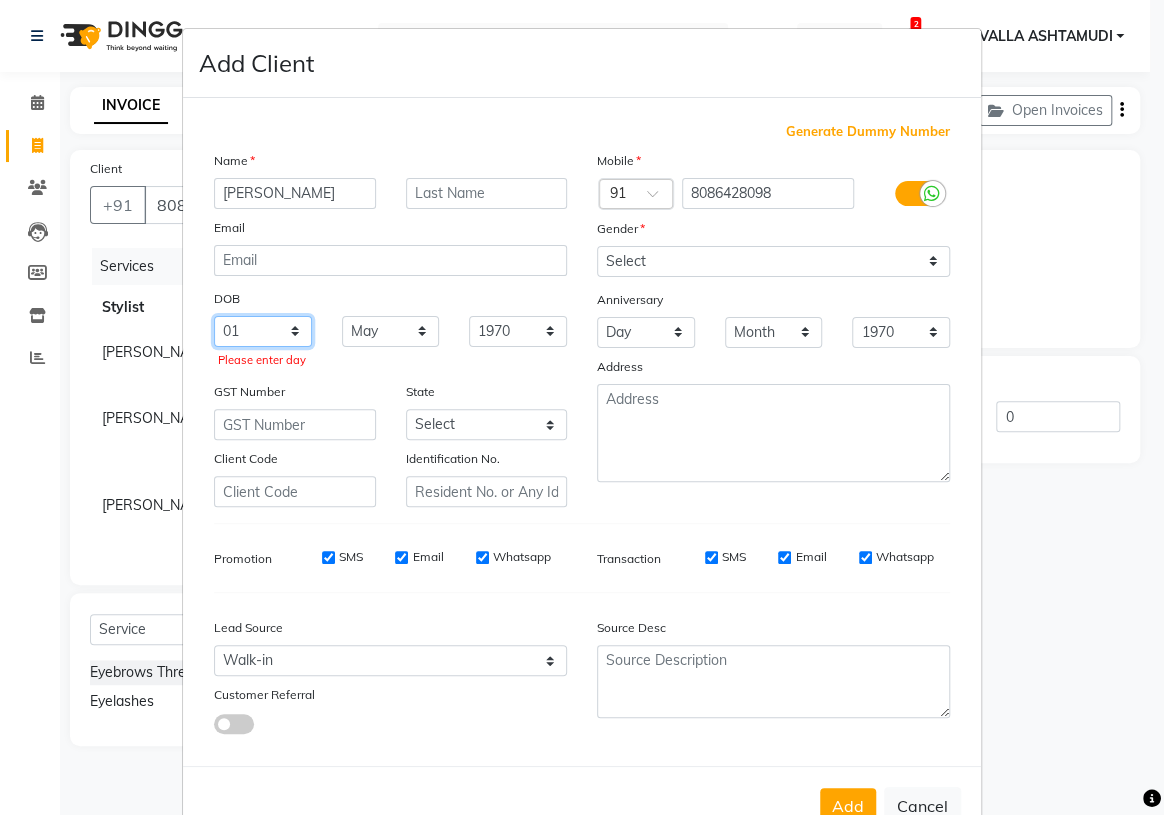 click on "Day 01 02 03 04 05 06 07 08 09 10 11 12 13 14 15 16 17 18 19 20 21 22 23 24 25 26 27 28 29 30 31" at bounding box center (263, 331) 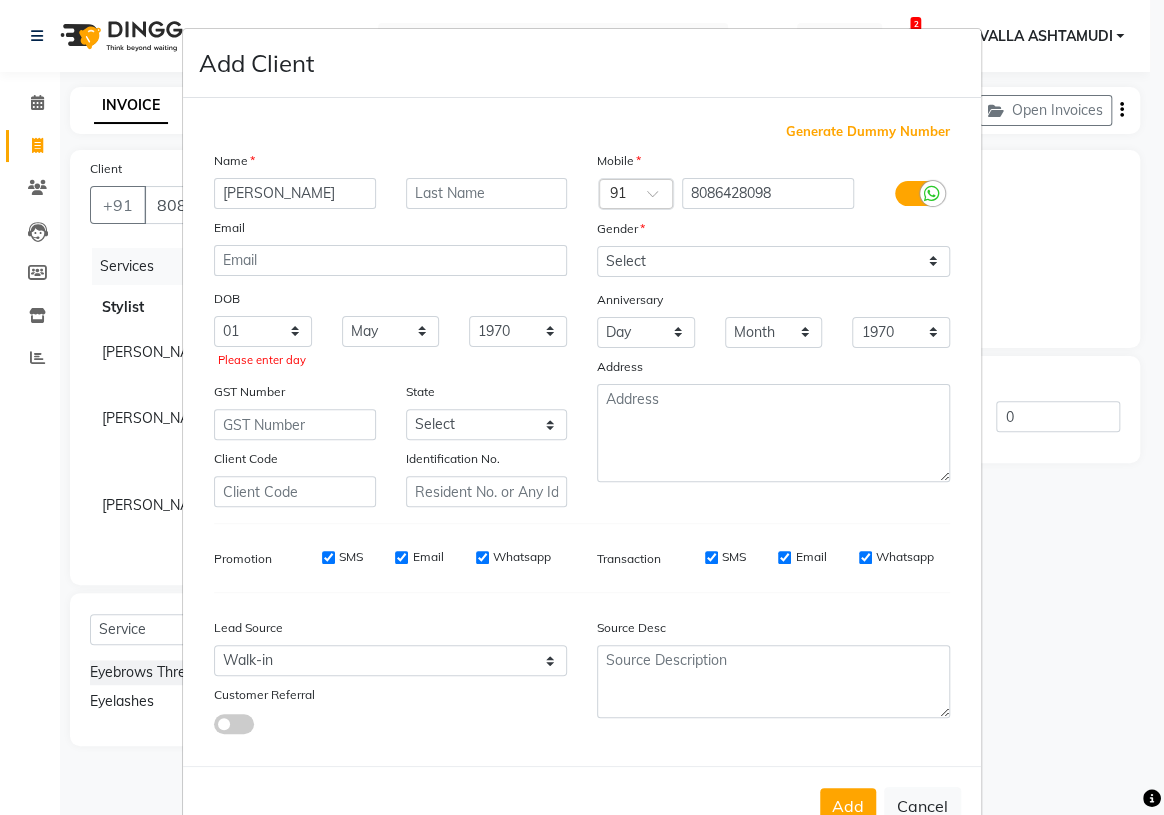 click on "Add" at bounding box center (848, 806) 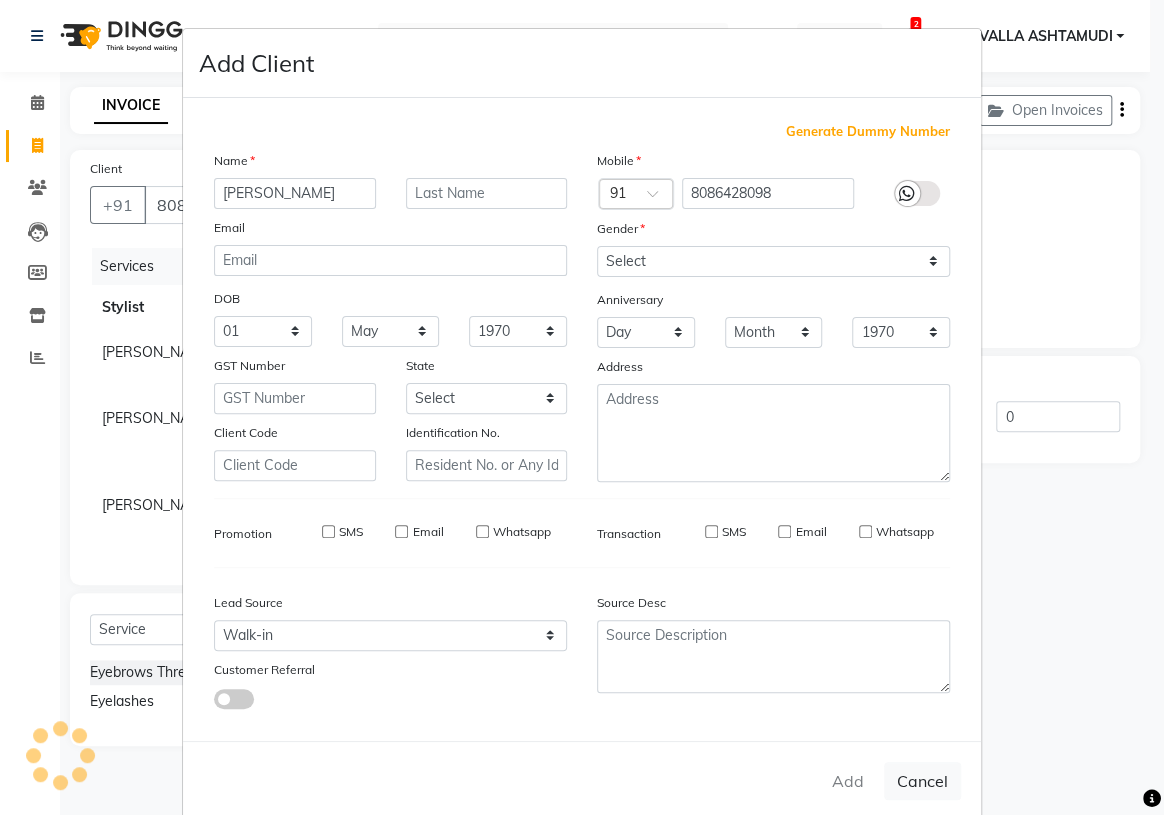 type 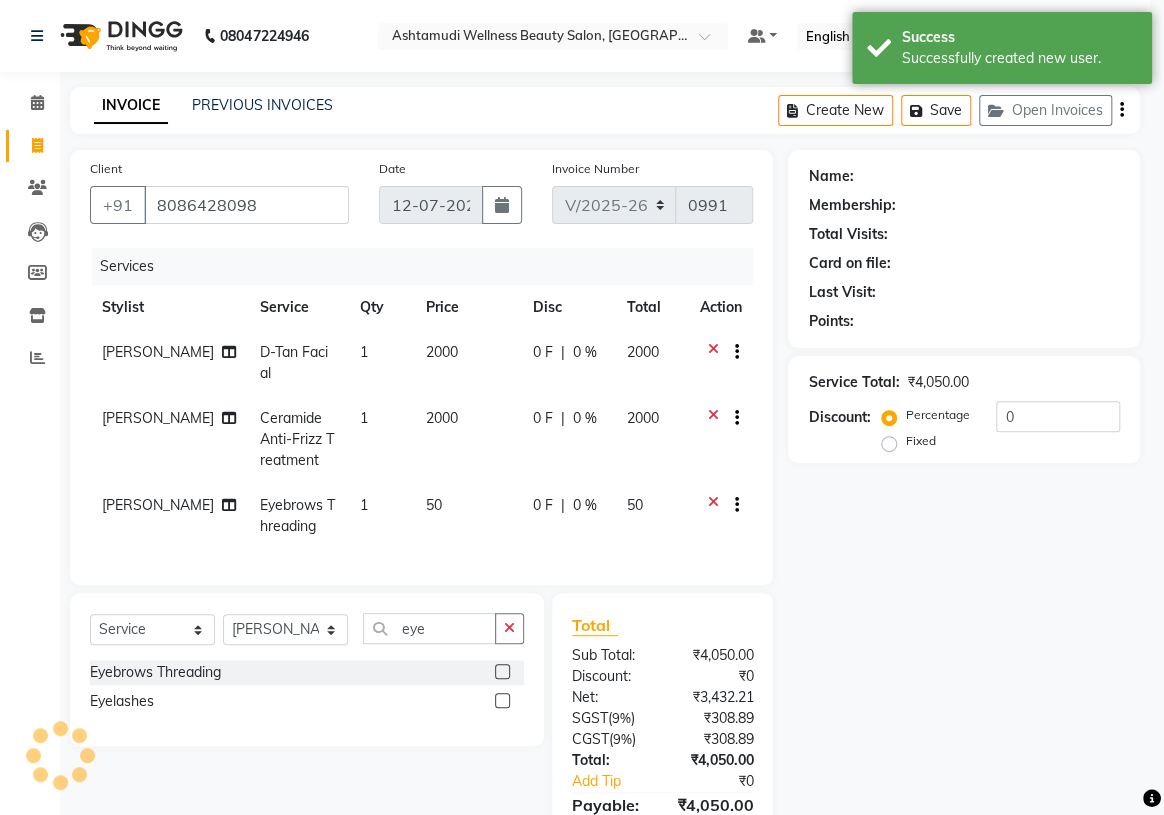 select on "1: Object" 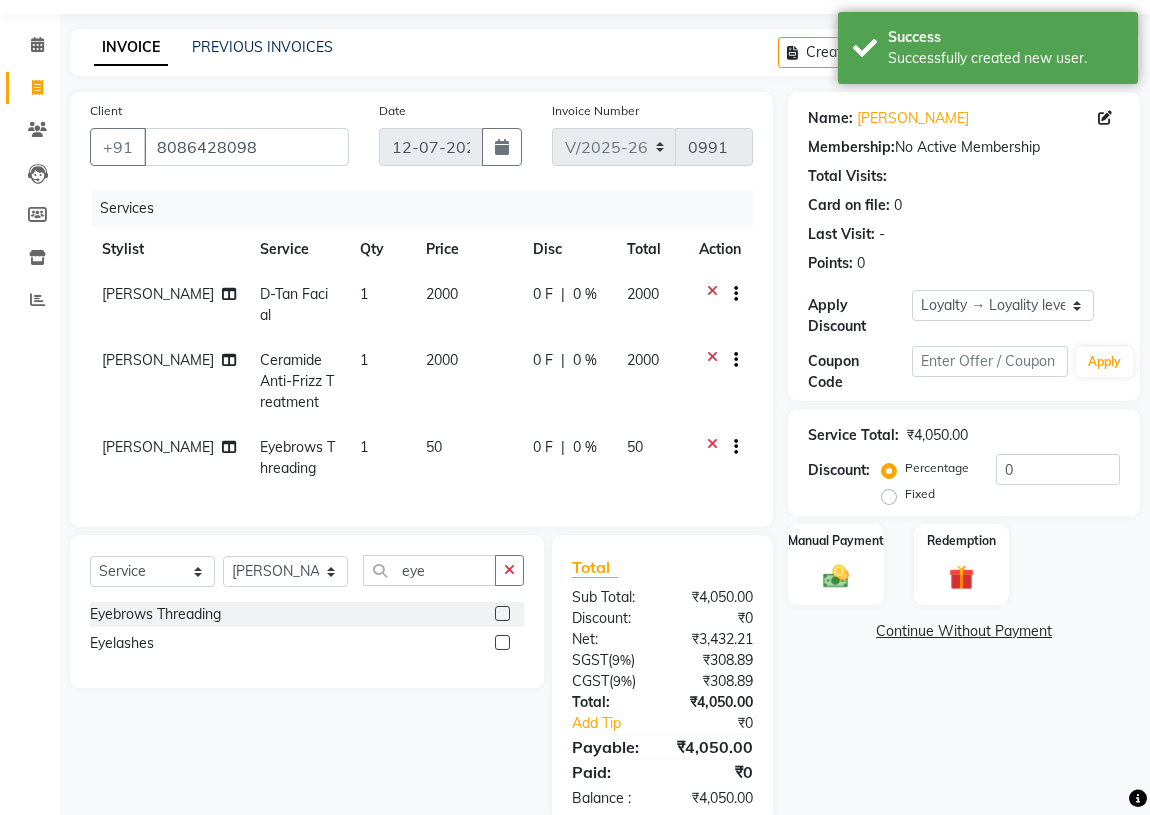 scroll, scrollTop: 99, scrollLeft: 0, axis: vertical 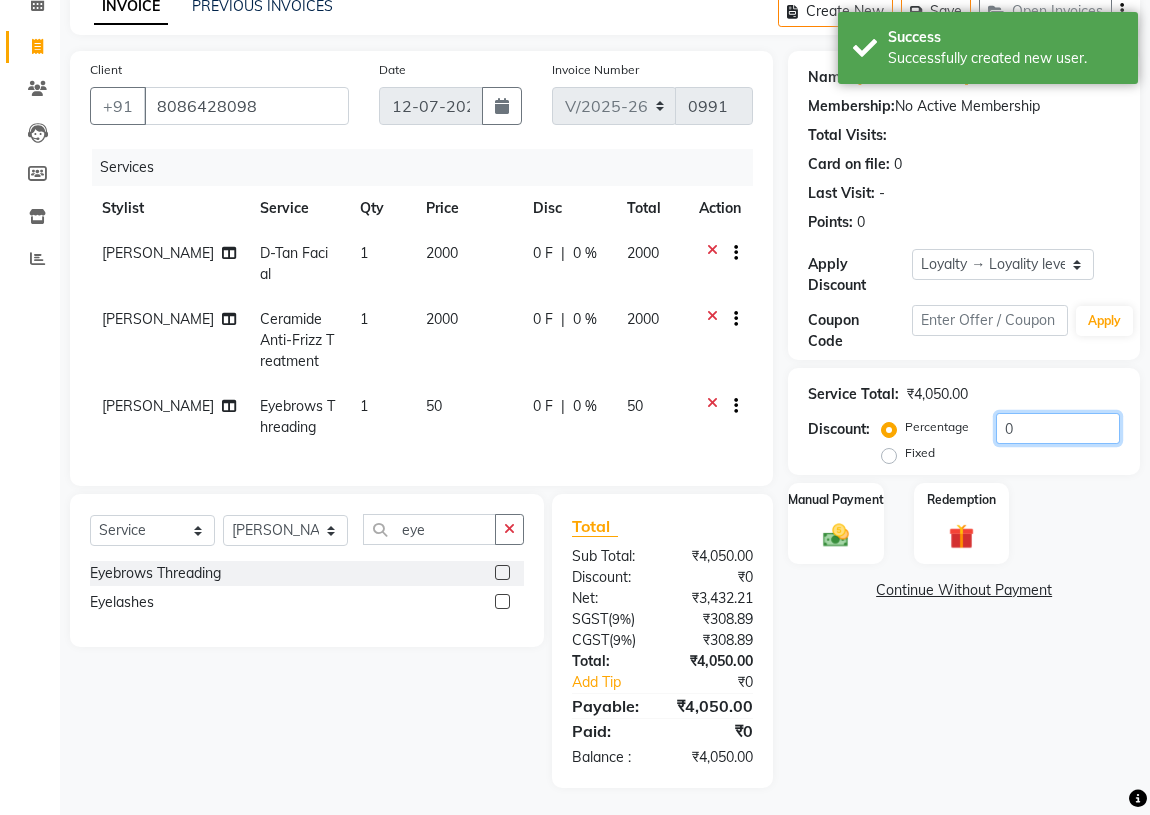 drag, startPoint x: 1056, startPoint y: 422, endPoint x: 980, endPoint y: 442, distance: 78.58753 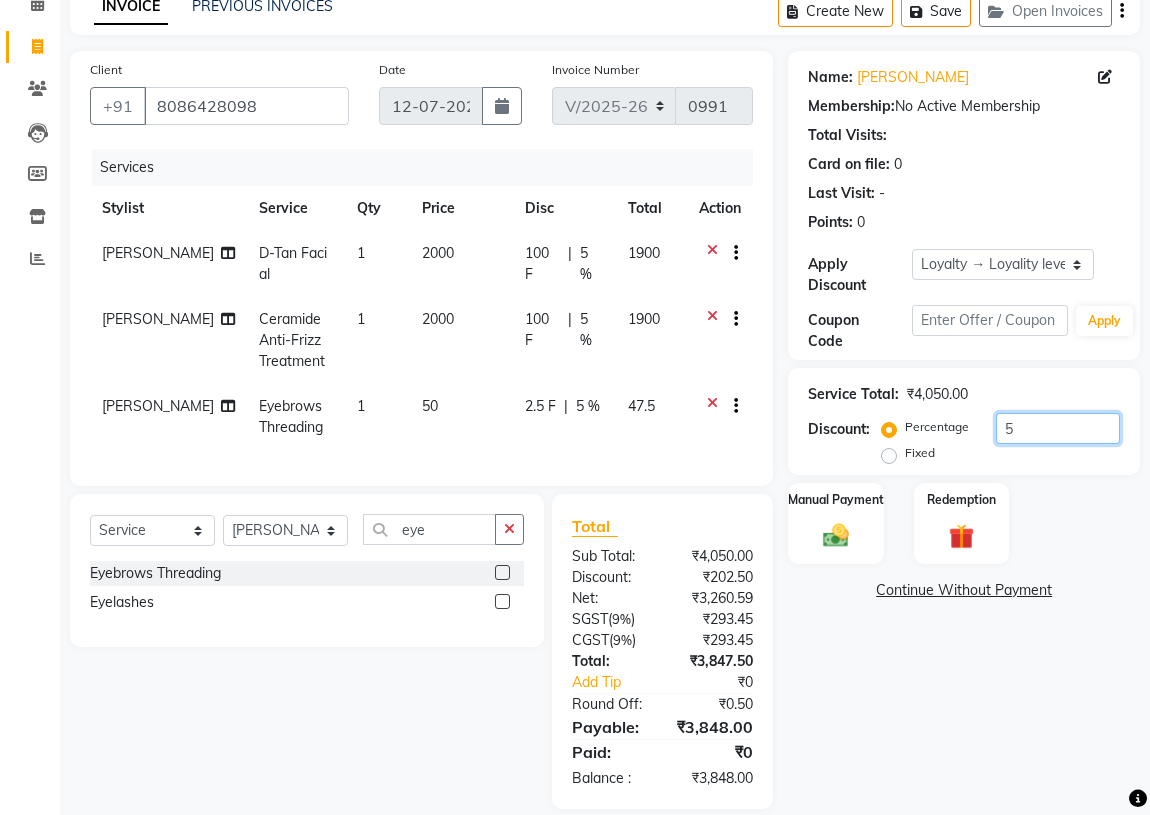 type on "5" 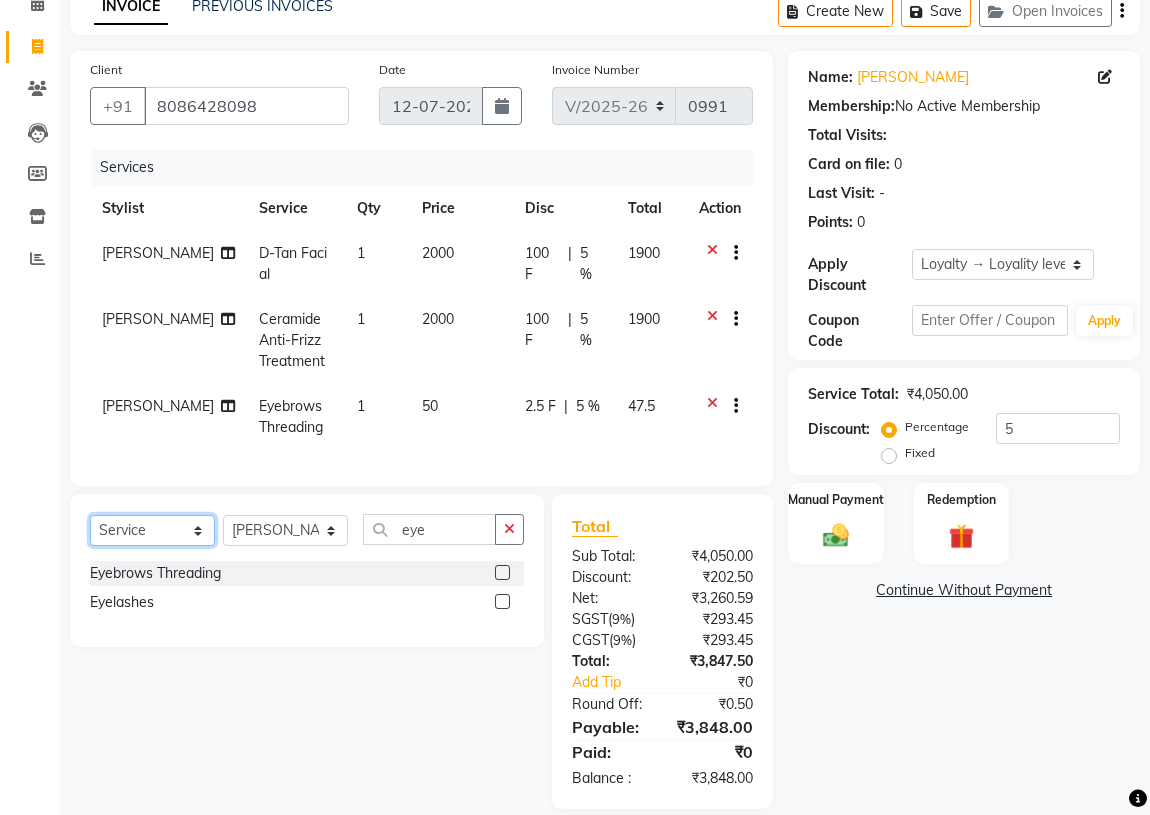 click on "Select  Service  Product  Membership  Package Voucher Prepaid Gift Card" 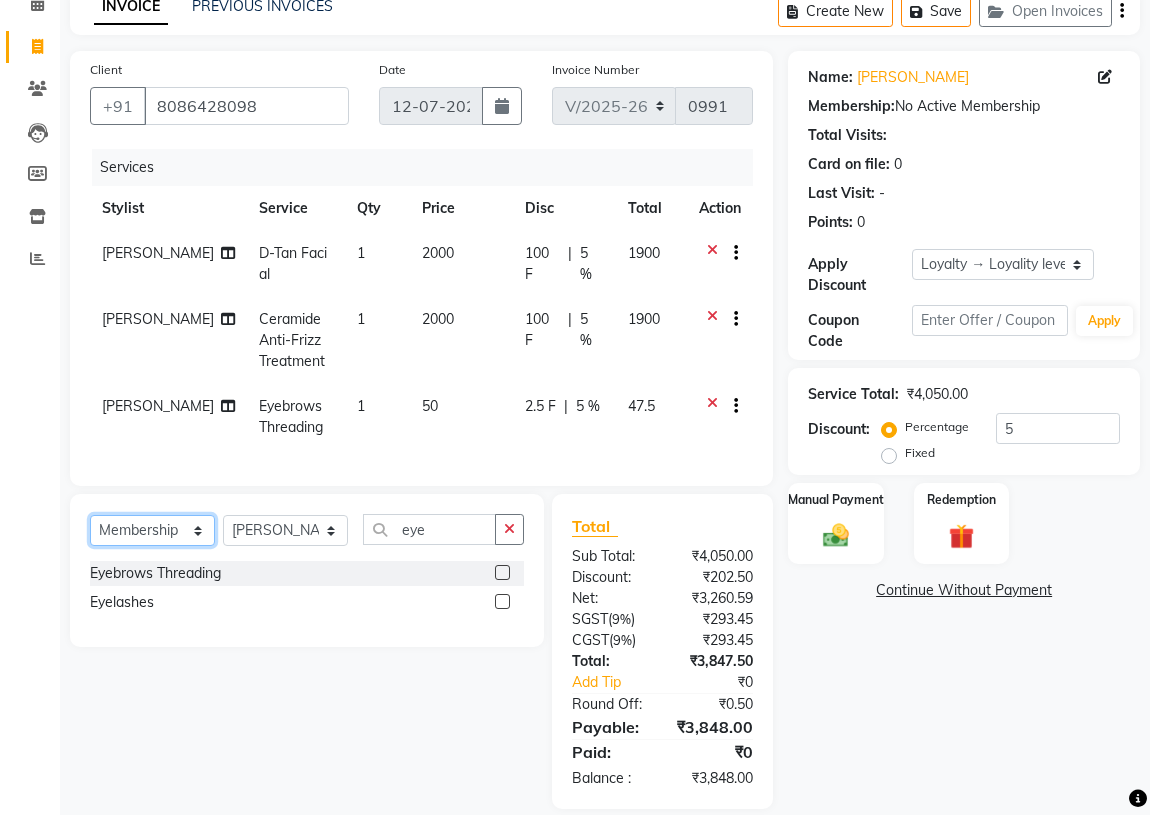 click on "Select  Service  Product  Membership  Package Voucher Prepaid Gift Card" 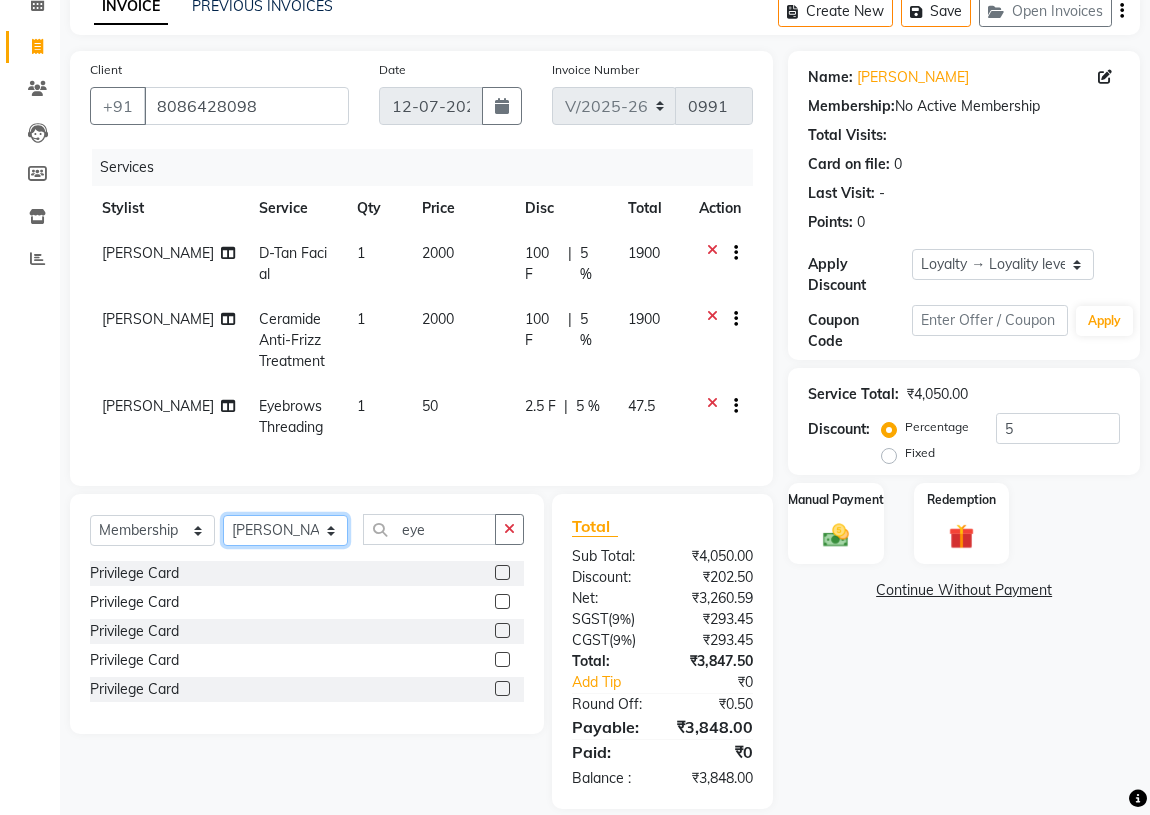 click on "Select Stylist ABHIRAMI		 [PERSON_NAME] [PERSON_NAME]	[PERSON_NAME]	 [PERSON_NAME] MAYA MAYA [PERSON_NAME]		 [PERSON_NAME] SHINY ABY THIRUVALLA ASHTAMUDI" 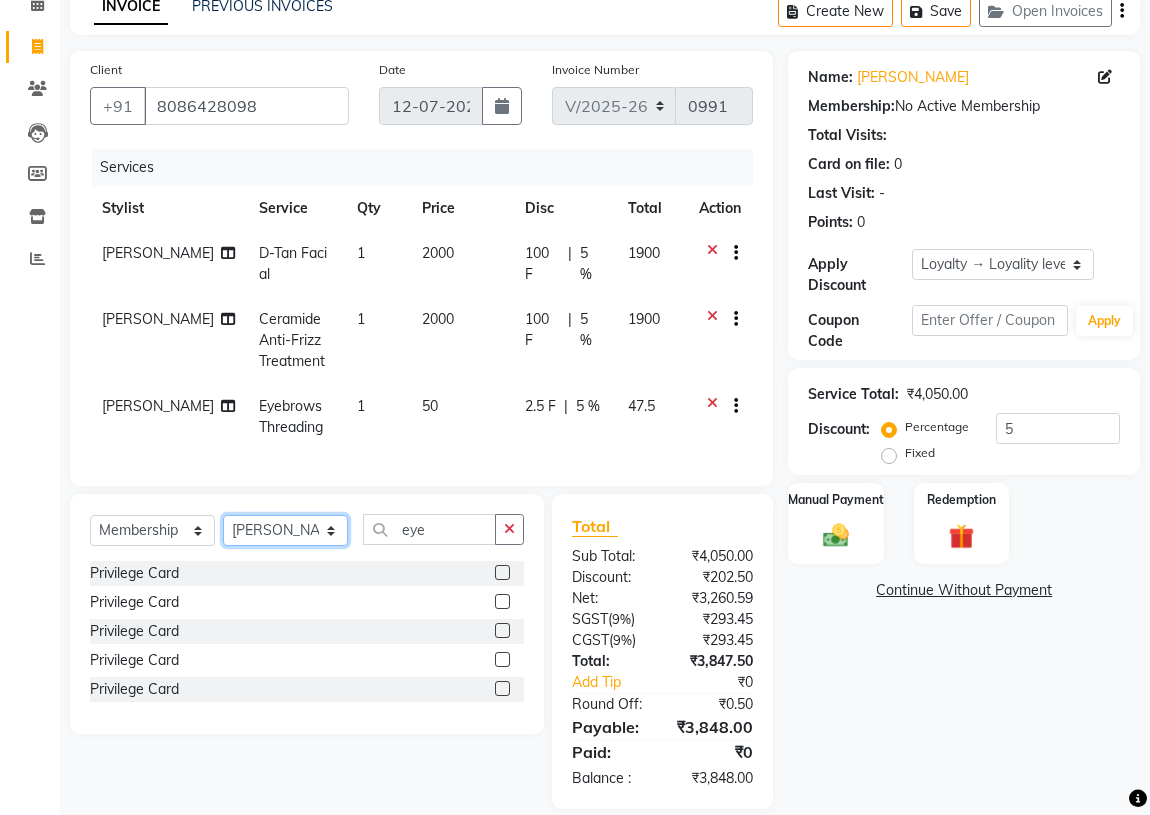 select on "26995" 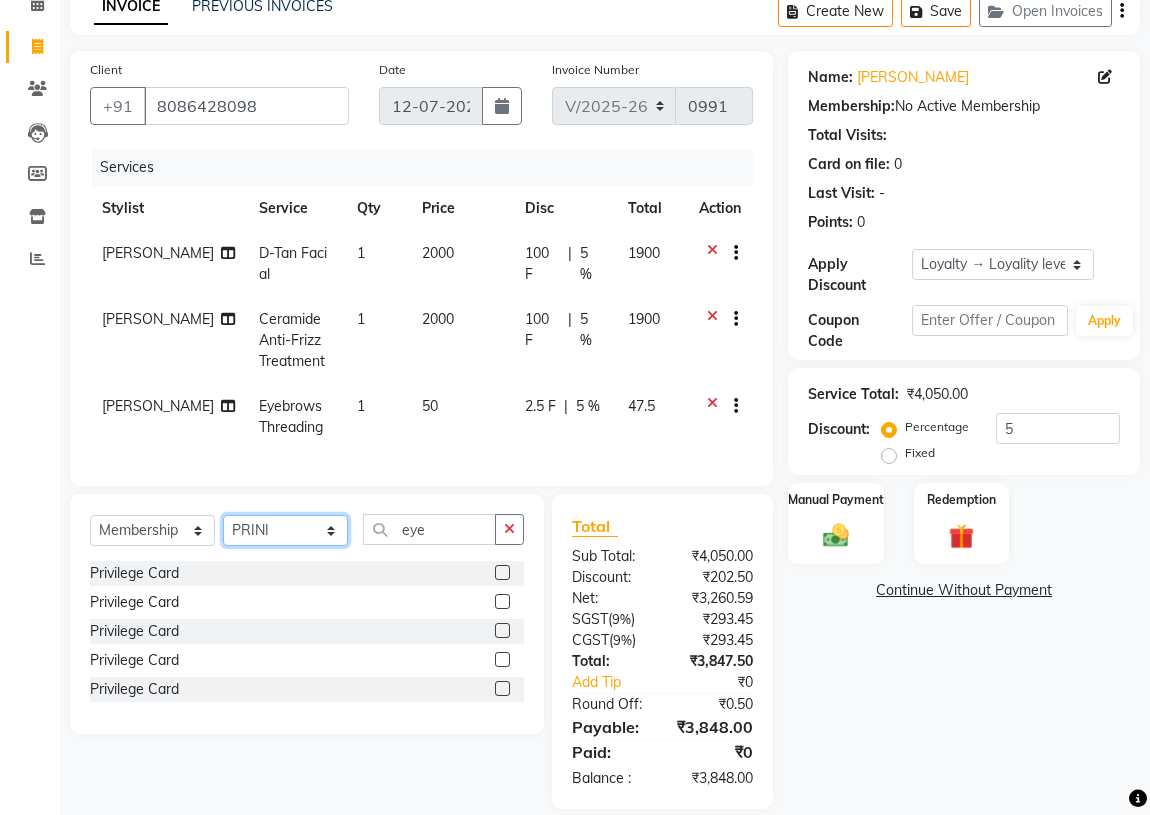 click on "Select Stylist ABHIRAMI		 [PERSON_NAME] [PERSON_NAME]	[PERSON_NAME]	 [PERSON_NAME] MAYA MAYA [PERSON_NAME]		 [PERSON_NAME] SHINY ABY THIRUVALLA ASHTAMUDI" 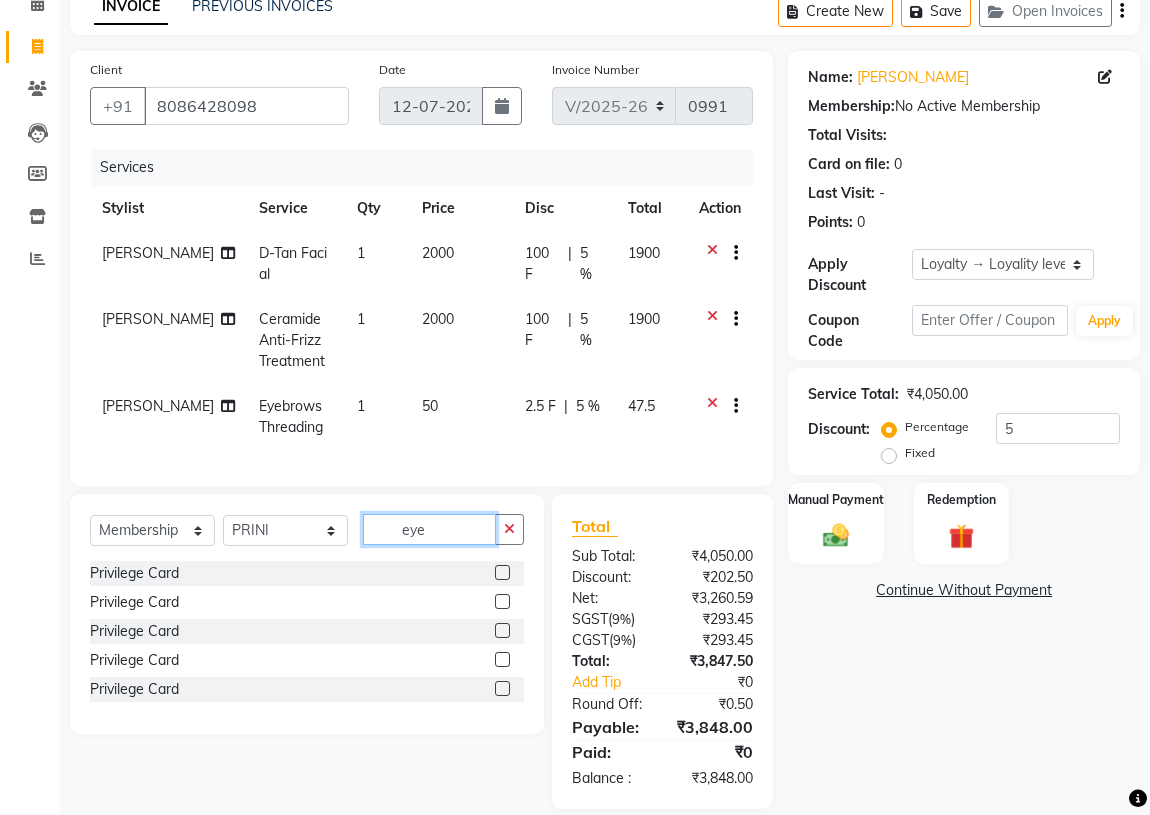 drag, startPoint x: 441, startPoint y: 544, endPoint x: 379, endPoint y: 560, distance: 64.03124 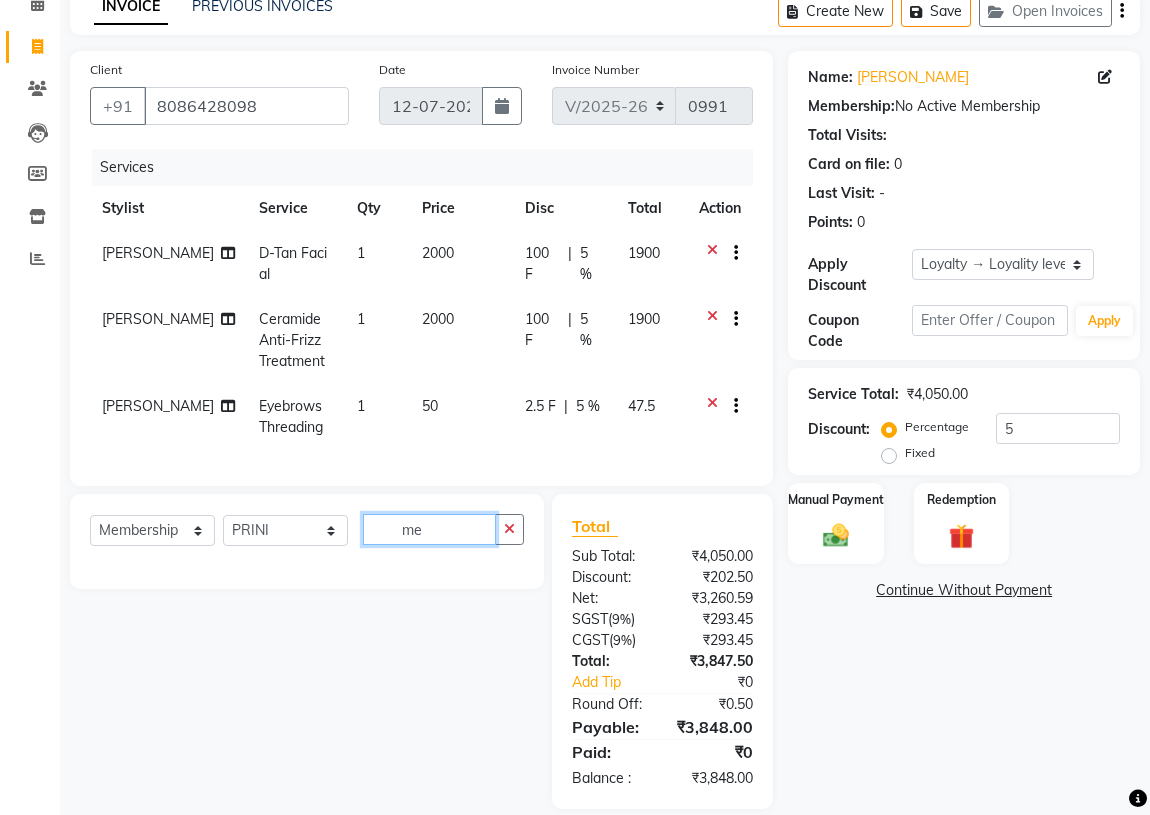type on "mem" 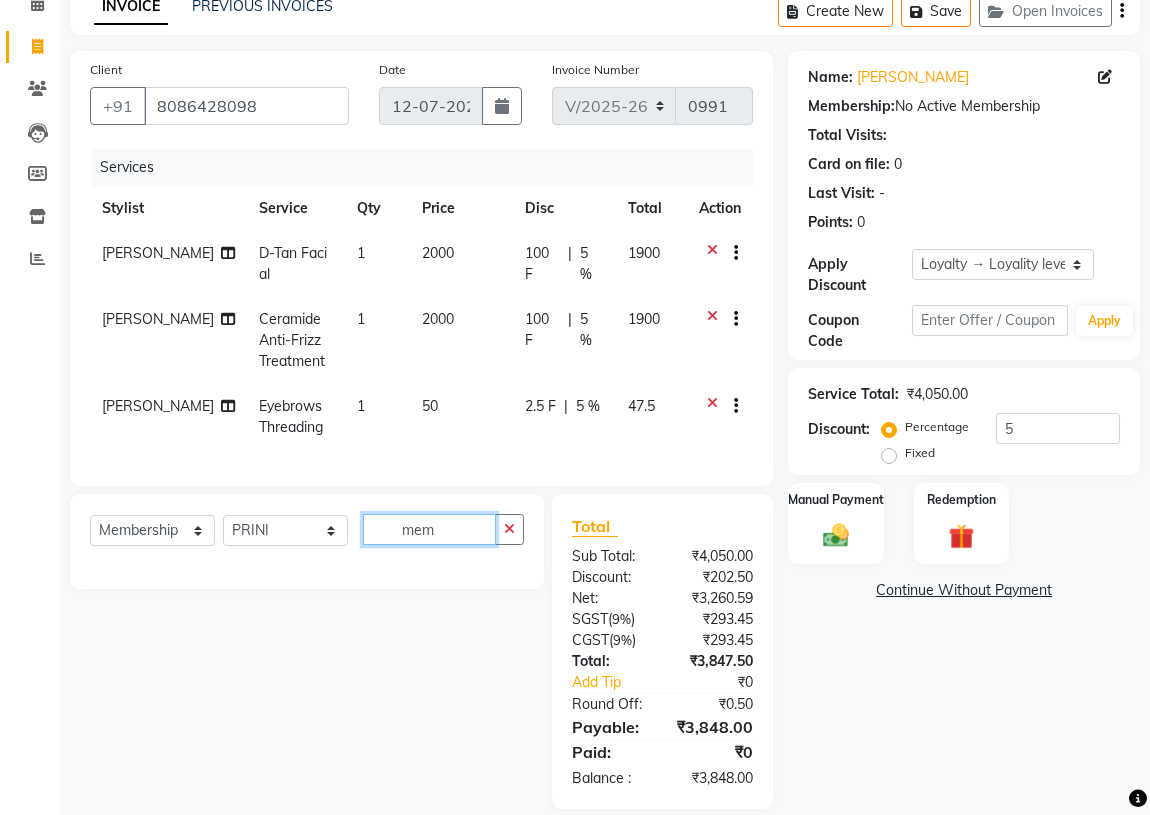 drag, startPoint x: 442, startPoint y: 549, endPoint x: 385, endPoint y: 547, distance: 57.035076 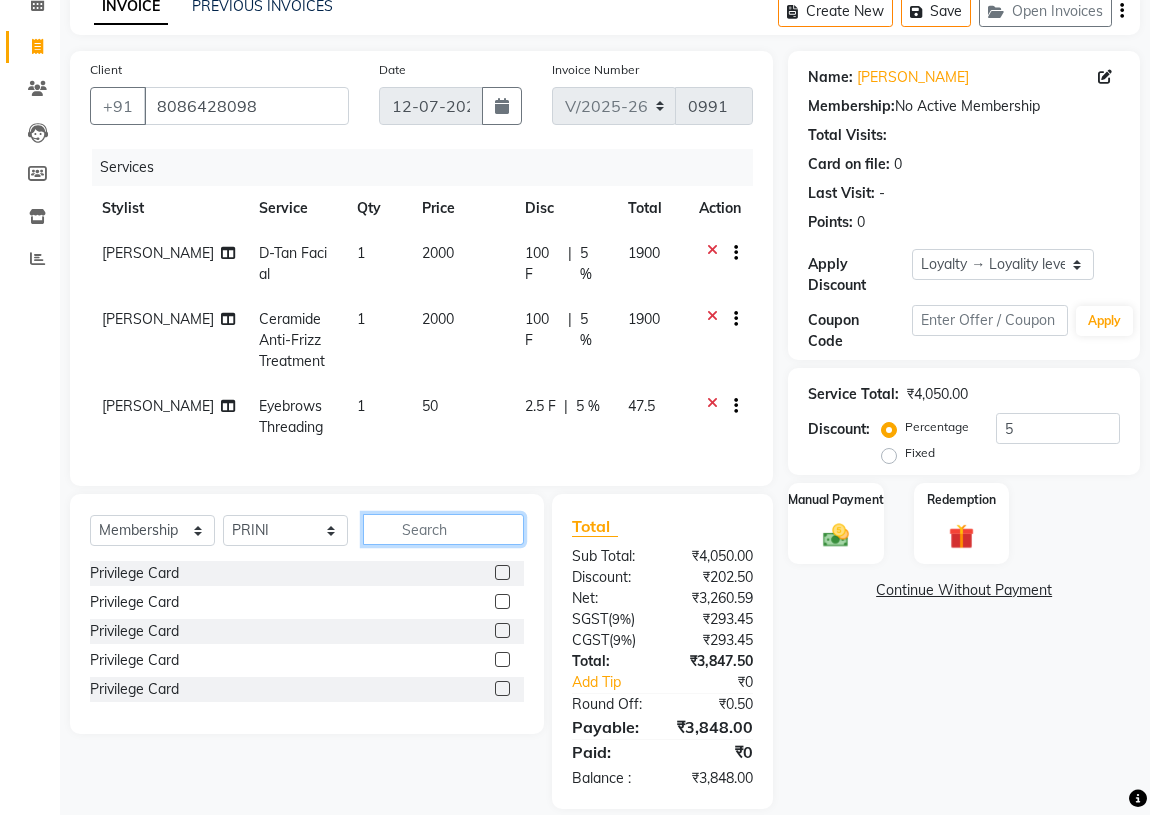 type 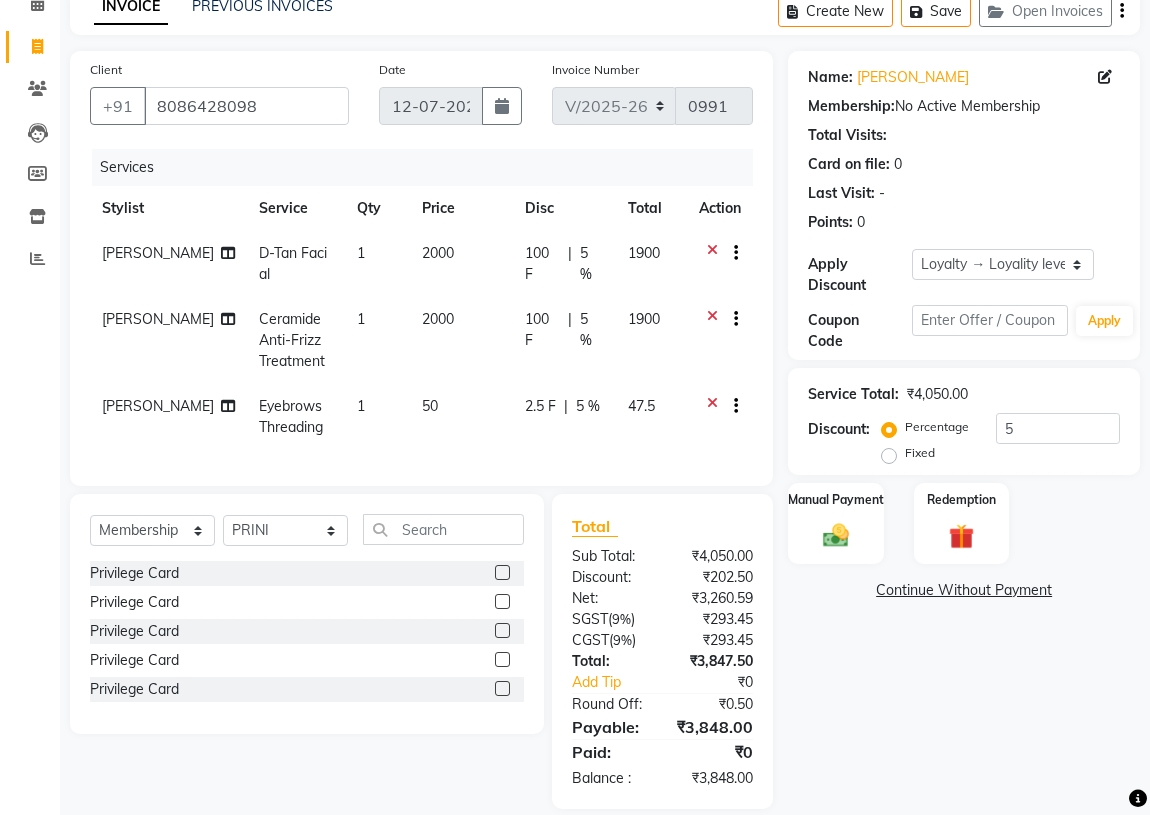 click 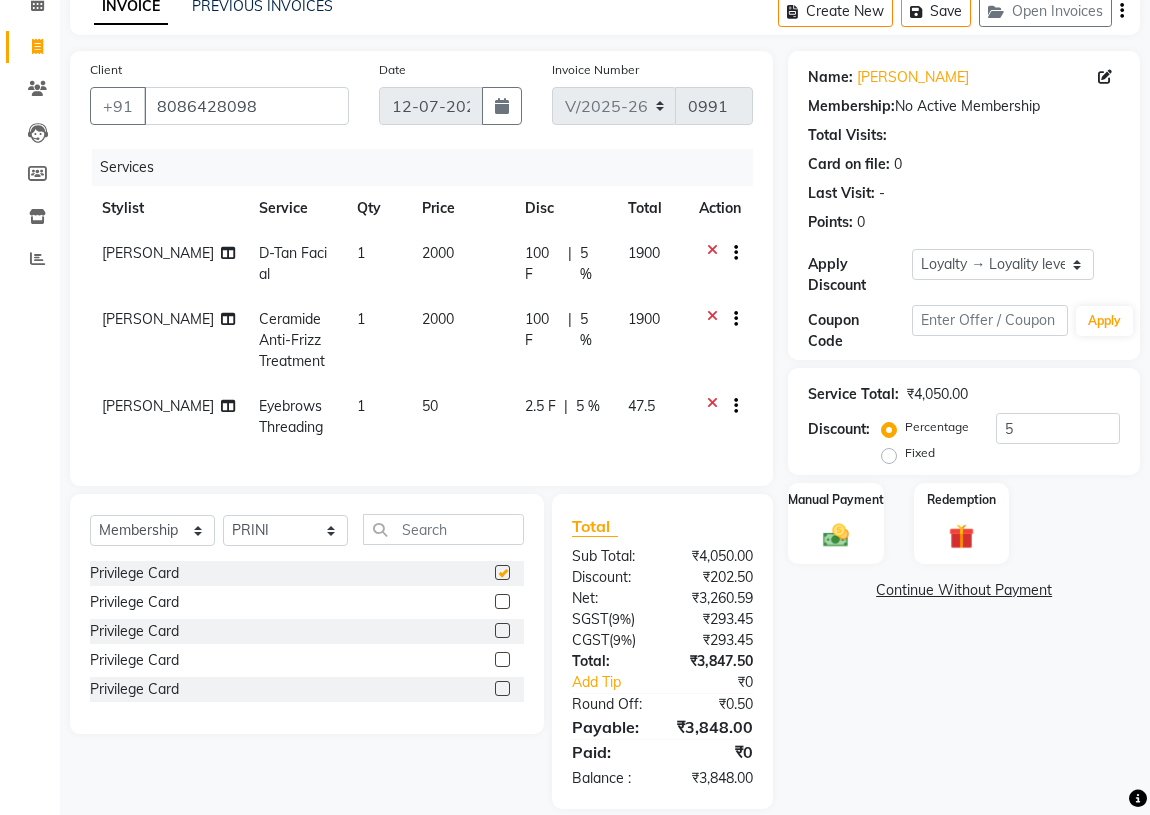 select on "select" 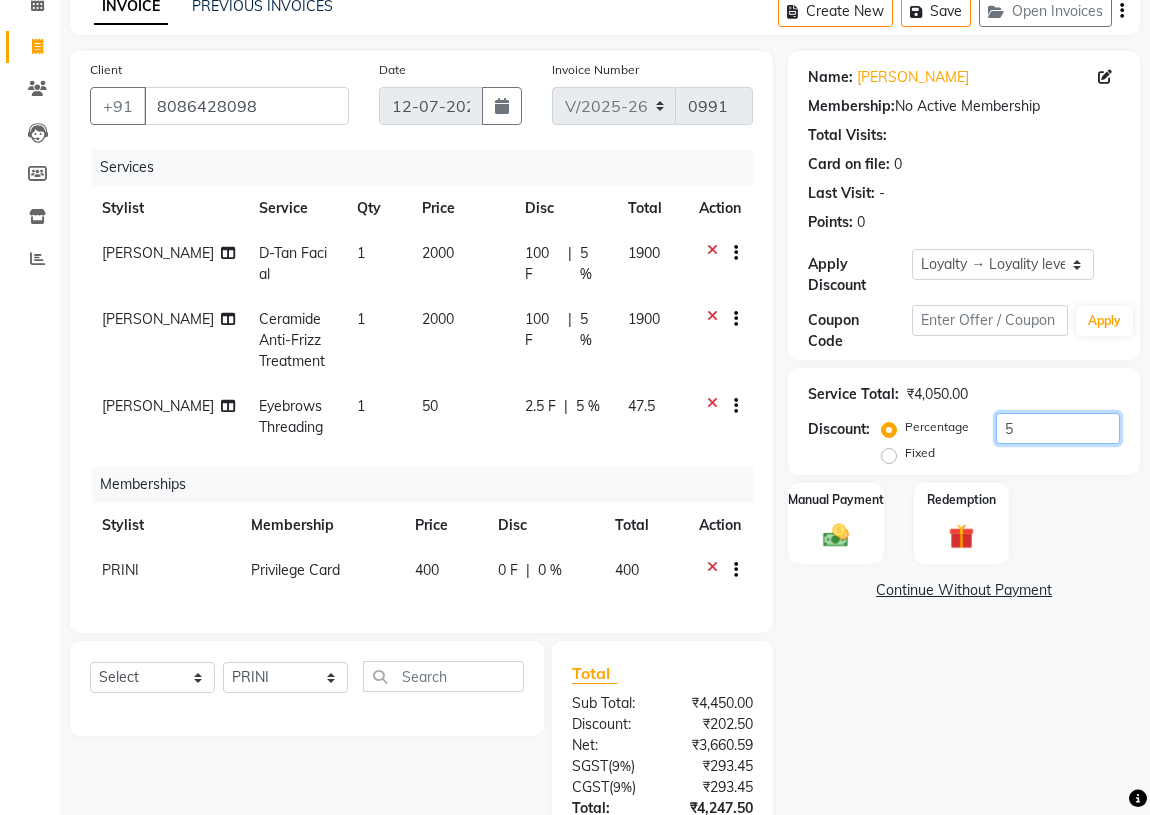 click on "5" 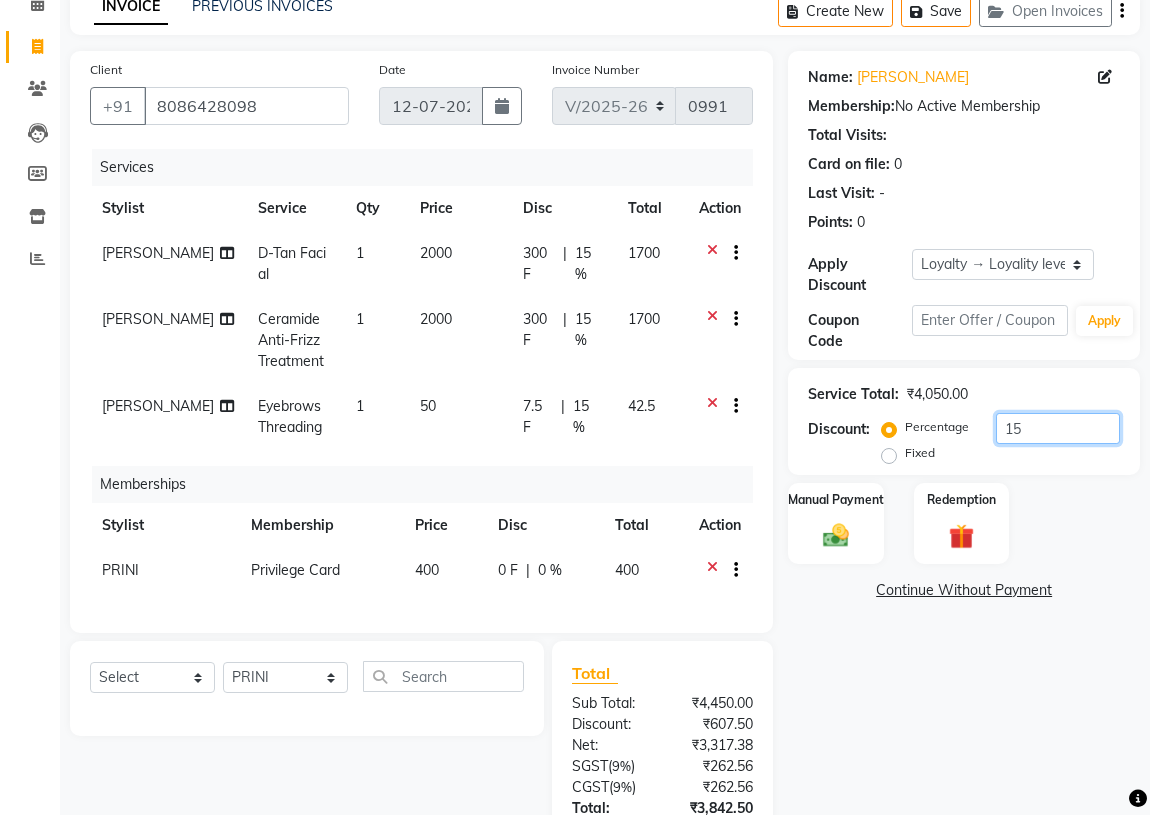type on "15" 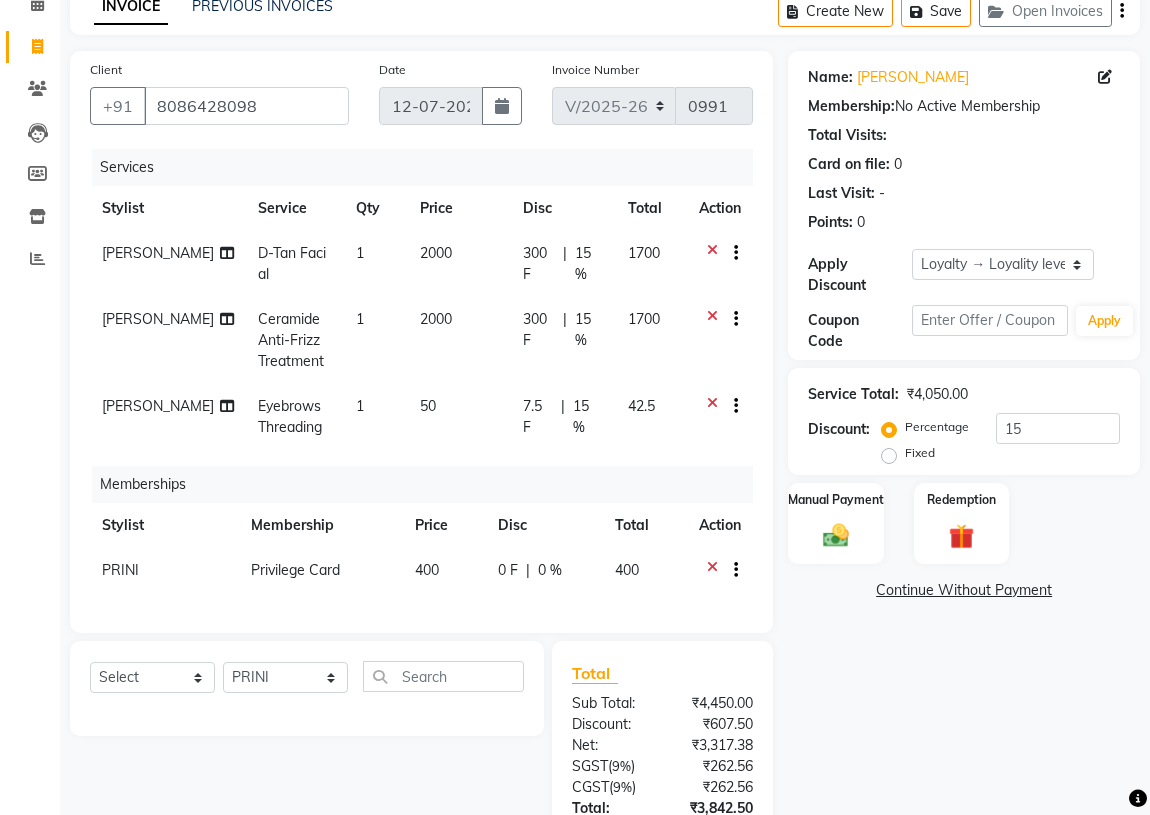 click on "Name: [PERSON_NAME]  Membership:  No Active Membership  Total Visits:   Card on file:  0 Last Visit:   - Points:   0  Apply Discount Select  Loyalty → Loyality level 1  Coupon Code Apply Service Total:  ₹4,050.00  Discount:  Percentage   Fixed  15 Manual Payment Redemption  Continue Without Payment" 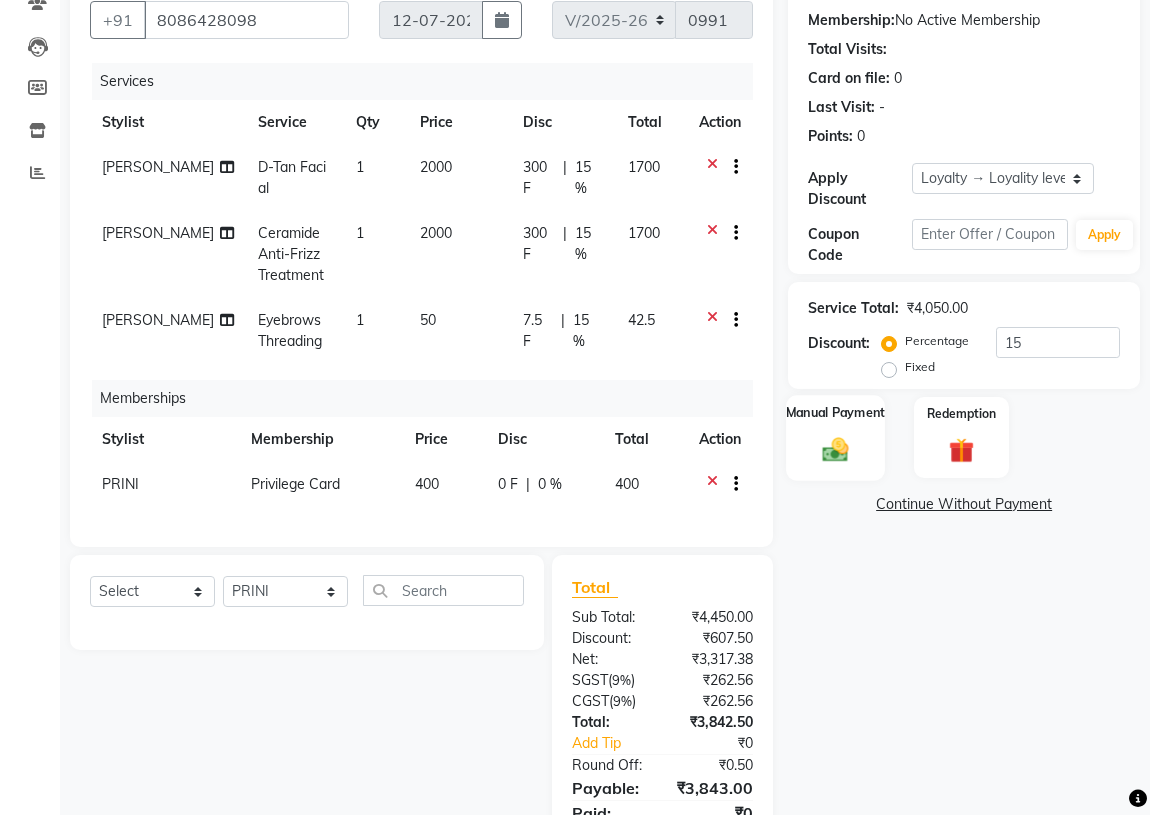 scroll, scrollTop: 192, scrollLeft: 0, axis: vertical 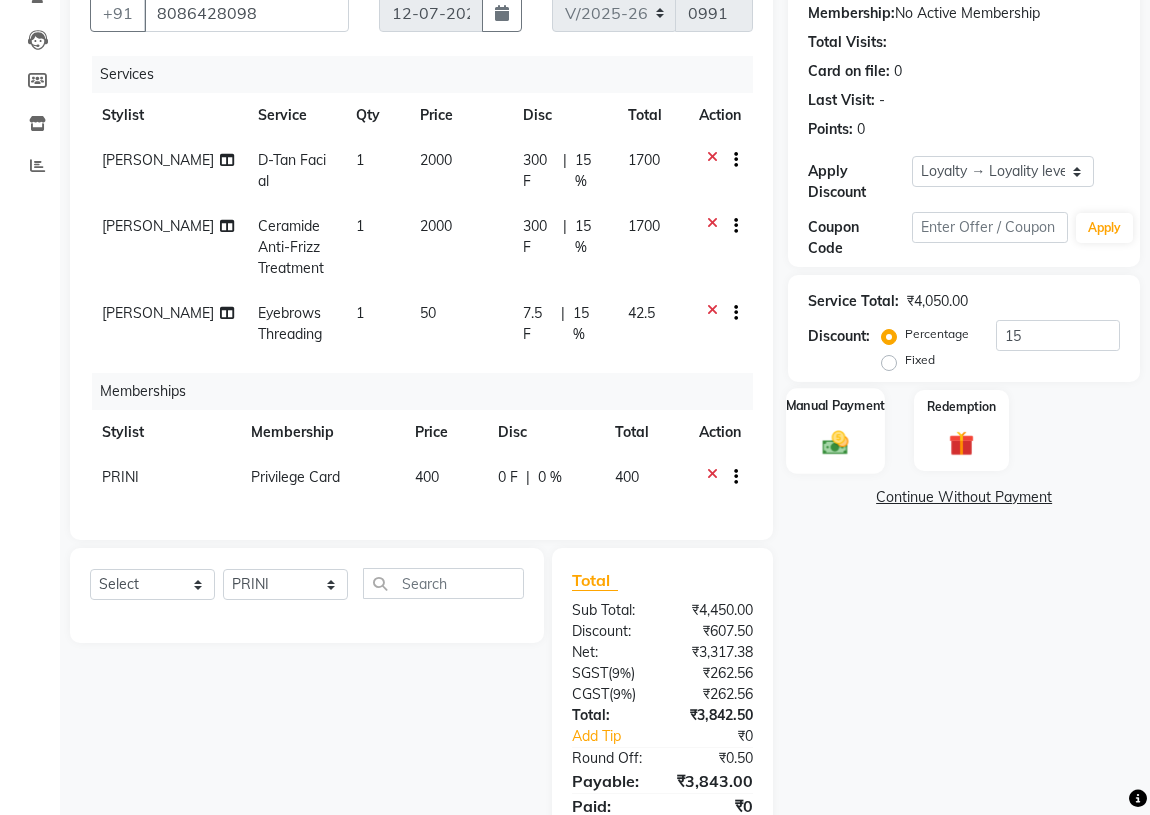 click on "Manual Payment" 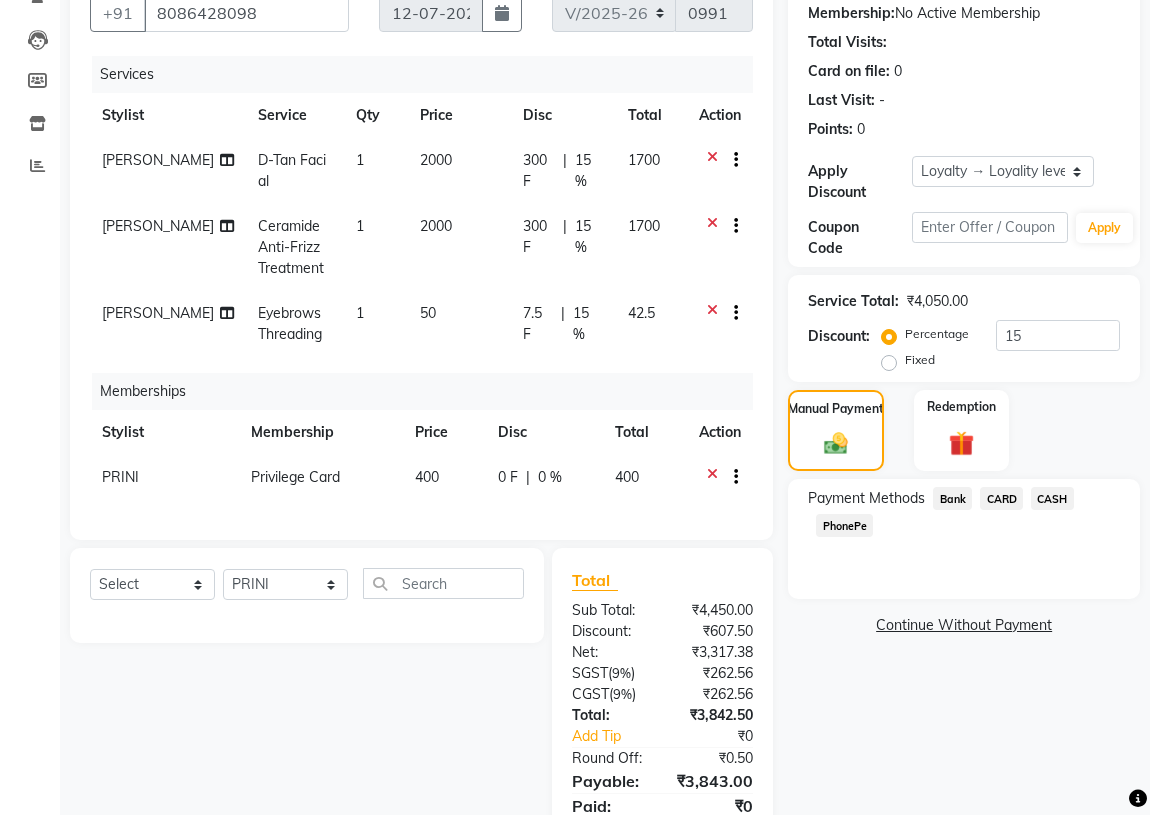 click on "PhonePe" 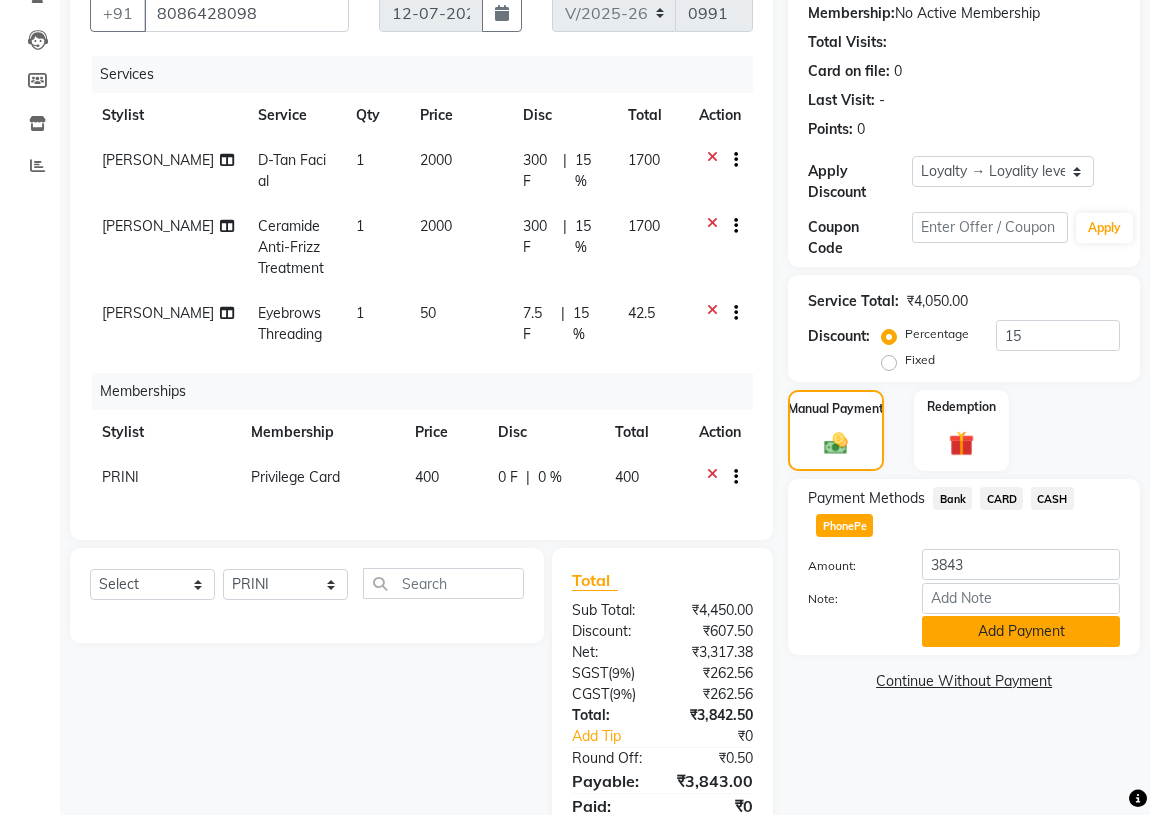 click on "Add Payment" 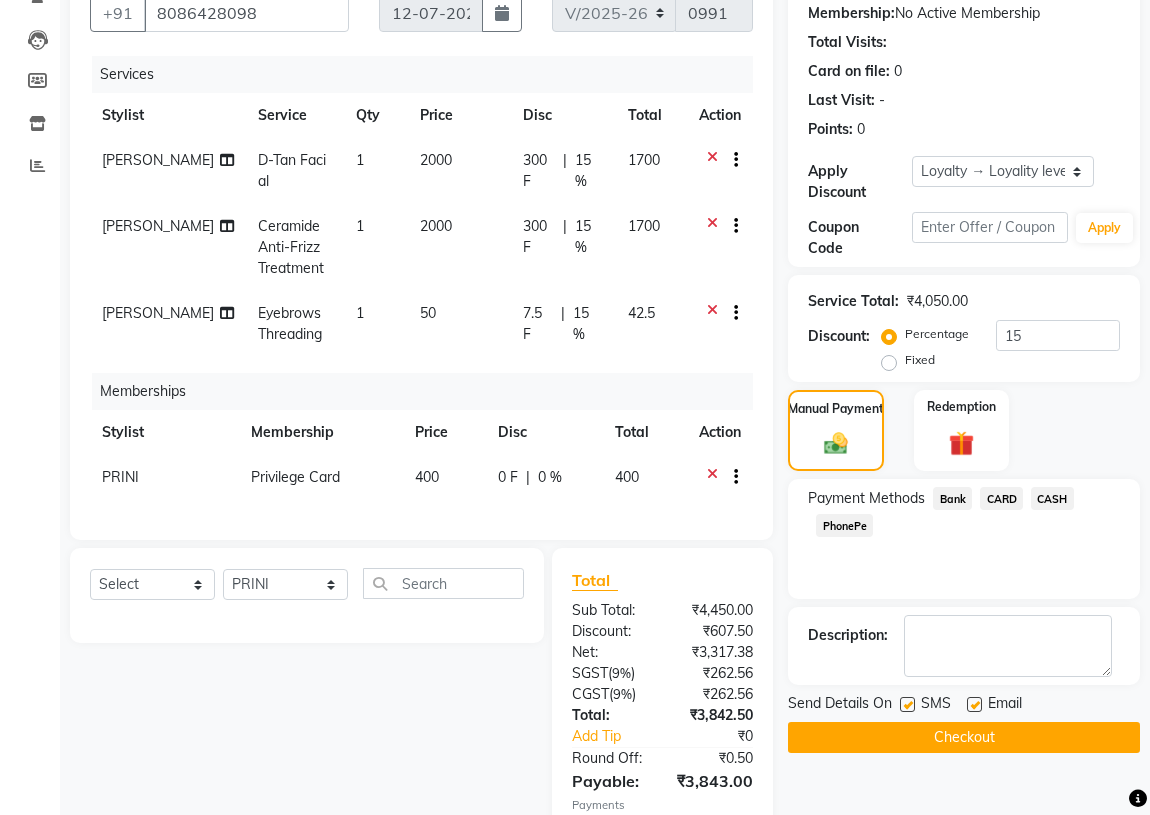 click on "Checkout" 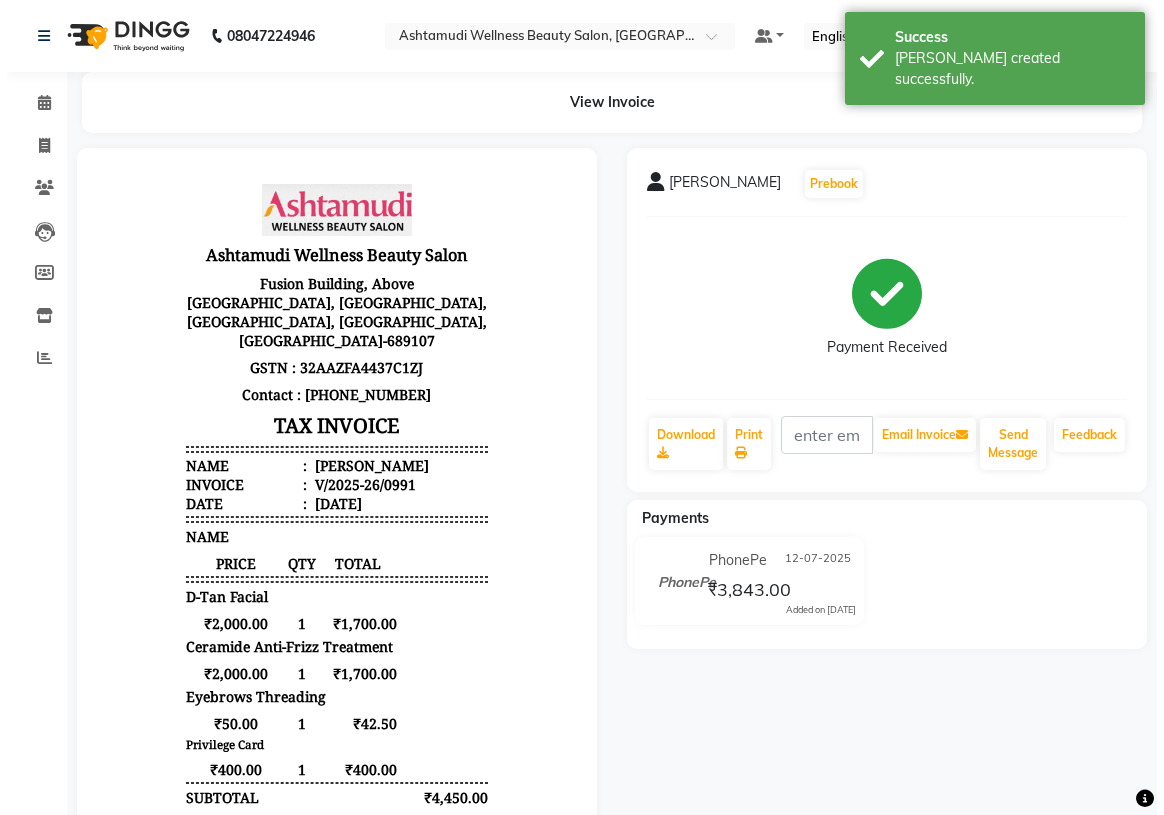 scroll, scrollTop: 0, scrollLeft: 0, axis: both 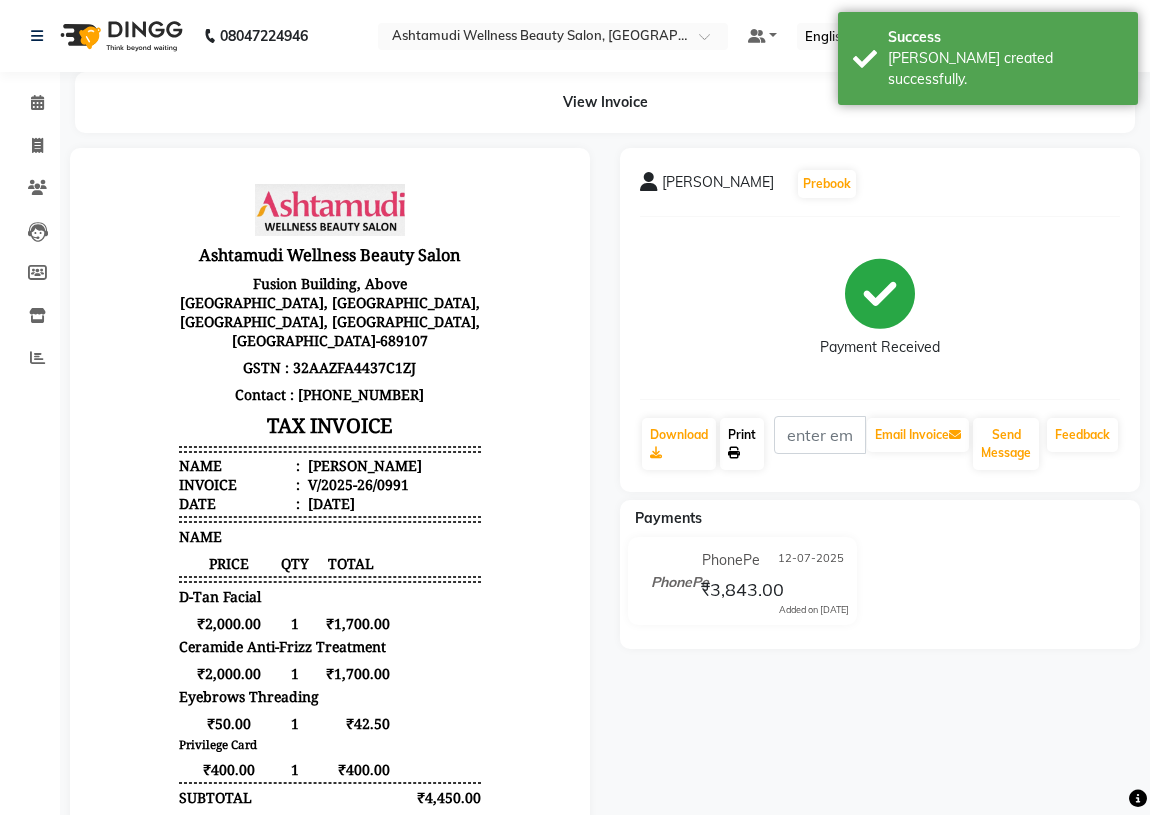 click on "Print" 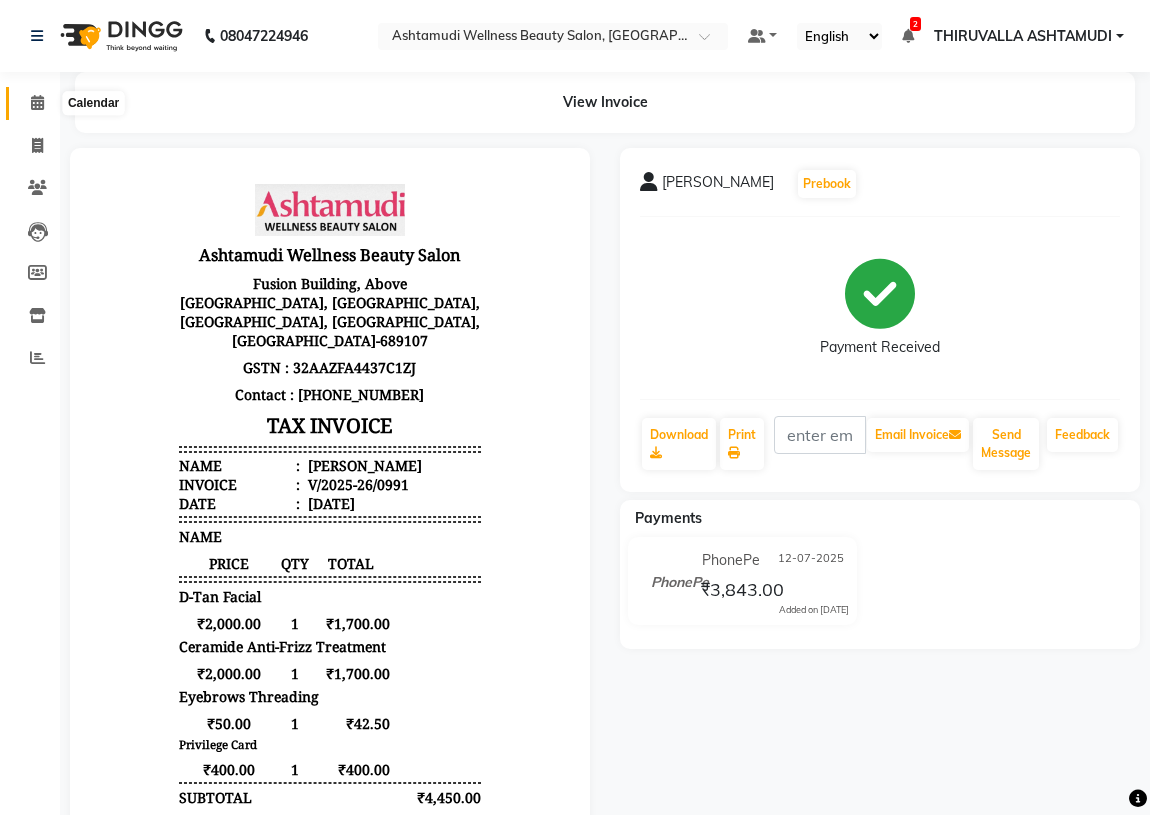 click 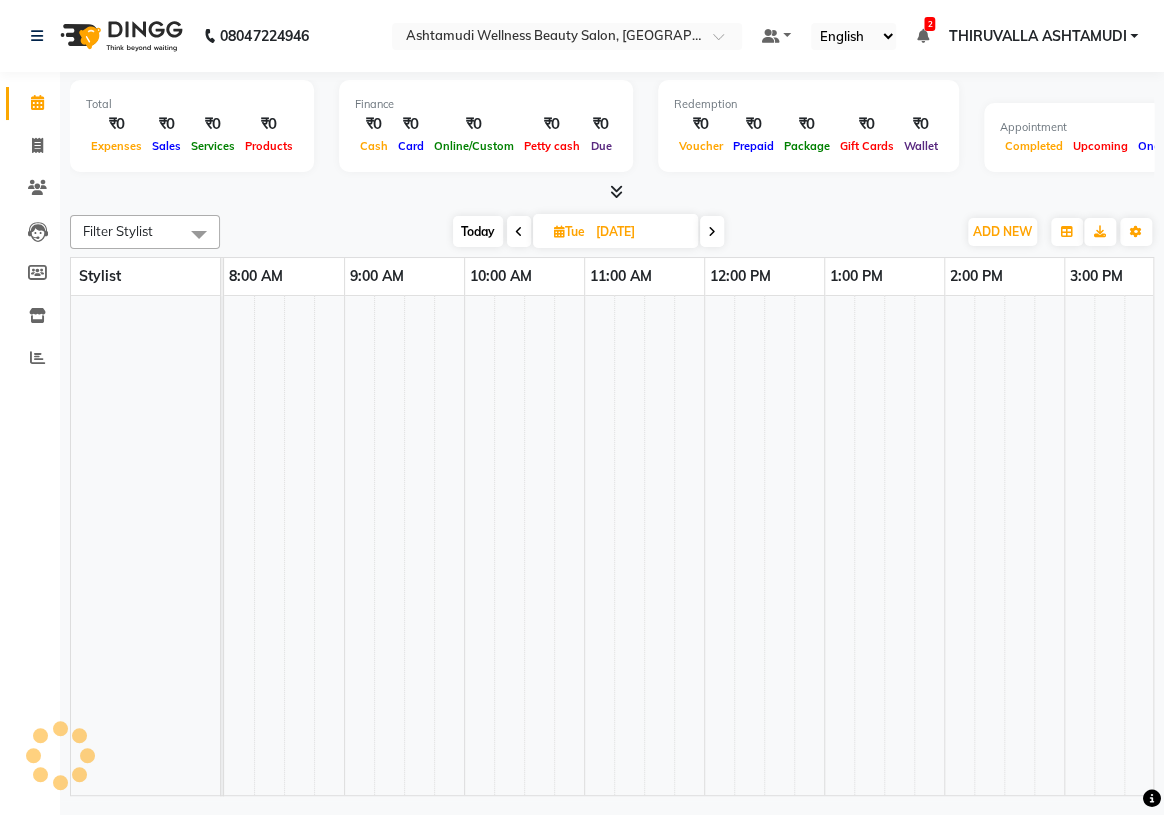 scroll, scrollTop: 0, scrollLeft: 0, axis: both 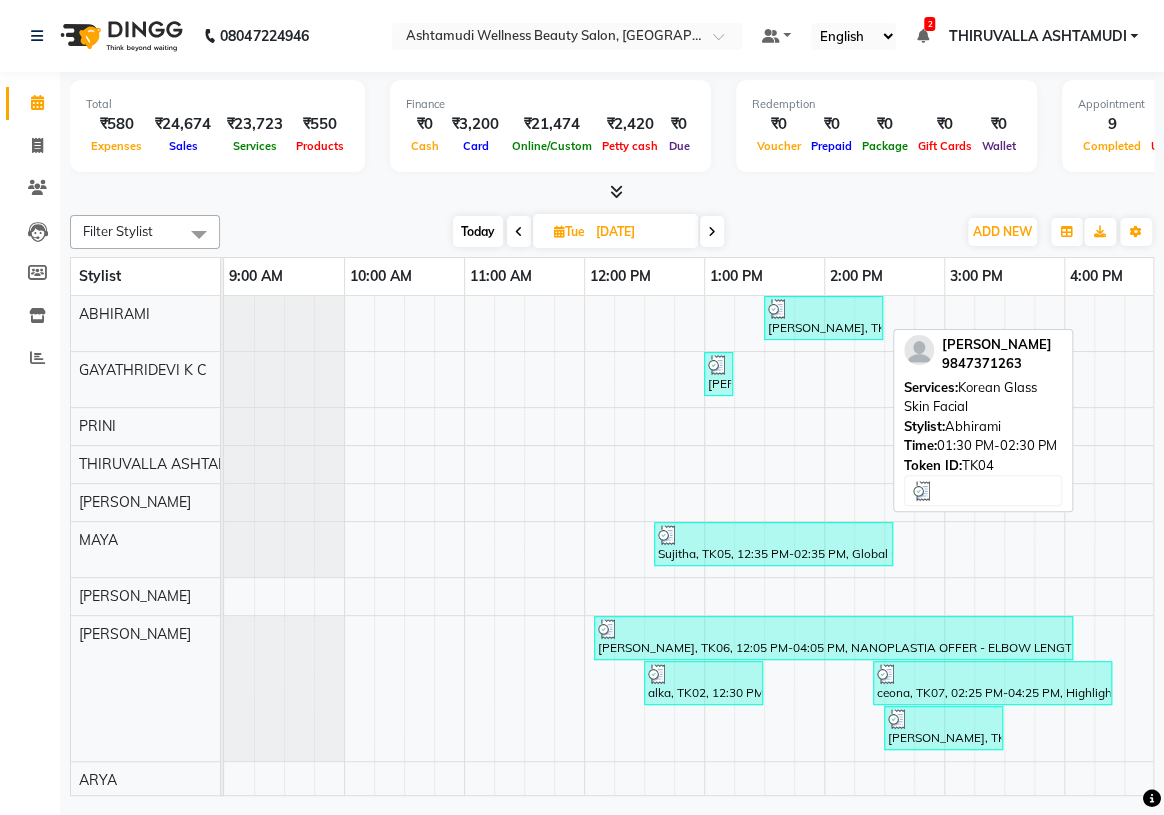 click on "[PERSON_NAME], TK04, 01:30 PM-02:30 PM, Korean Glass Skin Facial" at bounding box center [823, 318] 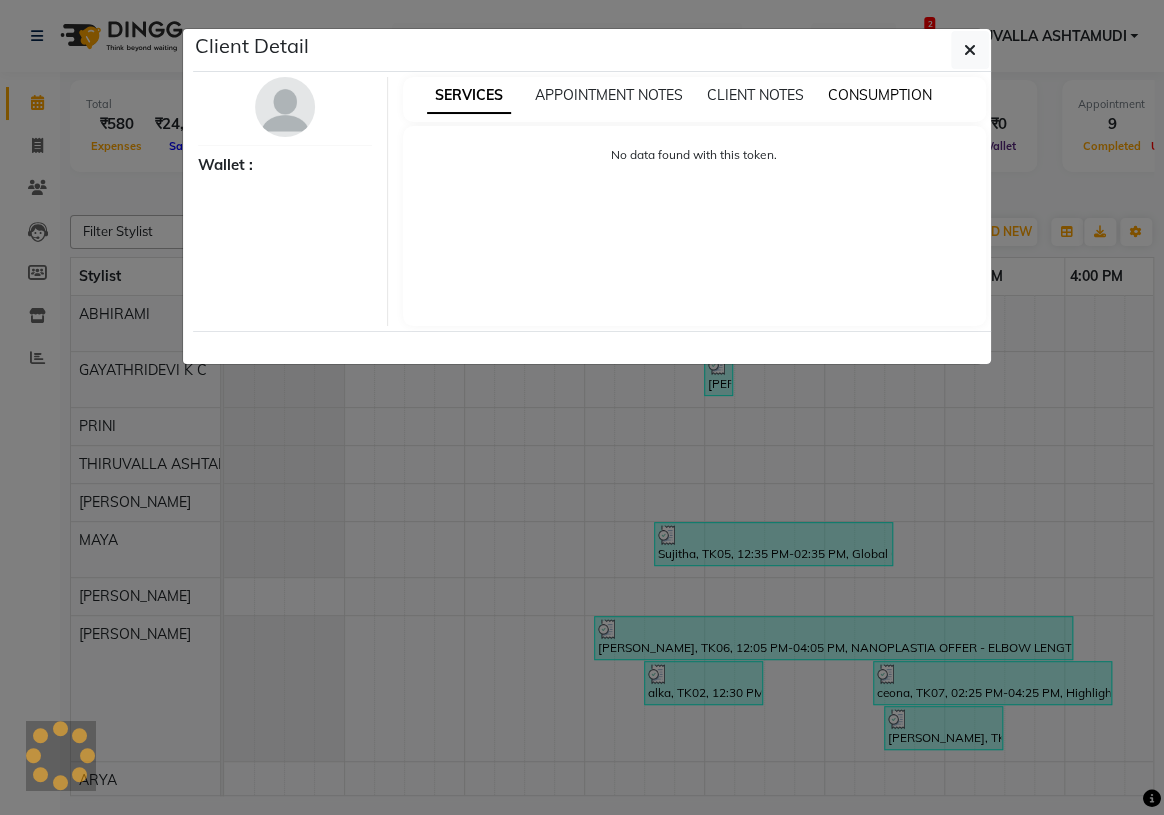 select on "3" 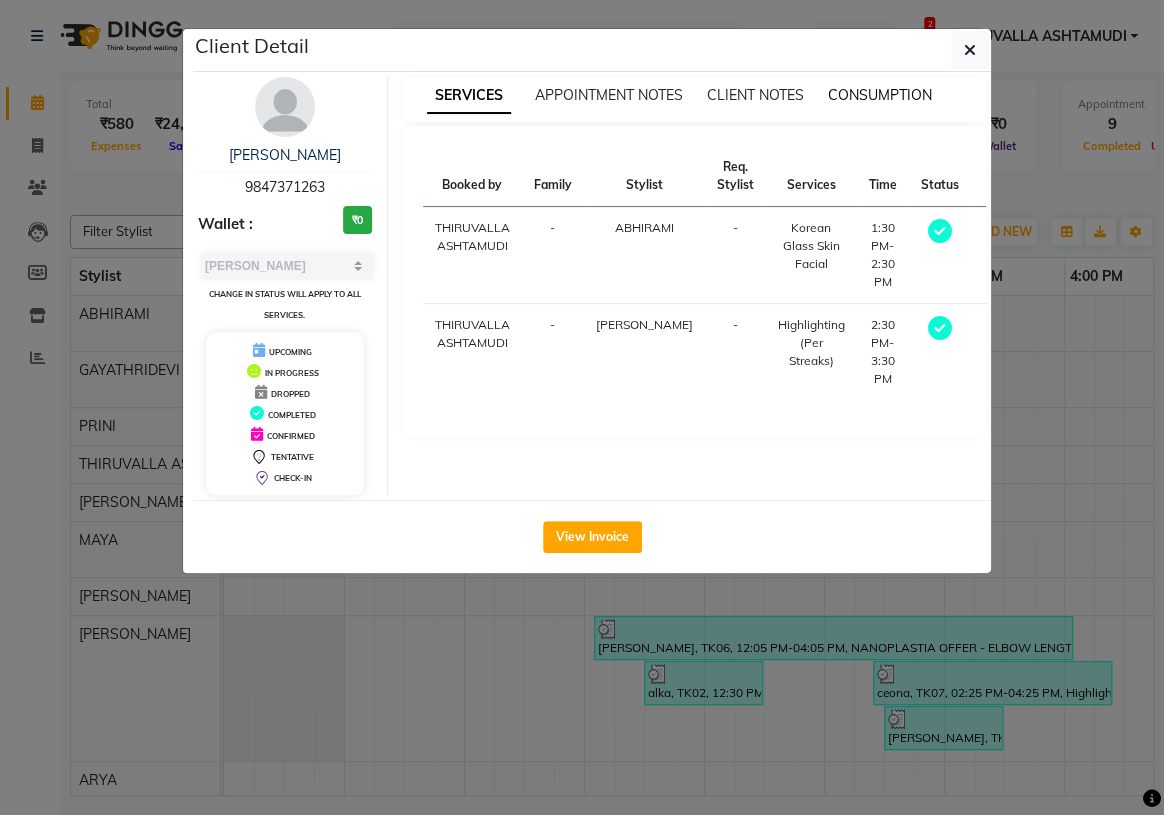click on "CONSUMPTION" at bounding box center [880, 95] 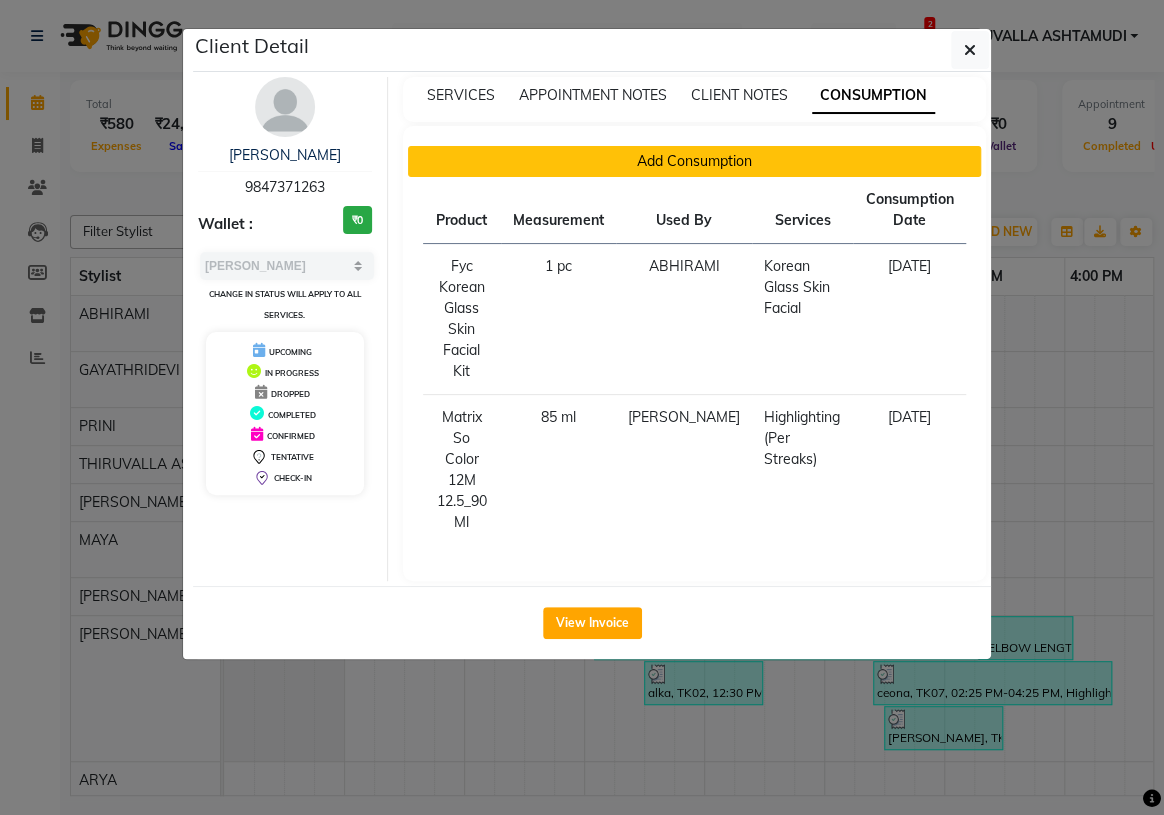 click on "Add Consumption" at bounding box center (695, 161) 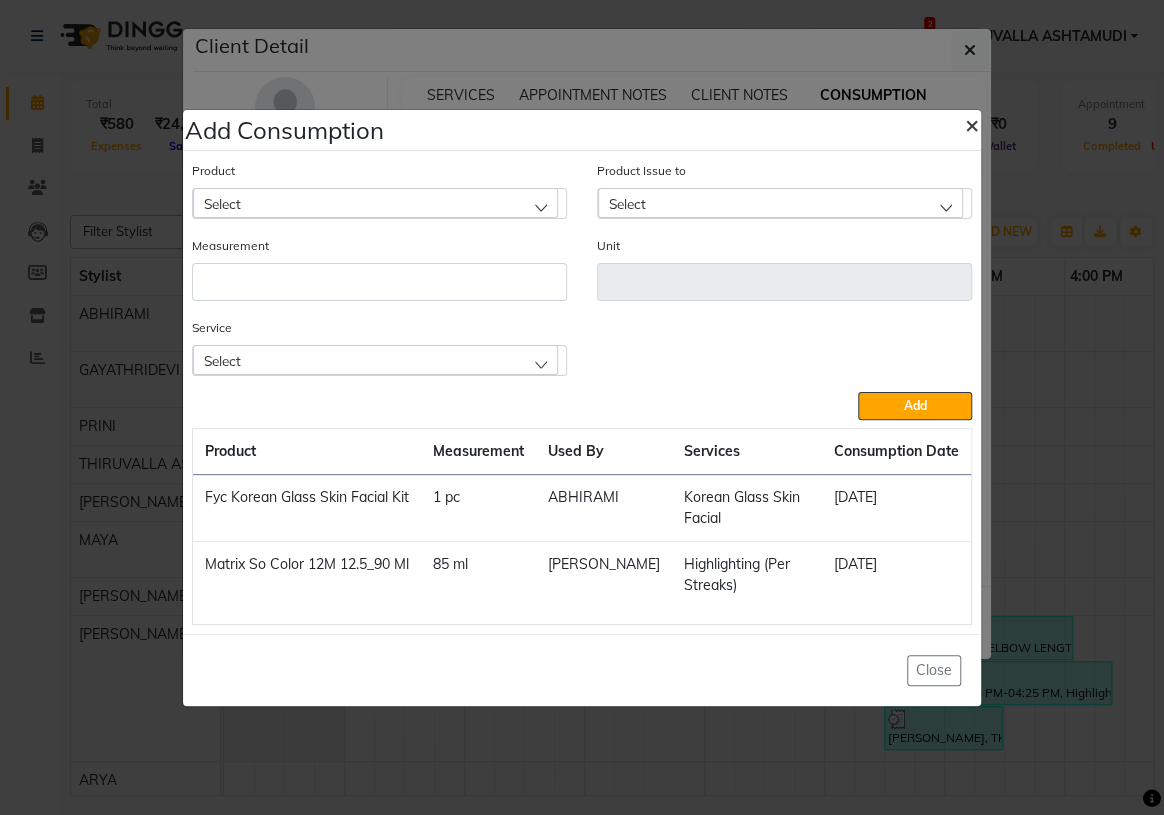 click on "×" 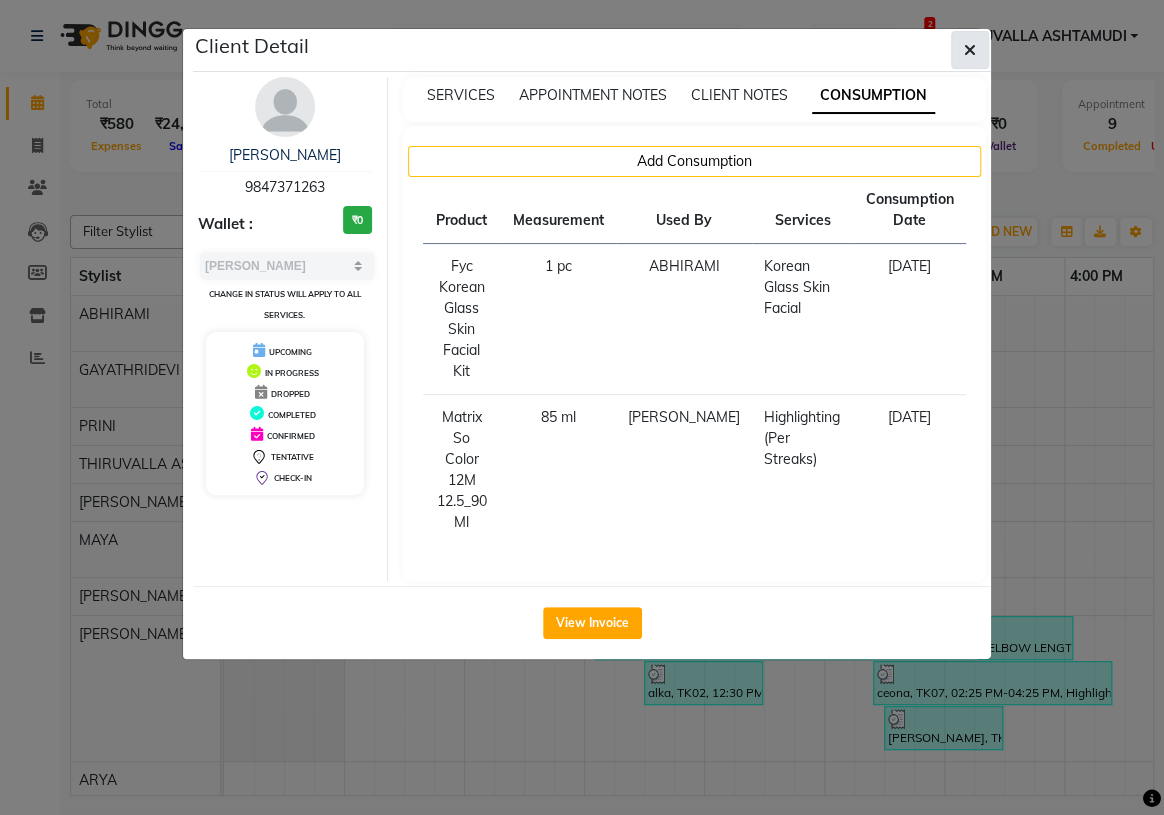 click 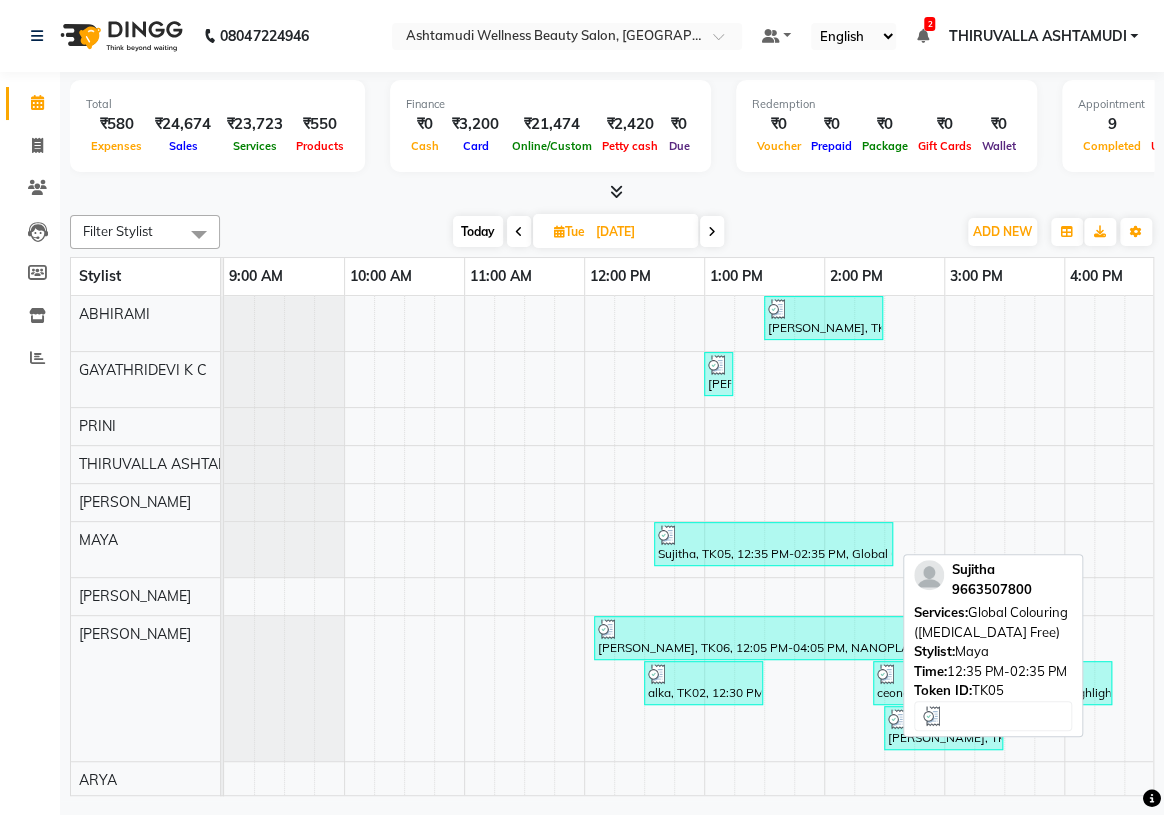 click on "Sujitha, TK05, 12:35 PM-02:35 PM, Global Colouring ([MEDICAL_DATA] Free)" at bounding box center [773, 544] 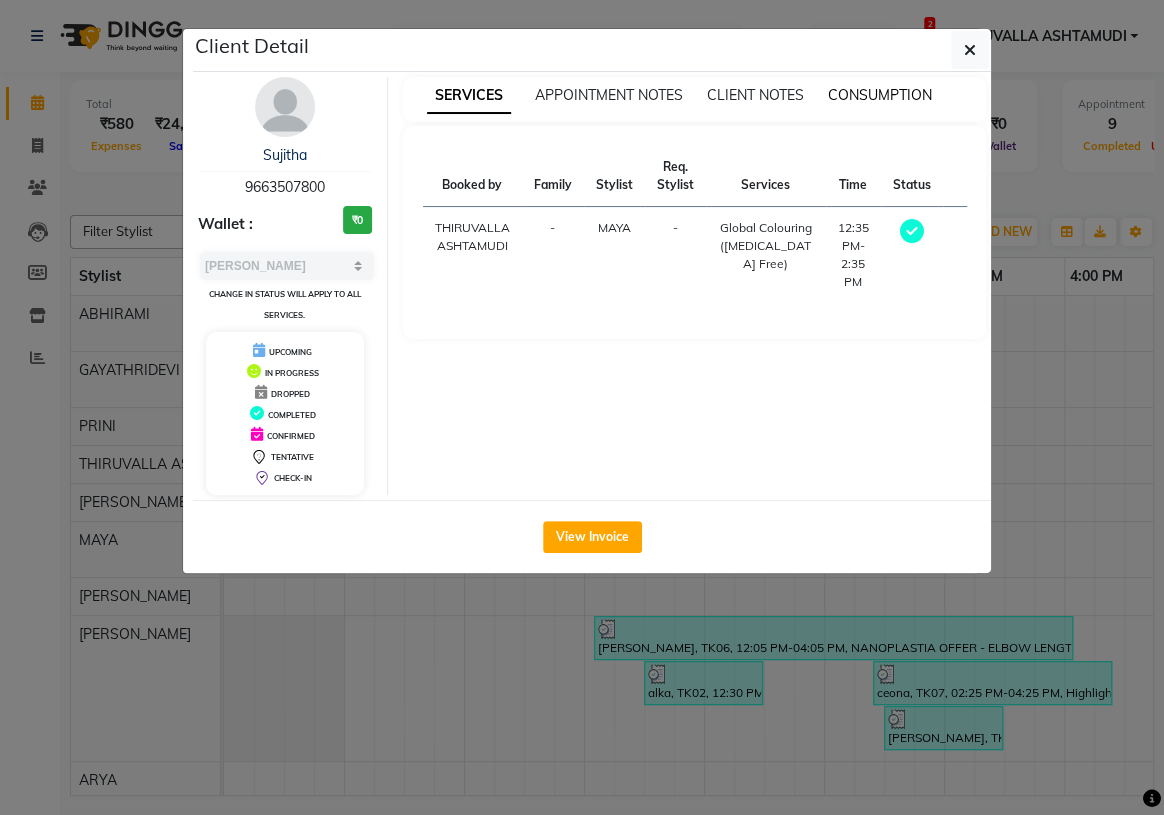click on "CONSUMPTION" at bounding box center [880, 95] 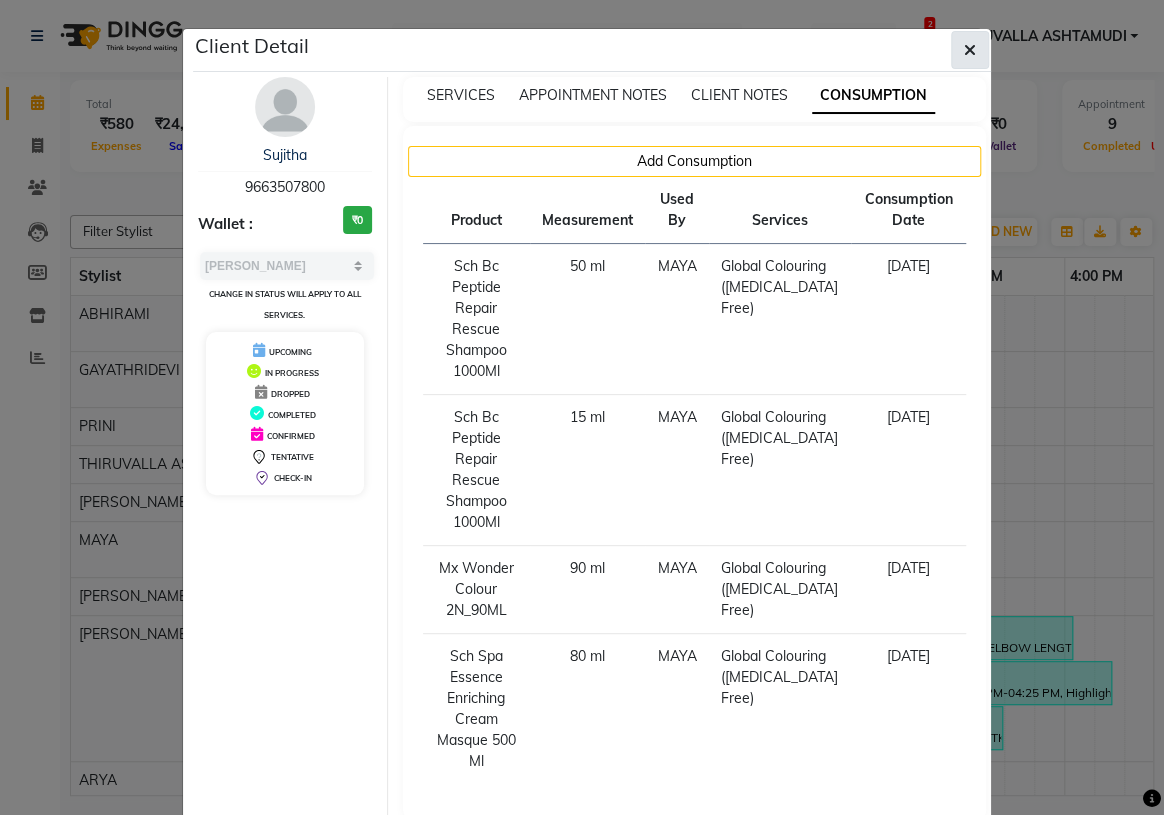 click 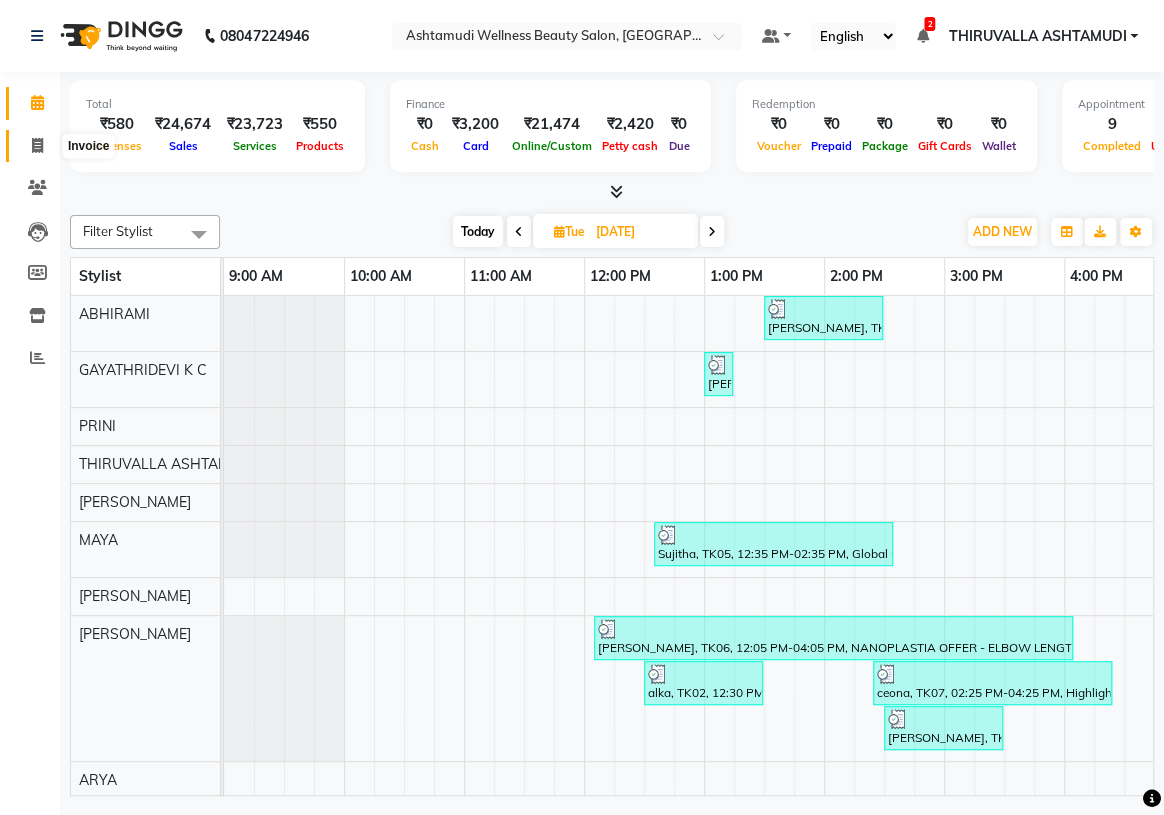 click 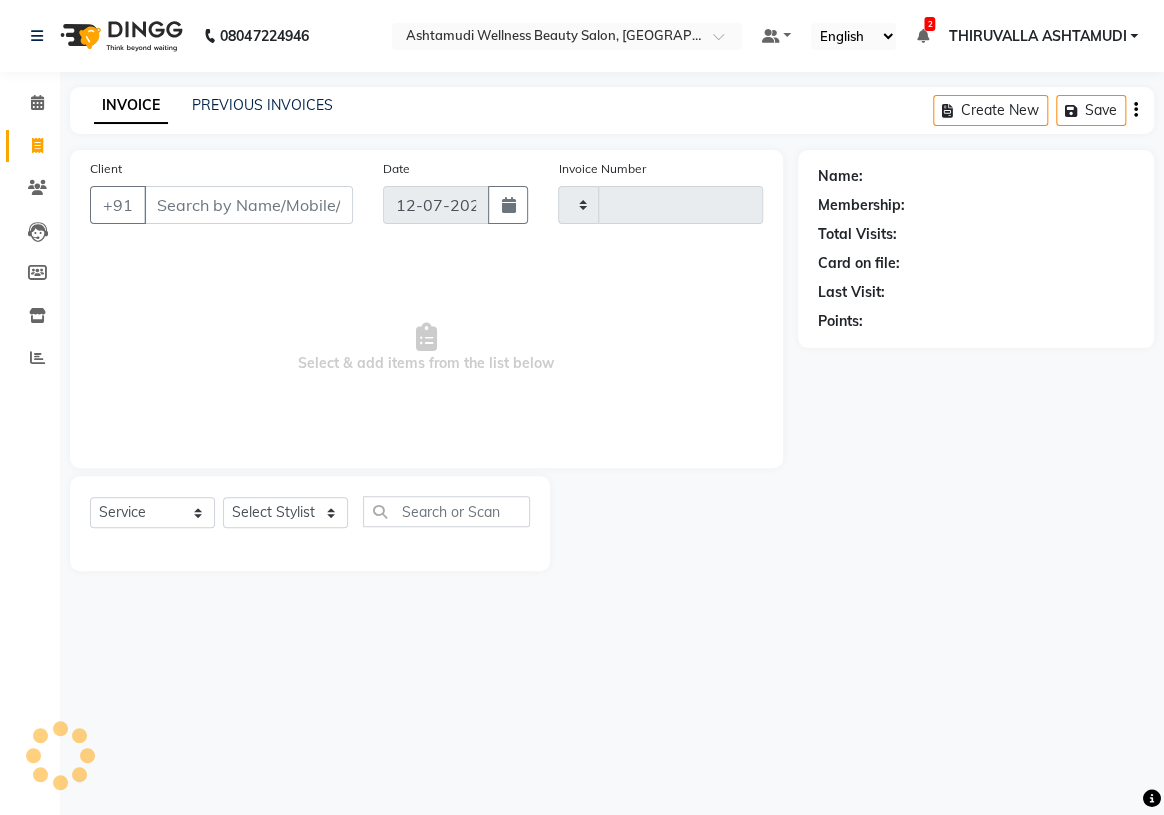 type on "0992" 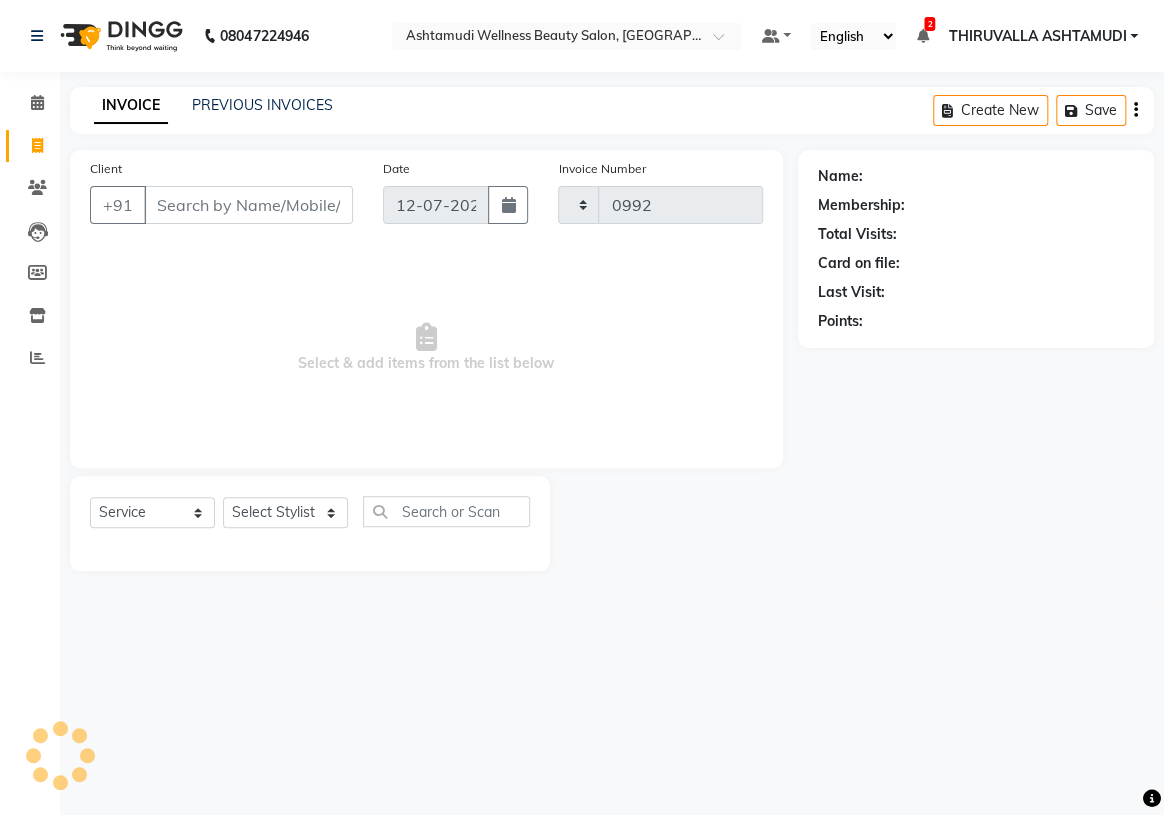 select on "4634" 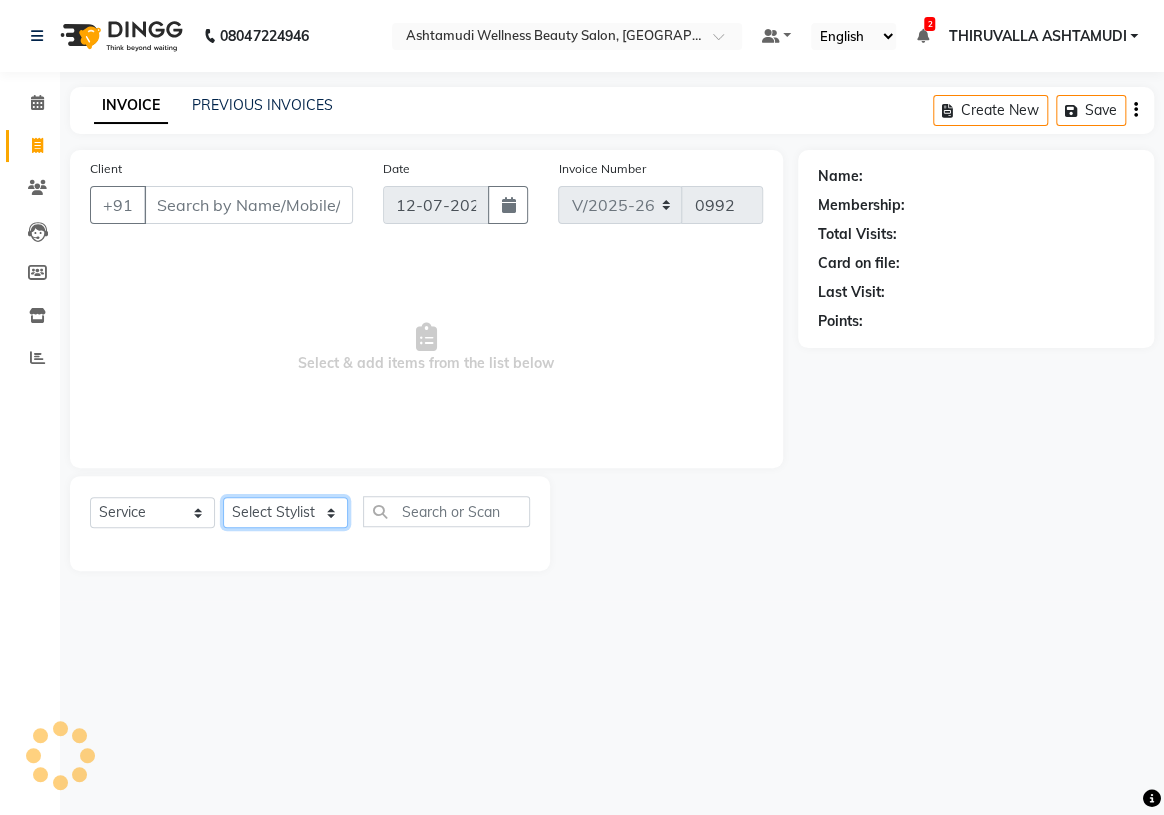 click on "Select Stylist" 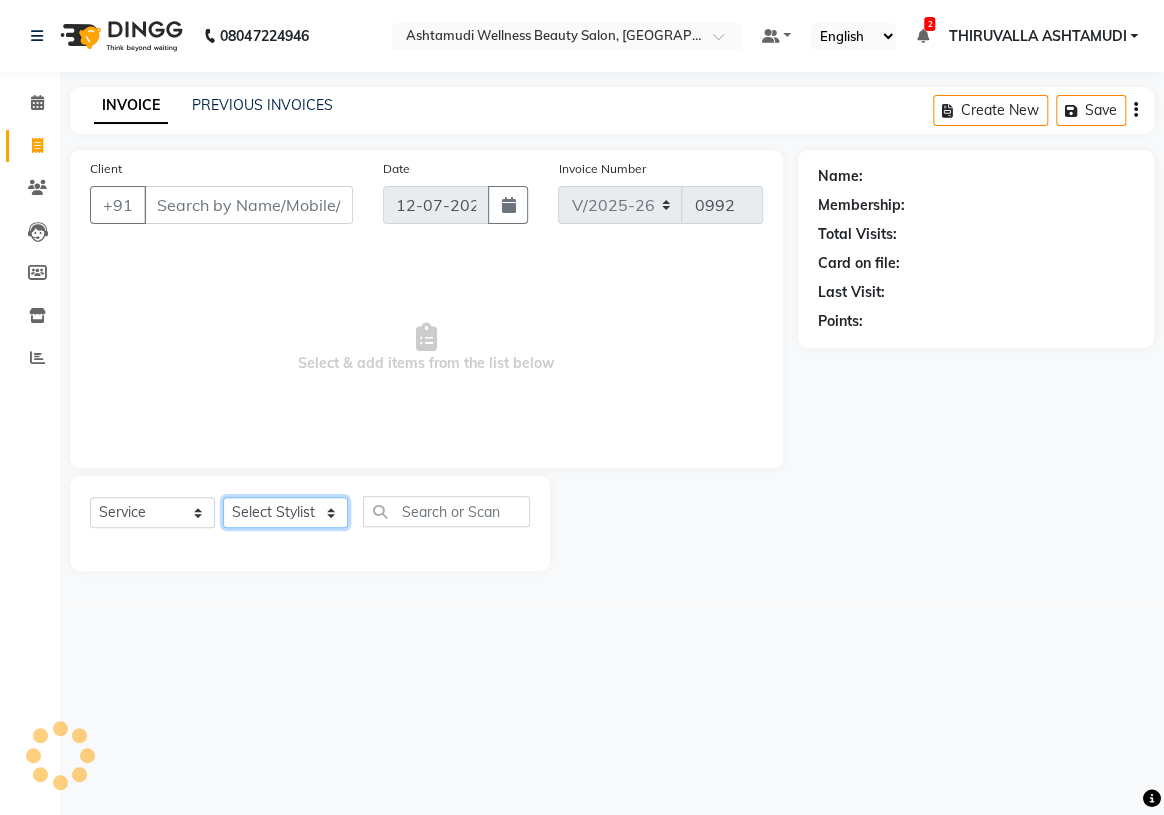 select on "26992" 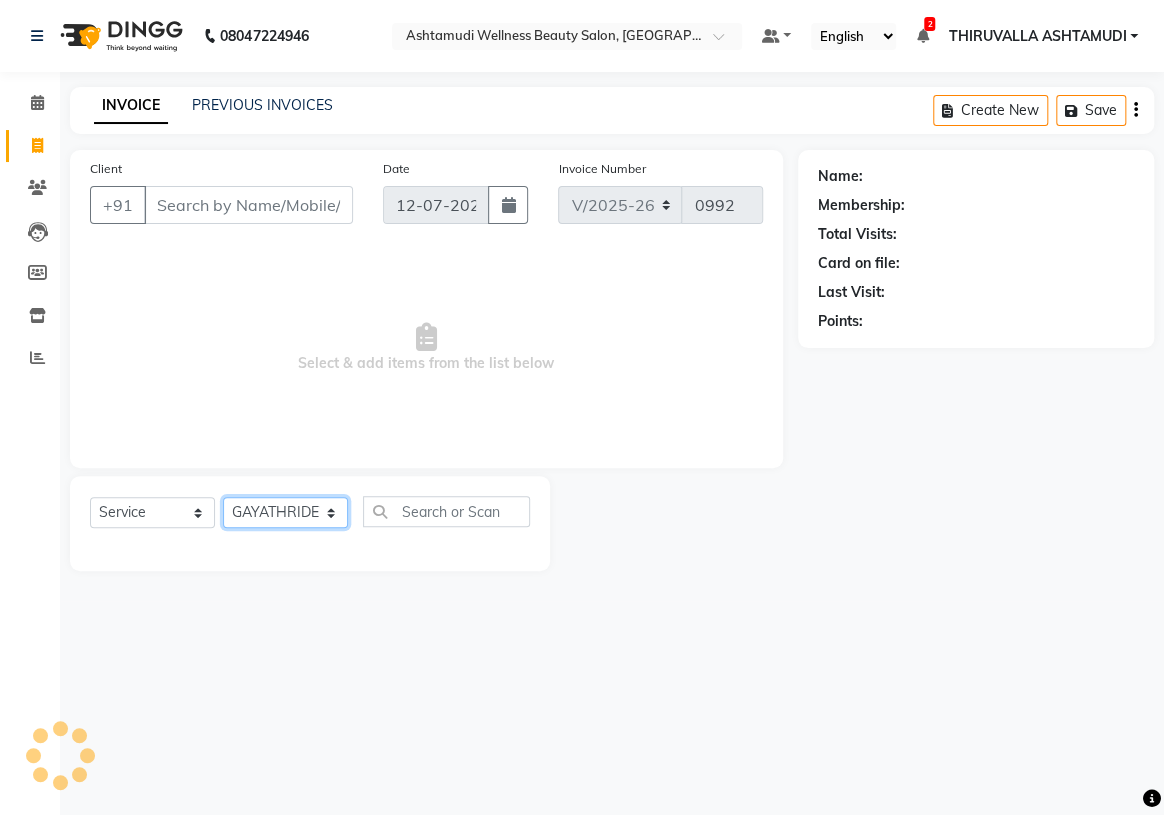 click on "Select Stylist ABHIRAMI		 [PERSON_NAME] [PERSON_NAME]	[PERSON_NAME]	 [PERSON_NAME] MAYA MAYA [PERSON_NAME]		 [PERSON_NAME] SHINY ABY THIRUVALLA ASHTAMUDI" 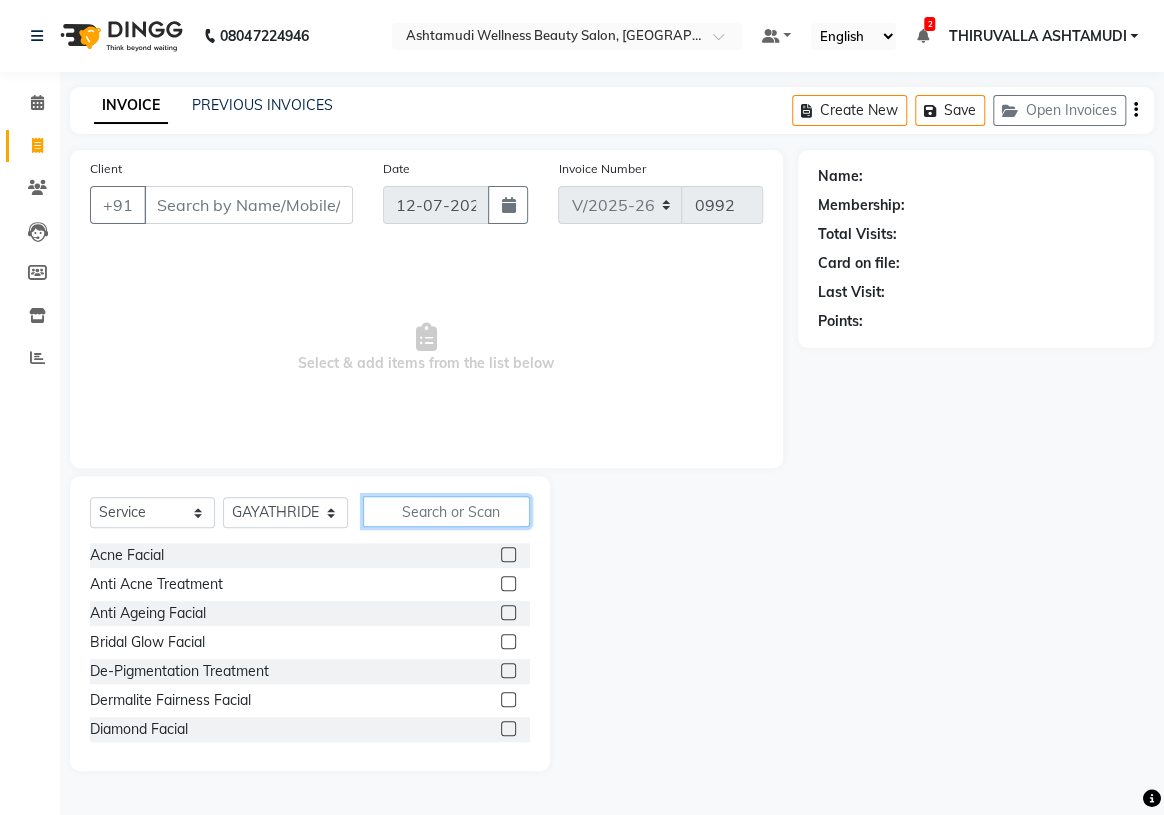 click 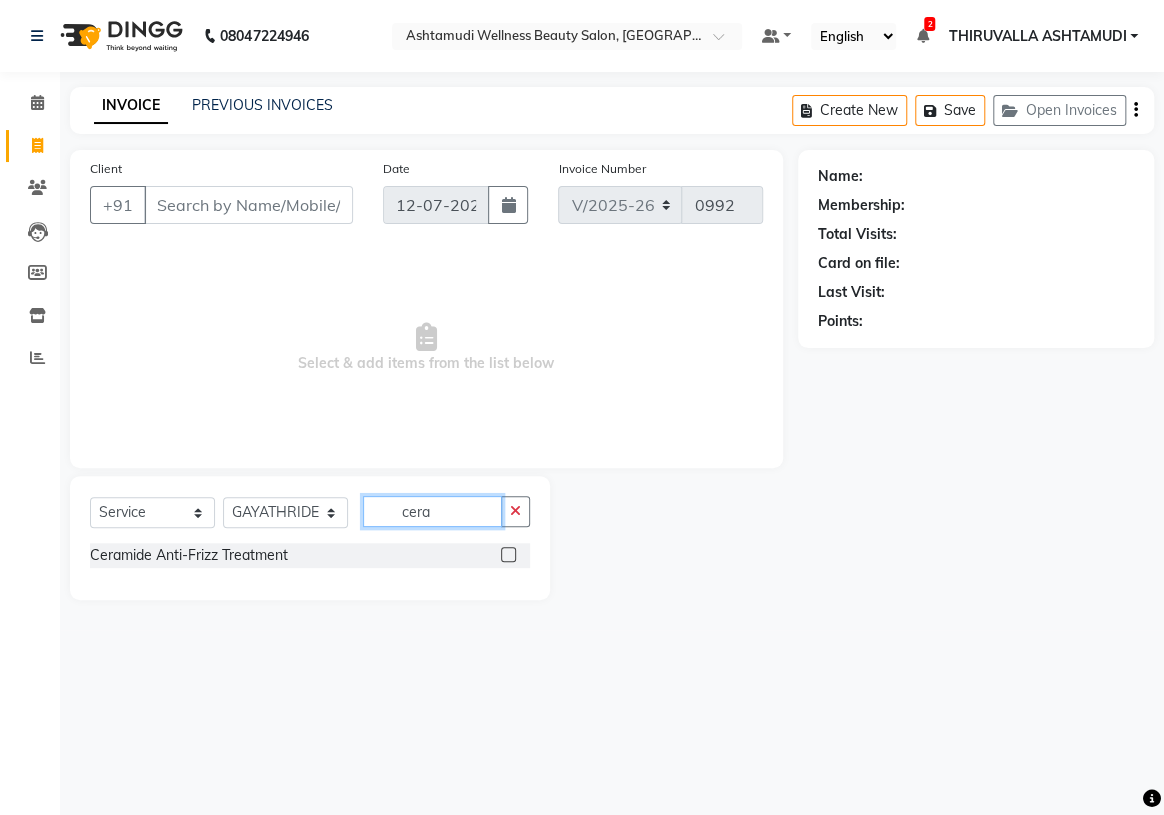 type on "cera" 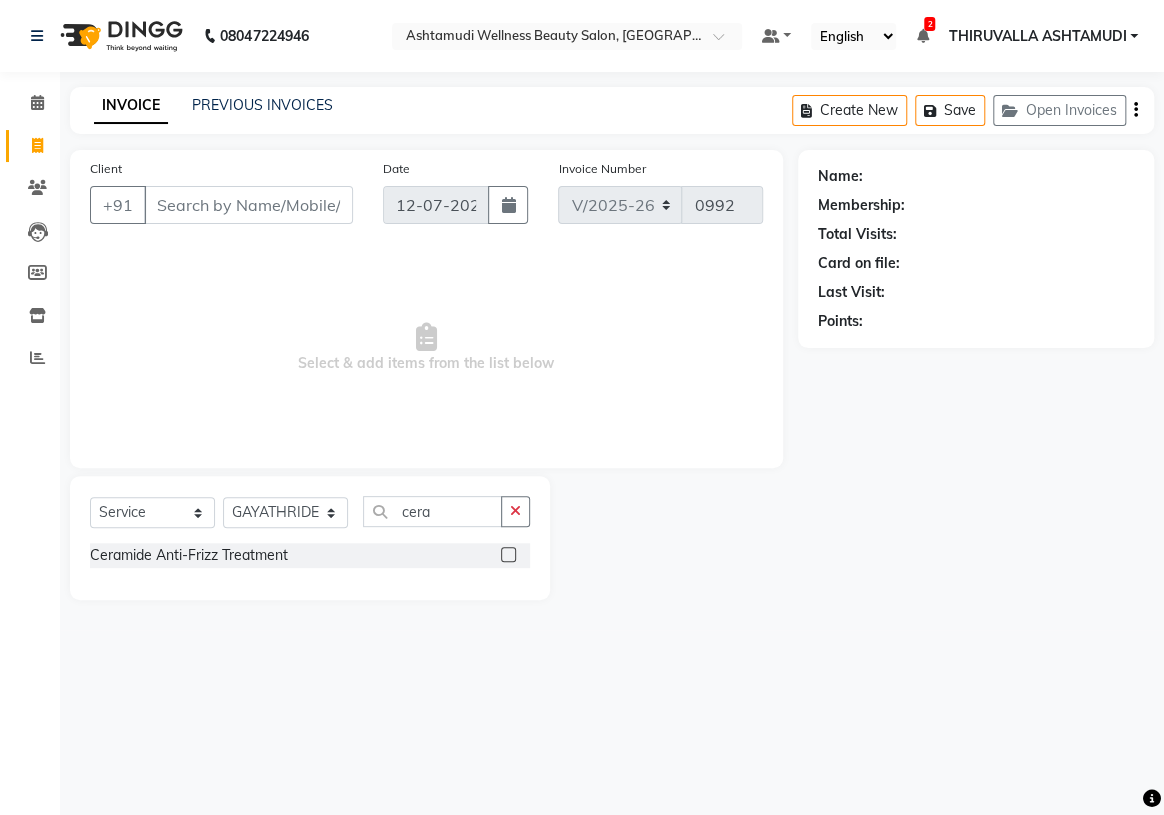 click 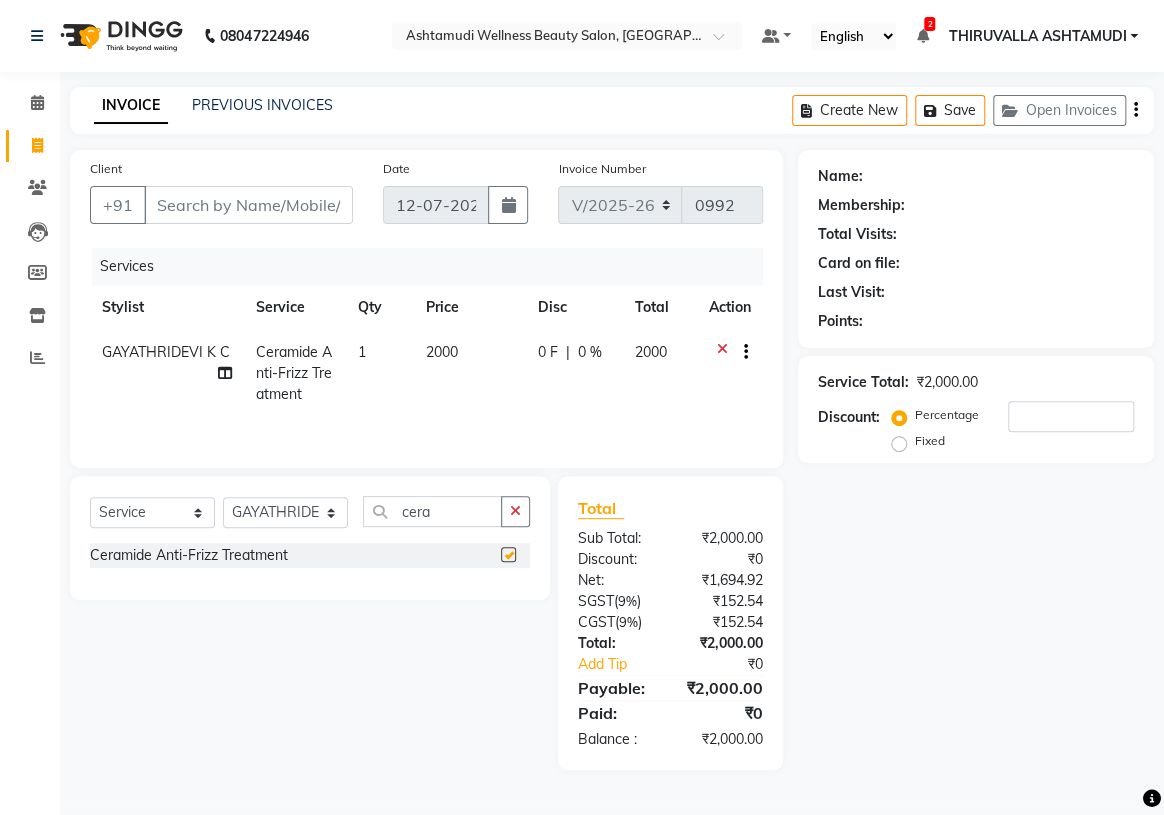 checkbox on "false" 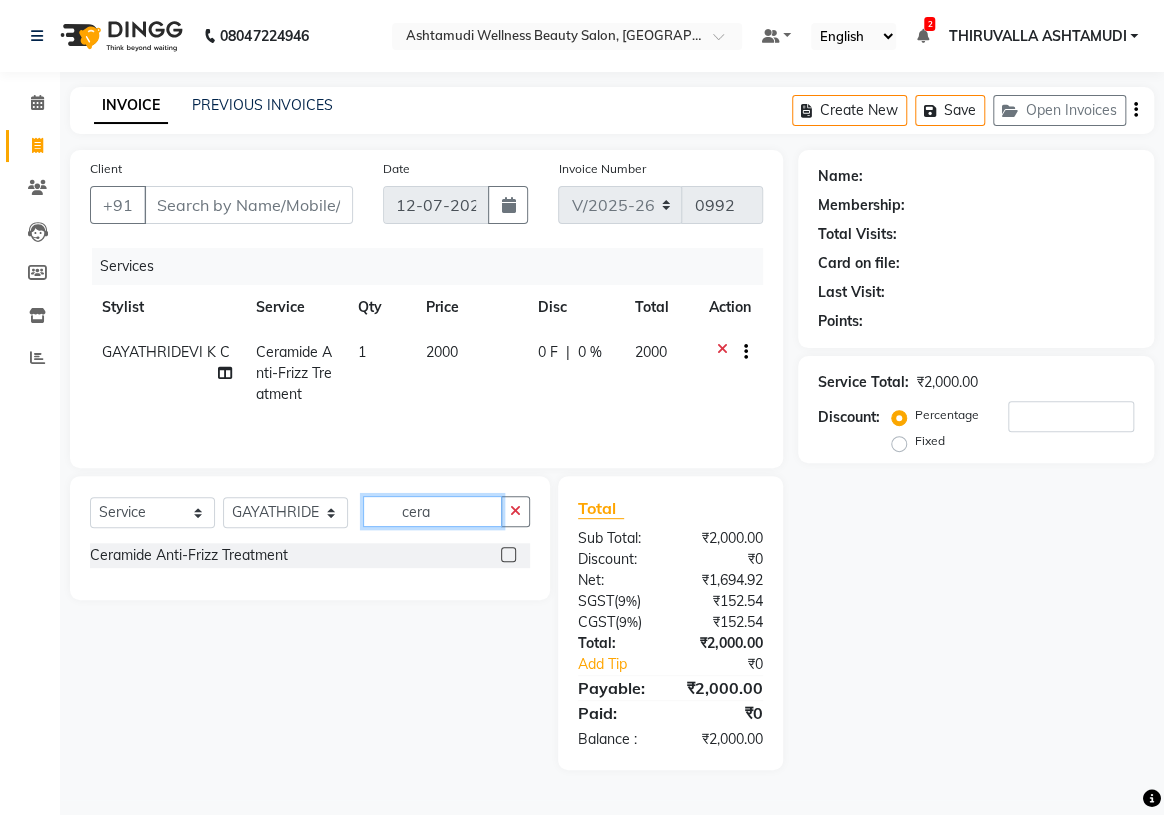 click on "cera" 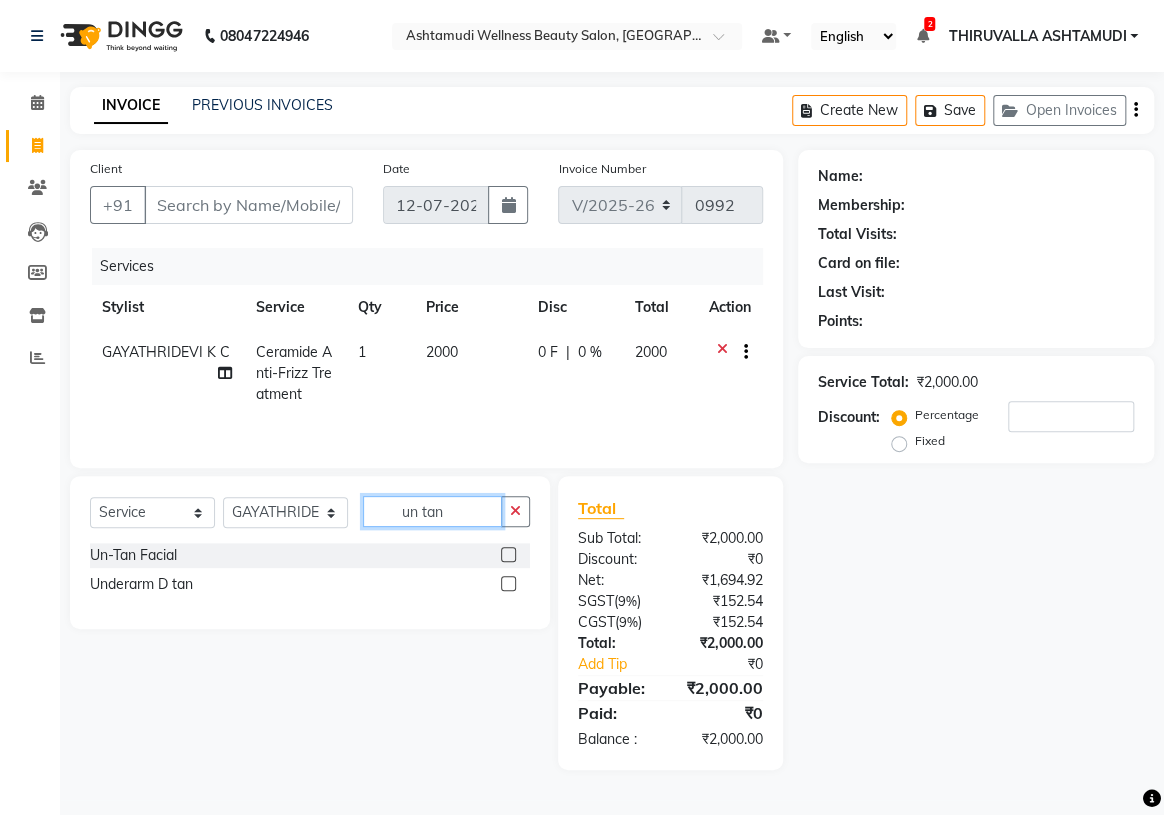 type on "un tan" 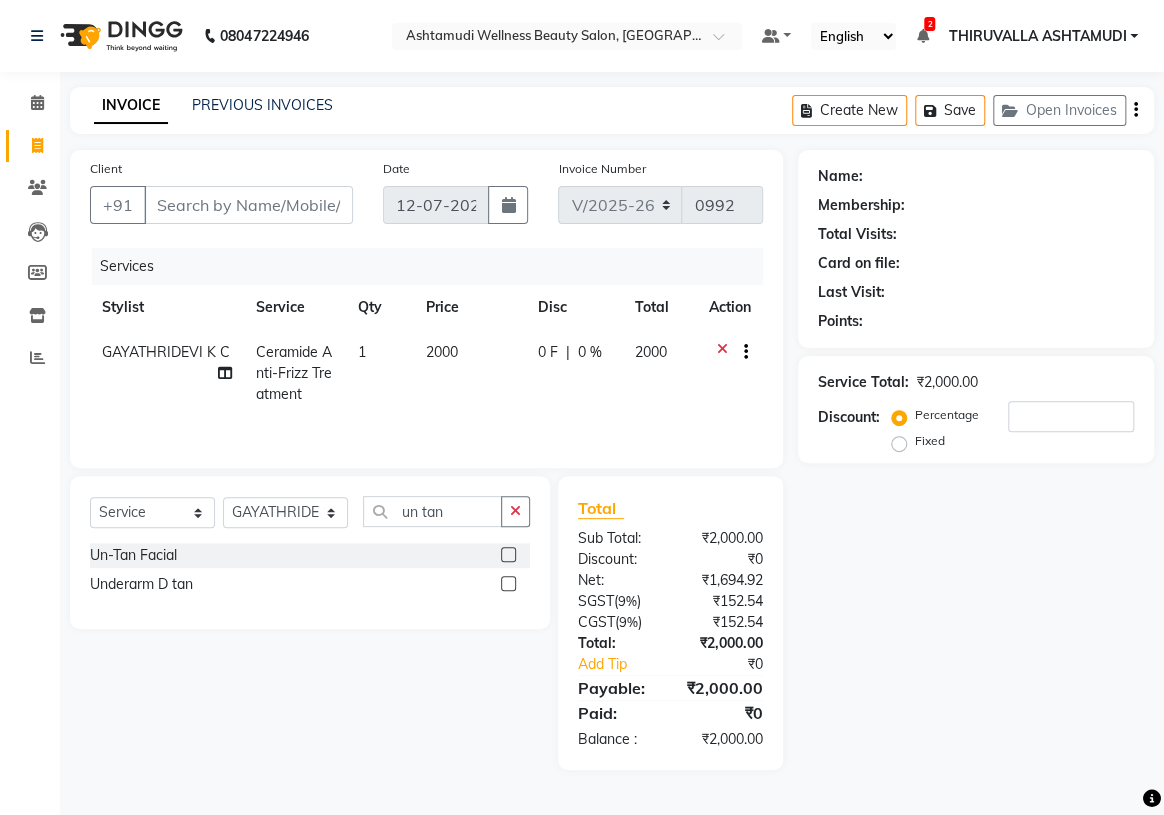 click 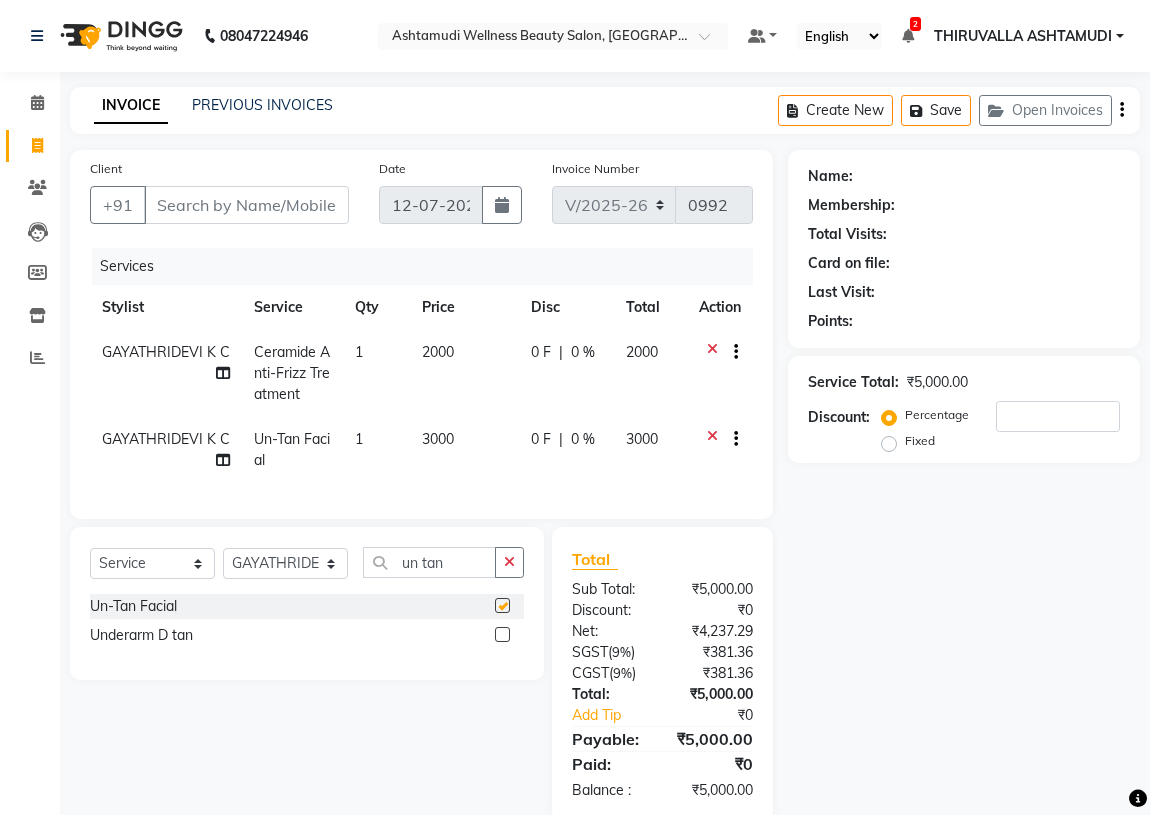 checkbox on "false" 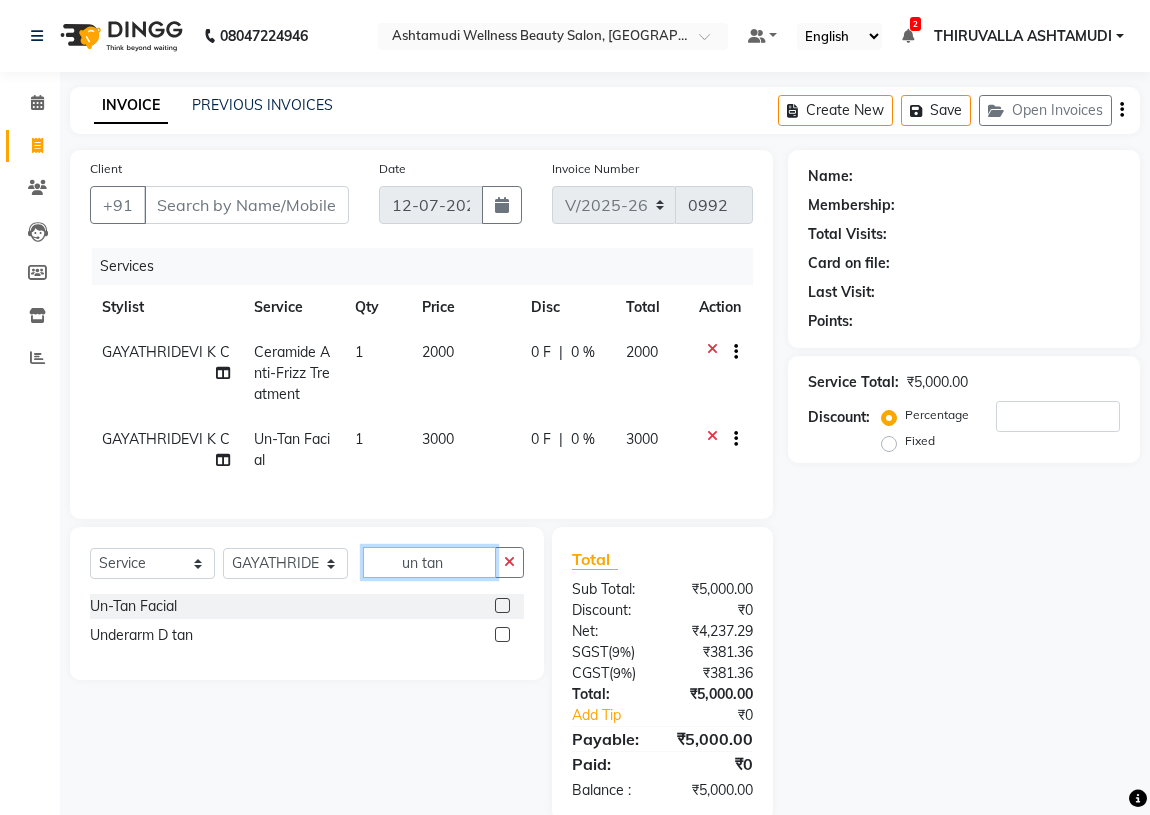 drag, startPoint x: 446, startPoint y: 570, endPoint x: 381, endPoint y: 594, distance: 69.289246 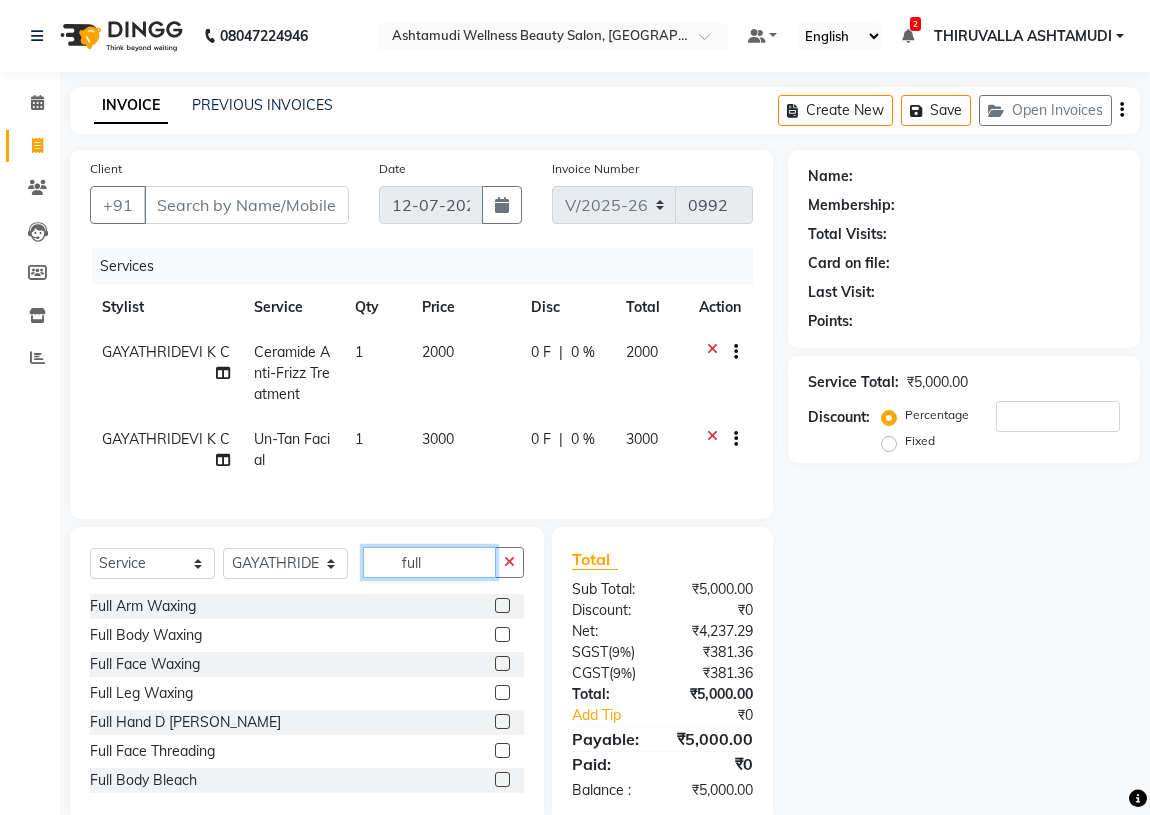 type on "full" 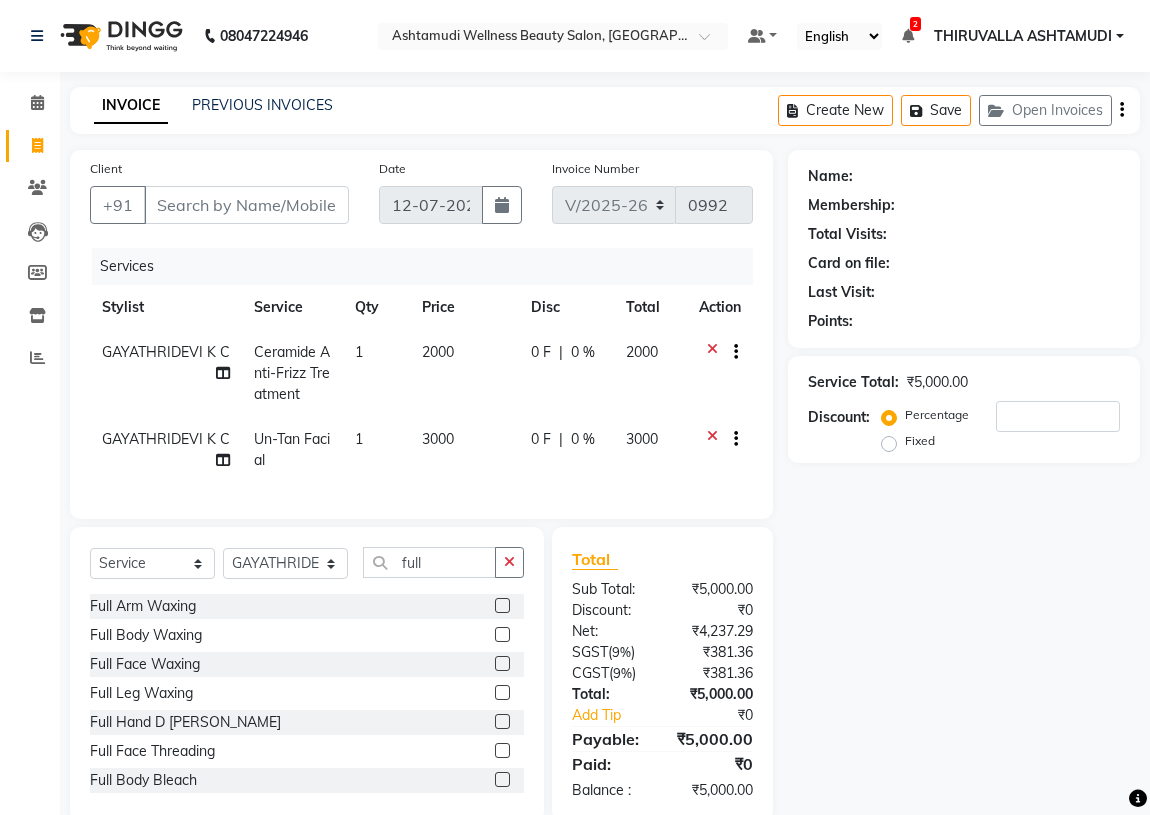 click 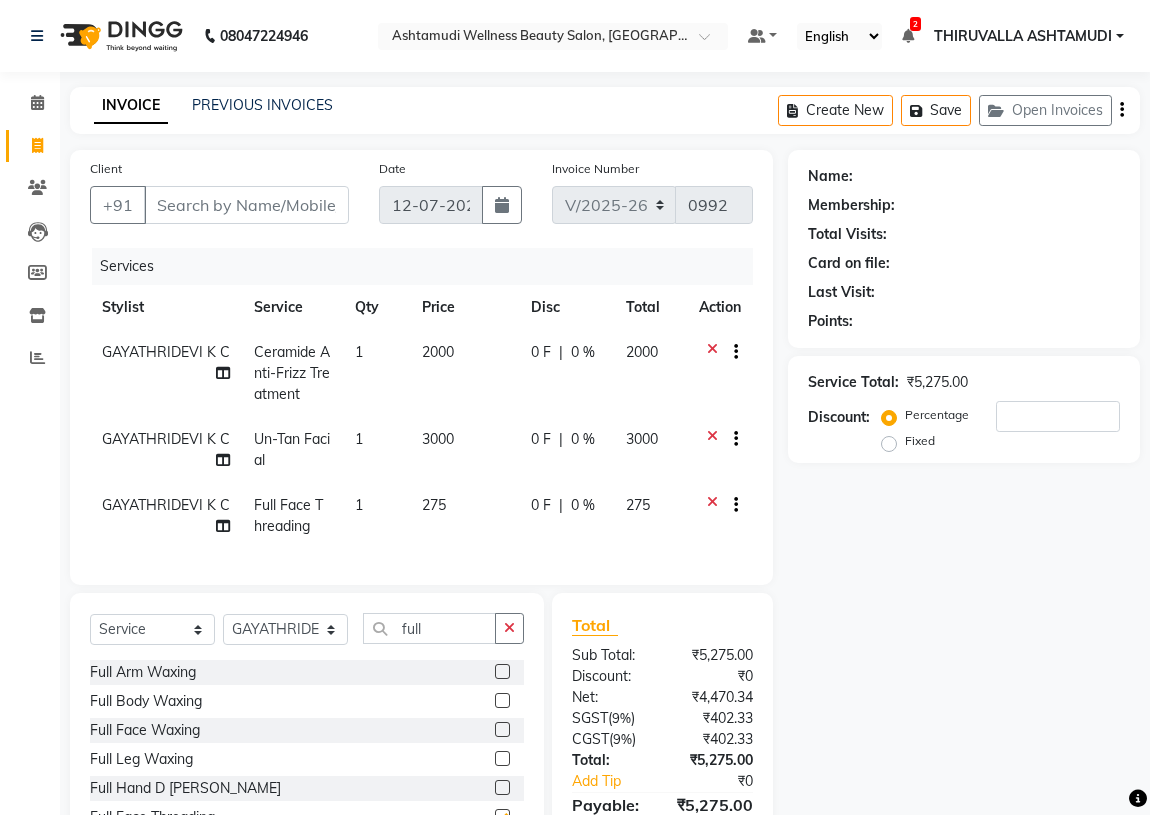 checkbox on "false" 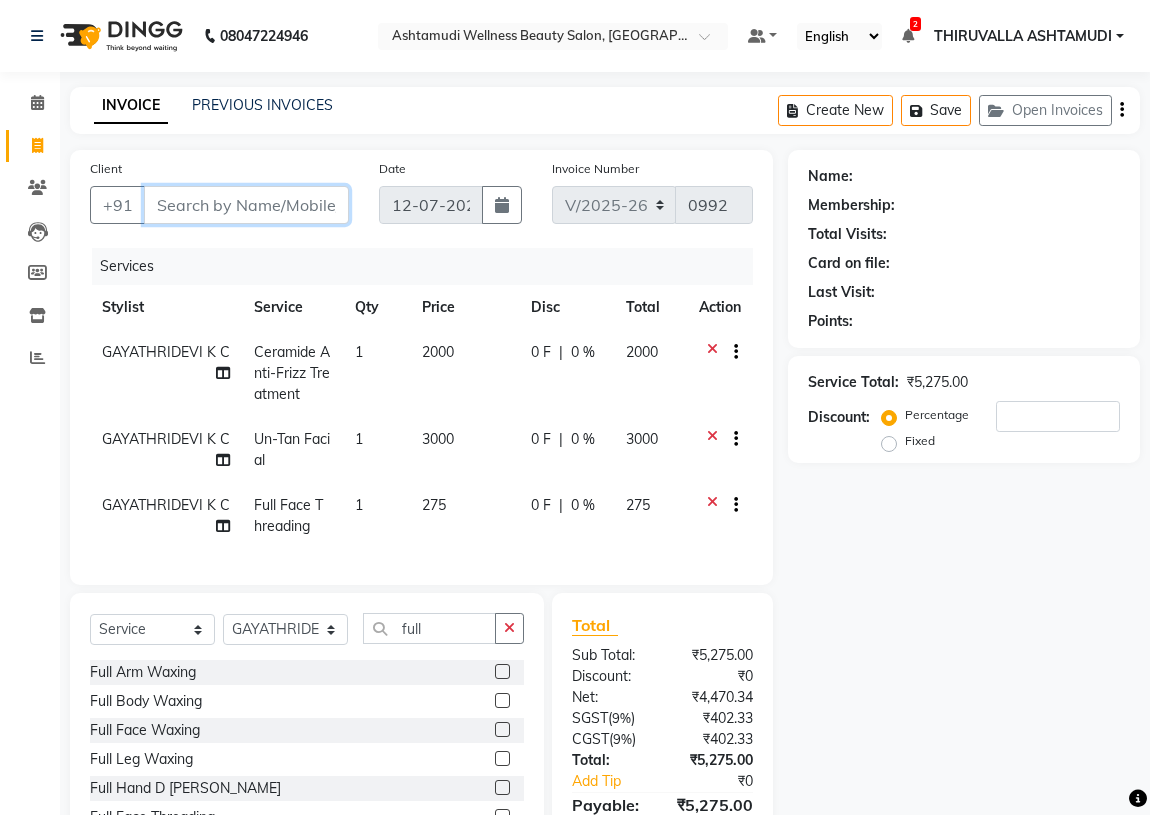 click on "Client" at bounding box center [246, 205] 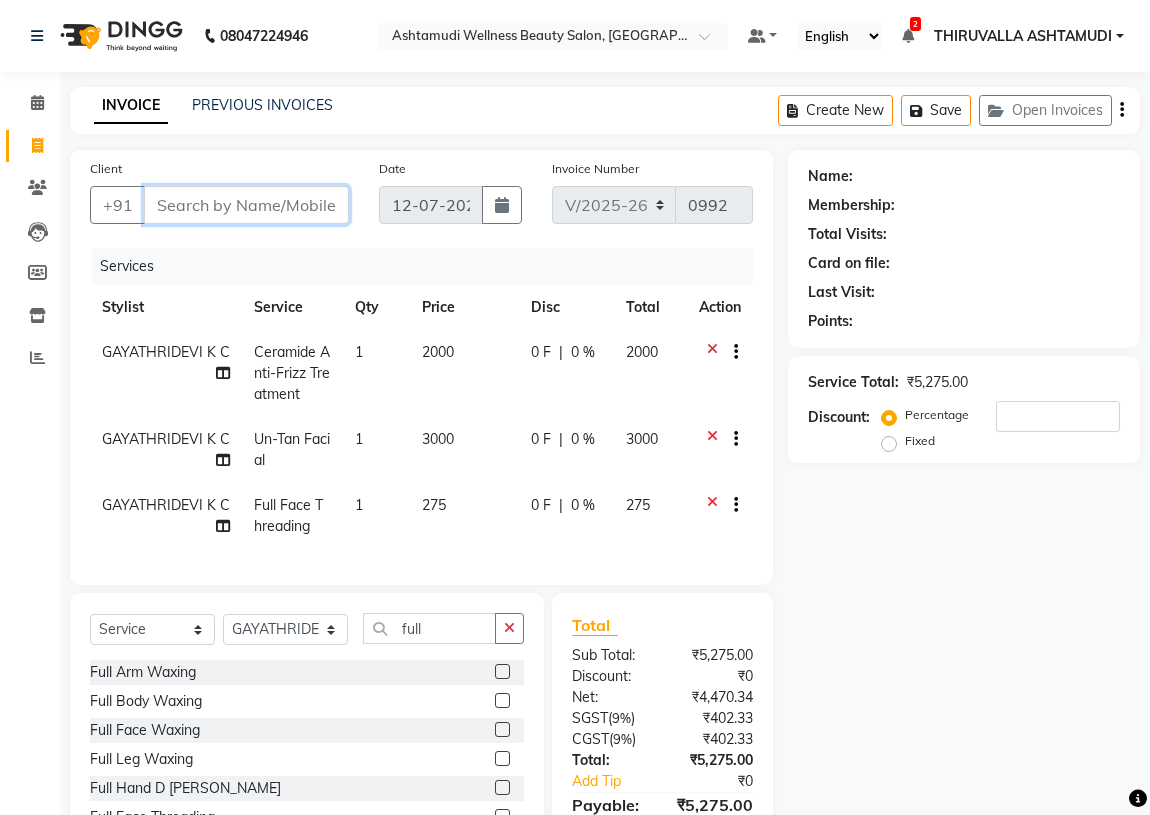 scroll, scrollTop: 0, scrollLeft: 0, axis: both 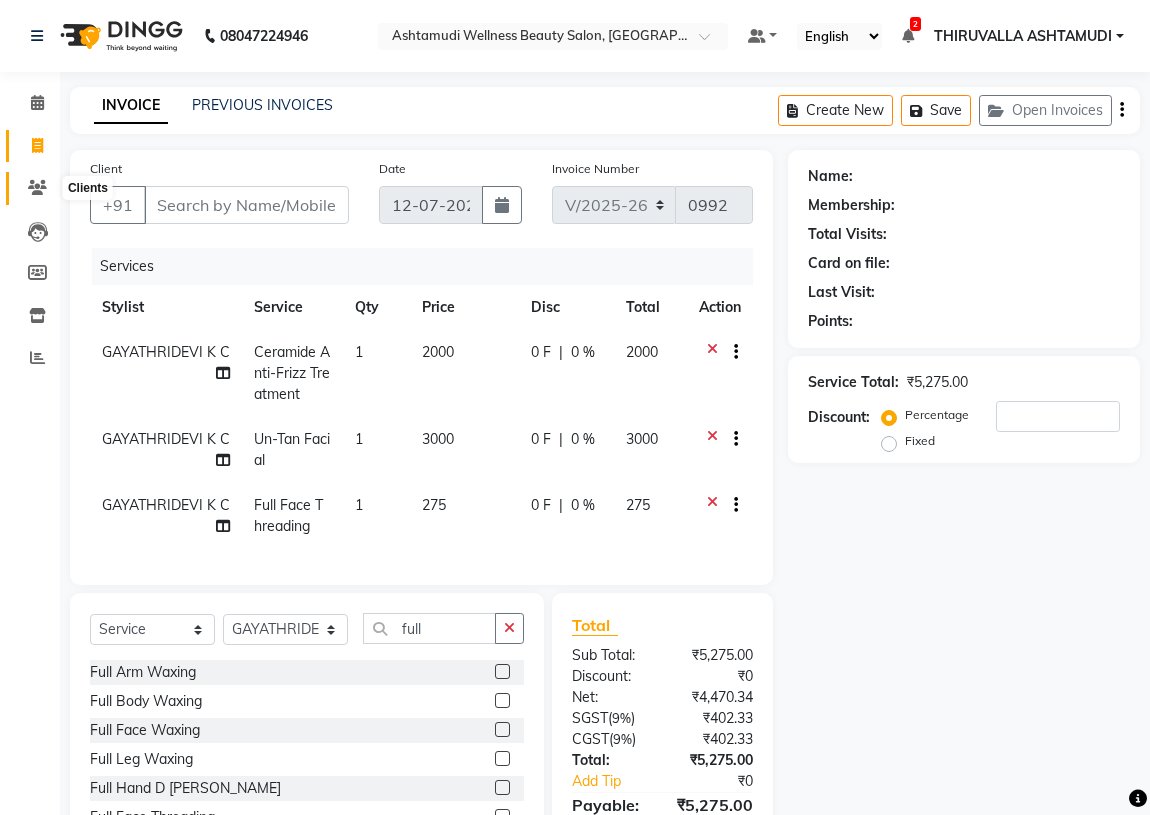 click 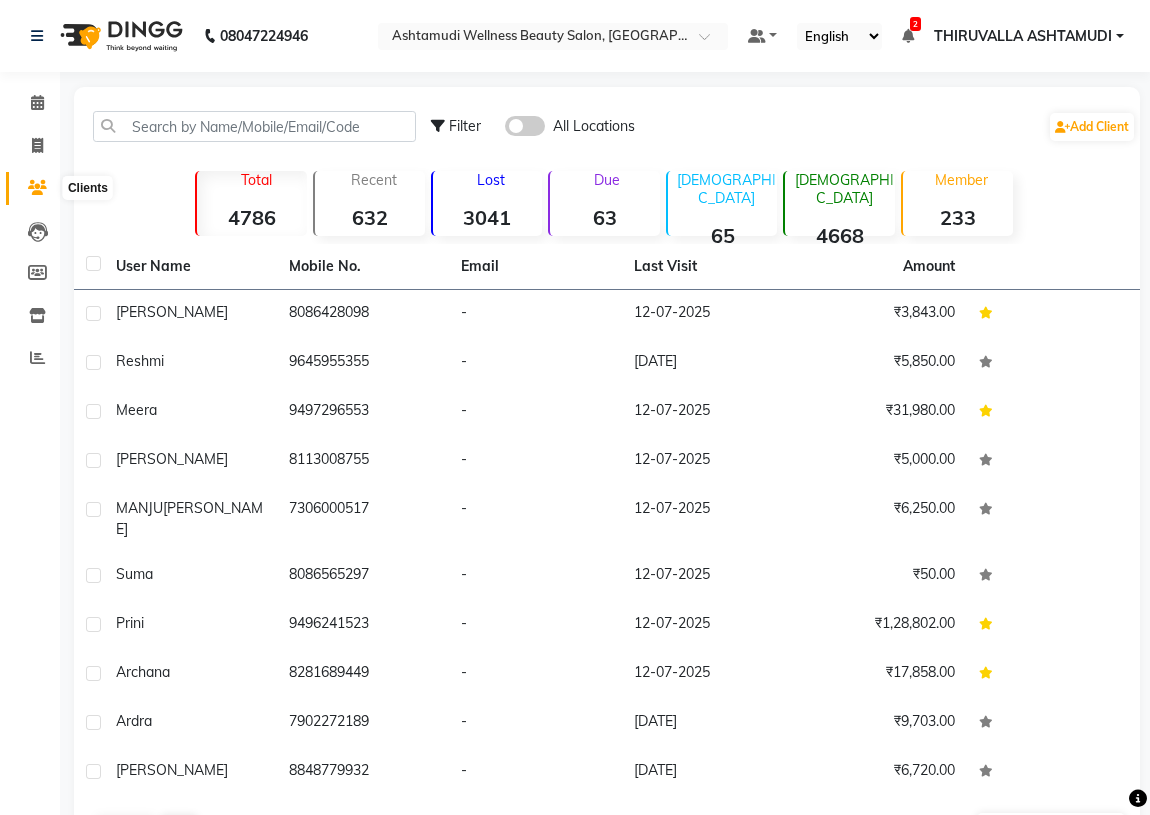 click 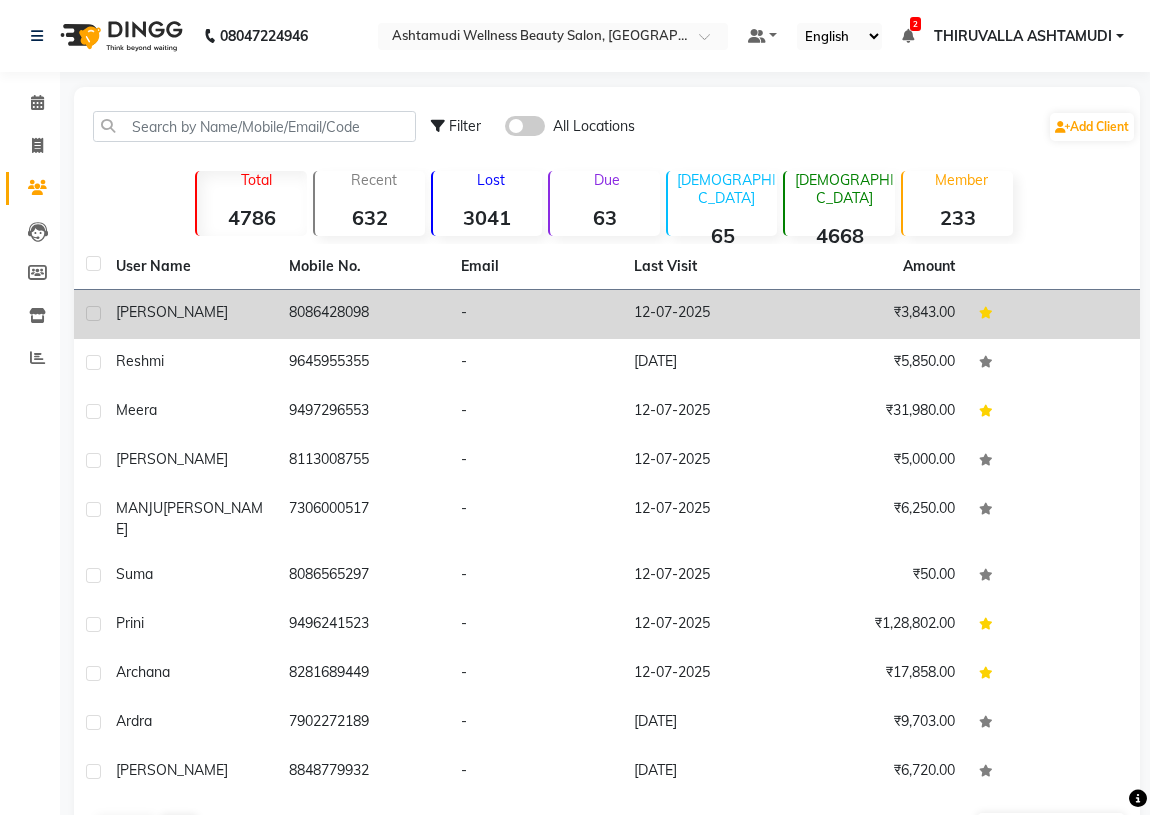 click on "8086428098" 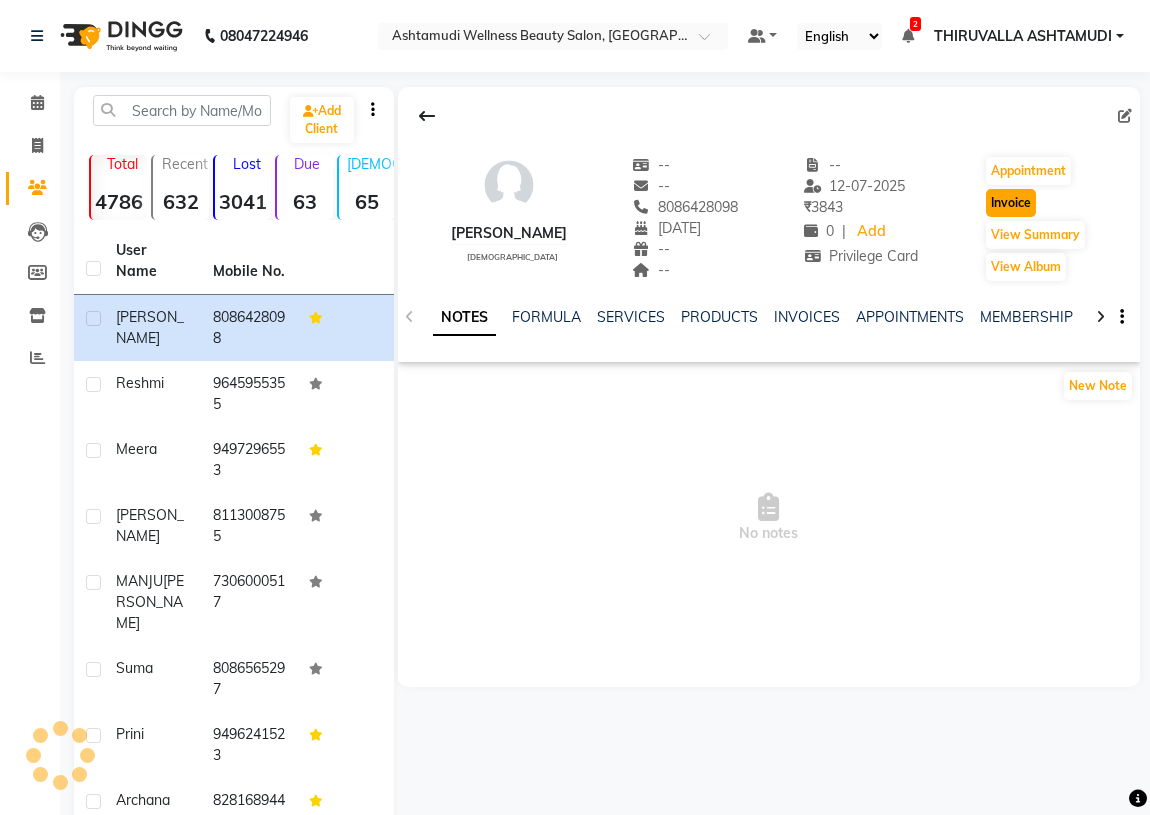 click on "Invoice" 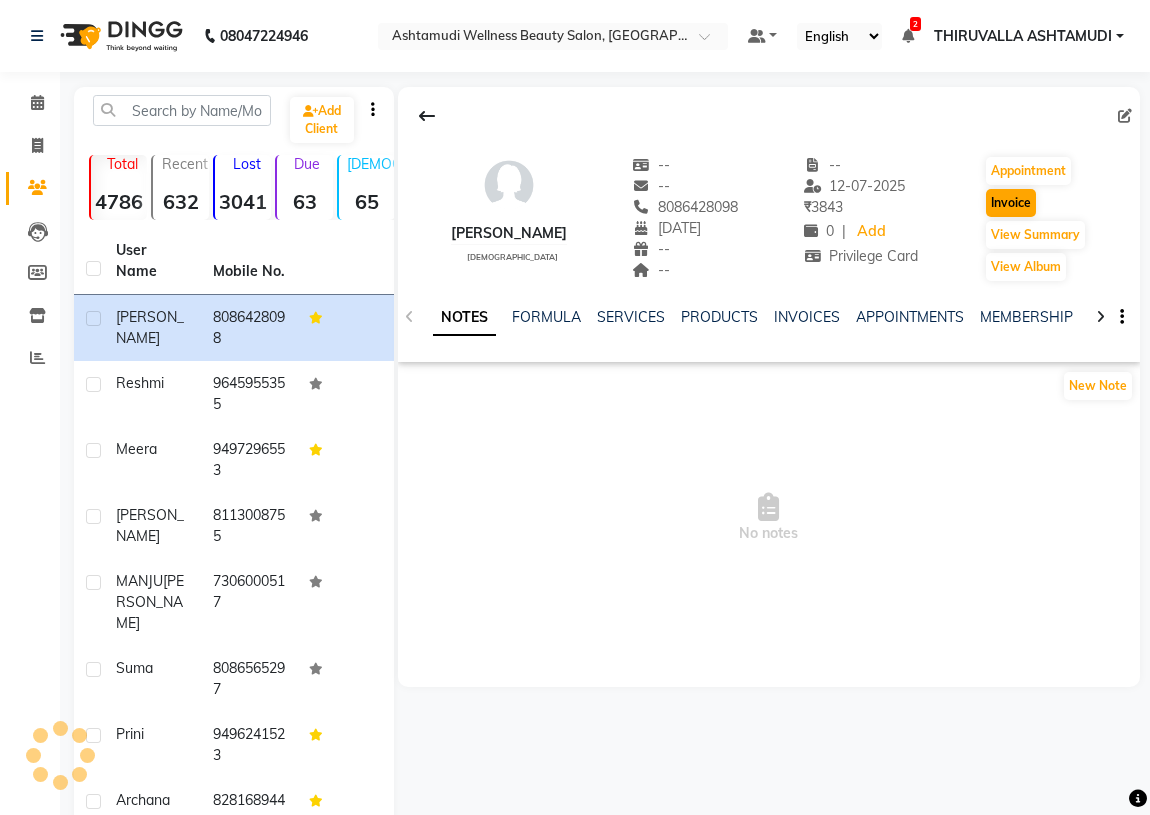 select on "service" 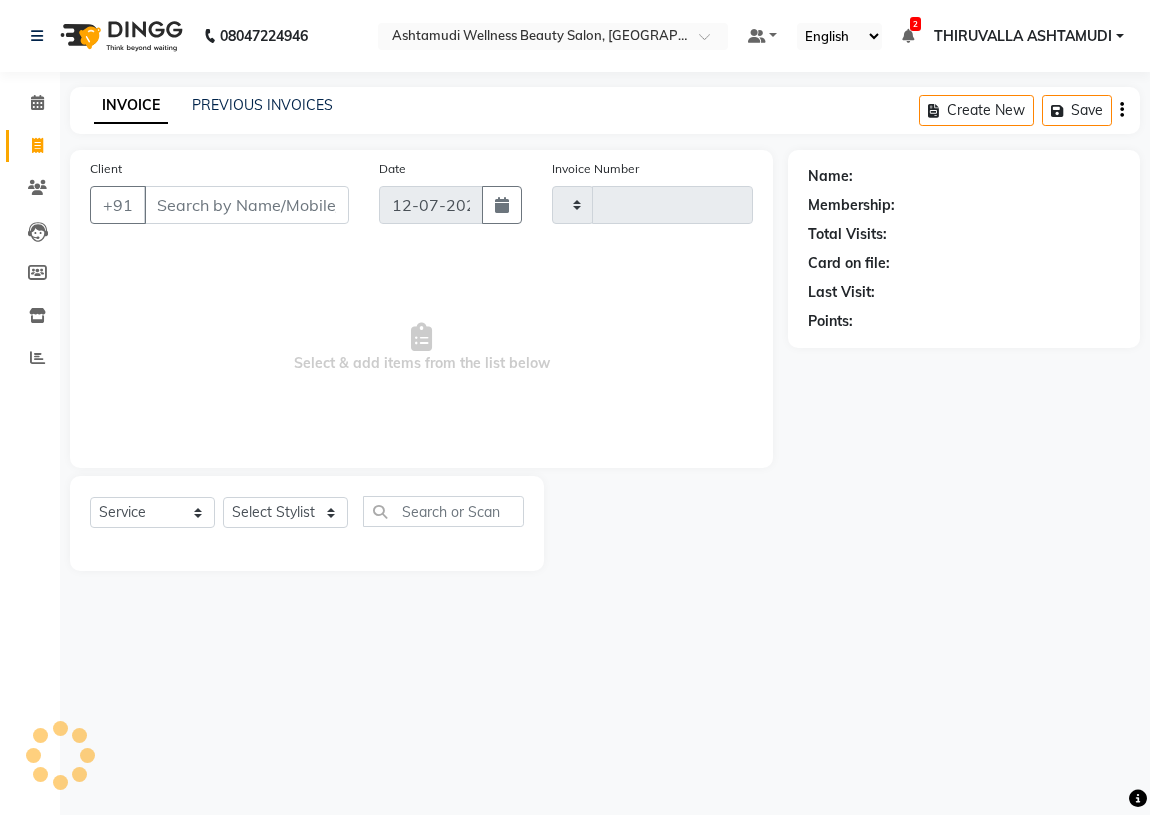 type on "0992" 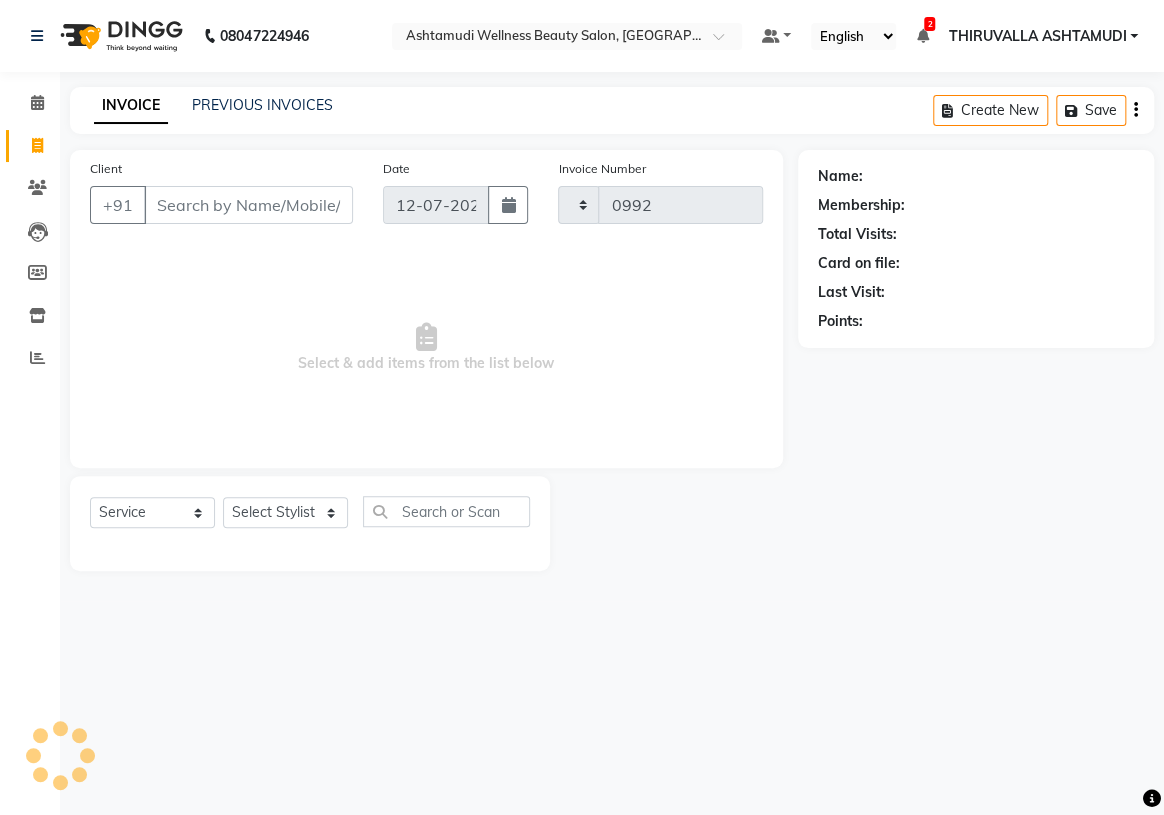 select on "4634" 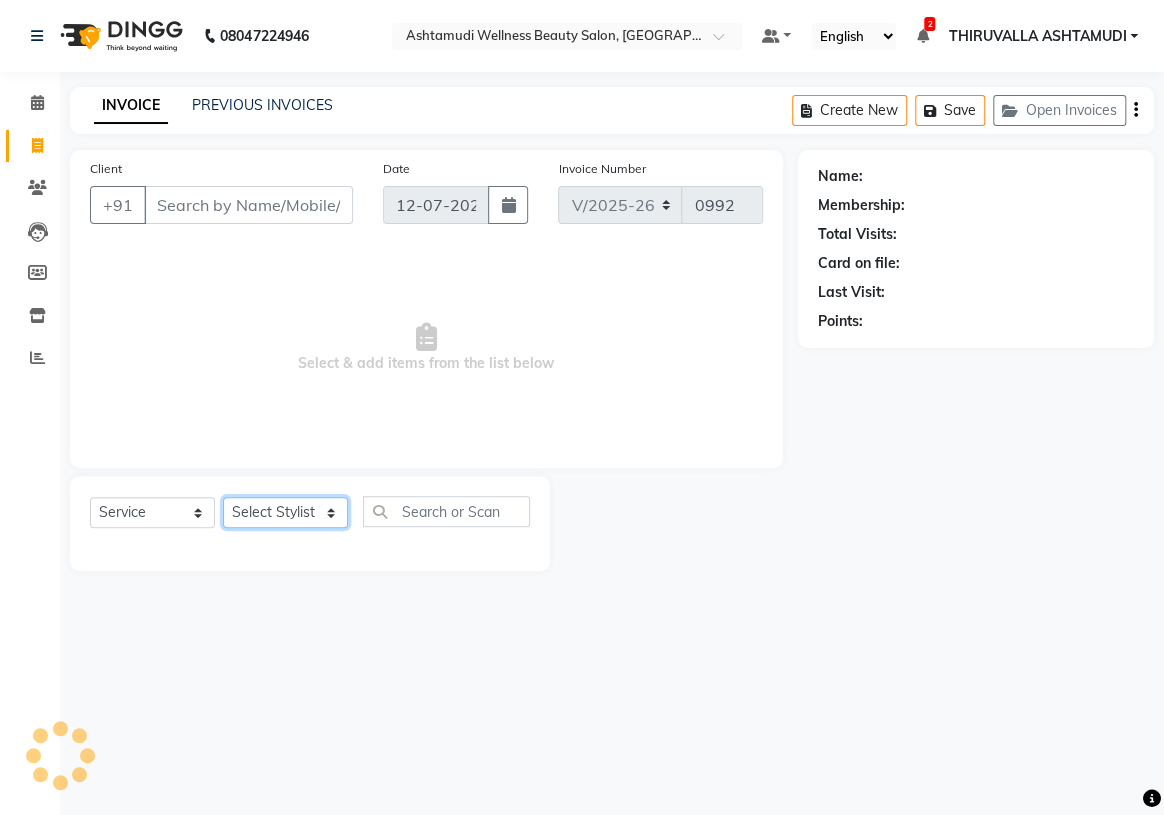 click on "Select Stylist" 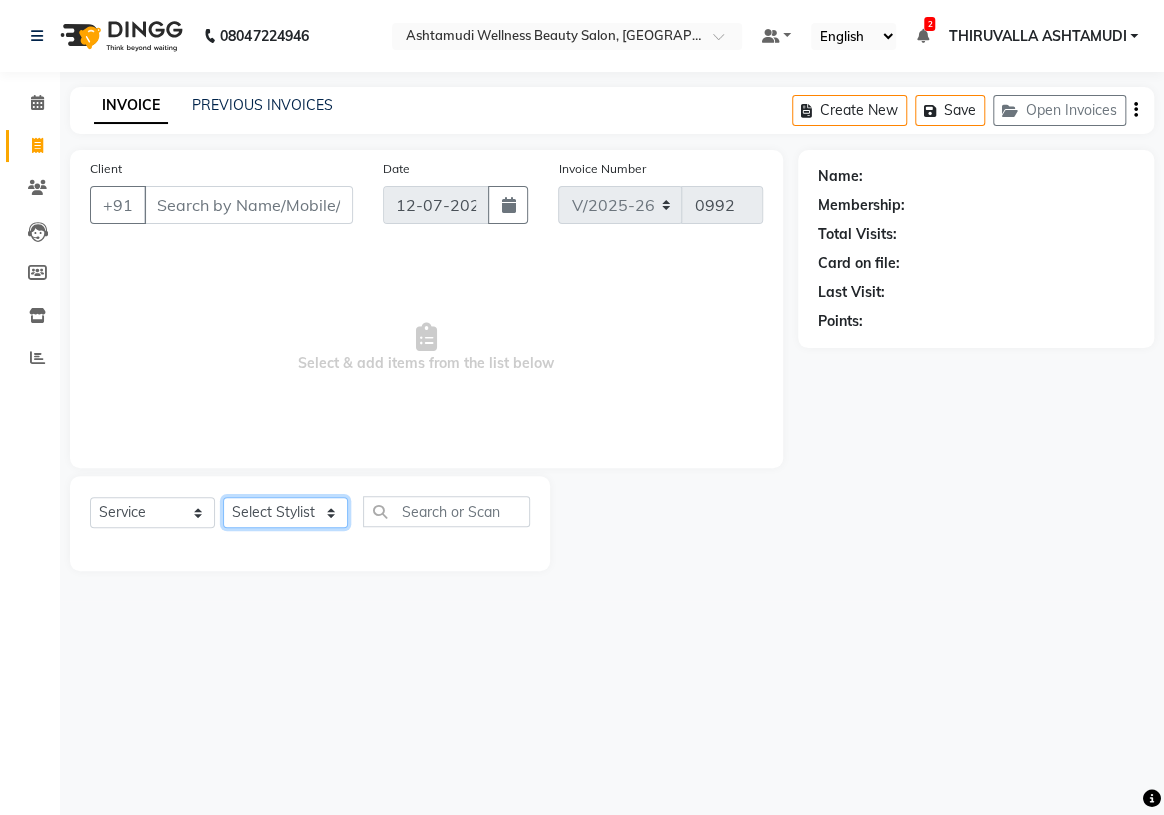 click on "Select Stylist" 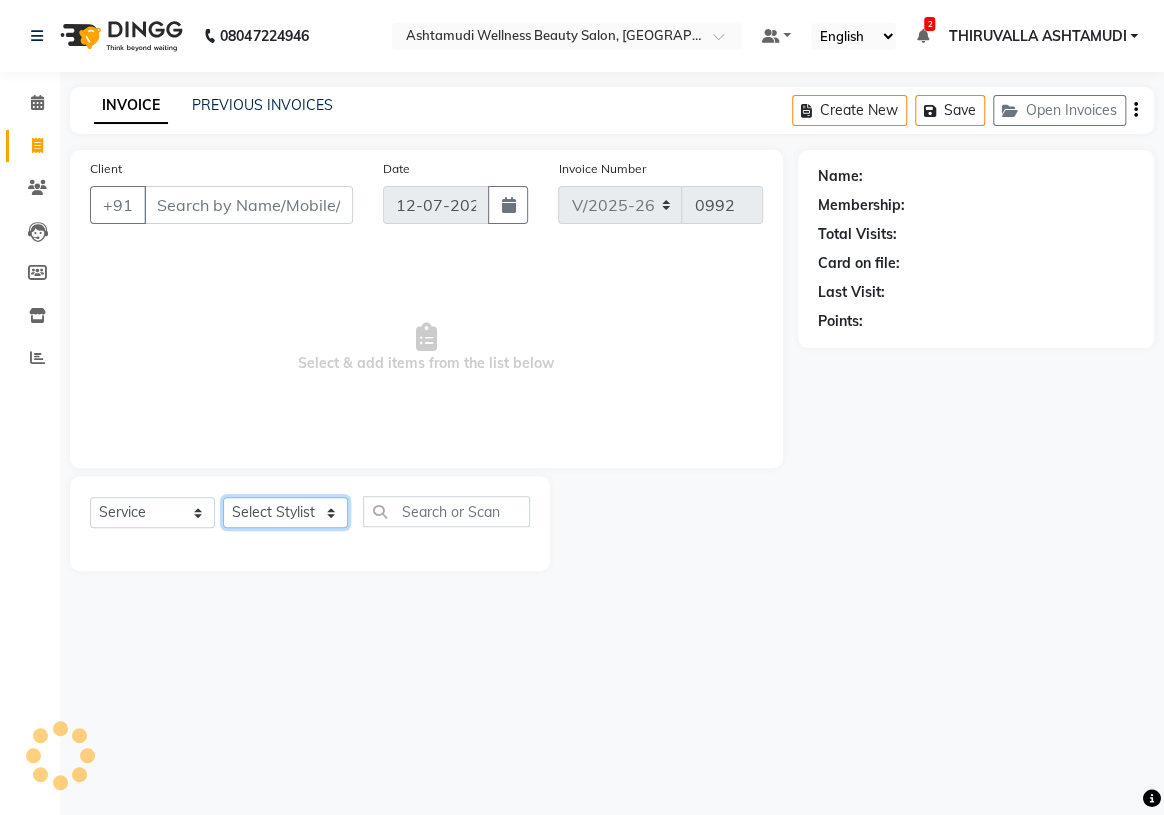 click on "Select Stylist" 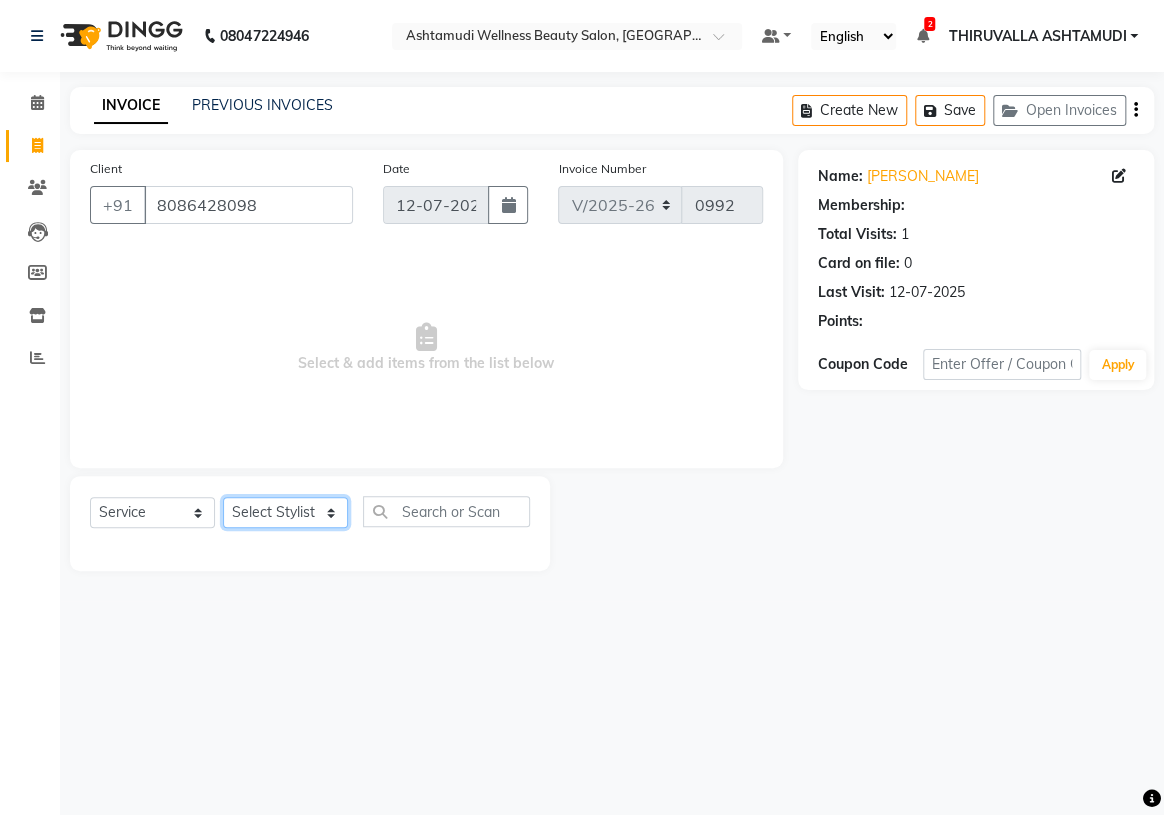 select on "2: Object" 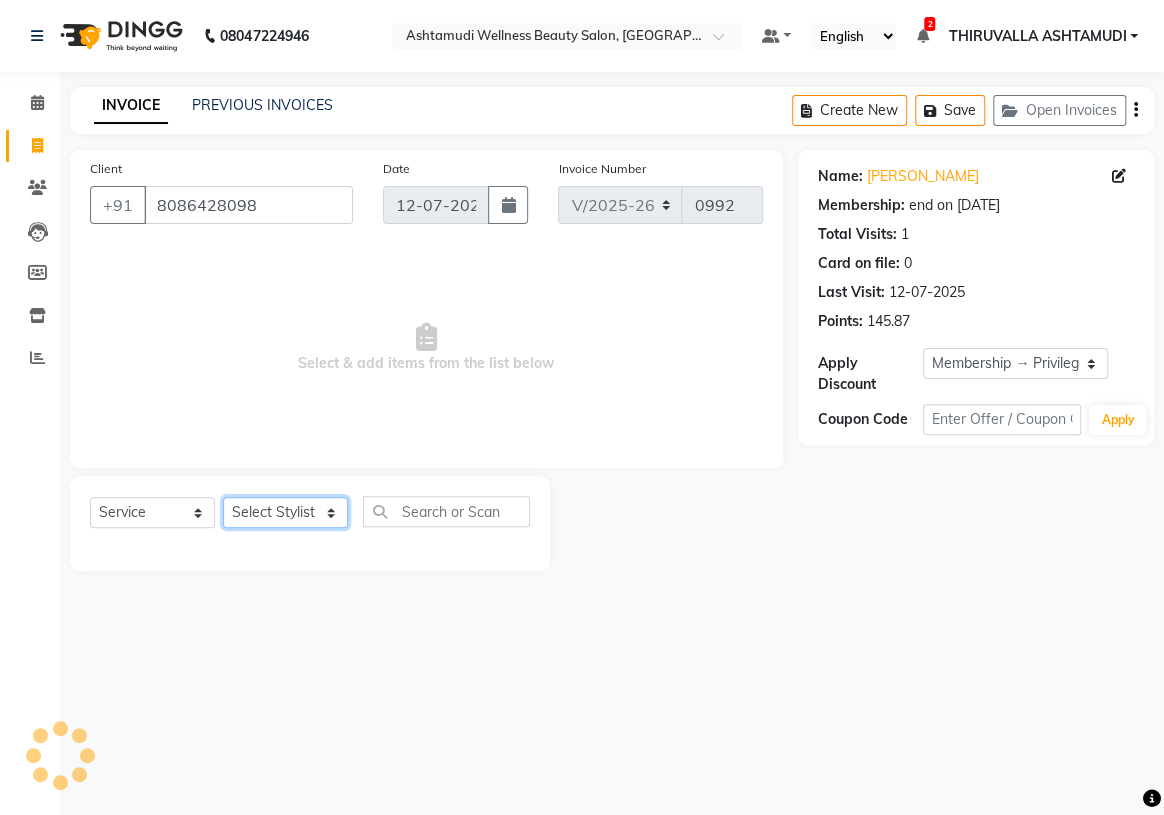 select on "26992" 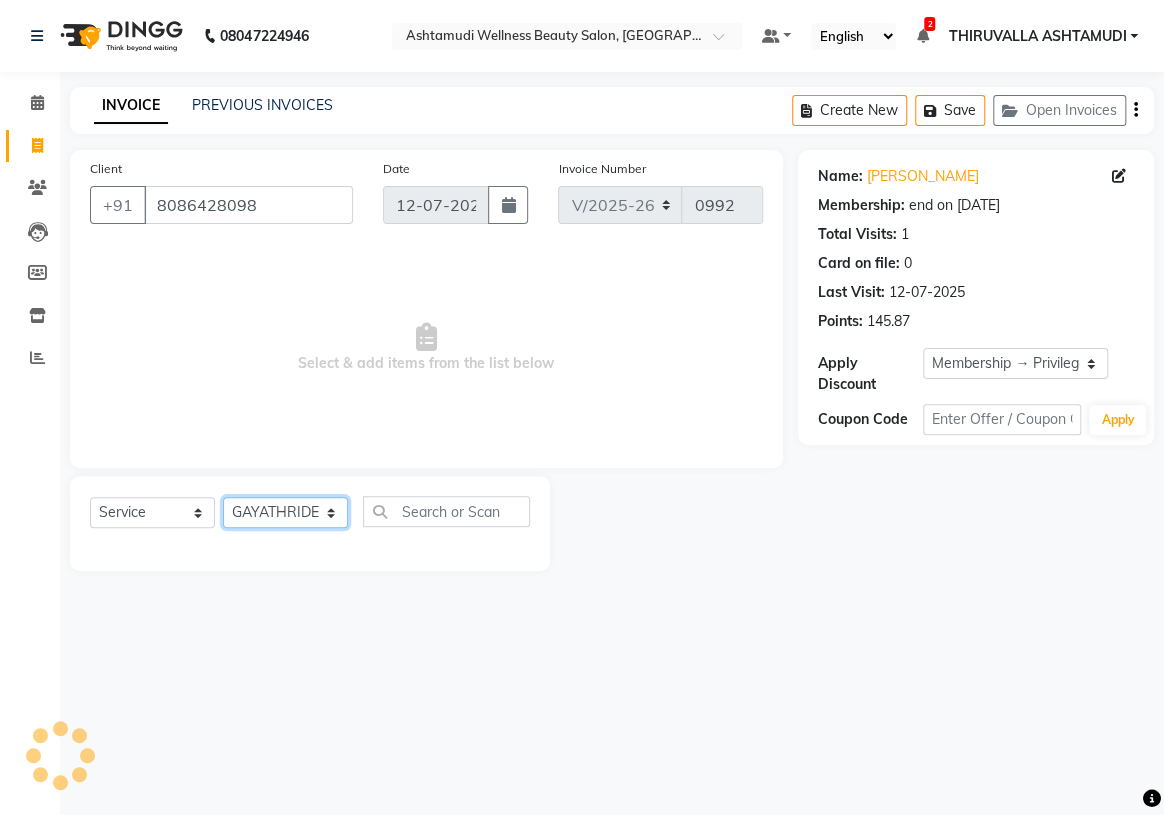 click on "Select Stylist ABHIRAMI		 [PERSON_NAME] [PERSON_NAME]	[PERSON_NAME]	 [PERSON_NAME] MAYA MAYA [PERSON_NAME]		 [PERSON_NAME] SHINY ABY THIRUVALLA ASHTAMUDI" 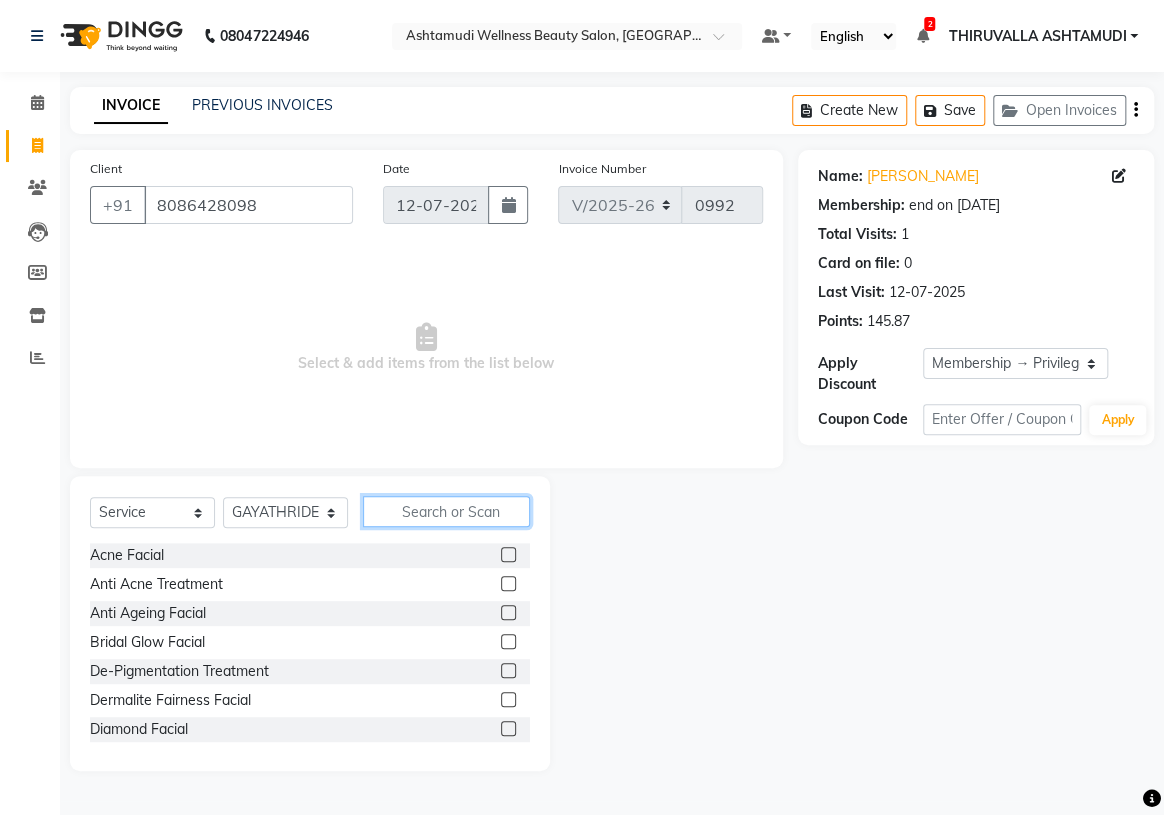 click 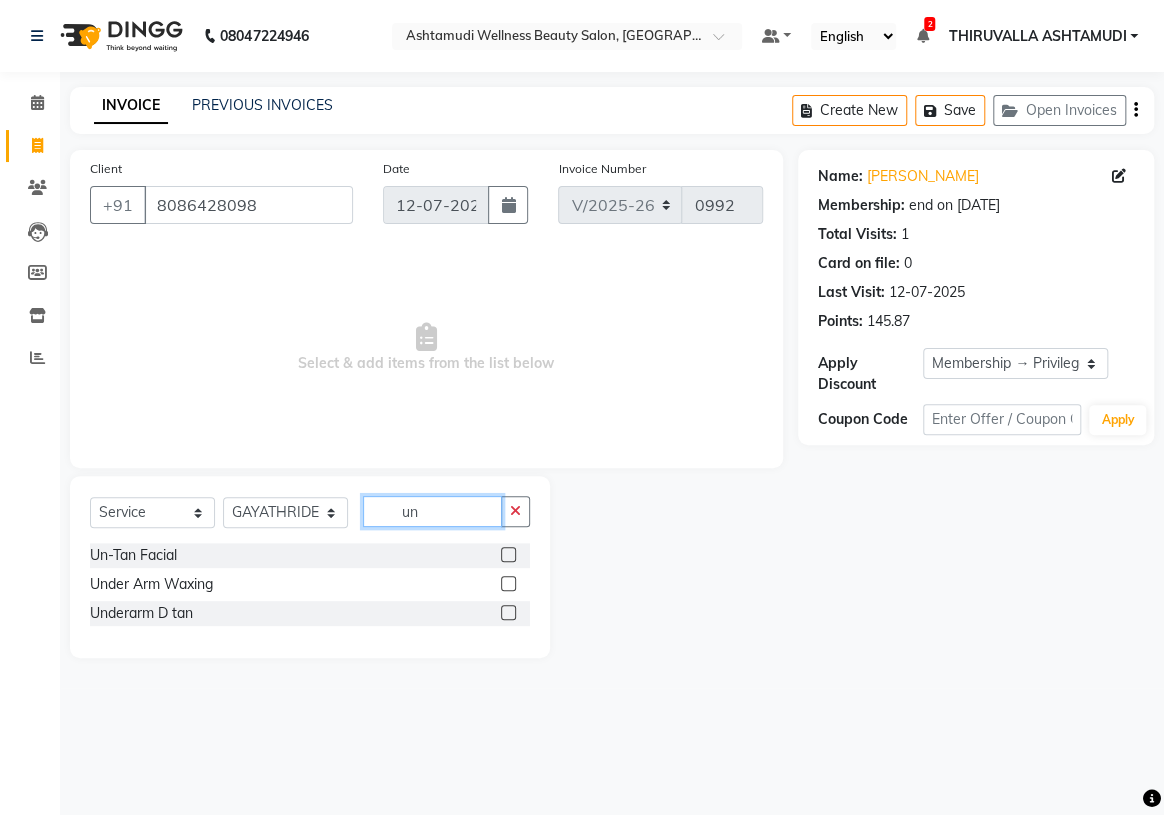 type on "un" 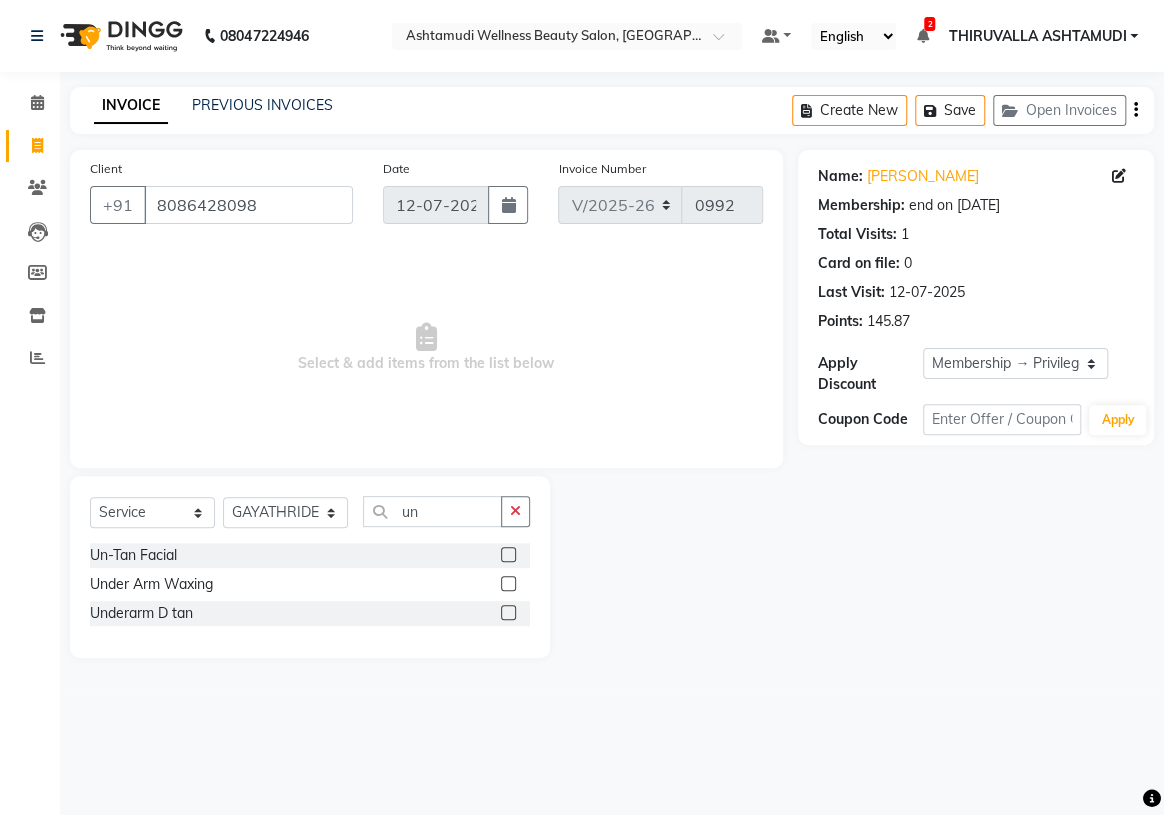 click 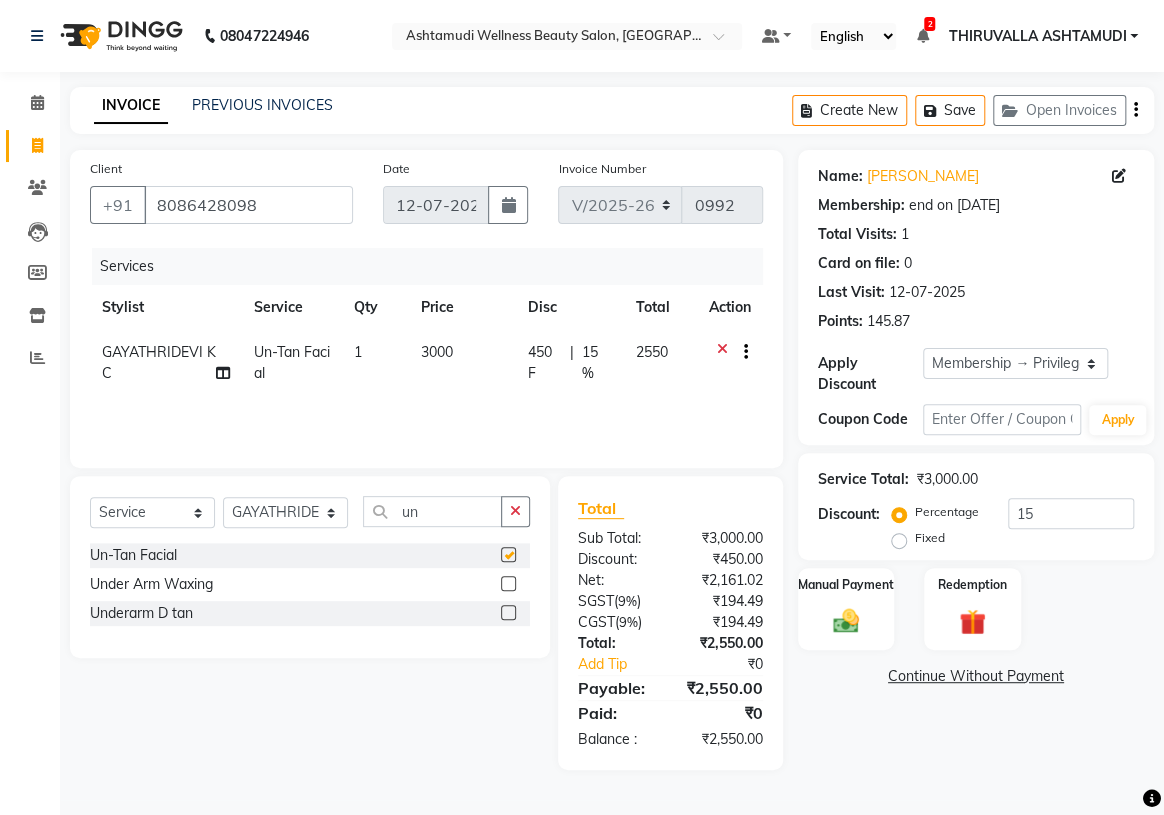 checkbox on "false" 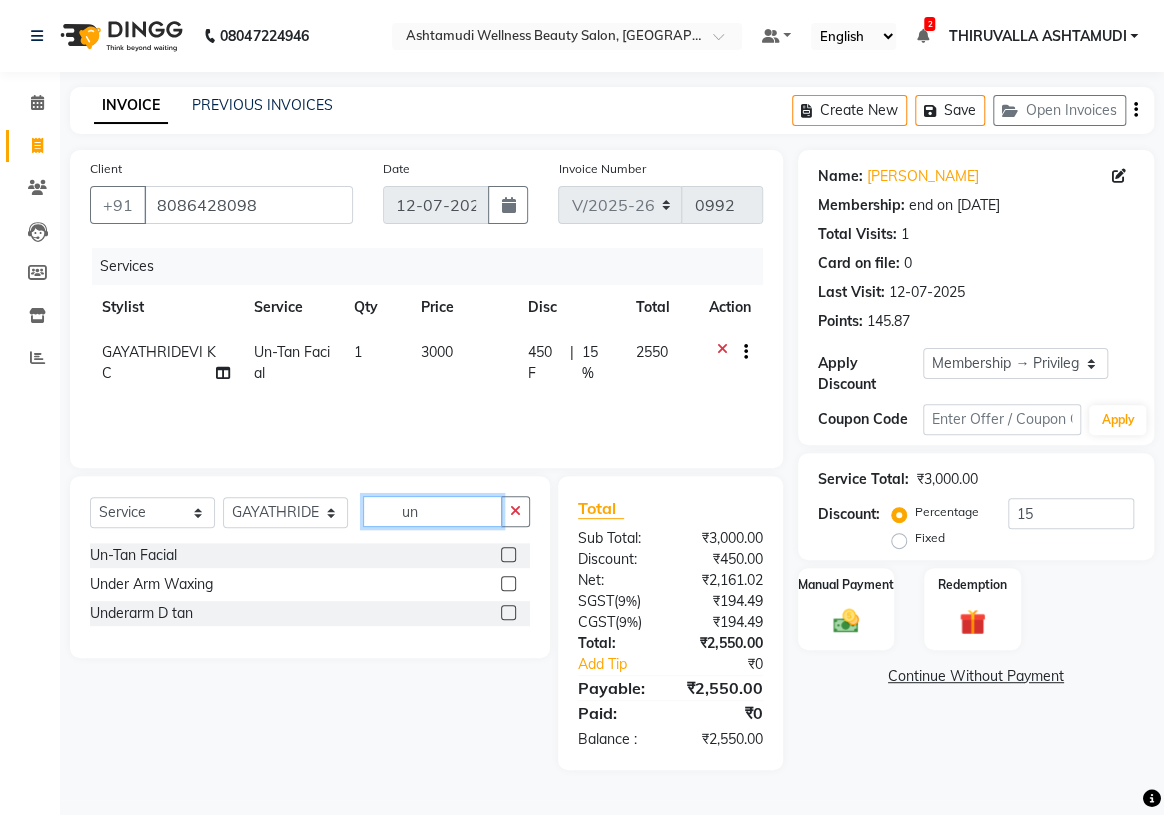 drag, startPoint x: 459, startPoint y: 514, endPoint x: 390, endPoint y: 519, distance: 69.18092 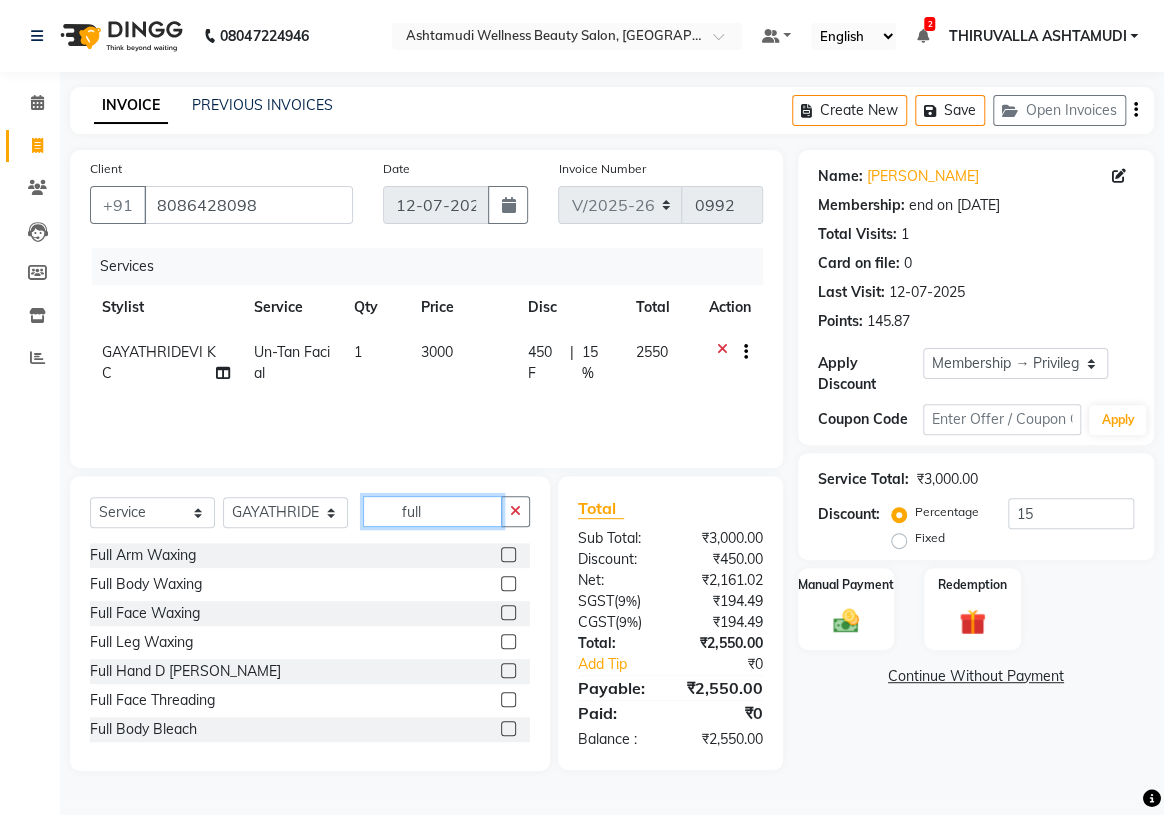 type on "full" 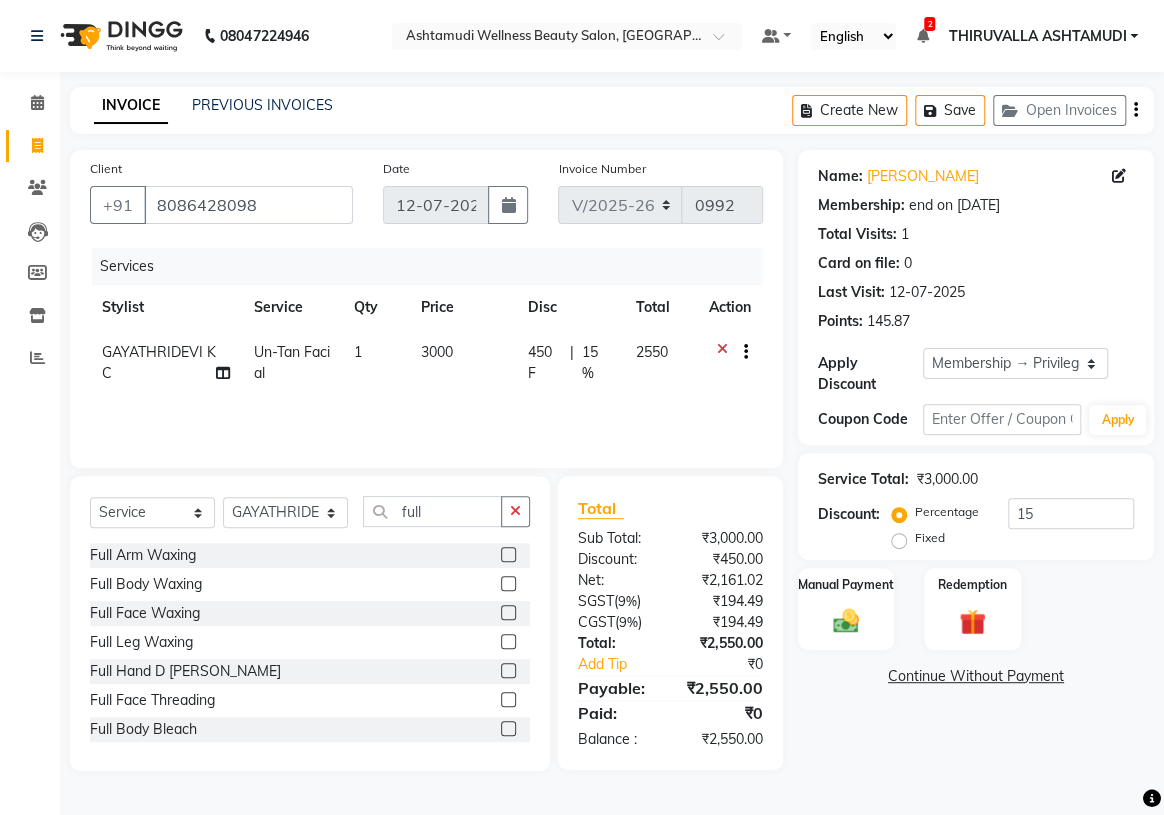 click 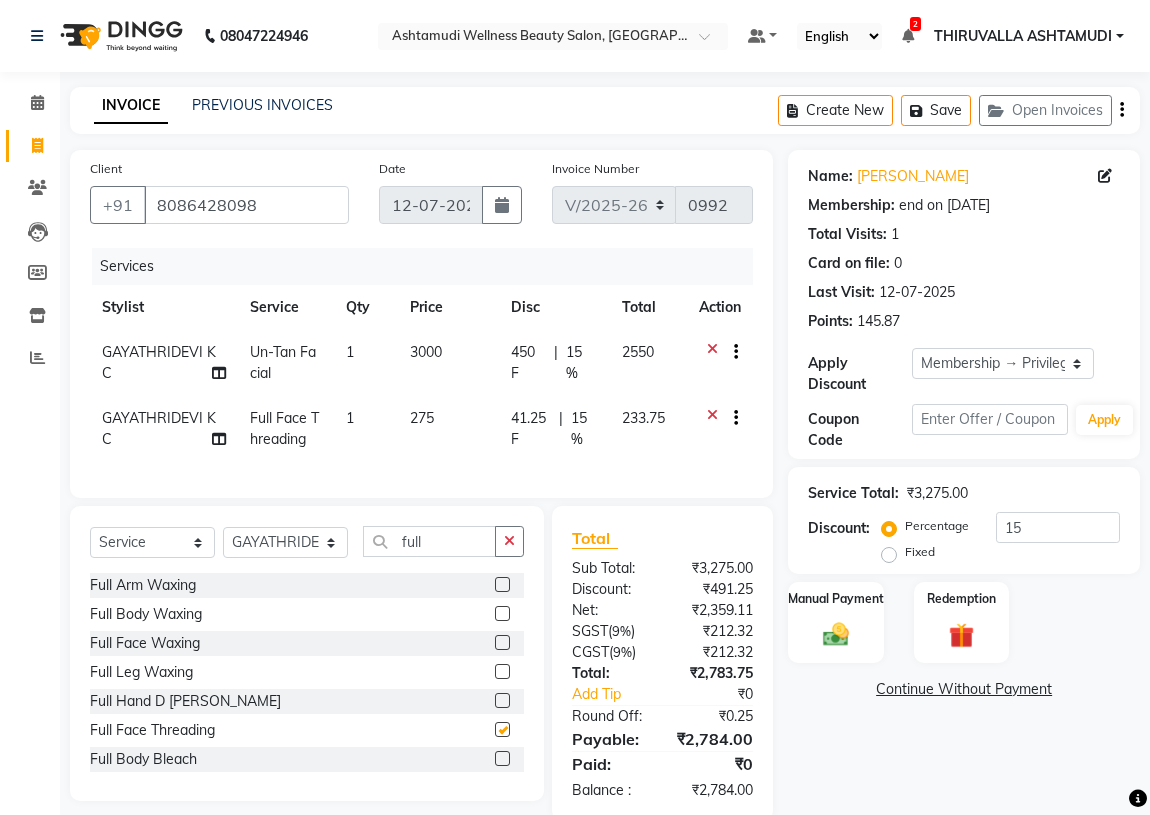 checkbox on "false" 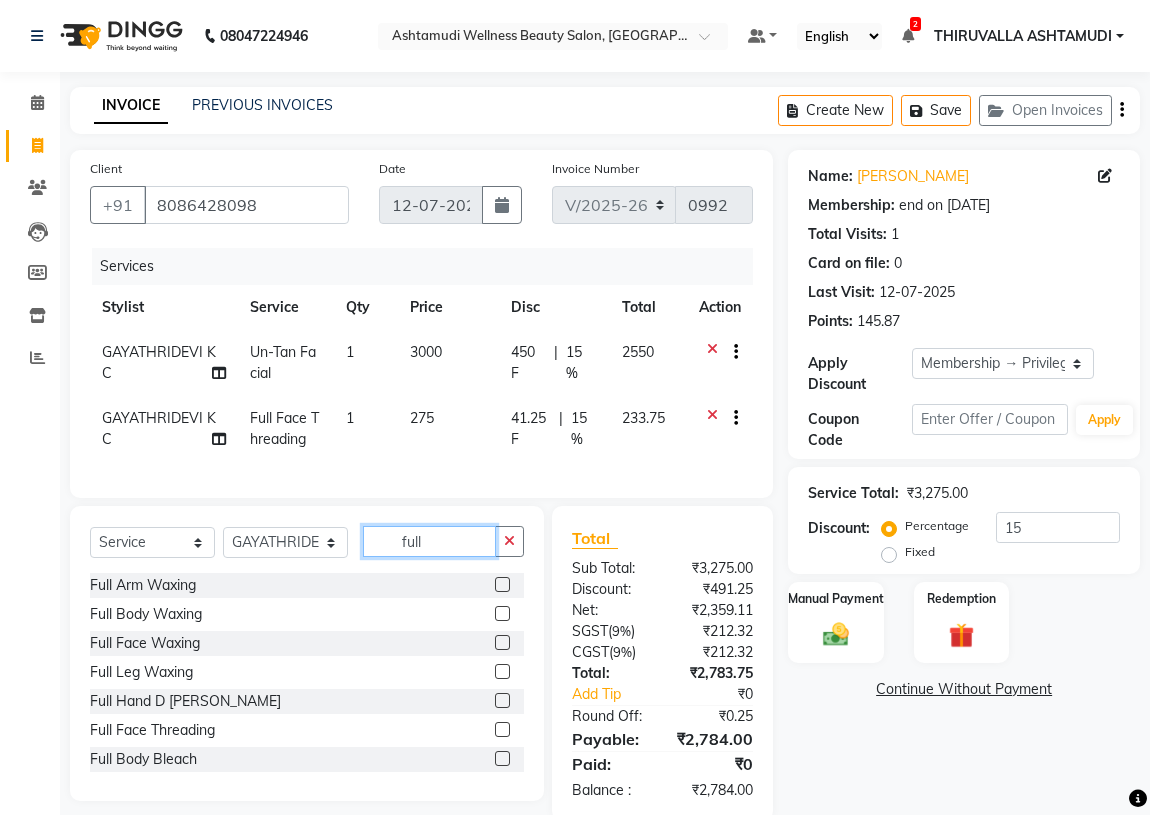 drag, startPoint x: 446, startPoint y: 554, endPoint x: 376, endPoint y: 560, distance: 70.256676 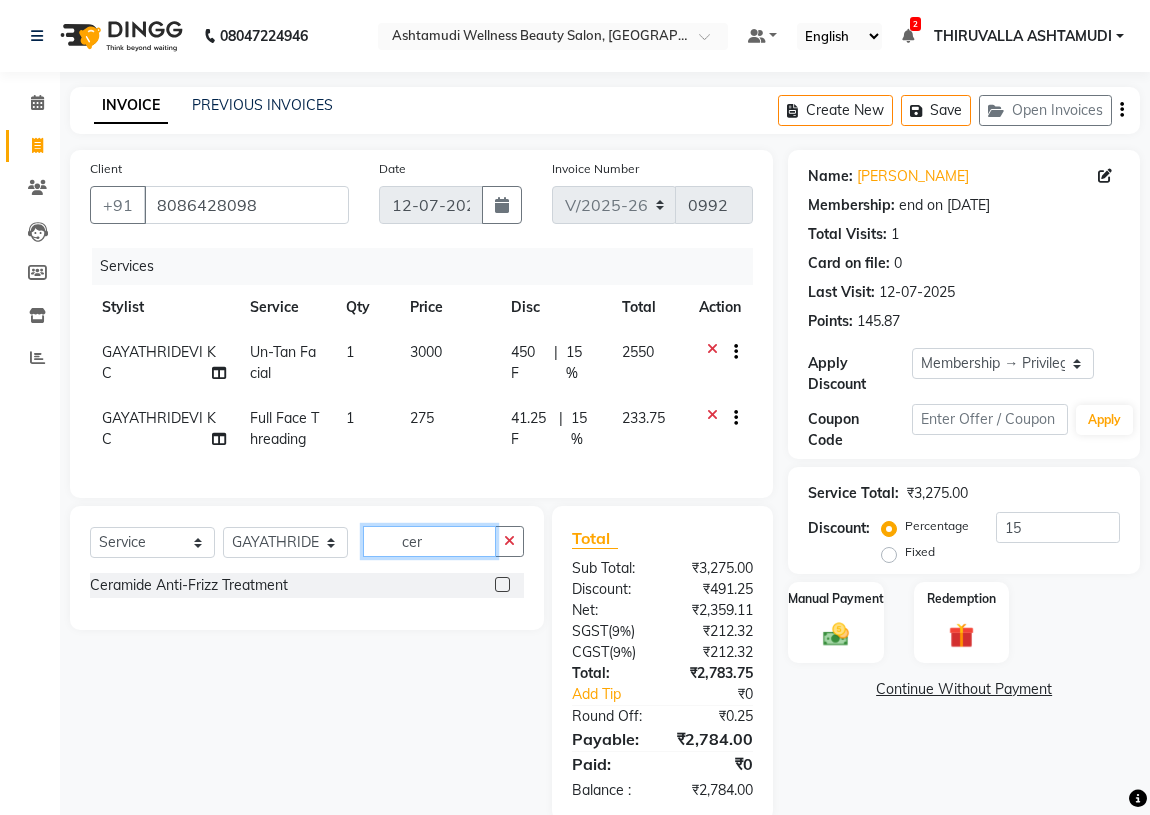 type on "cer" 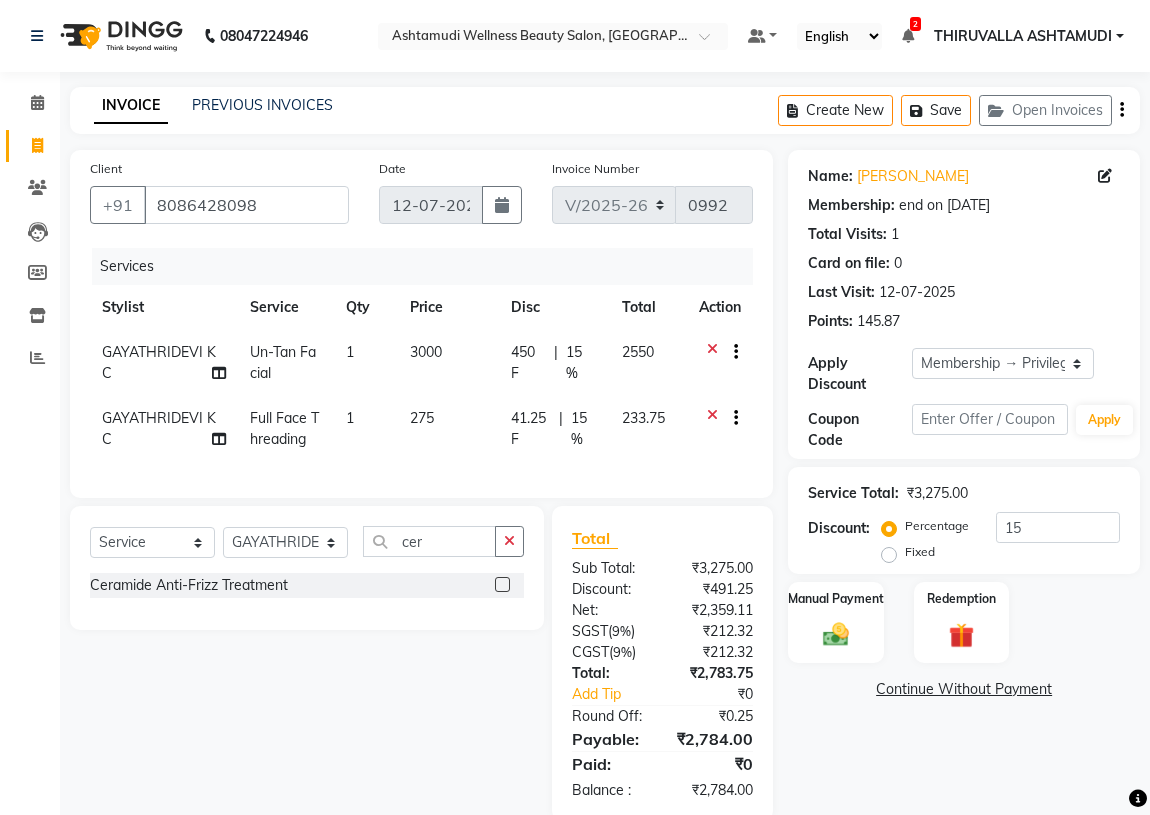 click 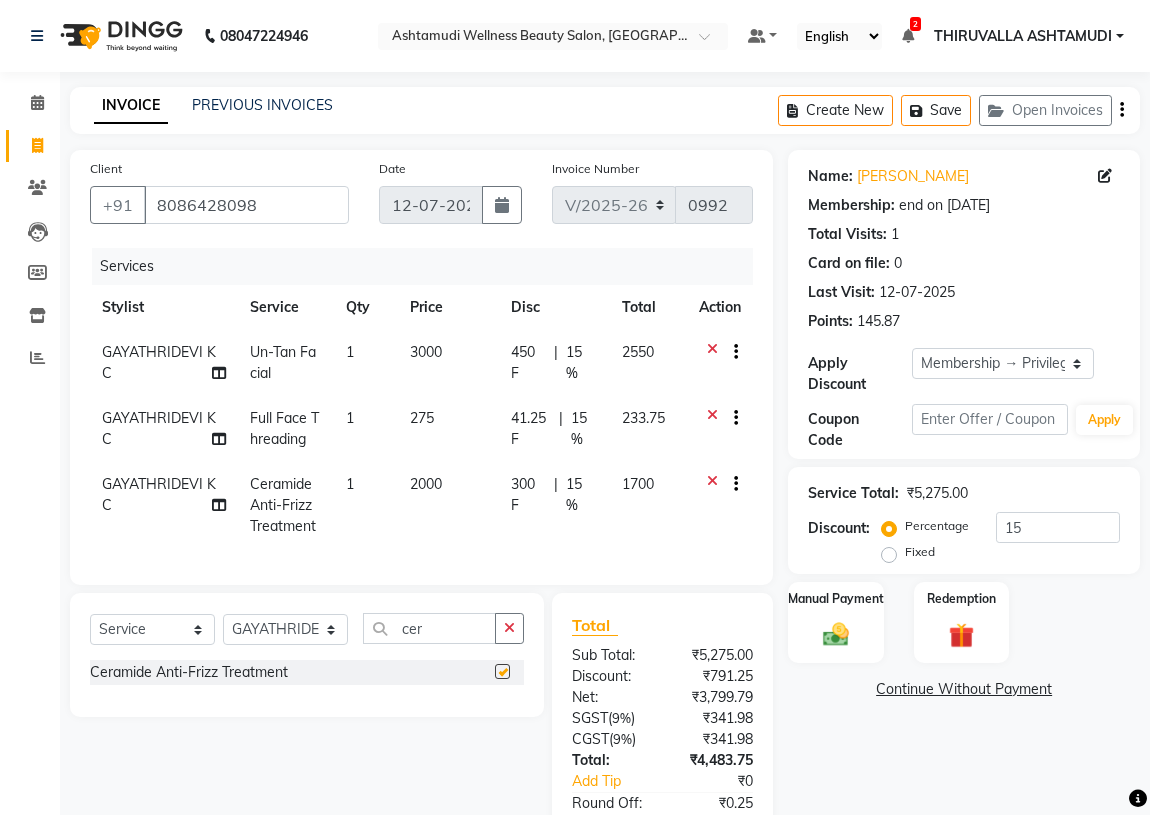 checkbox on "false" 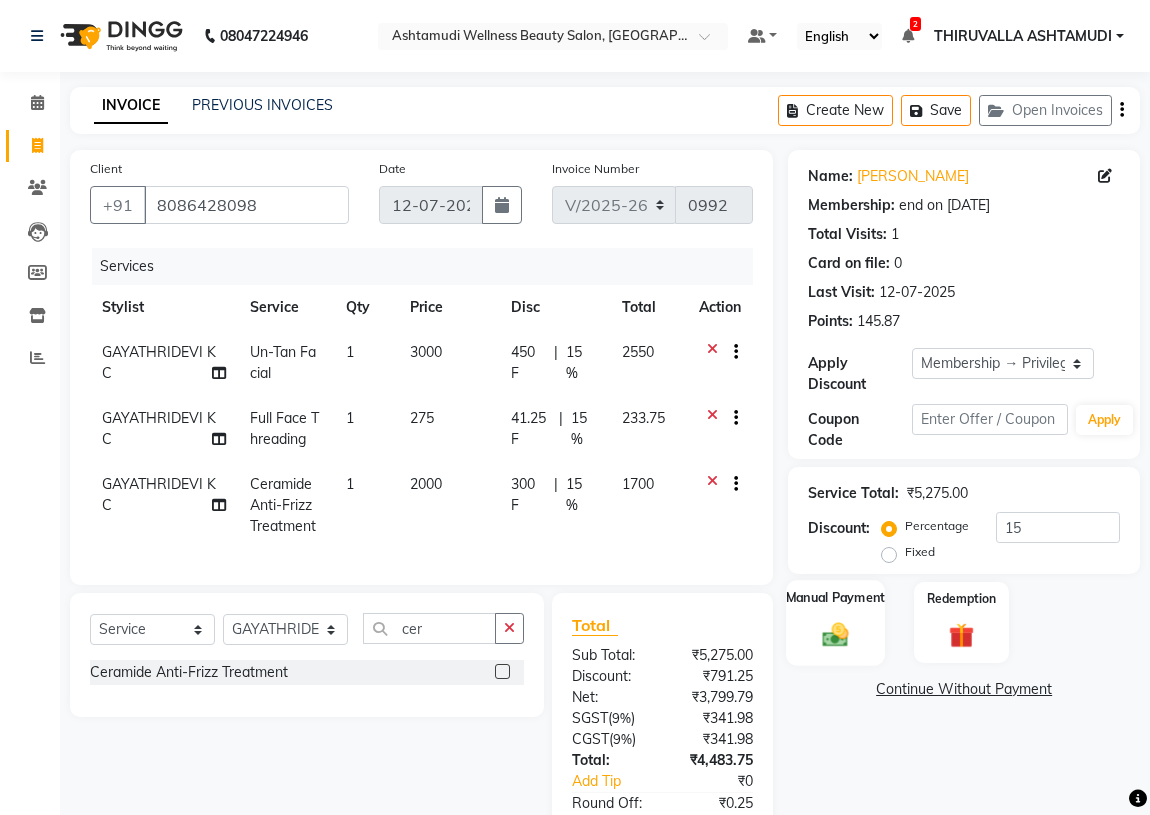 click 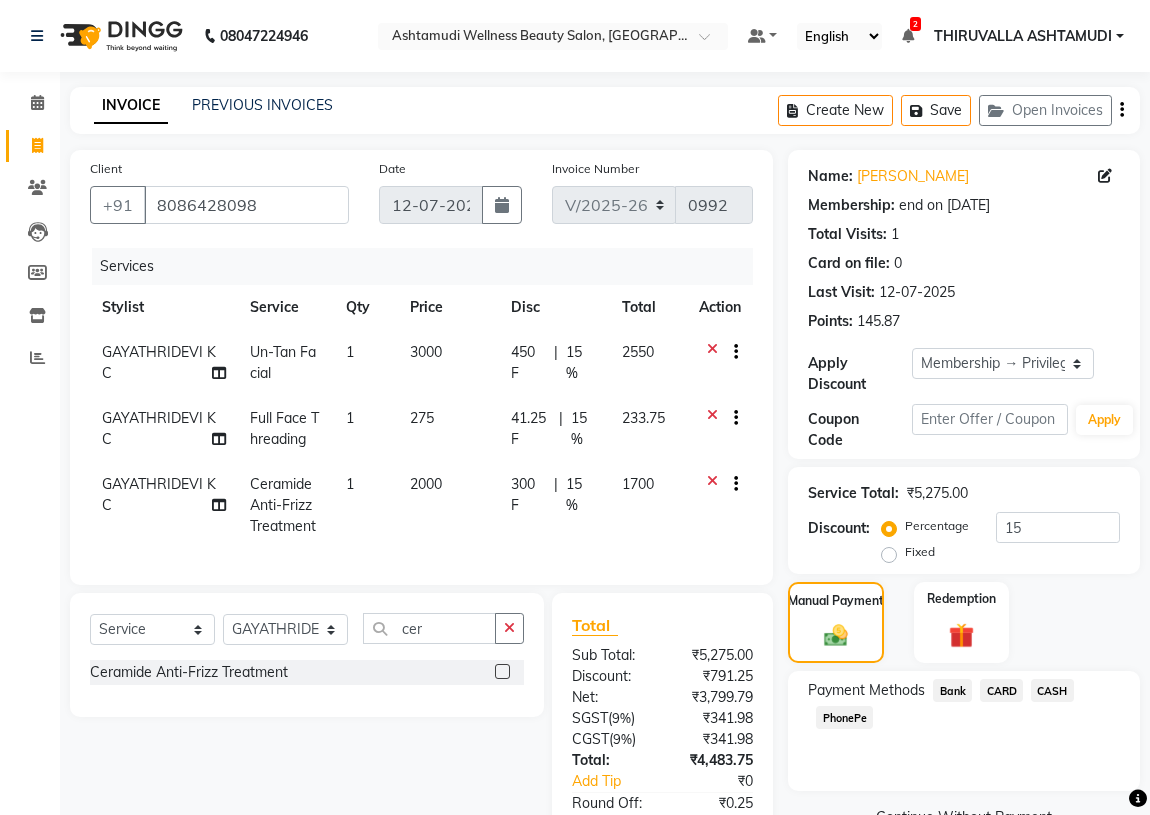 click on "PhonePe" 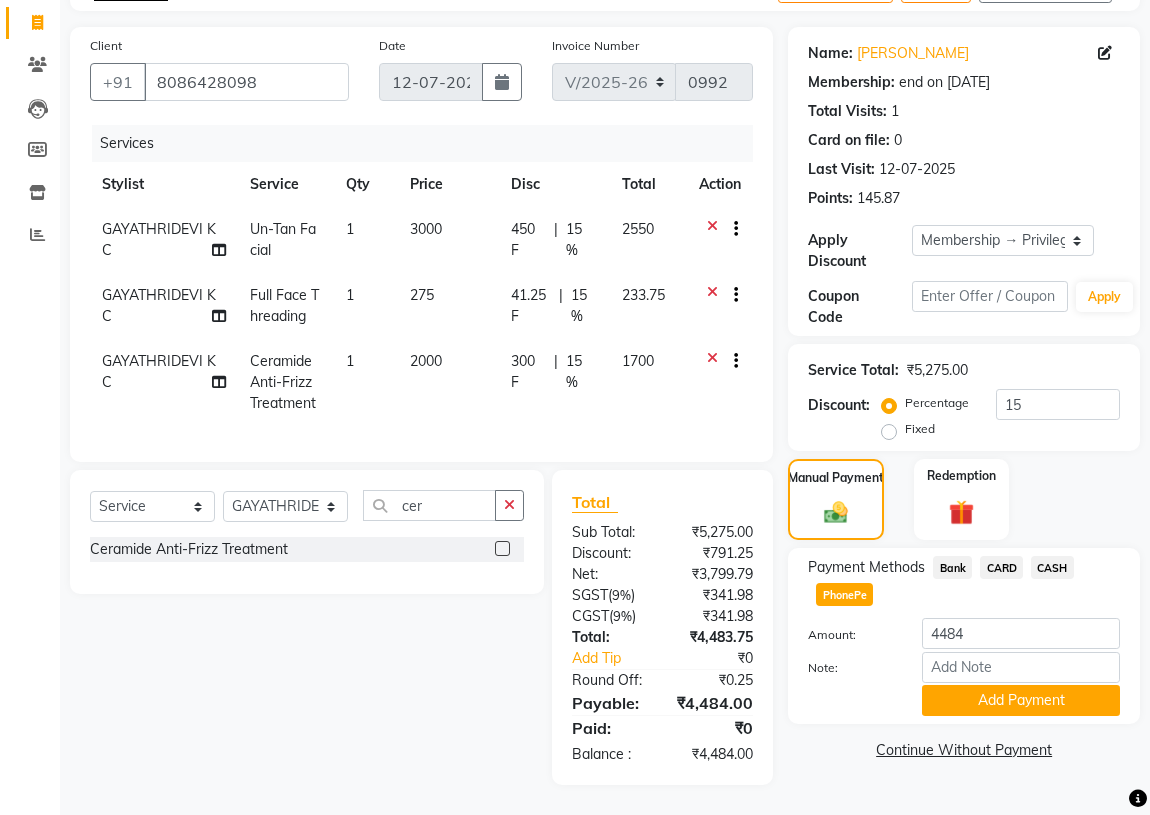 scroll, scrollTop: 137, scrollLeft: 0, axis: vertical 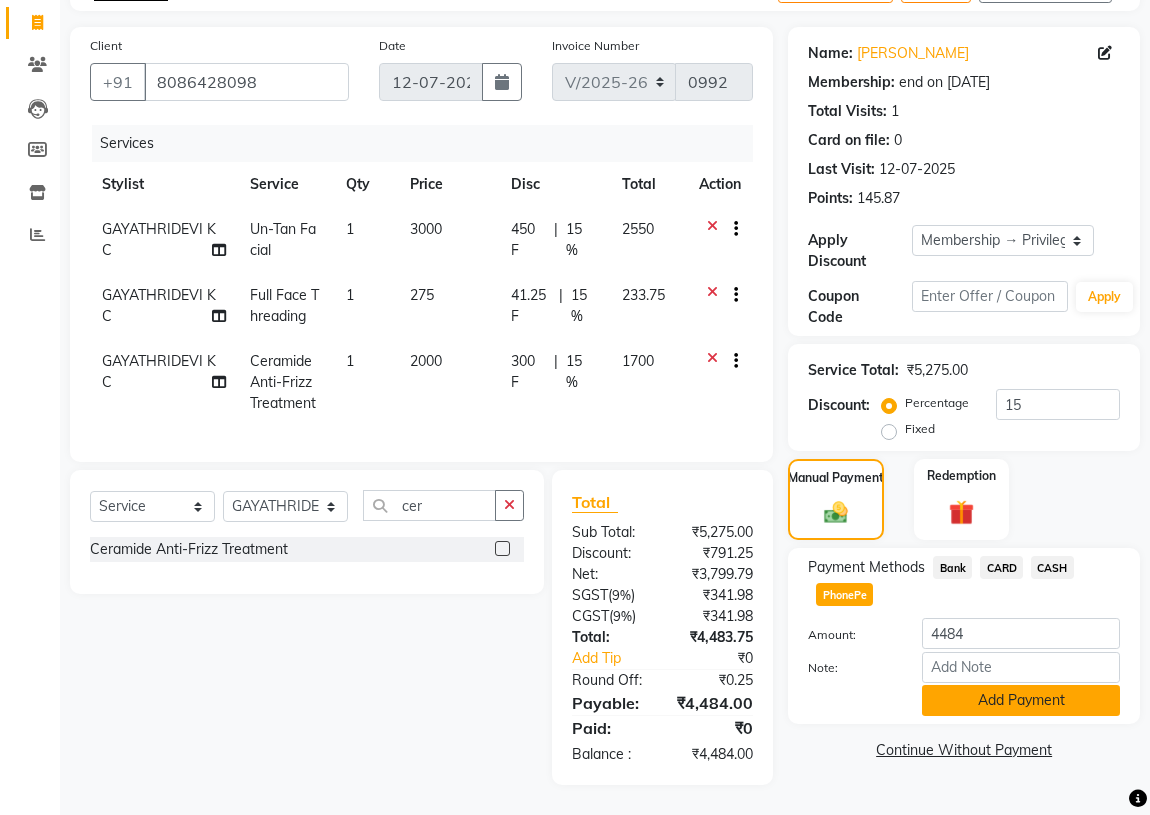click on "Add Payment" 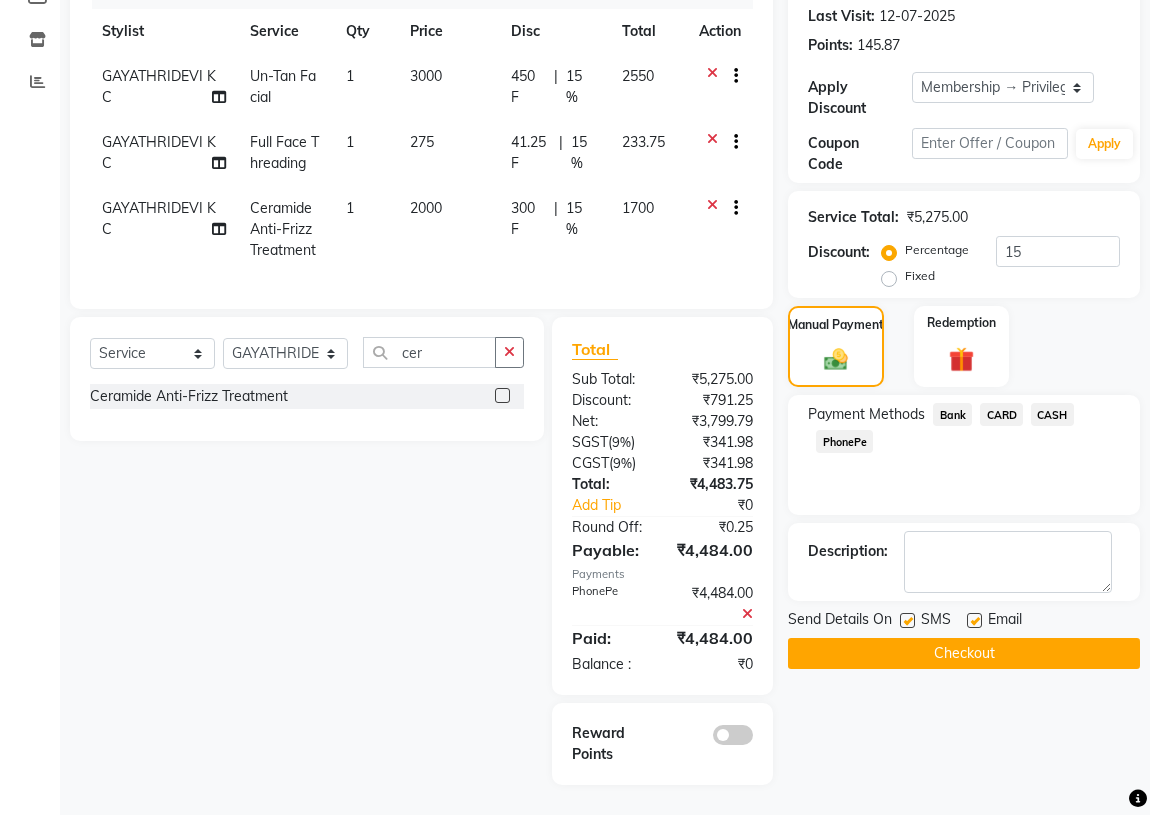 scroll, scrollTop: 290, scrollLeft: 0, axis: vertical 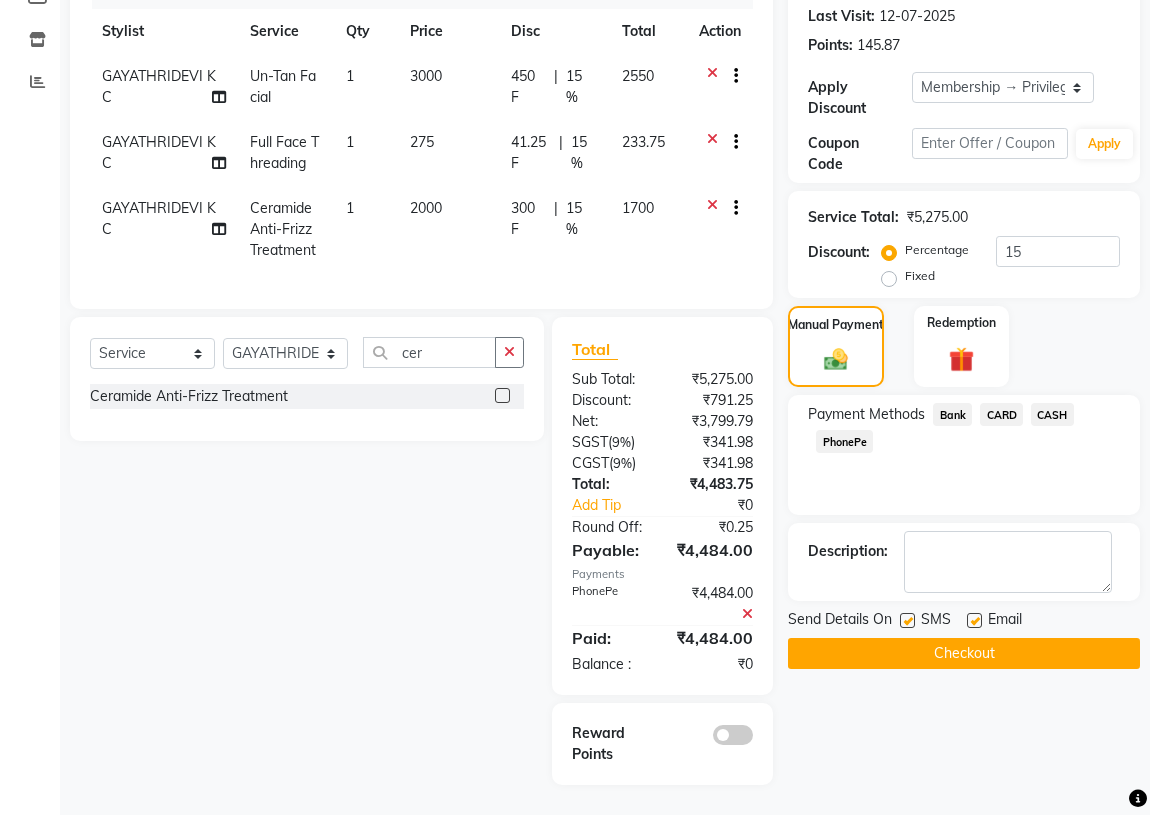 click on "Checkout" 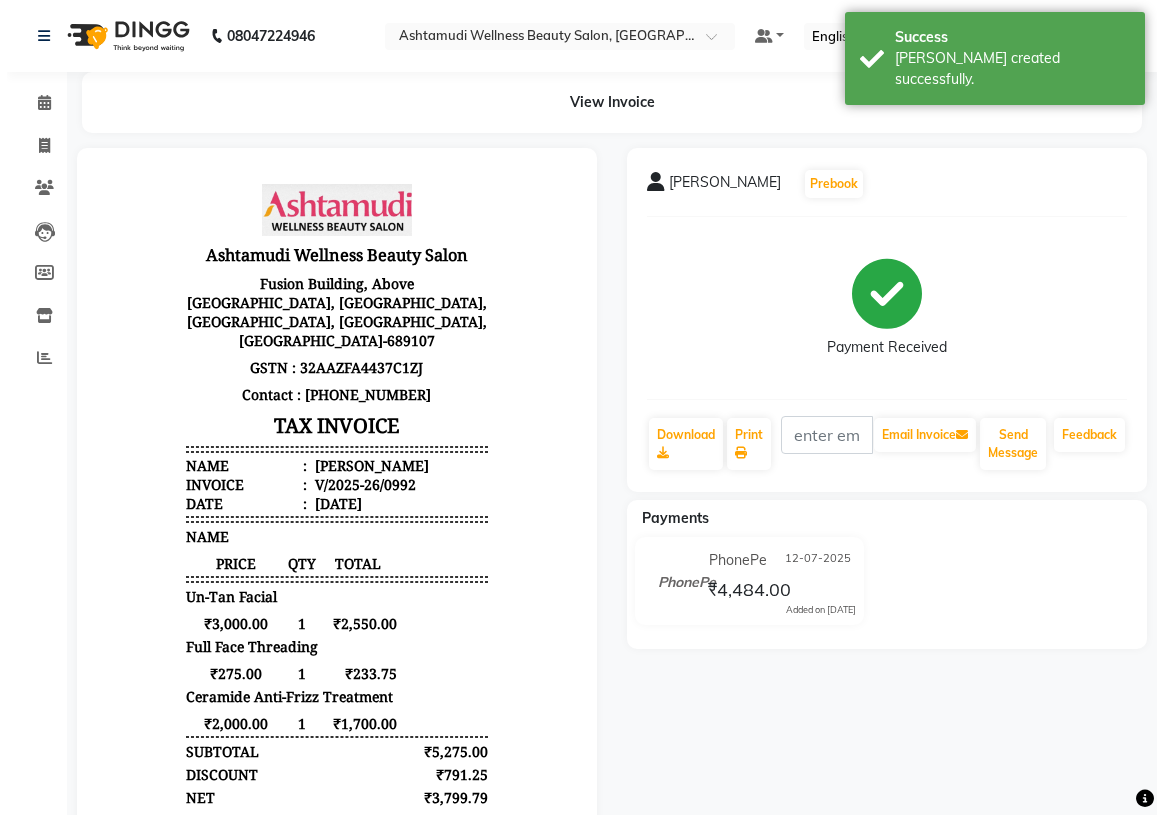 scroll, scrollTop: 0, scrollLeft: 0, axis: both 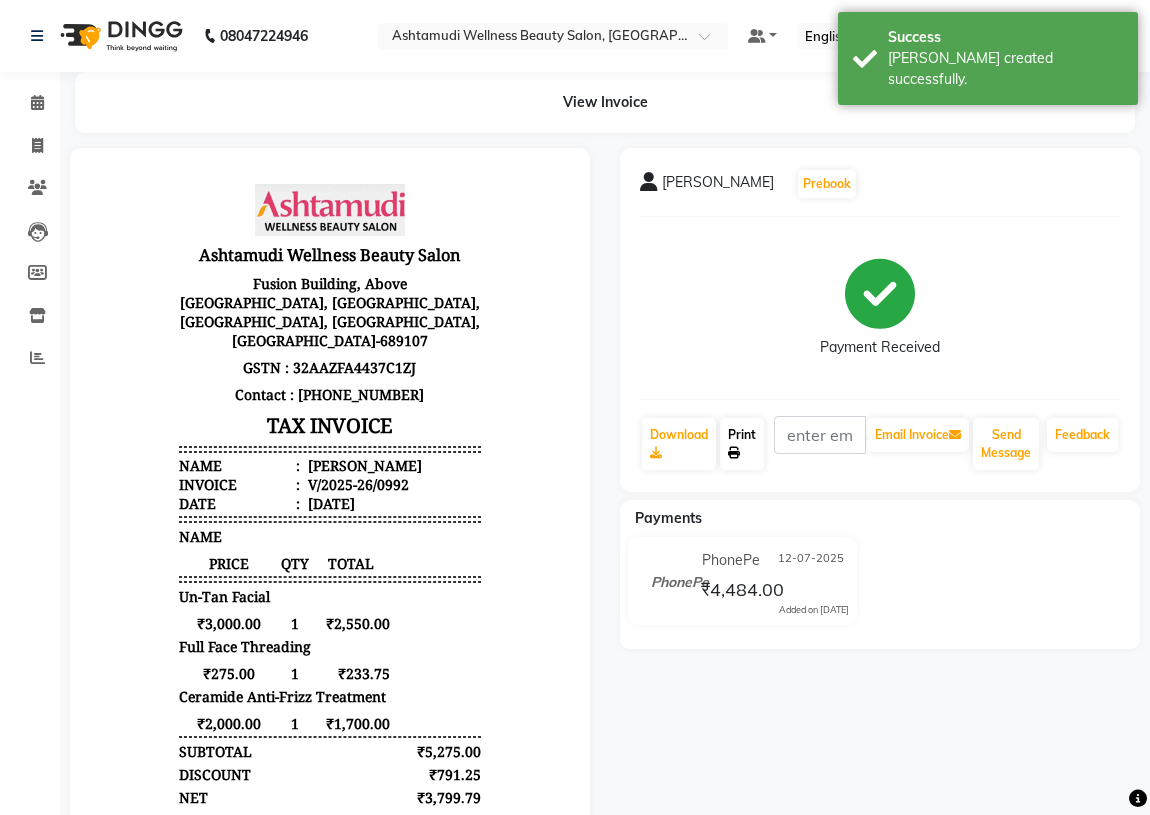 click on "Print" 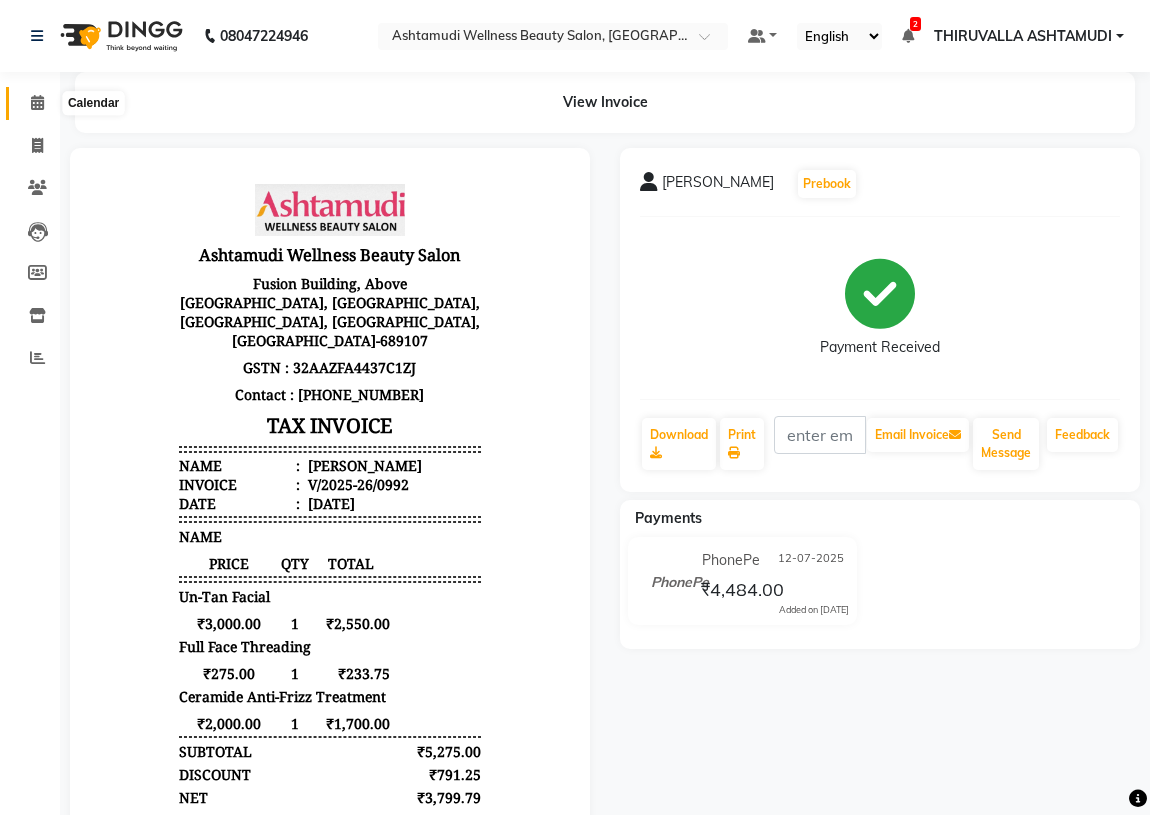 click 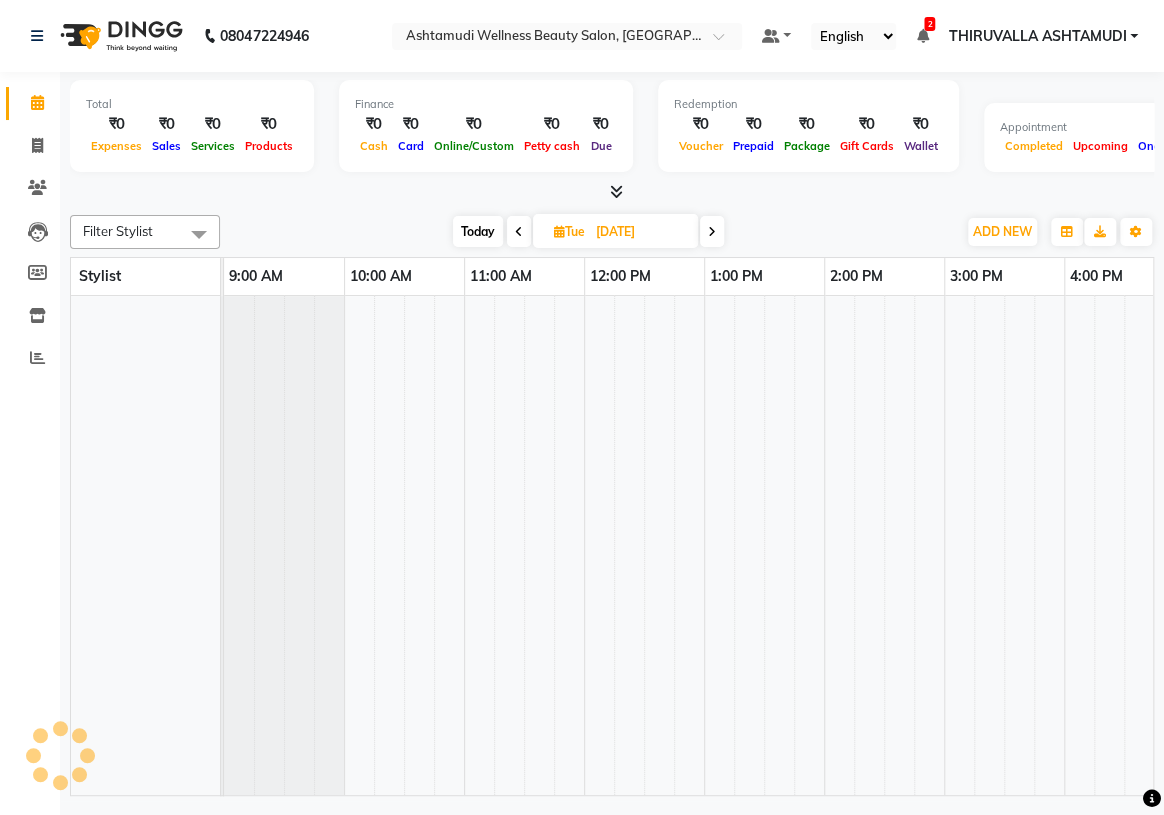 scroll, scrollTop: 0, scrollLeft: 0, axis: both 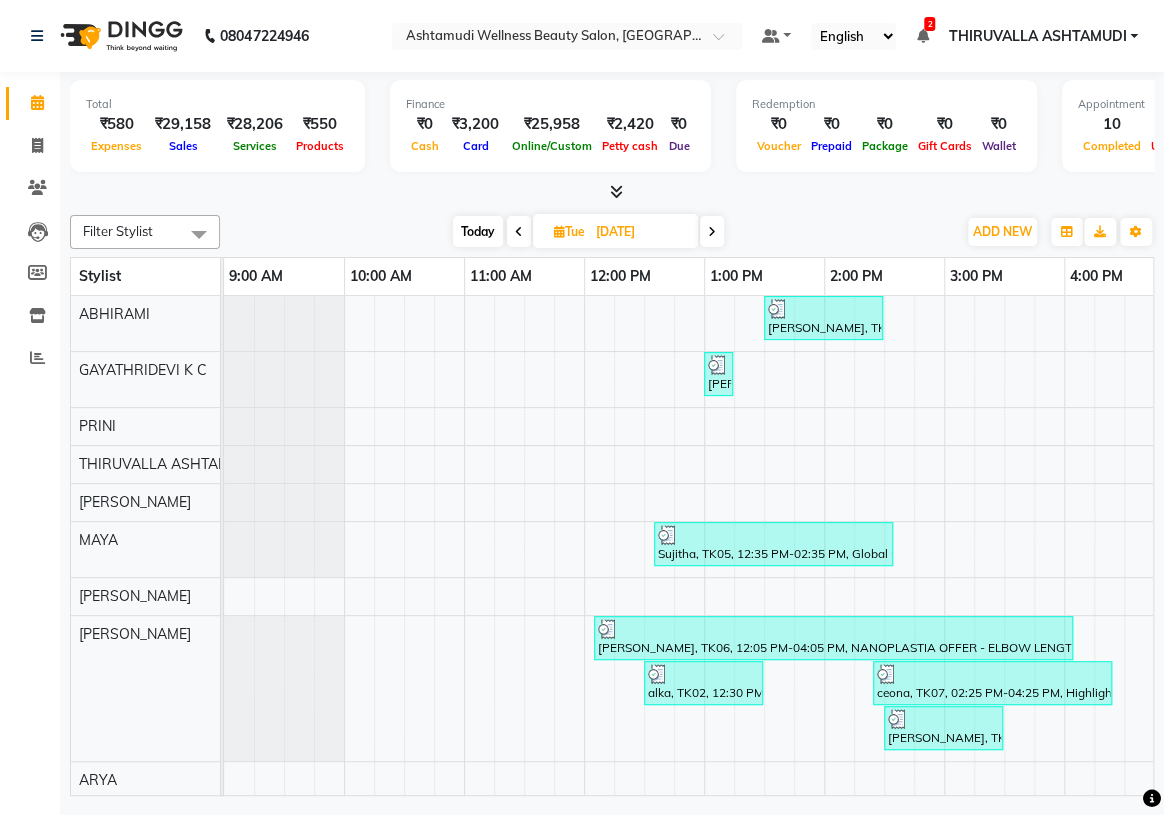 click on "Today" at bounding box center (478, 231) 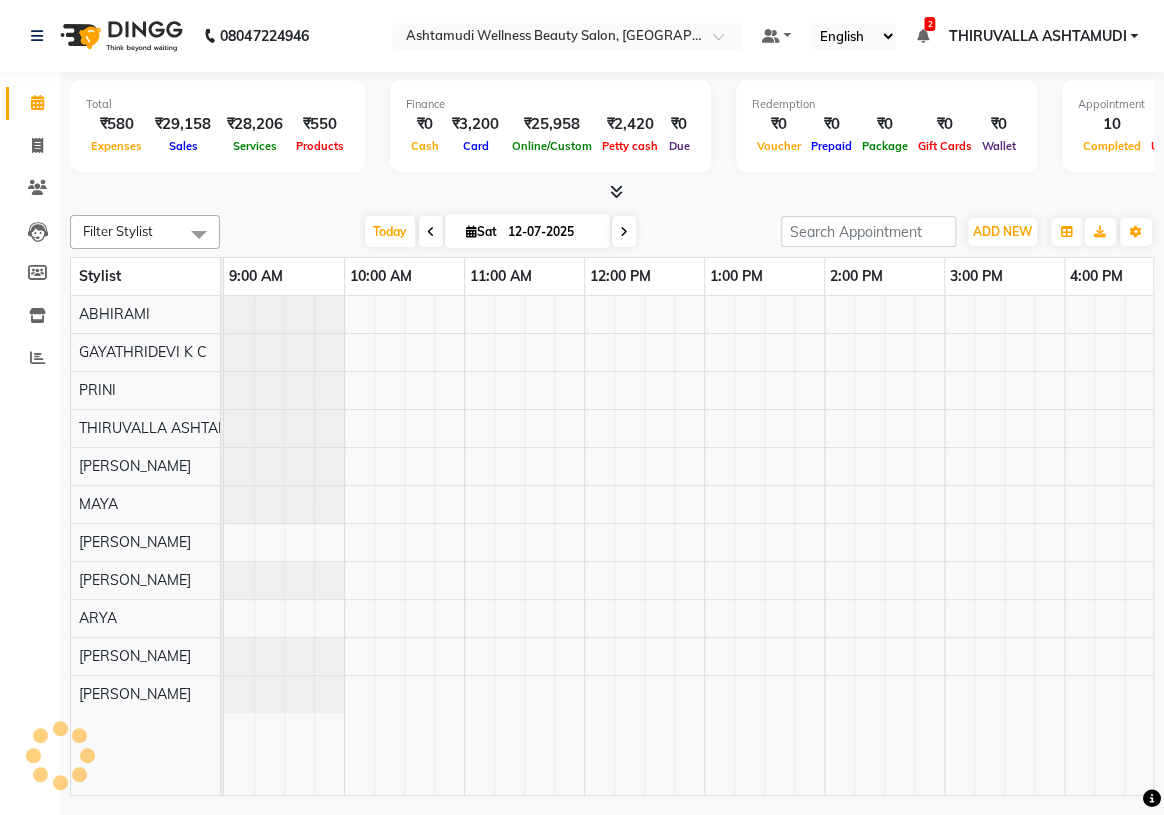 scroll, scrollTop: 0, scrollLeft: 750, axis: horizontal 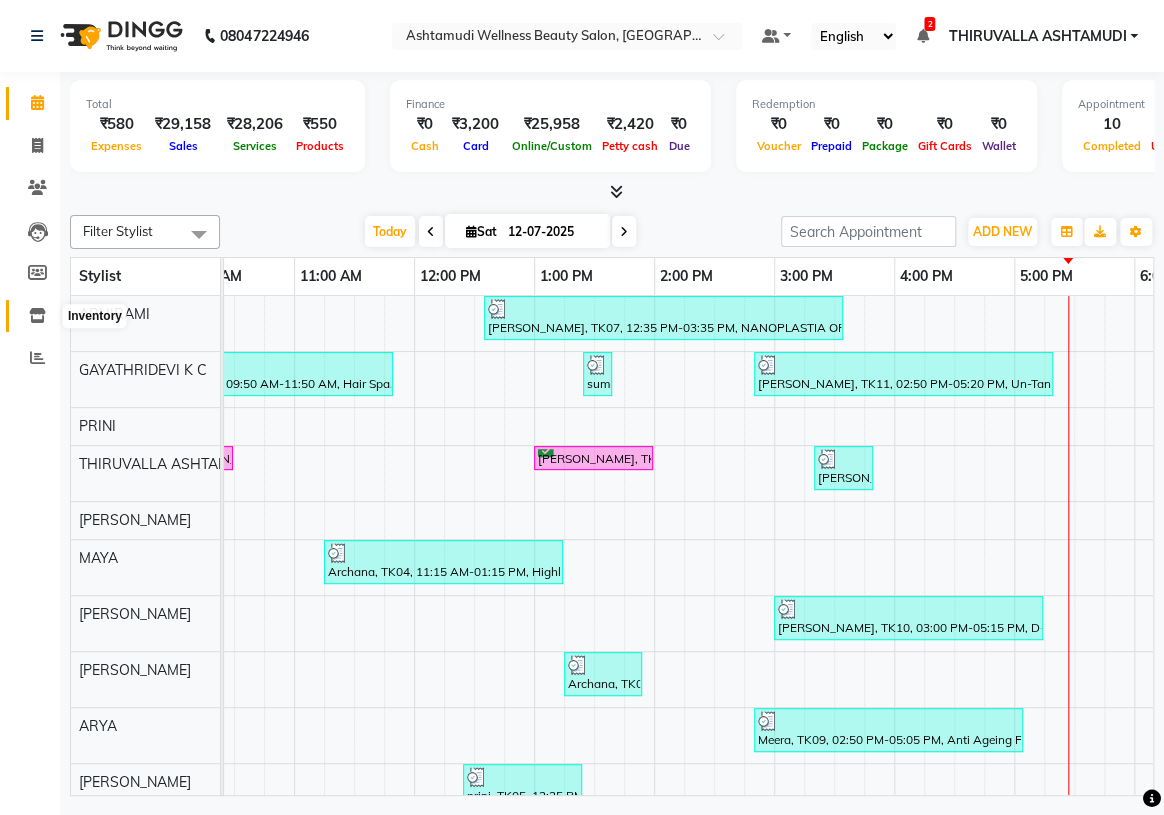click 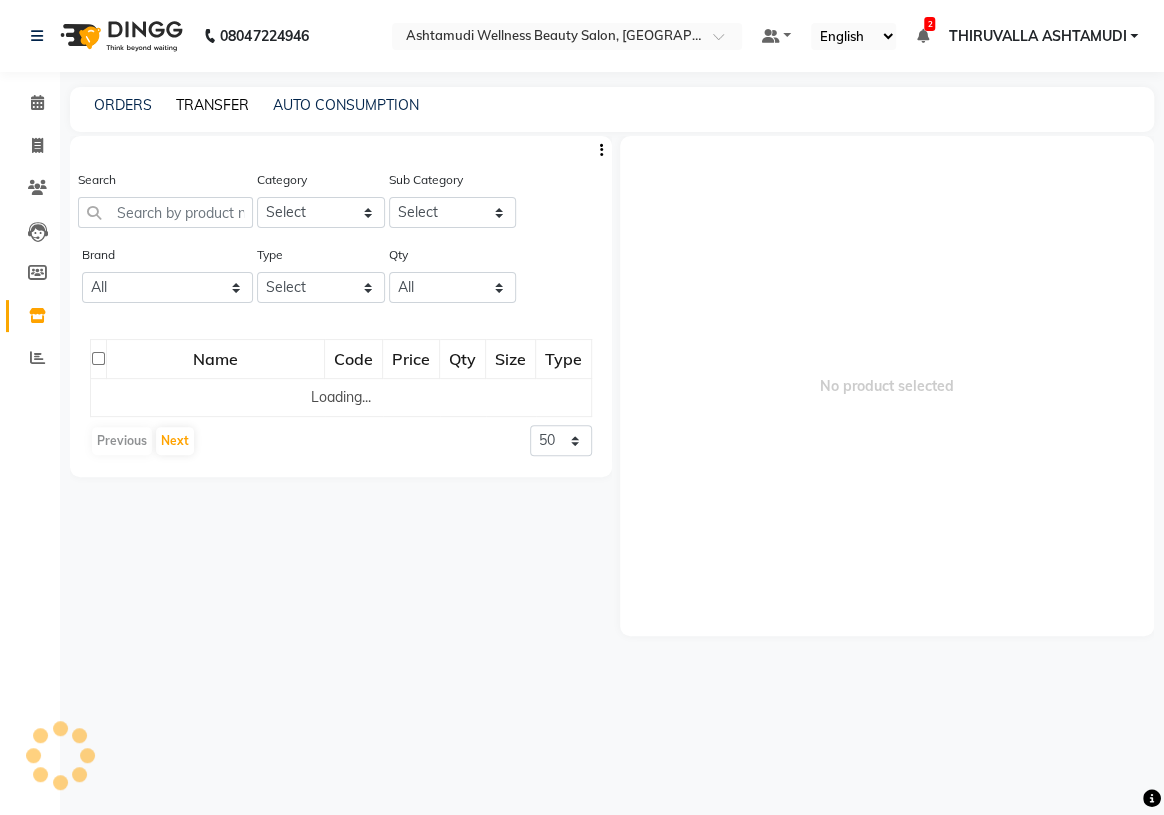 drag, startPoint x: 216, startPoint y: 100, endPoint x: 222, endPoint y: 119, distance: 19.924858 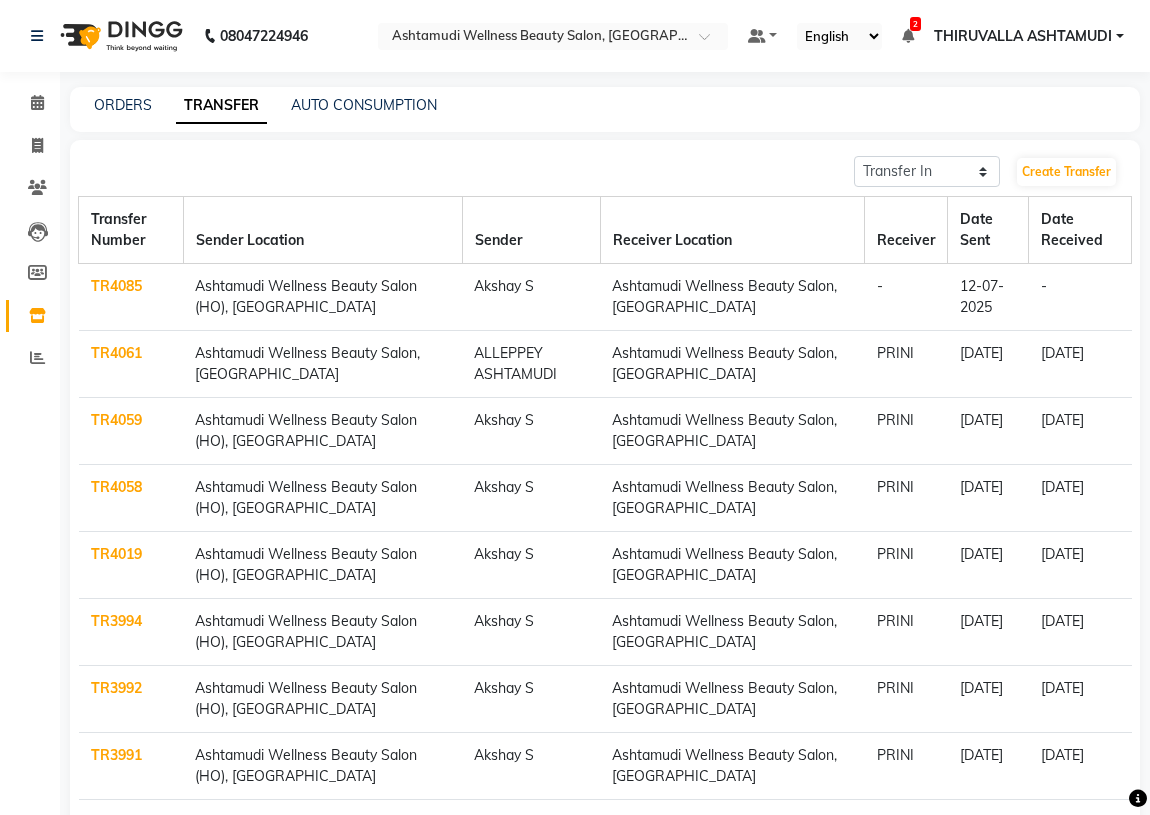 click on "TR4085" 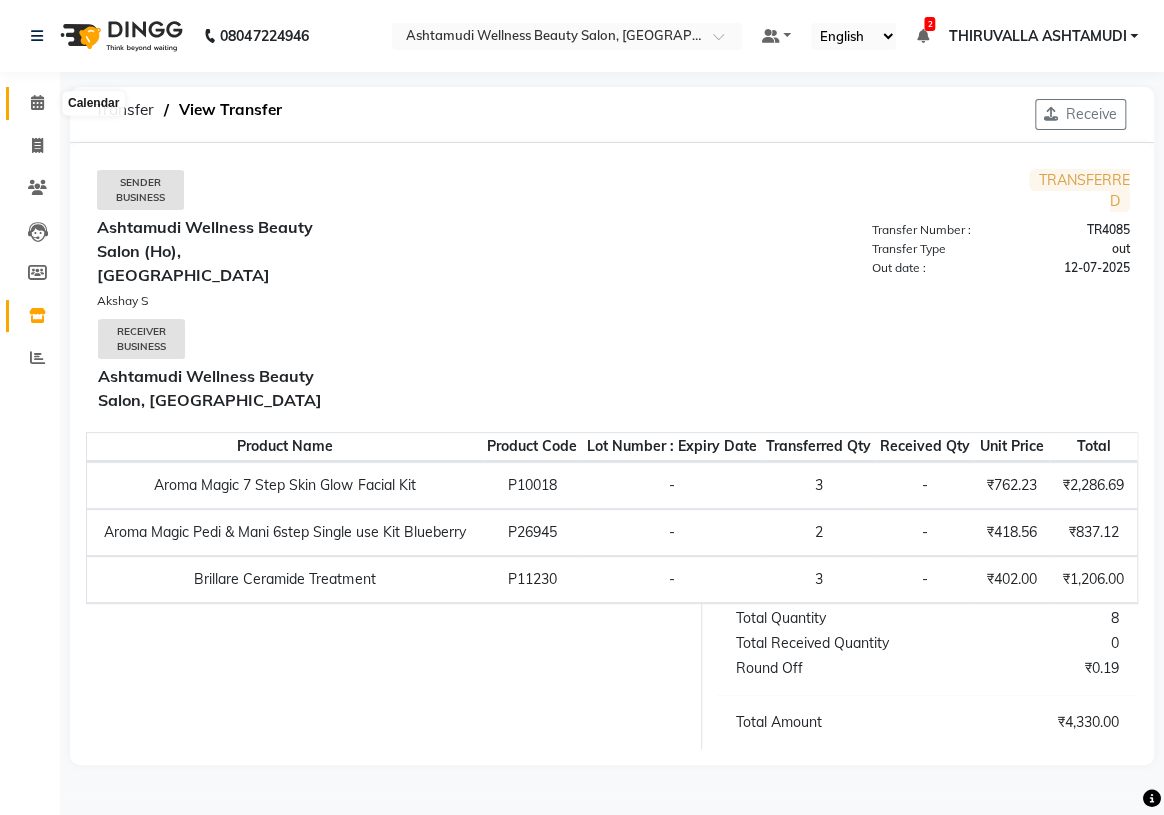 click 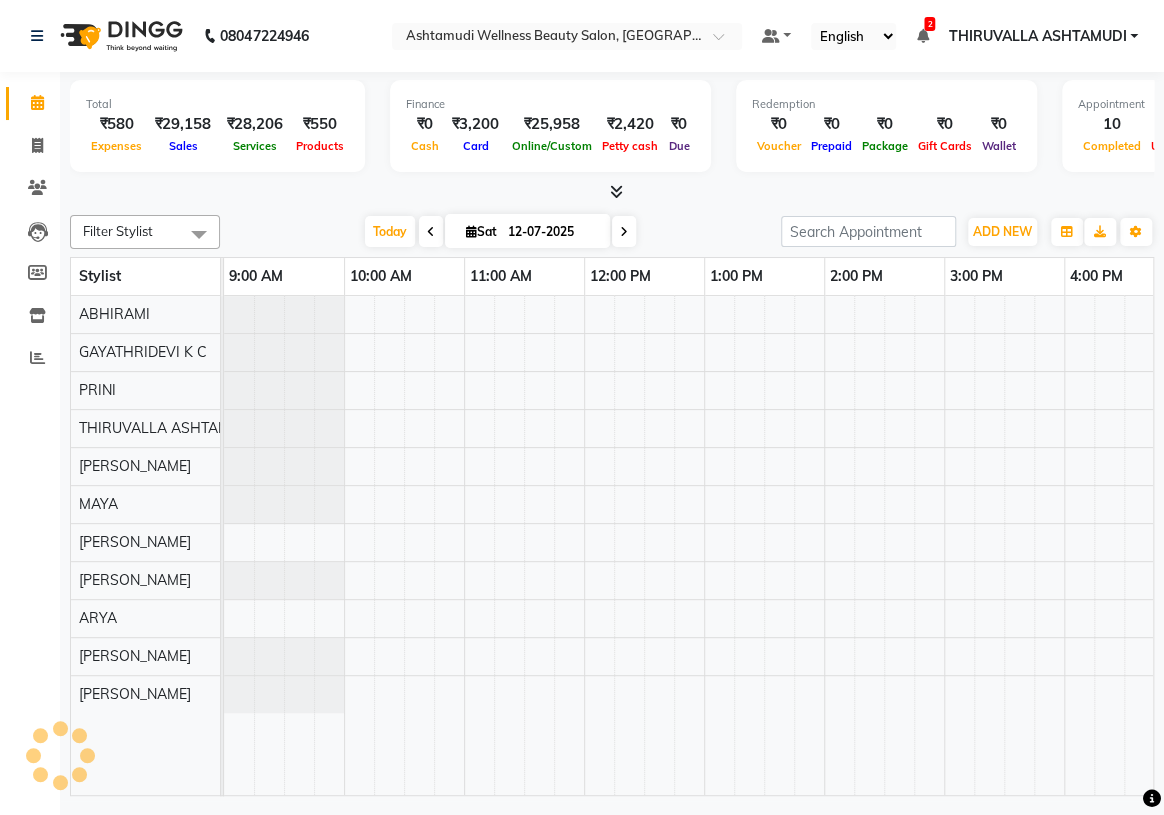 scroll, scrollTop: 0, scrollLeft: 750, axis: horizontal 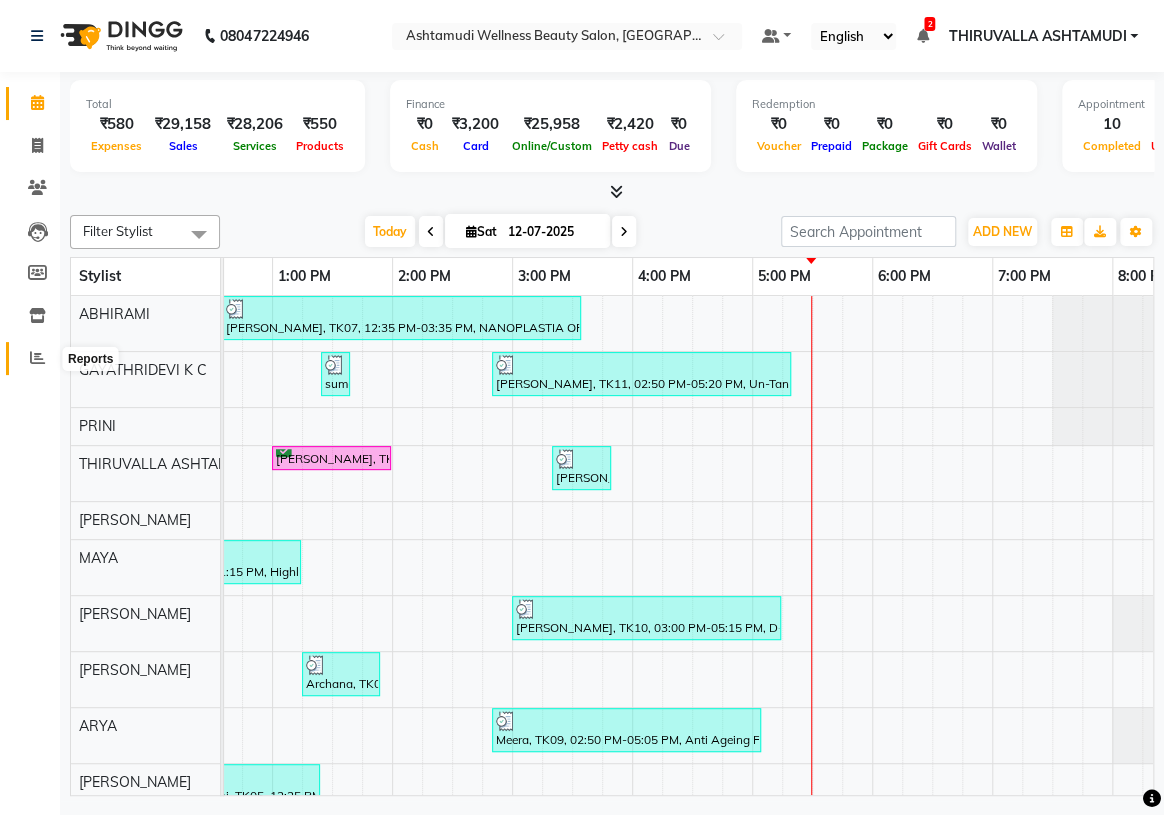 click 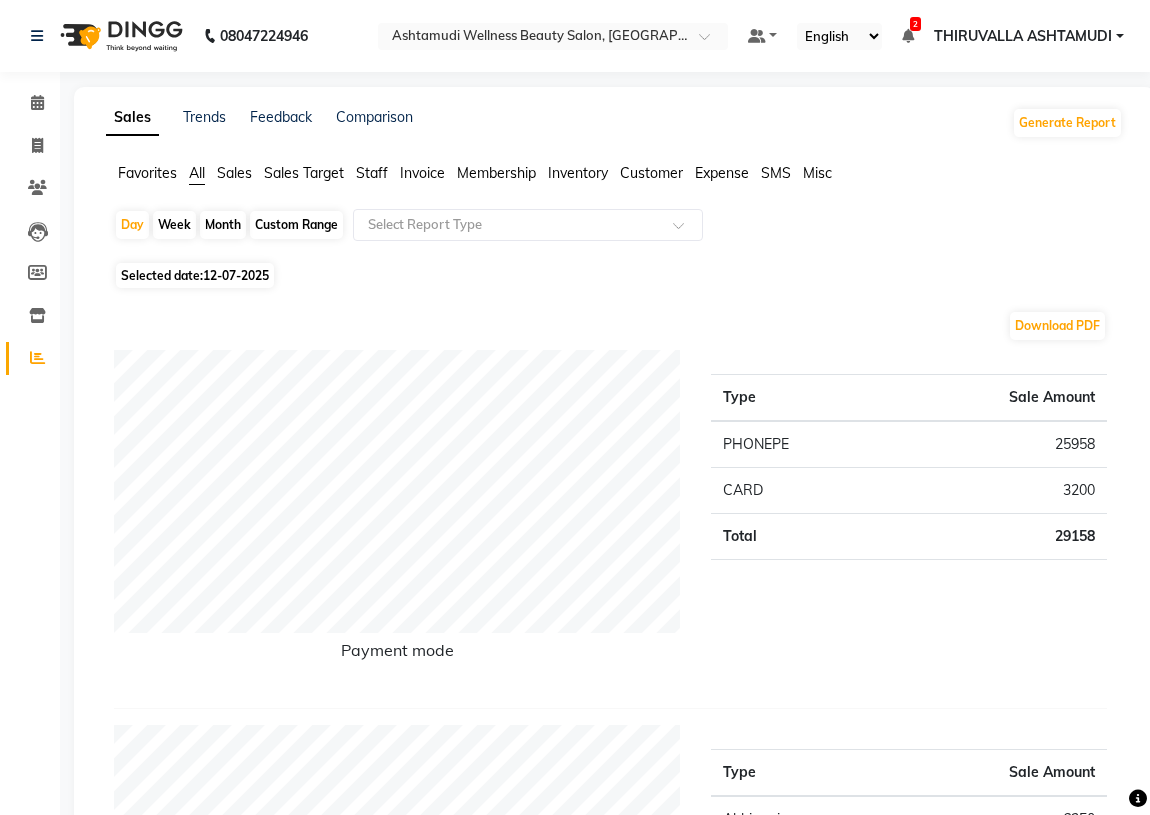 click on "Staff" 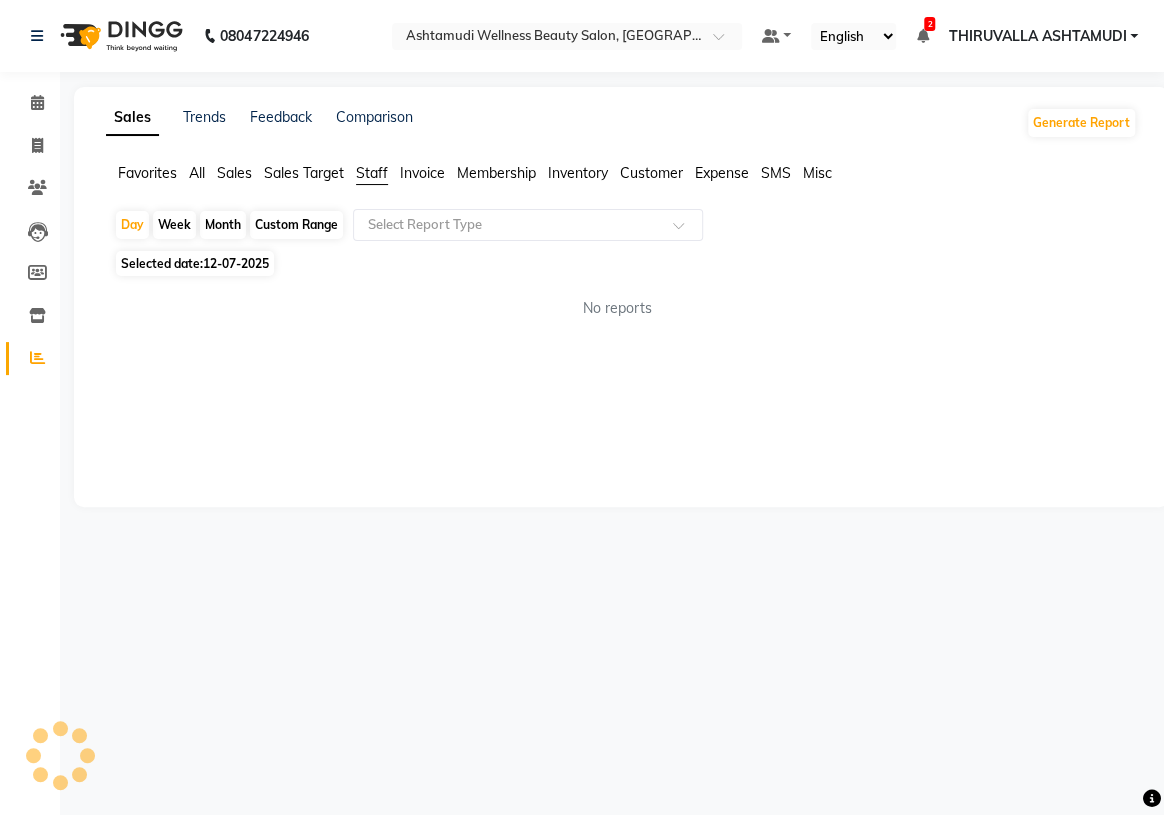 click on "Month" 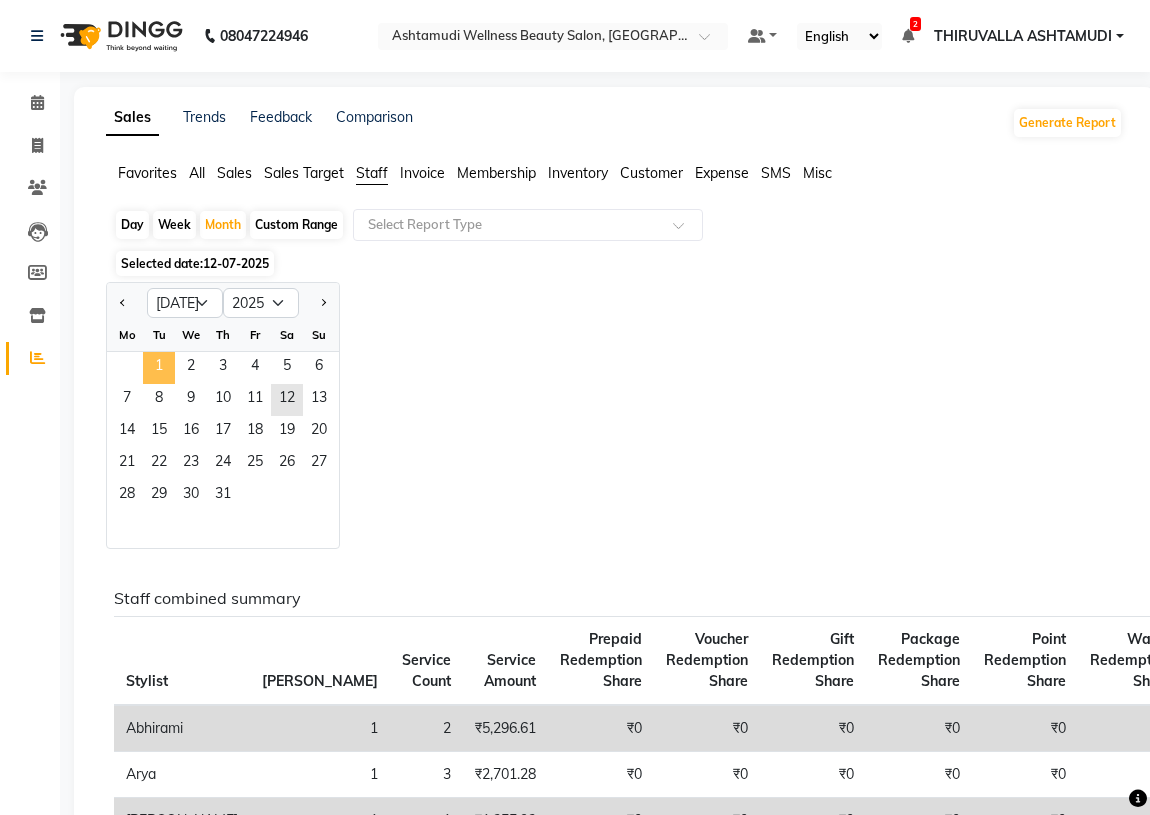 click on "1" 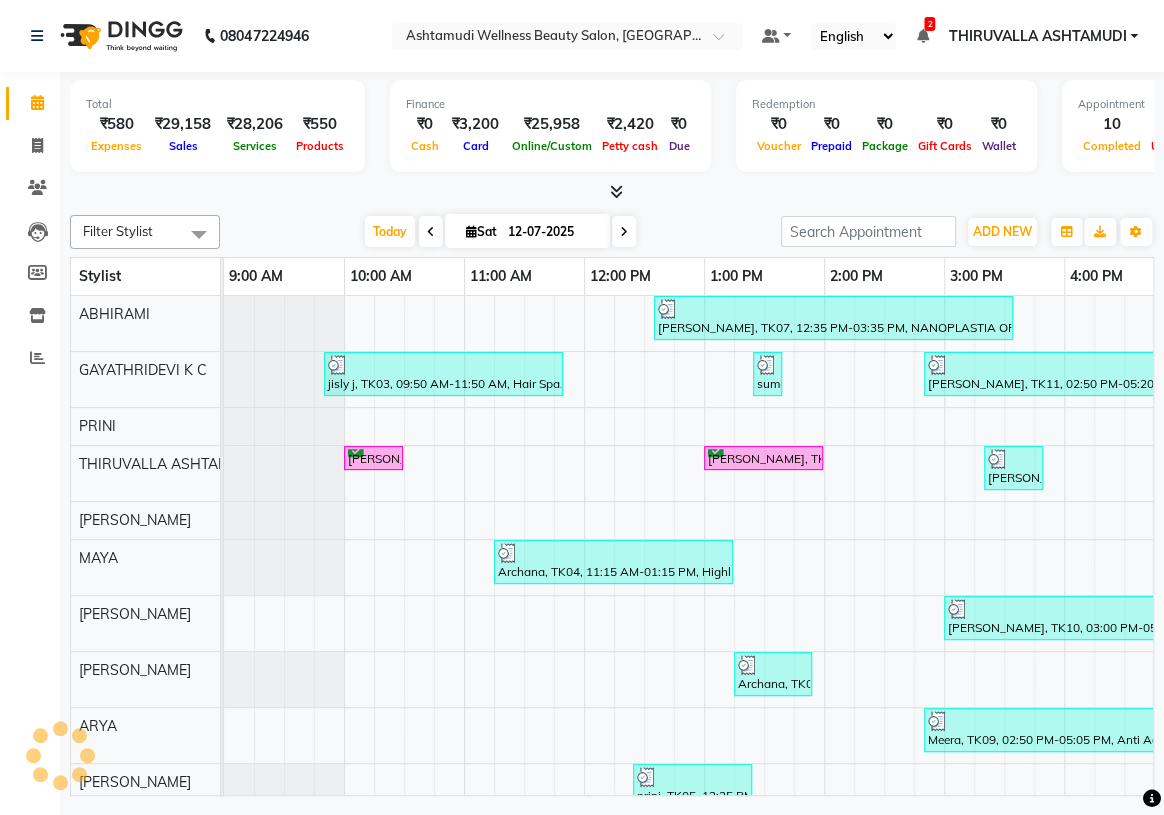 scroll, scrollTop: 0, scrollLeft: 0, axis: both 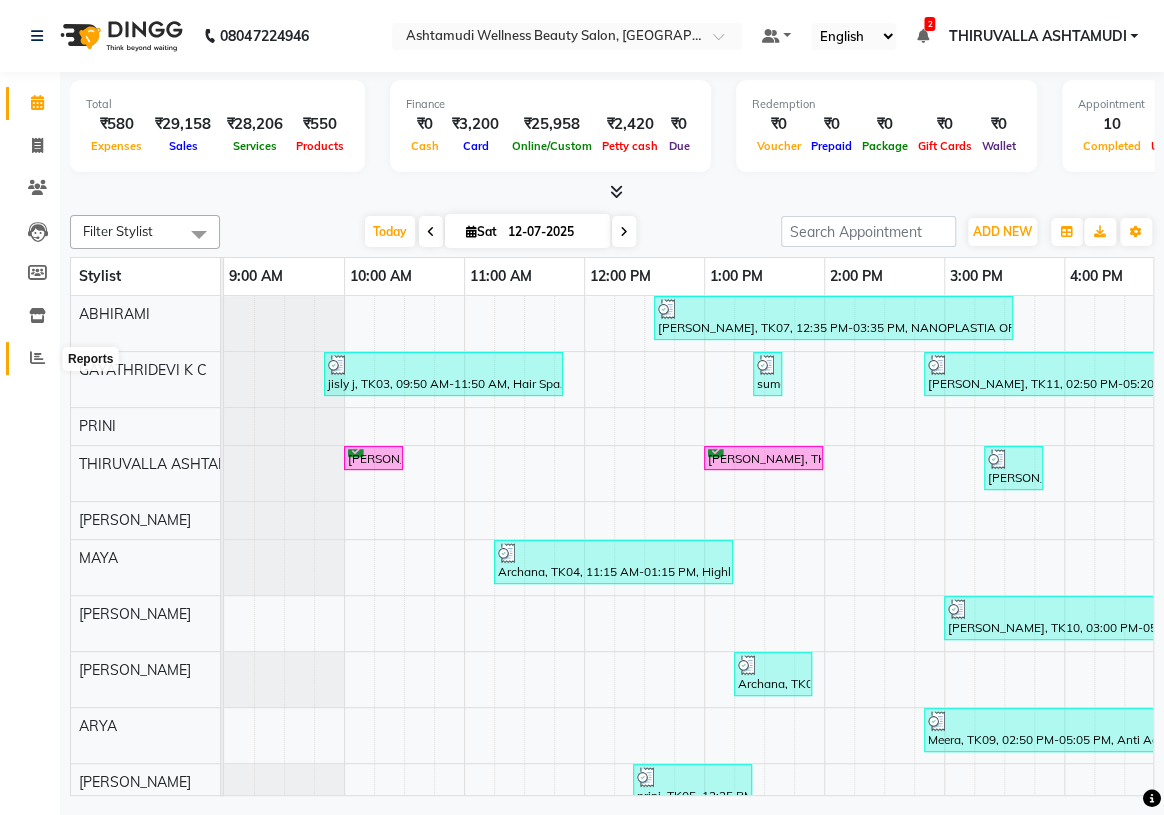 click 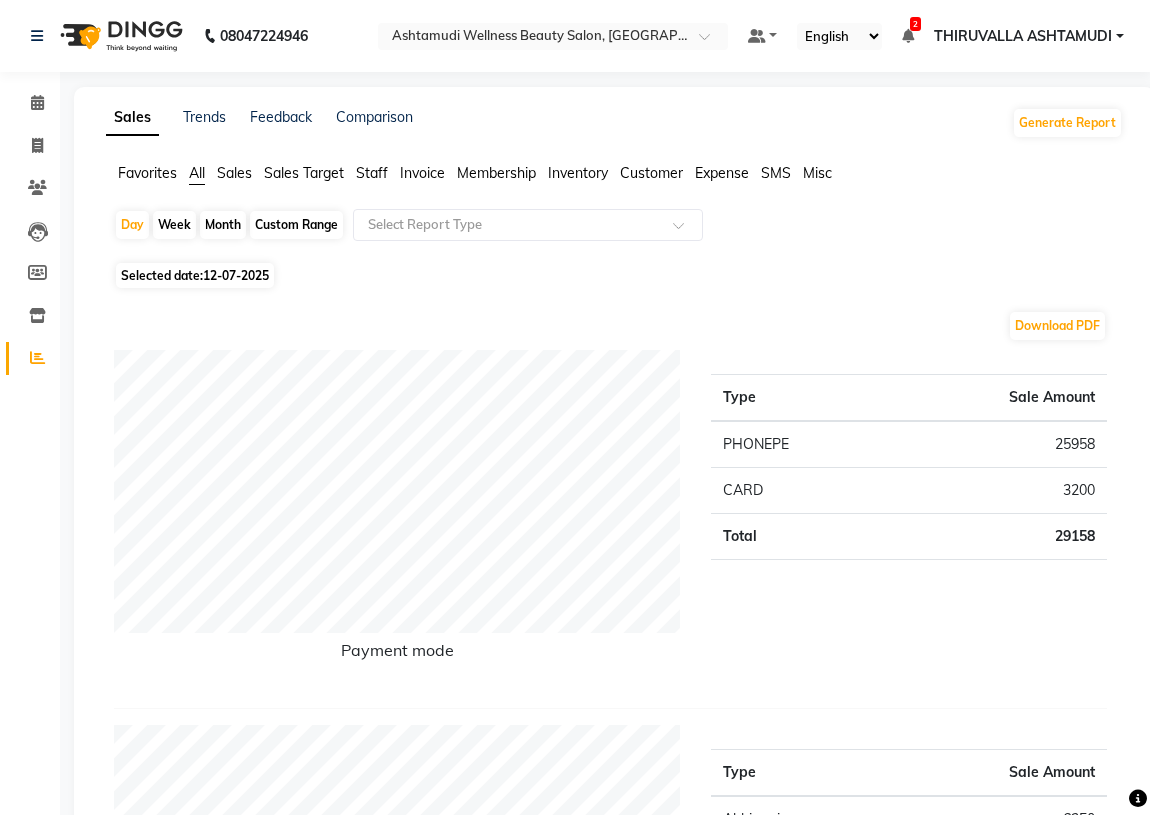 click on "Staff" 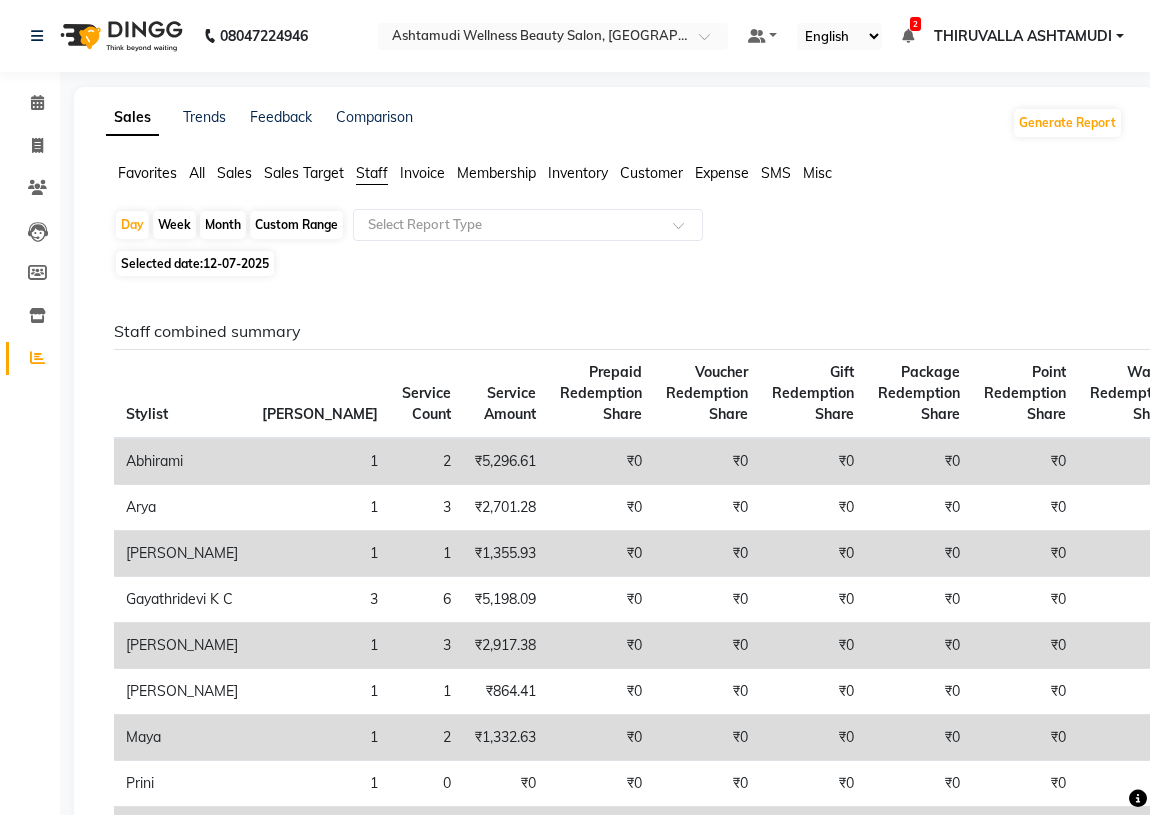 click on "Month" 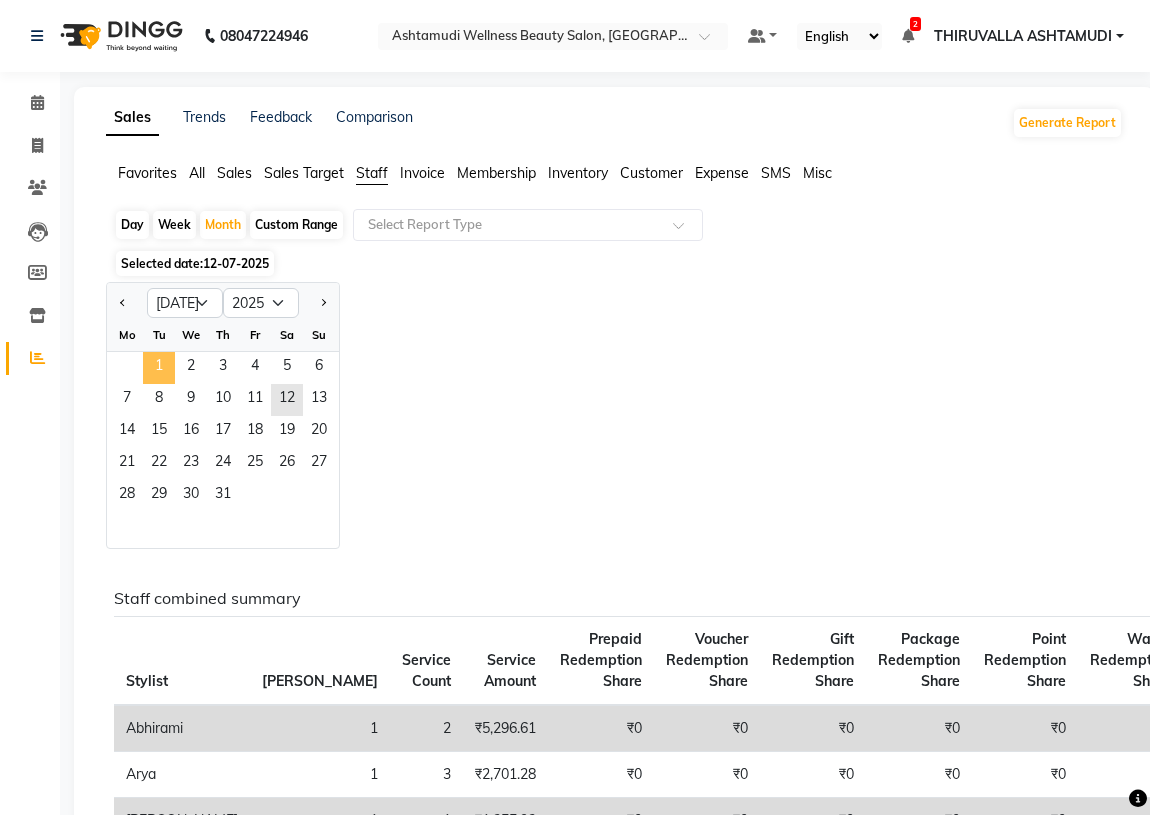 click on "1" 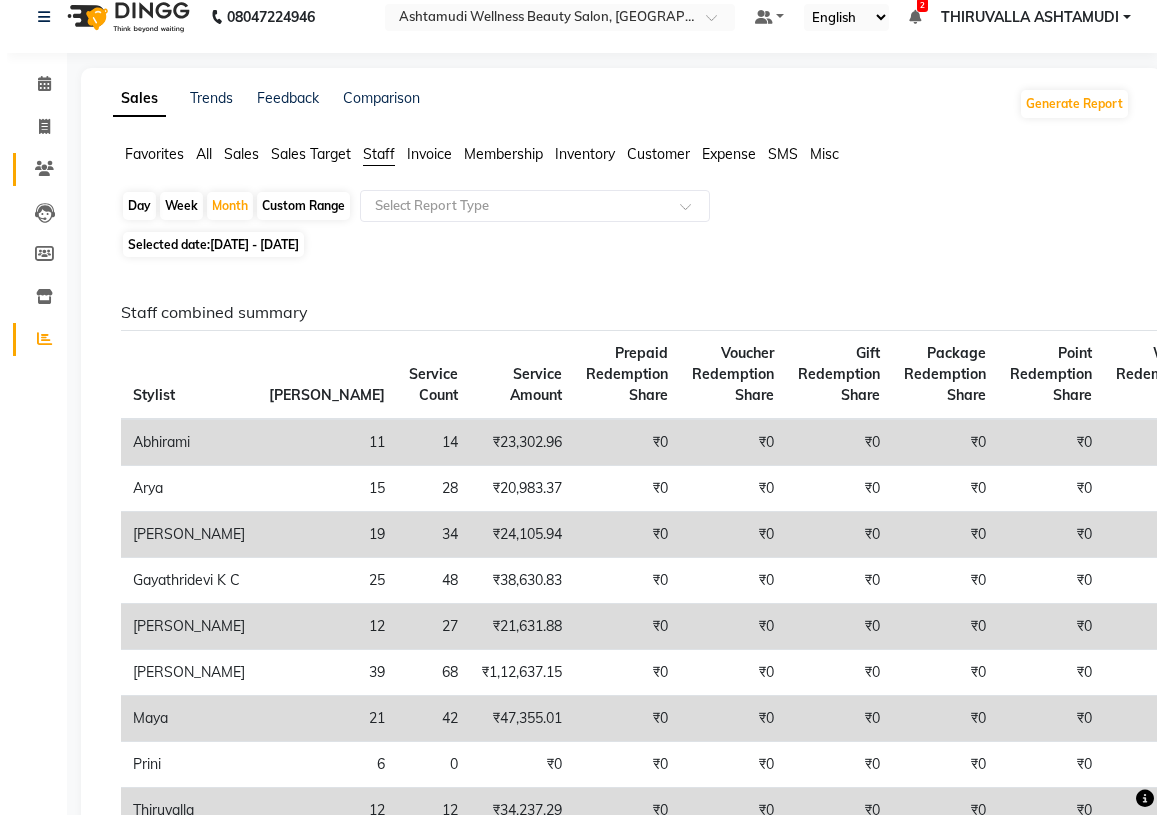 scroll, scrollTop: 0, scrollLeft: 0, axis: both 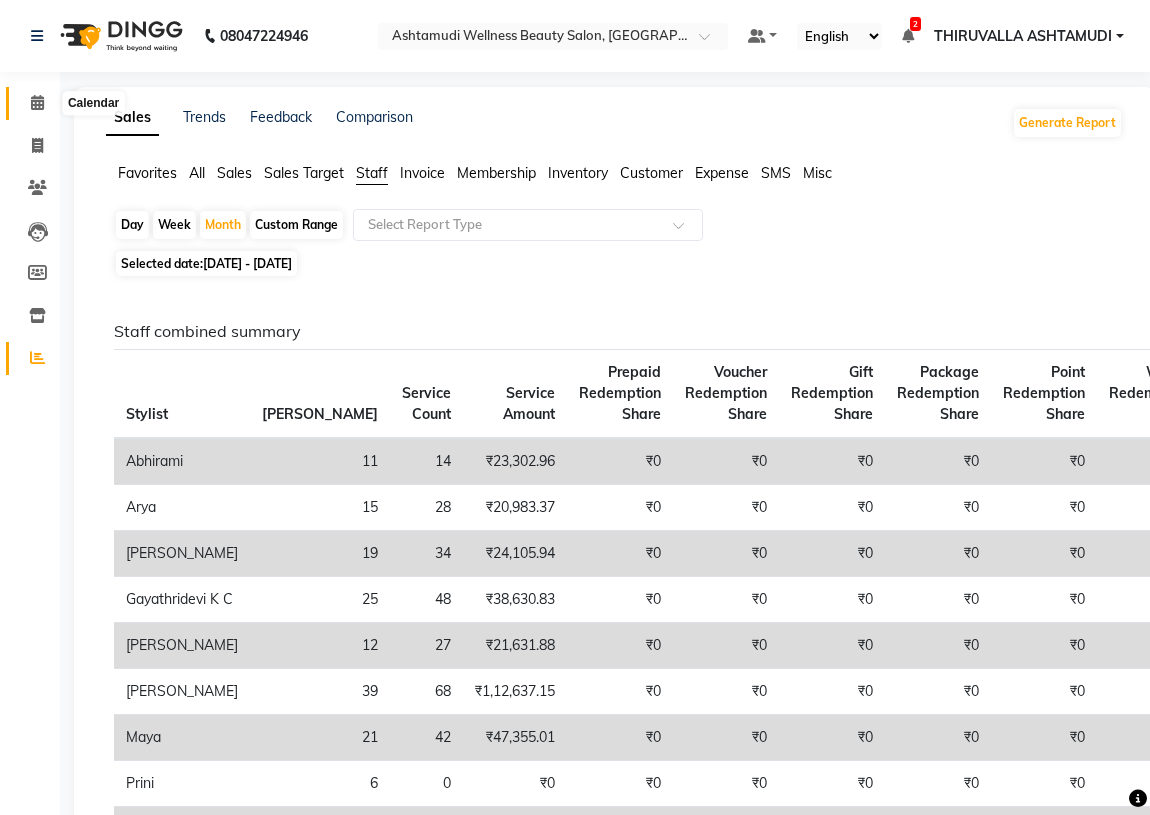 click 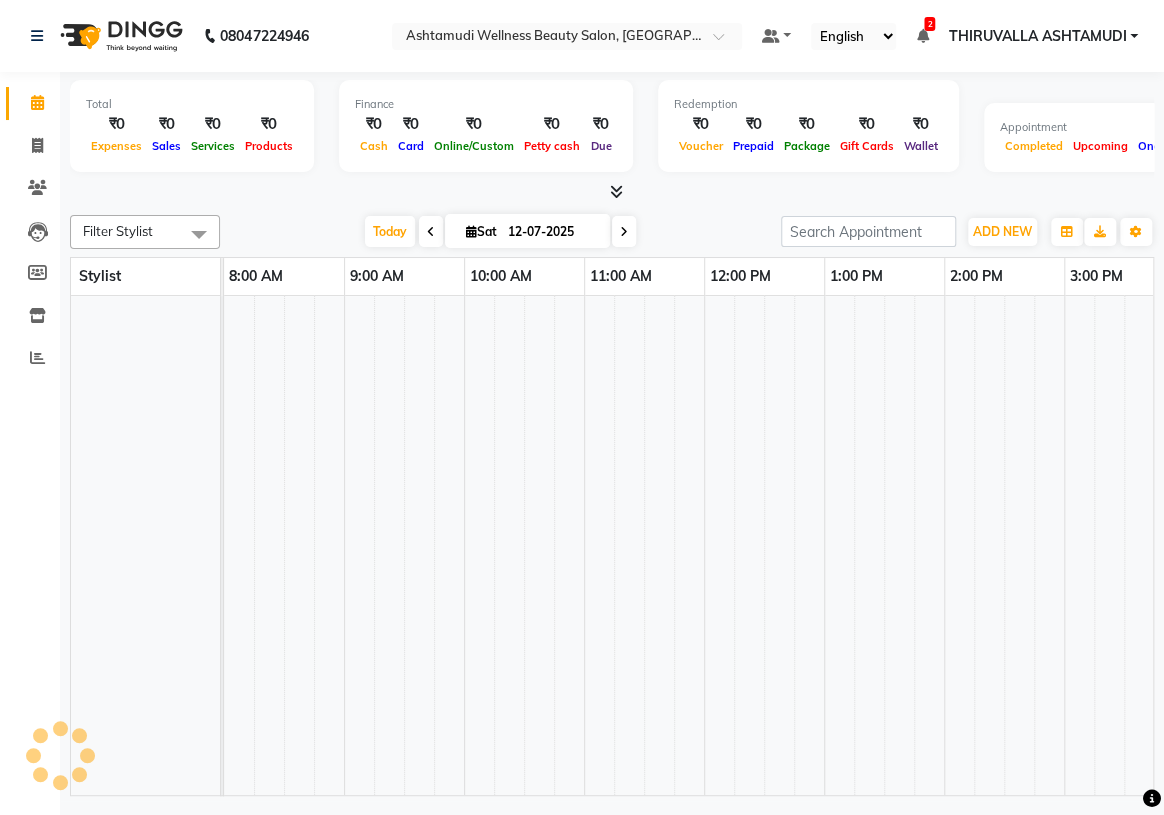 scroll, scrollTop: 0, scrollLeft: 0, axis: both 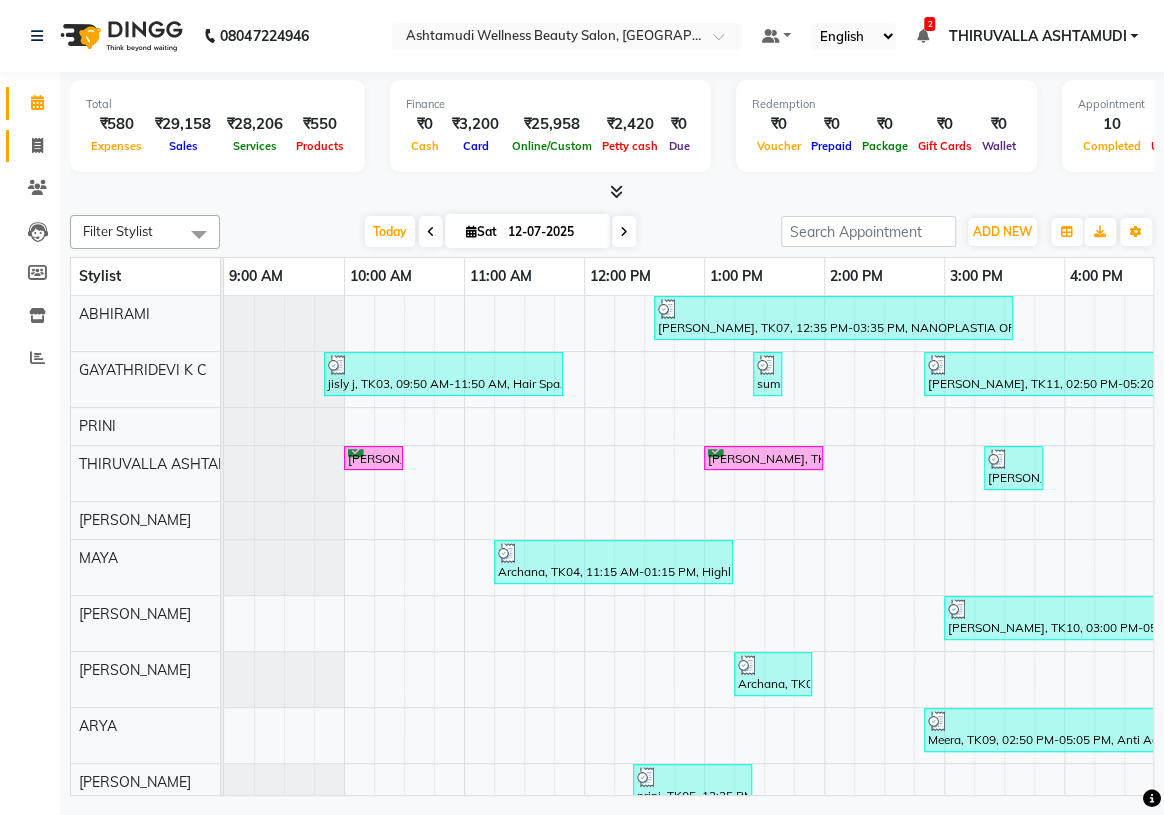 click 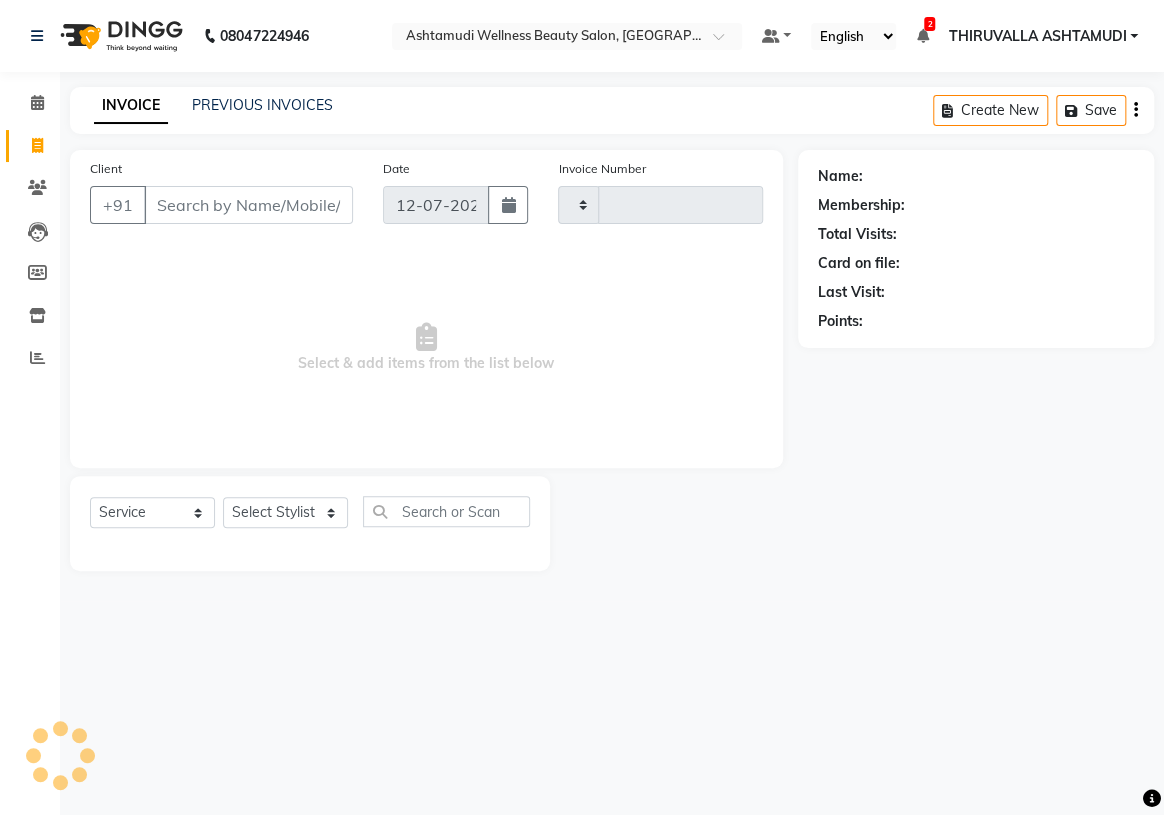 type on "0993" 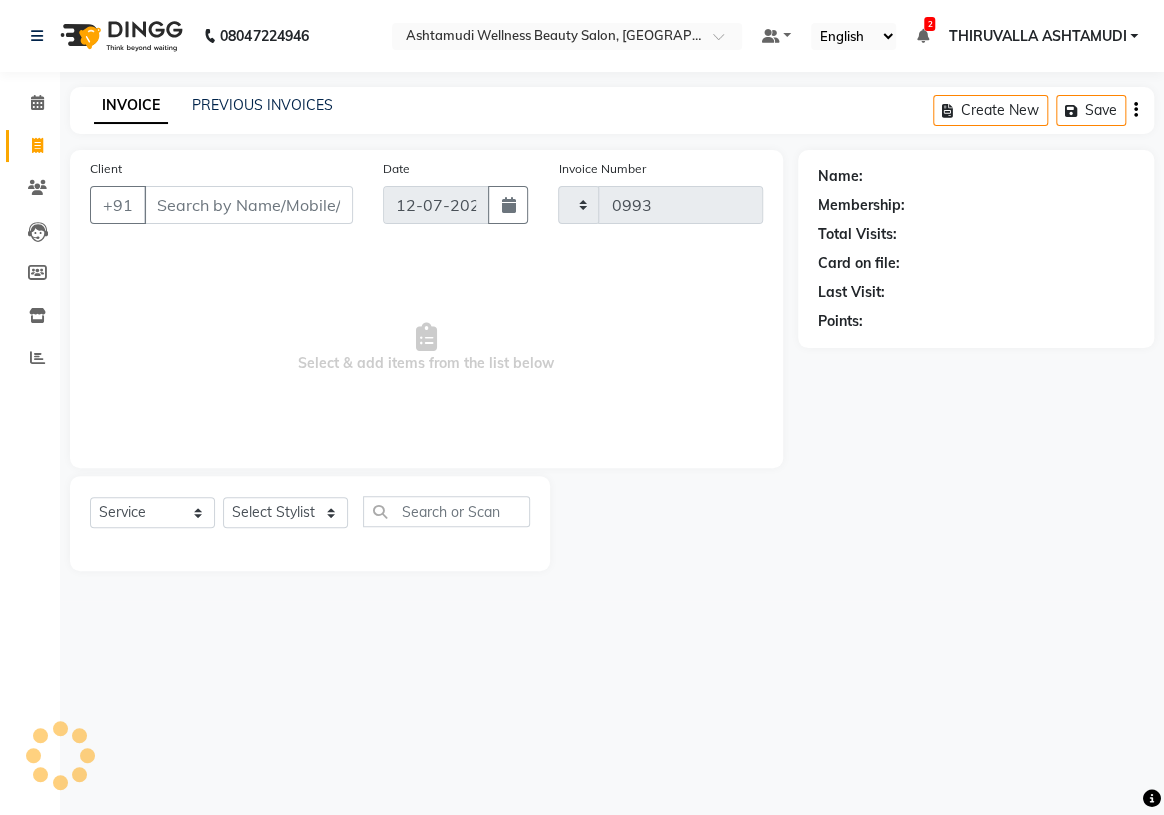 select on "4634" 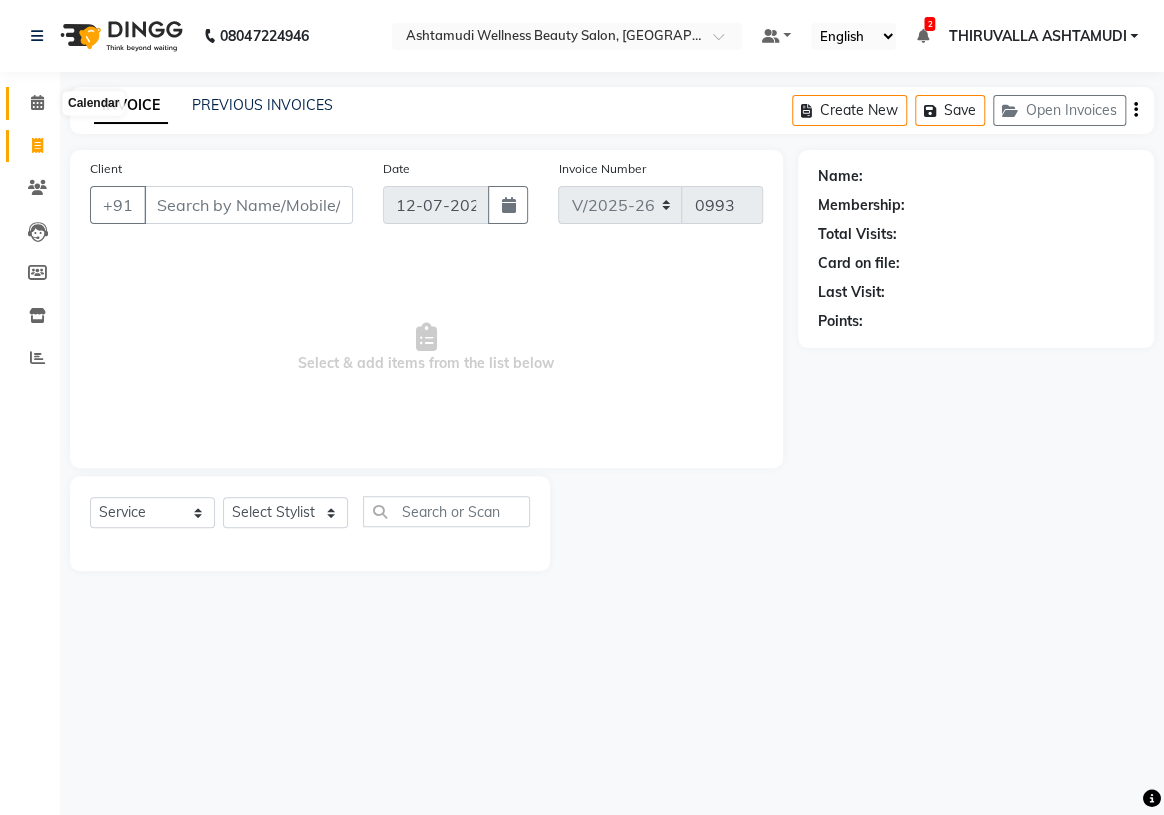 click 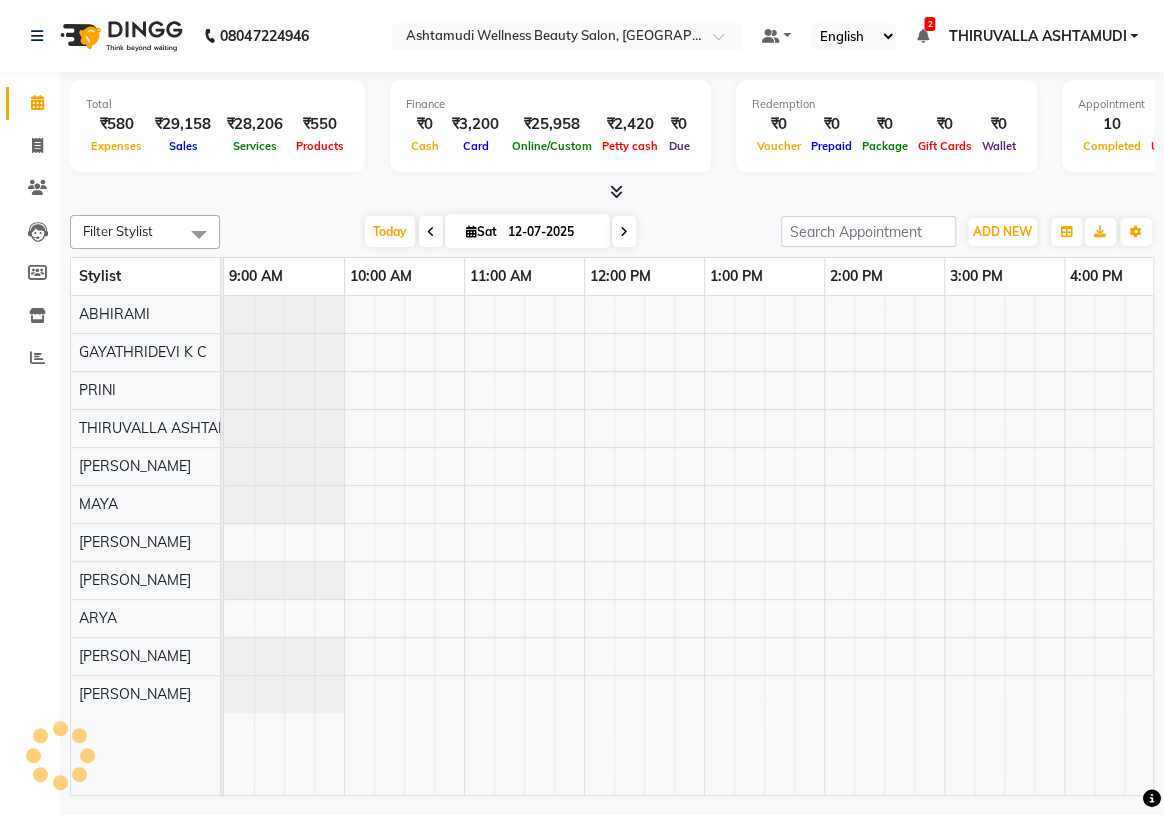 scroll, scrollTop: 0, scrollLeft: 0, axis: both 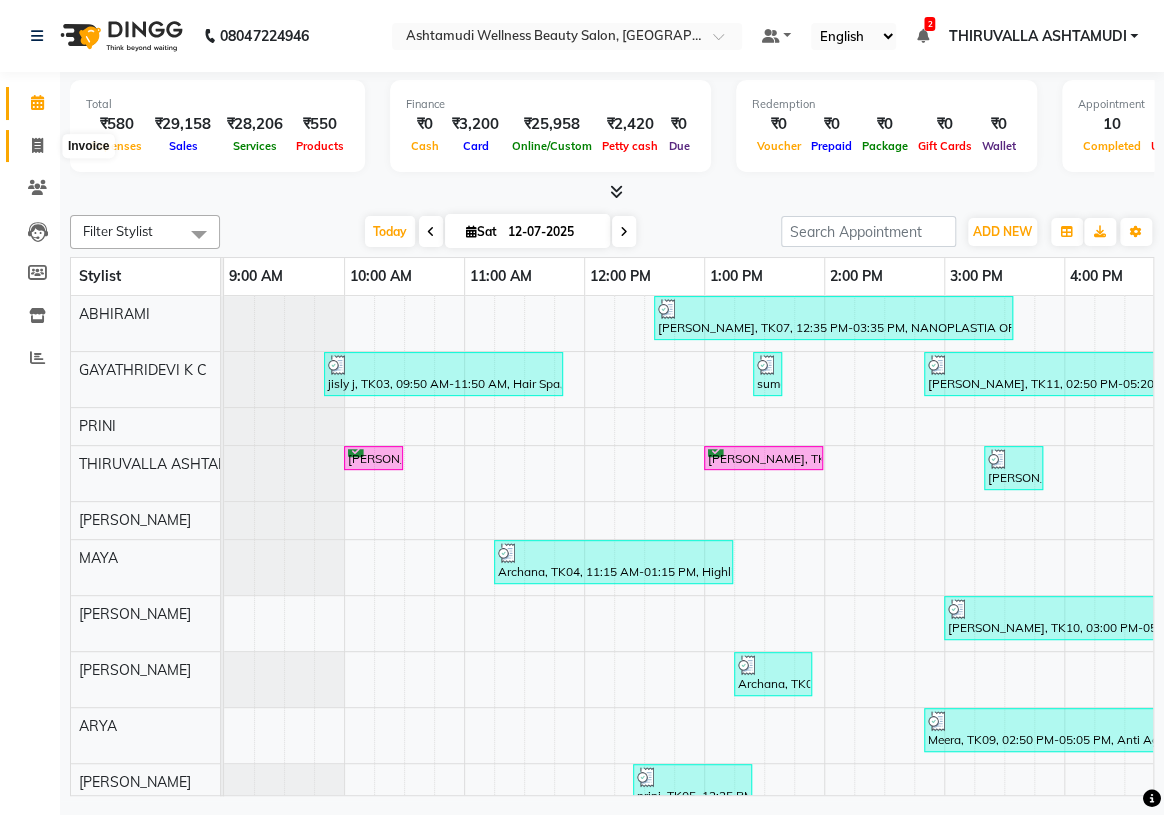 click 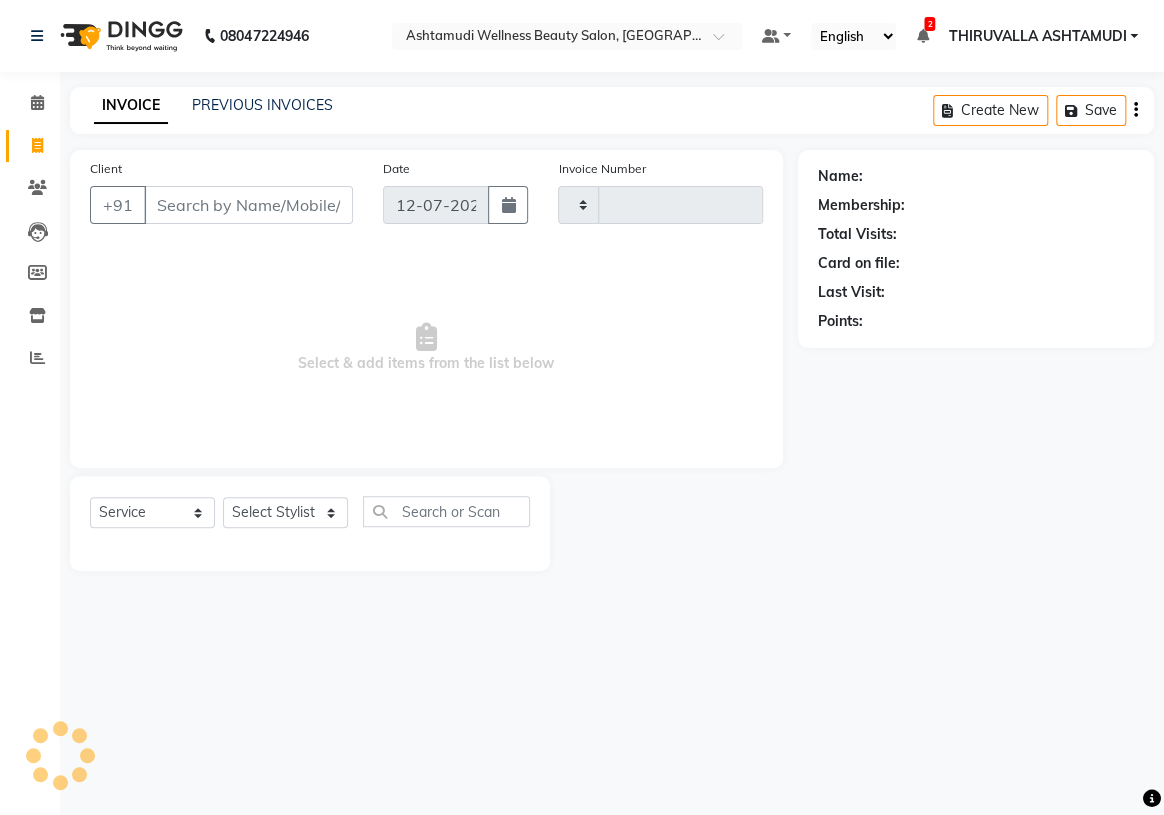 type on "0993" 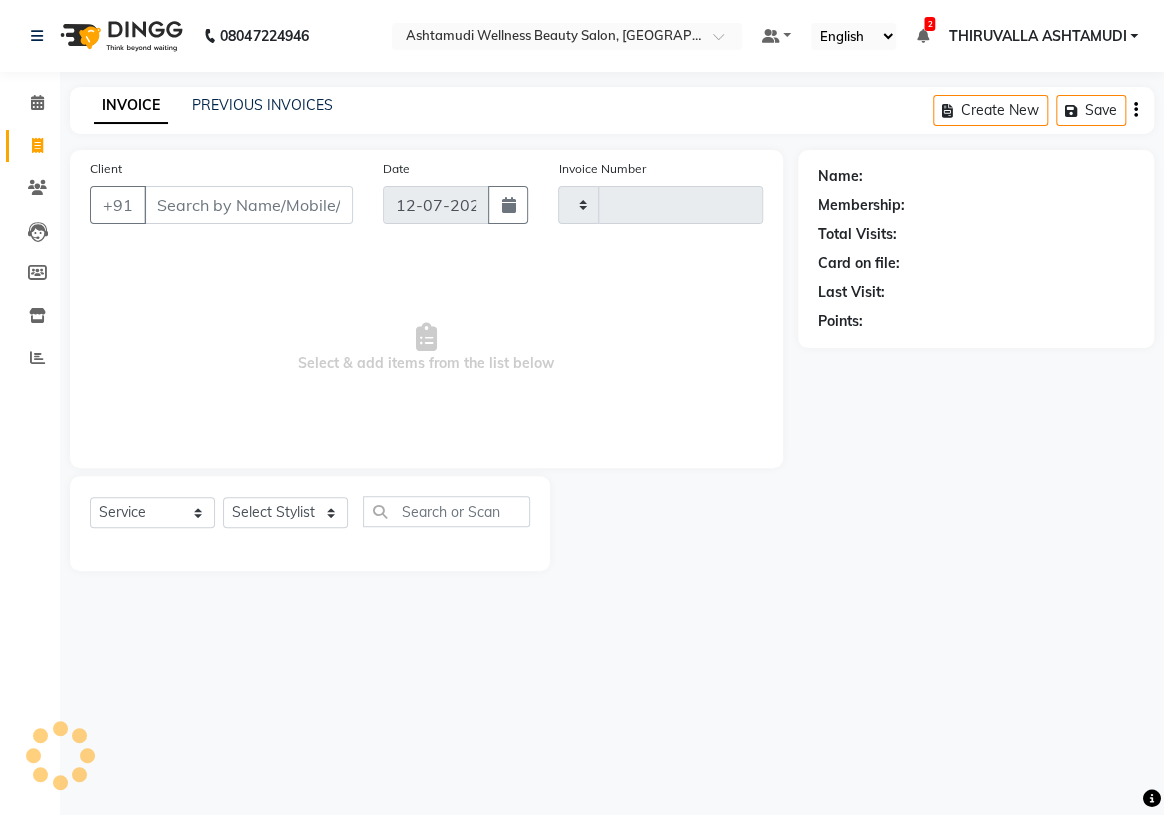 select on "4634" 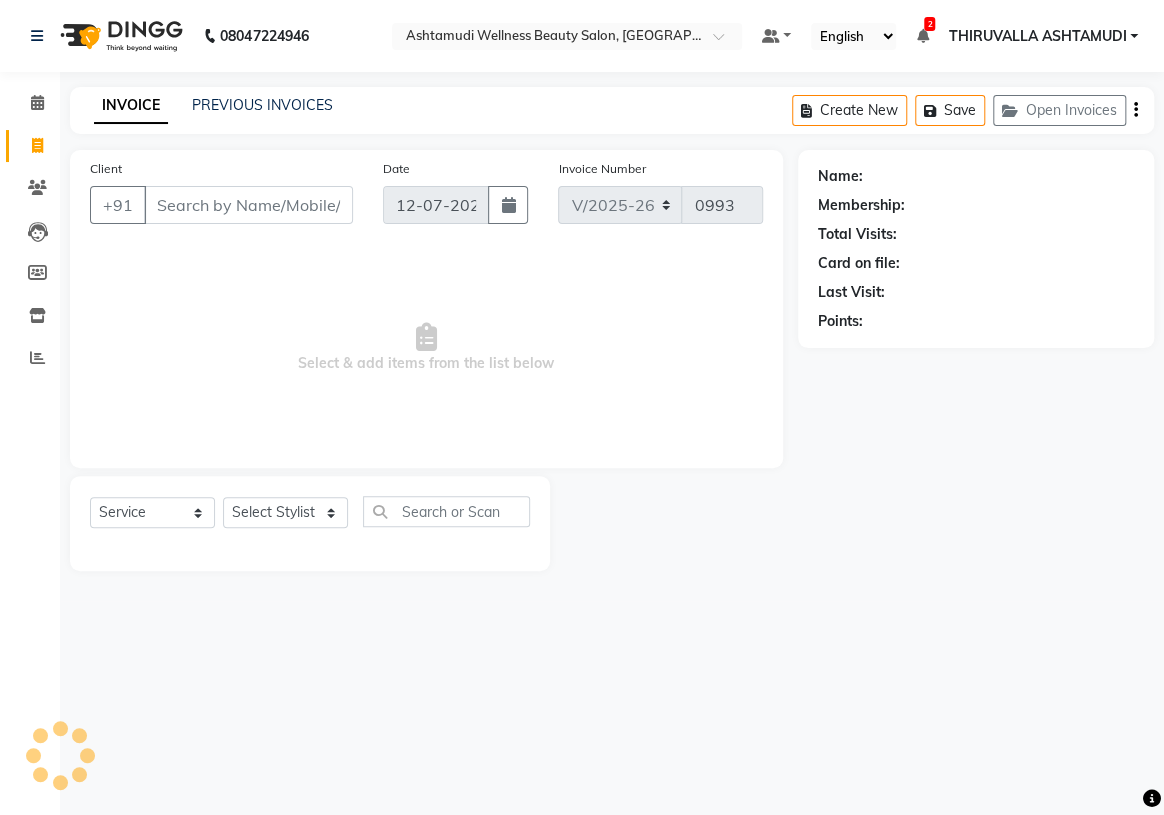 click on "Client" at bounding box center [248, 205] 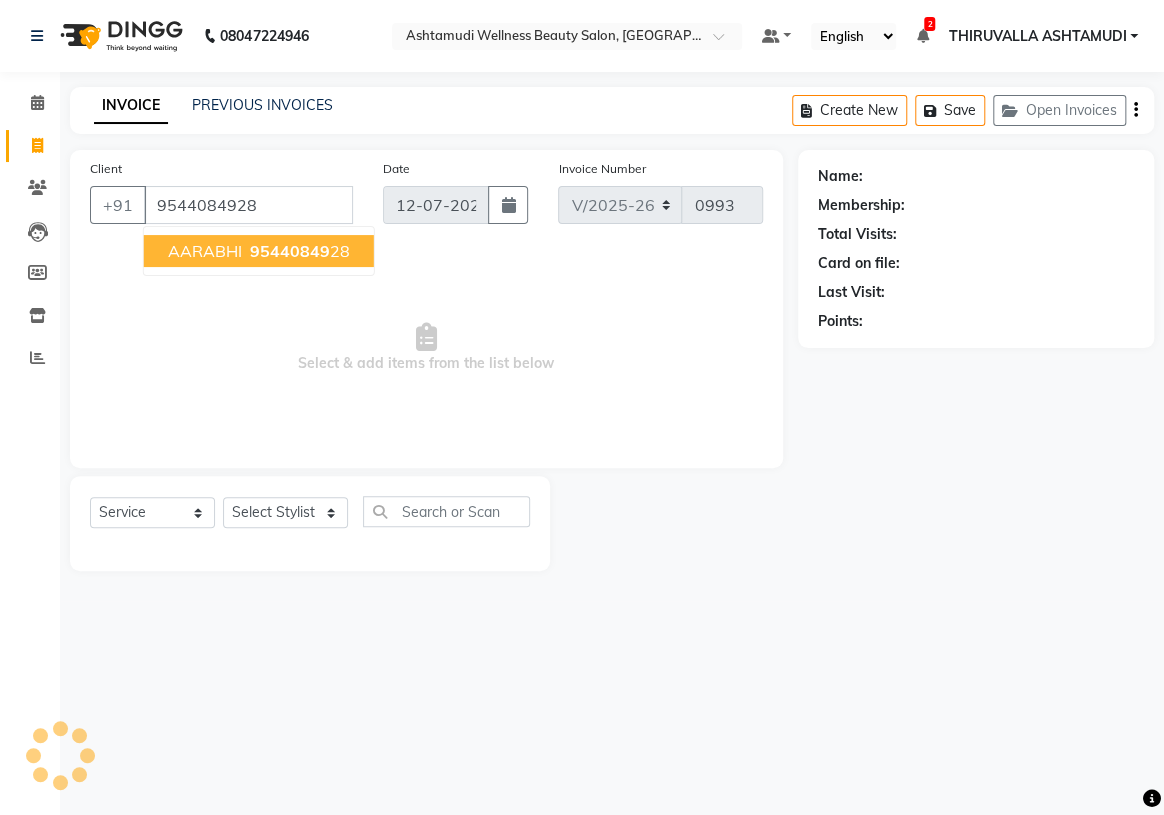 type on "9544084928" 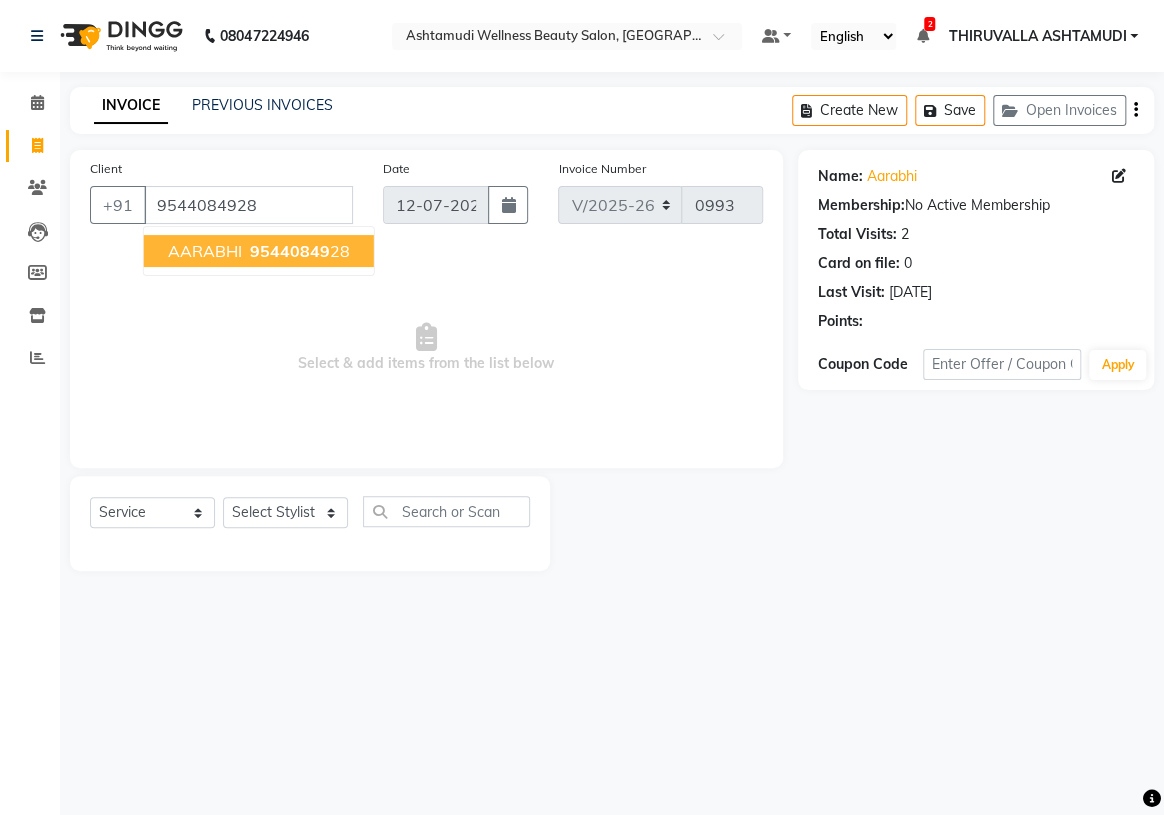 click on "95440849" at bounding box center (290, 251) 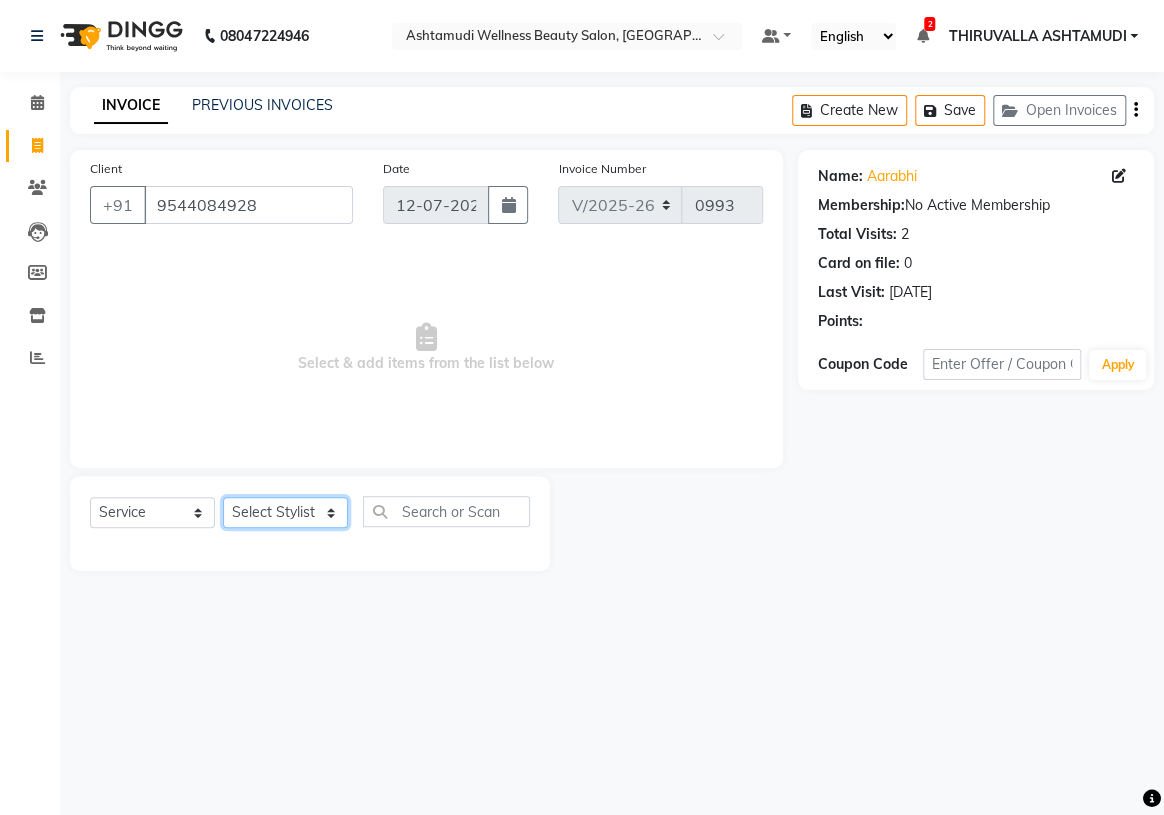 click on "Select Stylist ABHIRAMI		 [PERSON_NAME] [PERSON_NAME]	[PERSON_NAME]	 [PERSON_NAME] MAYA MAYA [PERSON_NAME]		 [PERSON_NAME] SHINY ABY THIRUVALLA ASHTAMUDI" 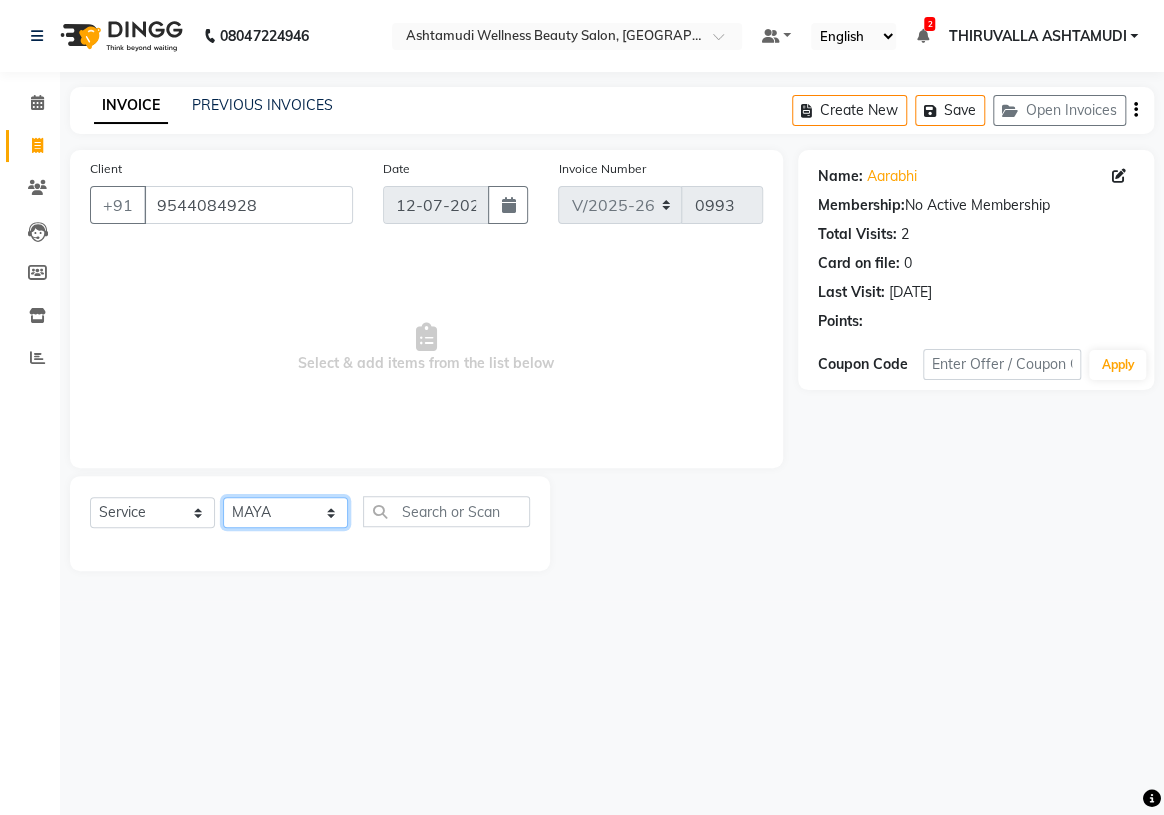 click on "Select Stylist ABHIRAMI		 [PERSON_NAME] [PERSON_NAME]	[PERSON_NAME]	 [PERSON_NAME] MAYA MAYA [PERSON_NAME]		 [PERSON_NAME] SHINY ABY THIRUVALLA ASHTAMUDI" 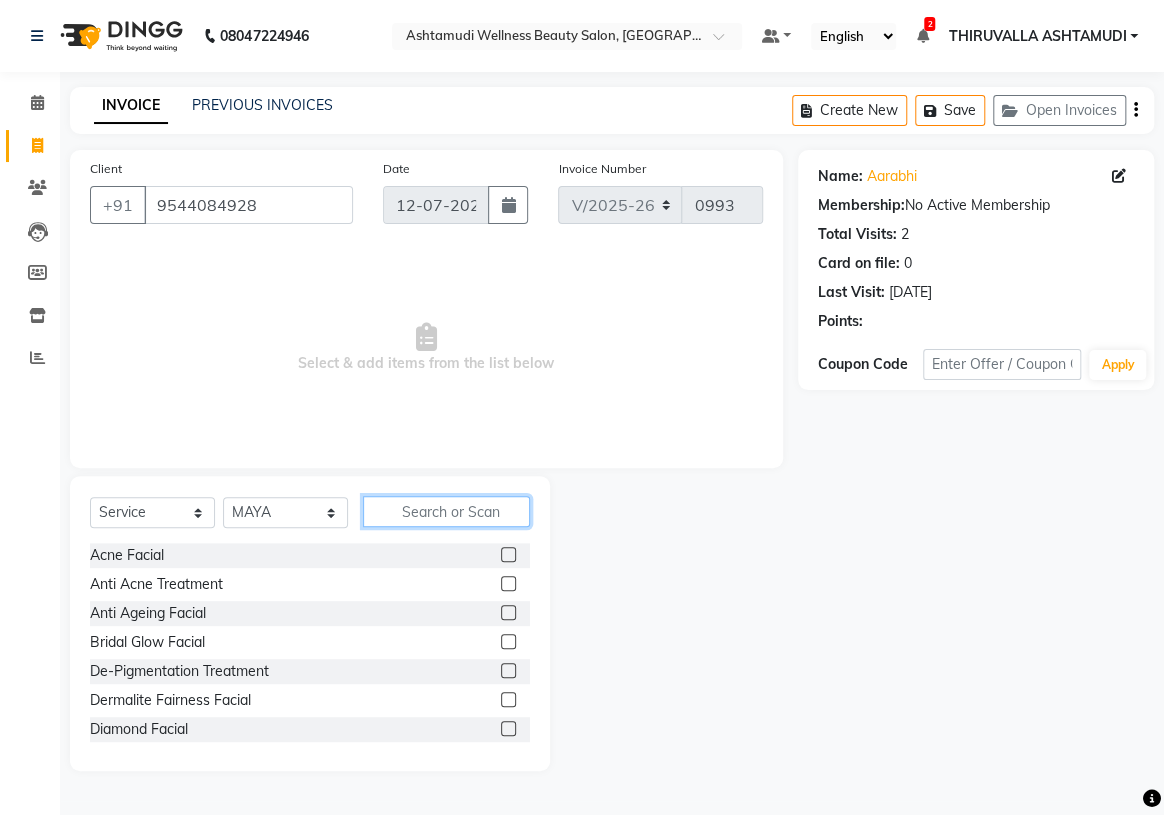 click 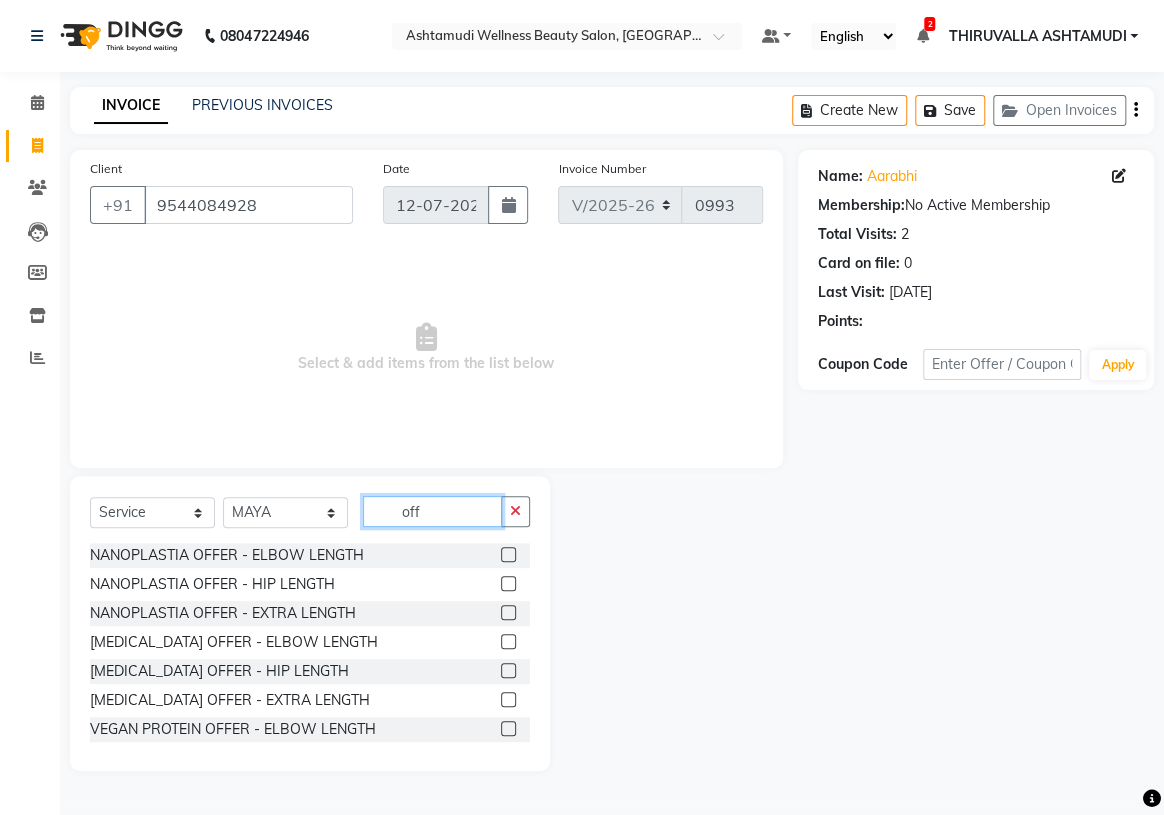 type on "off" 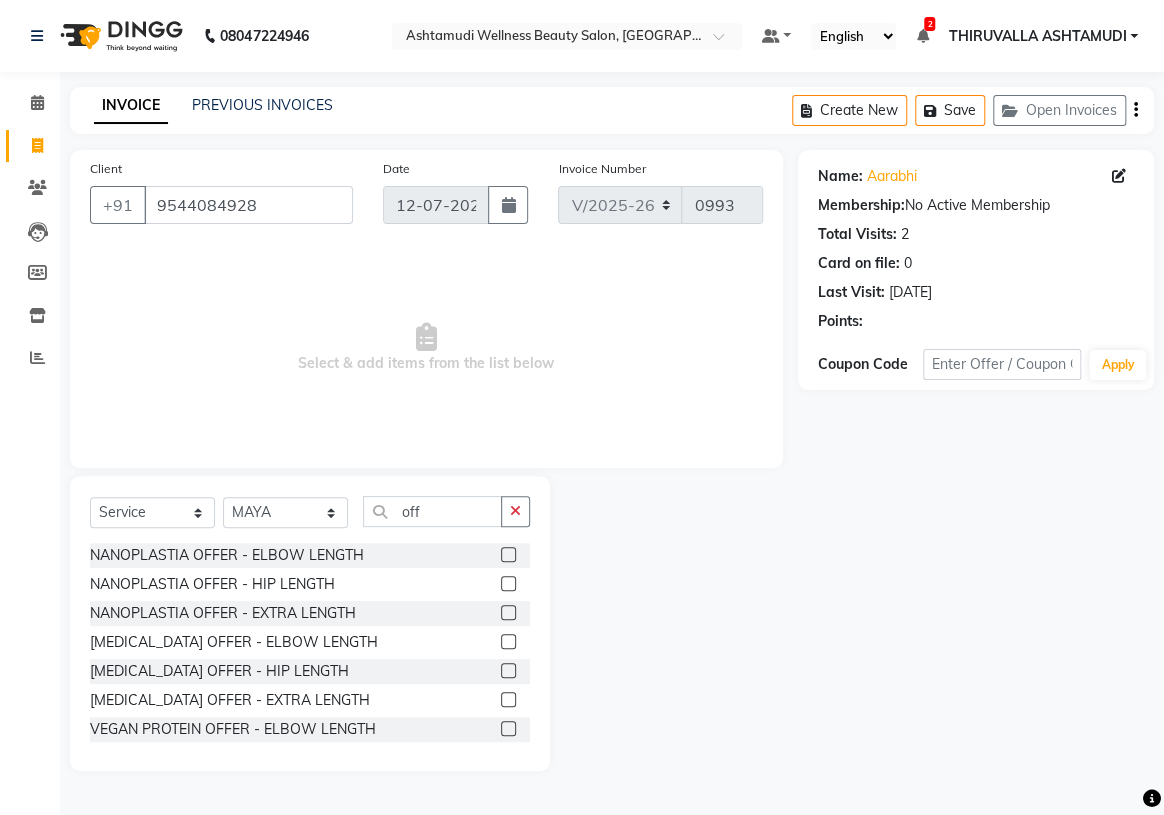 click 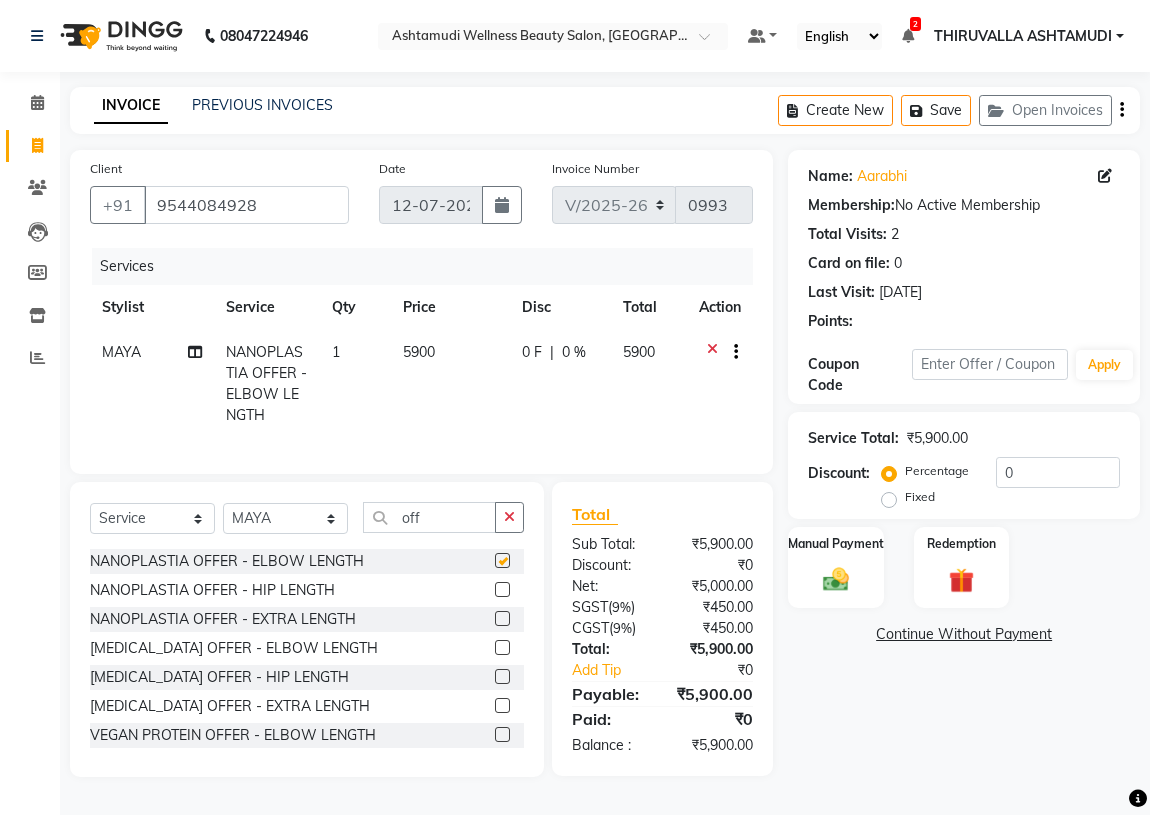 checkbox on "false" 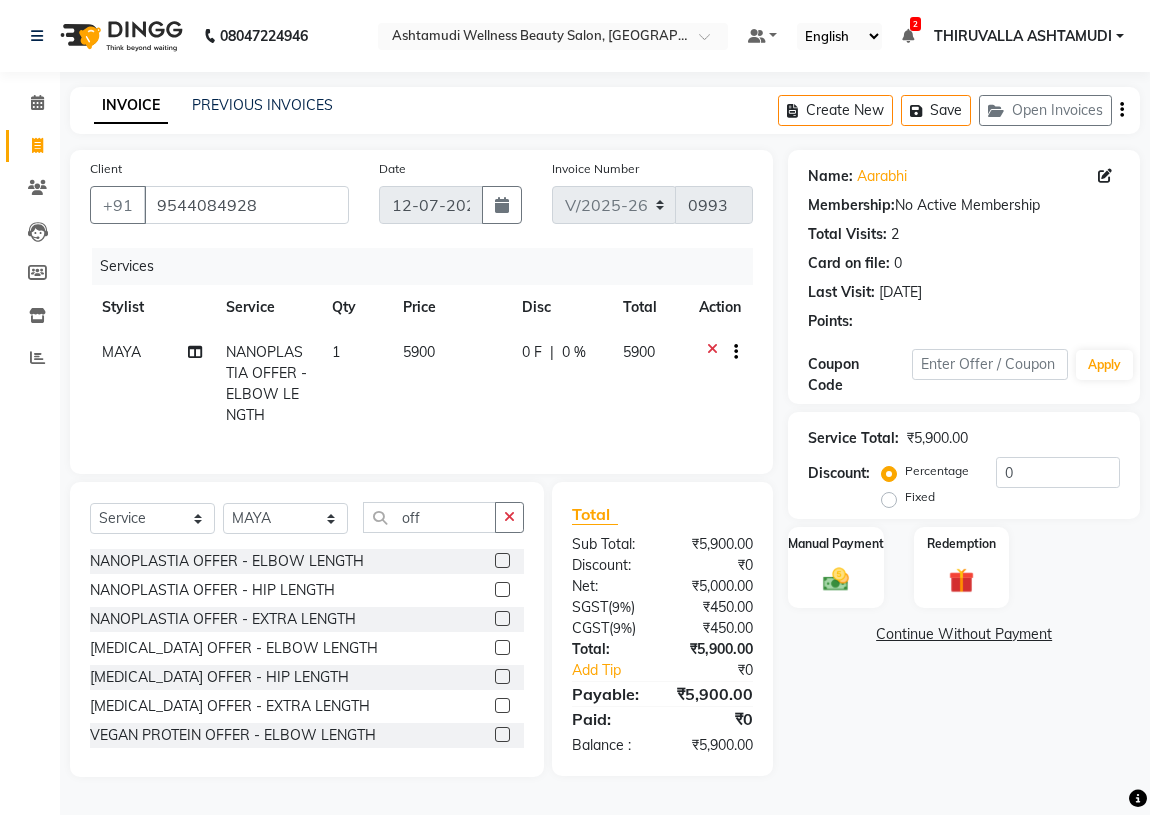 click on "1" 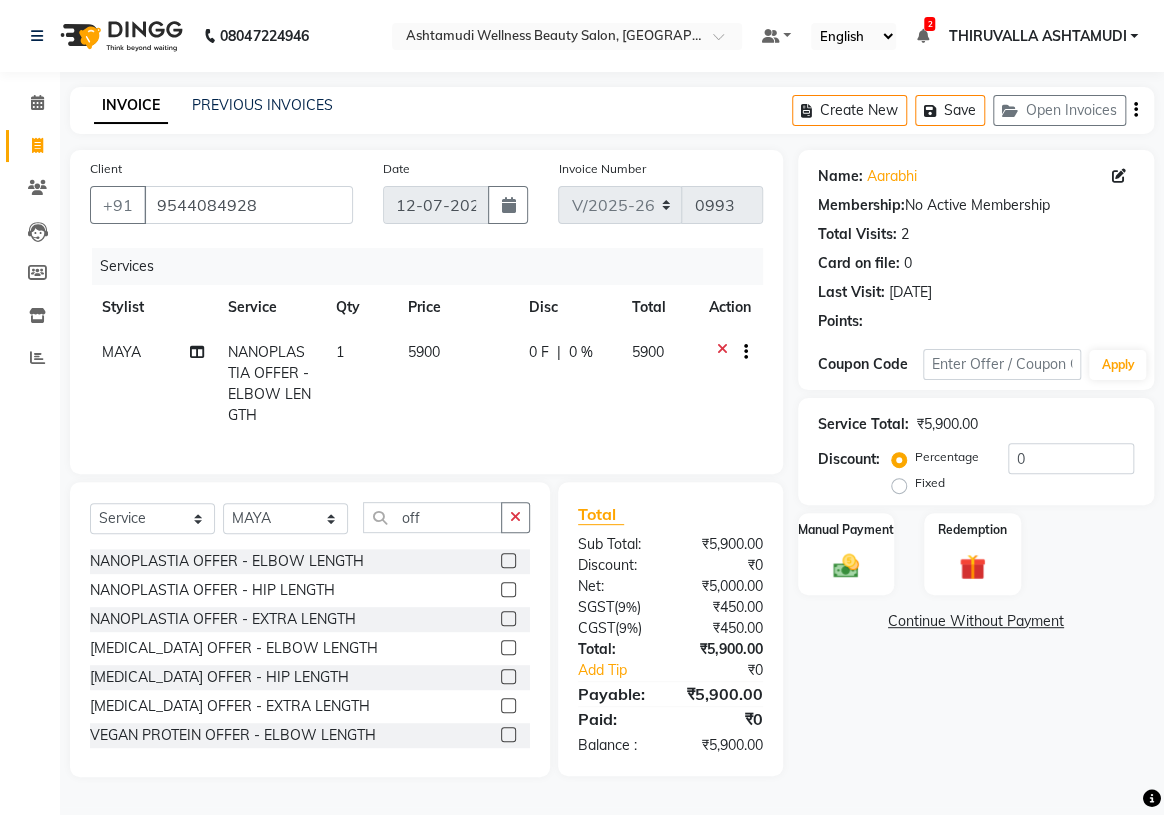 select on "29018" 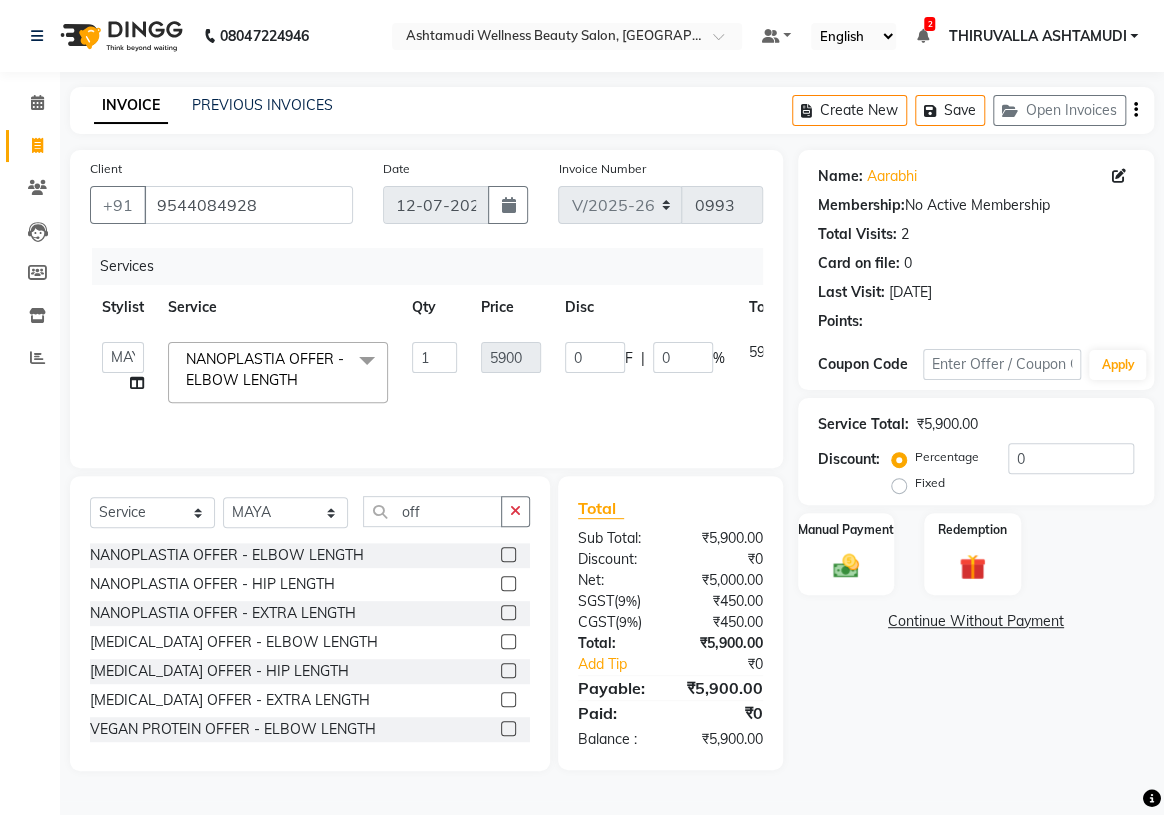click 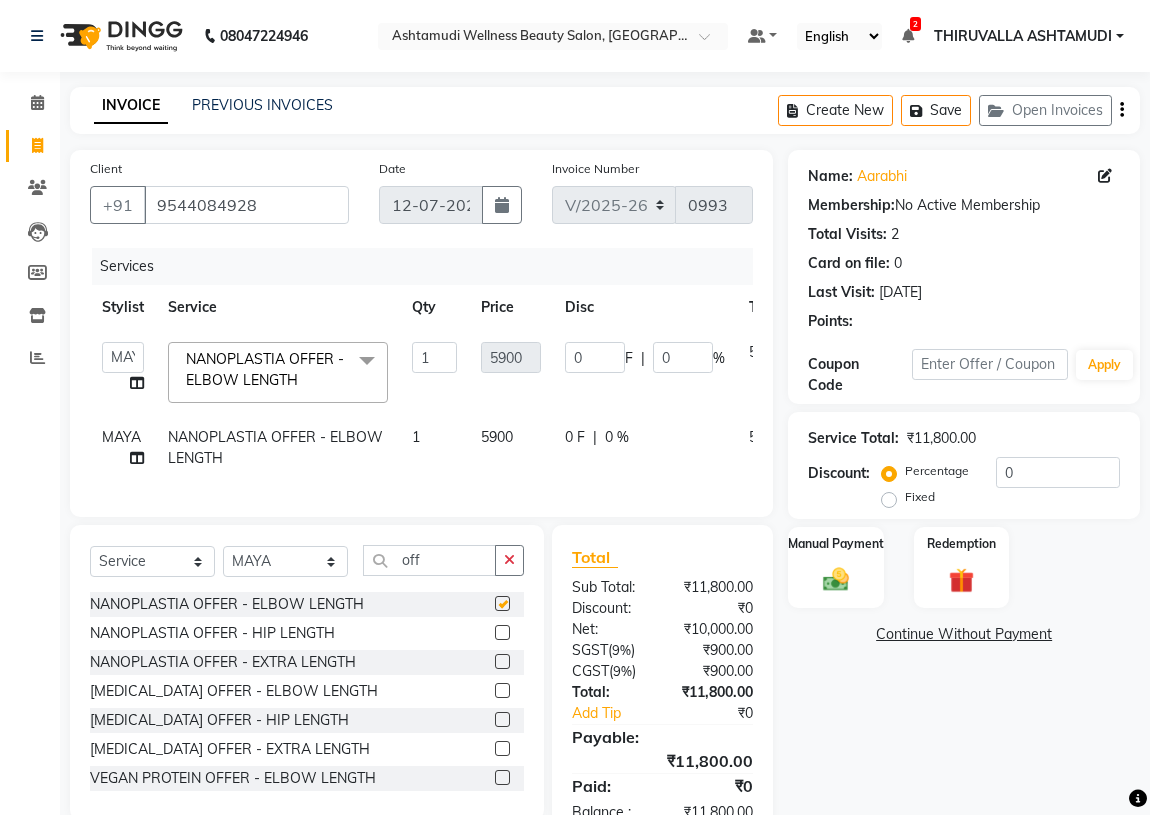 checkbox on "false" 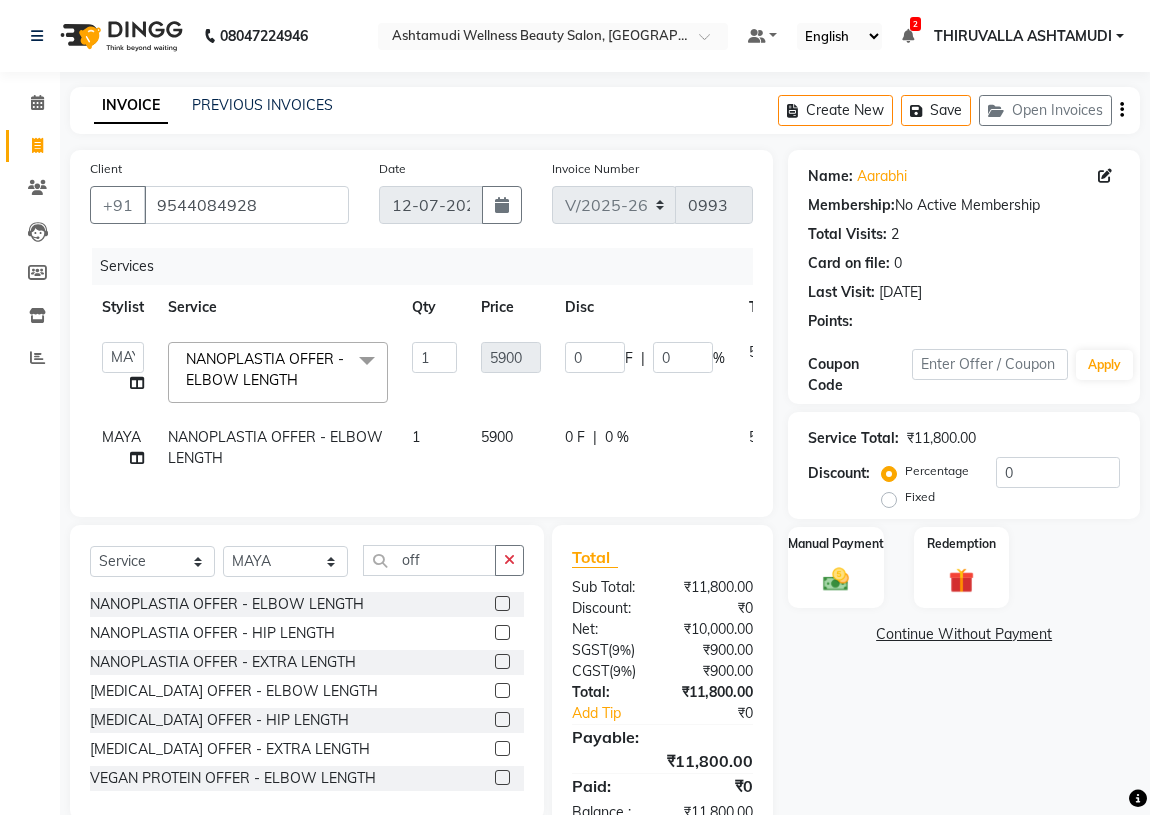 click on "MAYA" 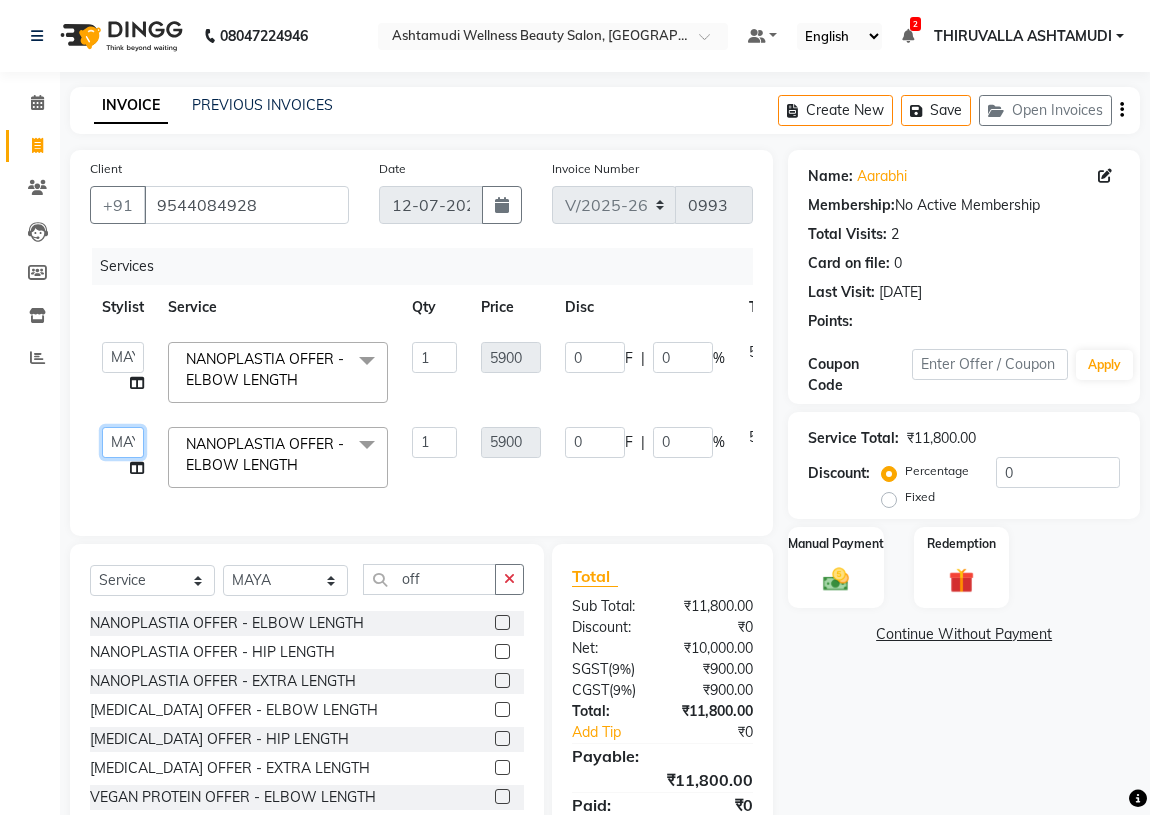 click on "ABHIRAMI		   [PERSON_NAME]   [PERSON_NAME]	[PERSON_NAME]	   [PERSON_NAME] [PERSON_NAME]		   [PERSON_NAME]   SHINY ABY   THIRUVALLA ASHTAMUDI" 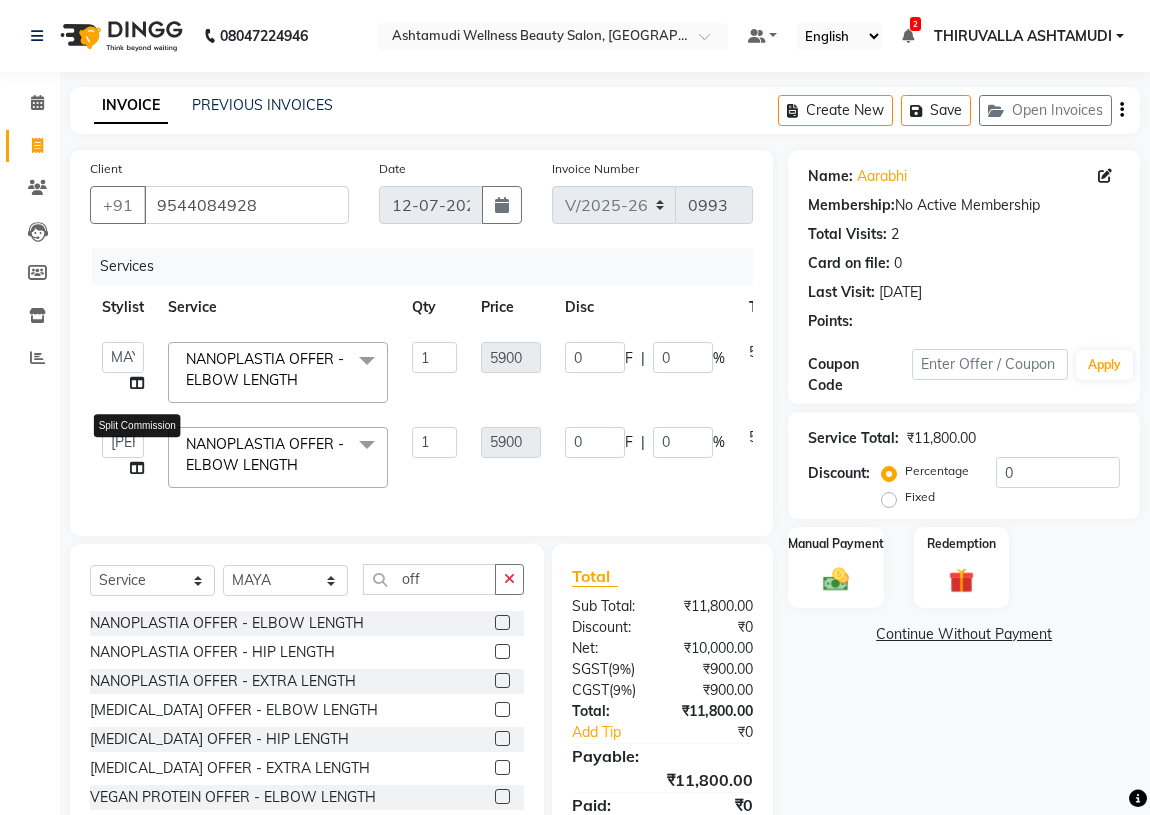 select on "42901" 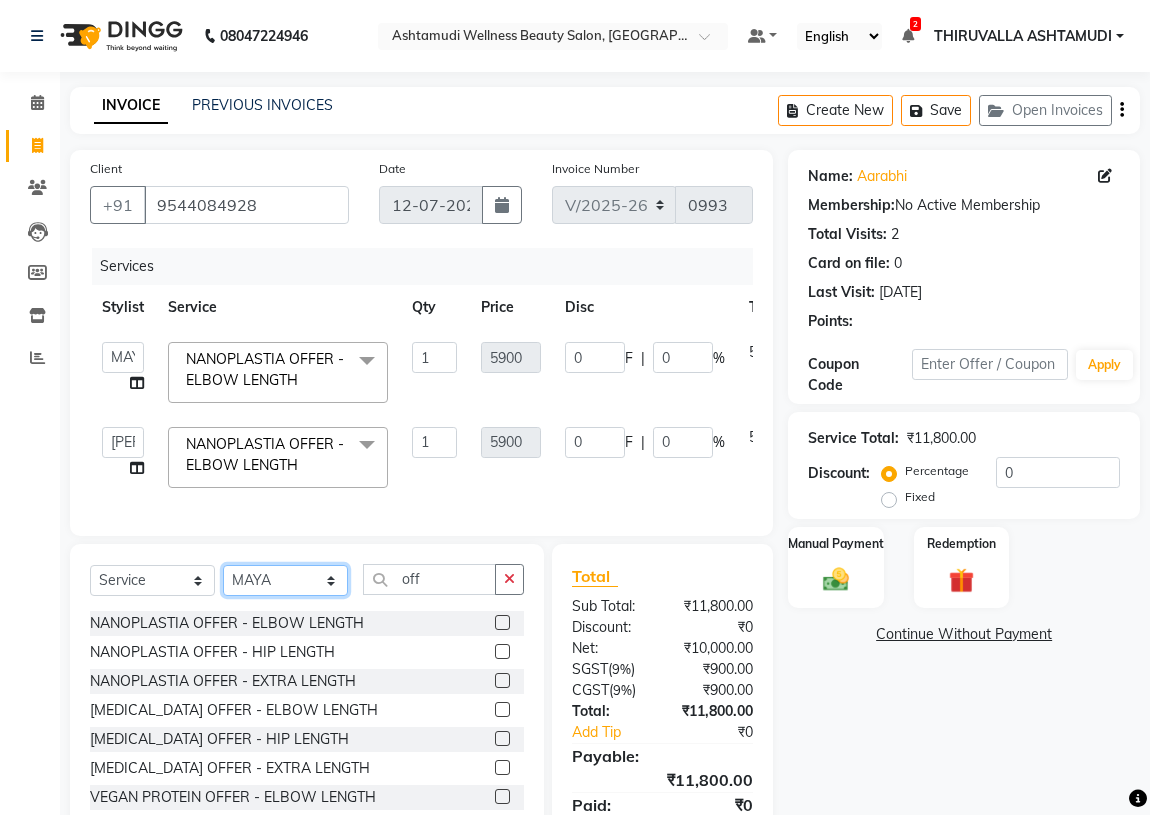 click on "Select Stylist ABHIRAMI		 [PERSON_NAME] [PERSON_NAME]	[PERSON_NAME]	 [PERSON_NAME] MAYA MAYA [PERSON_NAME]		 [PERSON_NAME] SHINY ABY THIRUVALLA ASHTAMUDI" 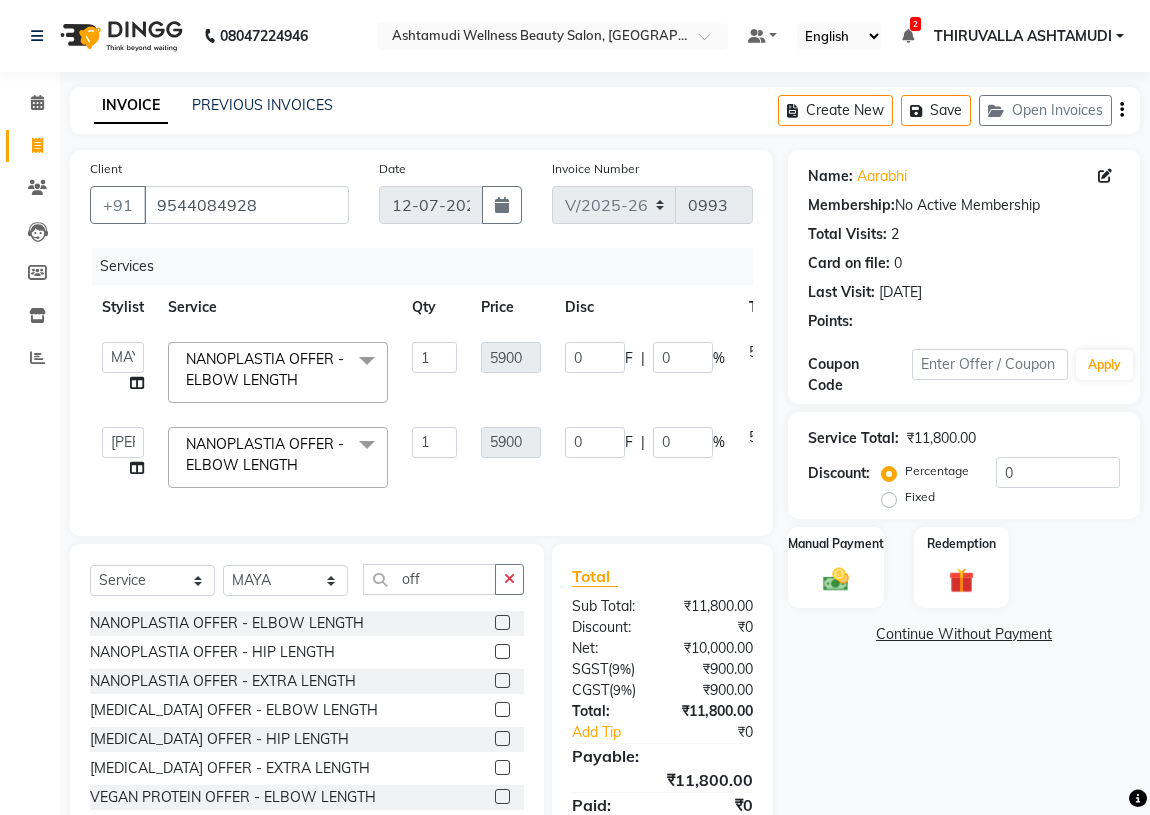 click on "ABHIRAMI		   [PERSON_NAME]   [PERSON_NAME]	[PERSON_NAME]	   [PERSON_NAME] [PERSON_NAME]		   [PERSON_NAME]   SHINY ABY   THIRUVALLA ASHTAMUDI" 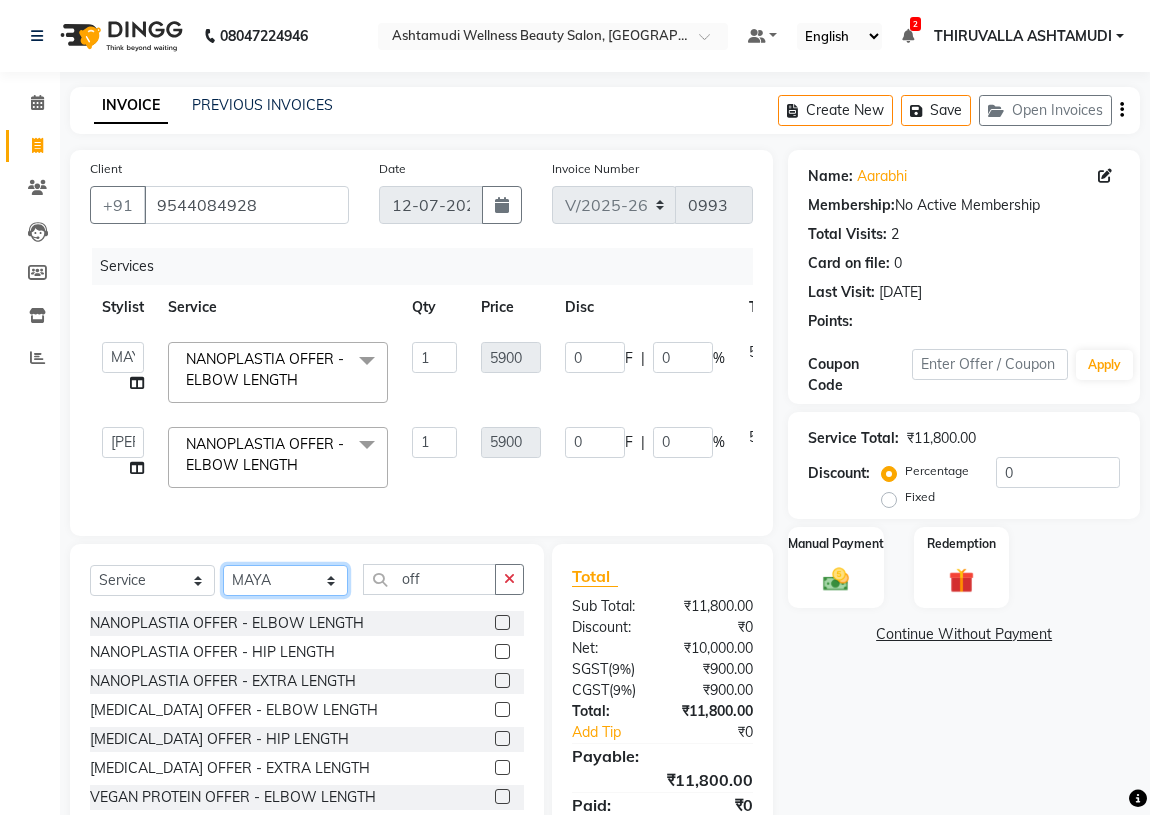 click on "Select Stylist ABHIRAMI		 [PERSON_NAME] [PERSON_NAME]	[PERSON_NAME]	 [PERSON_NAME] MAYA MAYA [PERSON_NAME]		 [PERSON_NAME] SHINY ABY THIRUVALLA ASHTAMUDI" 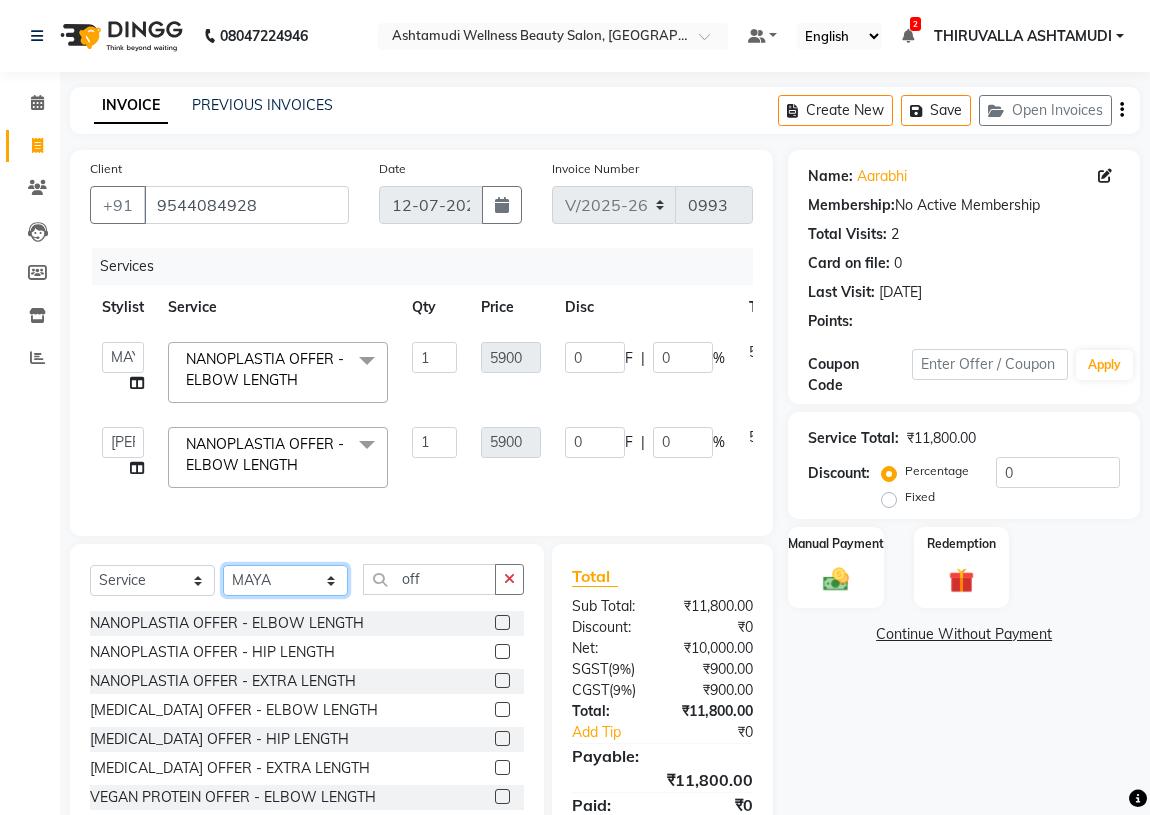 select on "42901" 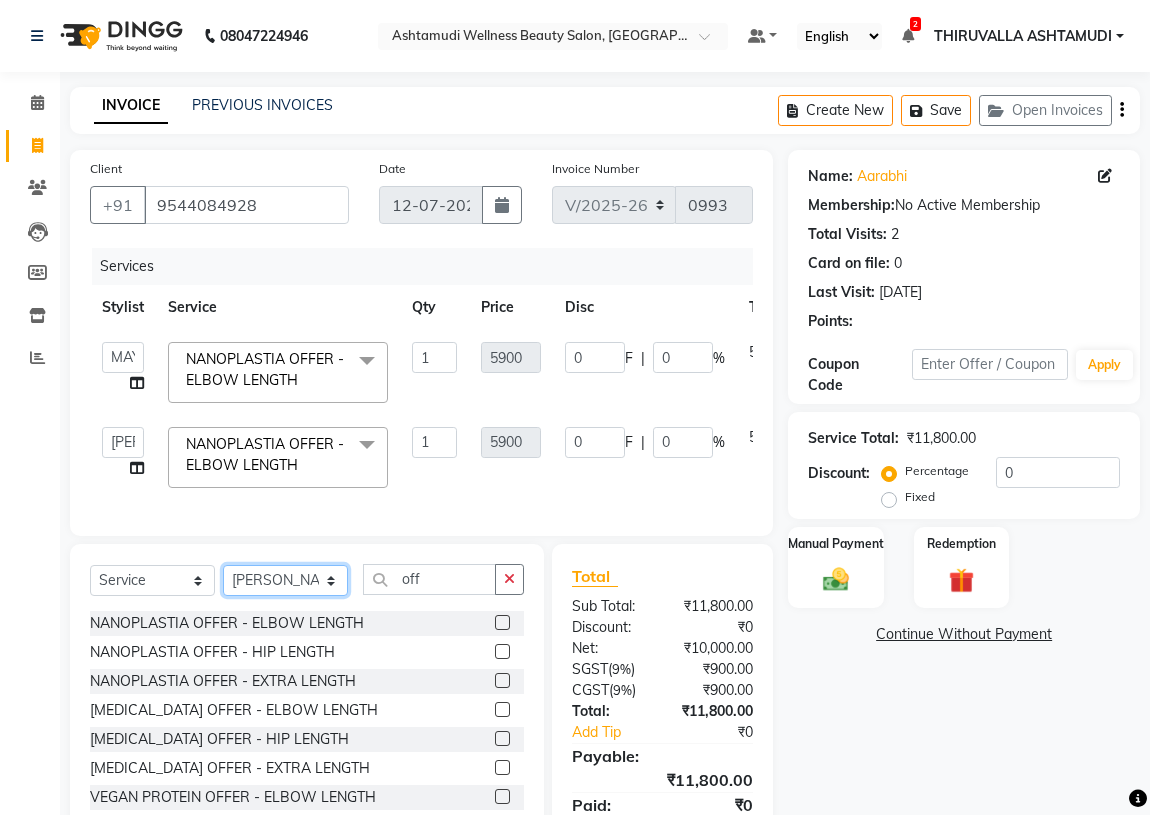 click on "Select Stylist ABHIRAMI		 [PERSON_NAME] [PERSON_NAME]	[PERSON_NAME]	 [PERSON_NAME] MAYA MAYA [PERSON_NAME]		 [PERSON_NAME] SHINY ABY THIRUVALLA ASHTAMUDI" 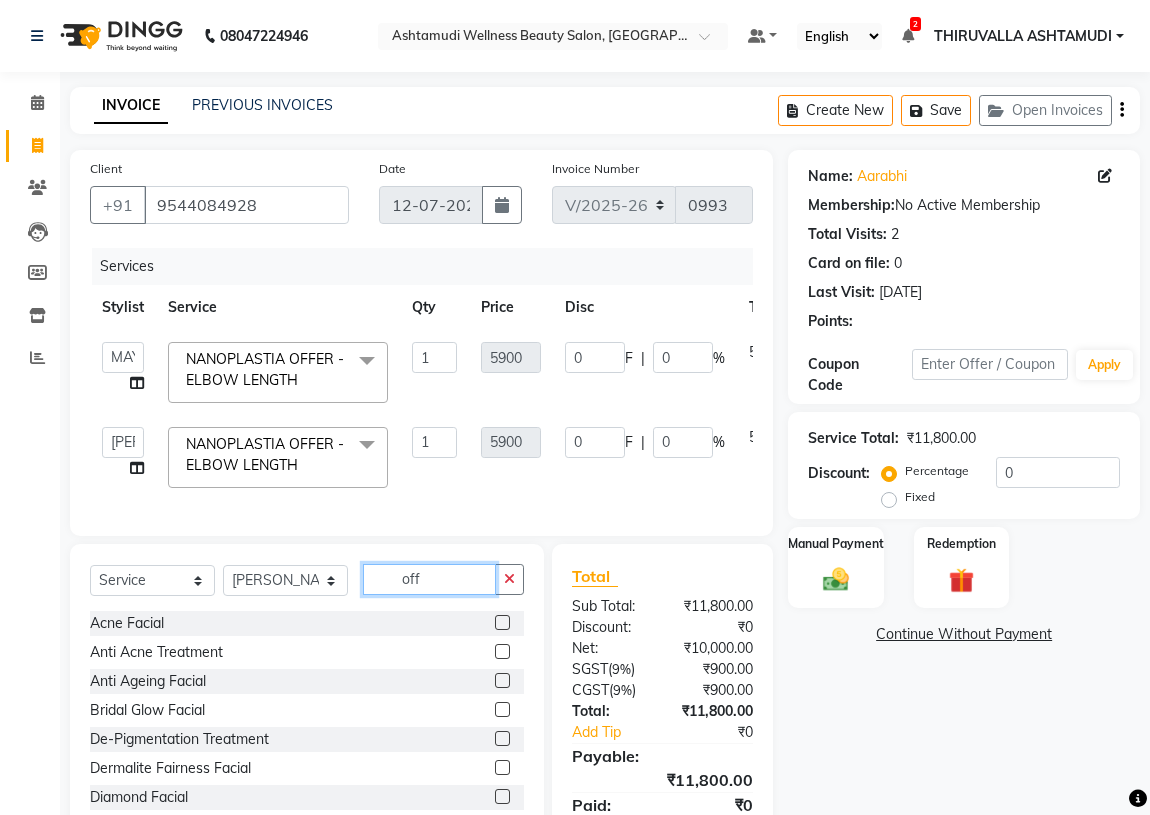 drag, startPoint x: 425, startPoint y: 593, endPoint x: 367, endPoint y: 595, distance: 58.034473 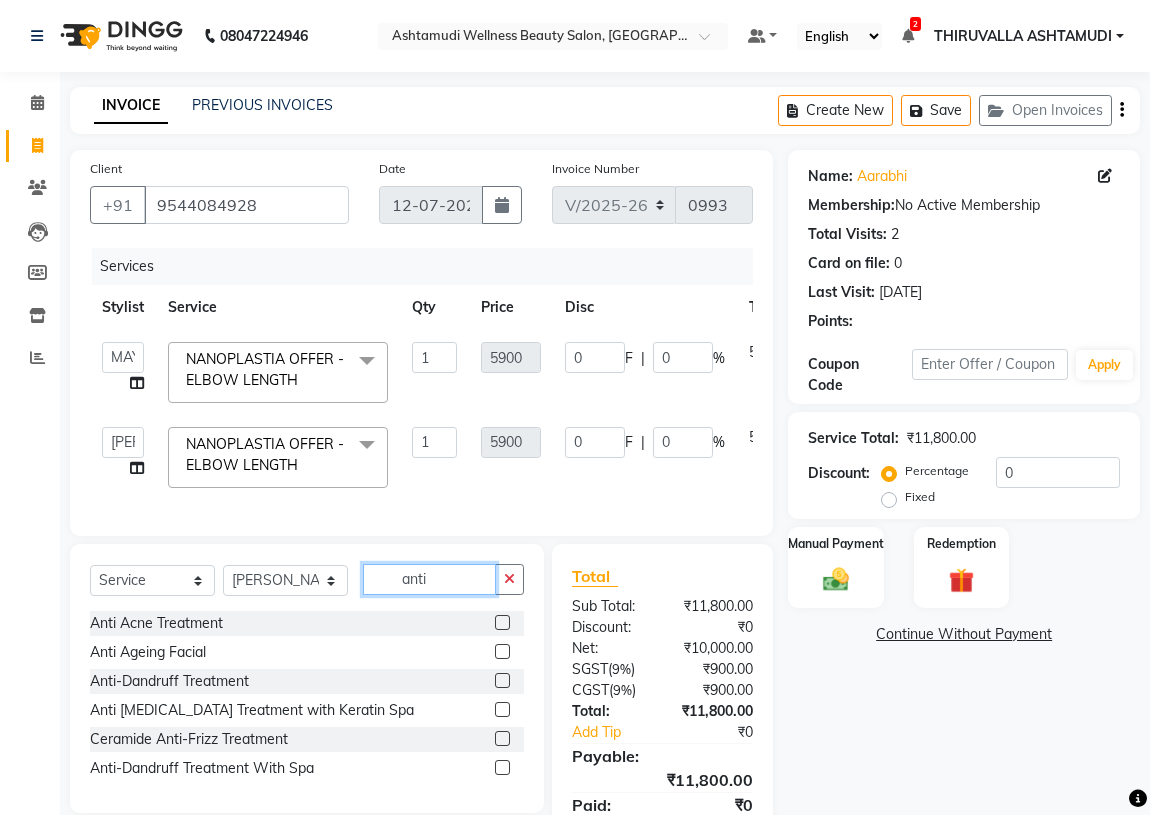 type on "anti" 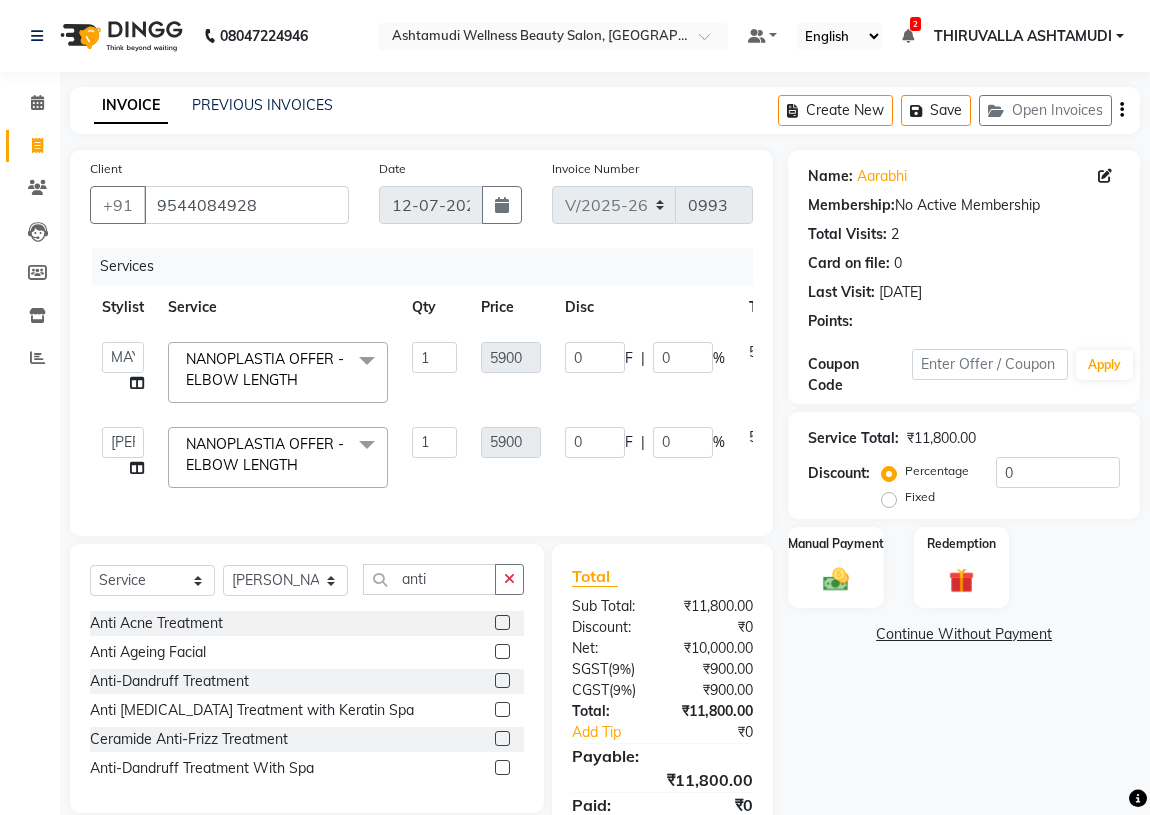click 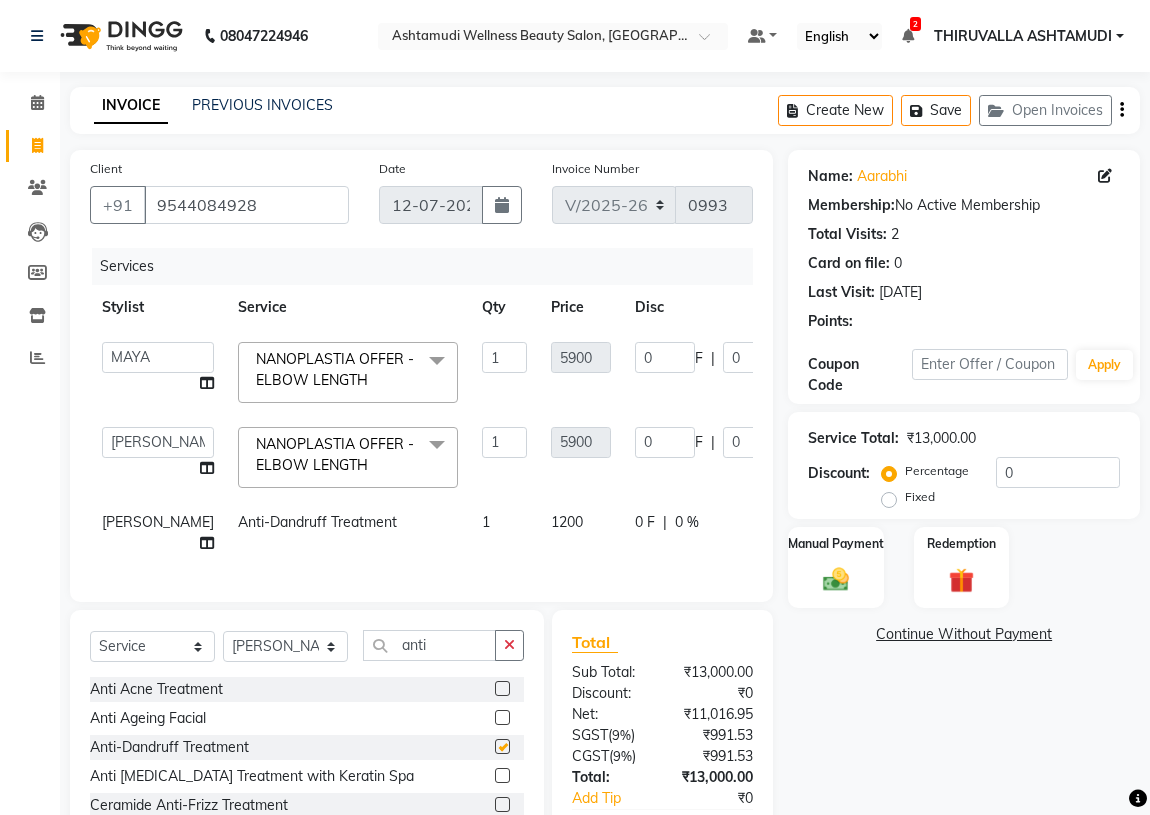 checkbox on "false" 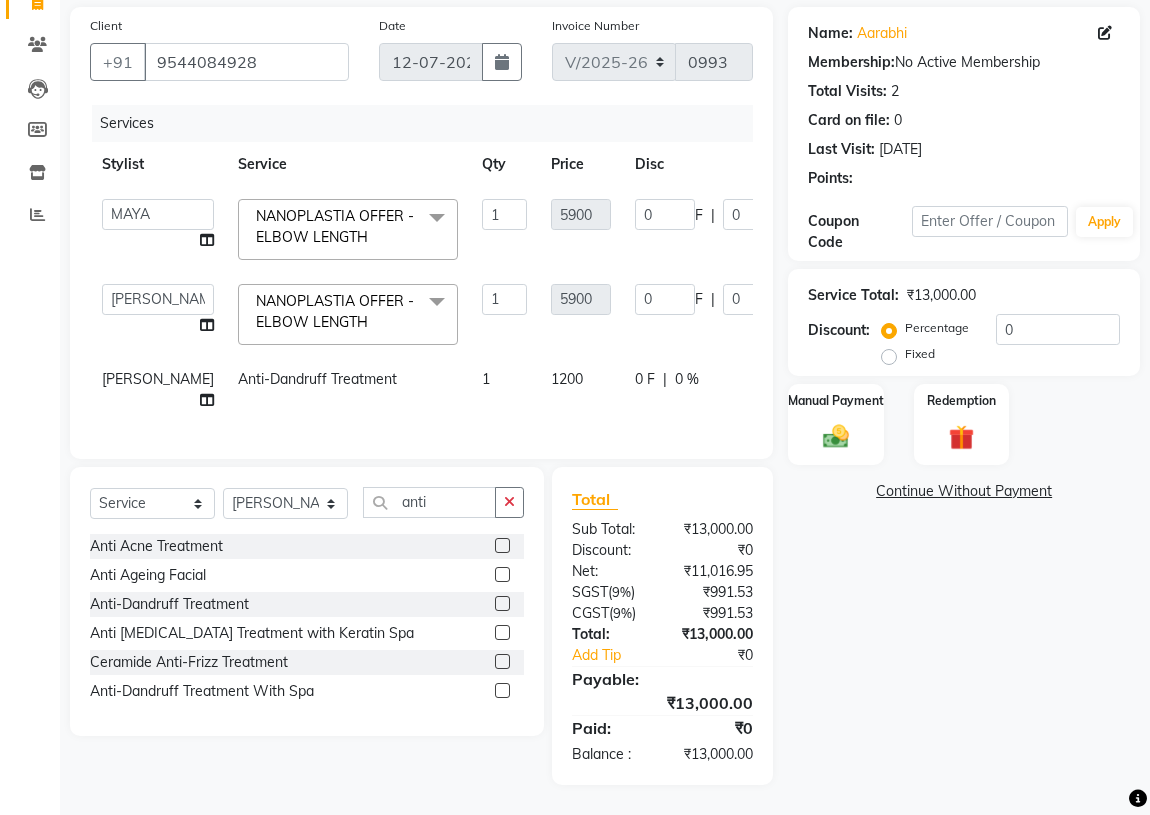 scroll, scrollTop: 153, scrollLeft: 0, axis: vertical 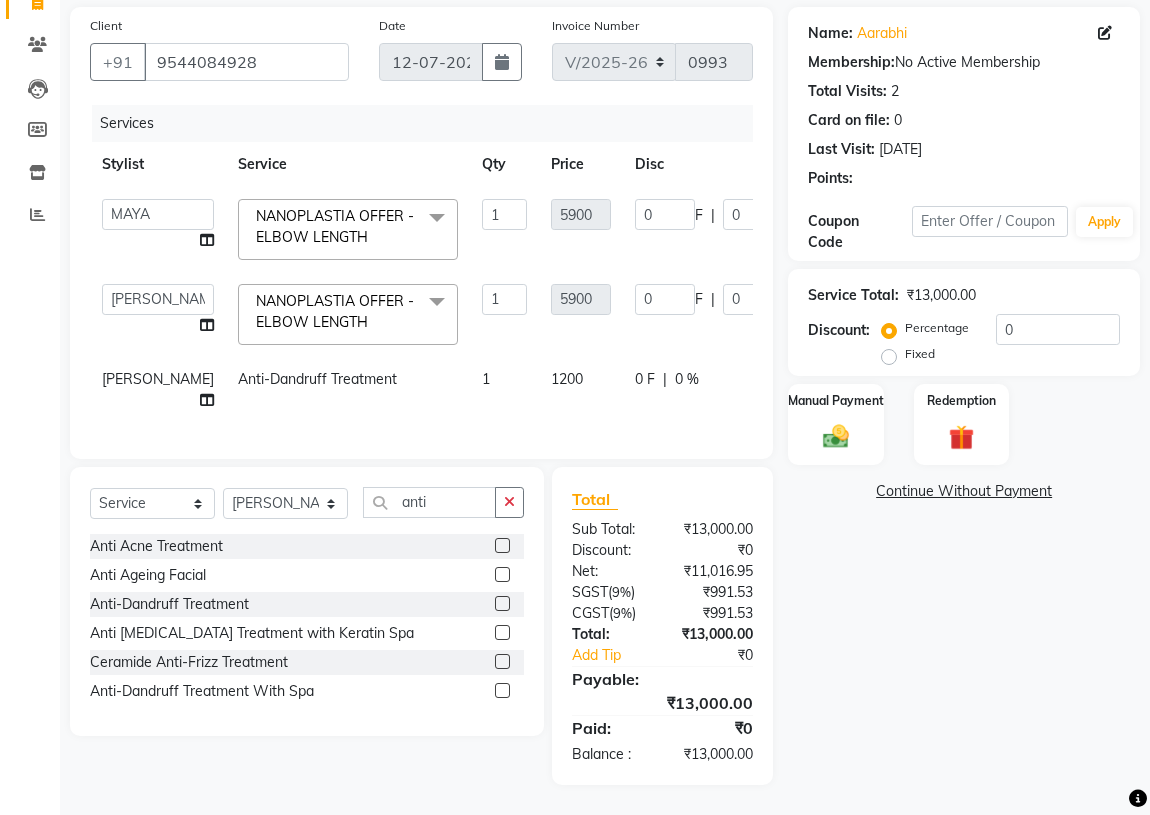 click on "0 F" 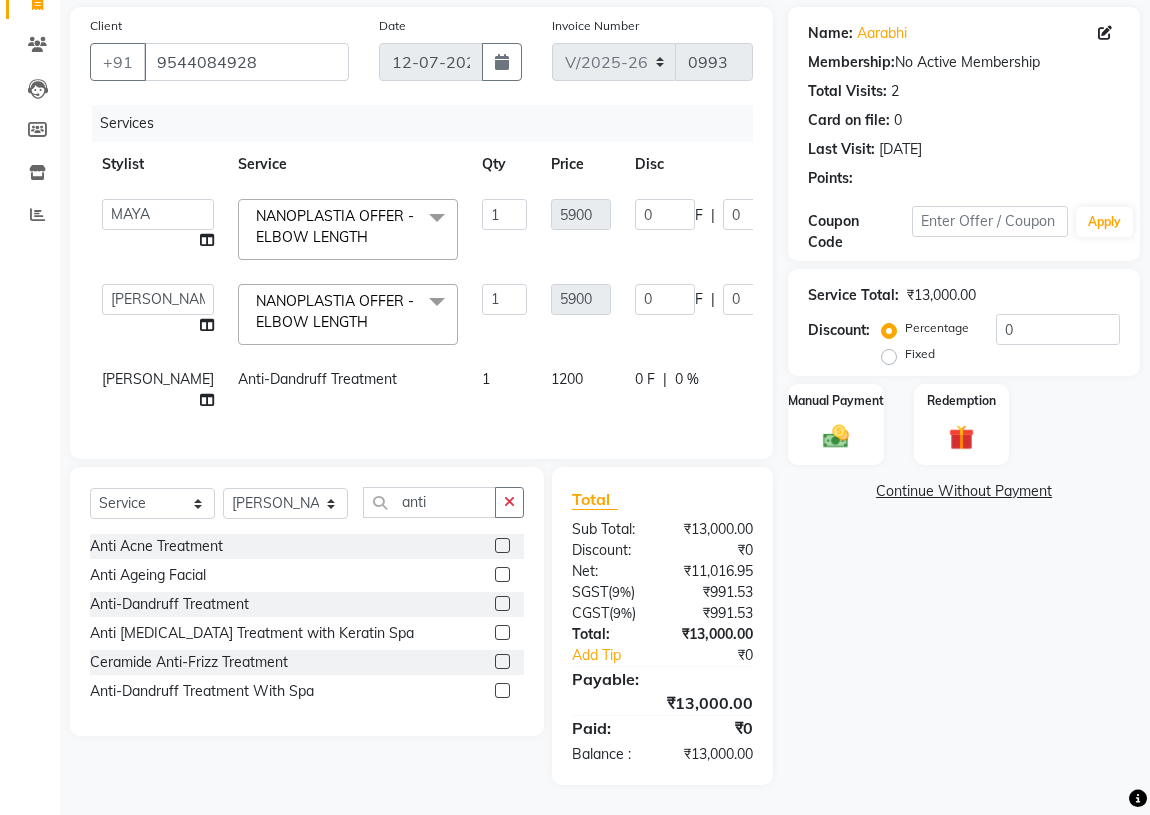 scroll, scrollTop: 150, scrollLeft: 0, axis: vertical 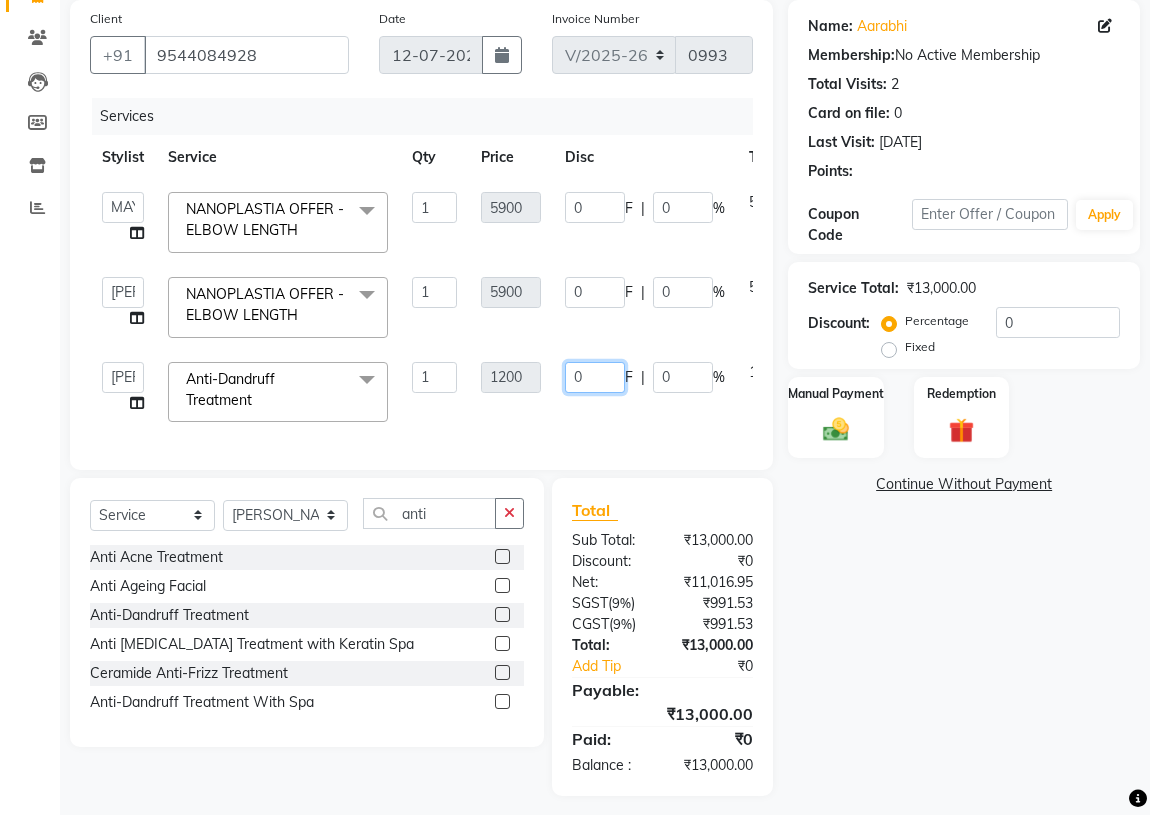 click on "0" 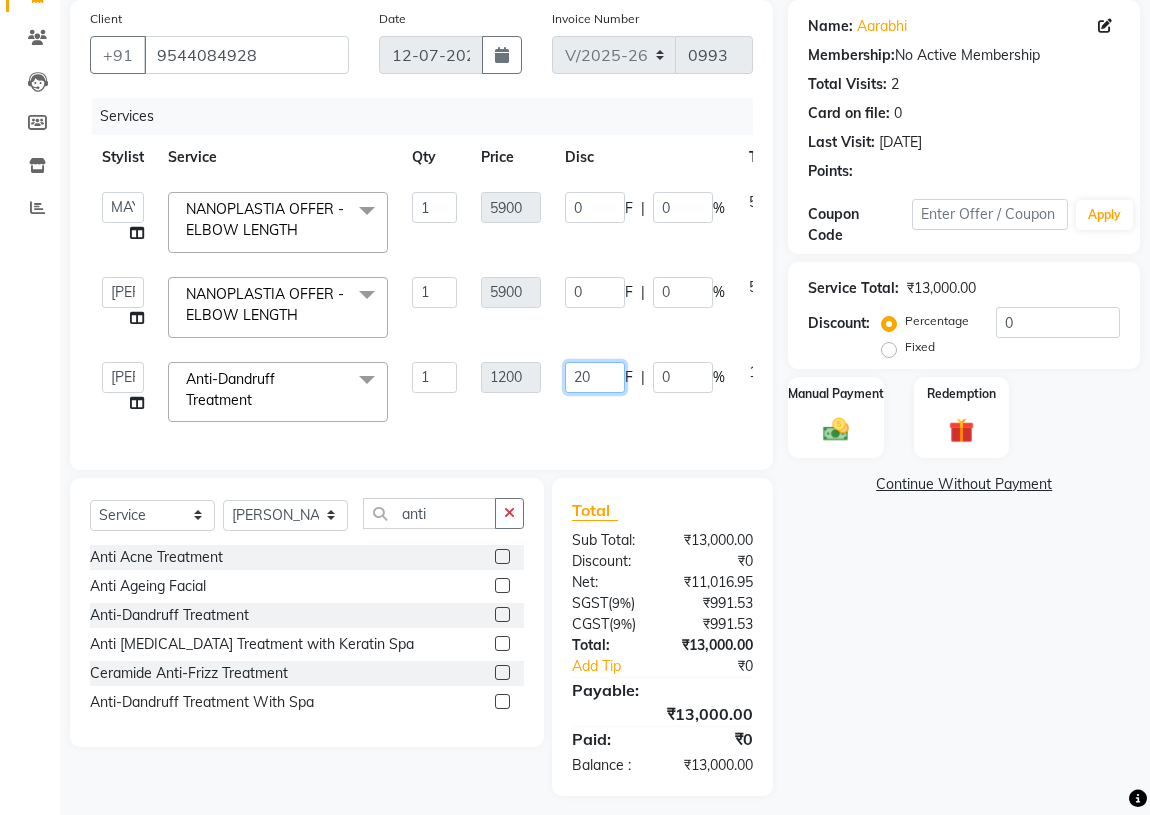 type on "200" 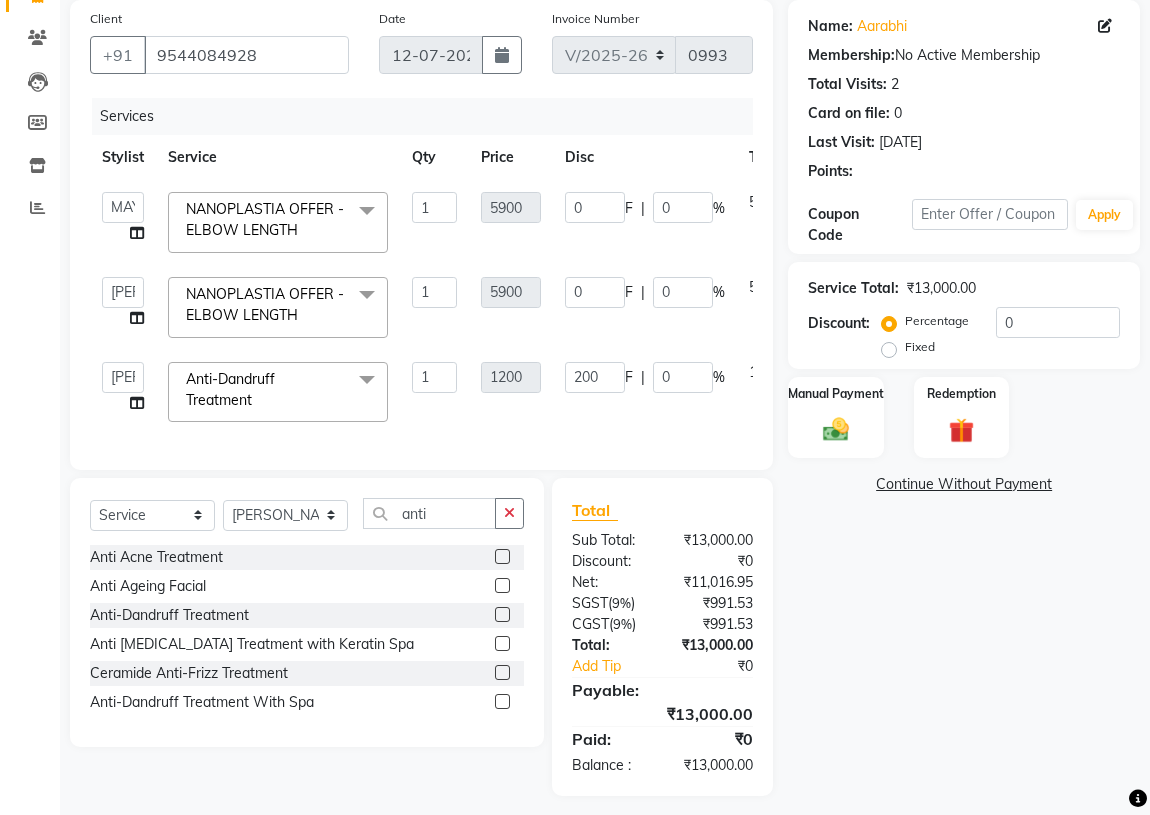 click on "200 F | 0 %" 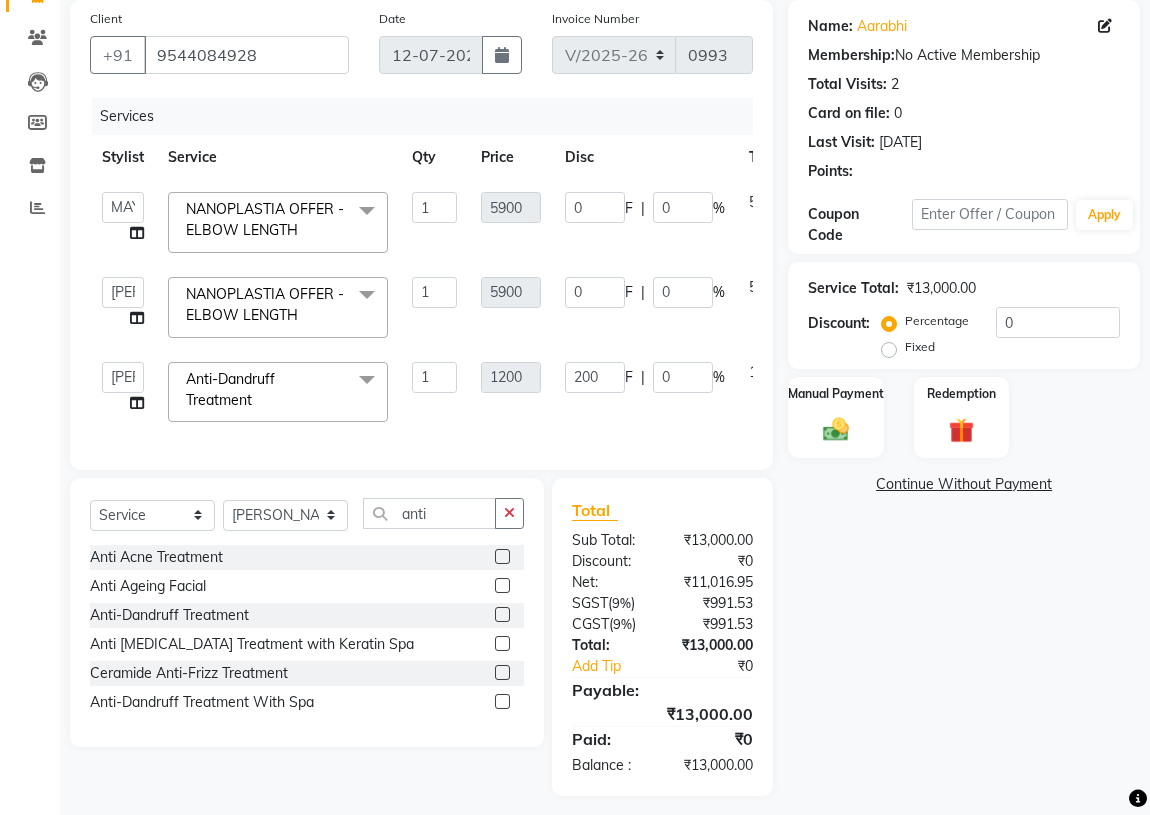 select on "42901" 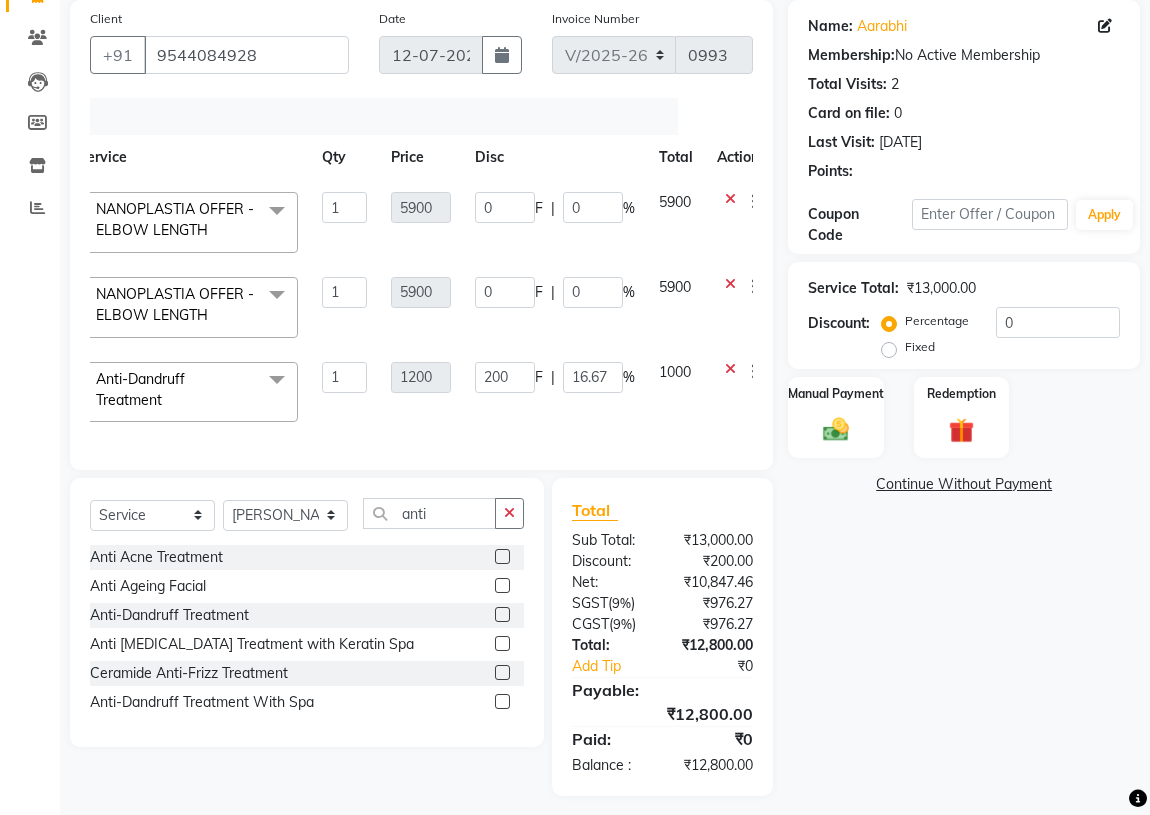 scroll, scrollTop: 0, scrollLeft: 97, axis: horizontal 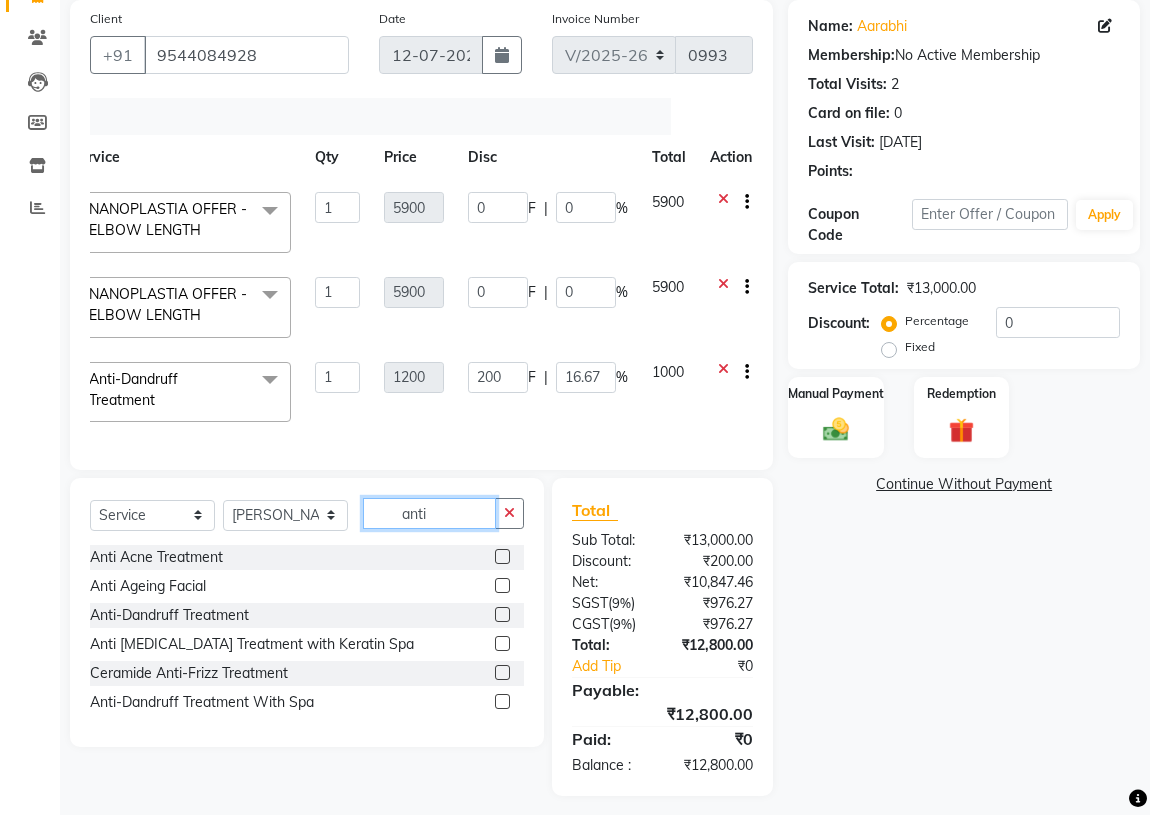 drag, startPoint x: 429, startPoint y: 528, endPoint x: 382, endPoint y: 528, distance: 47 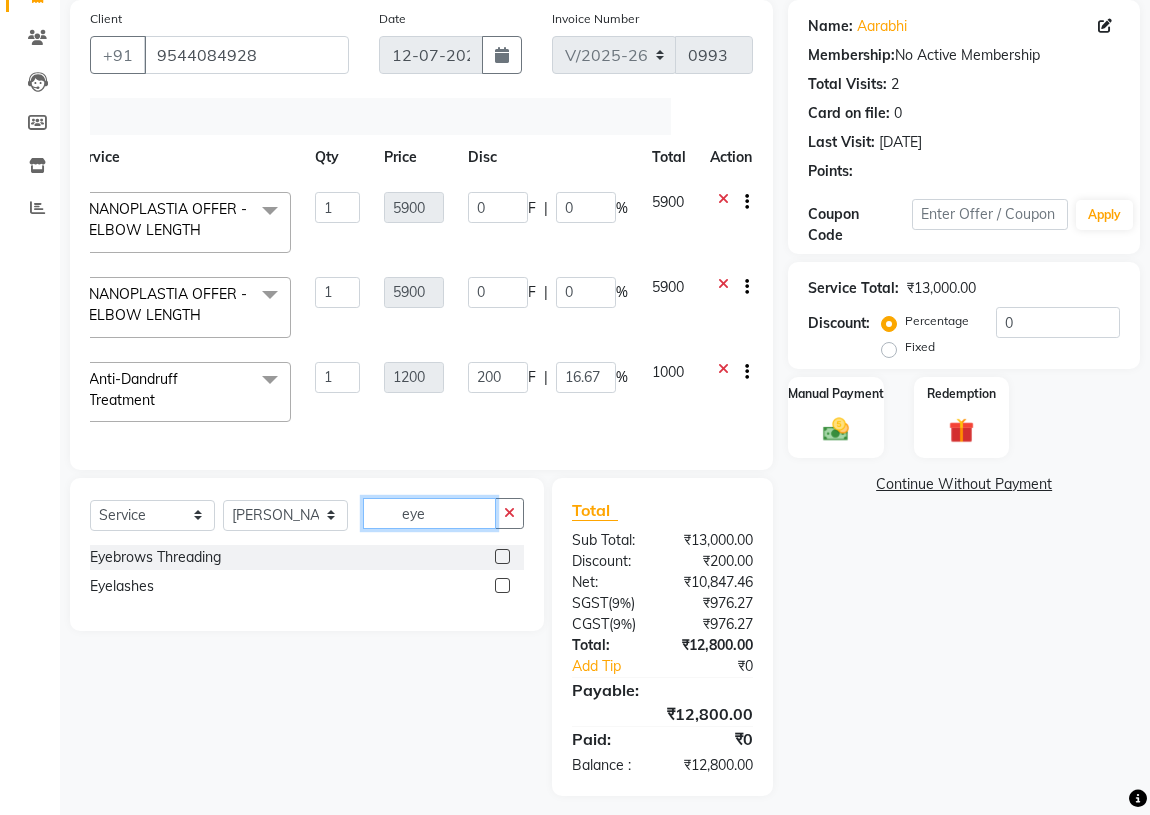 type on "eye" 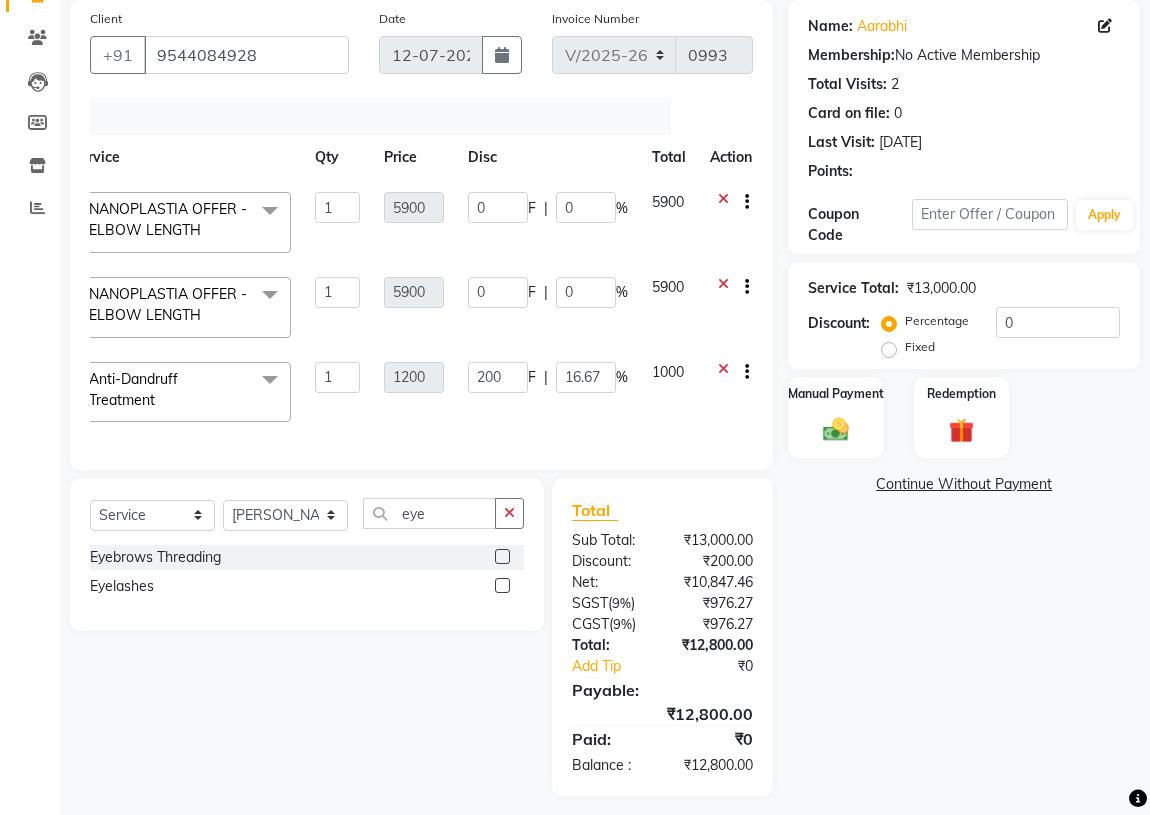 click 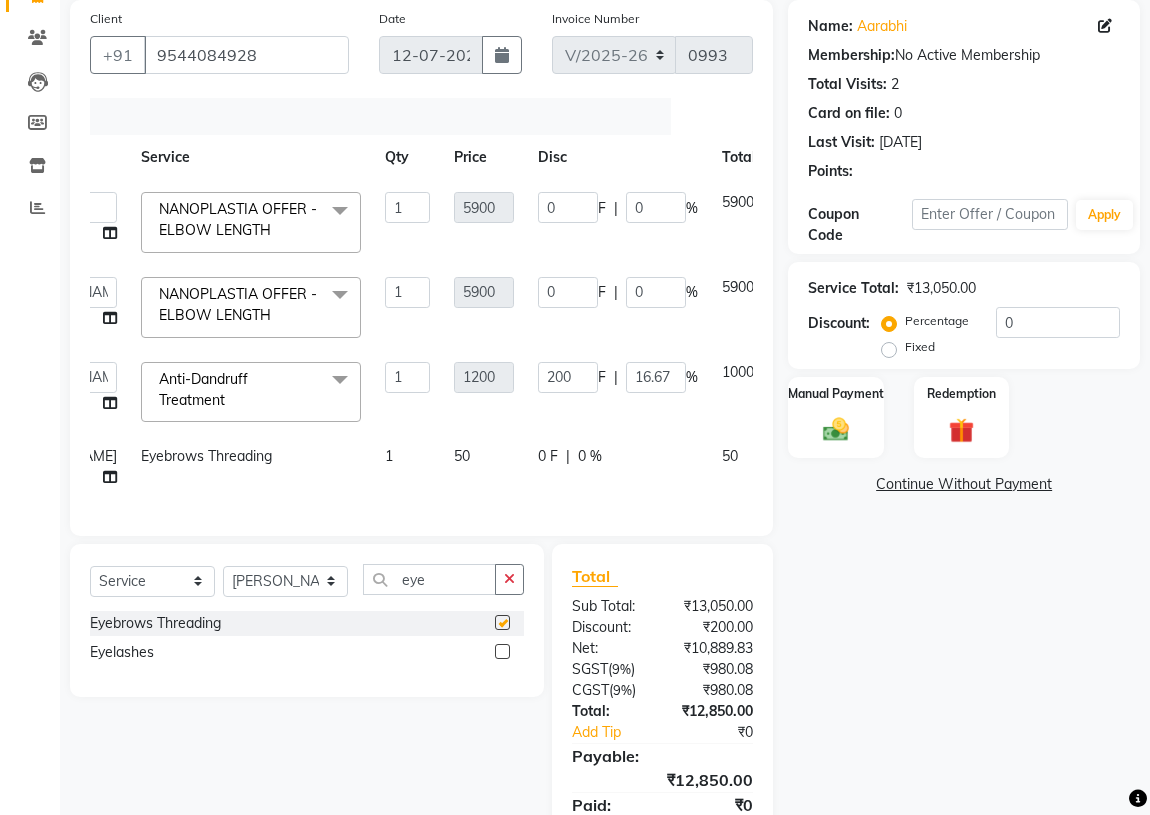 checkbox on "false" 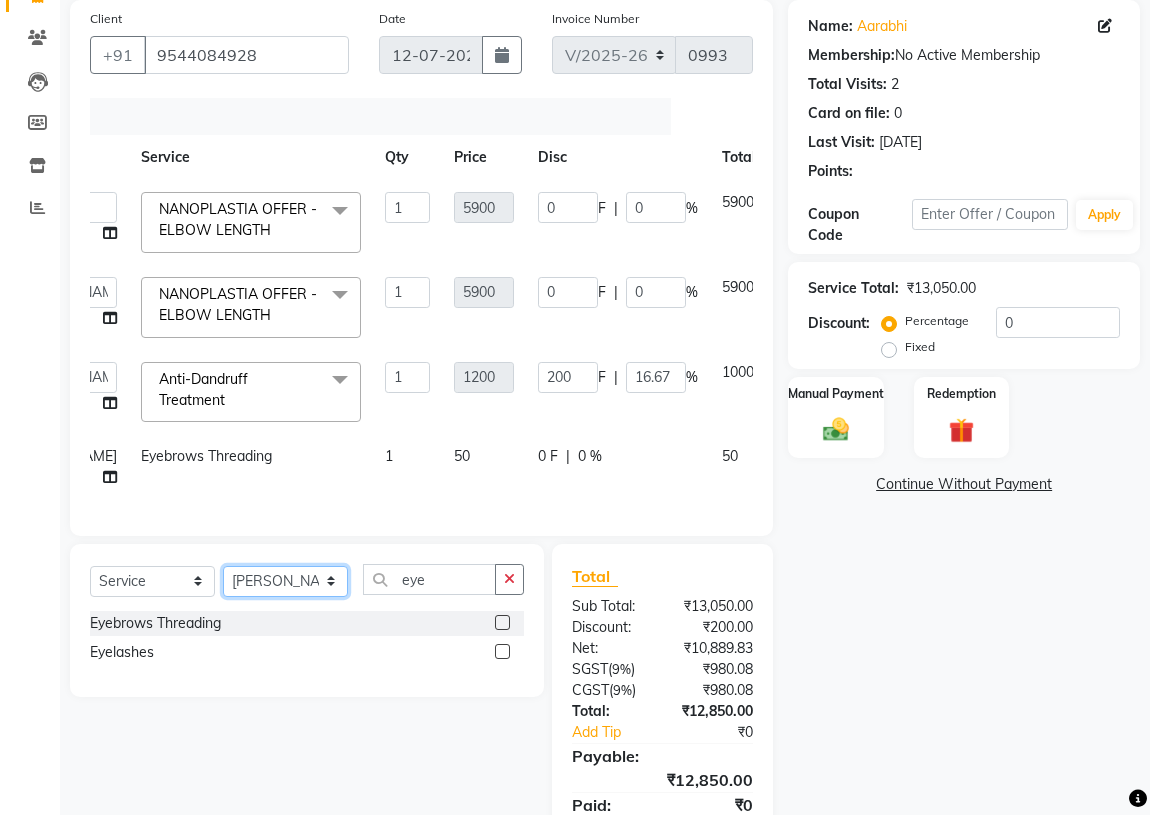 click on "Select Stylist ABHIRAMI		 [PERSON_NAME] [PERSON_NAME]	[PERSON_NAME]	 [PERSON_NAME] MAYA MAYA [PERSON_NAME]		 [PERSON_NAME] SHINY ABY THIRUVALLA ASHTAMUDI" 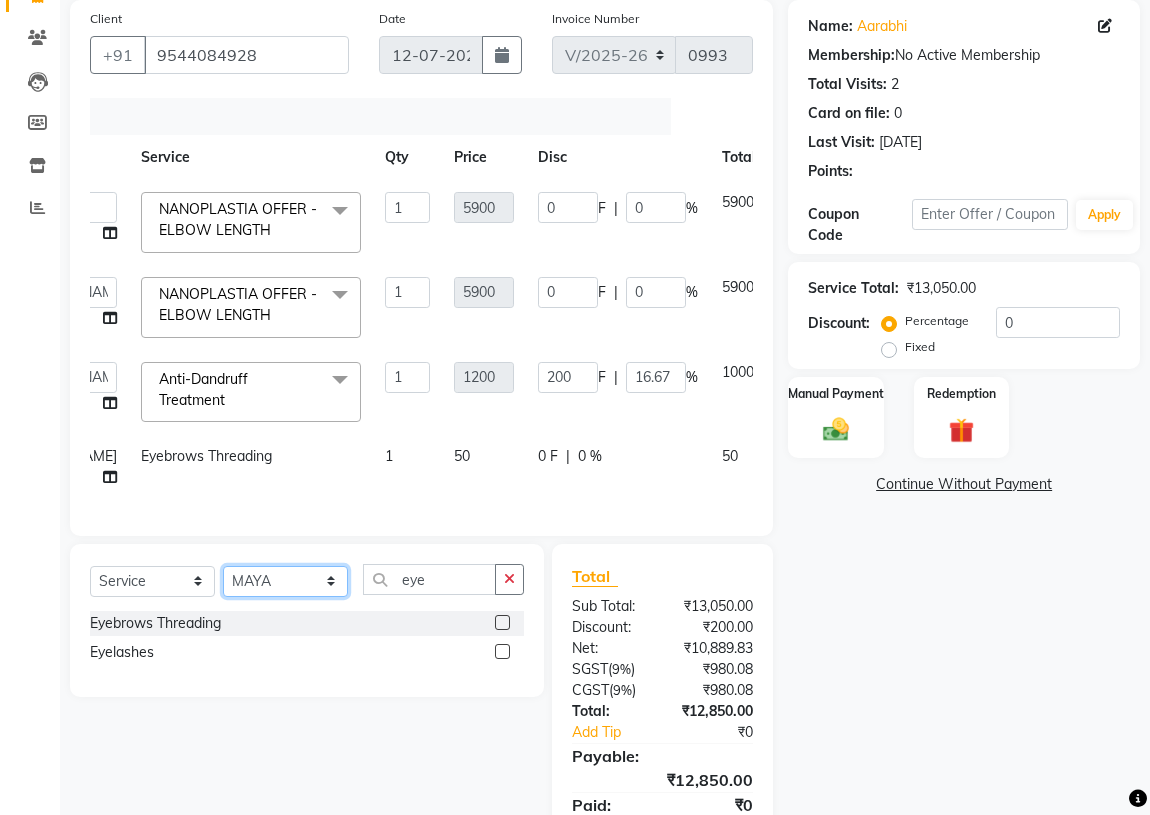 click on "Select Stylist ABHIRAMI		 [PERSON_NAME] [PERSON_NAME]	[PERSON_NAME]	 [PERSON_NAME] MAYA MAYA [PERSON_NAME]		 [PERSON_NAME] SHINY ABY THIRUVALLA ASHTAMUDI" 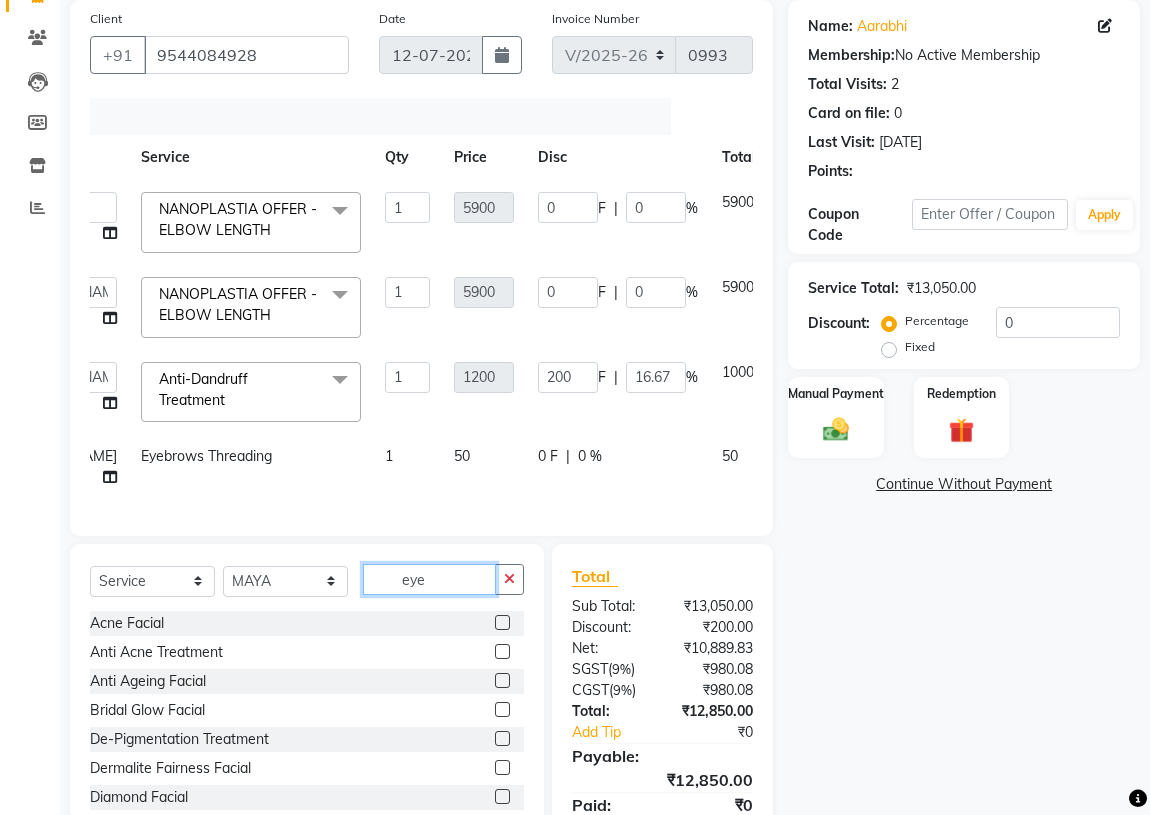 drag, startPoint x: 456, startPoint y: 620, endPoint x: 389, endPoint y: 620, distance: 67 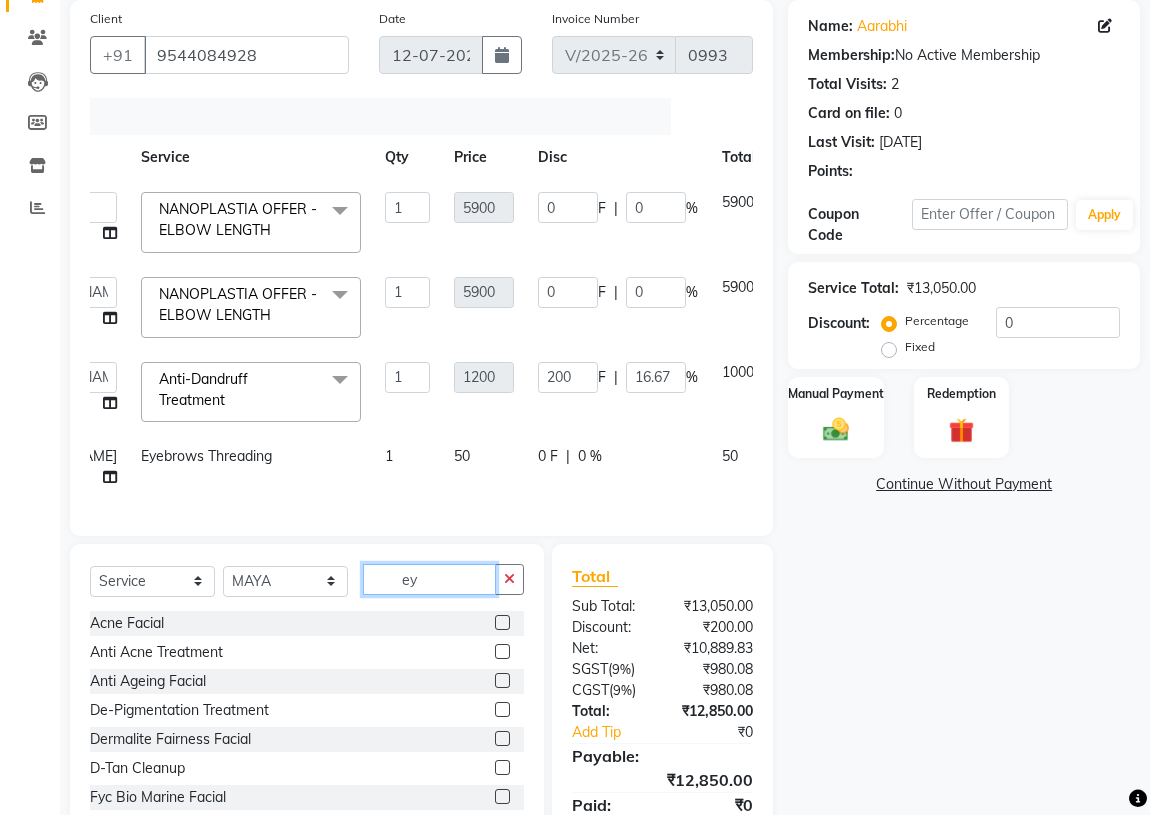 type on "eye" 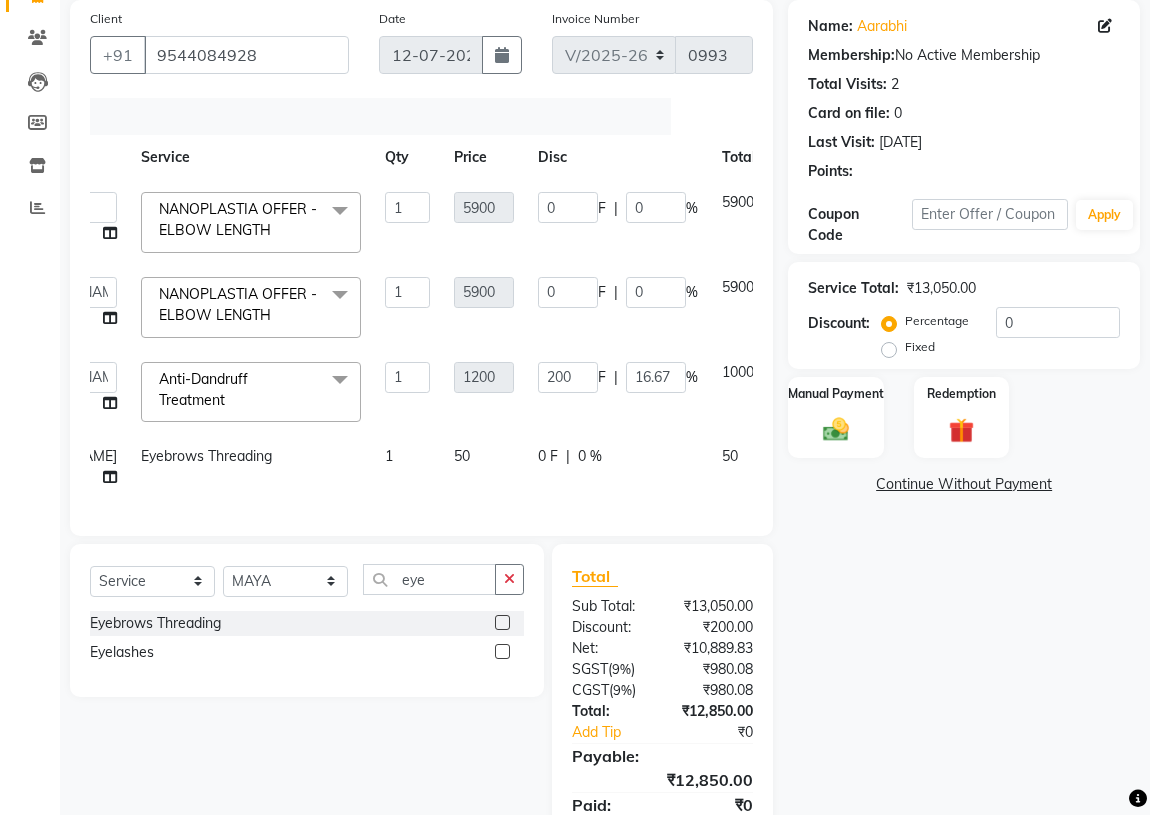 click 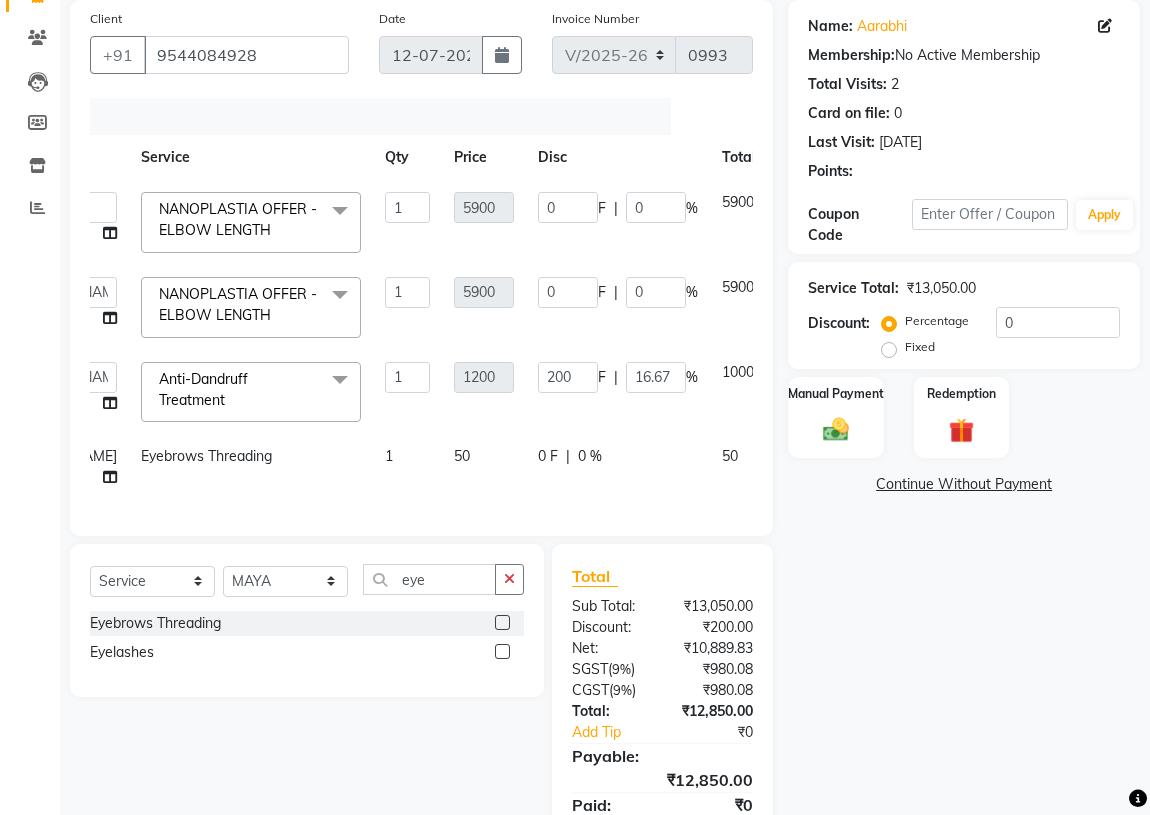 click at bounding box center (501, 623) 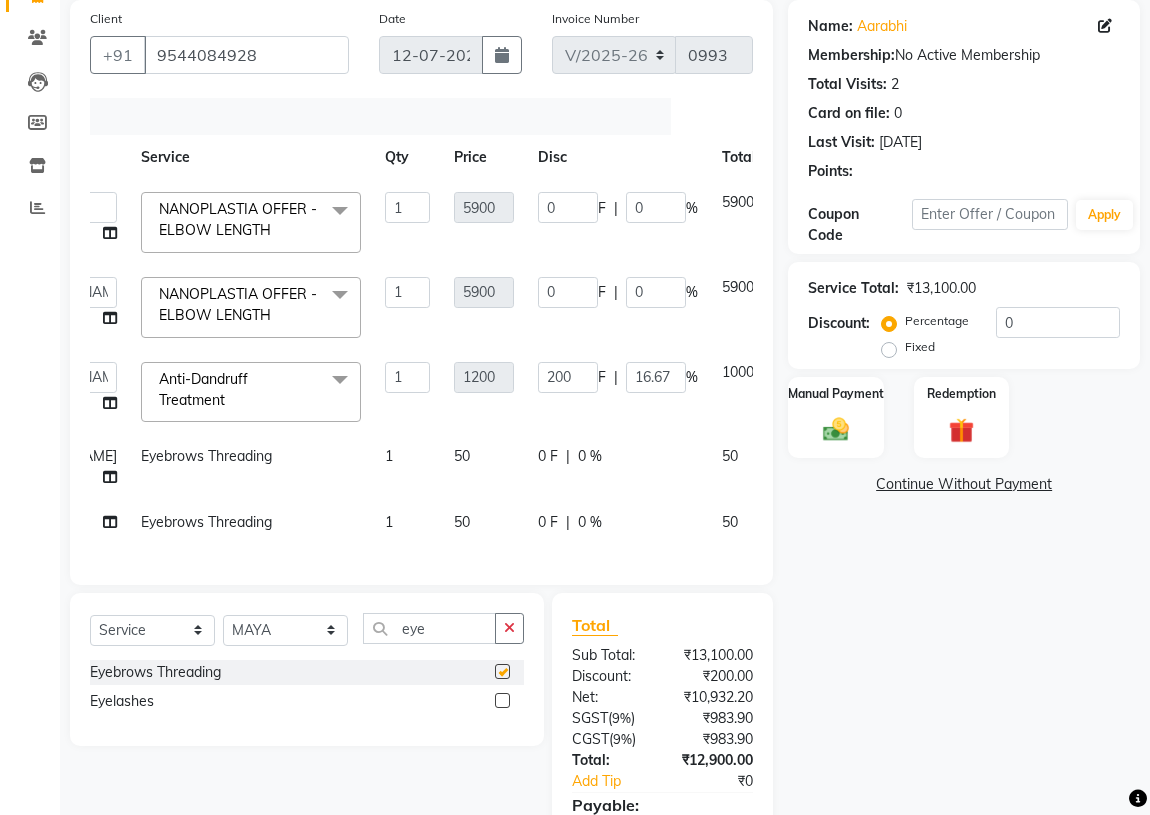 checkbox on "false" 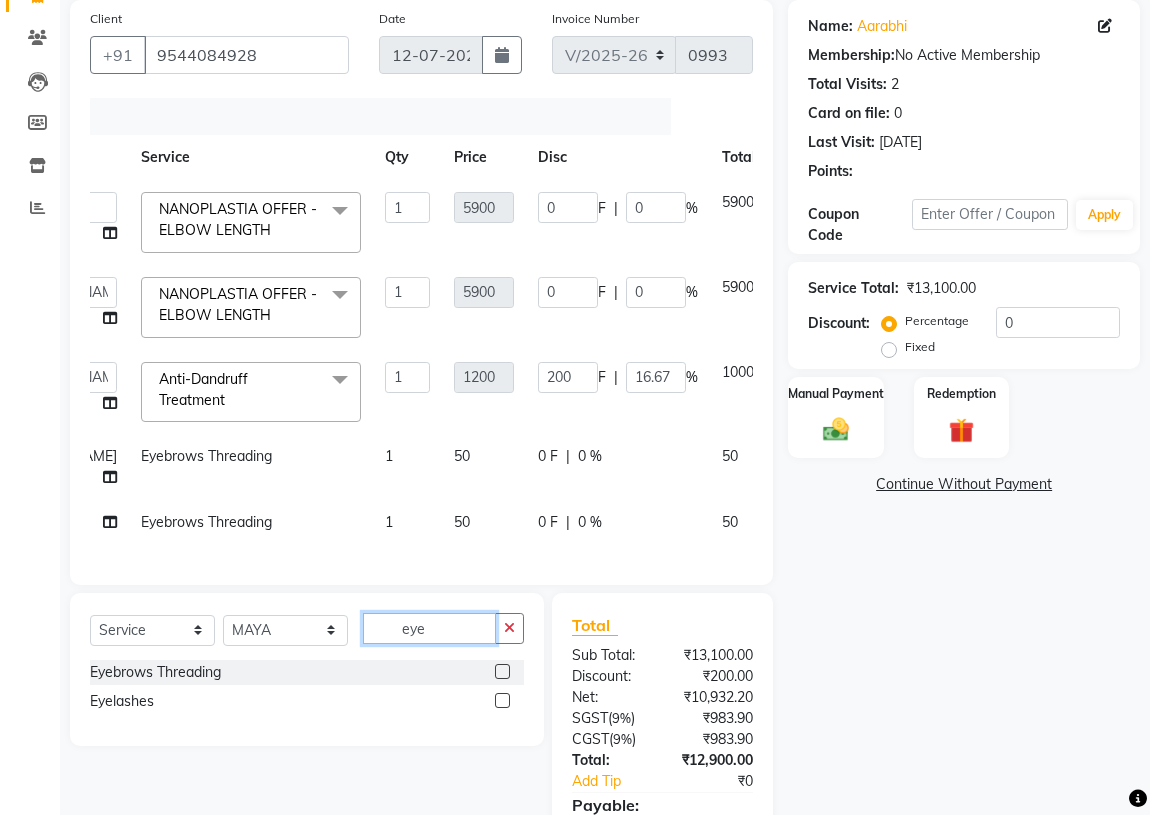 drag, startPoint x: 447, startPoint y: 660, endPoint x: 381, endPoint y: 660, distance: 66 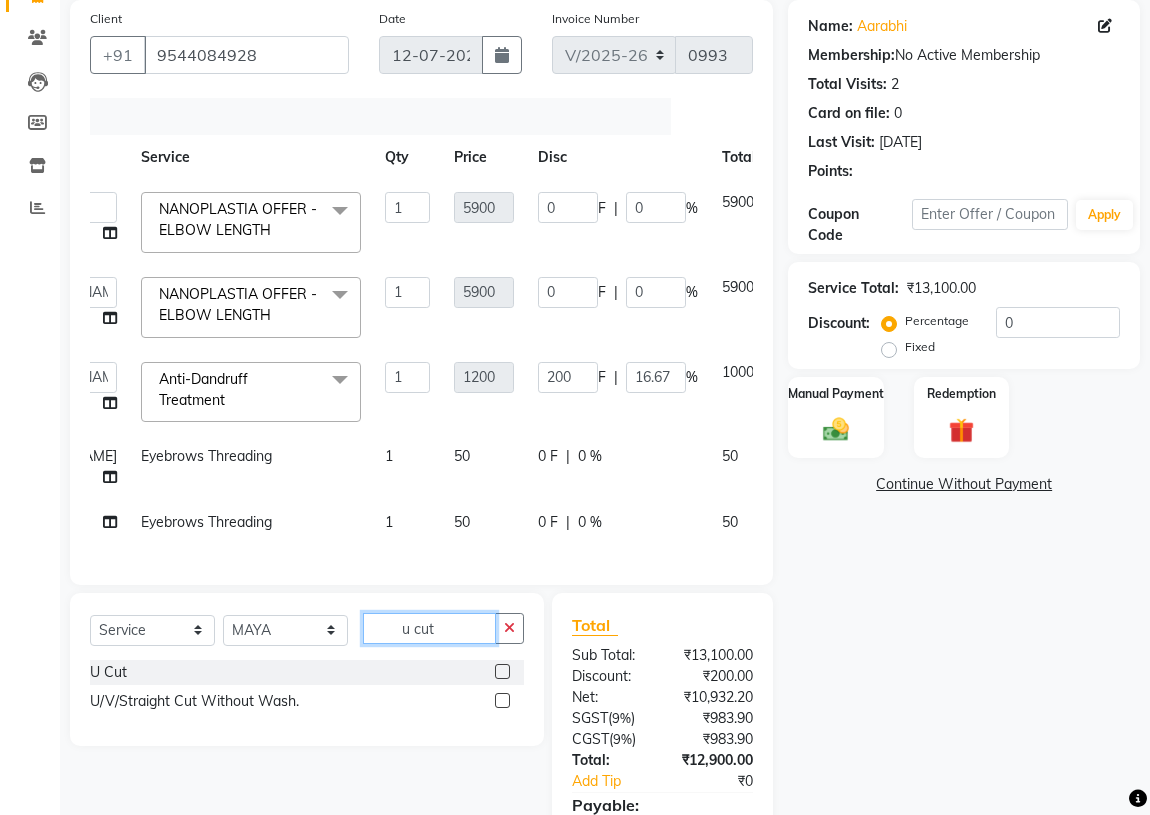 type on "u cut" 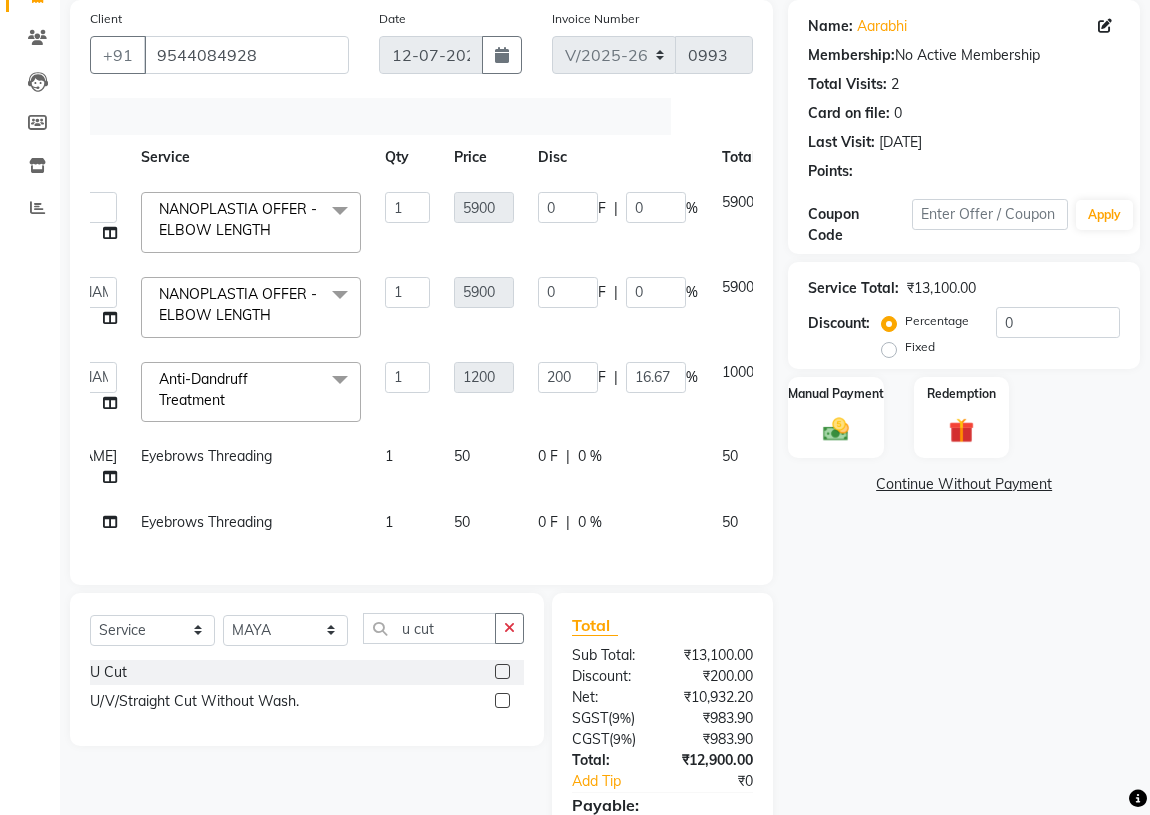 click 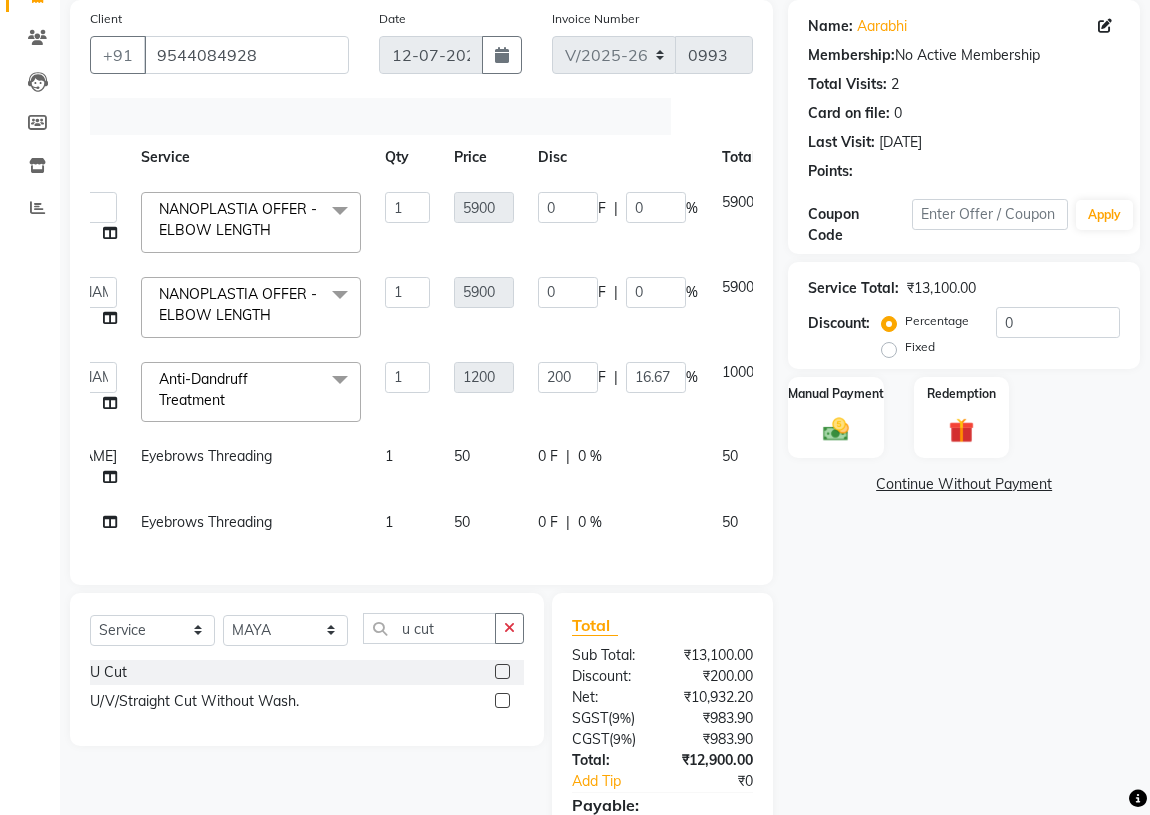 click at bounding box center [501, 701] 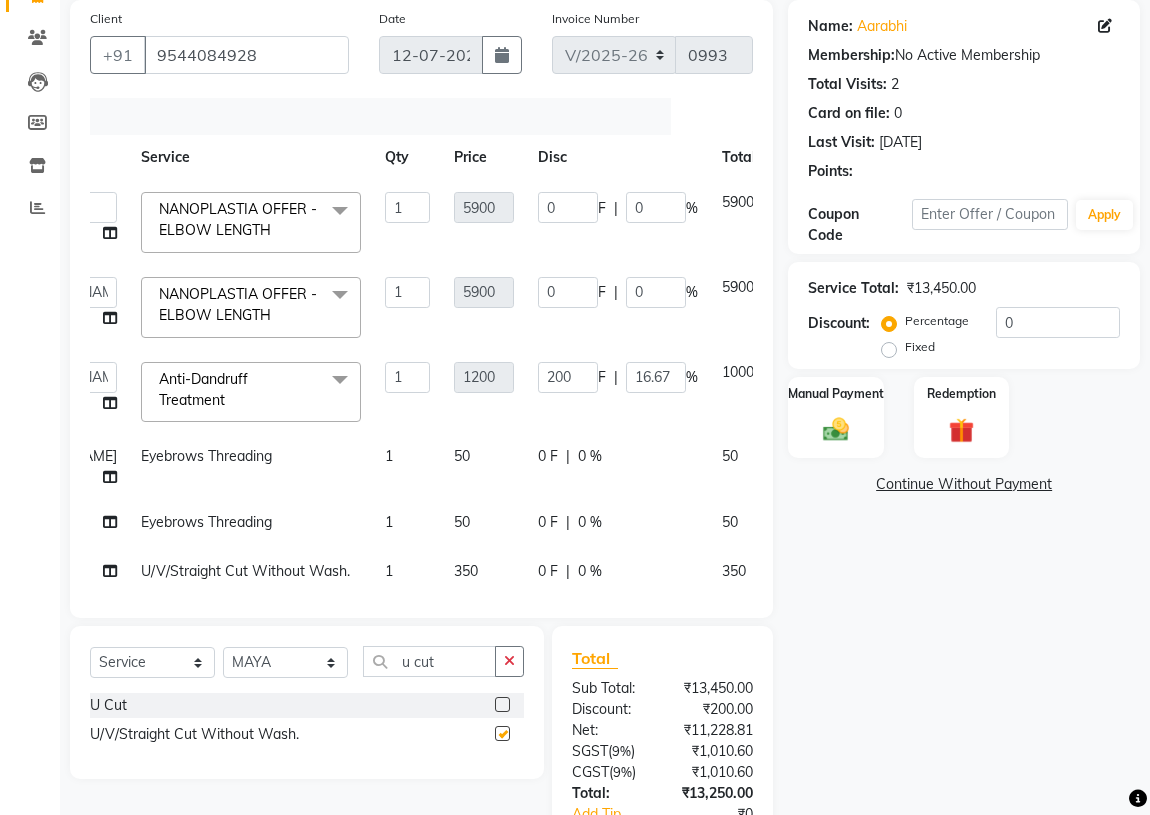 checkbox on "false" 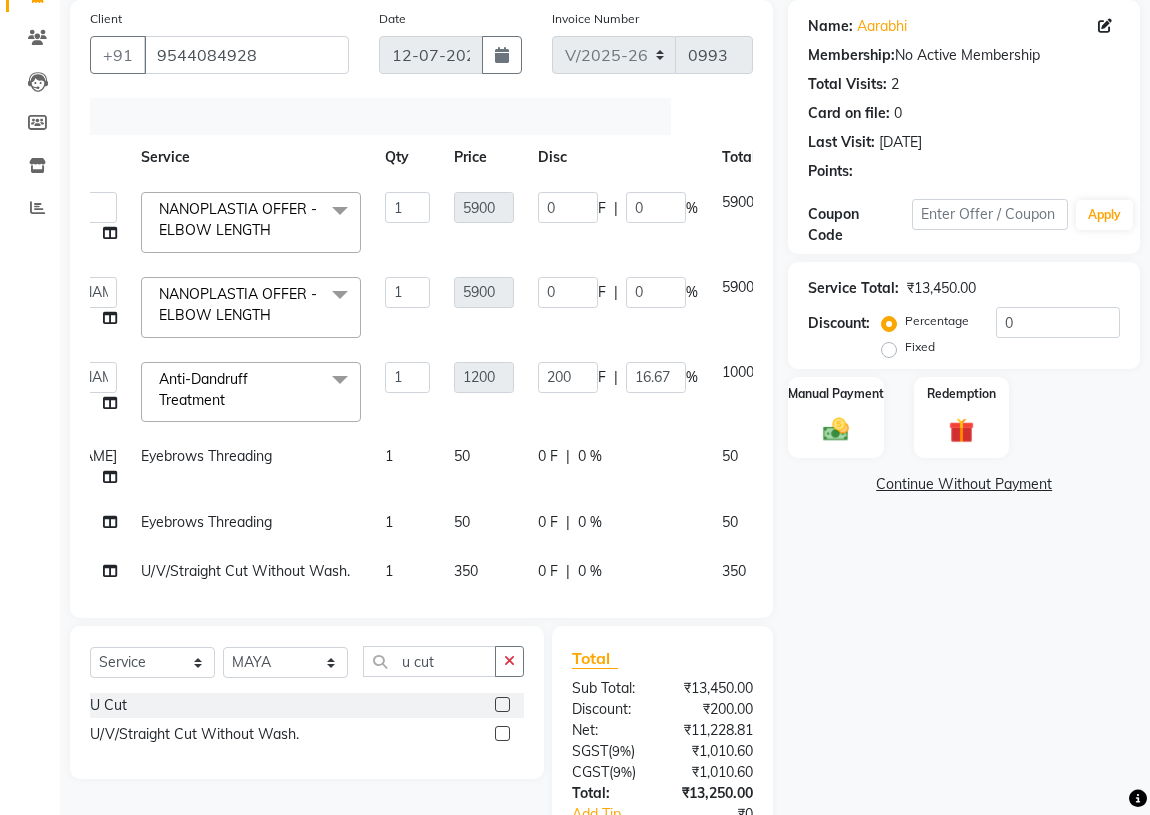 click on "Name: Aarabhi  Membership:  No Active Membership  Total Visits:  2 Card on file:  0 Last Visit:   [DATE] Points:  Coupon Code Apply Service Total:  ₹13,450.00  Discount:  Percentage   Fixed  0 Manual Payment Redemption  Continue Without Payment" 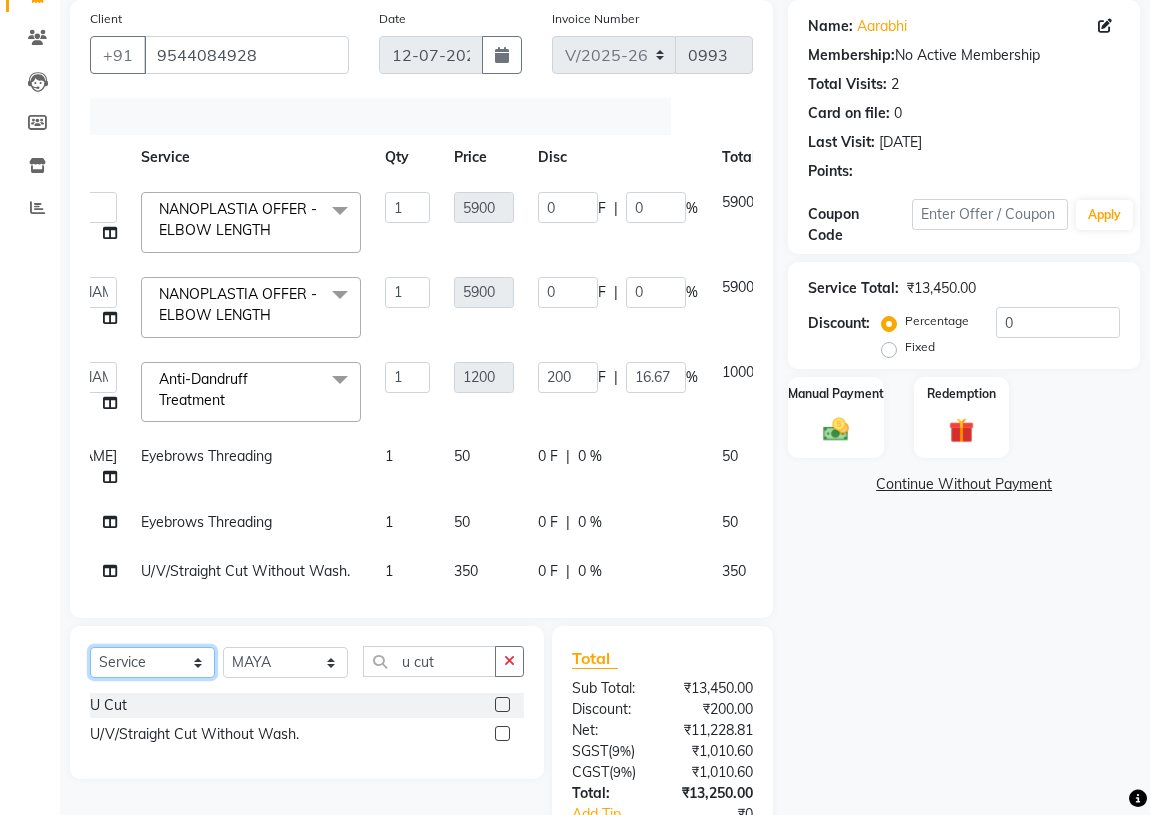 click on "Select  Service  Product  Membership  Package Voucher Prepaid Gift Card" 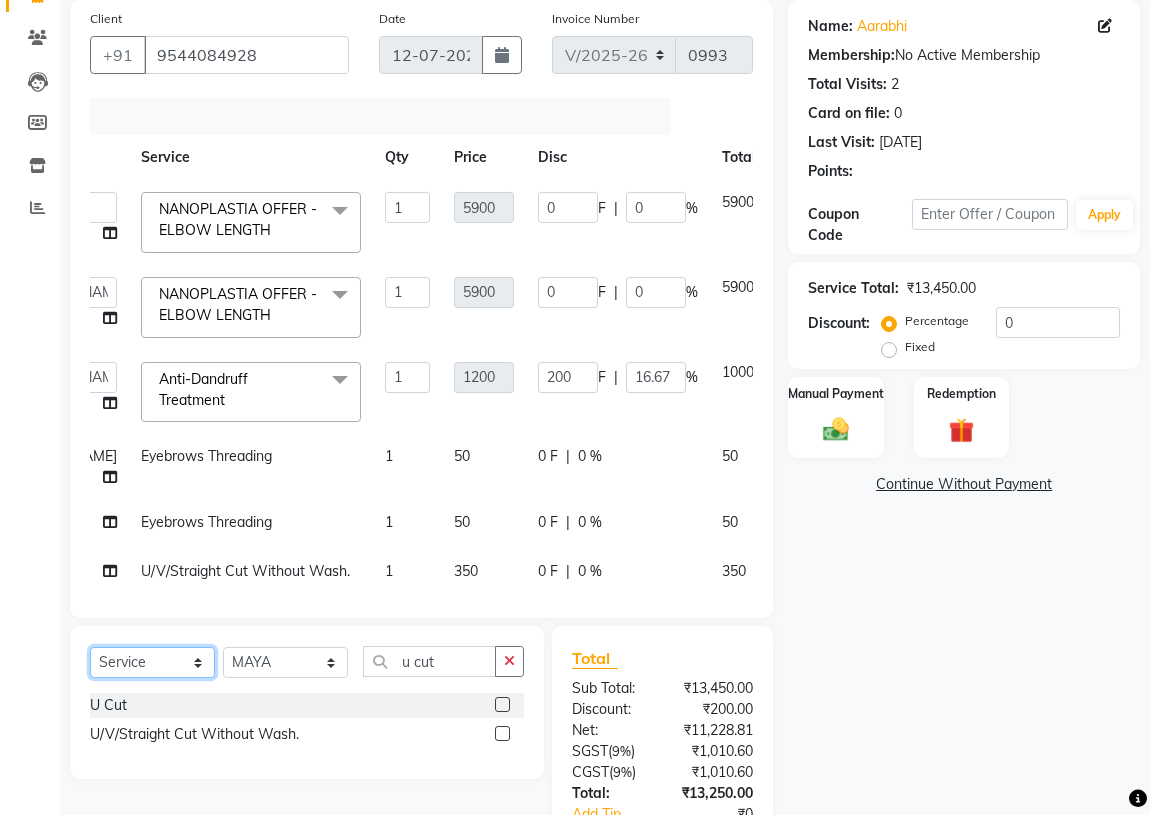 select on "product" 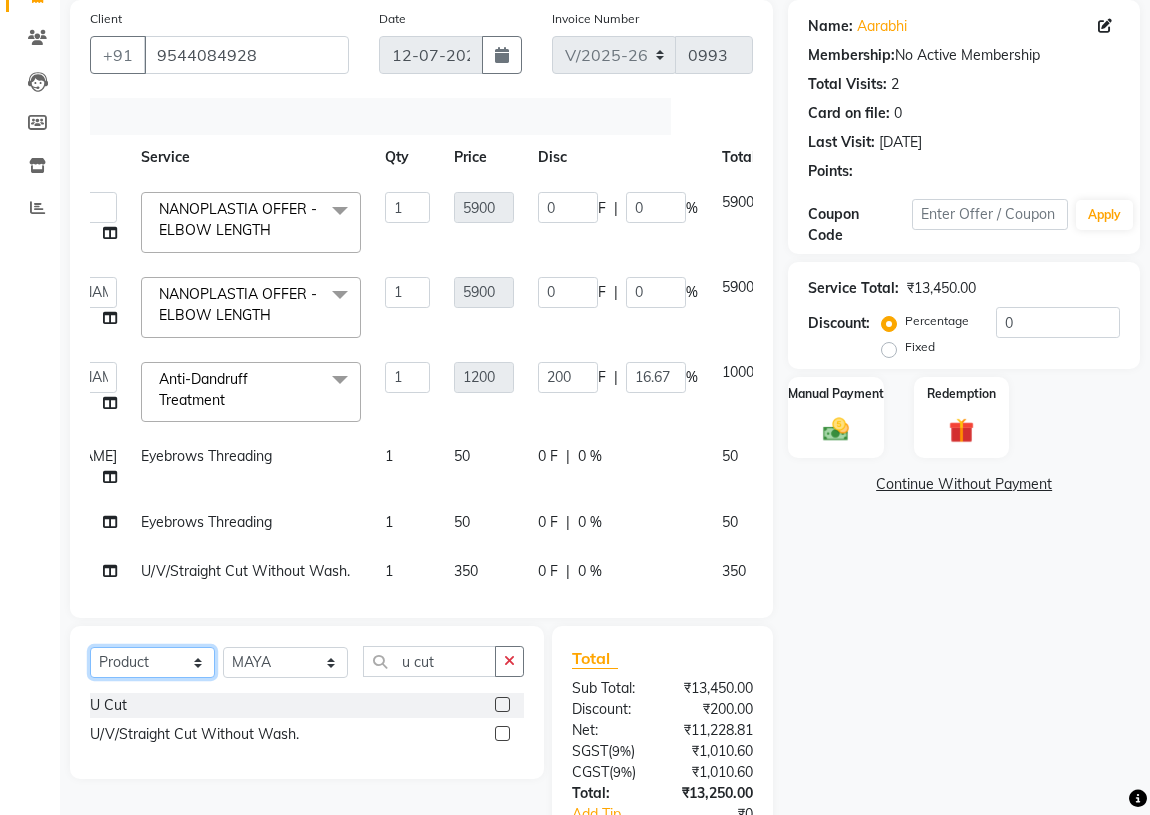 click on "Select  Service  Product  Membership  Package Voucher Prepaid Gift Card" 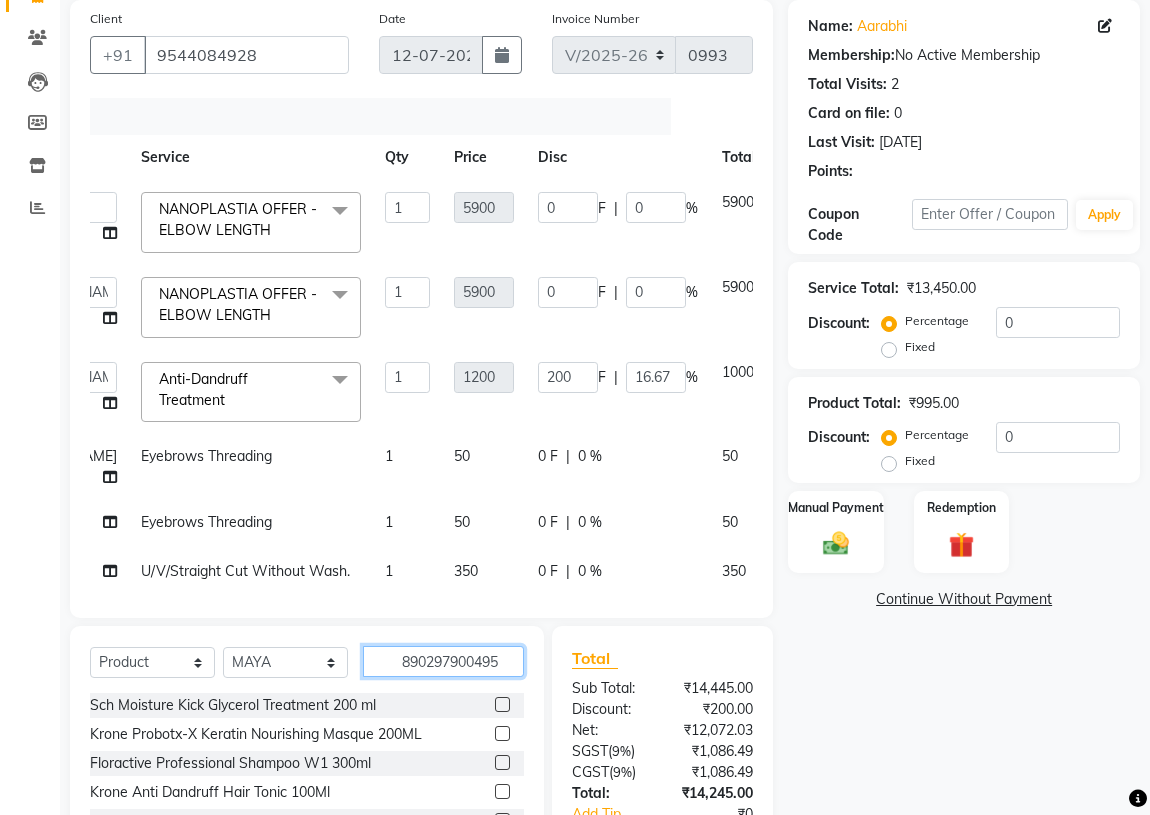 type on "8902979004954" 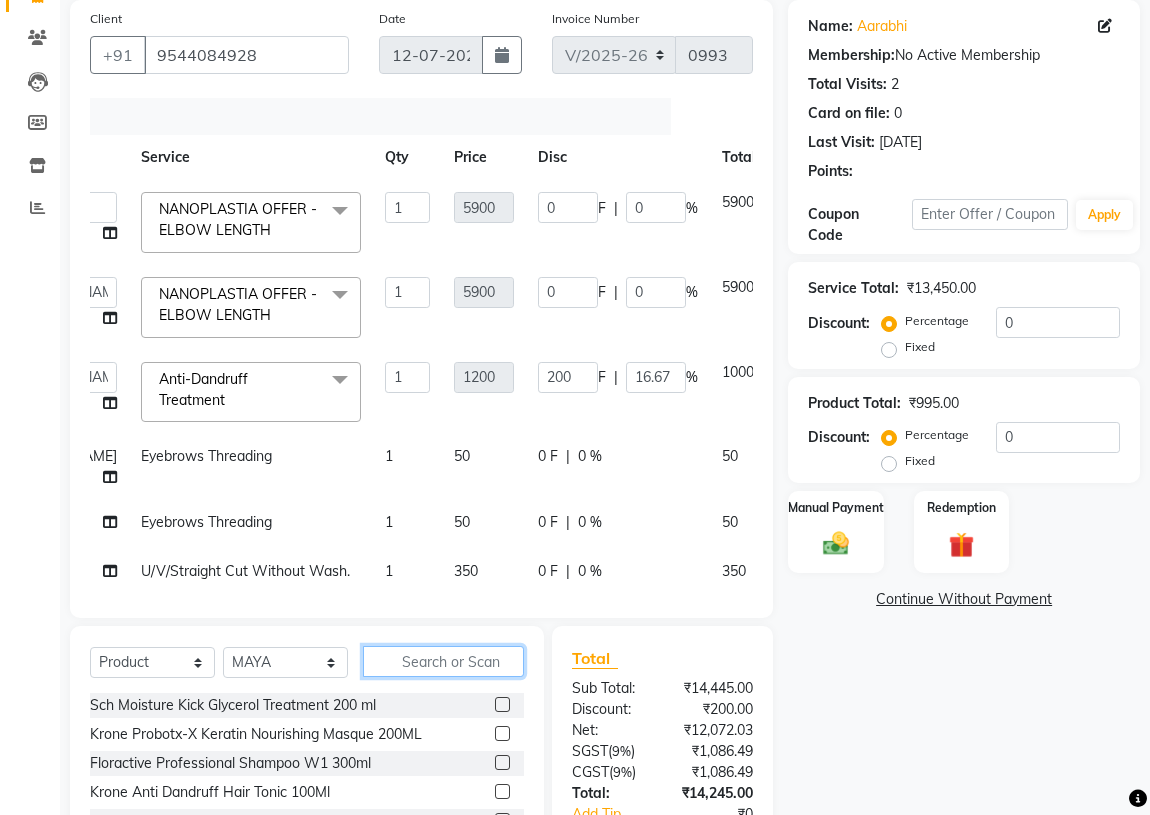 scroll, scrollTop: 0, scrollLeft: 0, axis: both 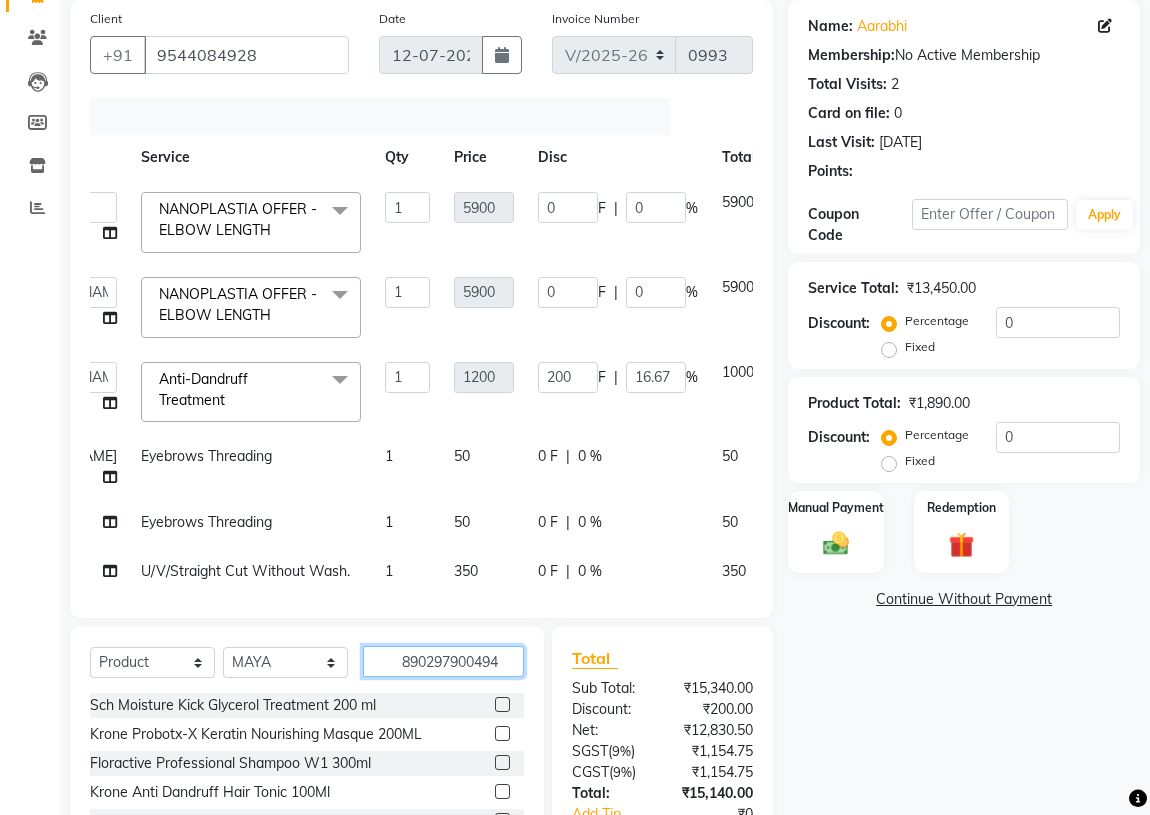 type on "8902979004947" 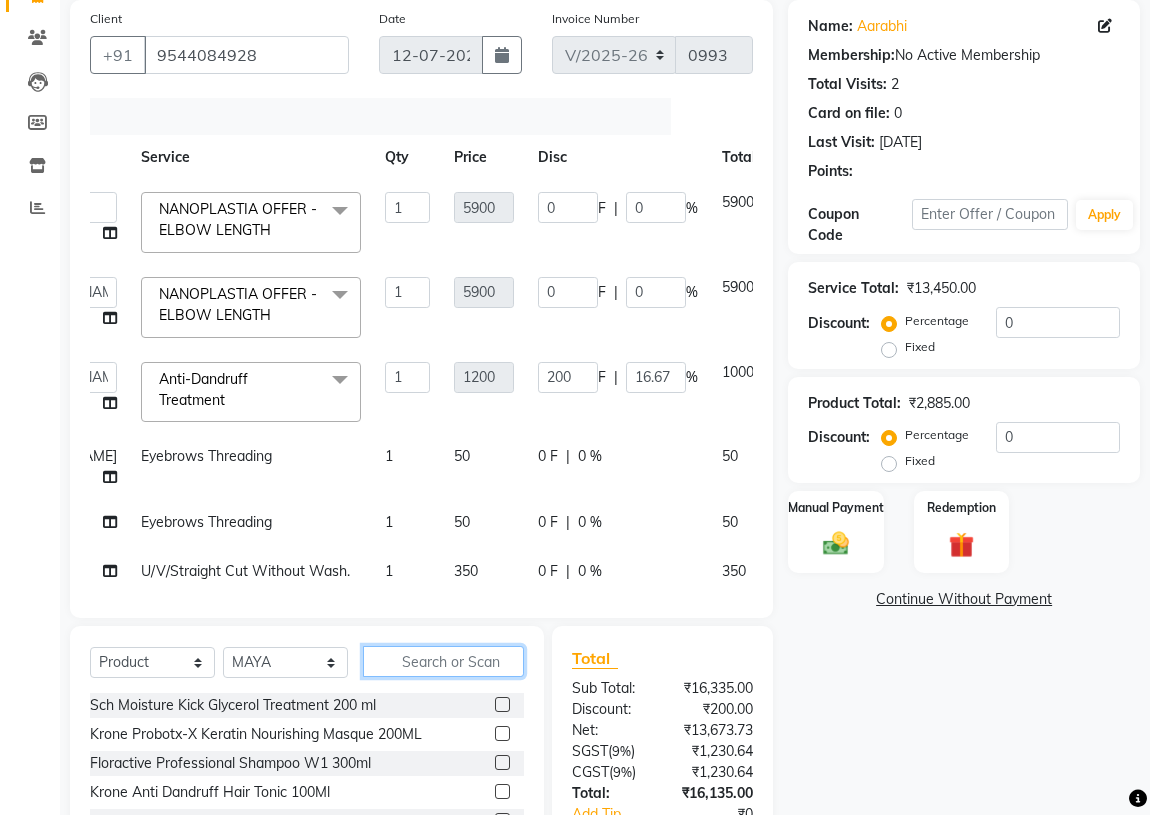 scroll, scrollTop: 0, scrollLeft: 0, axis: both 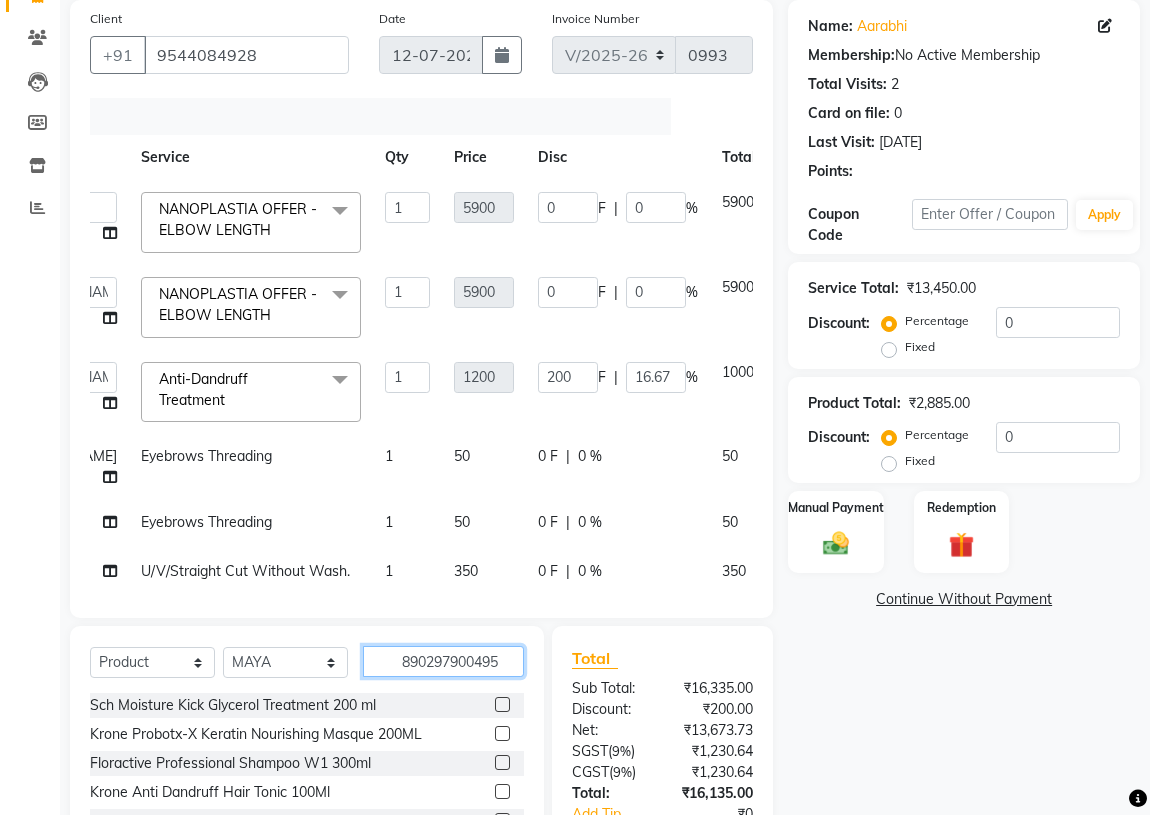 type on "8902979004954" 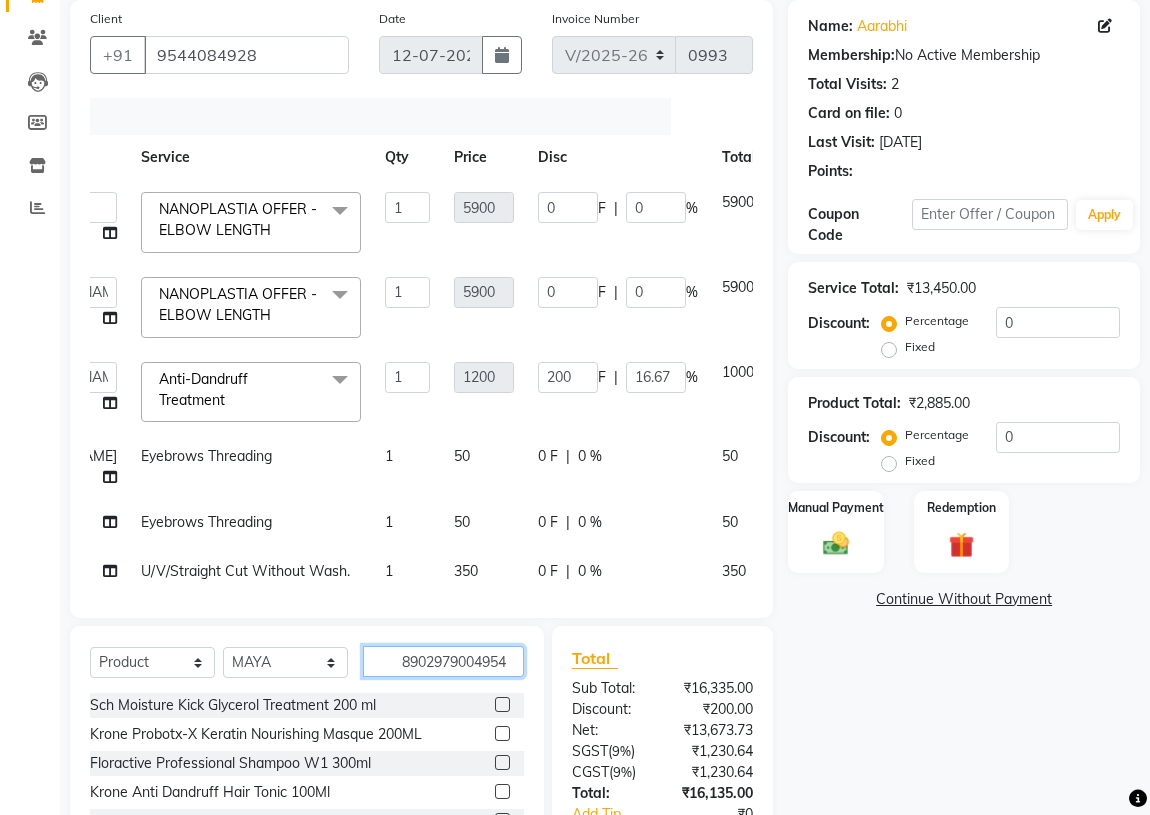 type 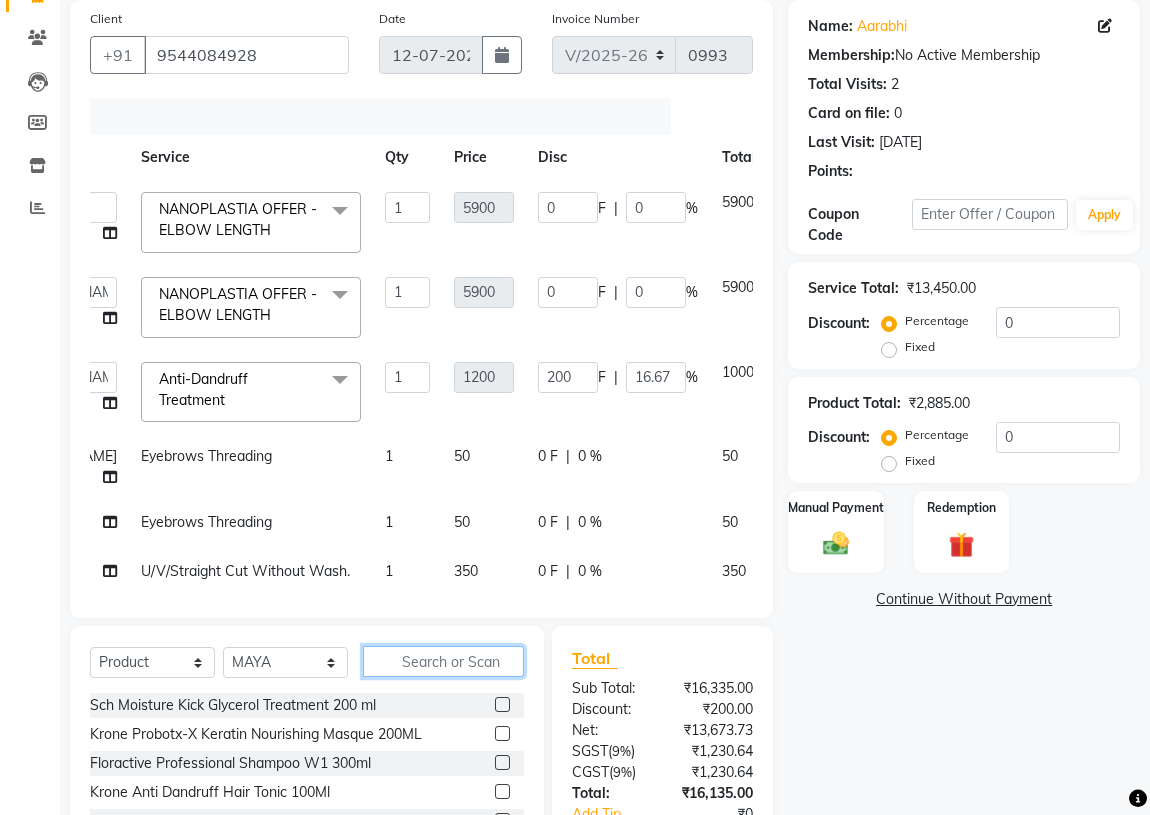 scroll, scrollTop: 0, scrollLeft: 0, axis: both 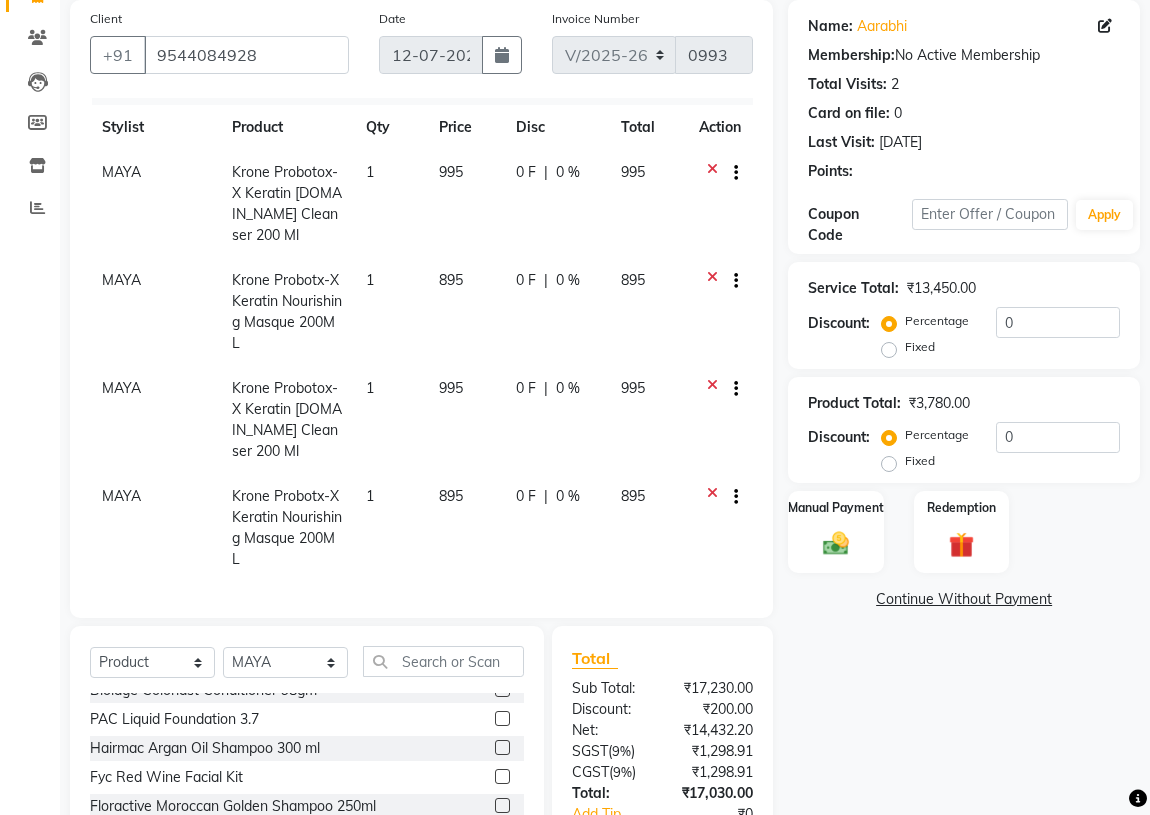 click on "MAYA" 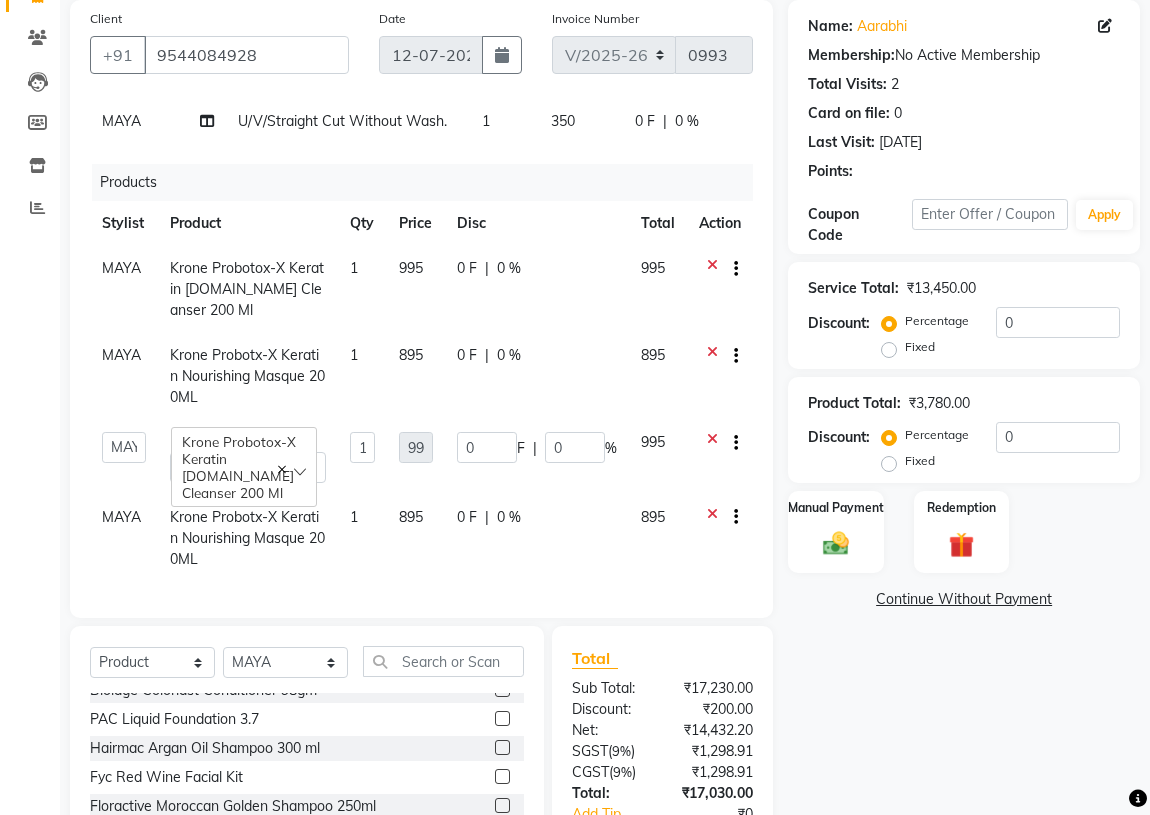 scroll, scrollTop: 536, scrollLeft: 0, axis: vertical 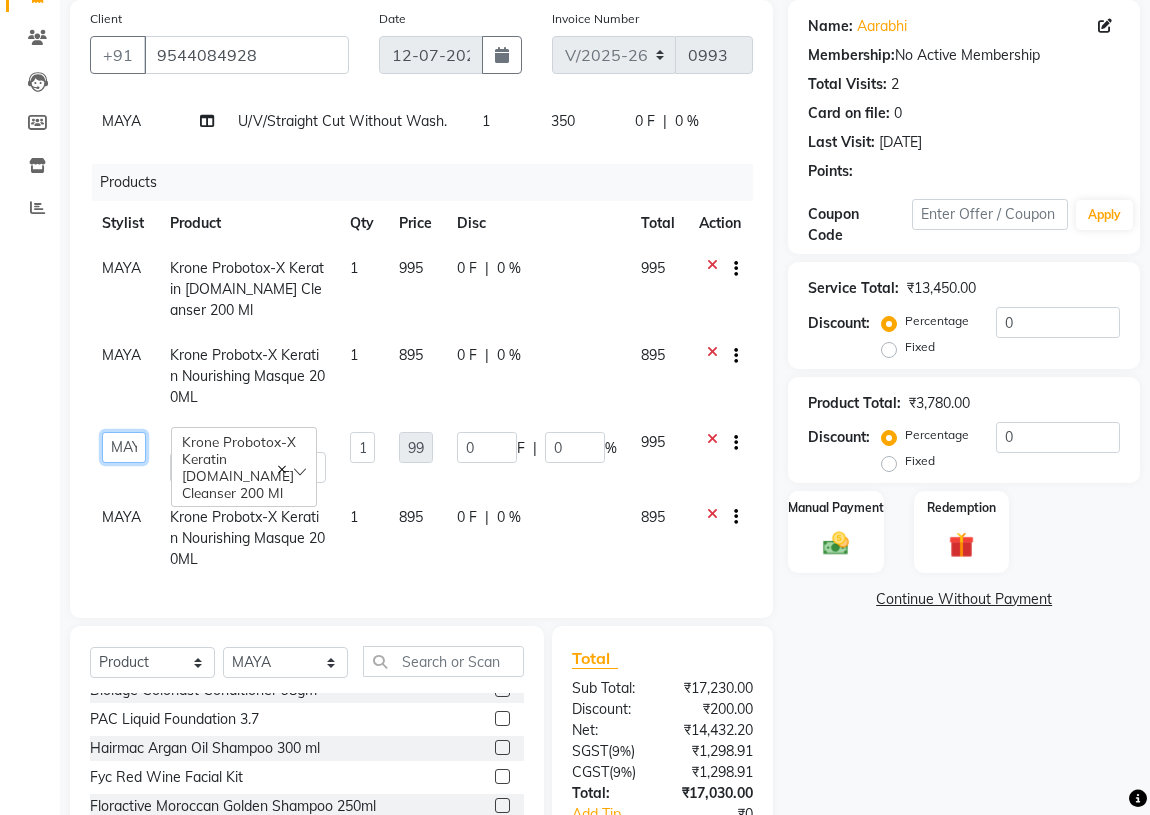 click on "ABHIRAMI		   [PERSON_NAME]   [PERSON_NAME]	[PERSON_NAME]	   [PERSON_NAME] [PERSON_NAME]		   [PERSON_NAME]   SHINY ABY   THIRUVALLA ASHTAMUDI" 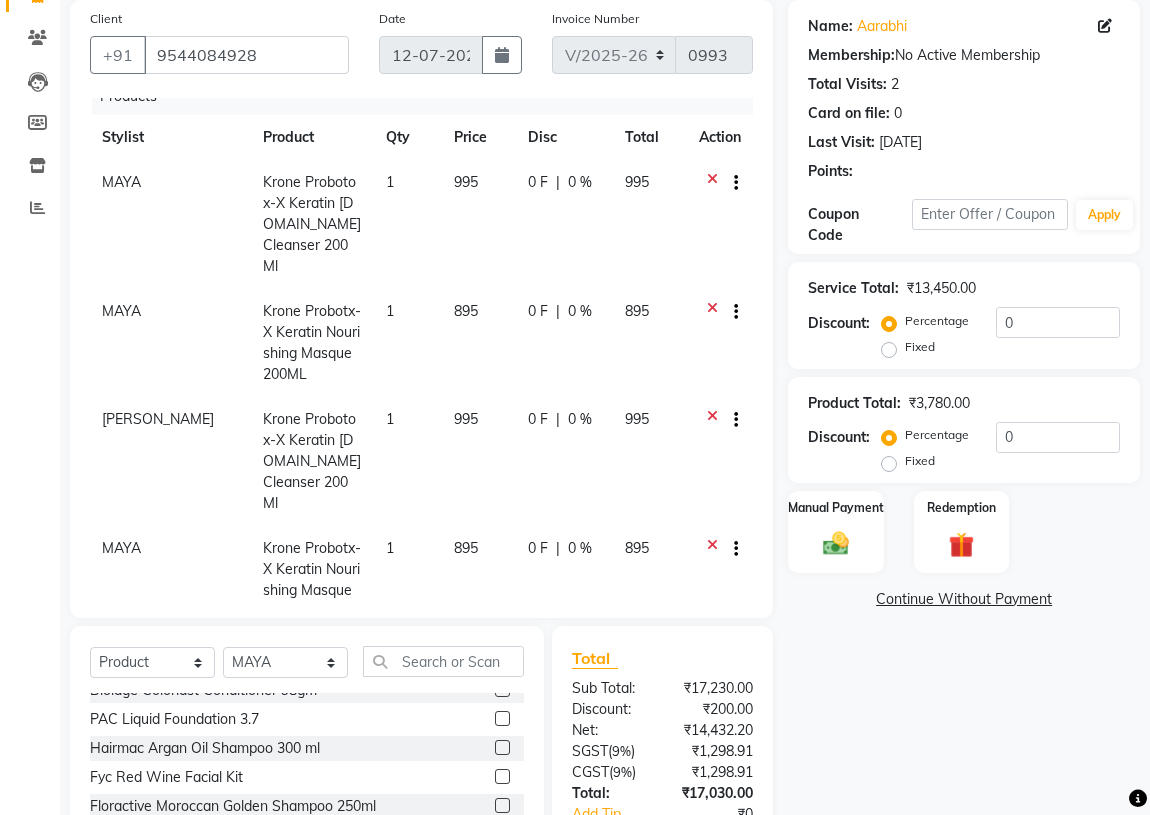 click on "MAYA" 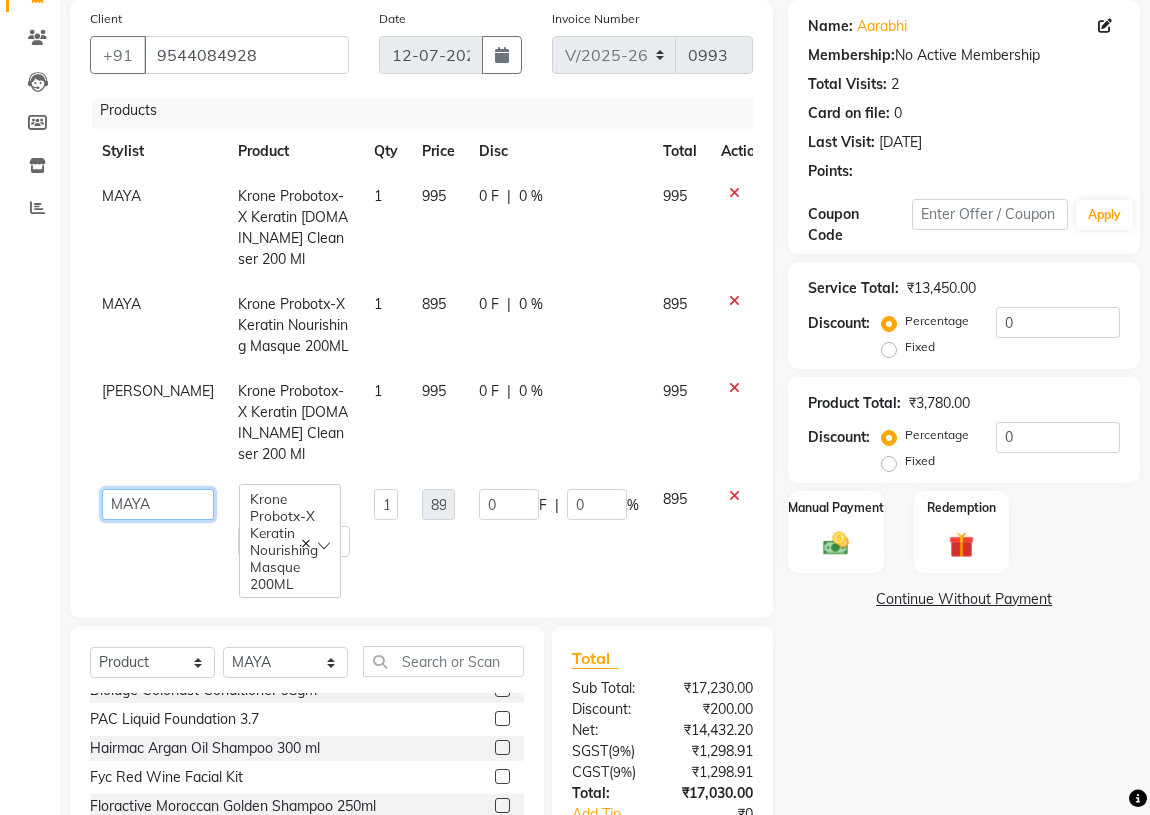 click on "ABHIRAMI		   [PERSON_NAME]   [PERSON_NAME]	[PERSON_NAME]	   [PERSON_NAME] [PERSON_NAME]		   [PERSON_NAME]   SHINY ABY   THIRUVALLA ASHTAMUDI" 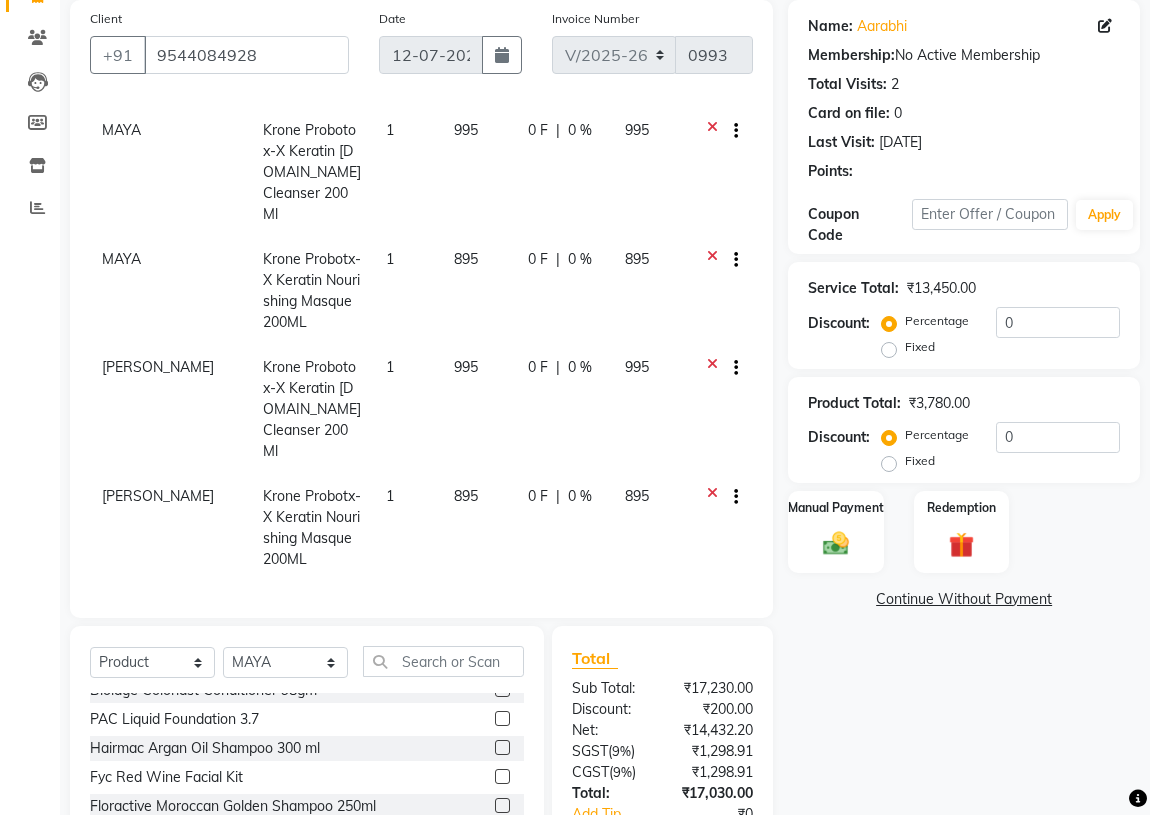 scroll, scrollTop: 614, scrollLeft: 0, axis: vertical 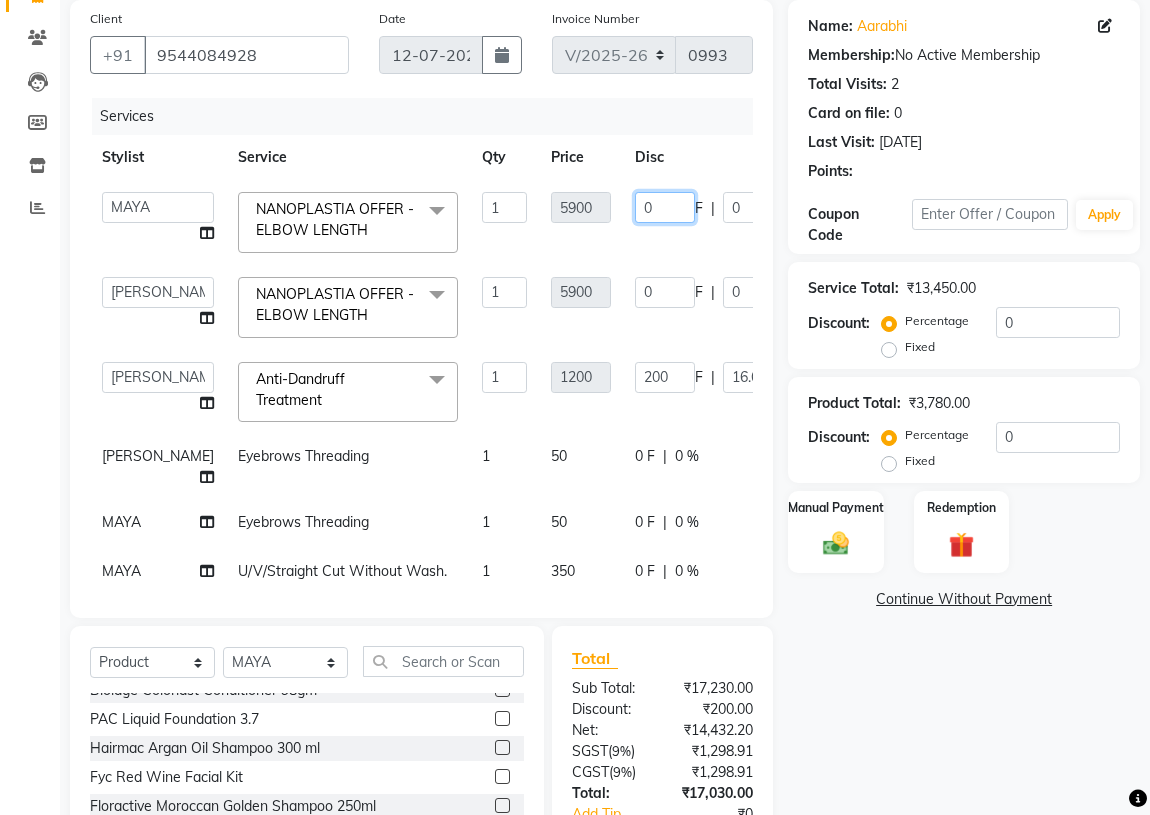 click on "0" 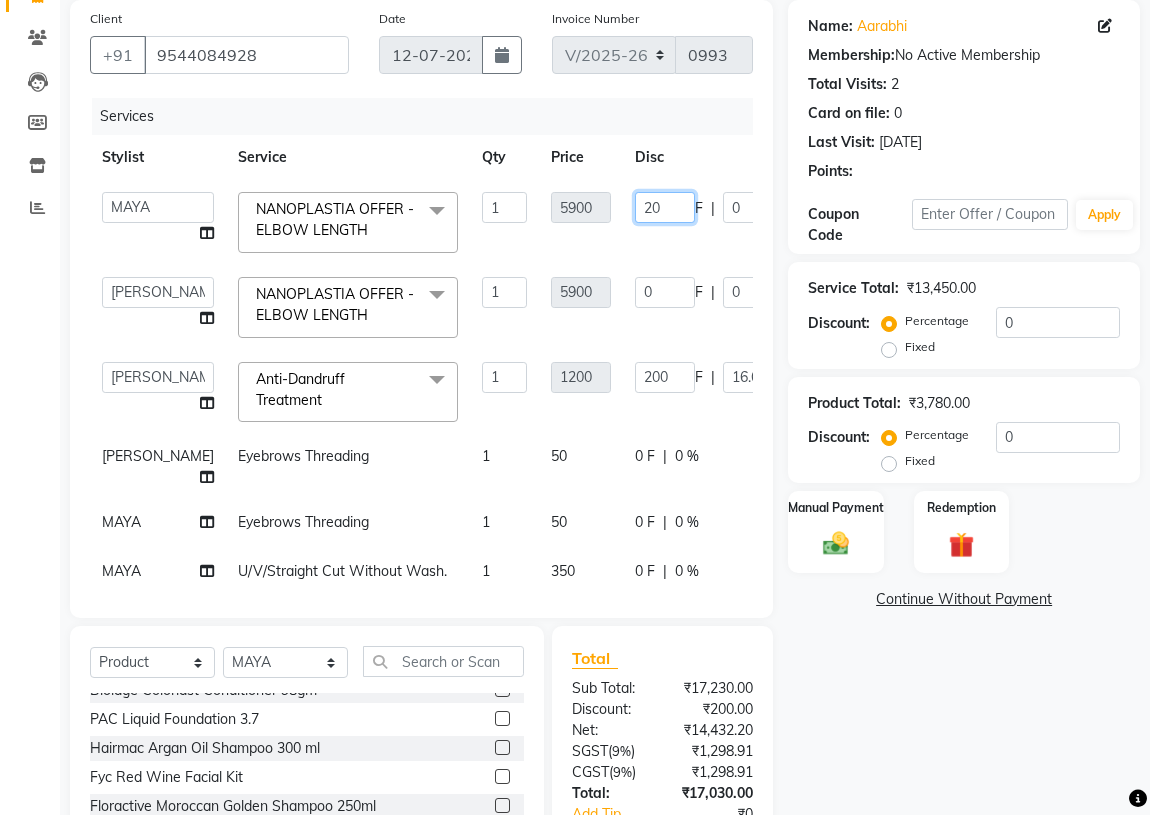 type on "200" 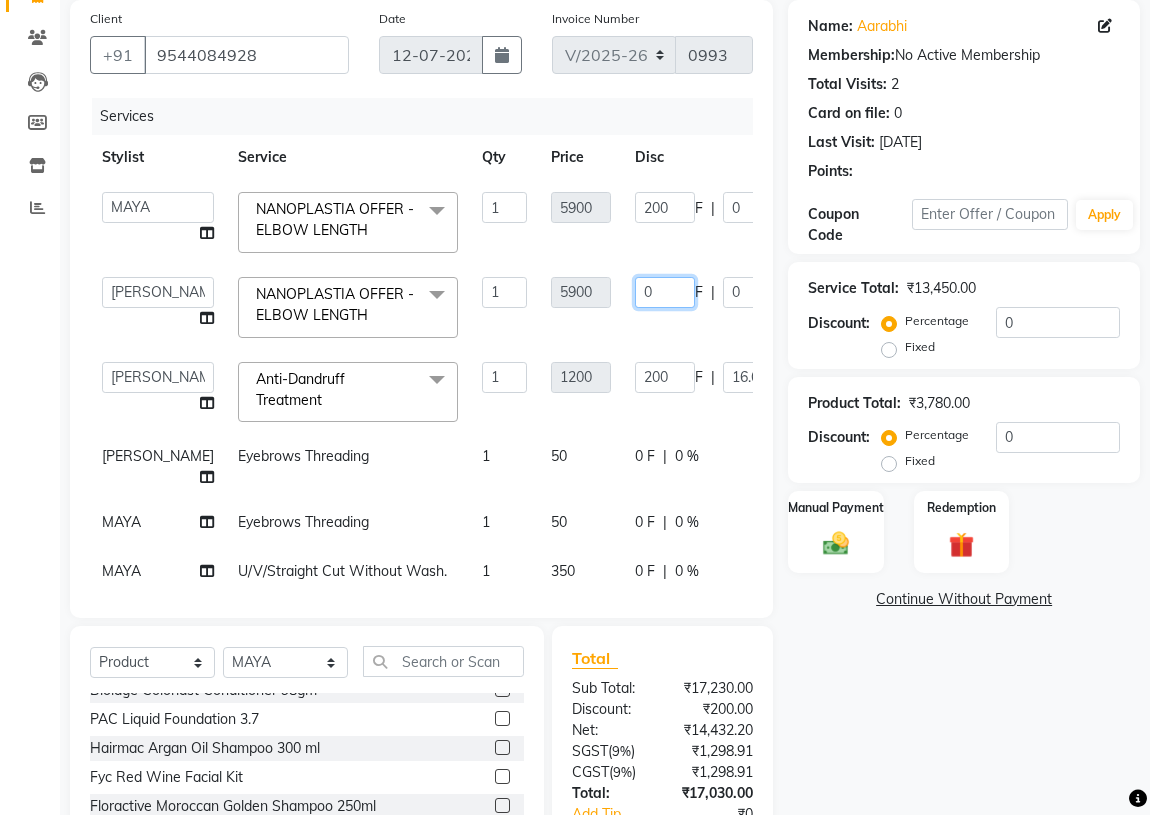 click on "0" 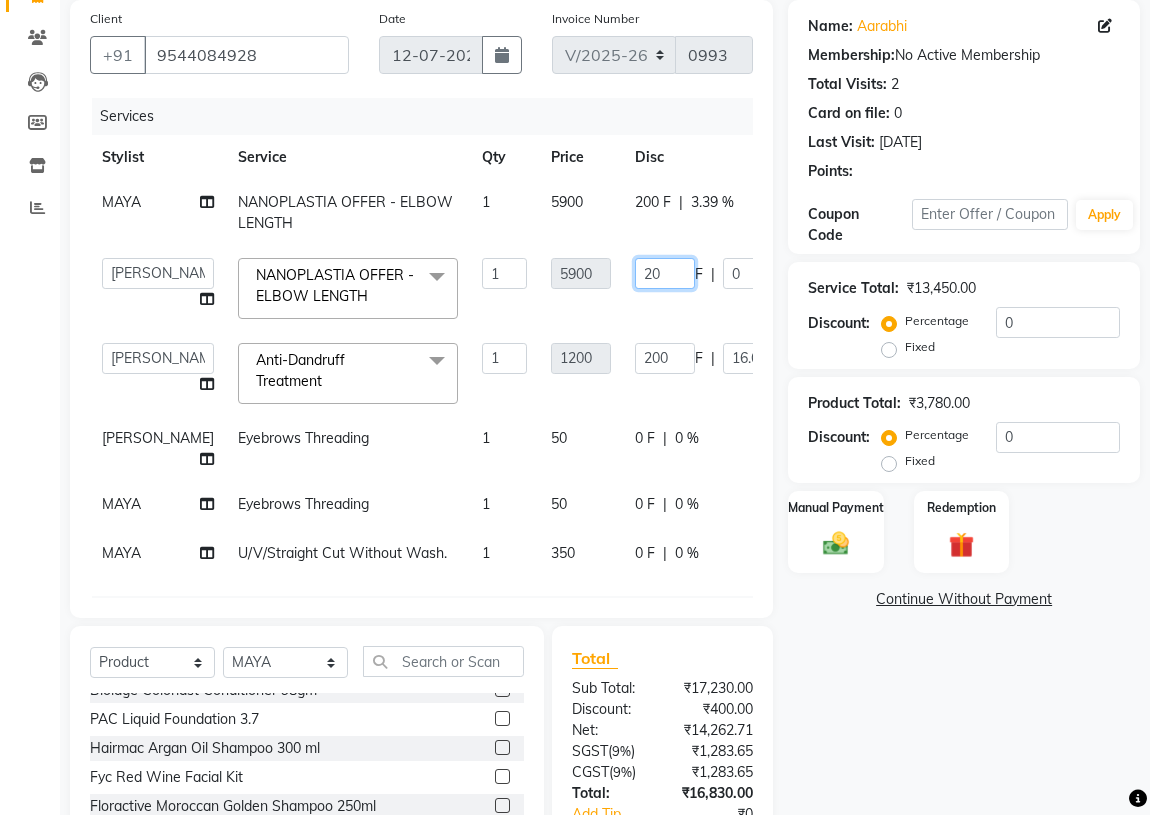 type on "200" 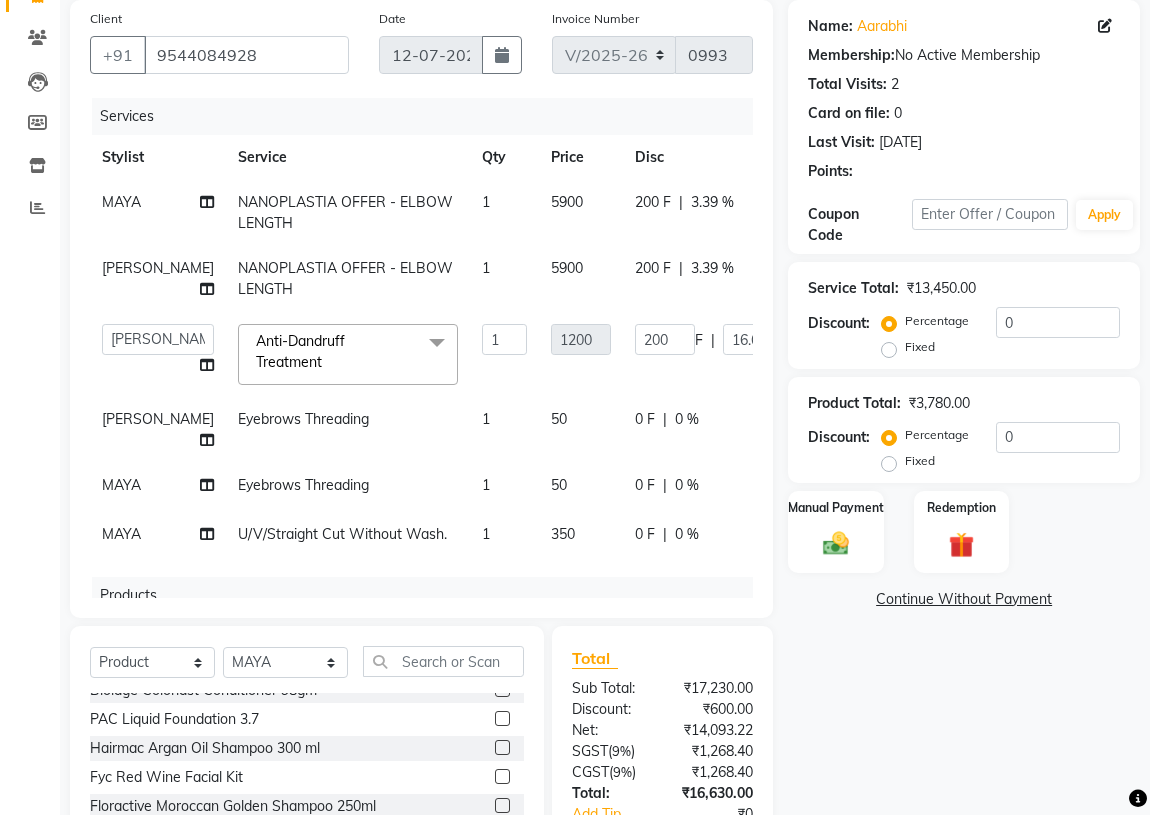 click on "Name: Aarabhi  Membership:  No Active Membership  Total Visits:  2 Card on file:  0 Last Visit:   [DATE] Points:  Coupon Code Apply Service Total:  ₹13,450.00  Discount:  Percentage   Fixed  0 Product Total:  ₹3,780.00  Discount:  Percentage   Fixed  0 Manual Payment Redemption  Continue Without Payment" 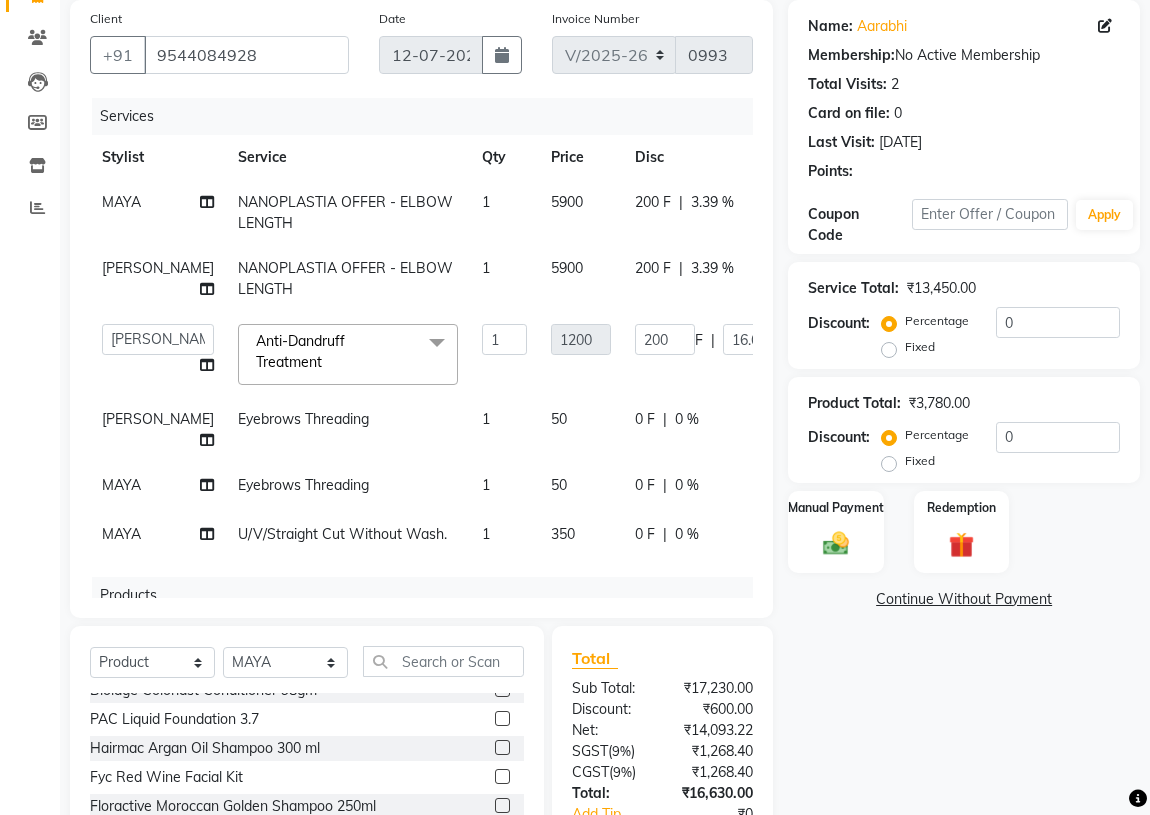 scroll, scrollTop: 0, scrollLeft: 120, axis: horizontal 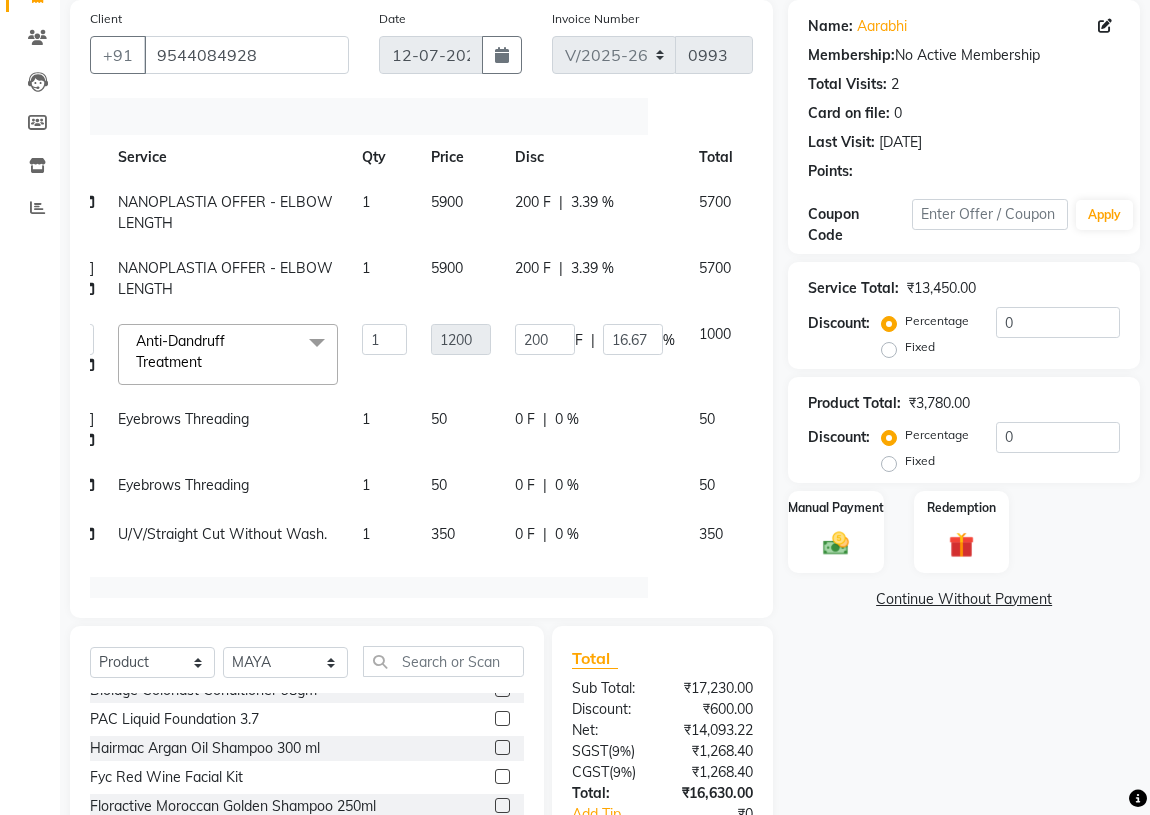click on "0 %" 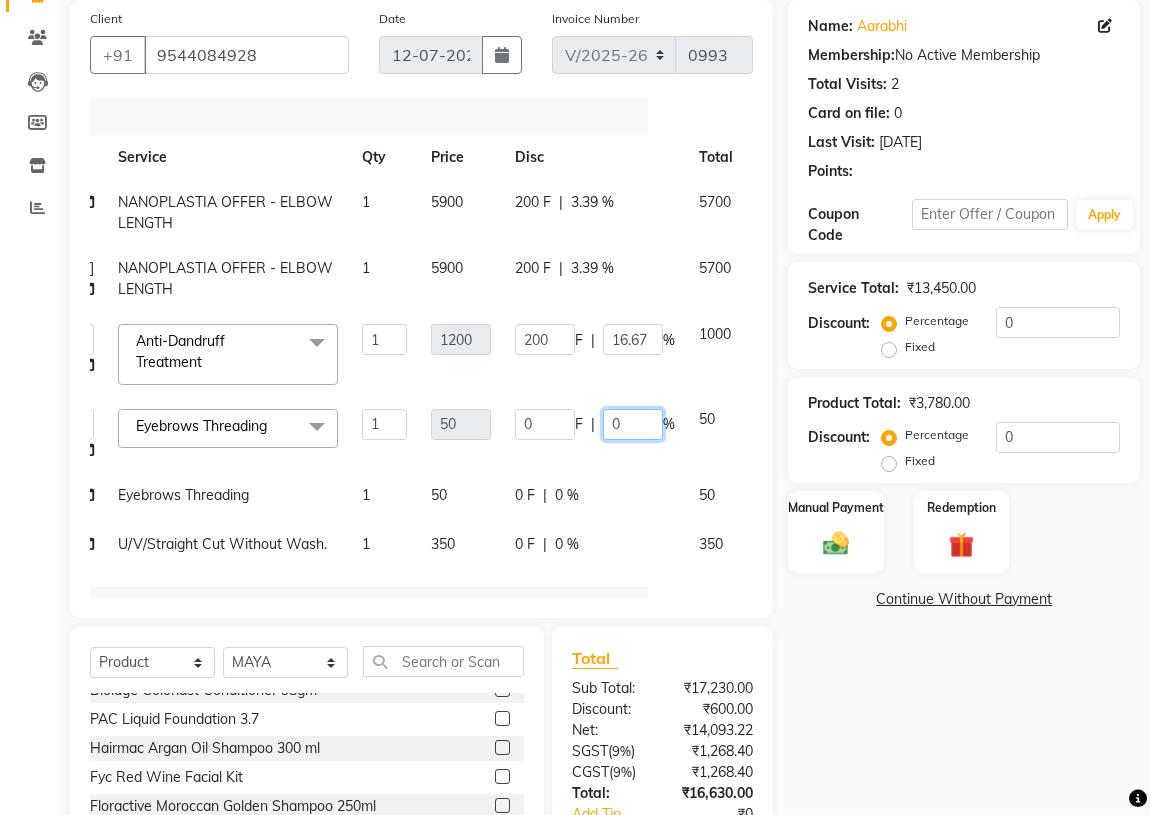 click on "0" 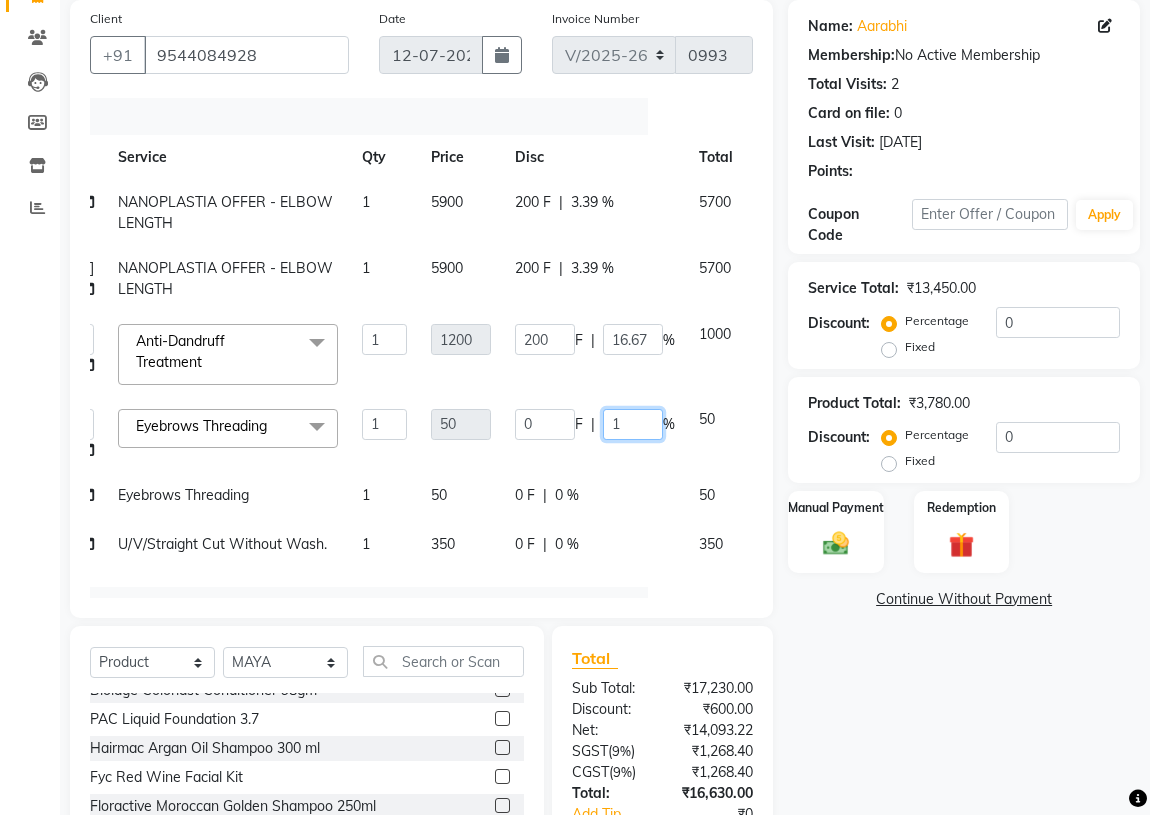 type on "15" 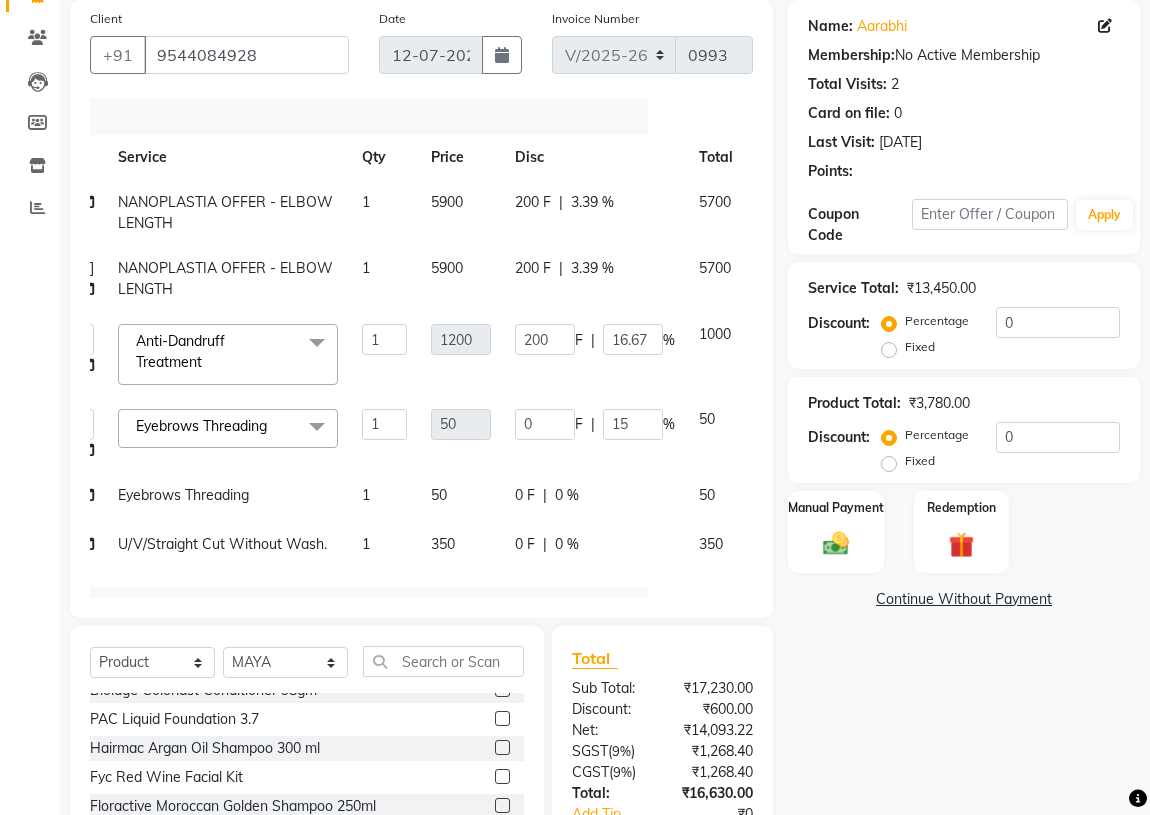 click on "0 F | 0 %" 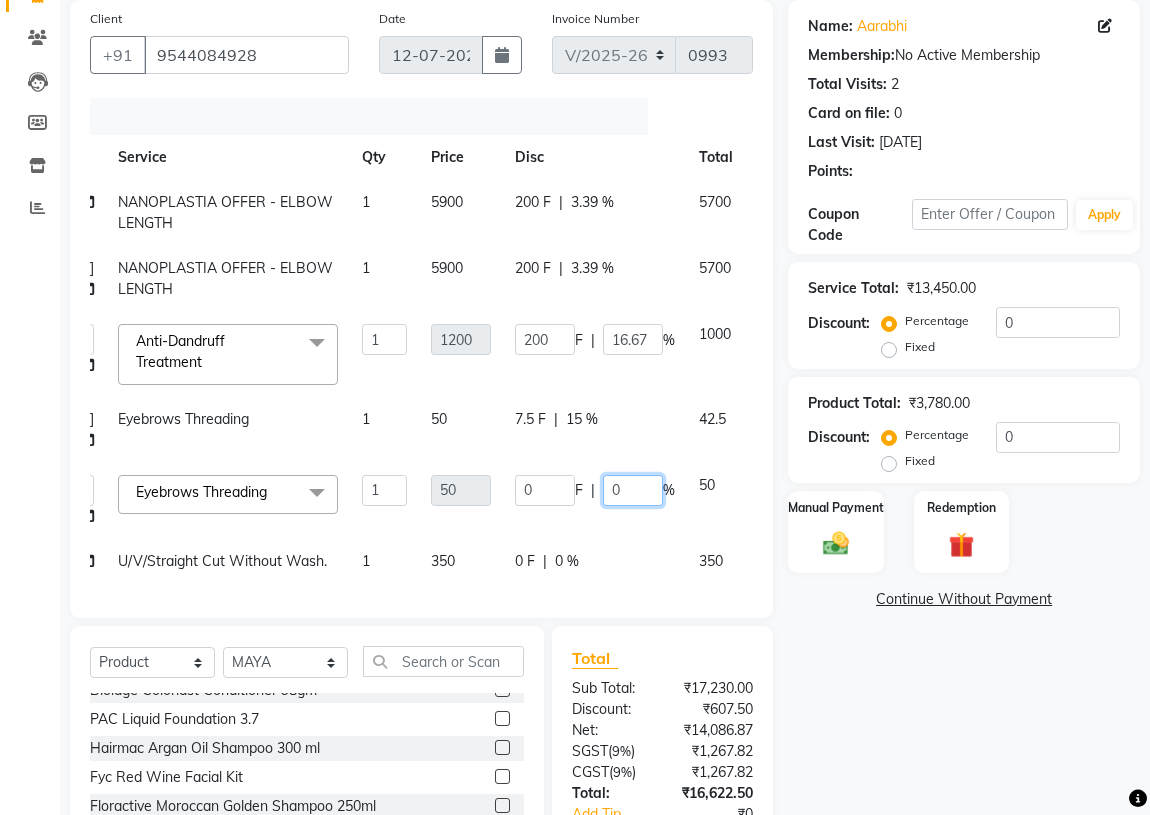 click on "0" 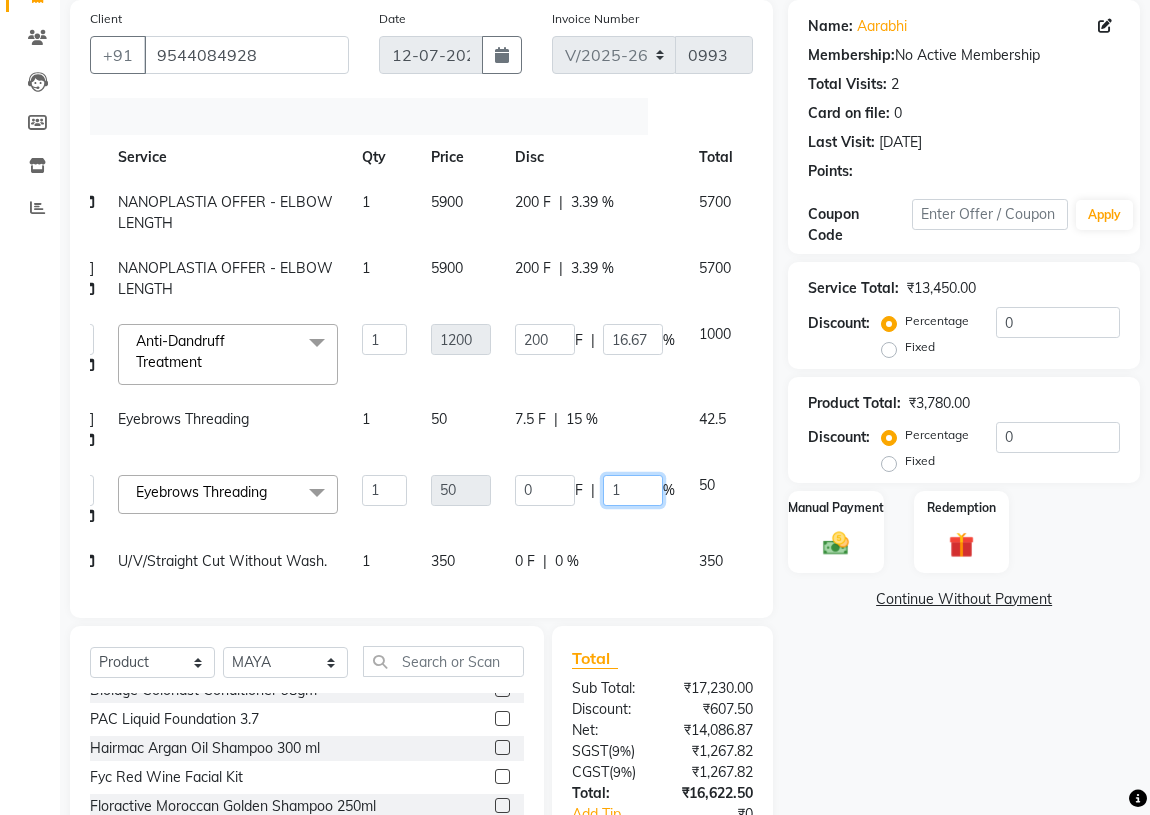 type on "15" 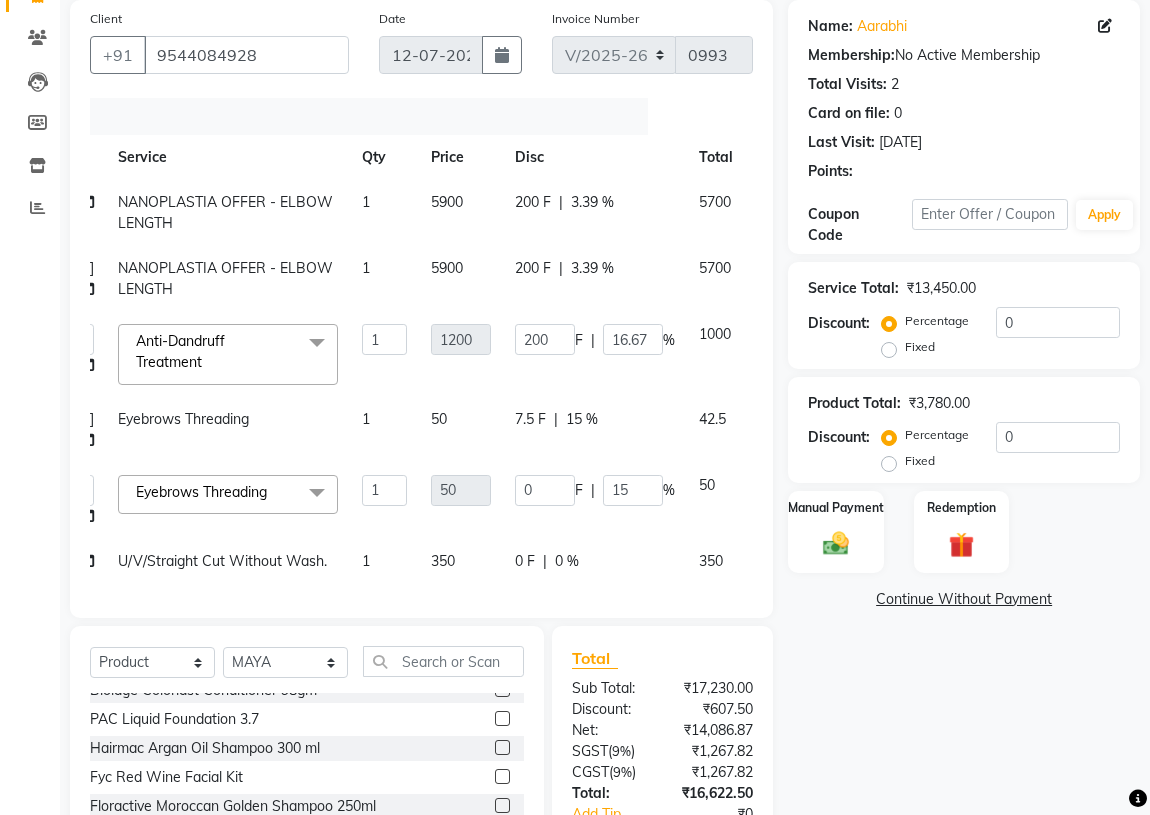 click on "50" 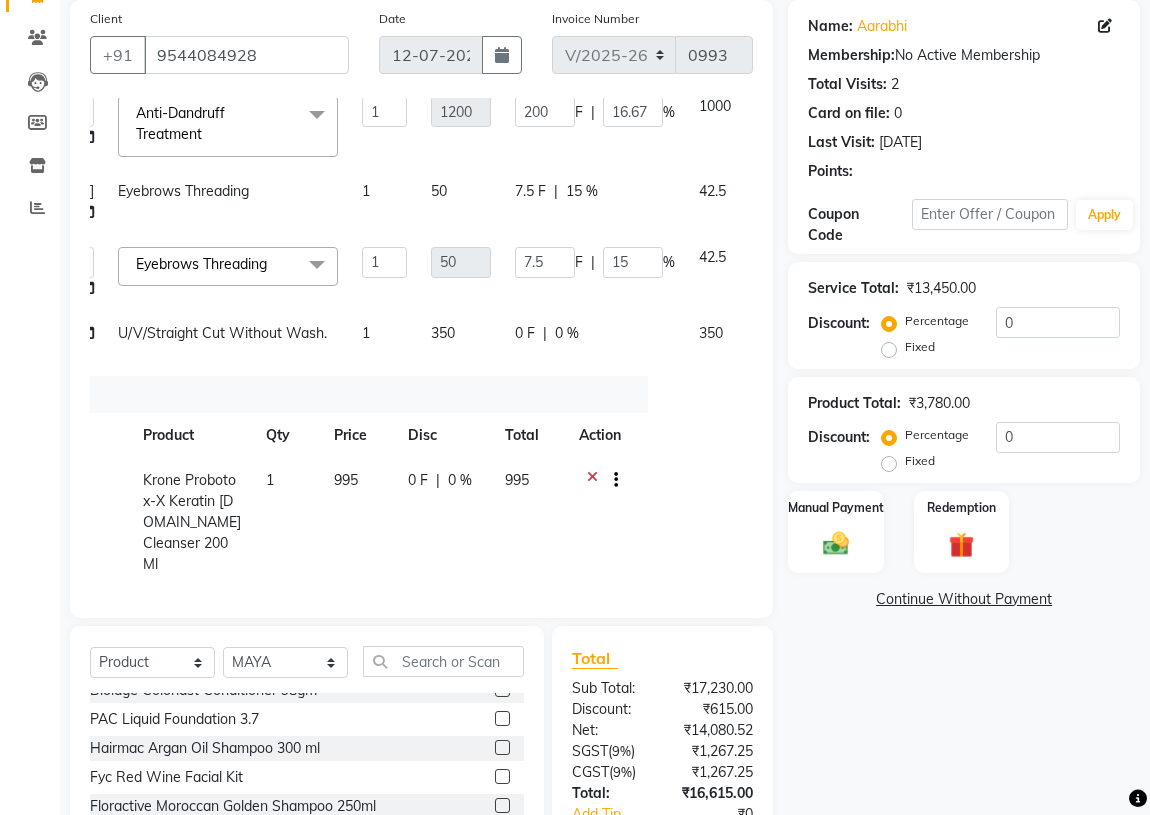 scroll, scrollTop: 272, scrollLeft: 120, axis: both 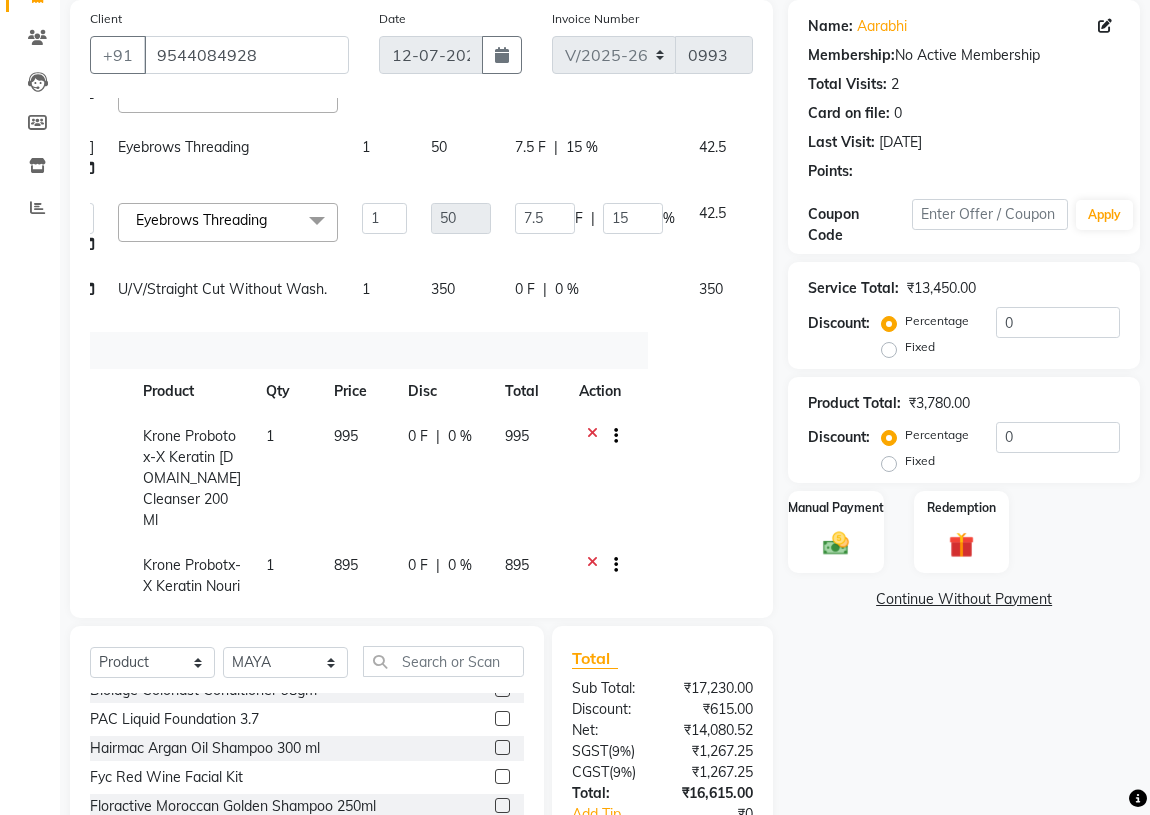 click on "0 %" 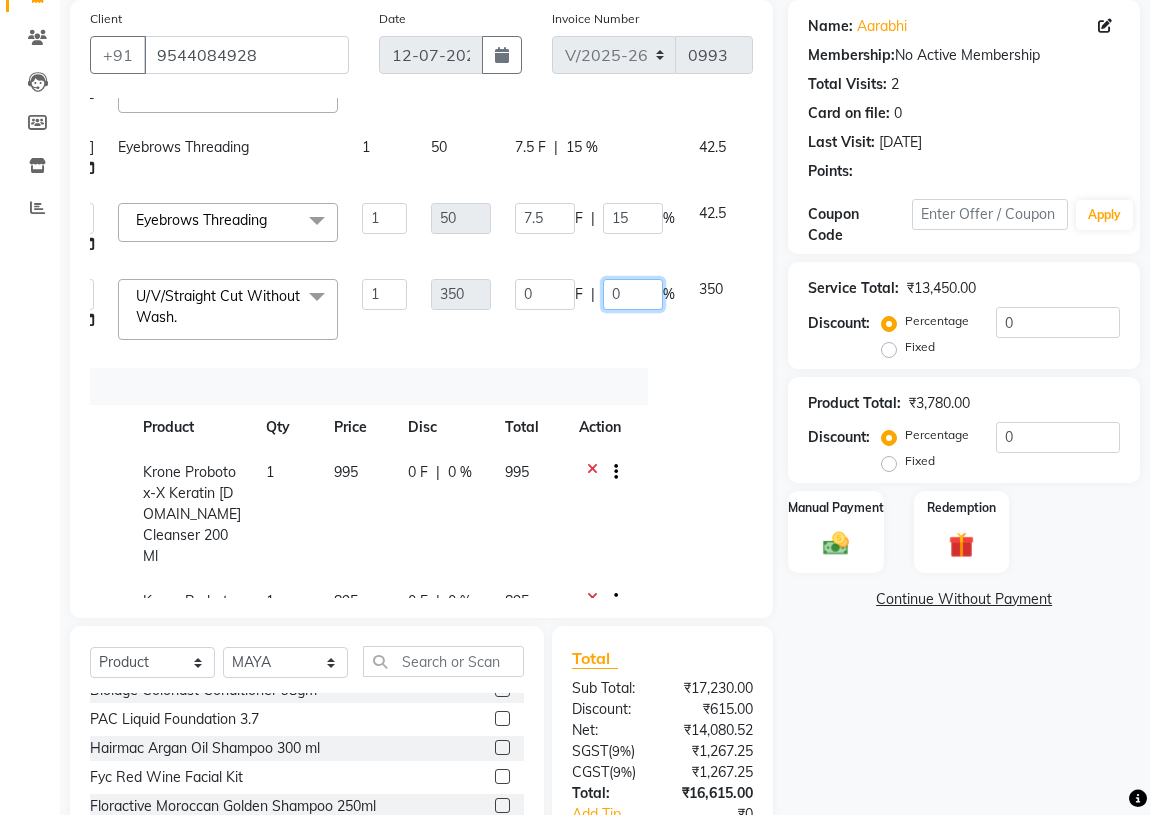 click on "0" 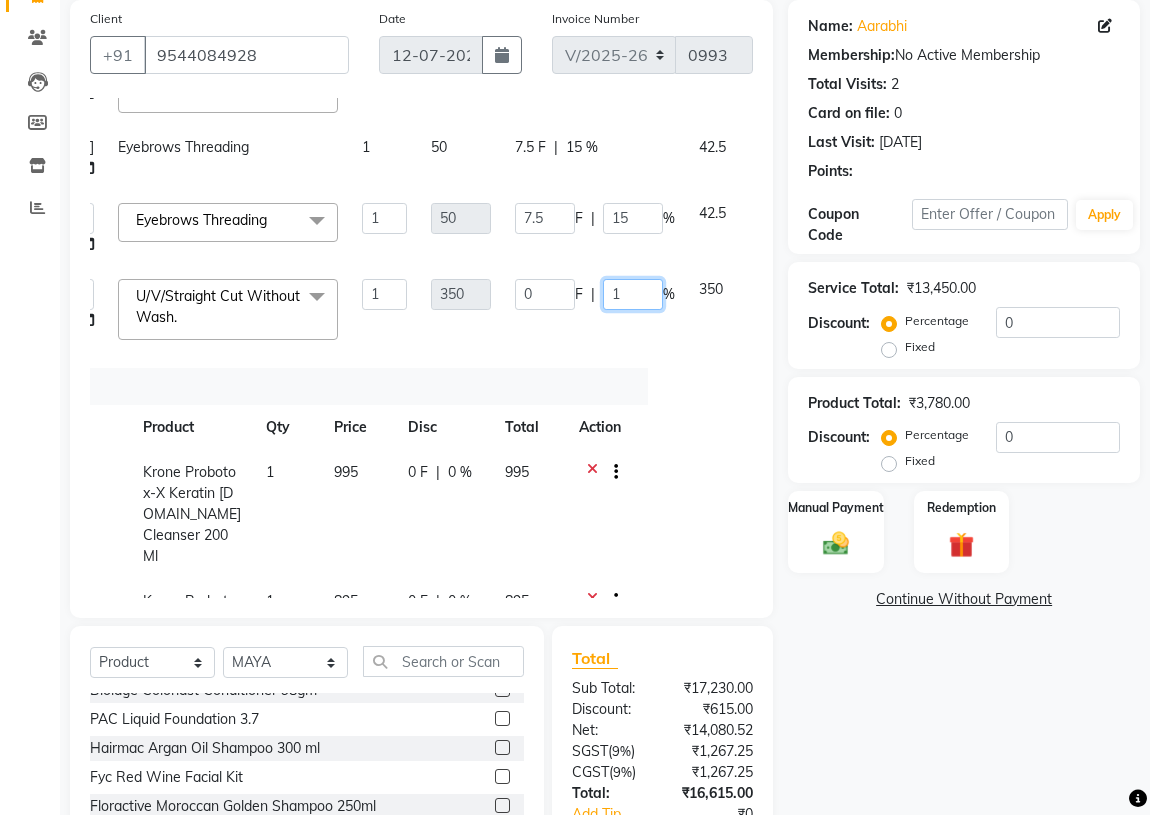 type on "15" 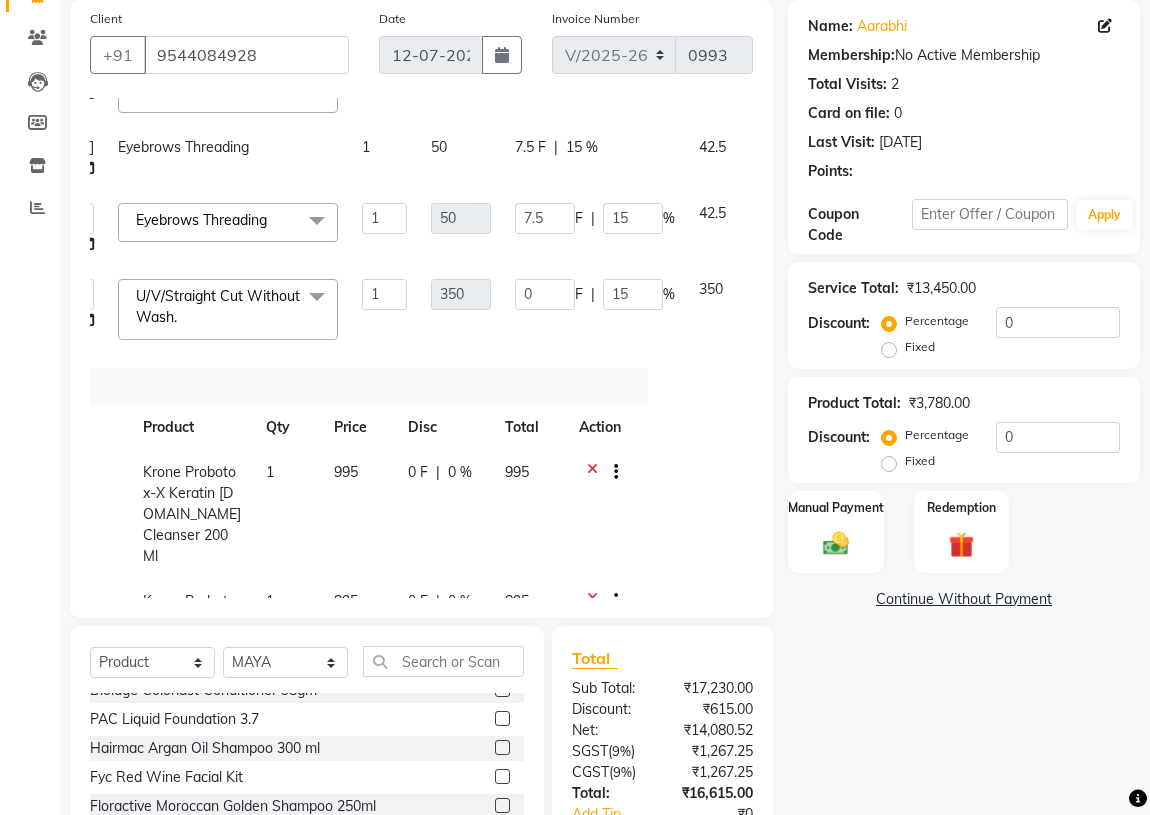 click on "Name: Aarabhi  Membership:  No Active Membership  Total Visits:  2 Card on file:  0 Last Visit:   [DATE] Points:  Coupon Code Apply Service Total:  ₹13,450.00  Discount:  Percentage   Fixed  0 Product Total:  ₹3,780.00  Discount:  Percentage   Fixed  0 Manual Payment Redemption  Continue Without Payment" 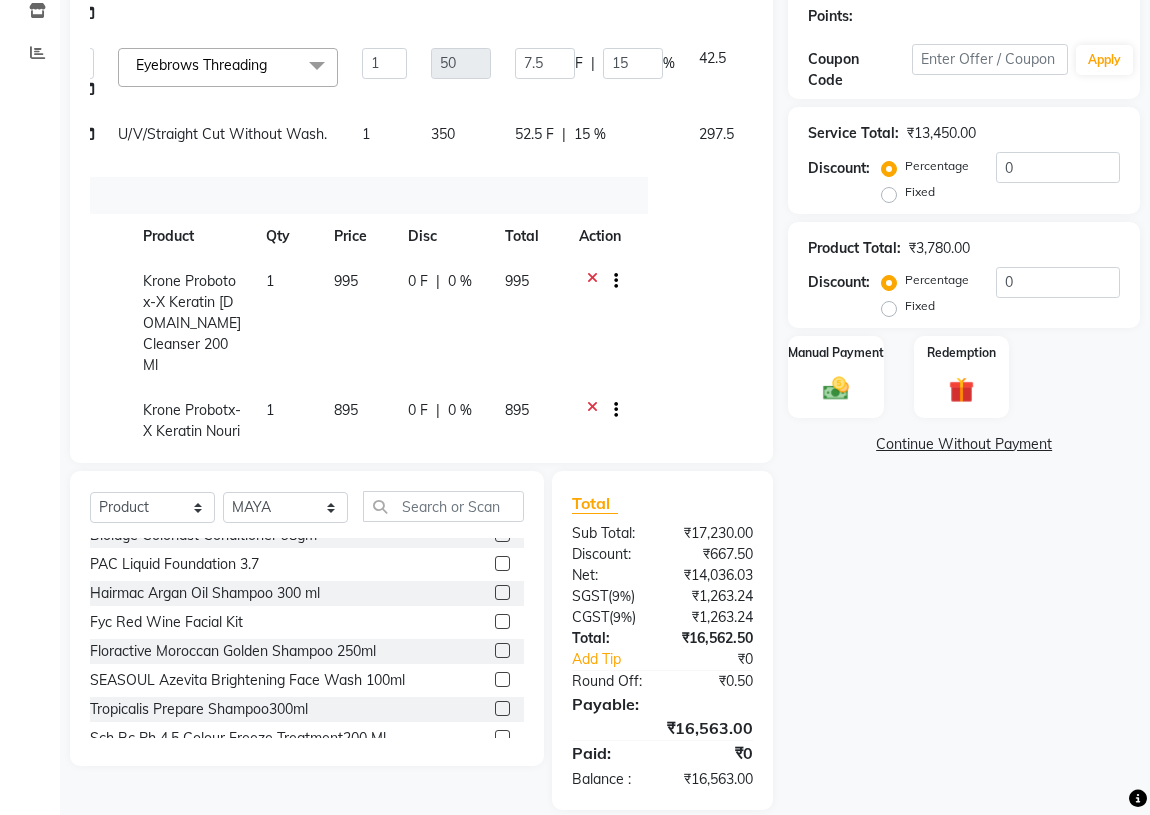 scroll, scrollTop: 306, scrollLeft: 0, axis: vertical 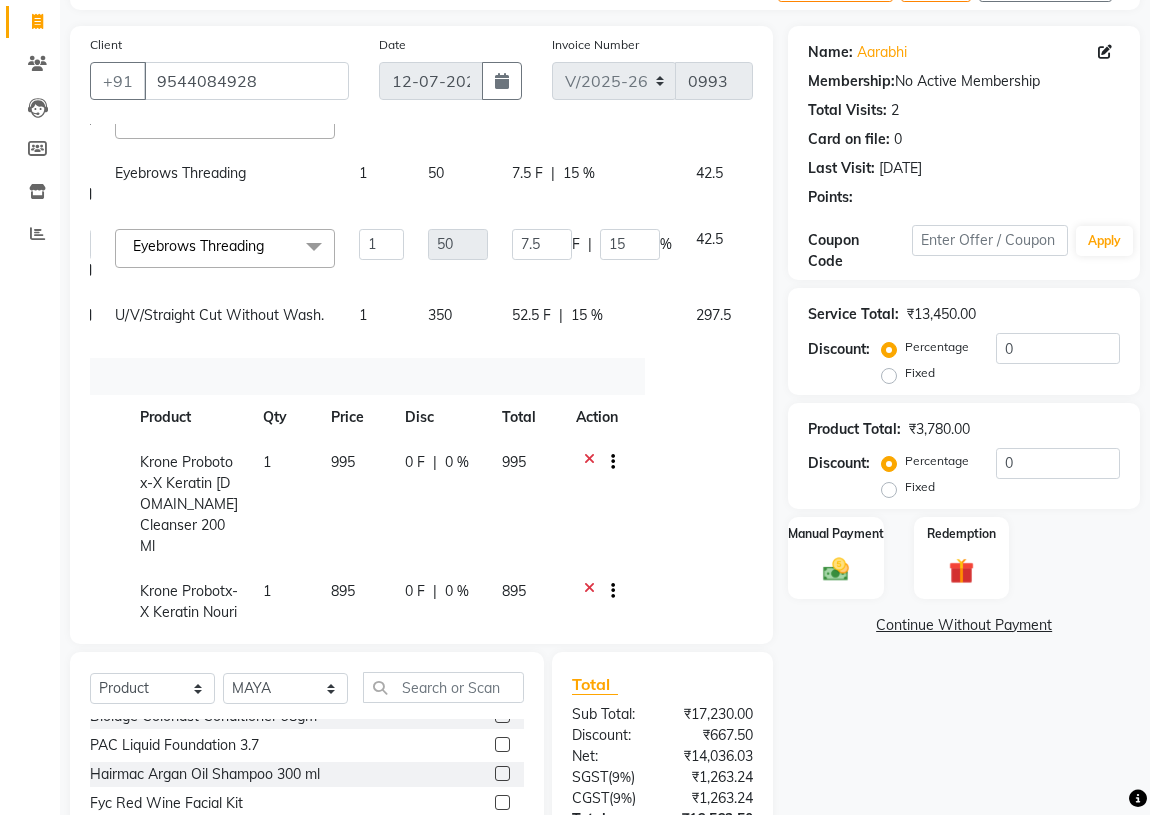 click 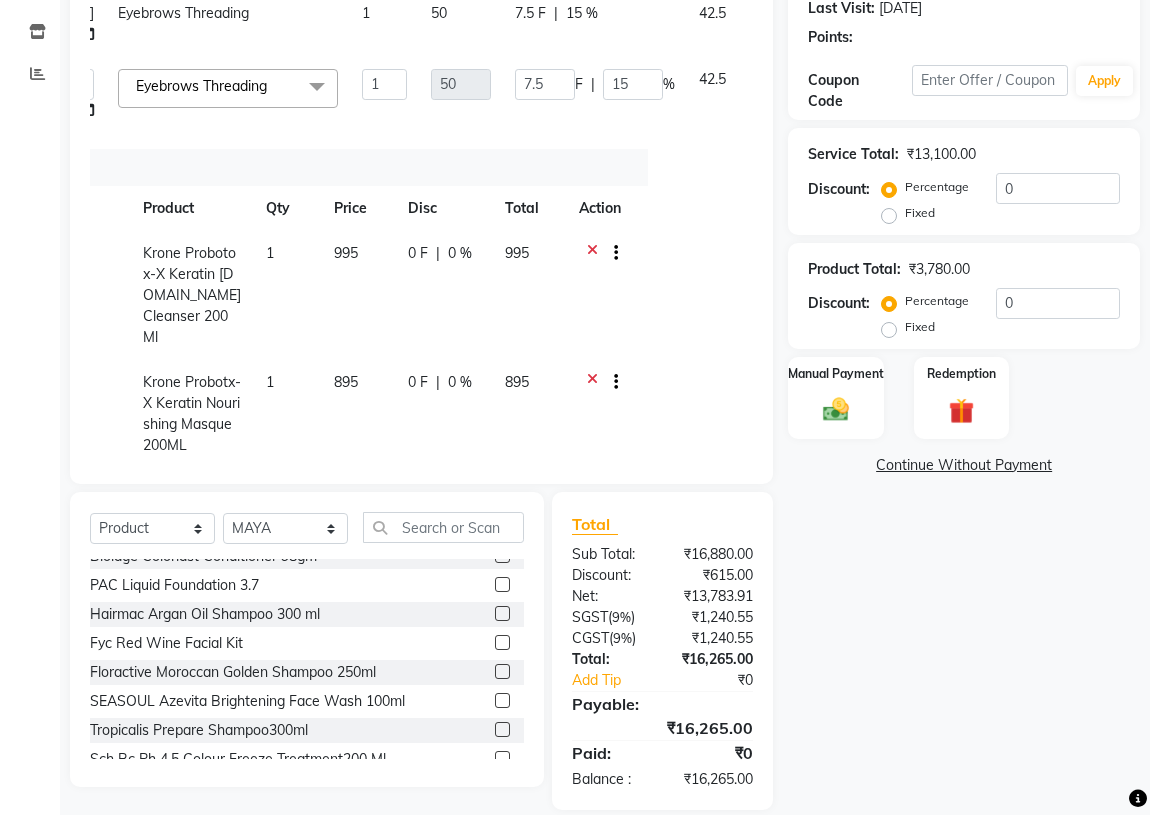scroll, scrollTop: 286, scrollLeft: 0, axis: vertical 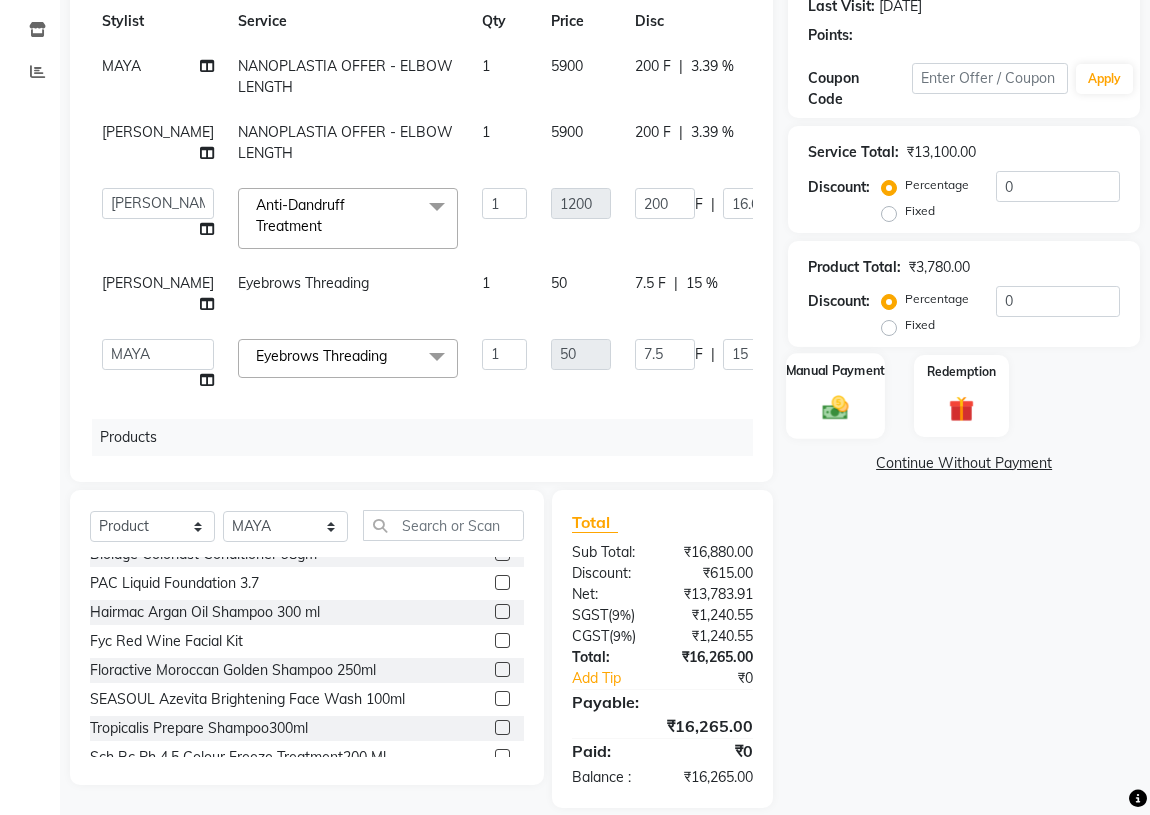 click 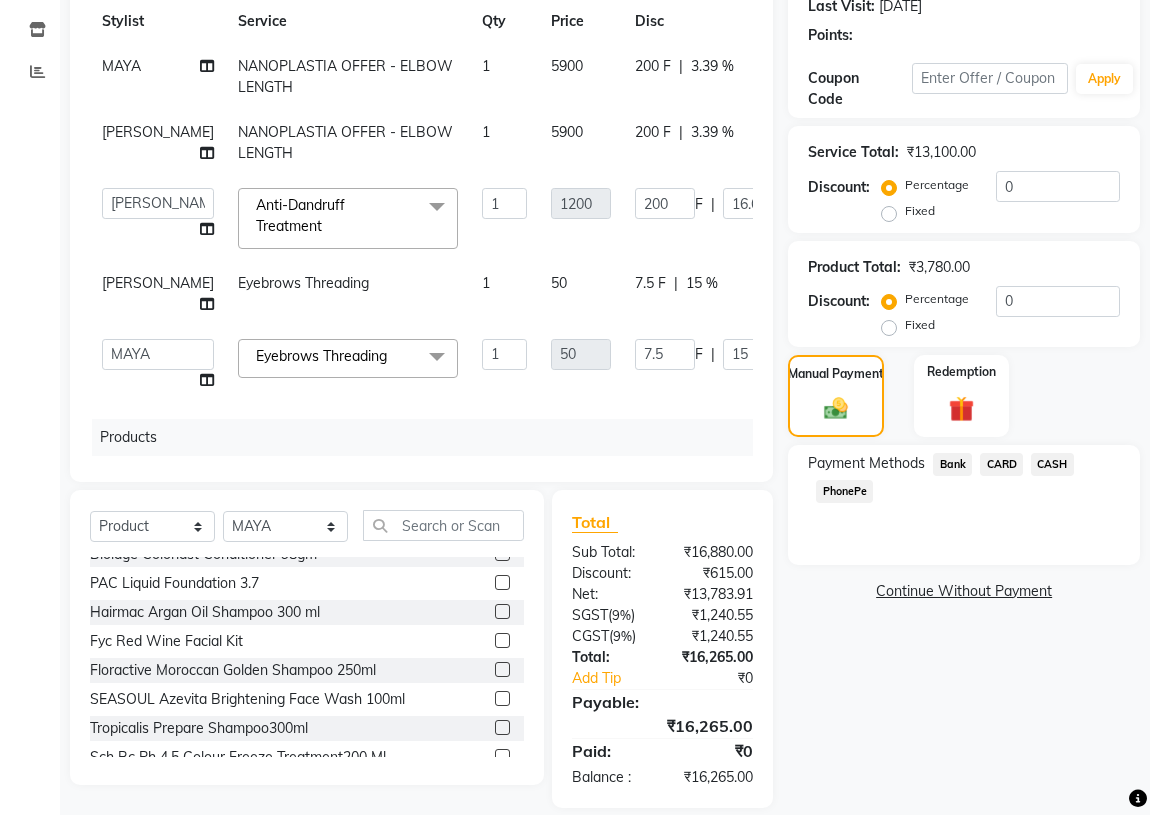 click on "CARD" 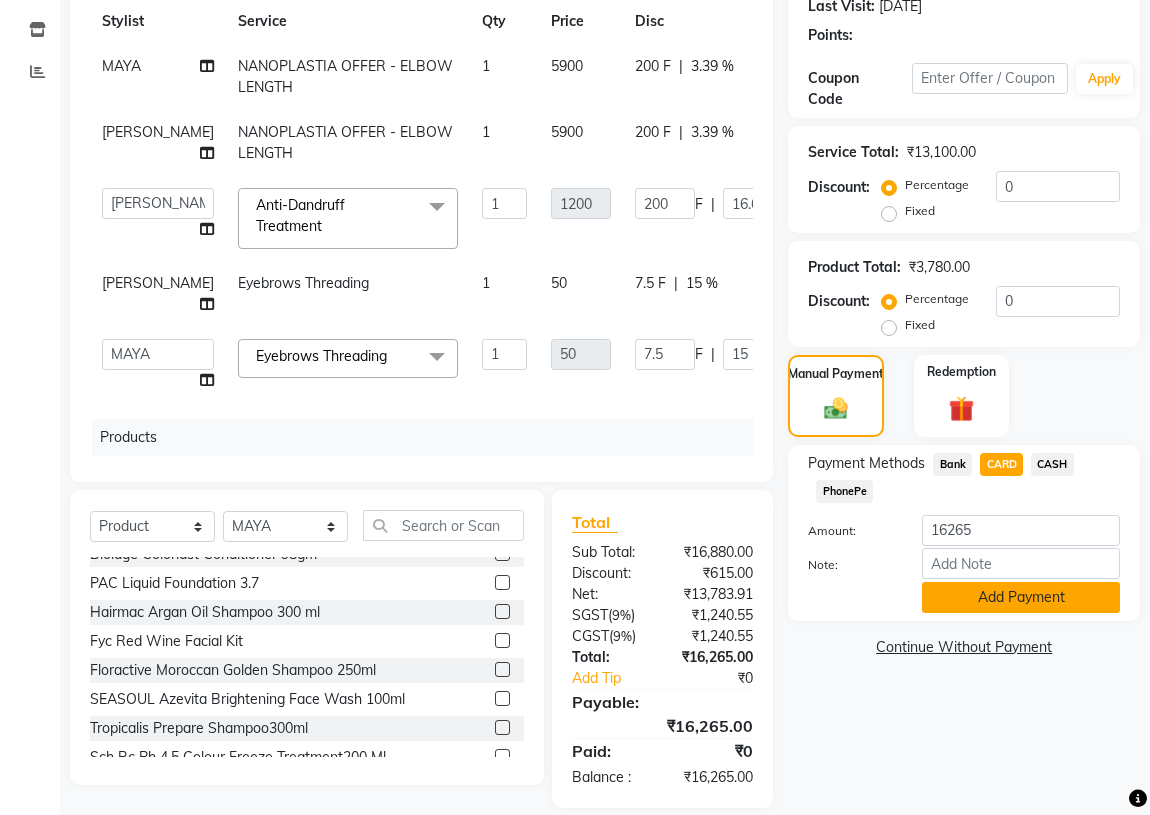 click on "Add Payment" 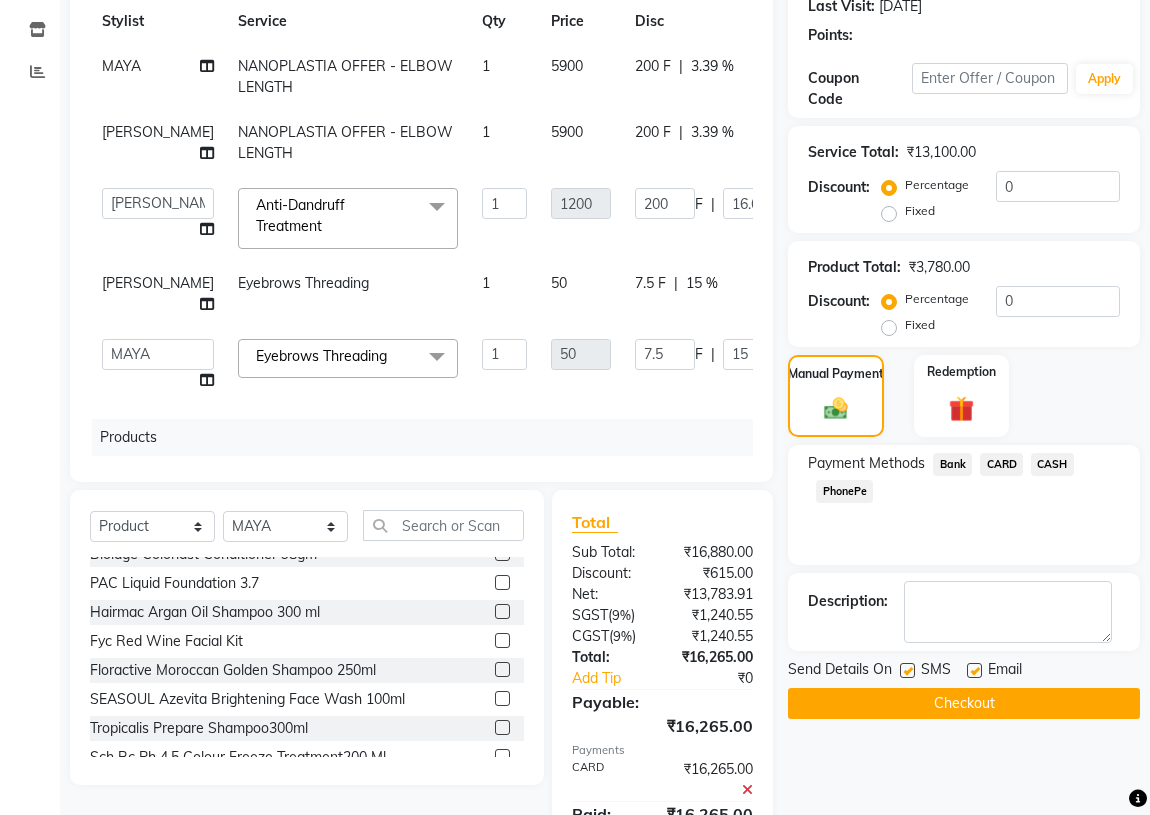 click on "Checkout" 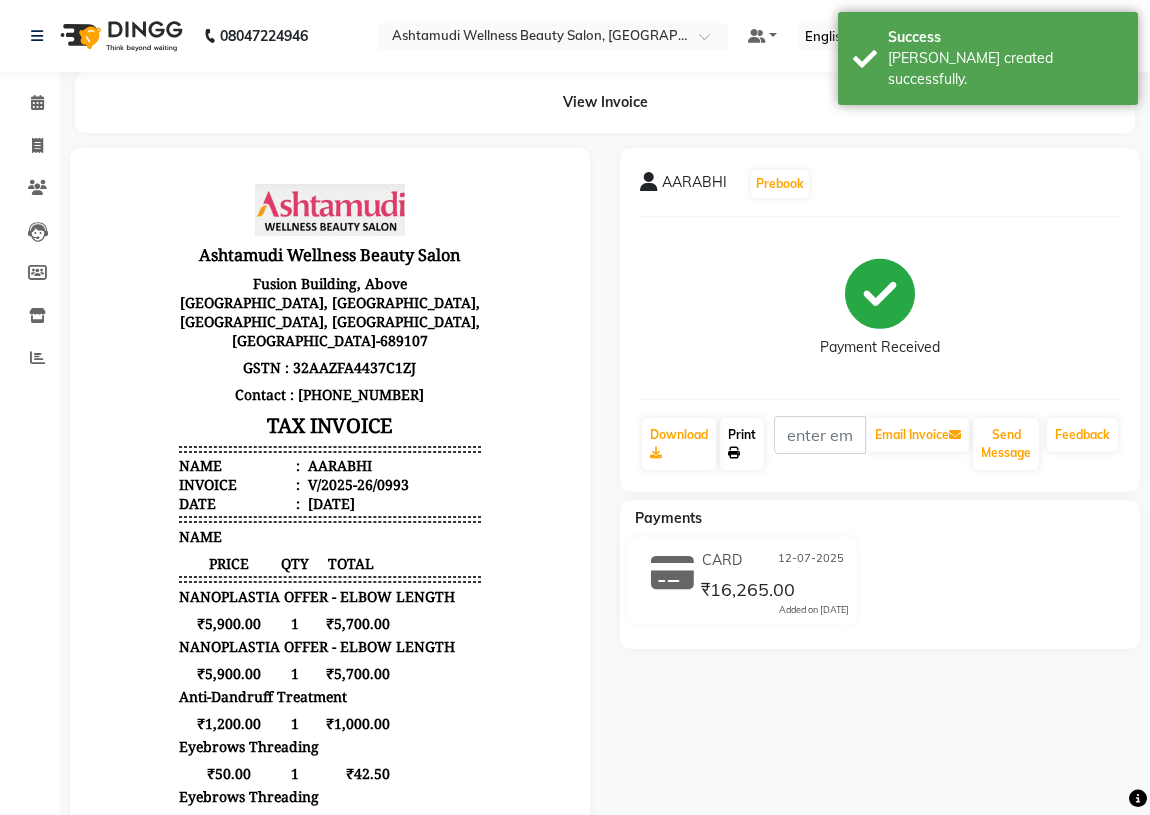 scroll, scrollTop: 0, scrollLeft: 0, axis: both 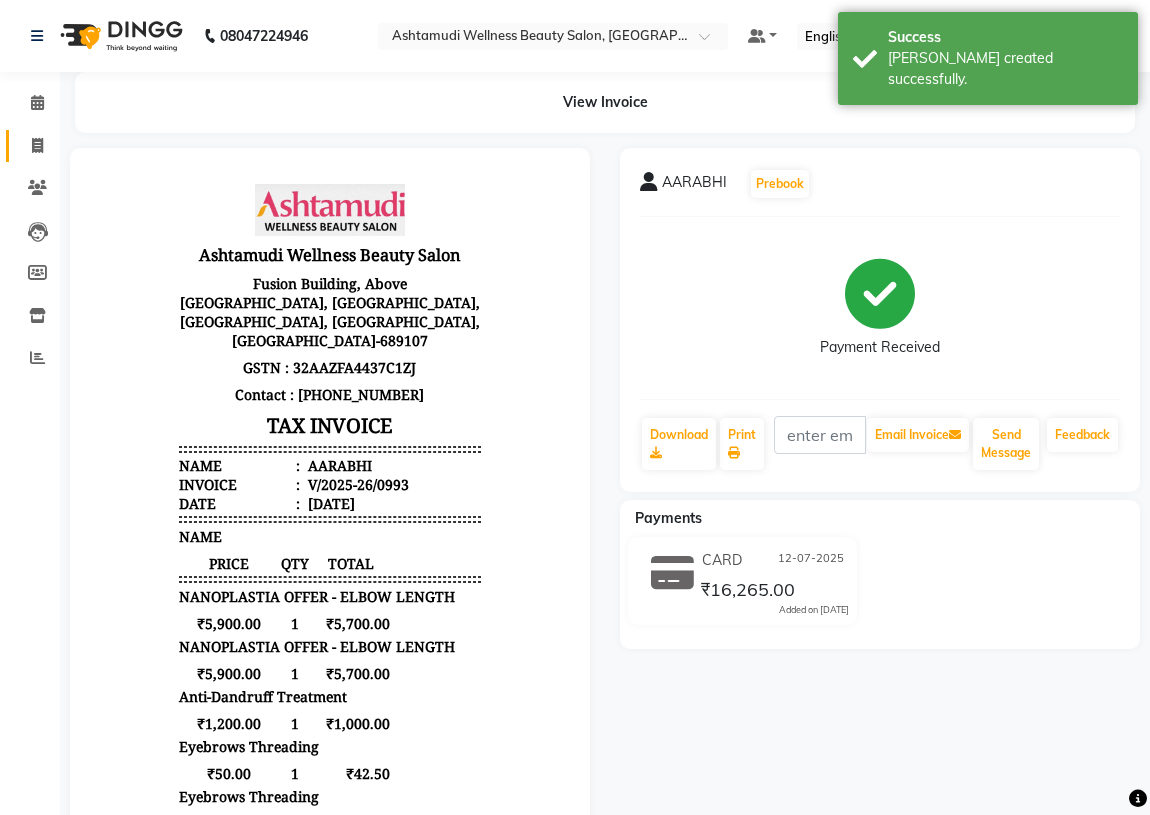 click 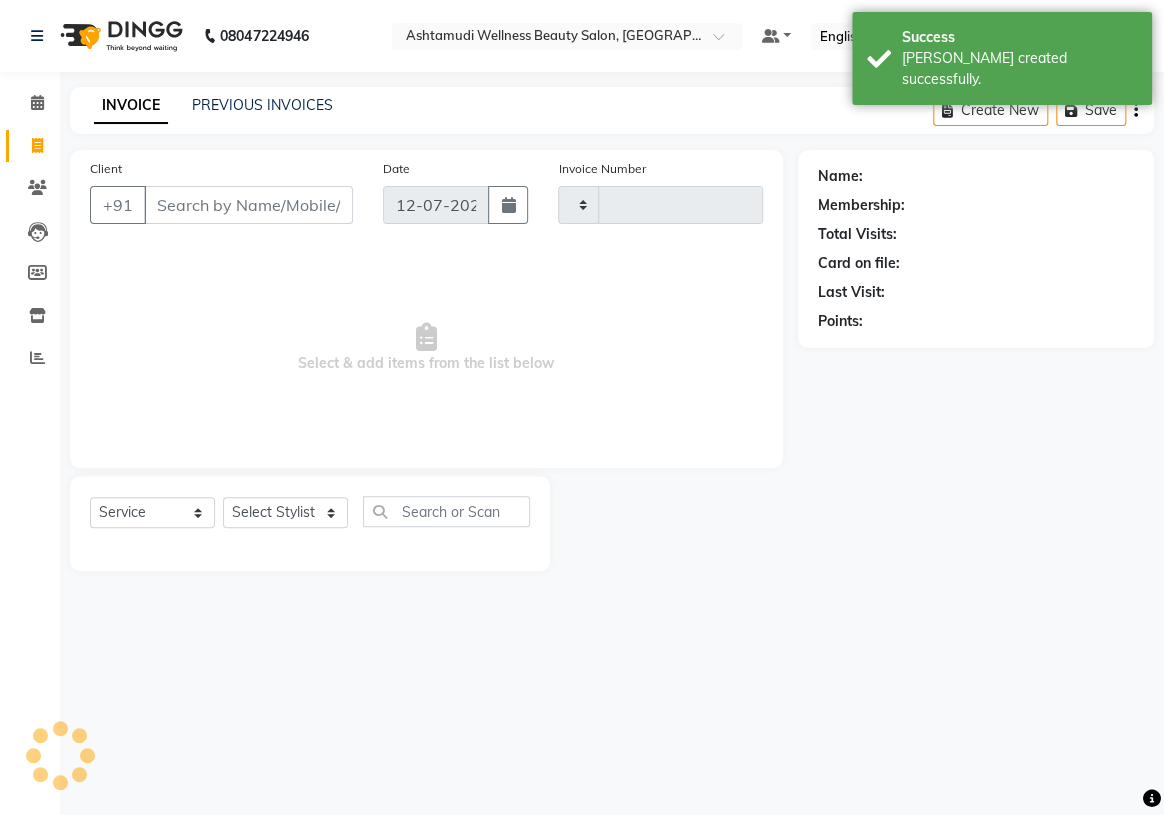type on "0994" 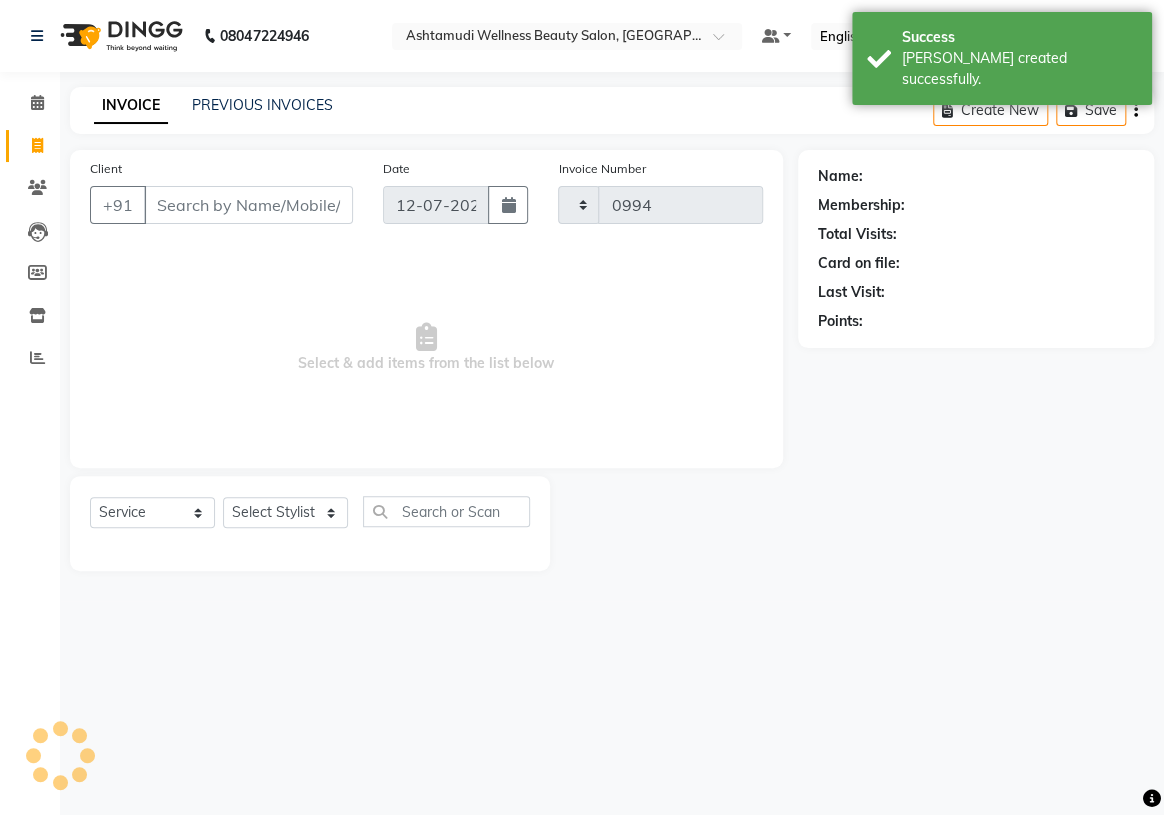 select on "4634" 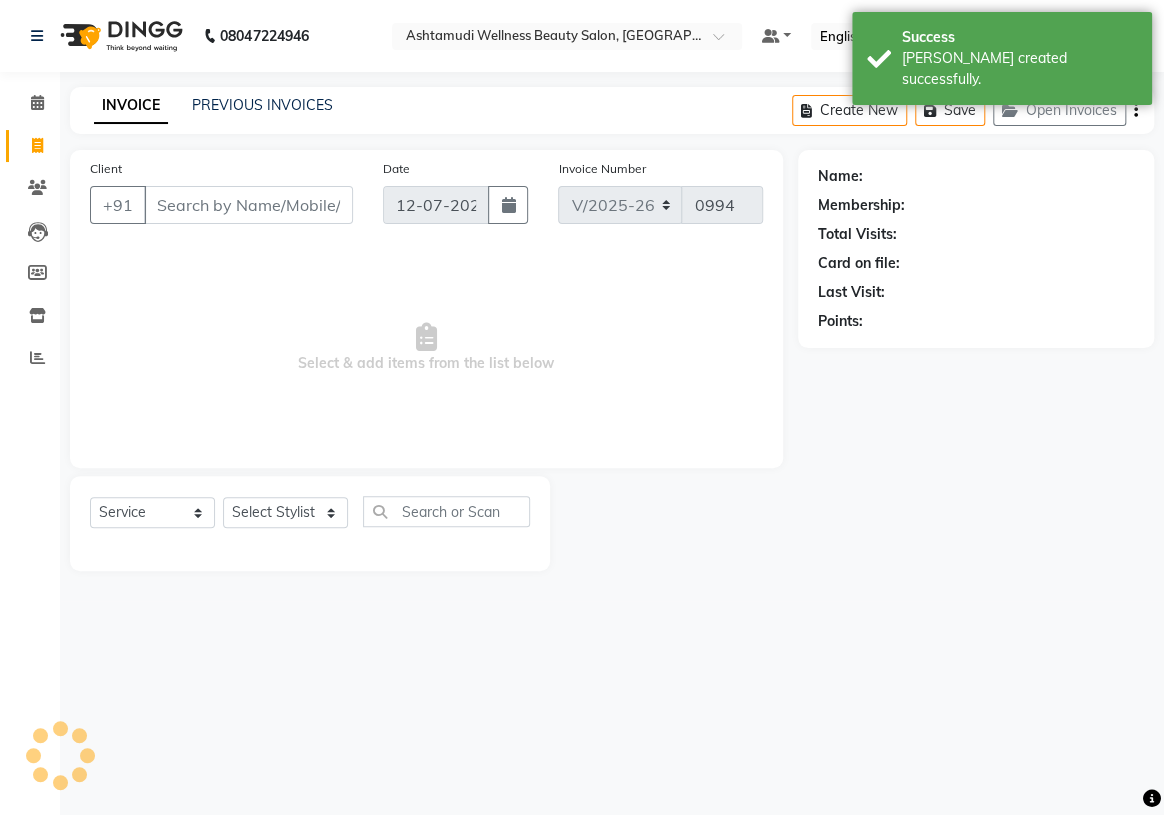 click on "Client" at bounding box center (248, 205) 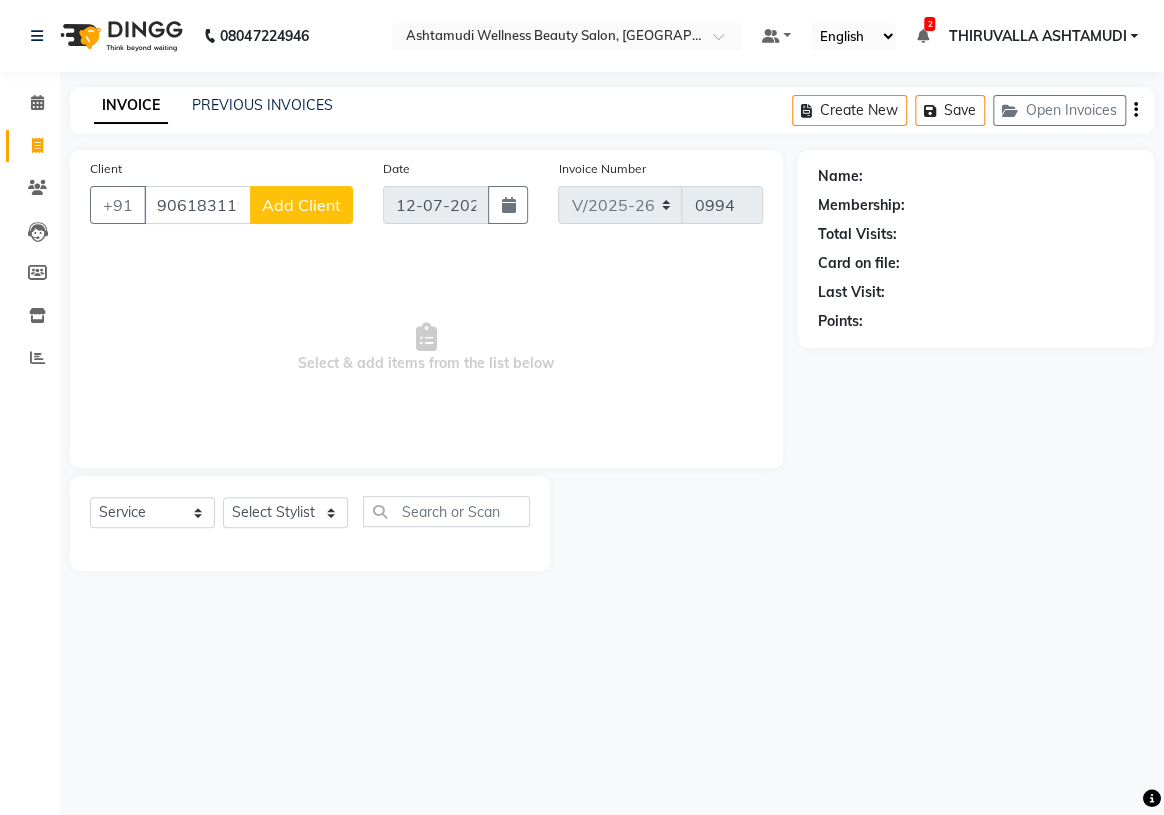 type on "9061831194" 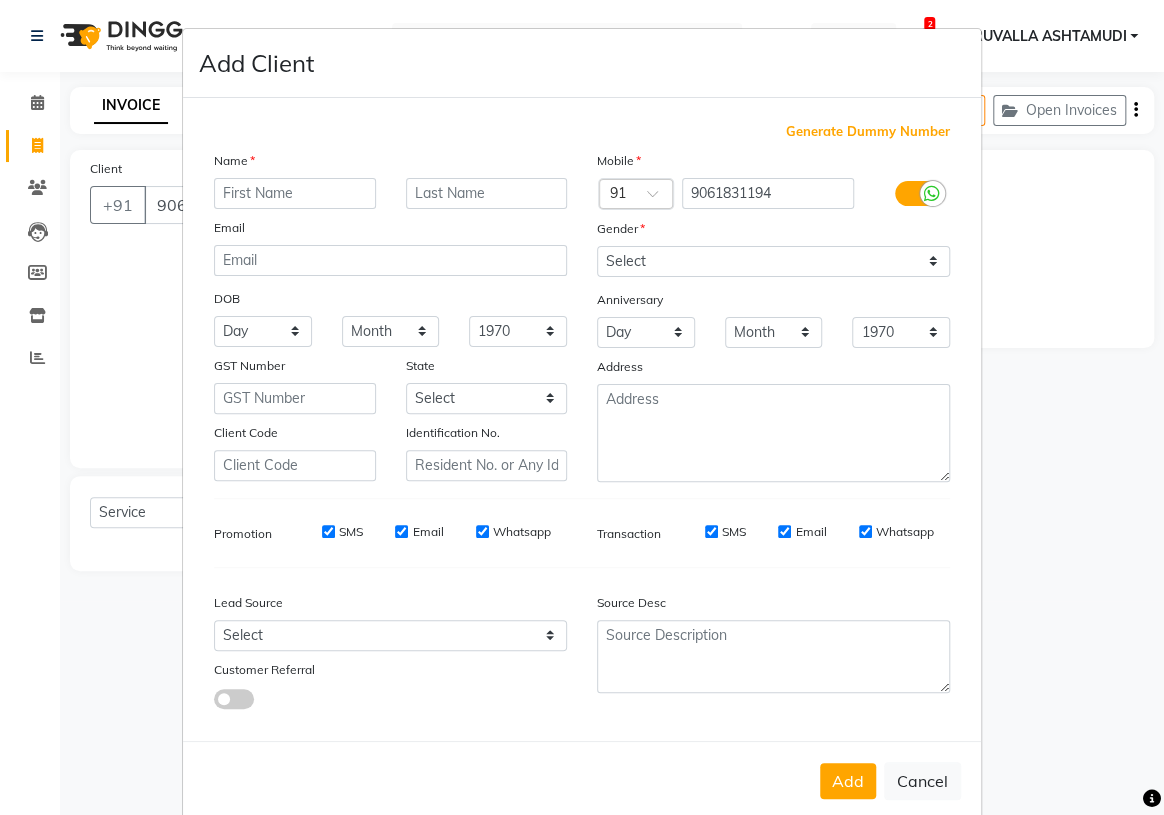 click at bounding box center [295, 193] 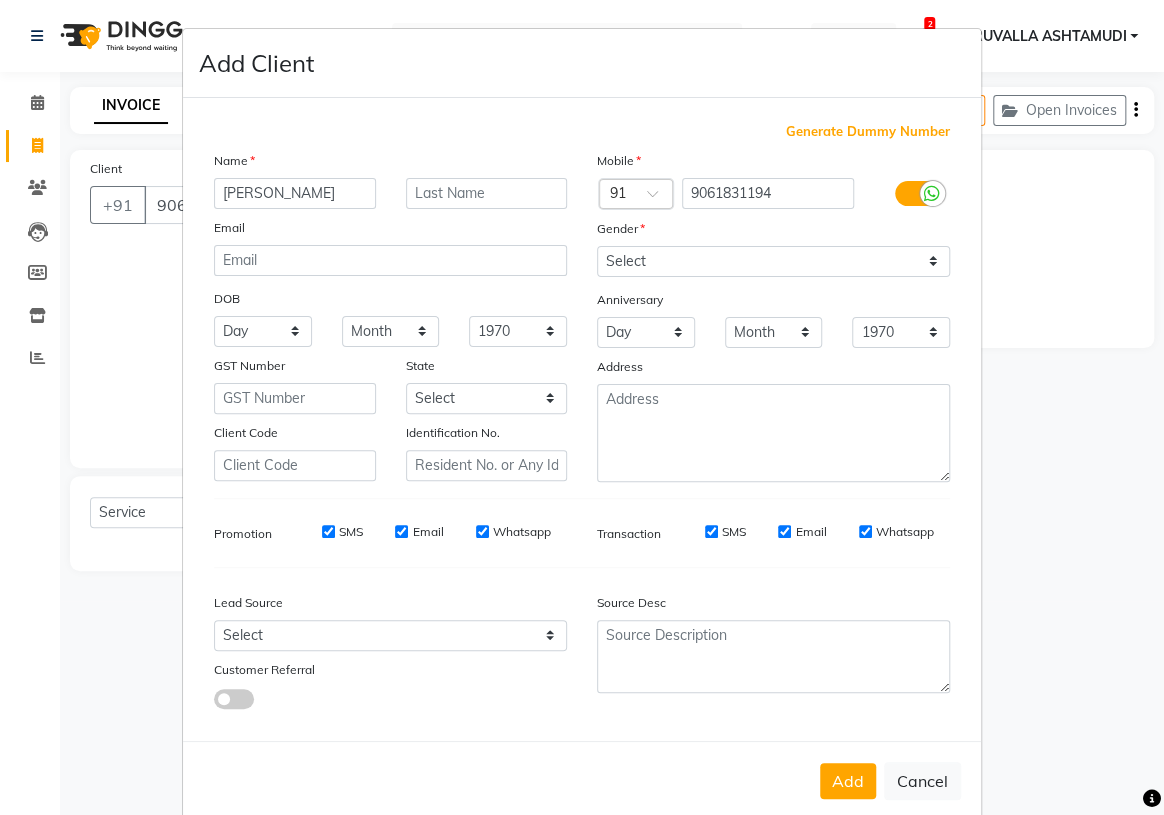 type on "[PERSON_NAME]" 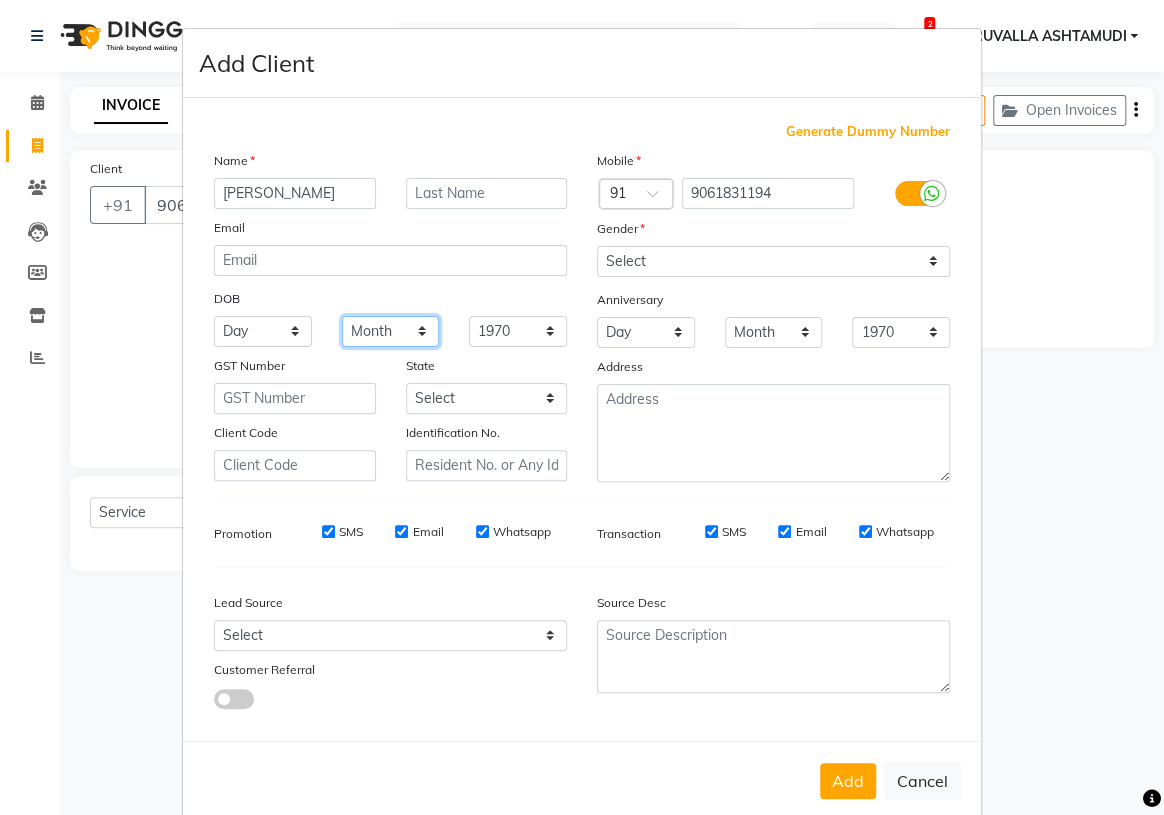 click on "Month January February March April May June July August September October November December" at bounding box center (391, 331) 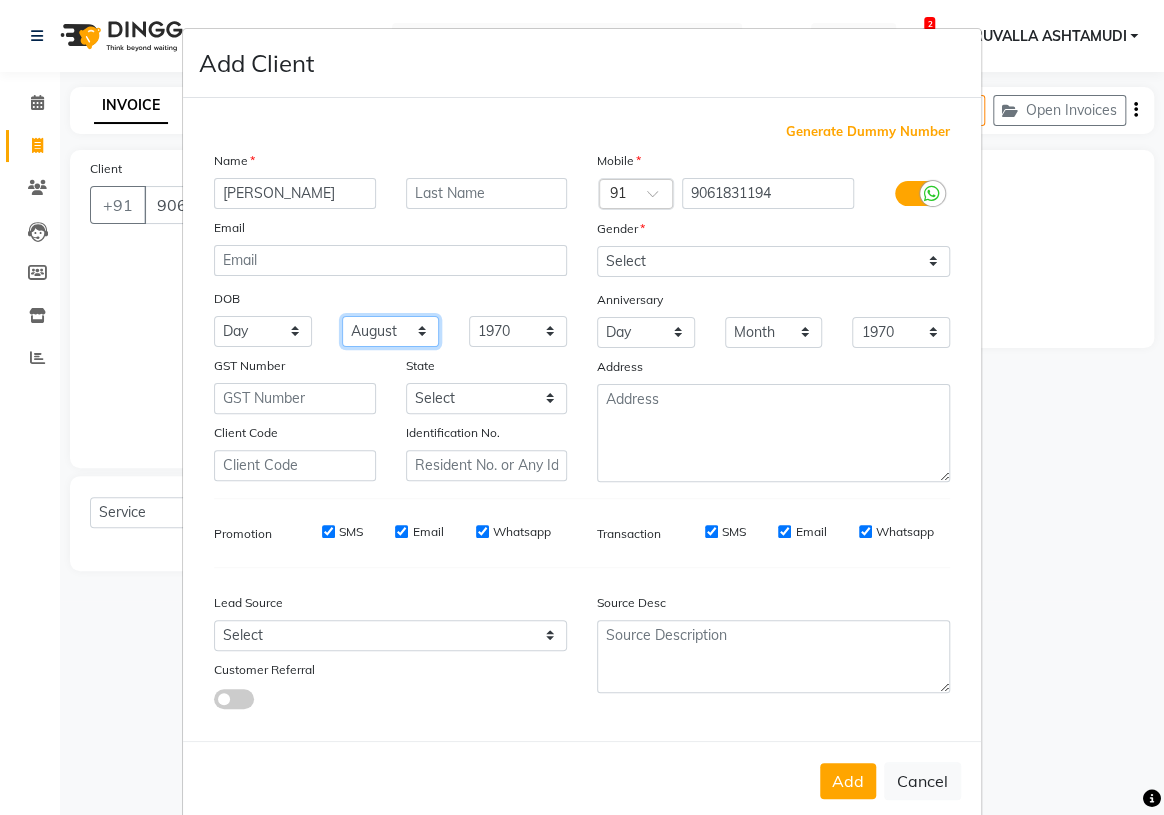 click on "Month January February March April May June July August September October November December" at bounding box center (391, 331) 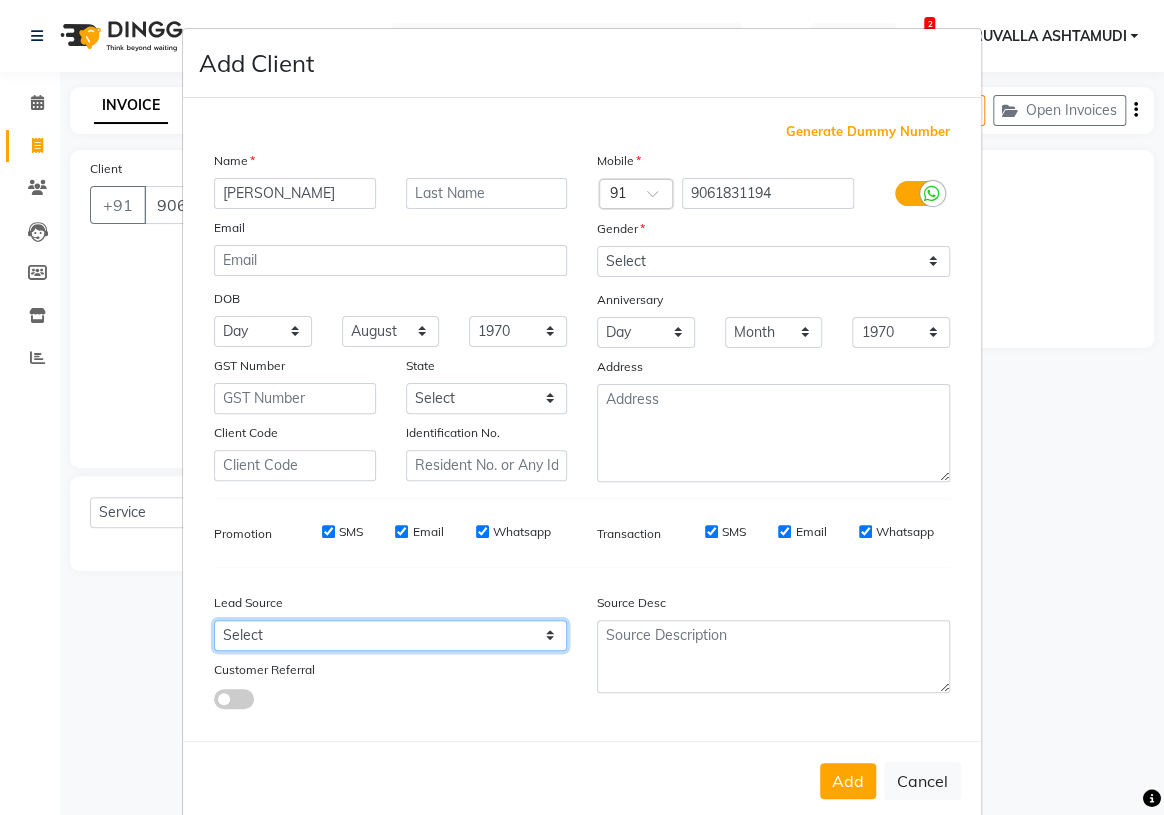 click on "Select Walk-in Referral Internet Friend Word of Mouth Advertisement Facebook JustDial Google Other Instagram  YouTube  WhatsApp" at bounding box center (390, 635) 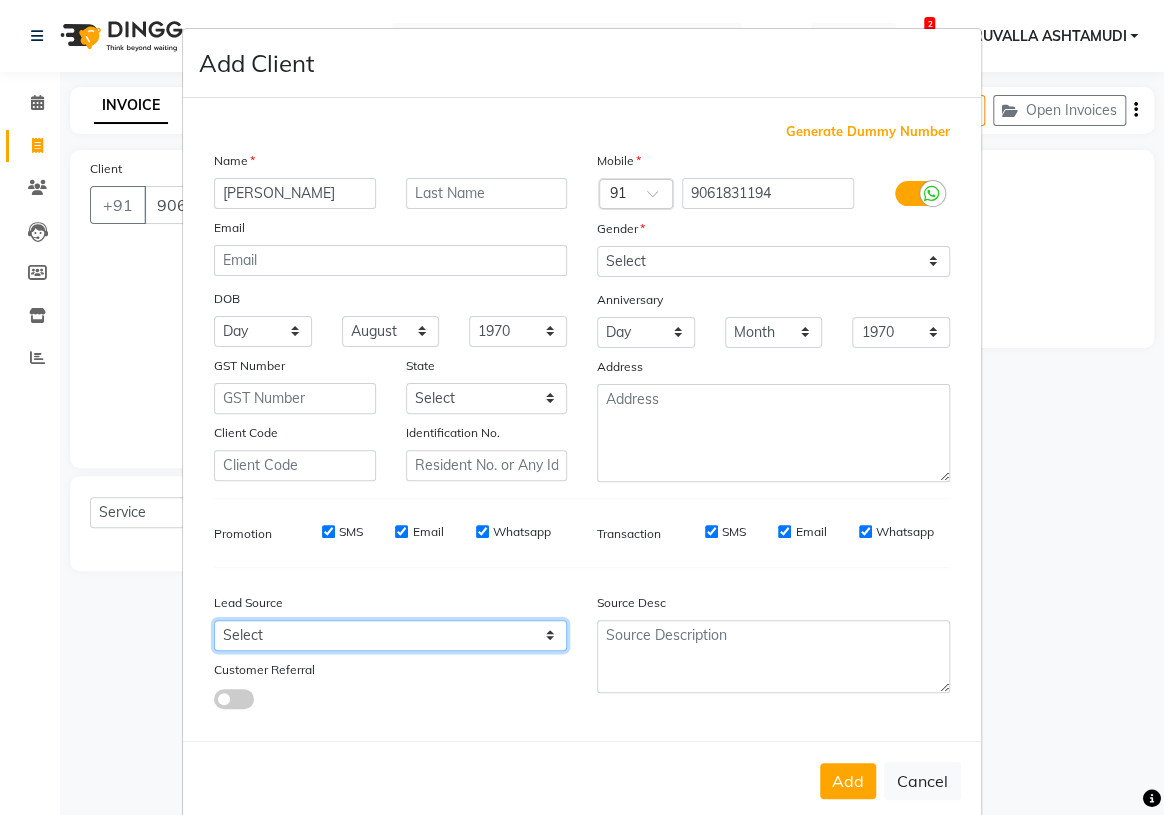 select on "31359" 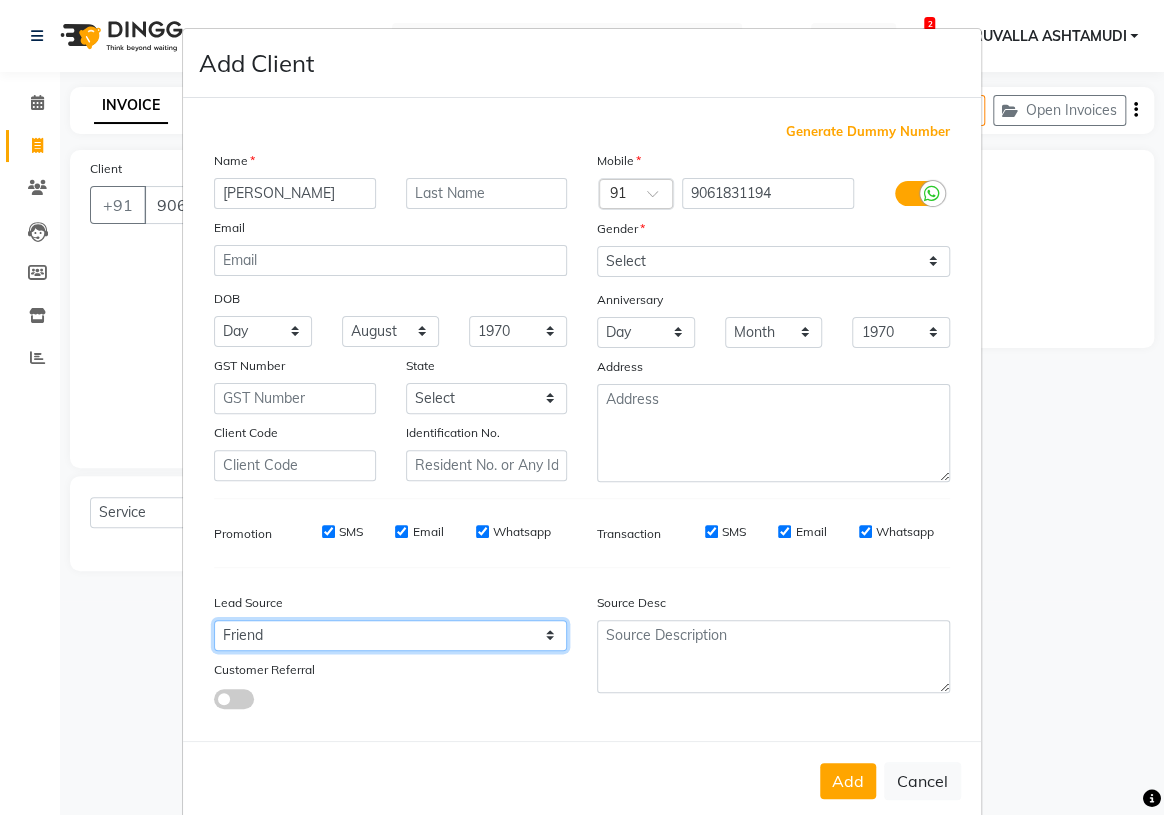 click on "Select Walk-in Referral Internet Friend Word of Mouth Advertisement Facebook JustDial Google Other Instagram  YouTube  WhatsApp" at bounding box center [390, 635] 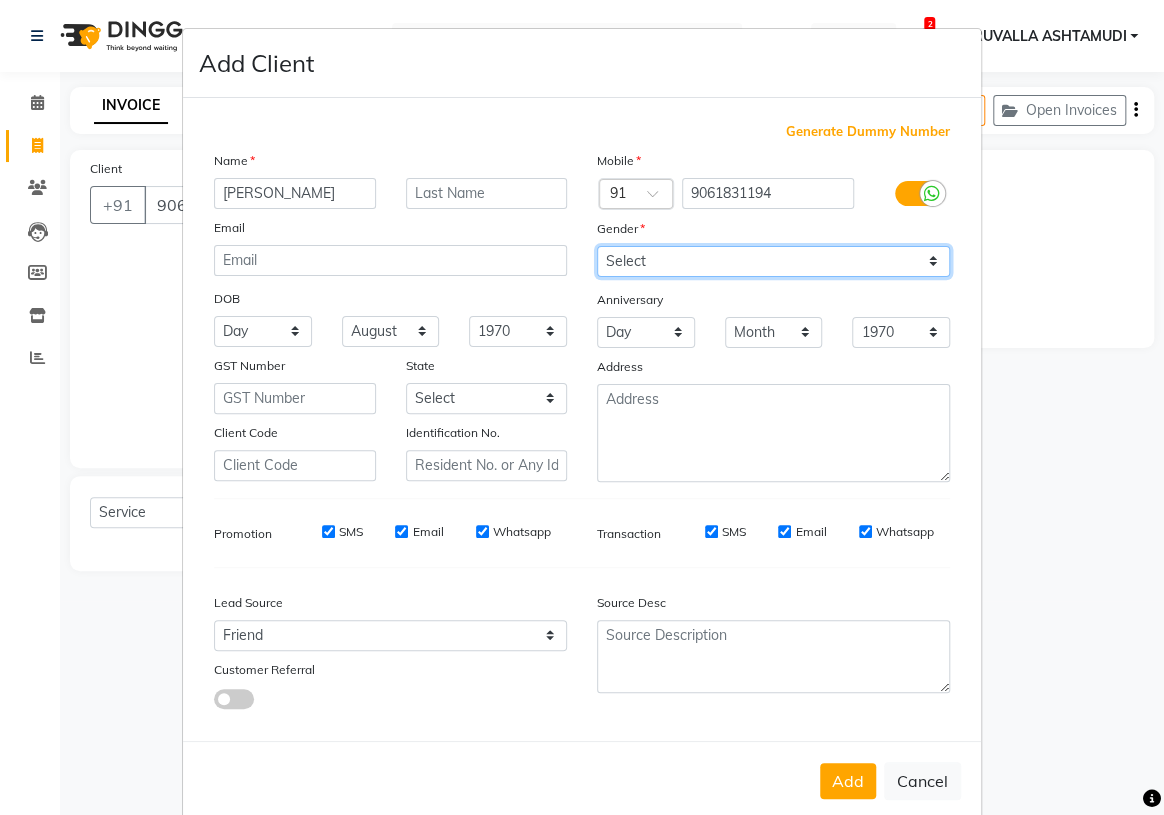 drag, startPoint x: 887, startPoint y: 270, endPoint x: 874, endPoint y: 276, distance: 14.3178215 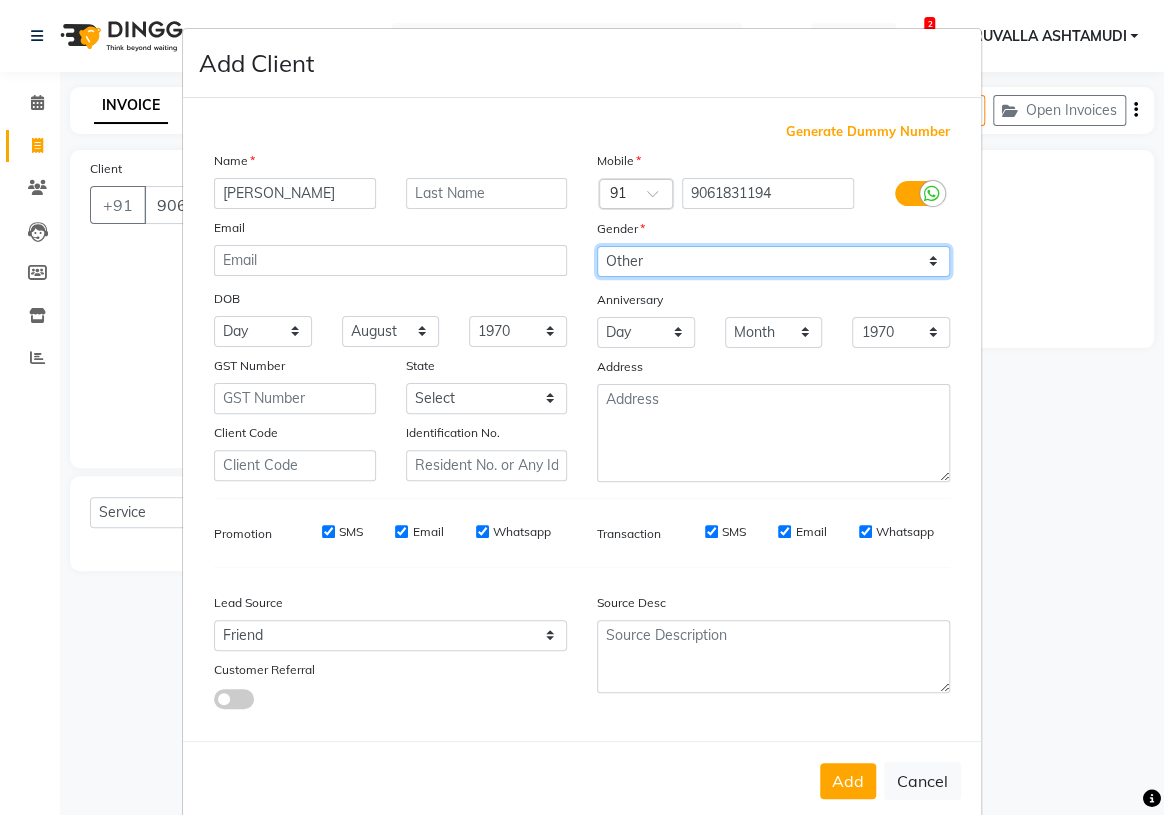 click on "Select [DEMOGRAPHIC_DATA] [DEMOGRAPHIC_DATA] Other Prefer Not To Say" at bounding box center (773, 261) 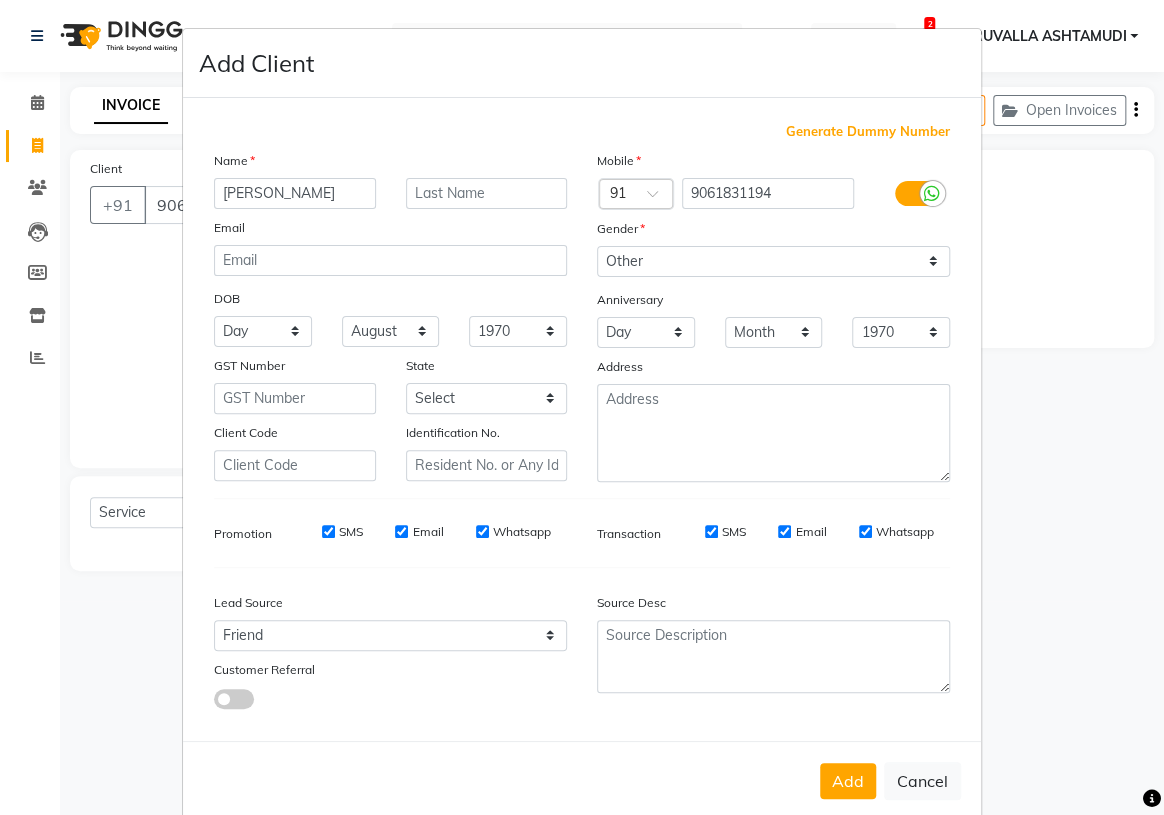 drag, startPoint x: 847, startPoint y: 783, endPoint x: 1162, endPoint y: 229, distance: 637.29193 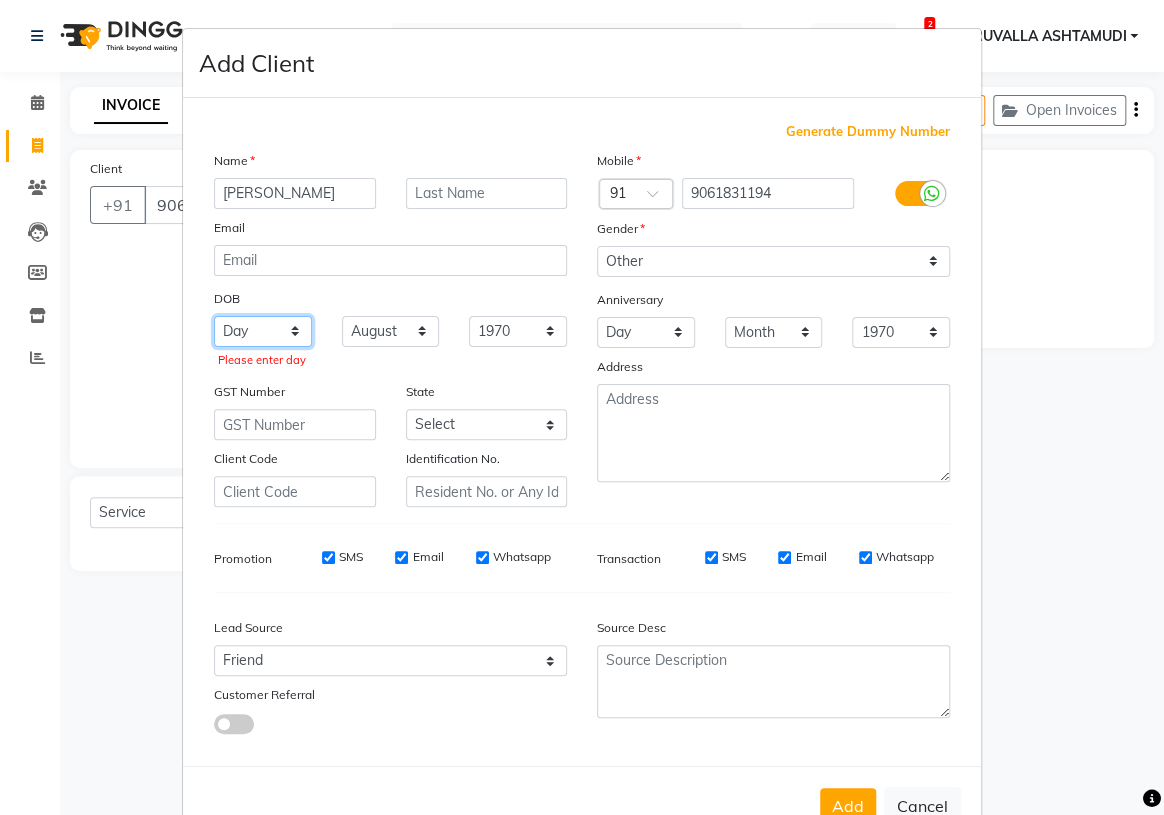 click on "Day 01 02 03 04 05 06 07 08 09 10 11 12 13 14 15 16 17 18 19 20 21 22 23 24 25 26 27 28 29 30 31" at bounding box center [263, 331] 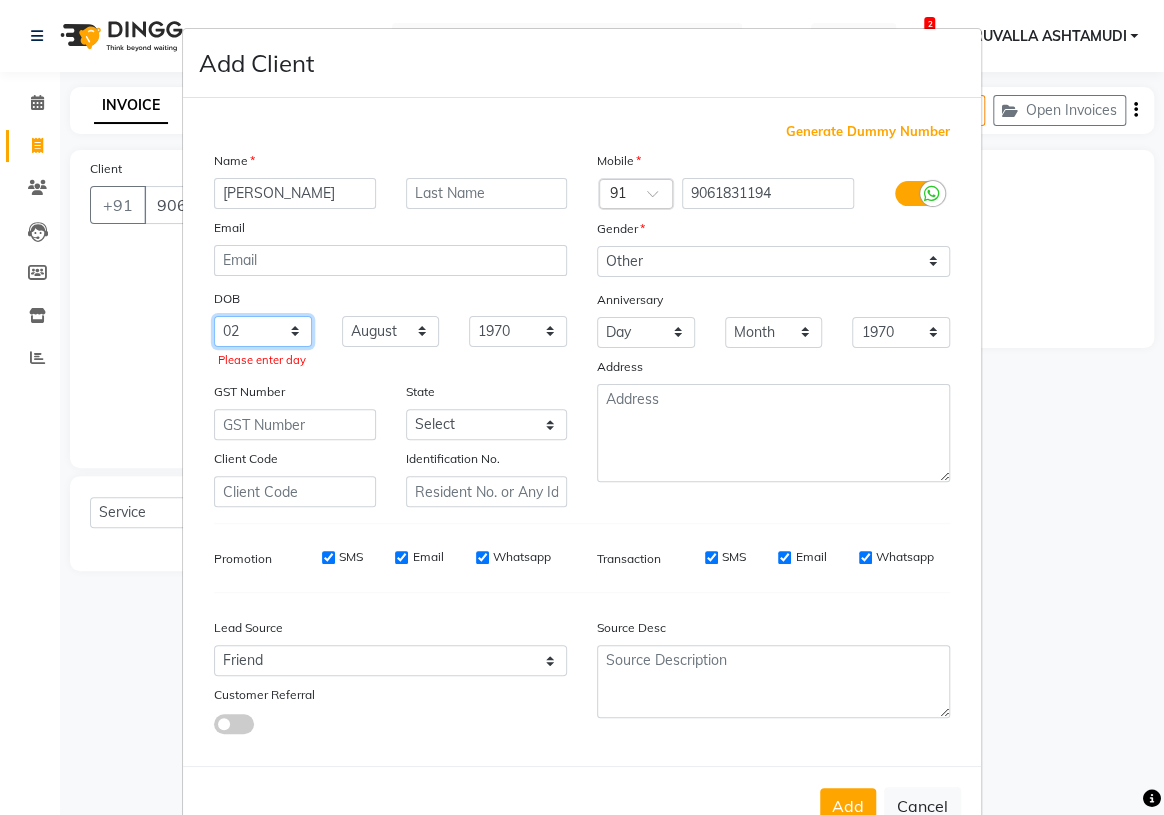click on "Day 01 02 03 04 05 06 07 08 09 10 11 12 13 14 15 16 17 18 19 20 21 22 23 24 25 26 27 28 29 30 31" at bounding box center [263, 331] 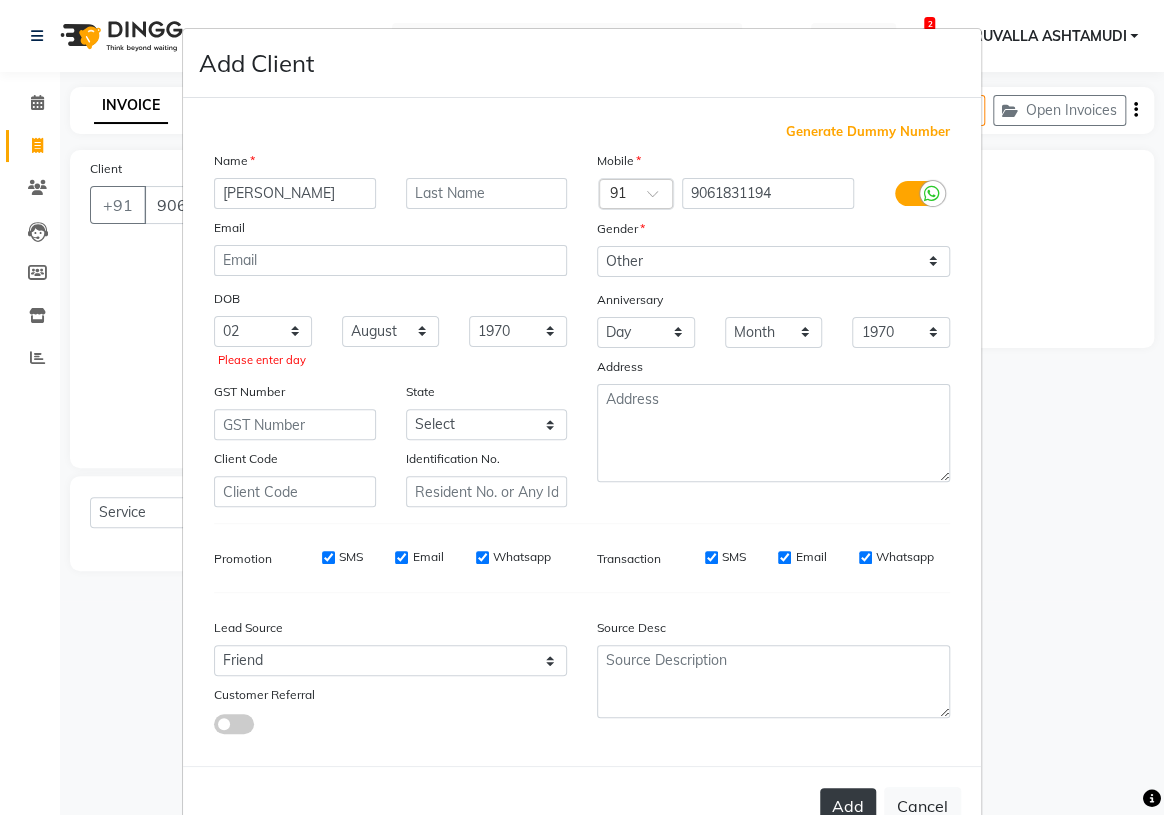 click on "Add" at bounding box center (848, 806) 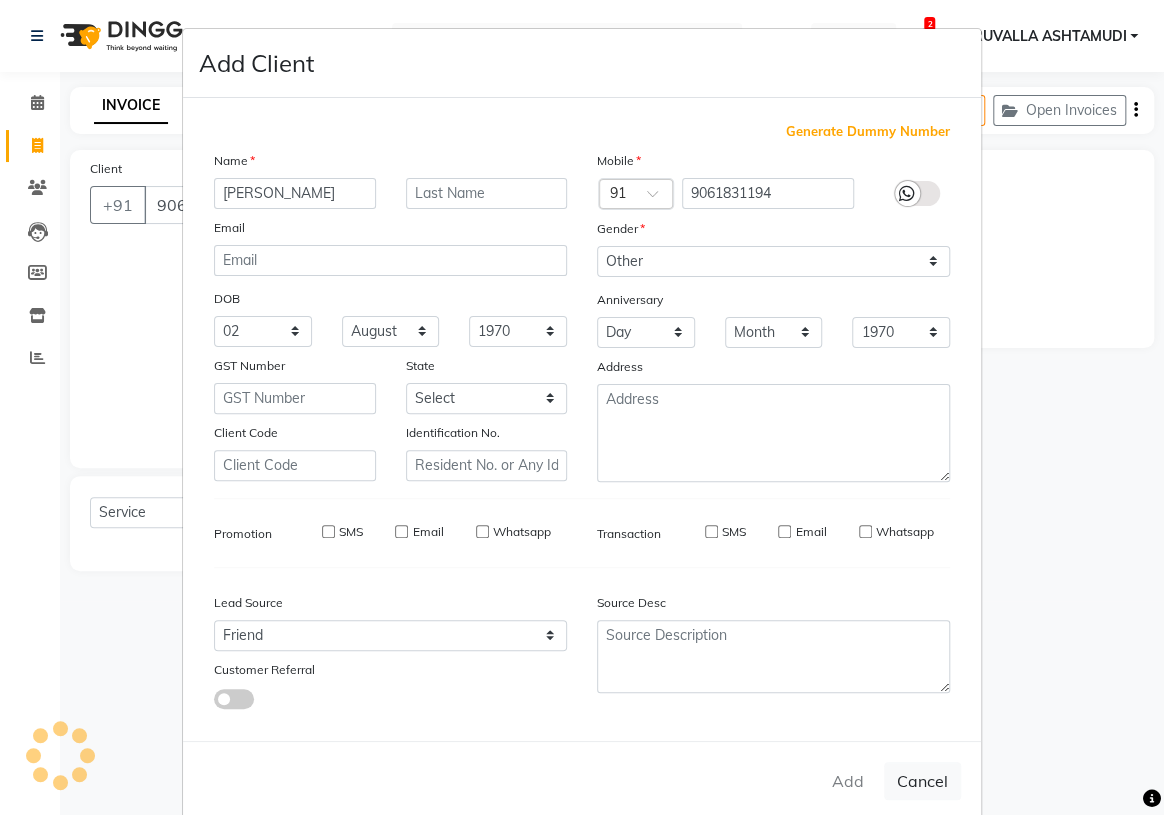 type 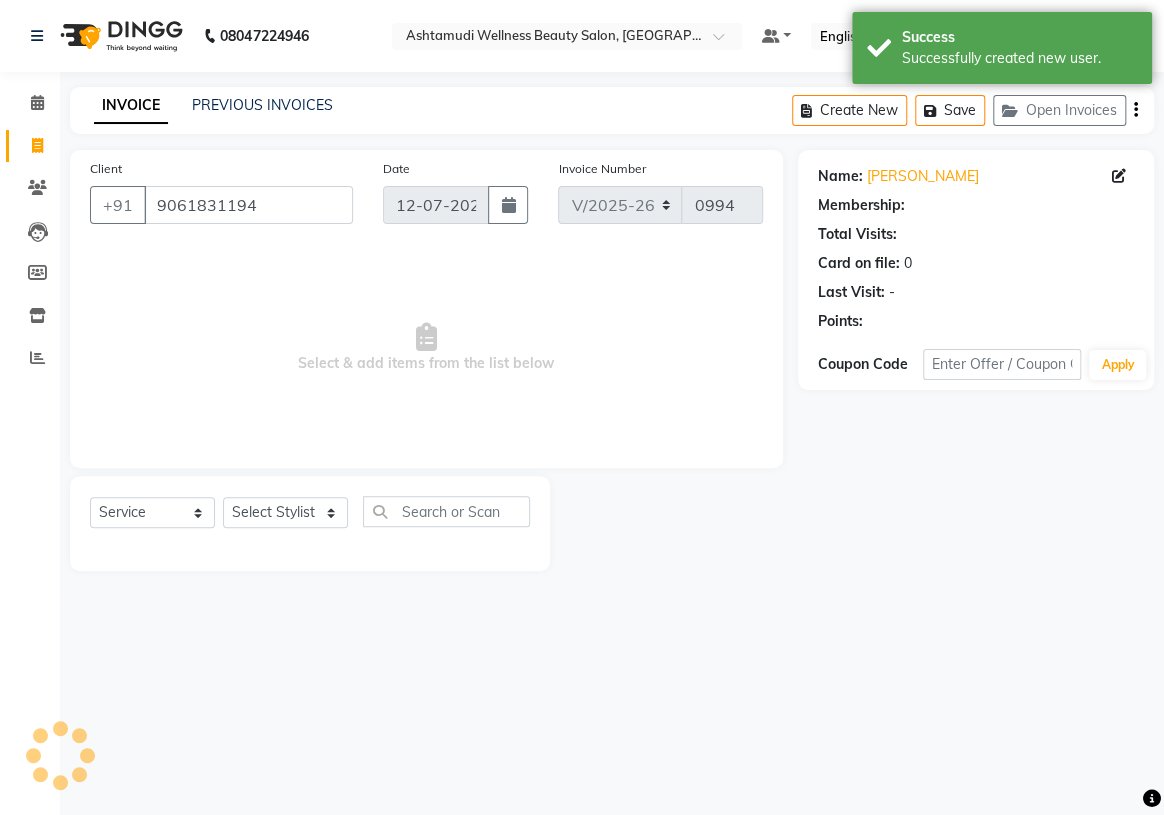 select on "1: Object" 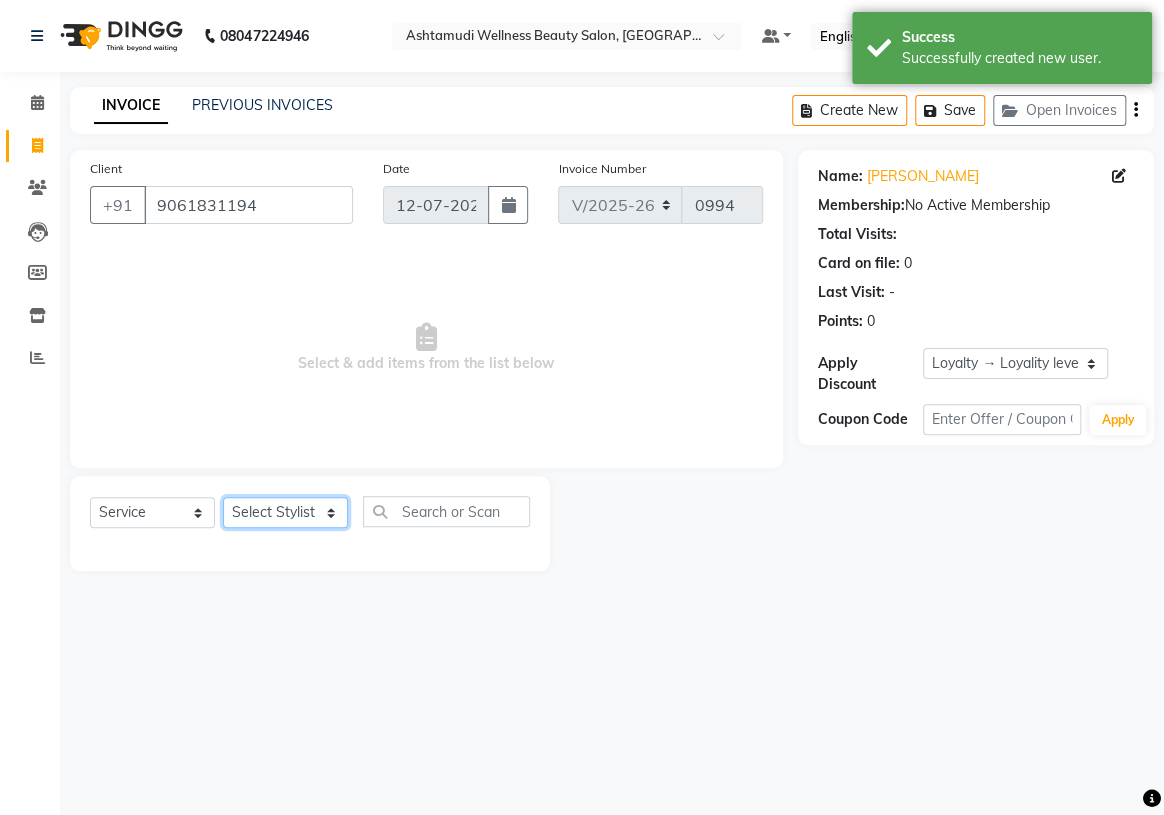 click on "Select Stylist ABHIRAMI		 [PERSON_NAME] [PERSON_NAME]	[PERSON_NAME]	 [PERSON_NAME] MAYA MAYA [PERSON_NAME]		 [PERSON_NAME] SHINY ABY THIRUVALLA ASHTAMUDI" 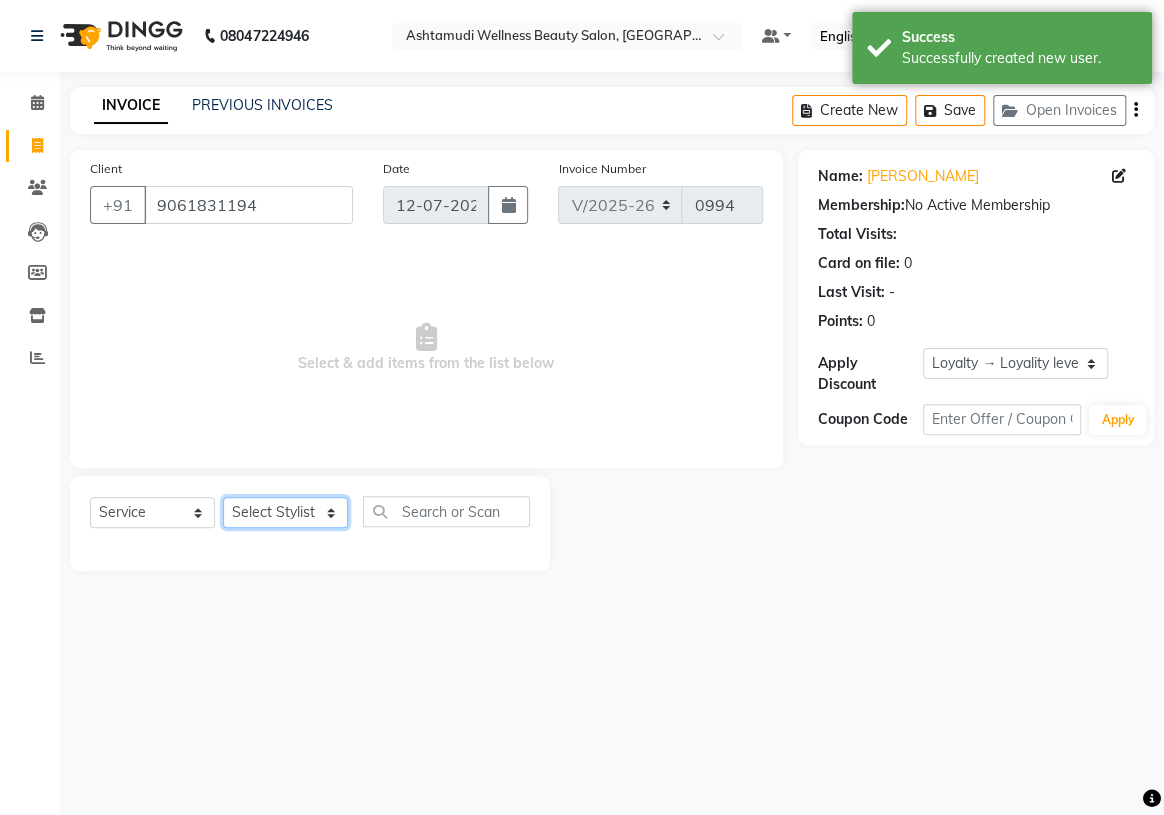 select on "38877" 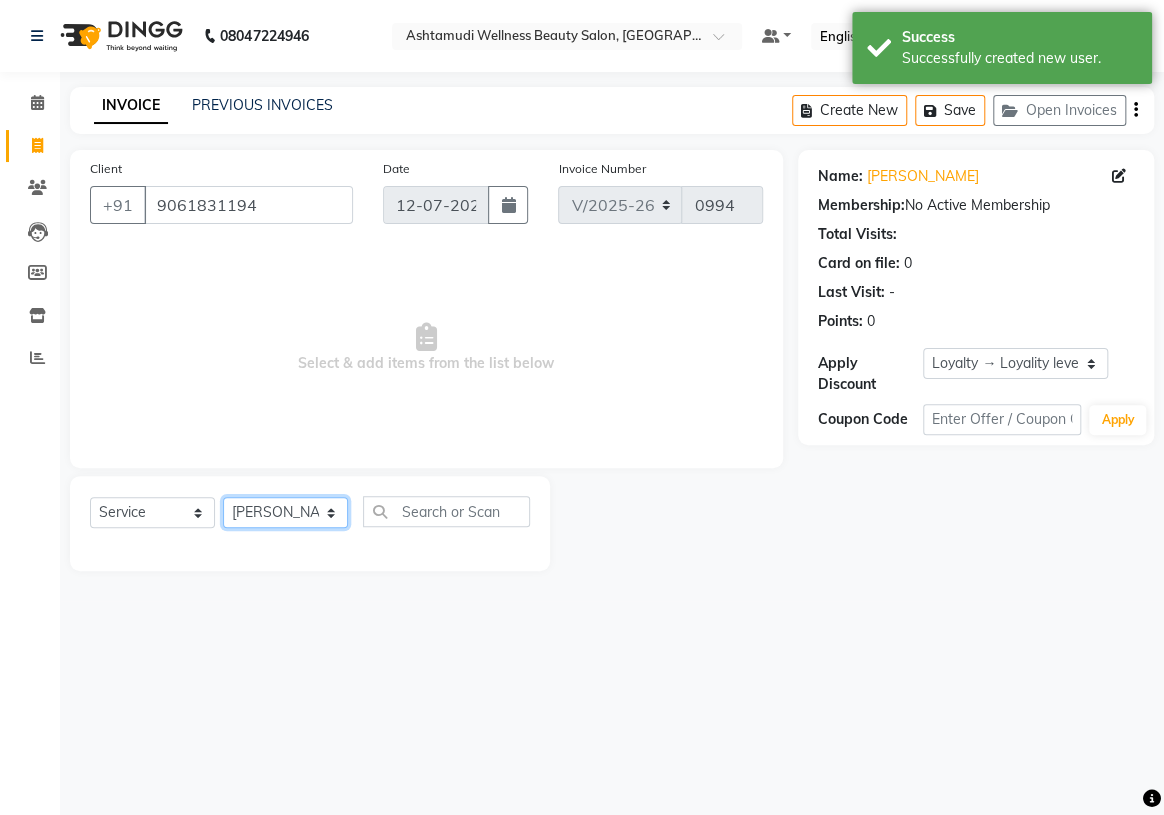 click on "Select Stylist ABHIRAMI		 [PERSON_NAME] [PERSON_NAME]	[PERSON_NAME]	 [PERSON_NAME] MAYA MAYA [PERSON_NAME]		 [PERSON_NAME] SHINY ABY THIRUVALLA ASHTAMUDI" 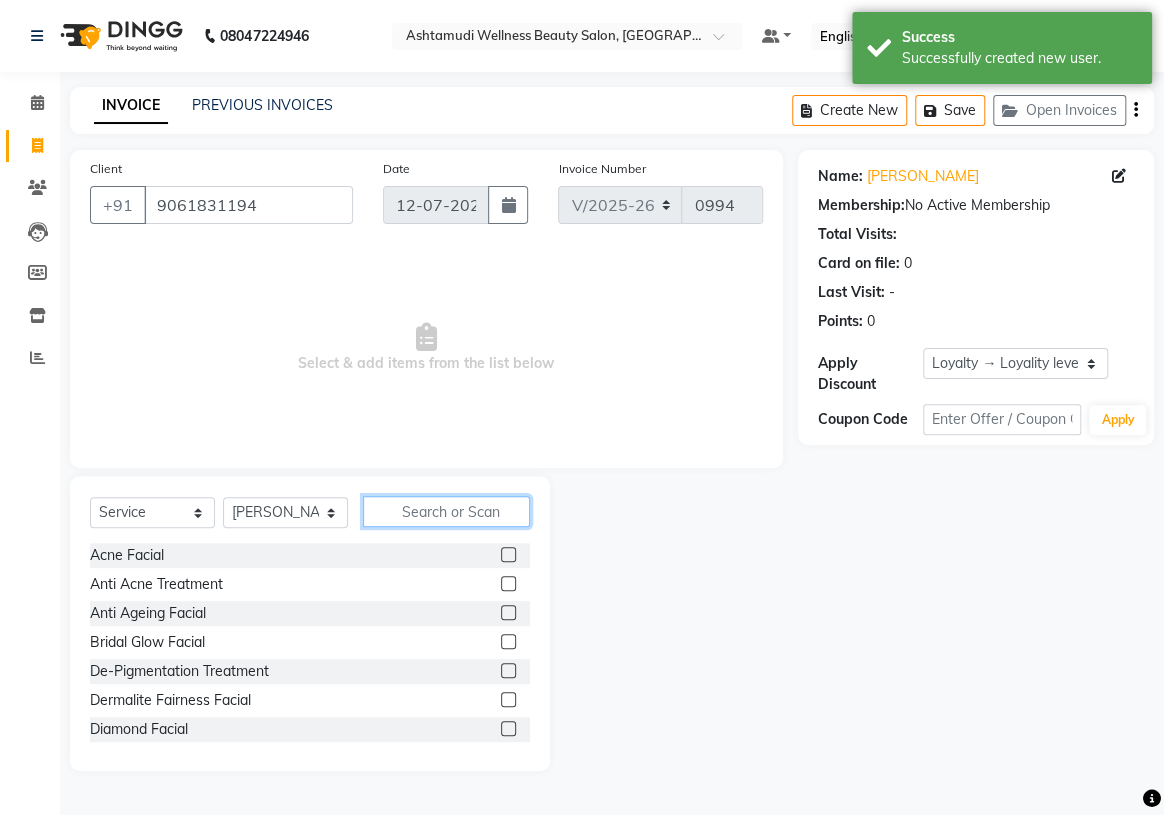 click 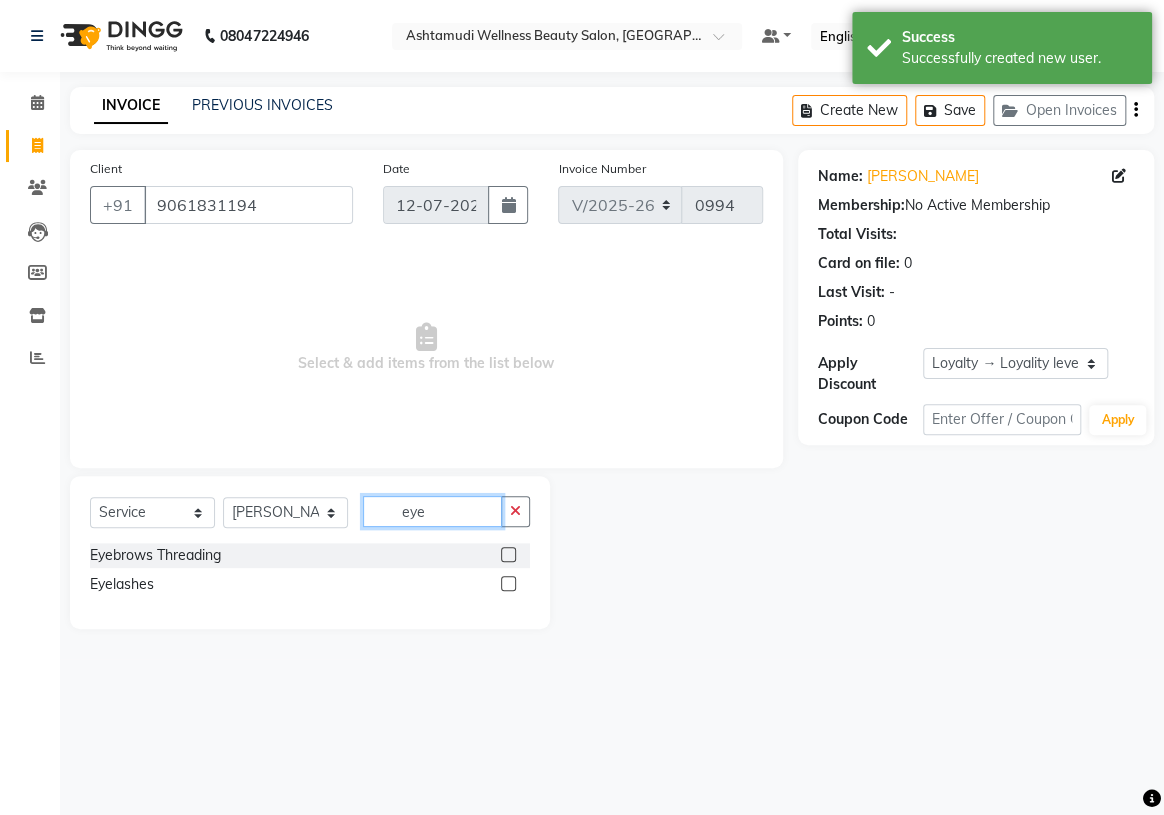 type on "eye" 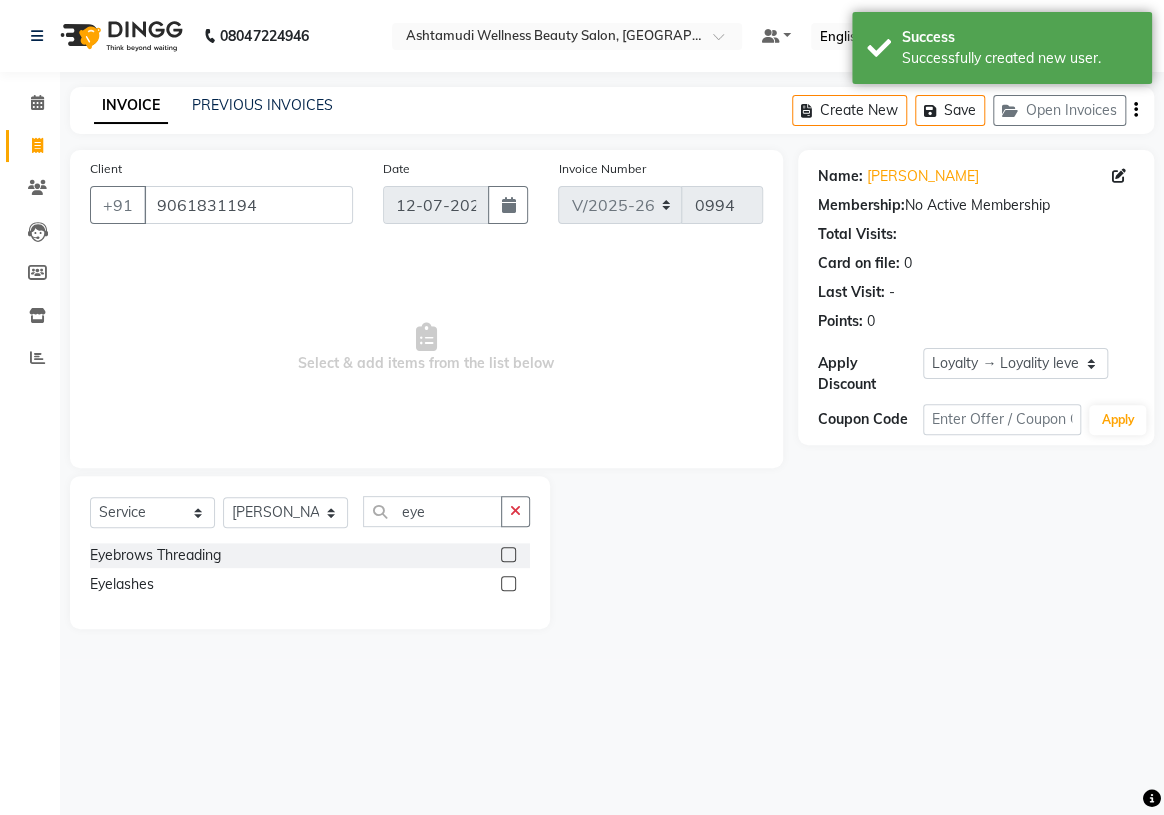 click 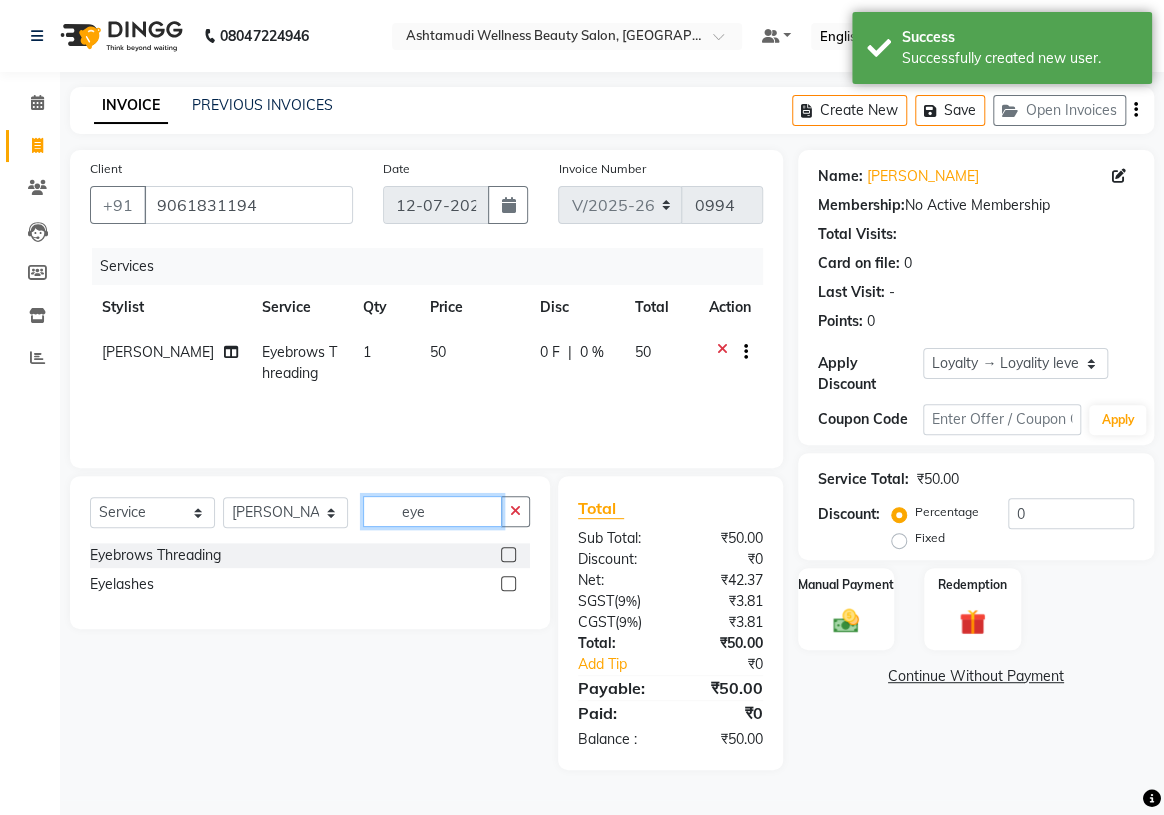 checkbox on "false" 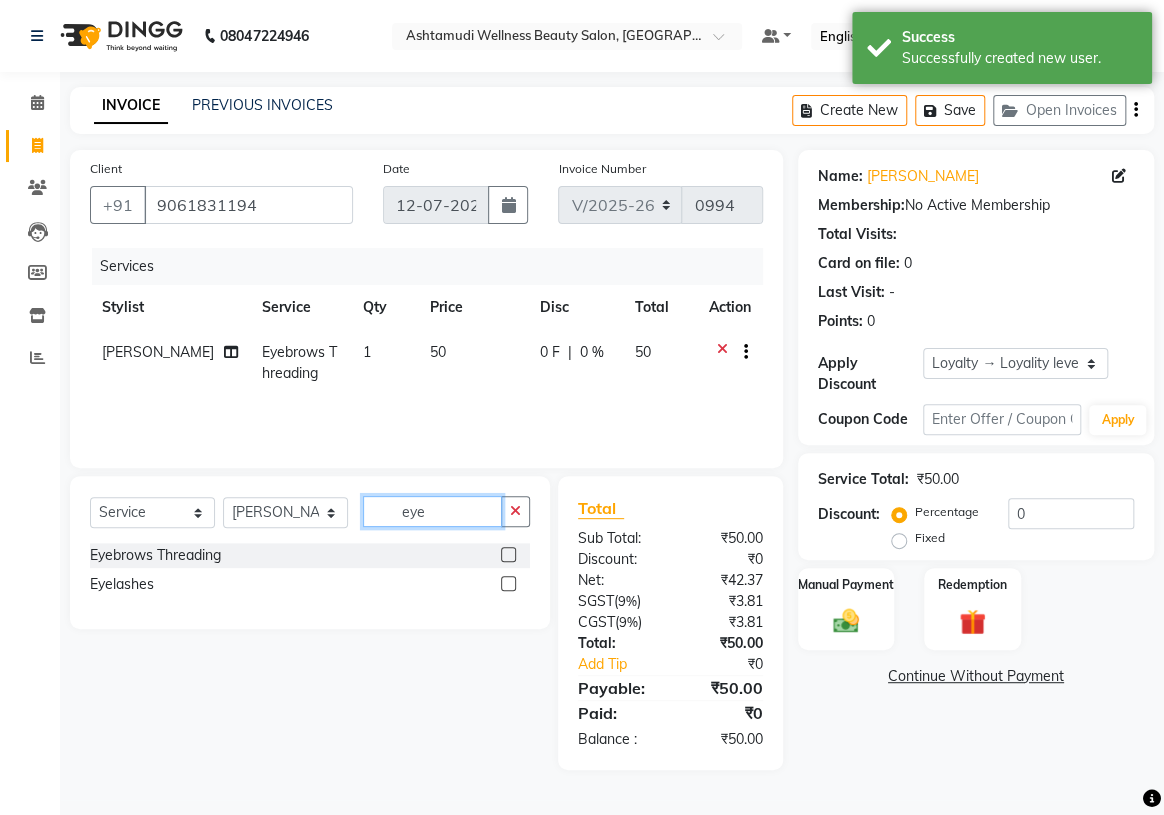 drag, startPoint x: 451, startPoint y: 509, endPoint x: 389, endPoint y: 522, distance: 63.348244 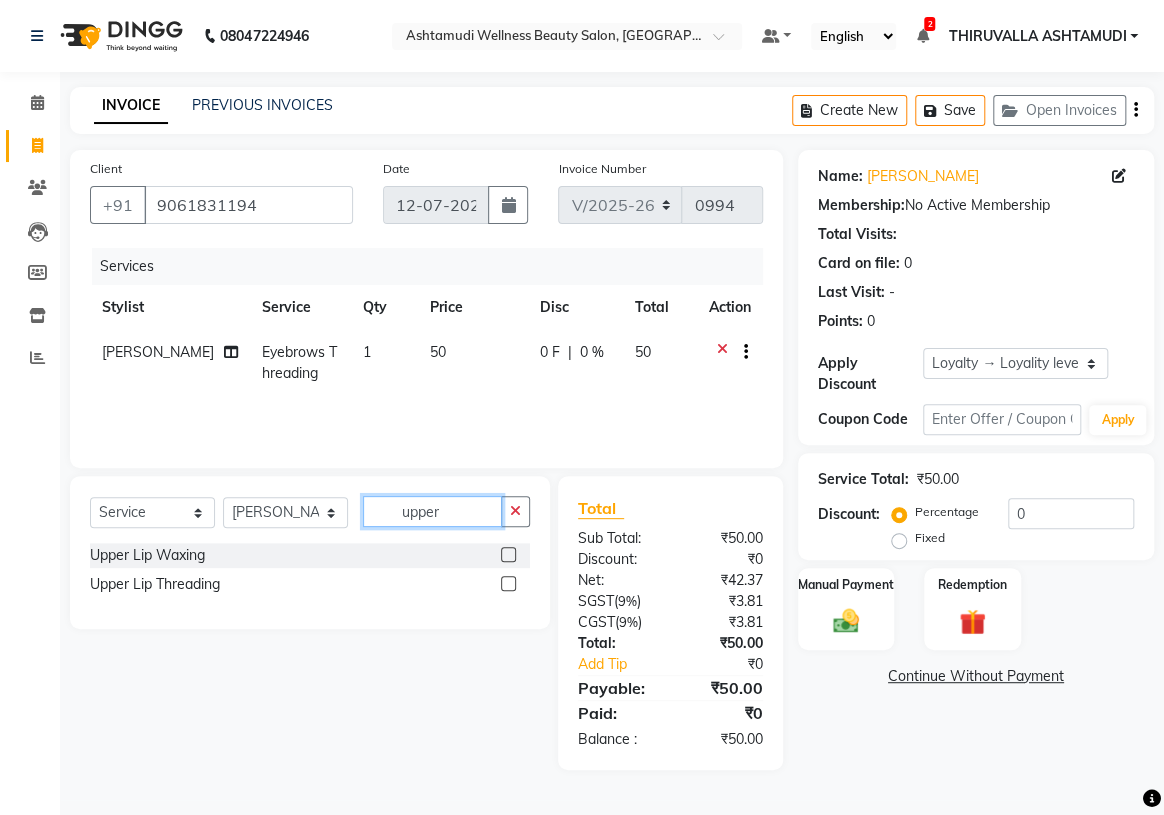 type on "upper" 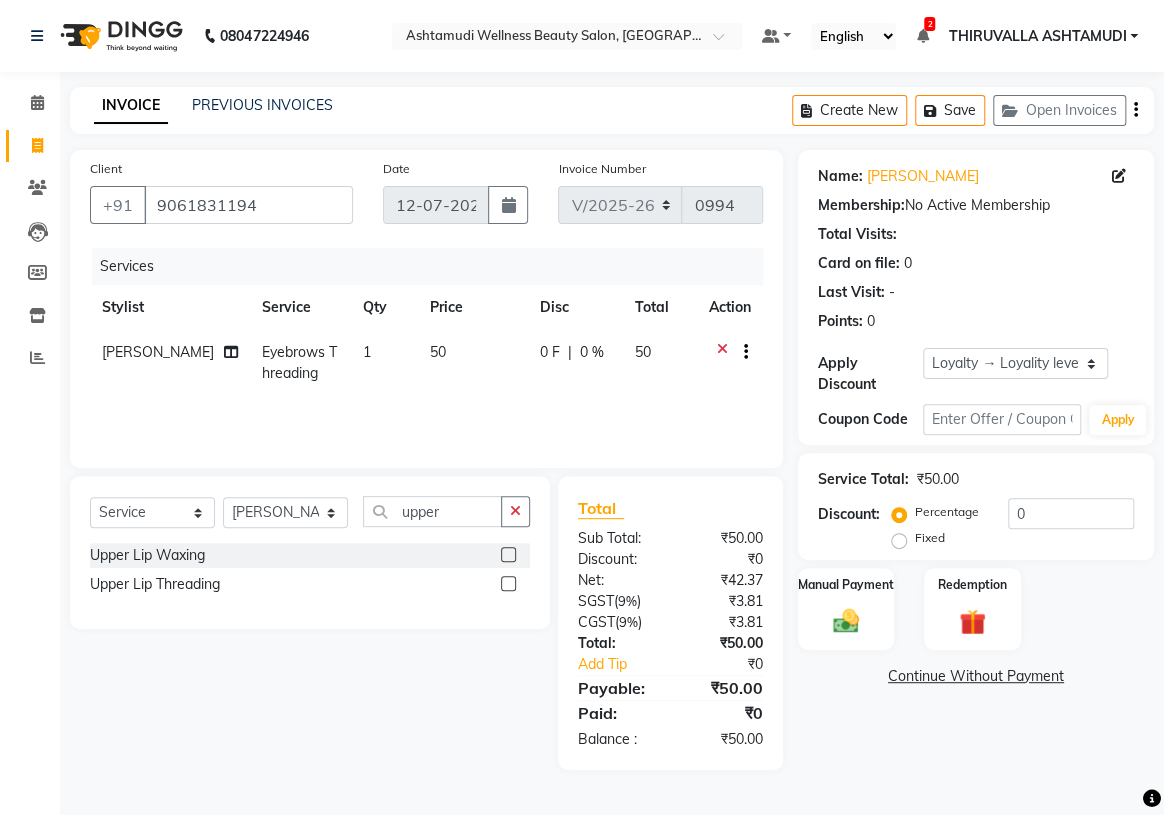 click 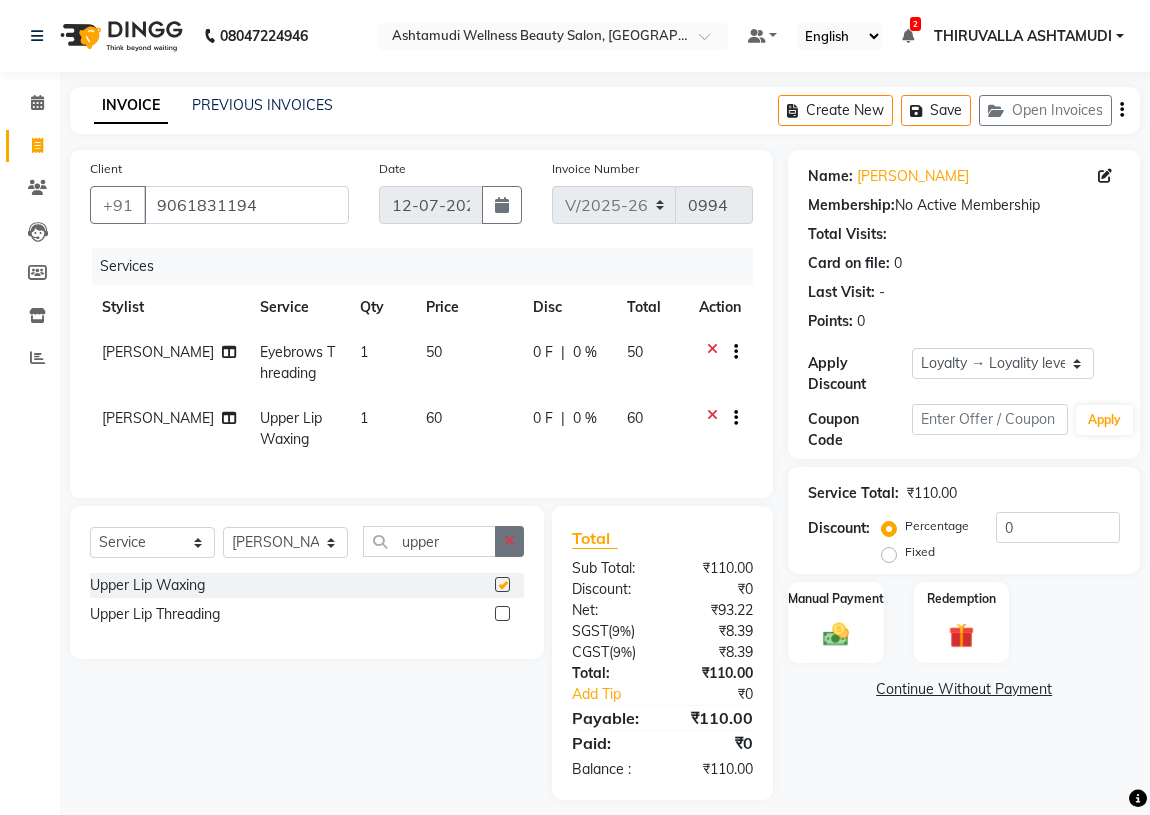 checkbox on "false" 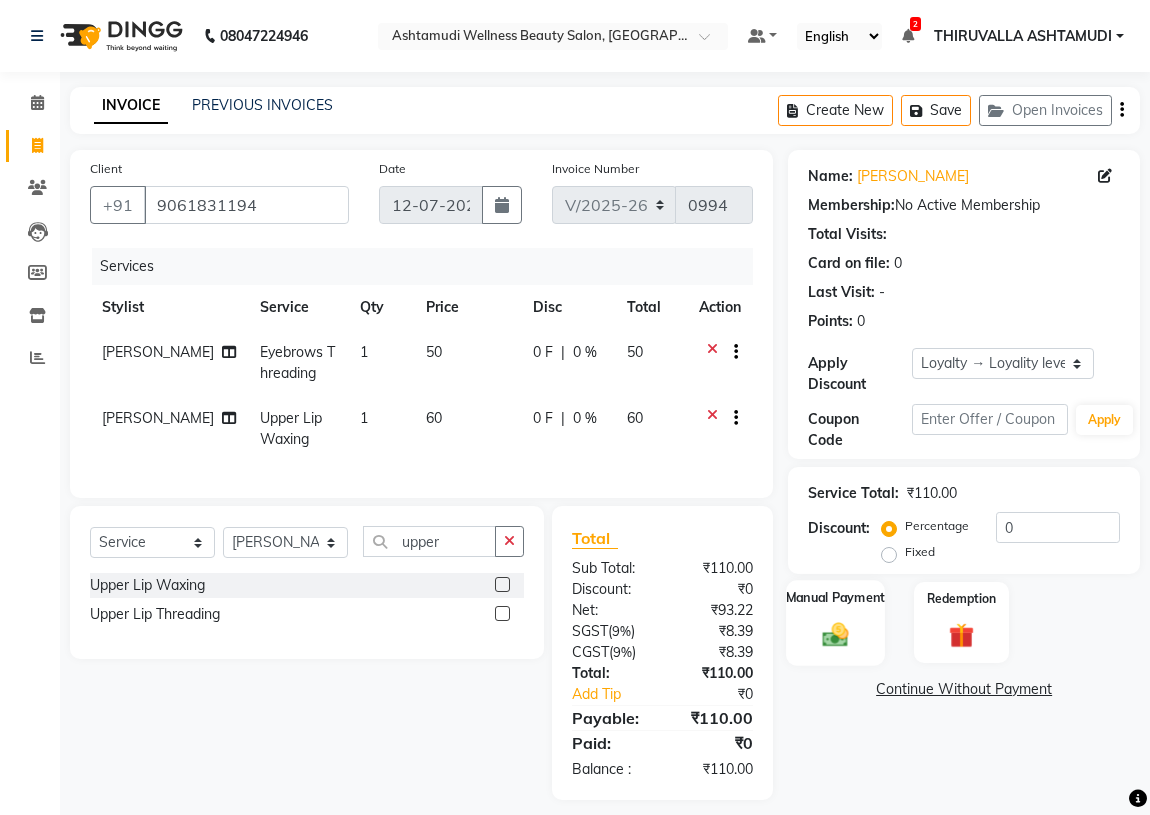 click 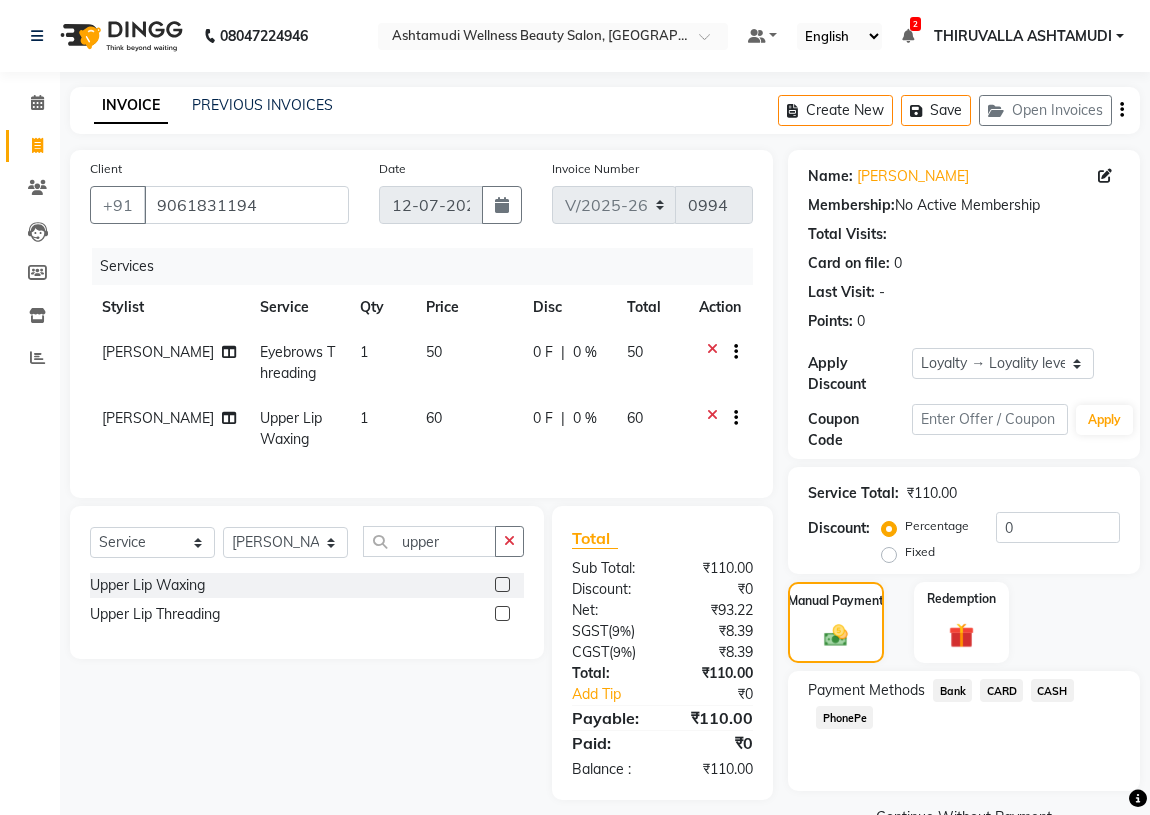 click on "PhonePe" 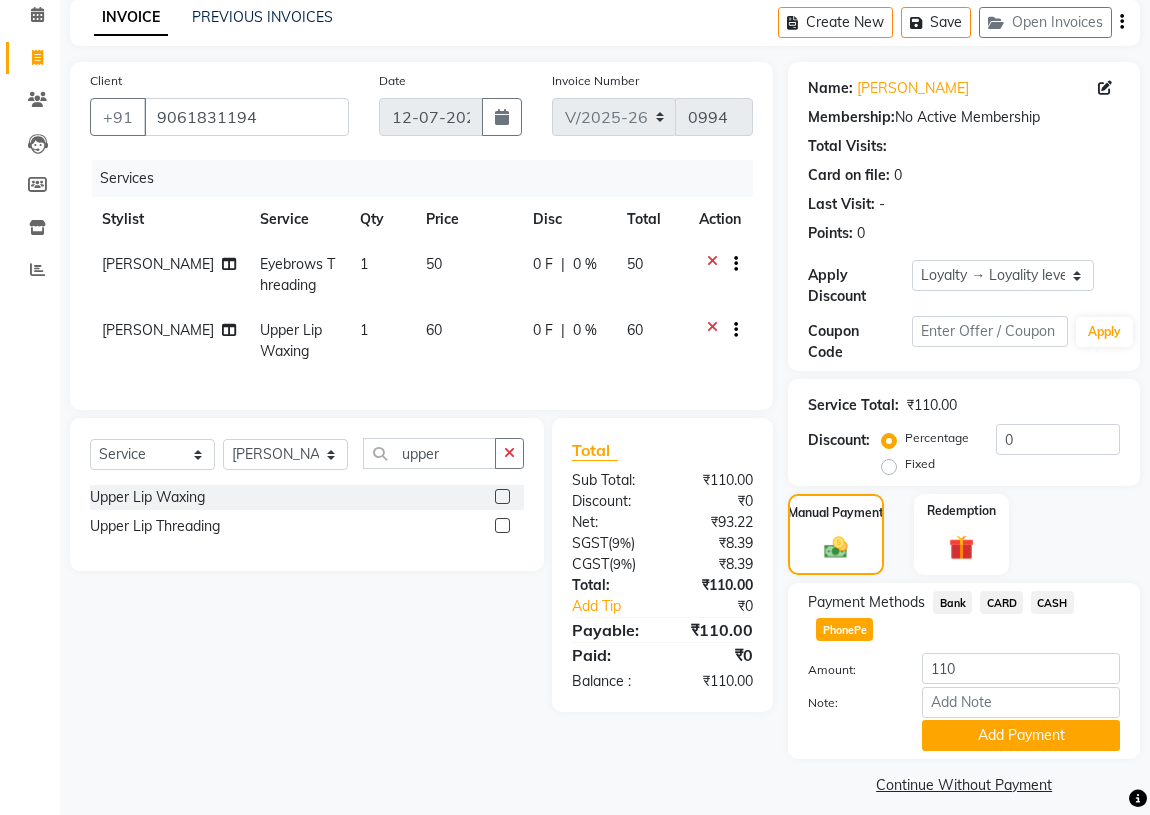 scroll, scrollTop: 101, scrollLeft: 0, axis: vertical 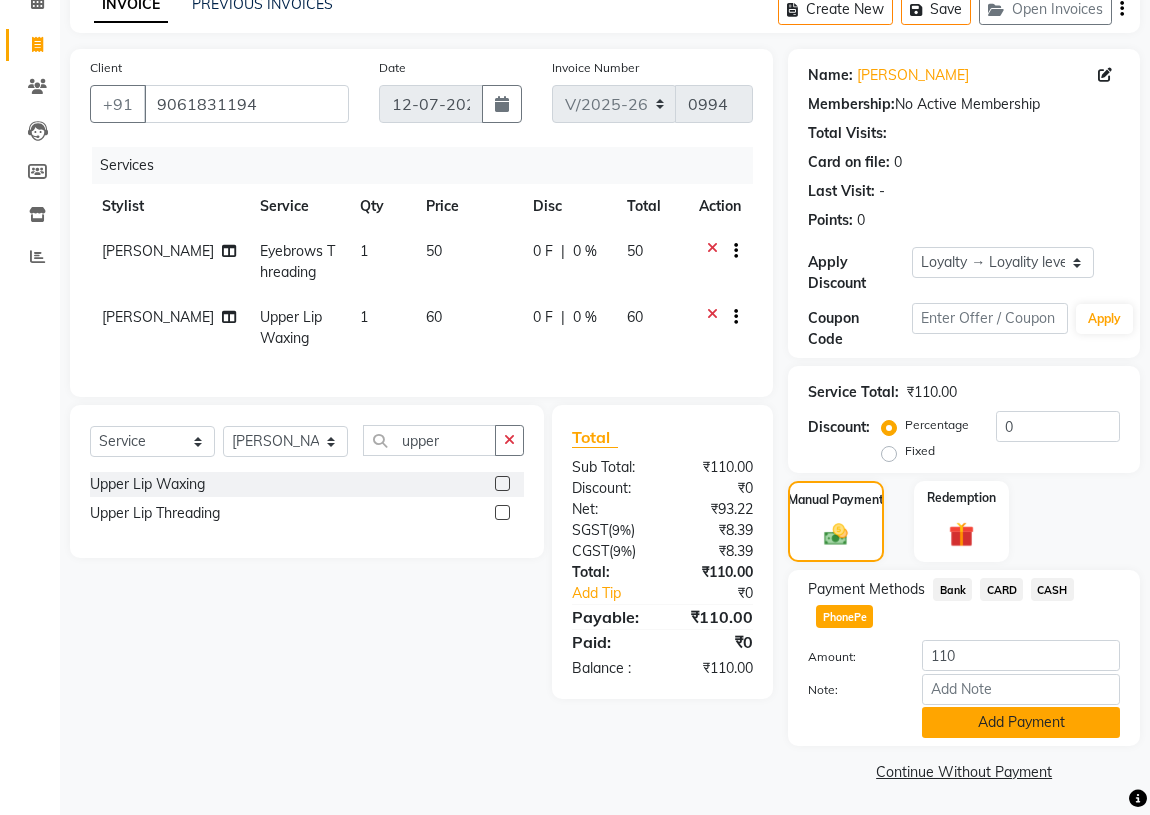 click on "Add Payment" 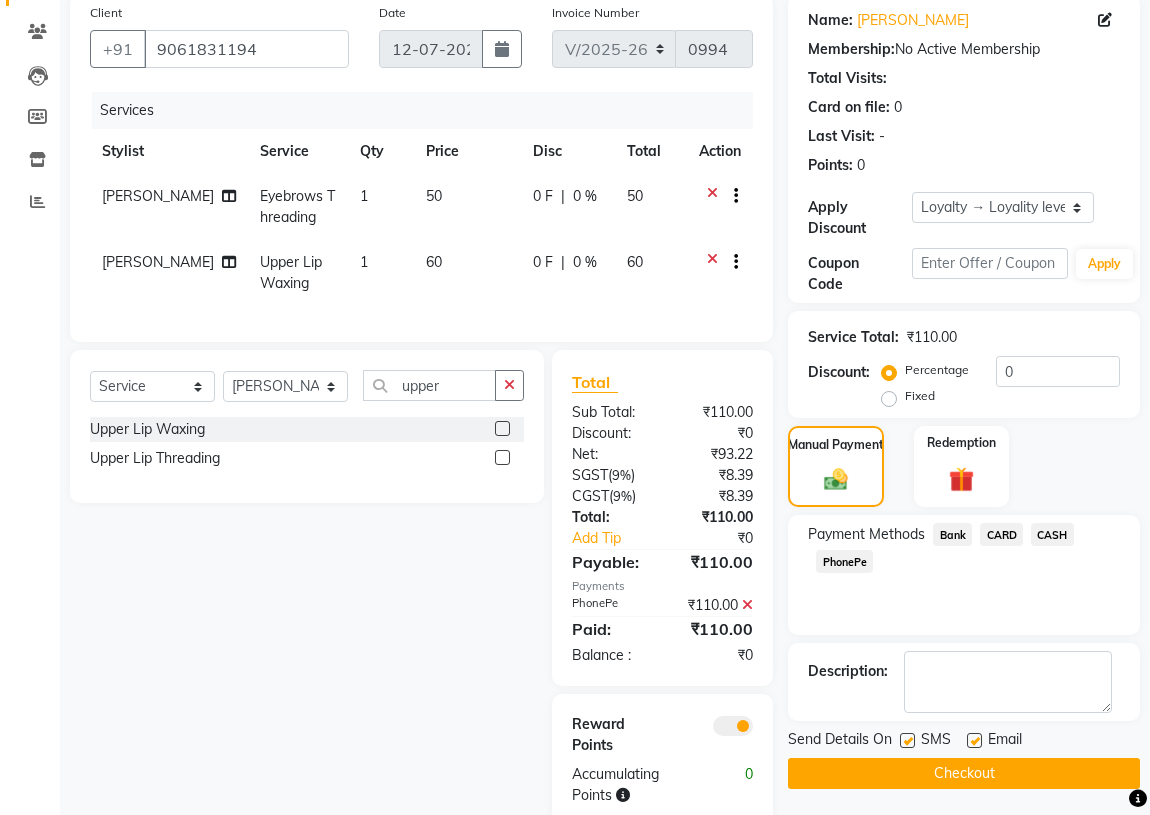 scroll, scrollTop: 210, scrollLeft: 0, axis: vertical 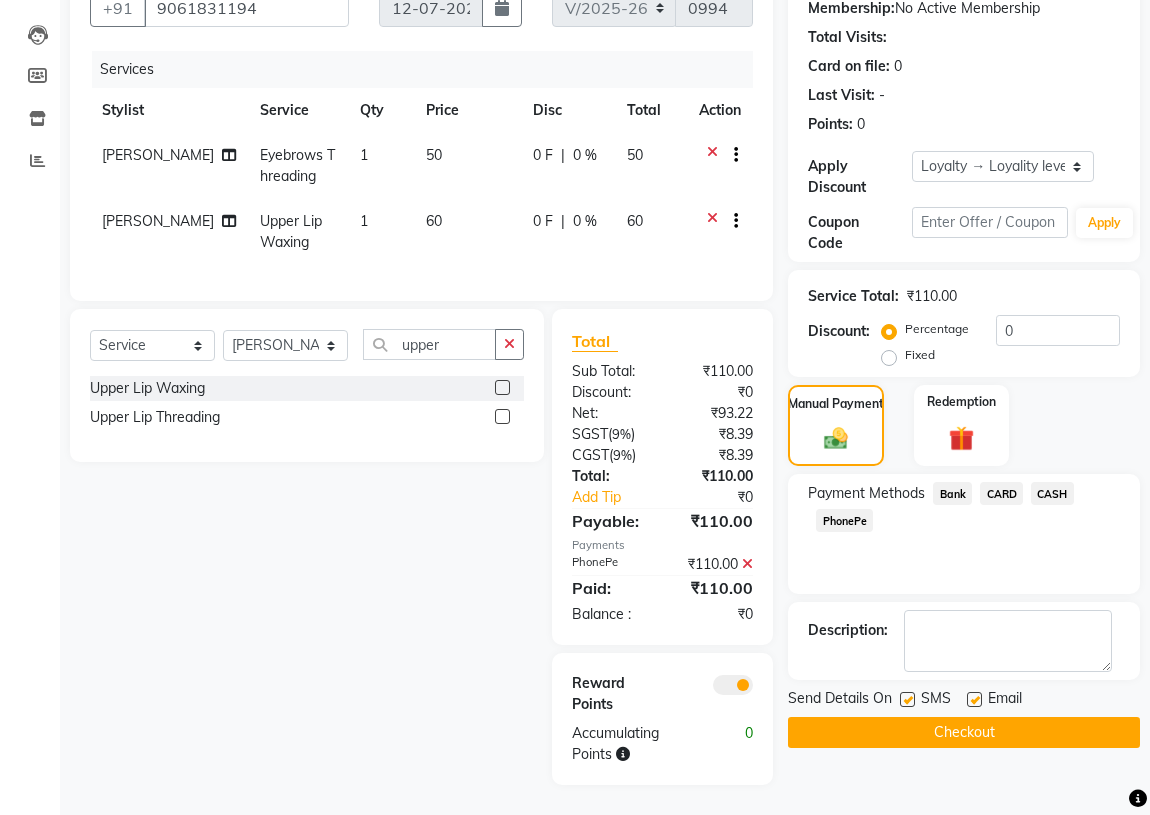 click on "Checkout" 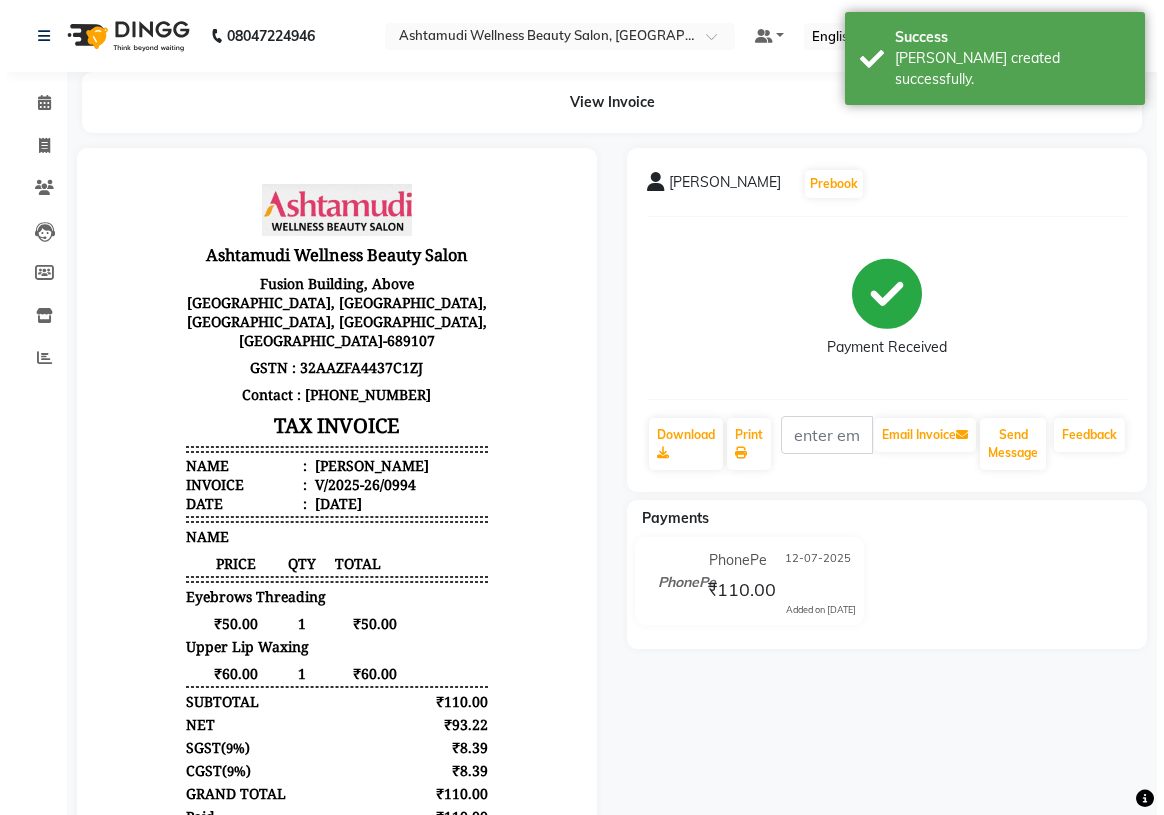 scroll, scrollTop: 0, scrollLeft: 0, axis: both 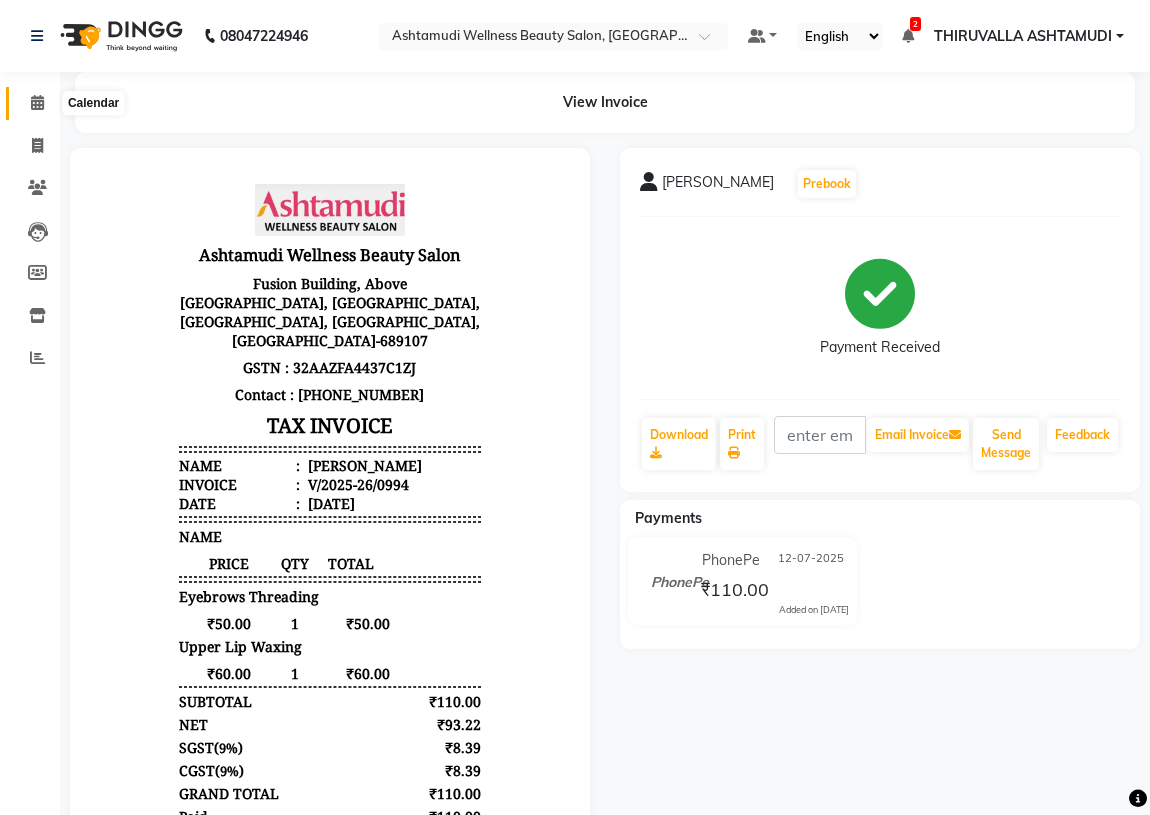 click 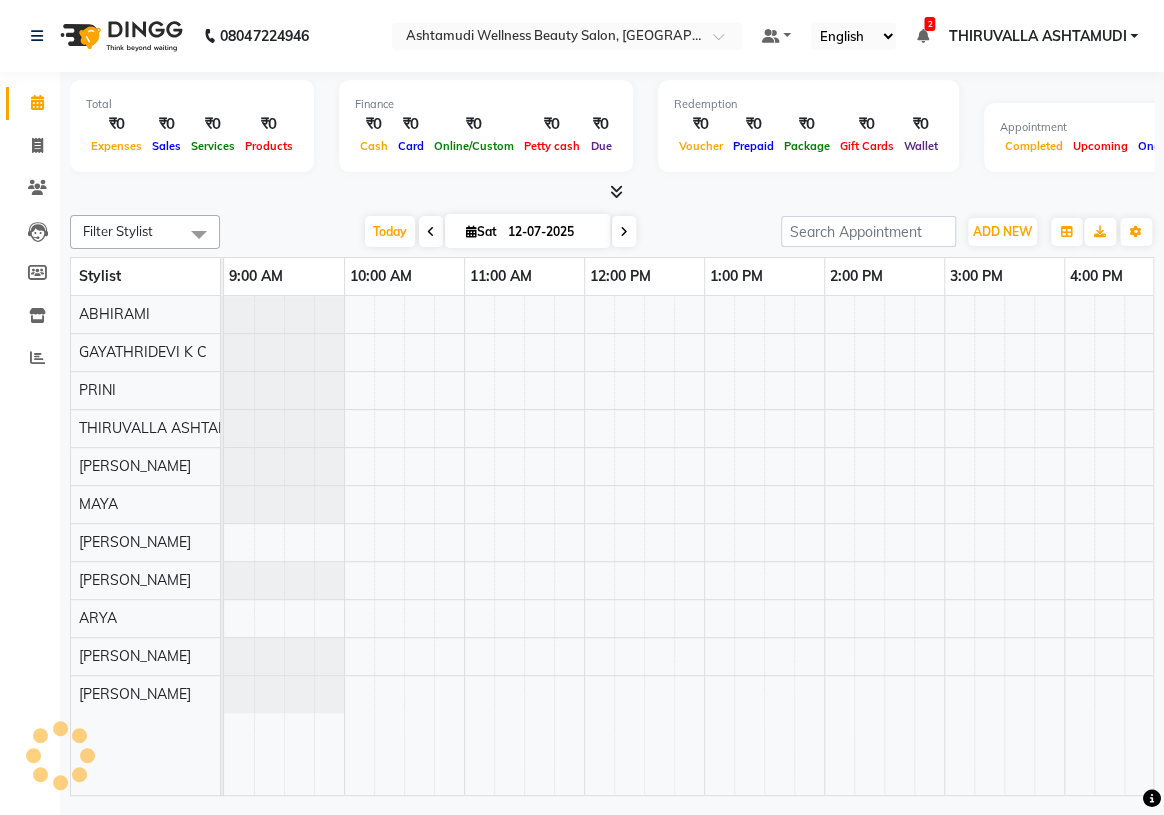 scroll, scrollTop: 0, scrollLeft: 0, axis: both 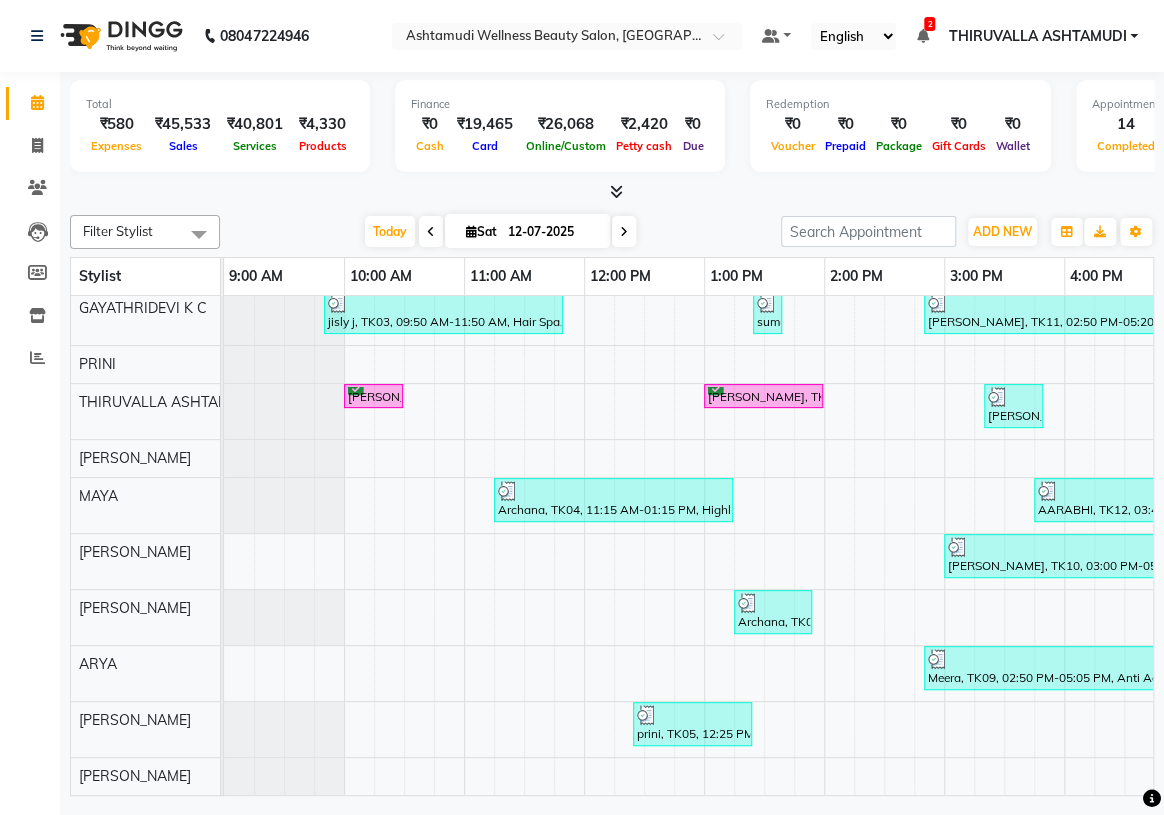 click at bounding box center [431, 232] 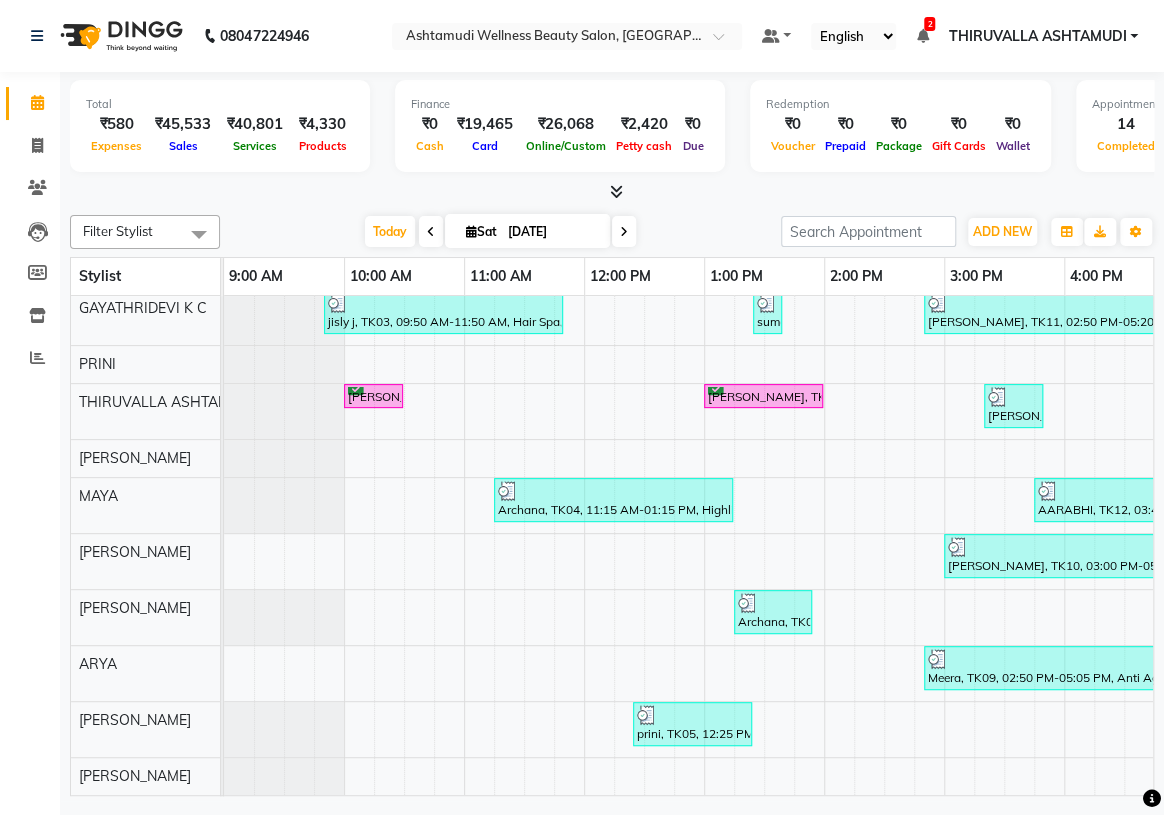 scroll, scrollTop: 0, scrollLeft: 0, axis: both 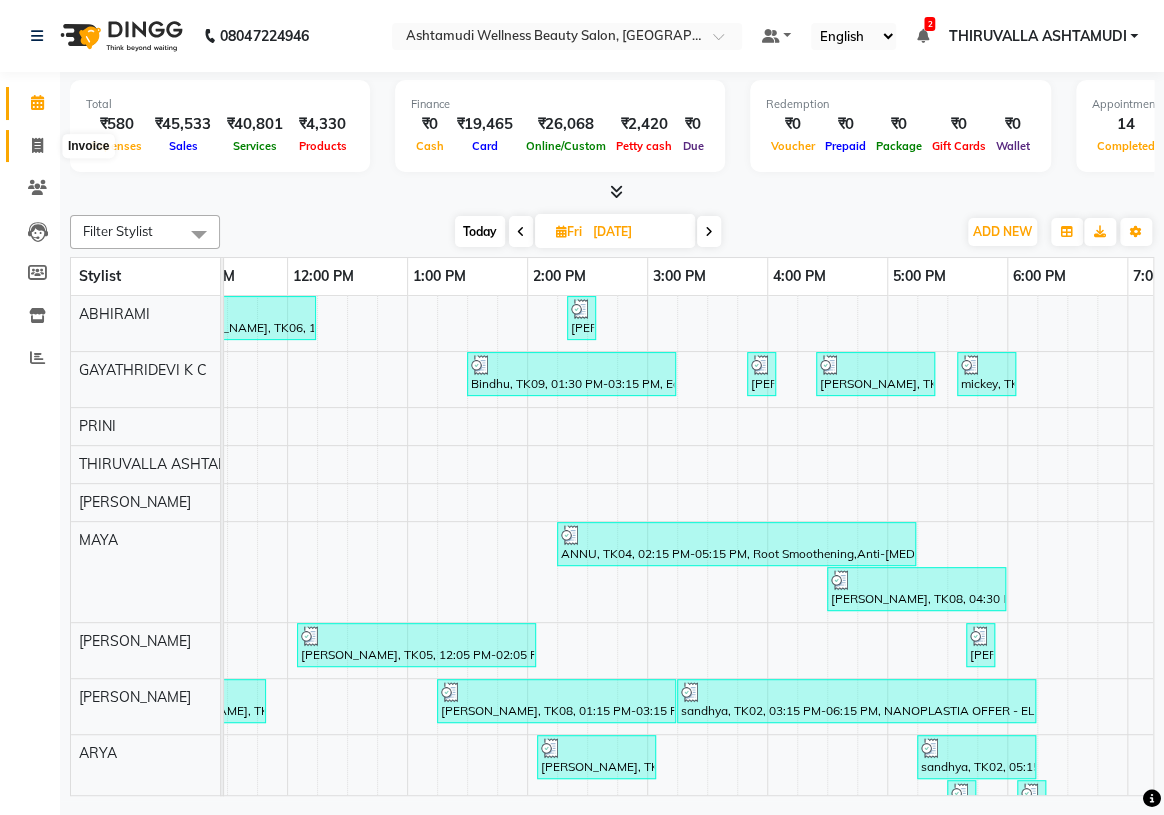 click 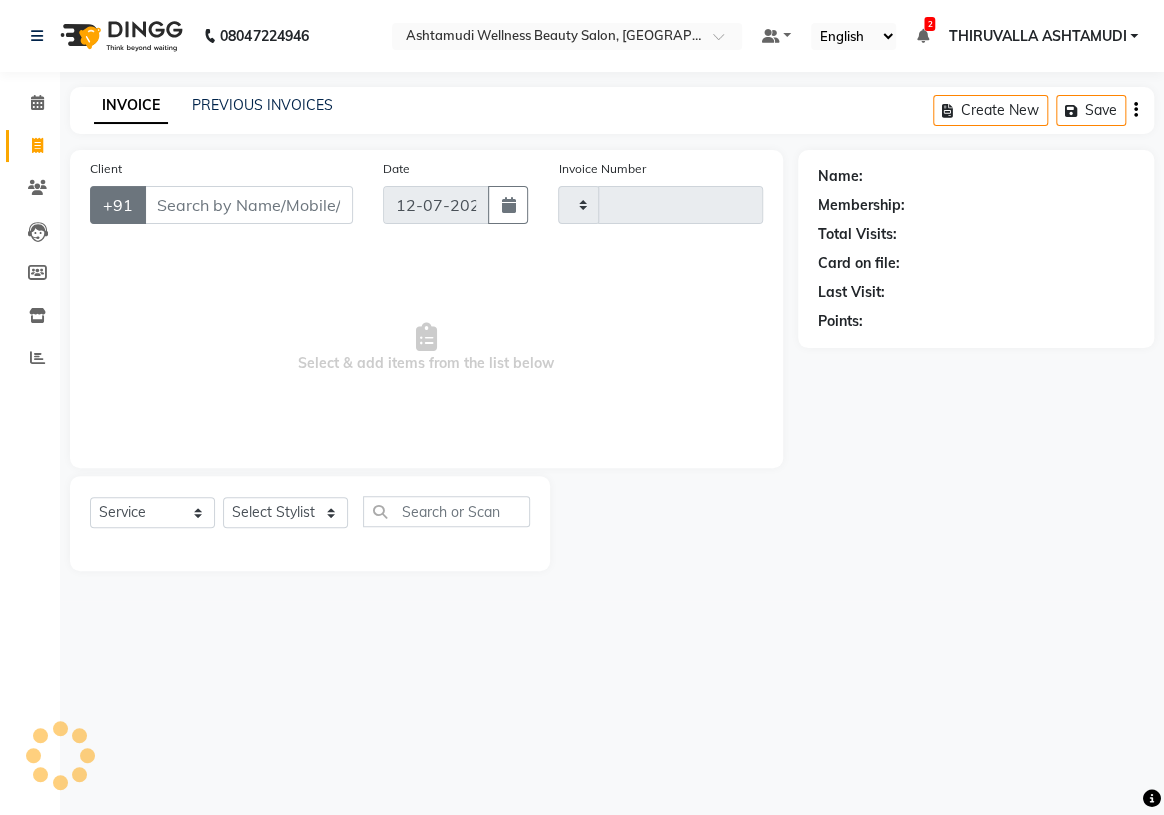 type on "0995" 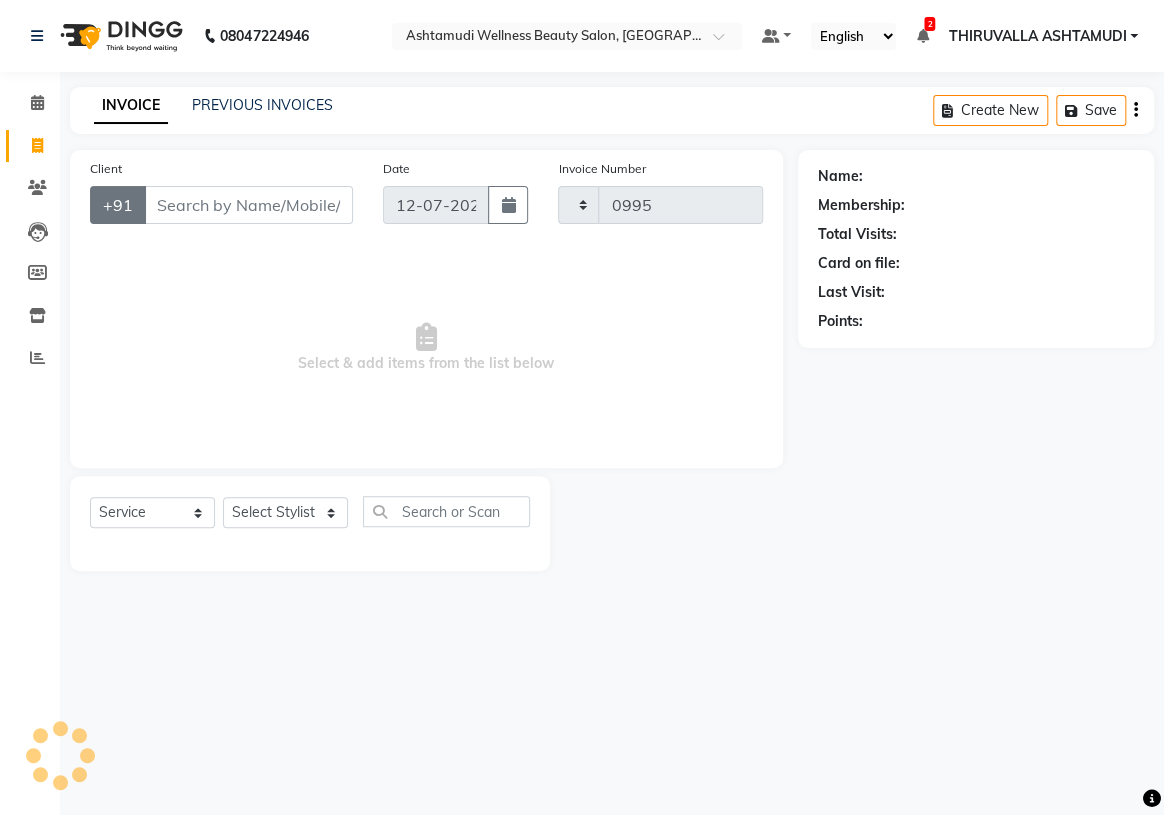 select on "4634" 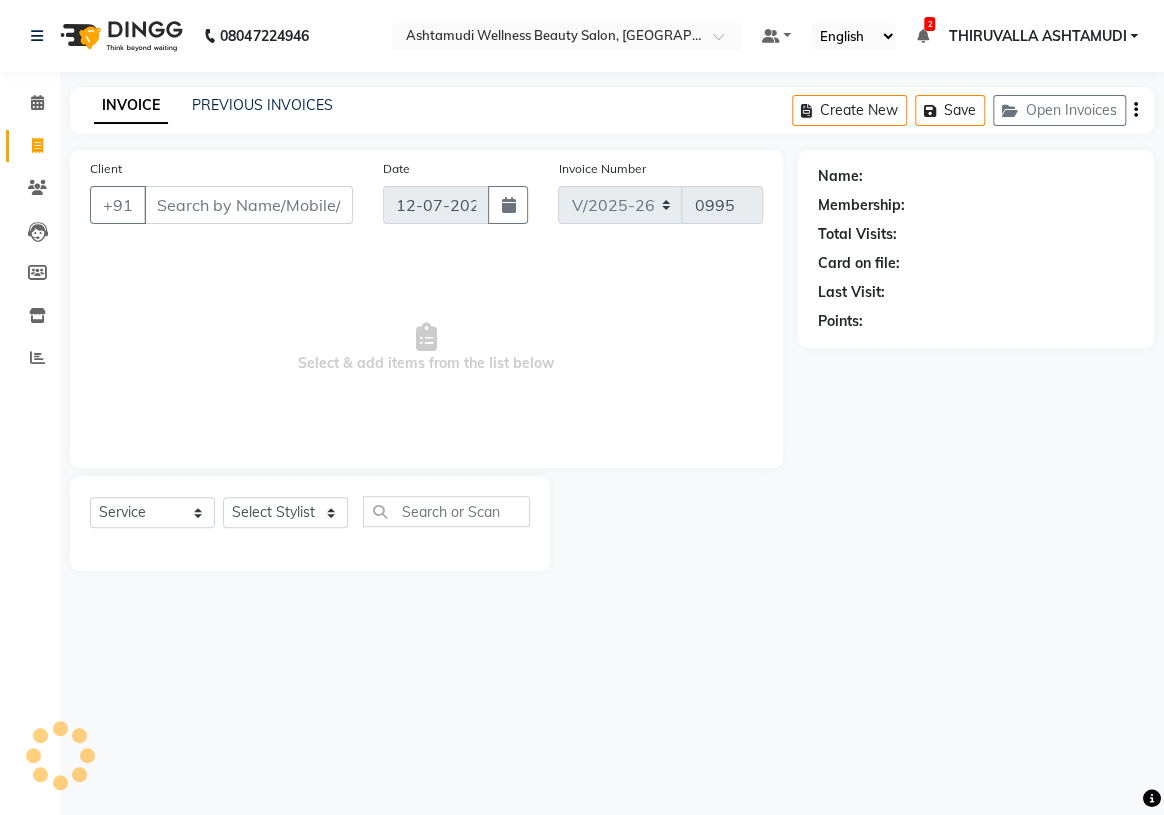 click on "Client" at bounding box center [248, 205] 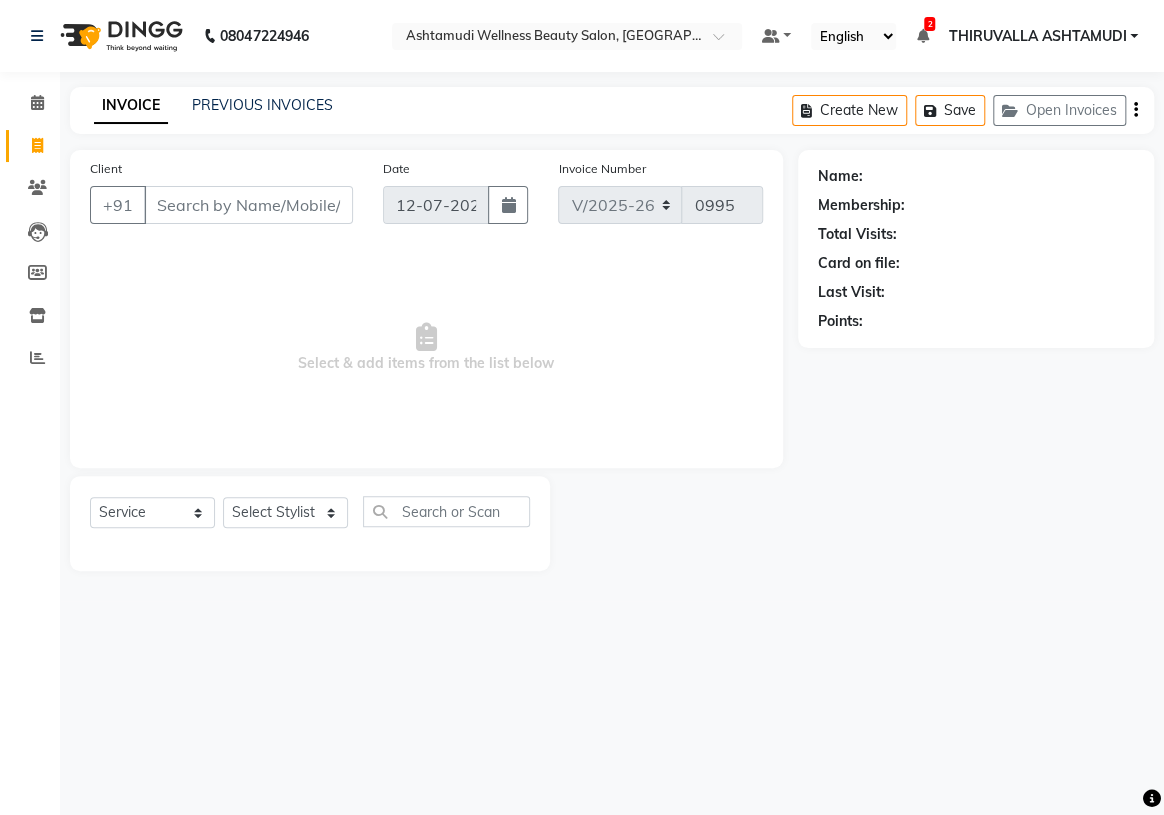 click on "Client" at bounding box center [248, 205] 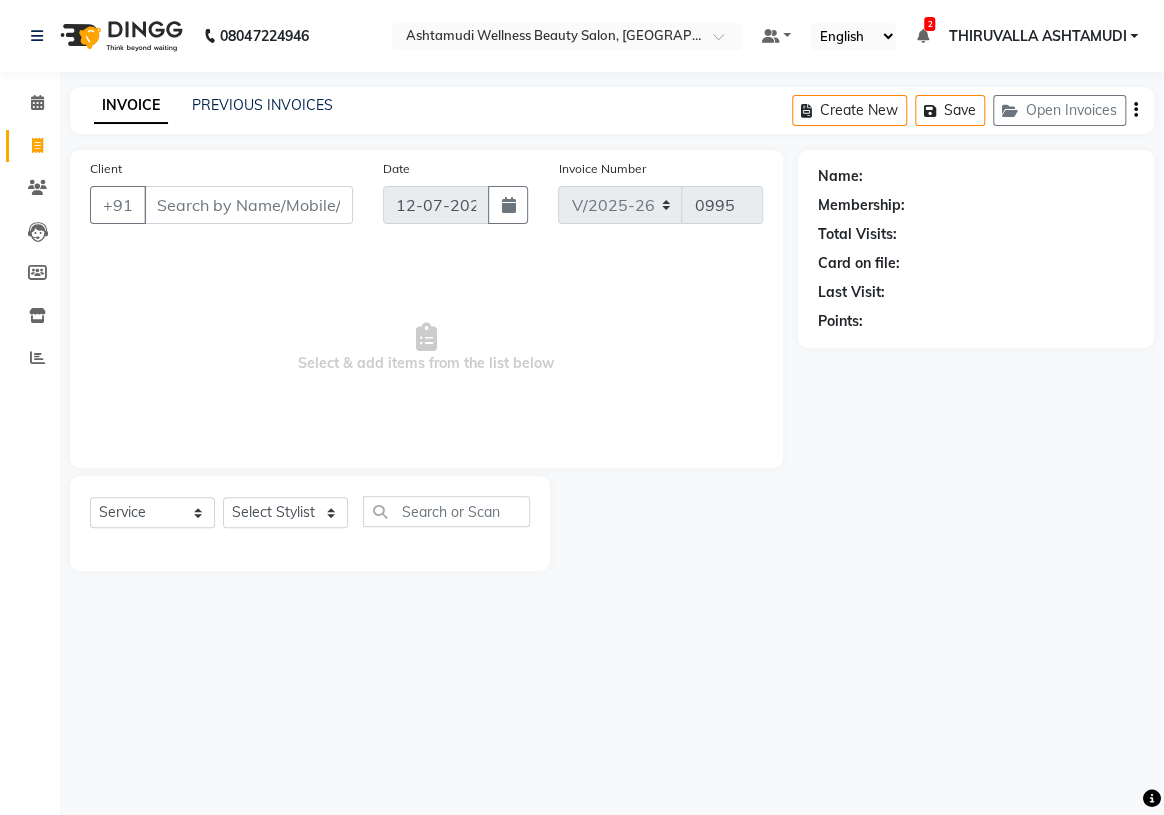 click on "Client" at bounding box center (248, 205) 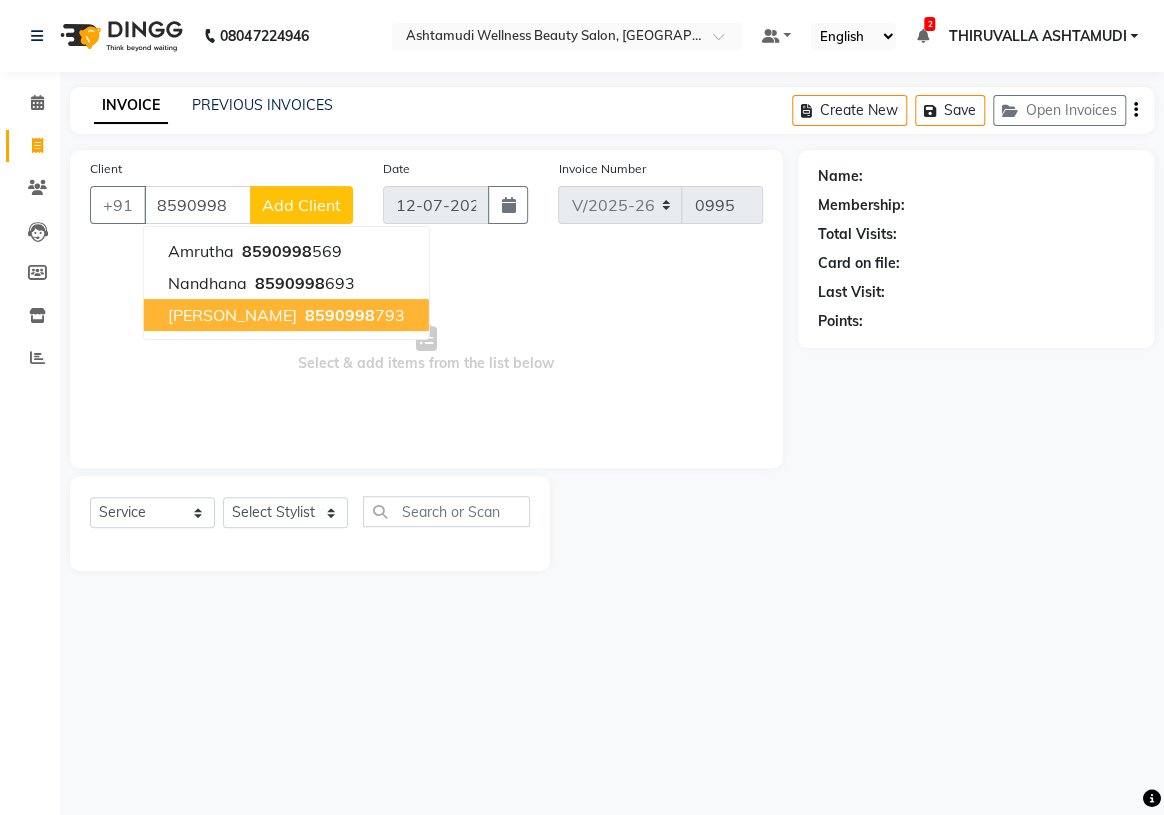 click on "8590998 793" at bounding box center (353, 315) 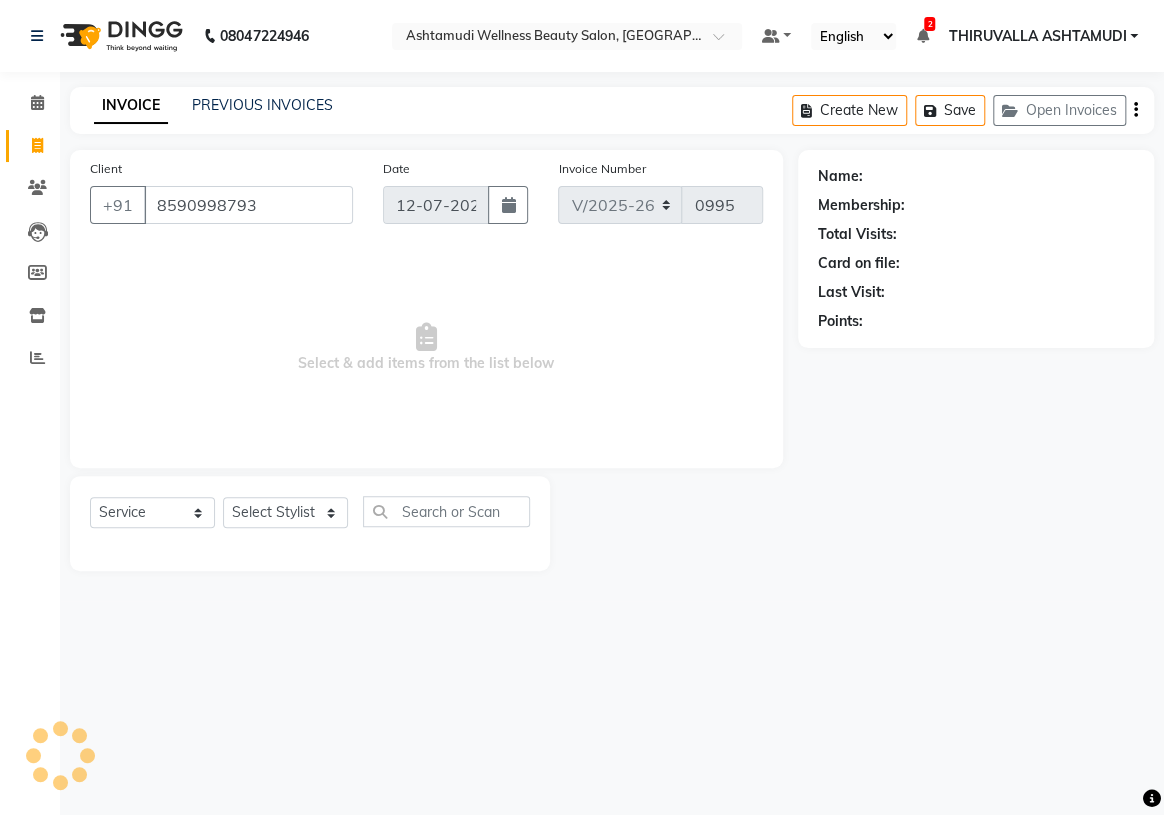 type on "8590998793" 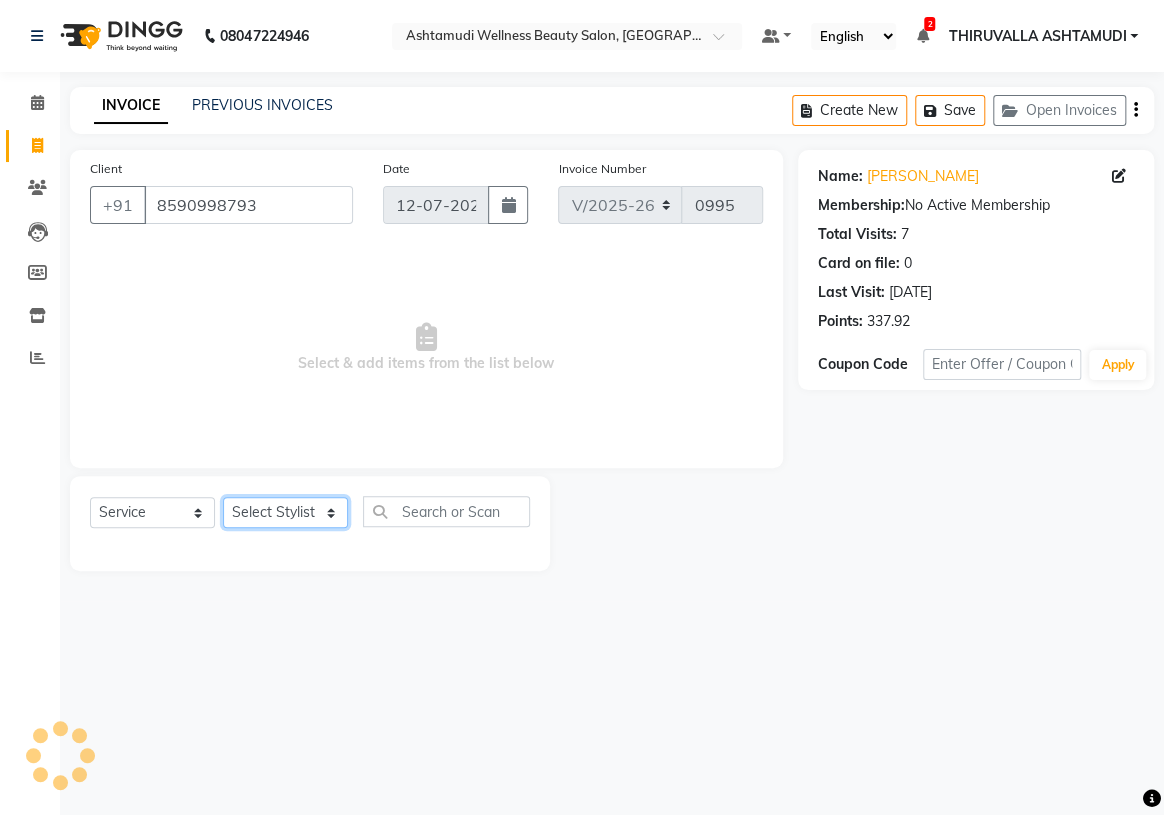 click on "Select Stylist ABHIRAMI		 [PERSON_NAME] [PERSON_NAME]	[PERSON_NAME]	 [PERSON_NAME] MAYA MAYA [PERSON_NAME]		 [PERSON_NAME] SHINY ABY THIRUVALLA ASHTAMUDI" 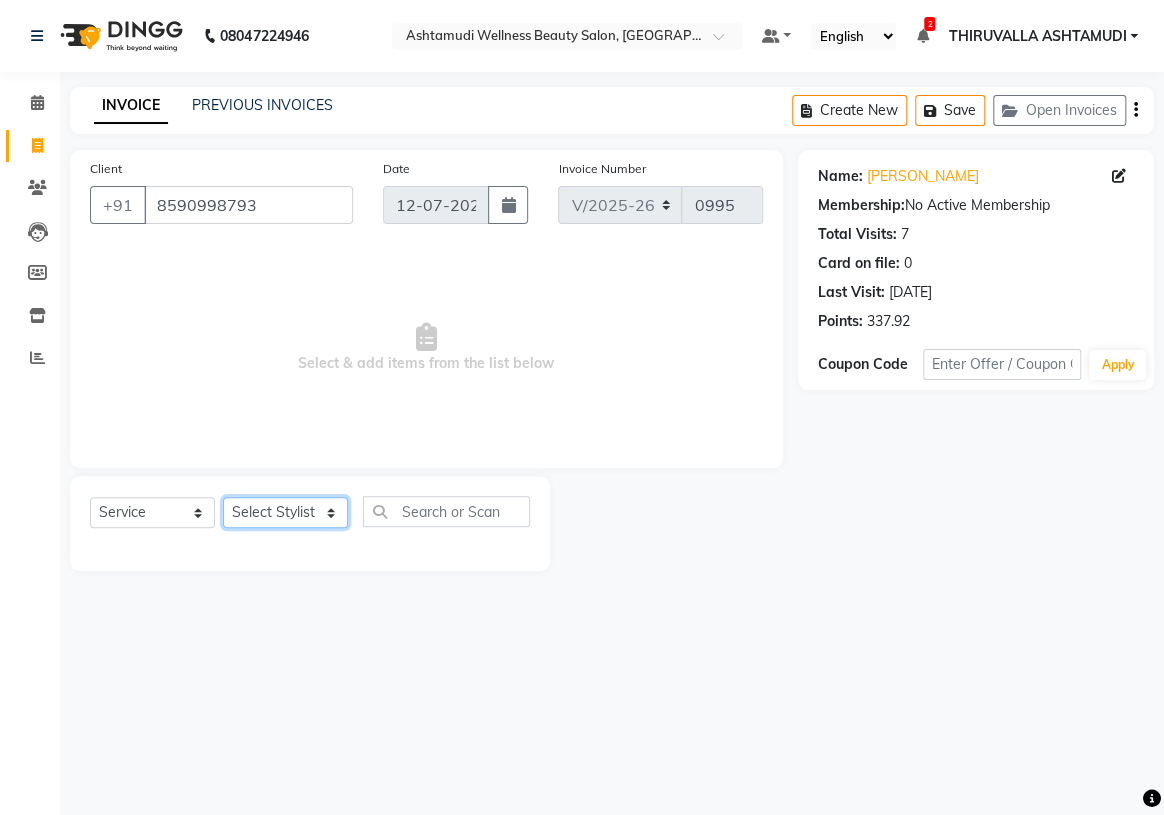 select on "29018" 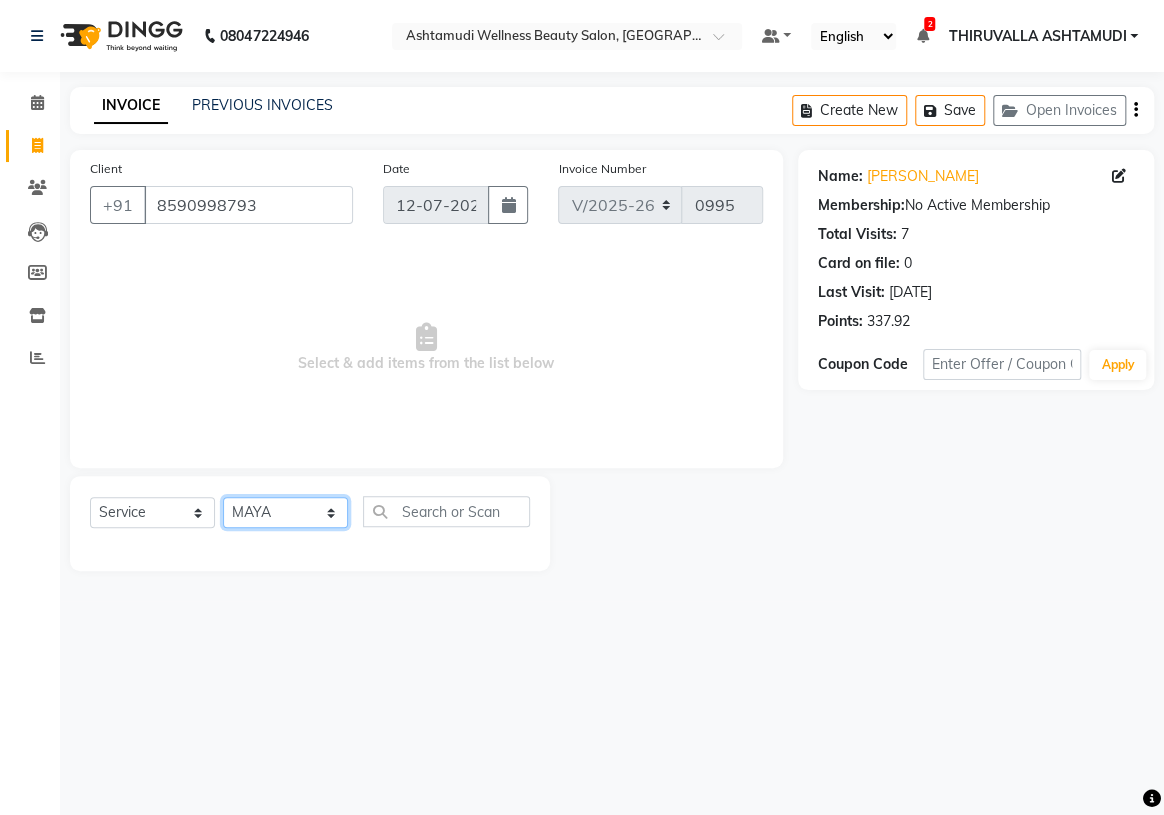 click on "Select Stylist ABHIRAMI		 [PERSON_NAME] [PERSON_NAME]	[PERSON_NAME]	 [PERSON_NAME] MAYA MAYA [PERSON_NAME]		 [PERSON_NAME] SHINY ABY THIRUVALLA ASHTAMUDI" 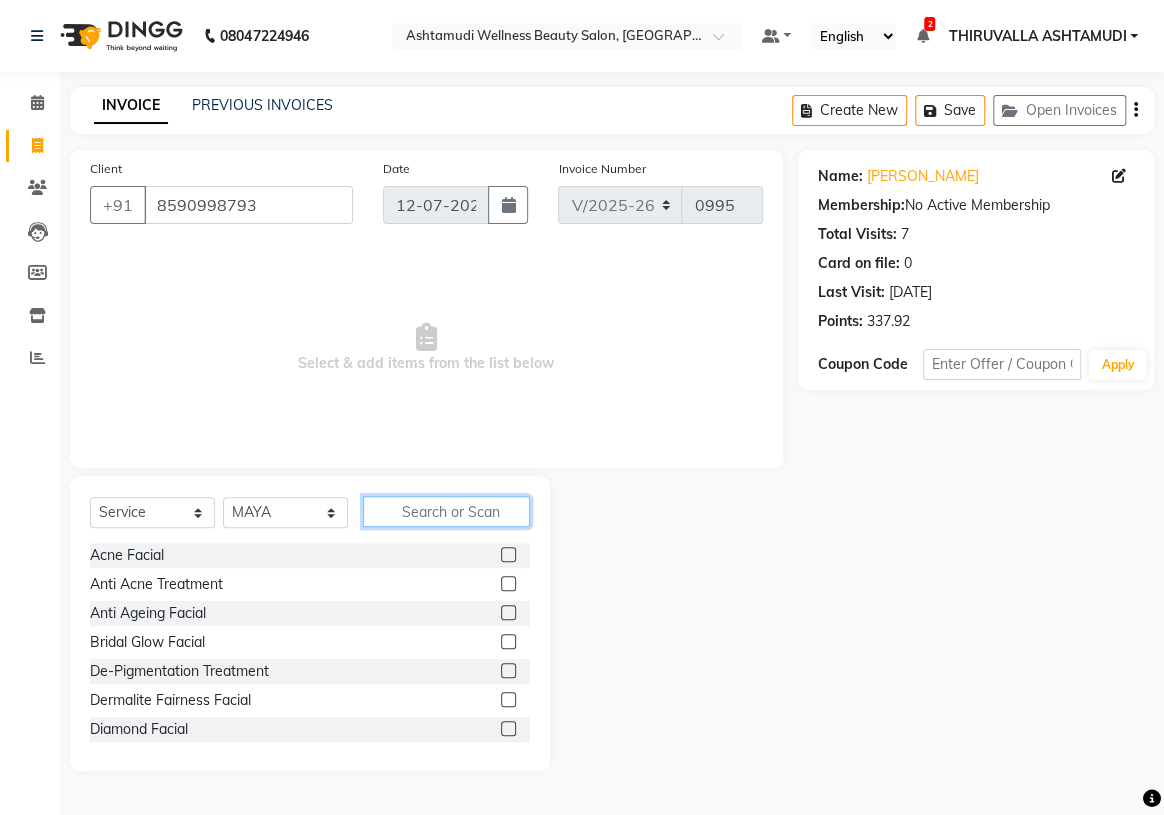 click 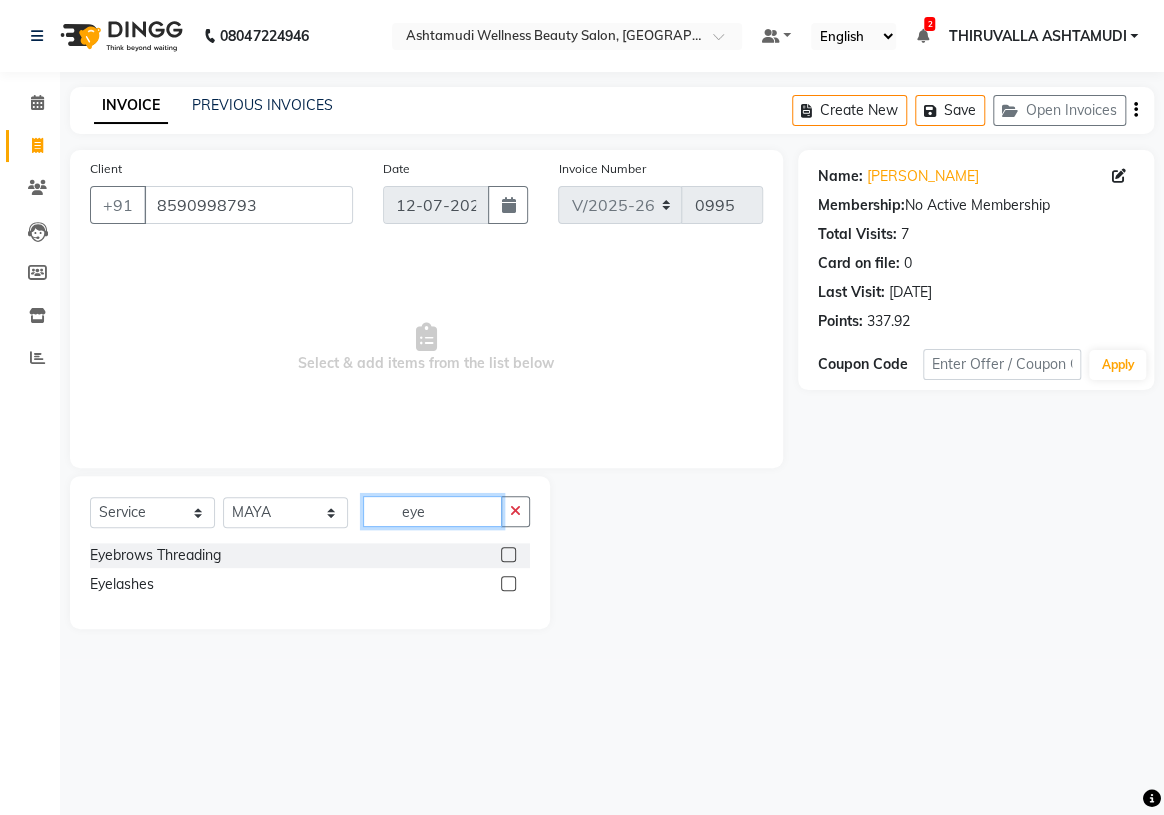 type on "eye" 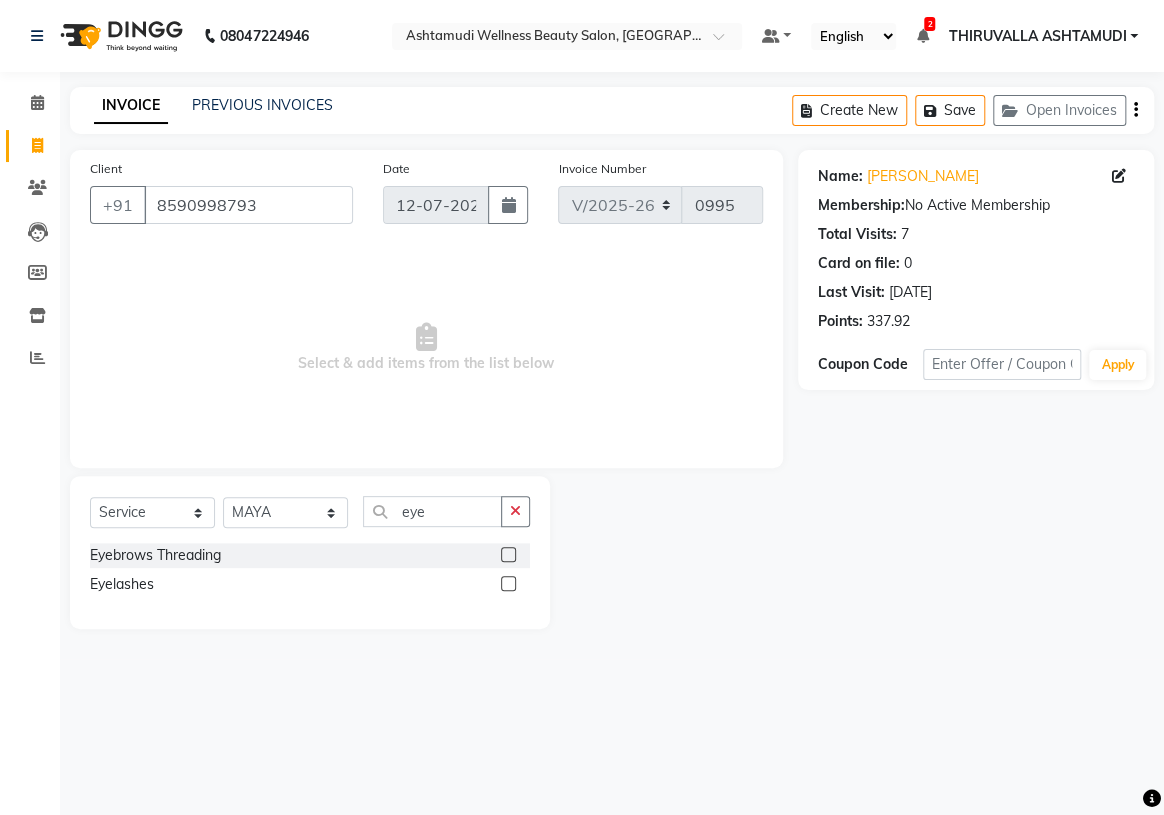 click 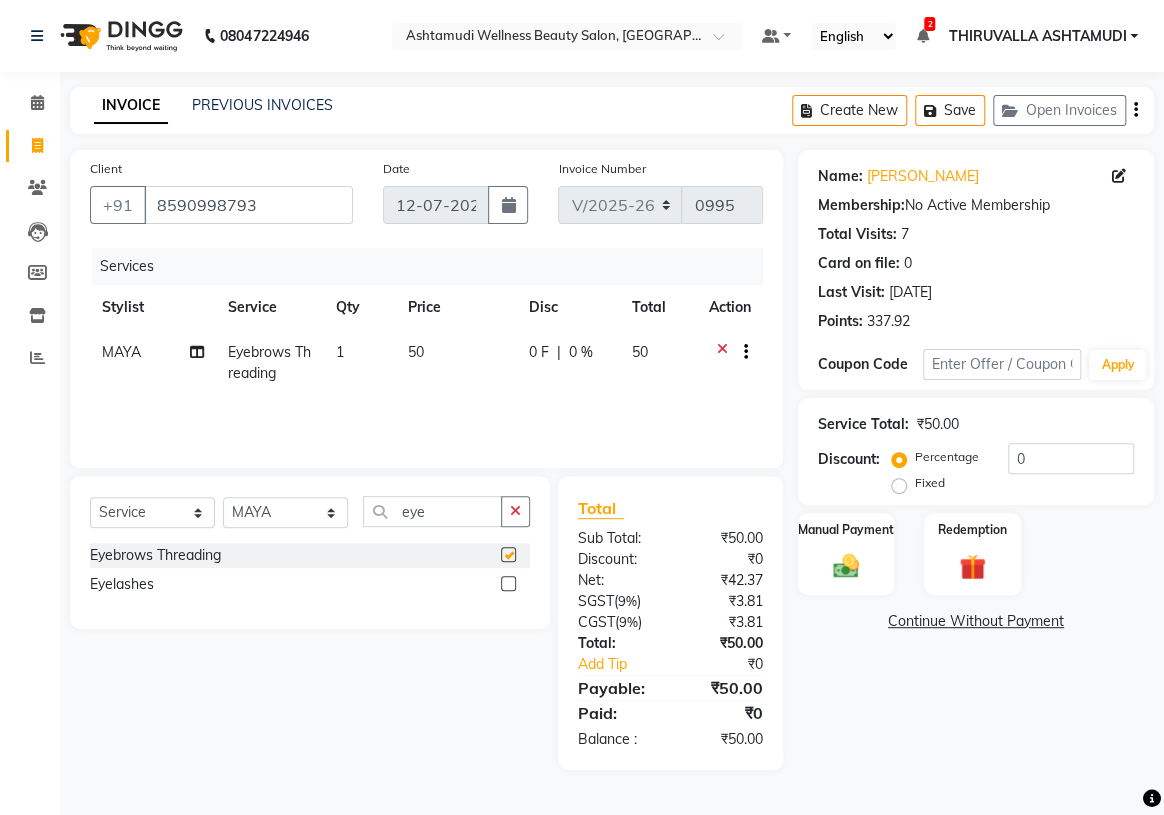 checkbox on "false" 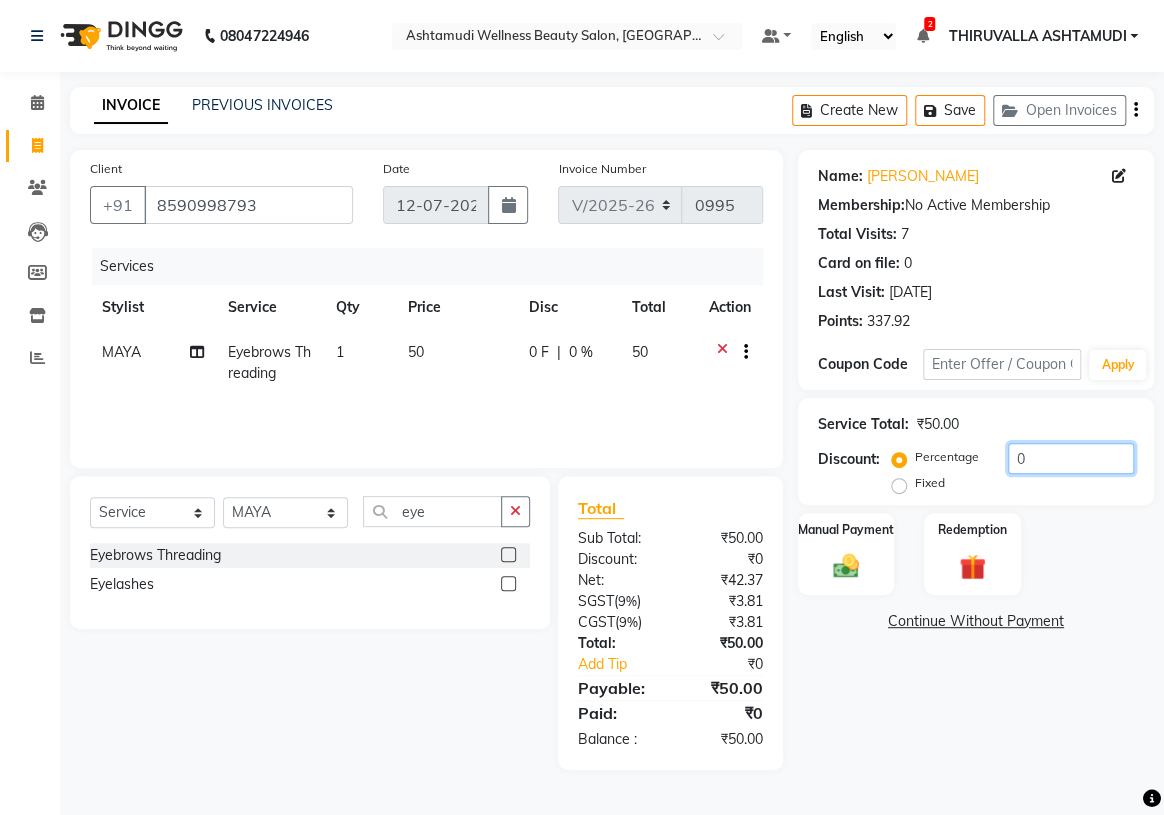 drag, startPoint x: 1037, startPoint y: 469, endPoint x: 1005, endPoint y: 469, distance: 32 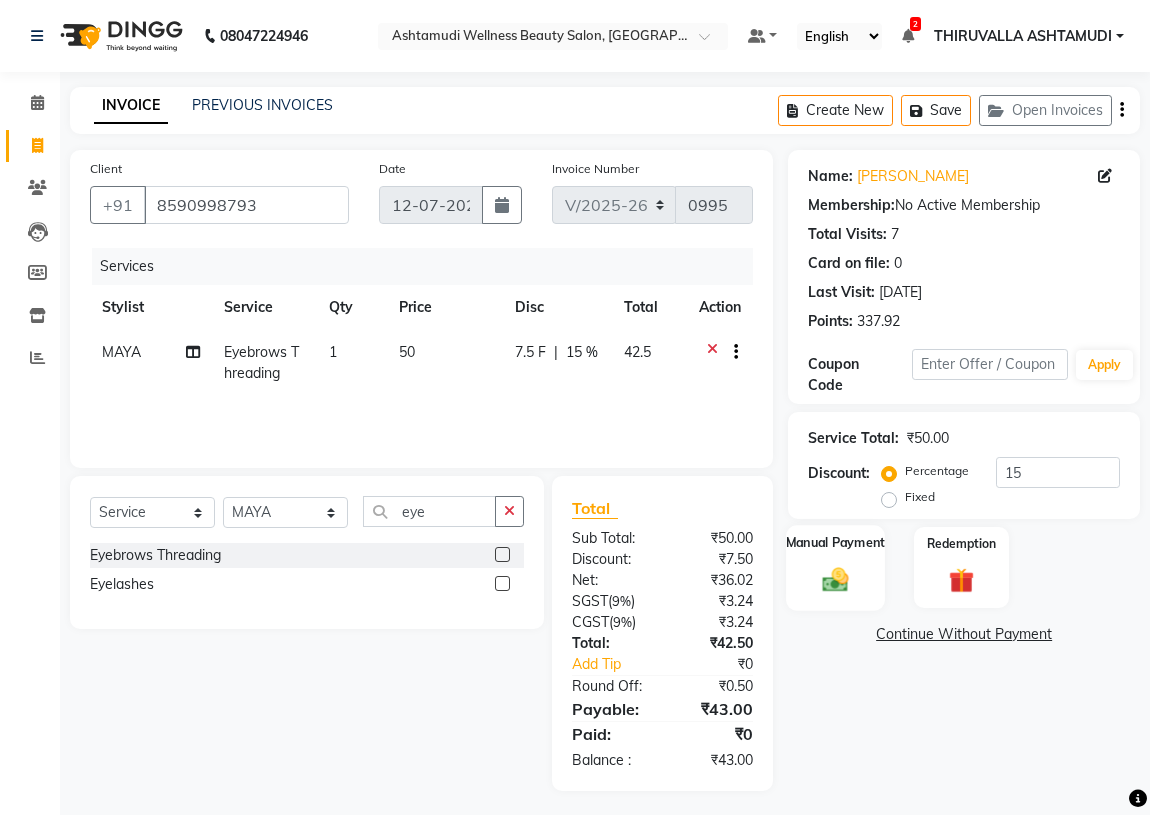 click 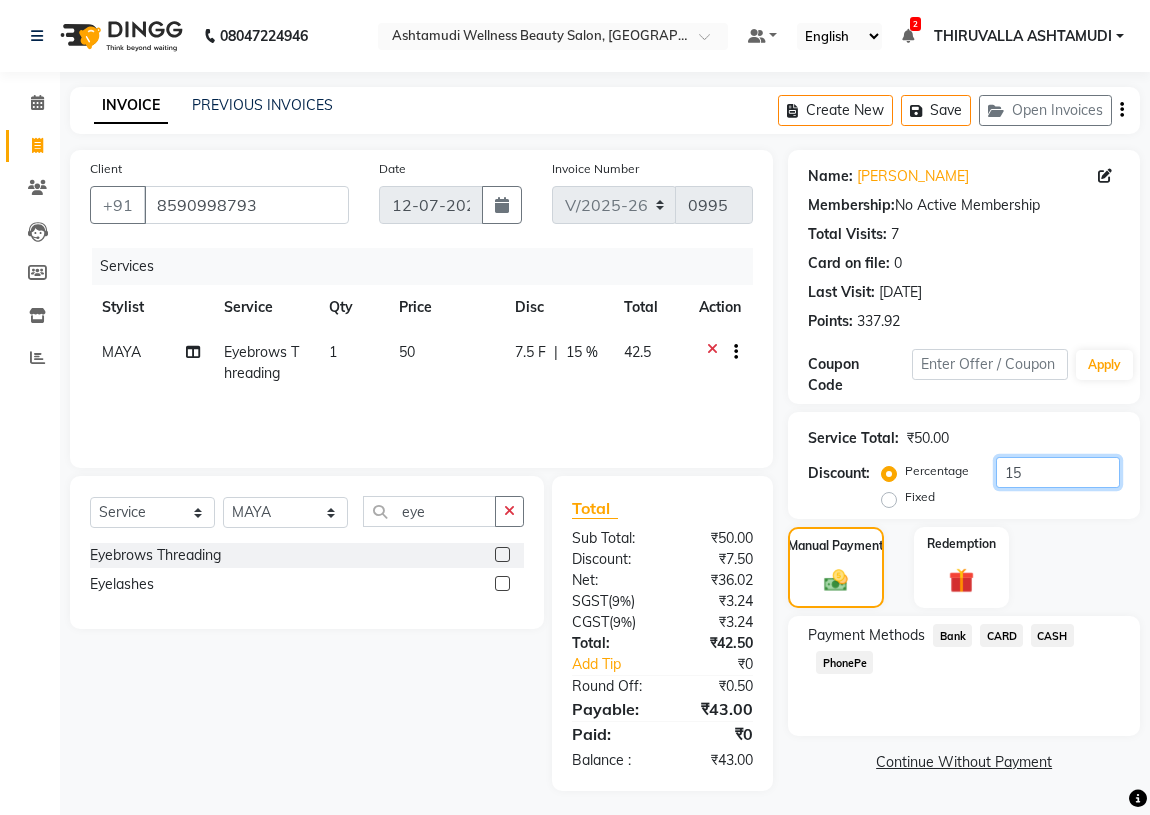 drag, startPoint x: 1033, startPoint y: 461, endPoint x: 987, endPoint y: 469, distance: 46.69047 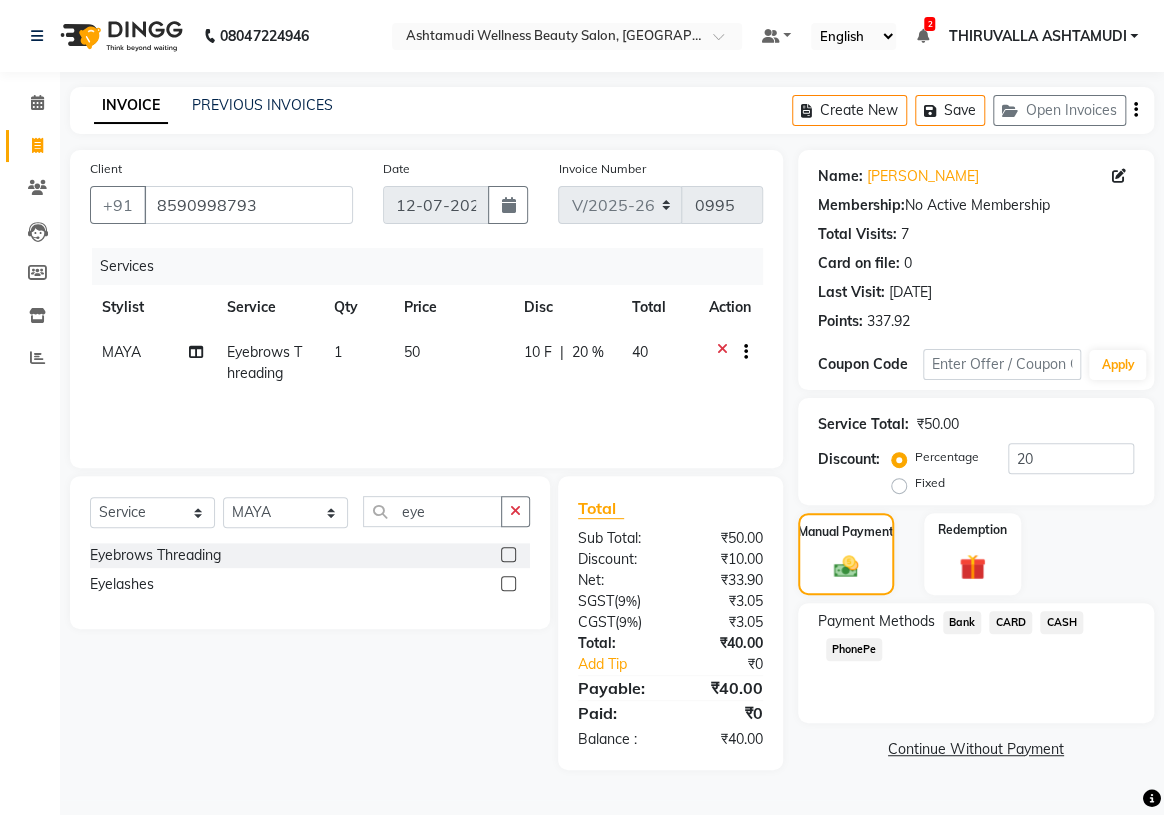 click on "CASH" 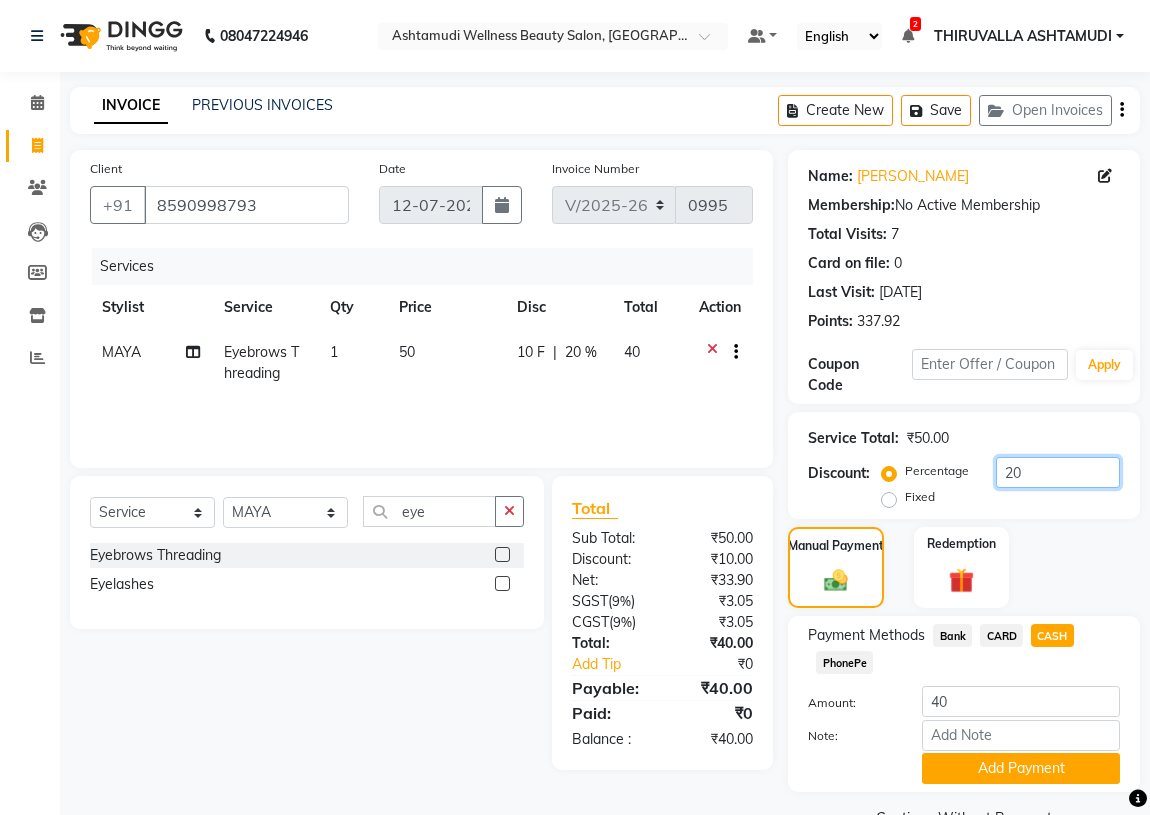 drag, startPoint x: 1040, startPoint y: 473, endPoint x: 1004, endPoint y: 472, distance: 36.013885 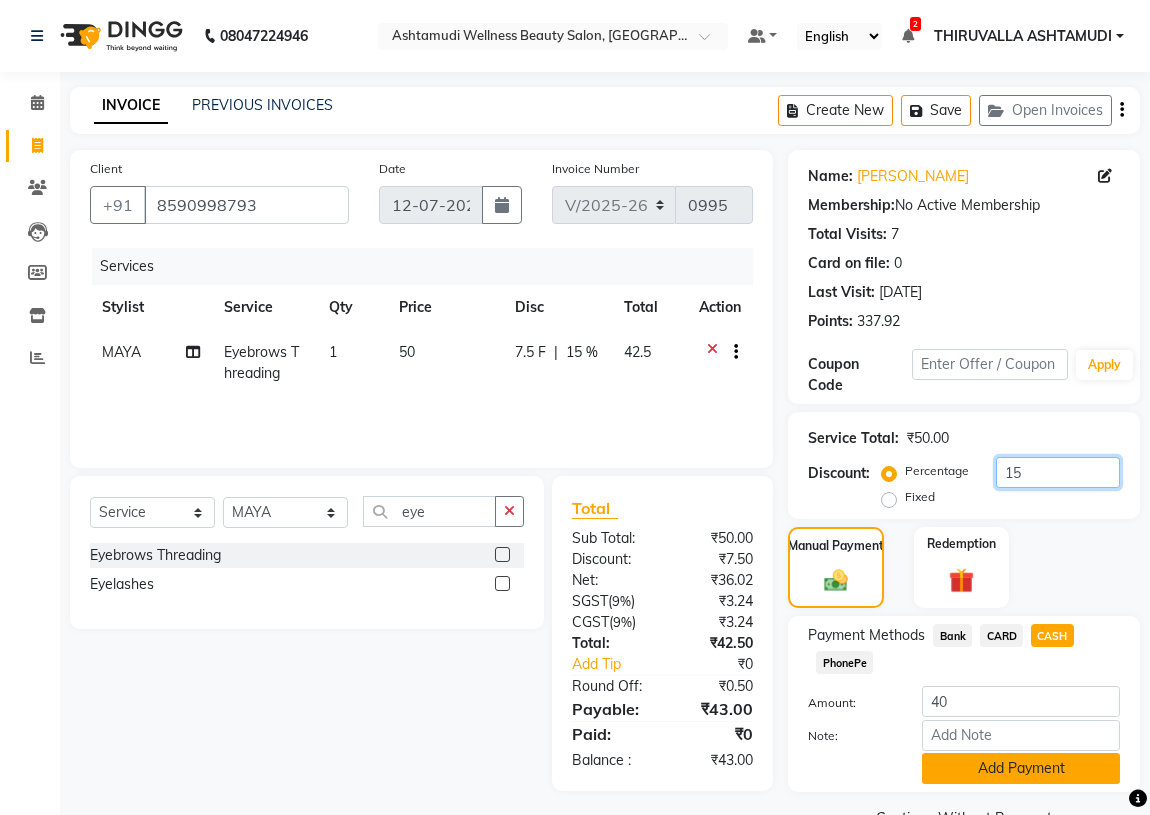 type on "15" 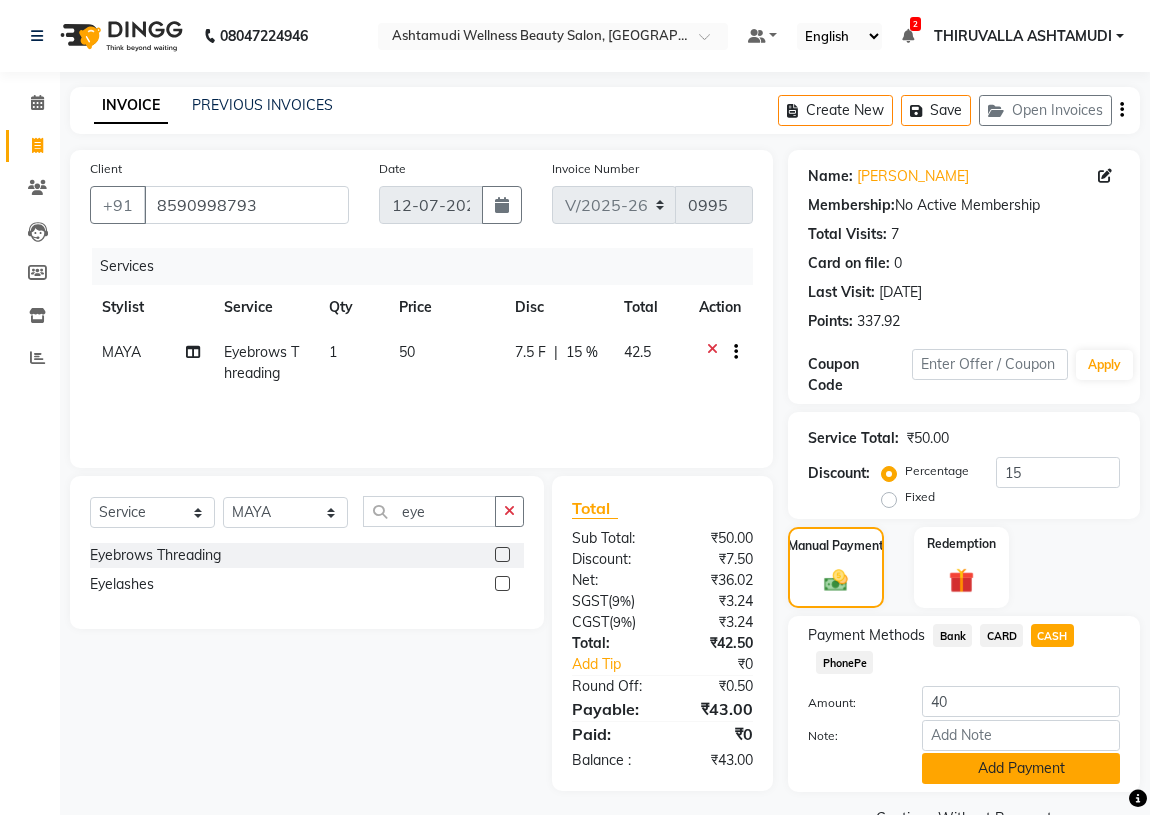 click on "Add Payment" 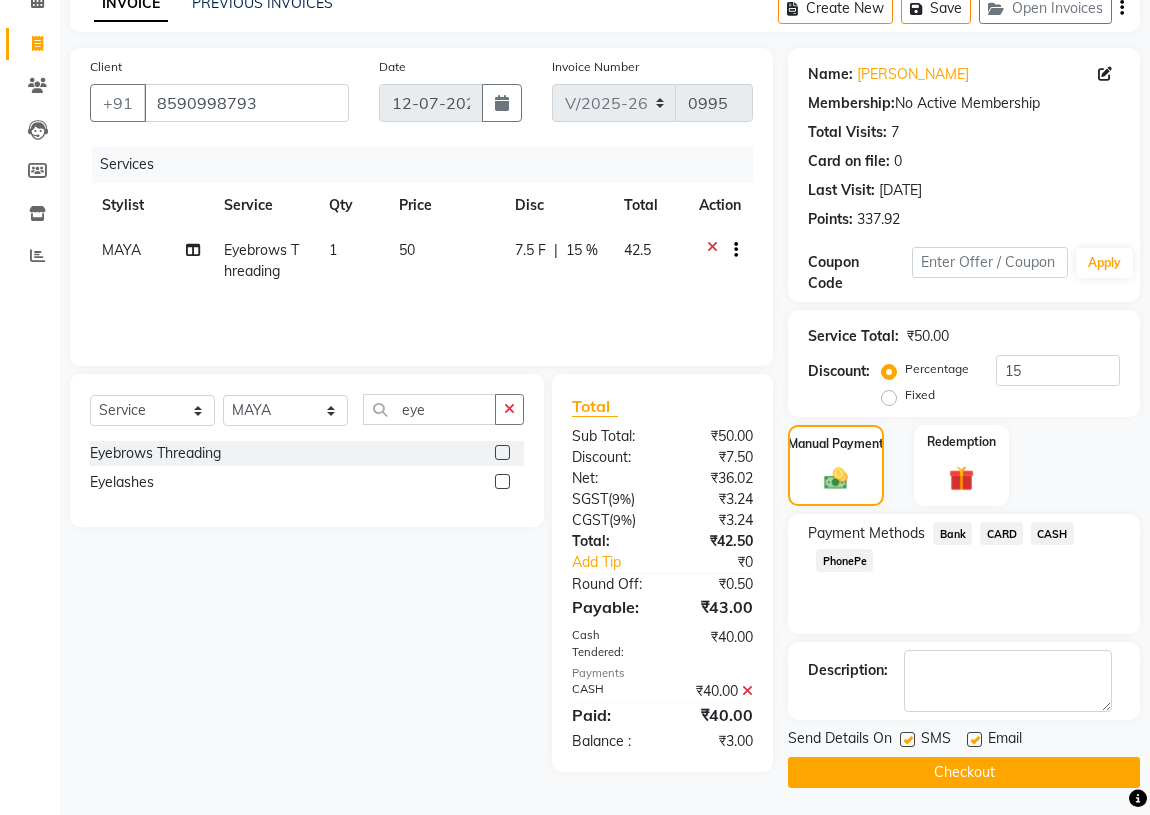 scroll, scrollTop: 103, scrollLeft: 0, axis: vertical 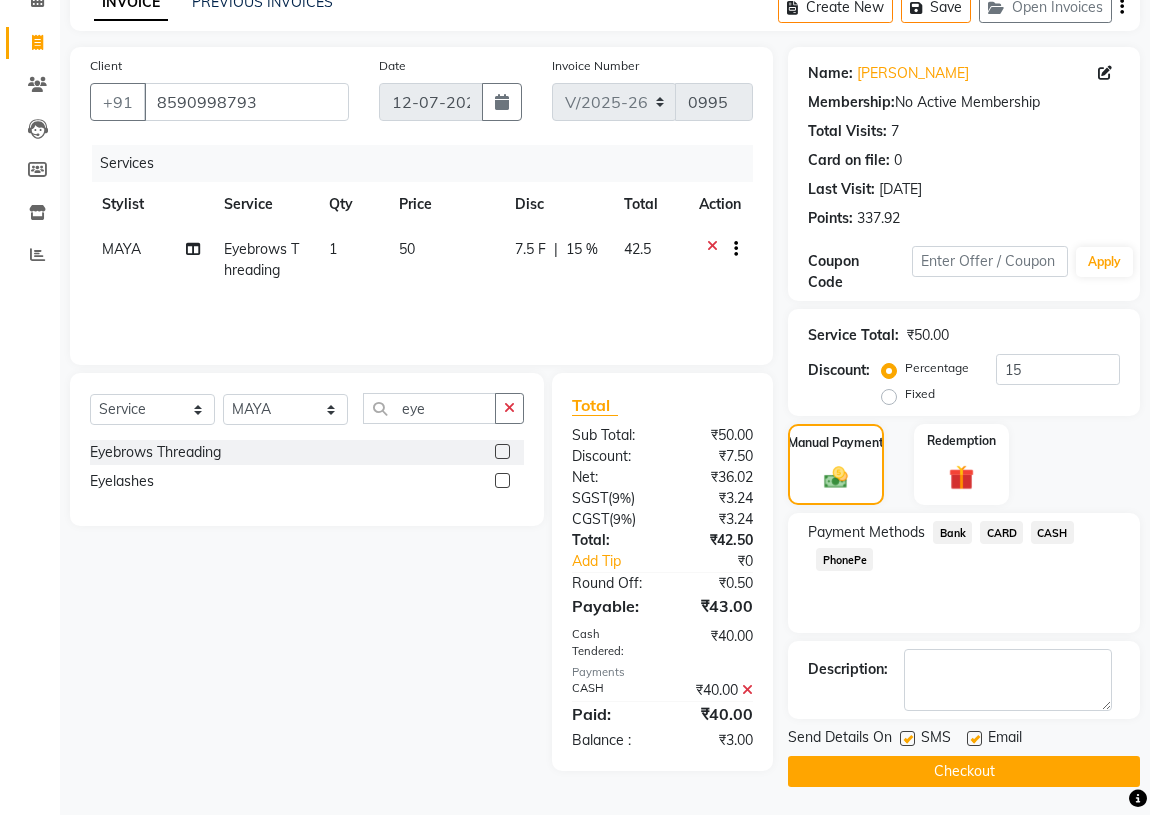 click 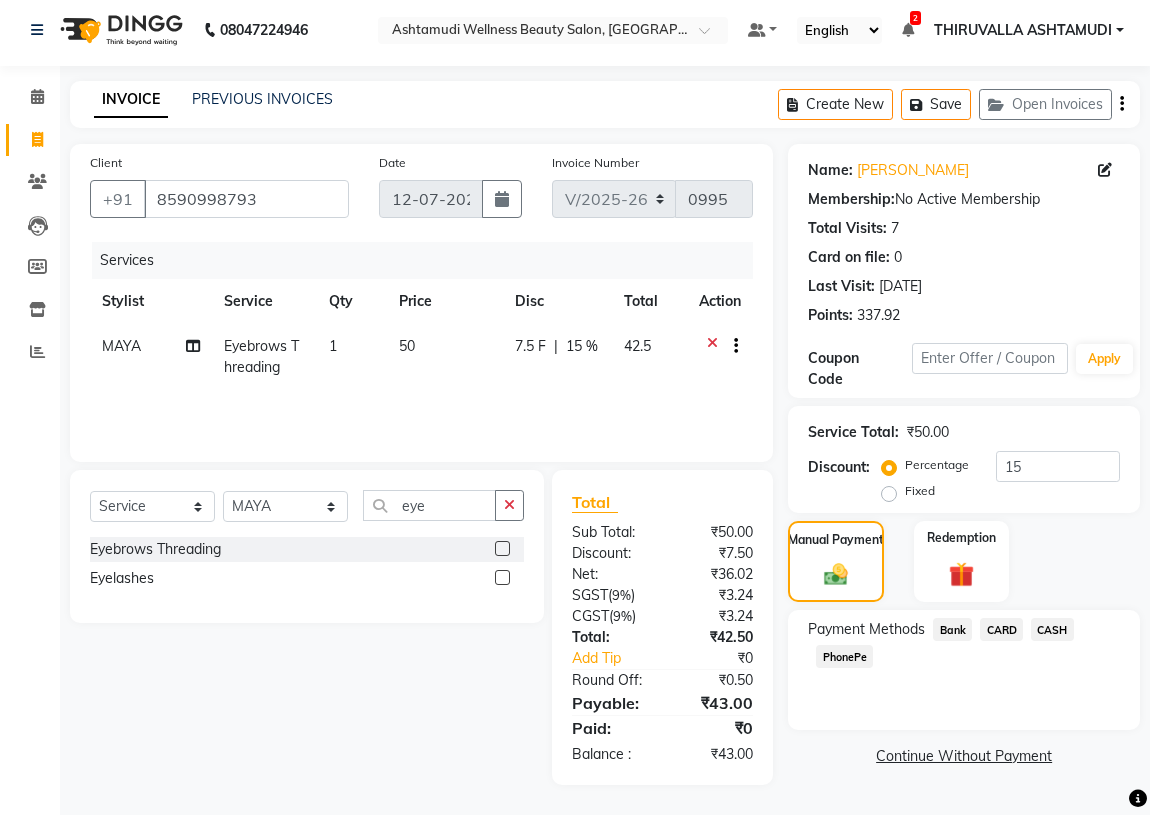 click on "CASH" 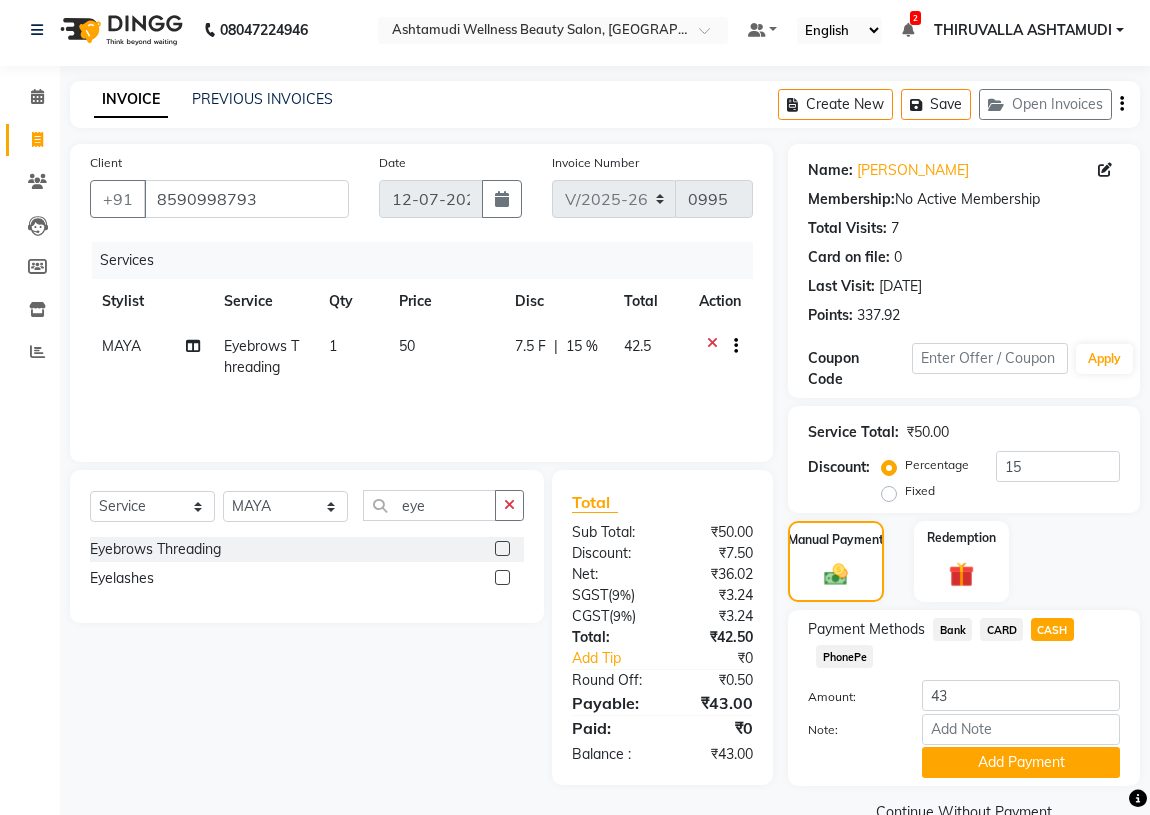 scroll, scrollTop: 47, scrollLeft: 0, axis: vertical 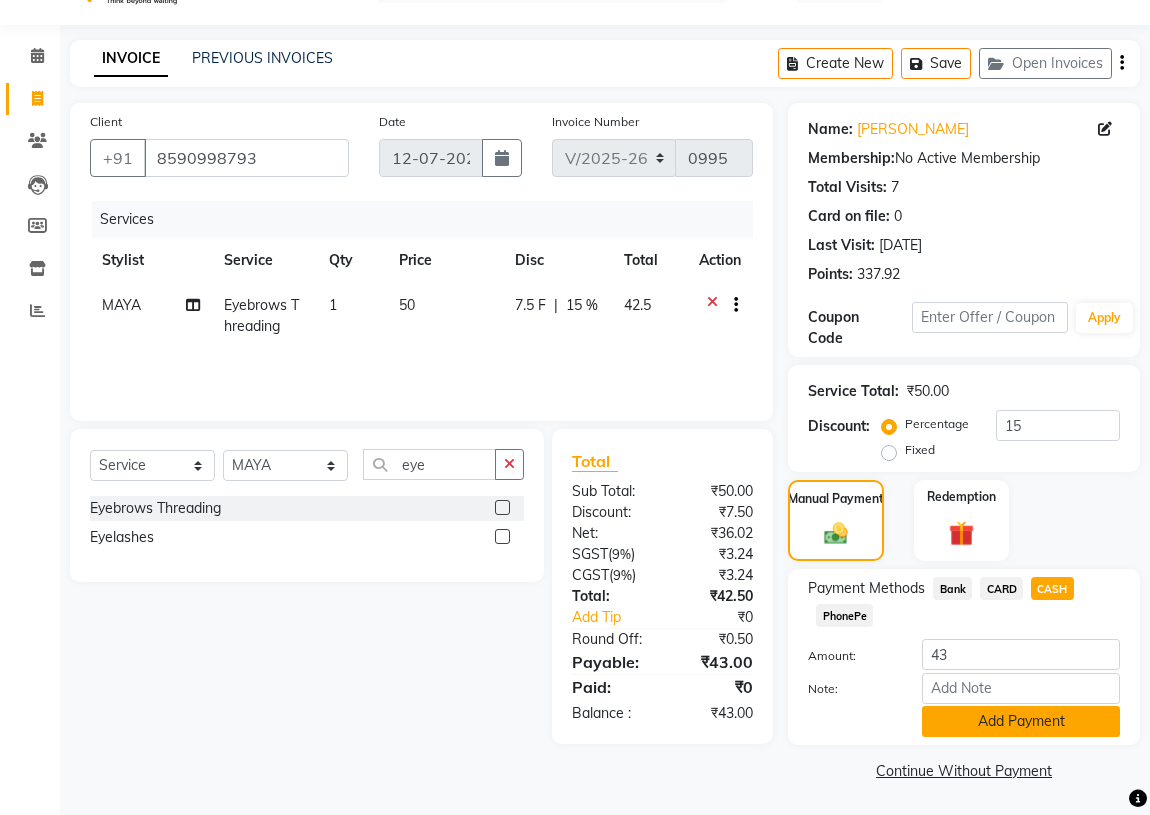 click on "Add Payment" 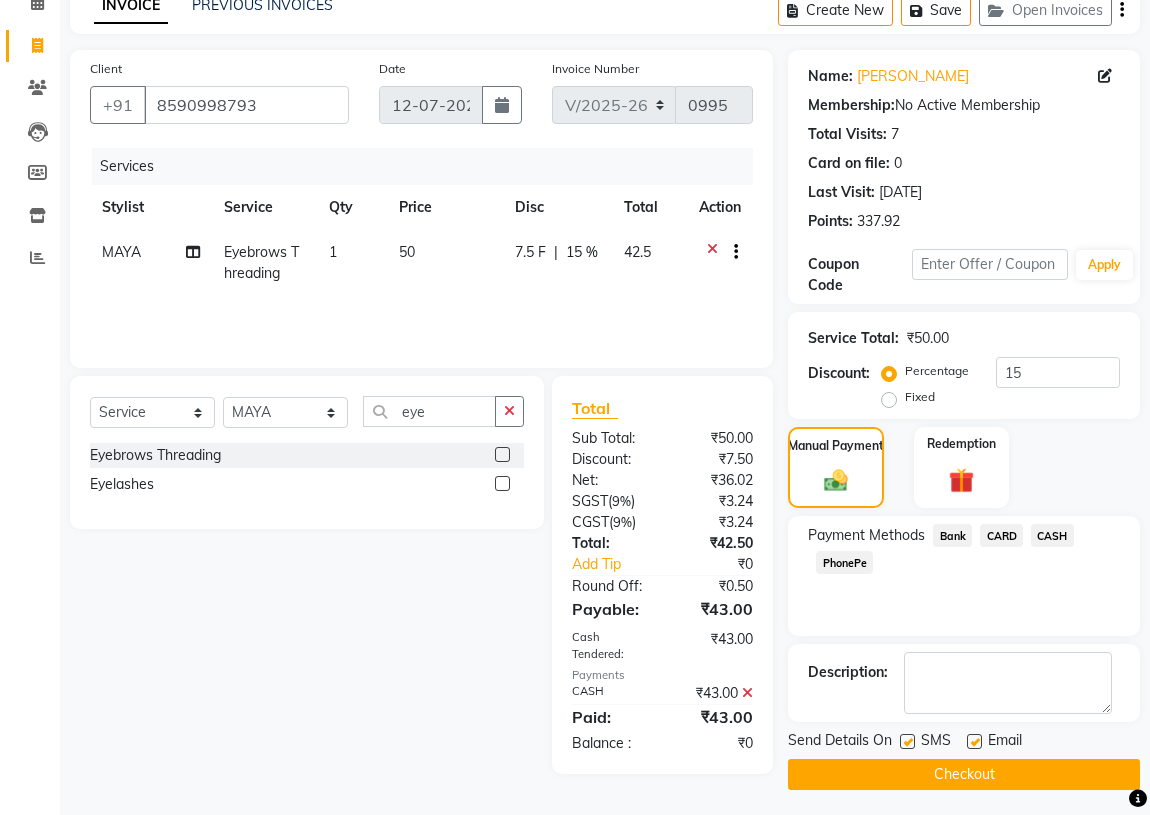 scroll, scrollTop: 103, scrollLeft: 0, axis: vertical 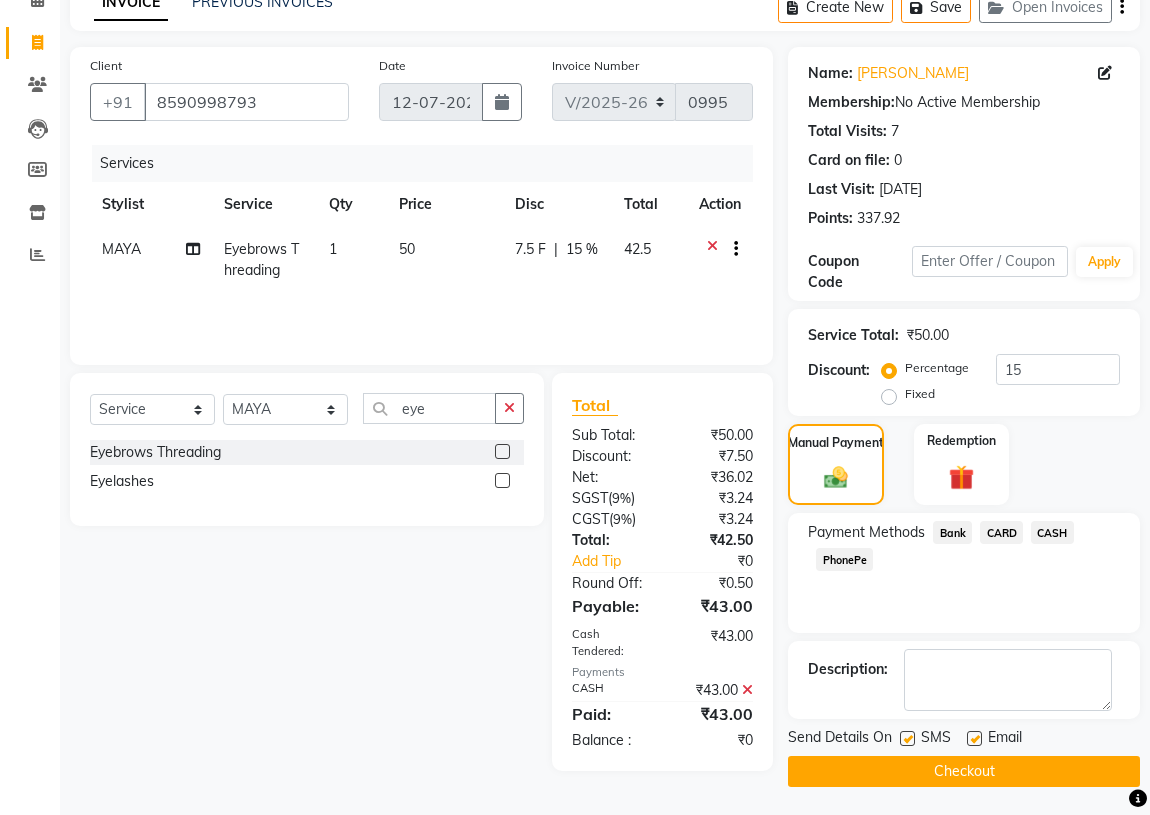 click on "Checkout" 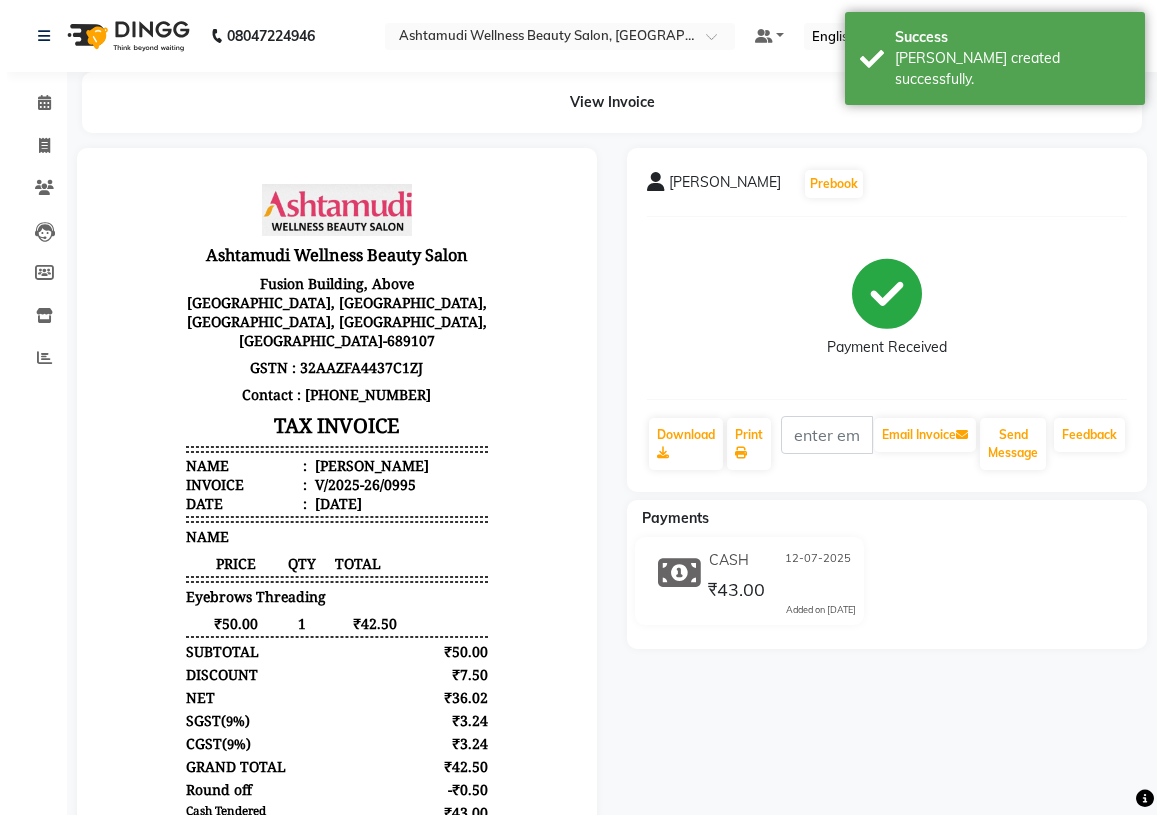 scroll, scrollTop: 0, scrollLeft: 0, axis: both 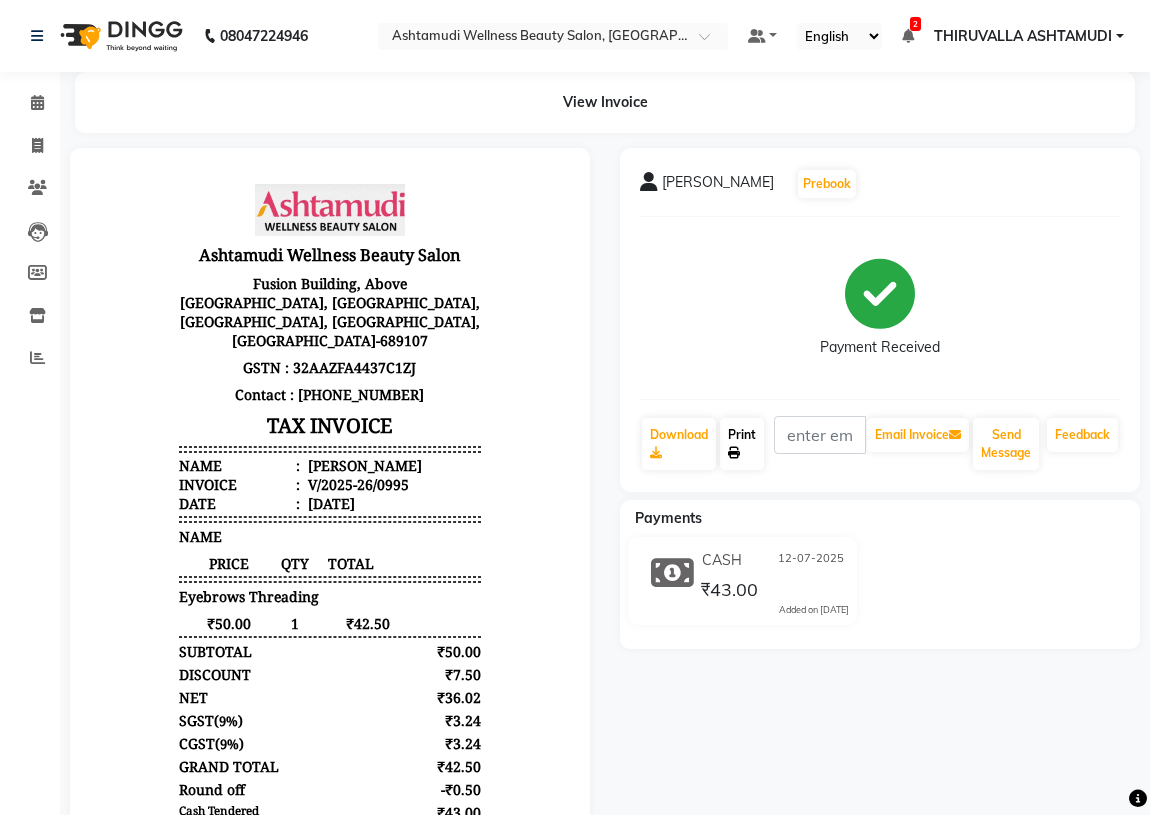 click 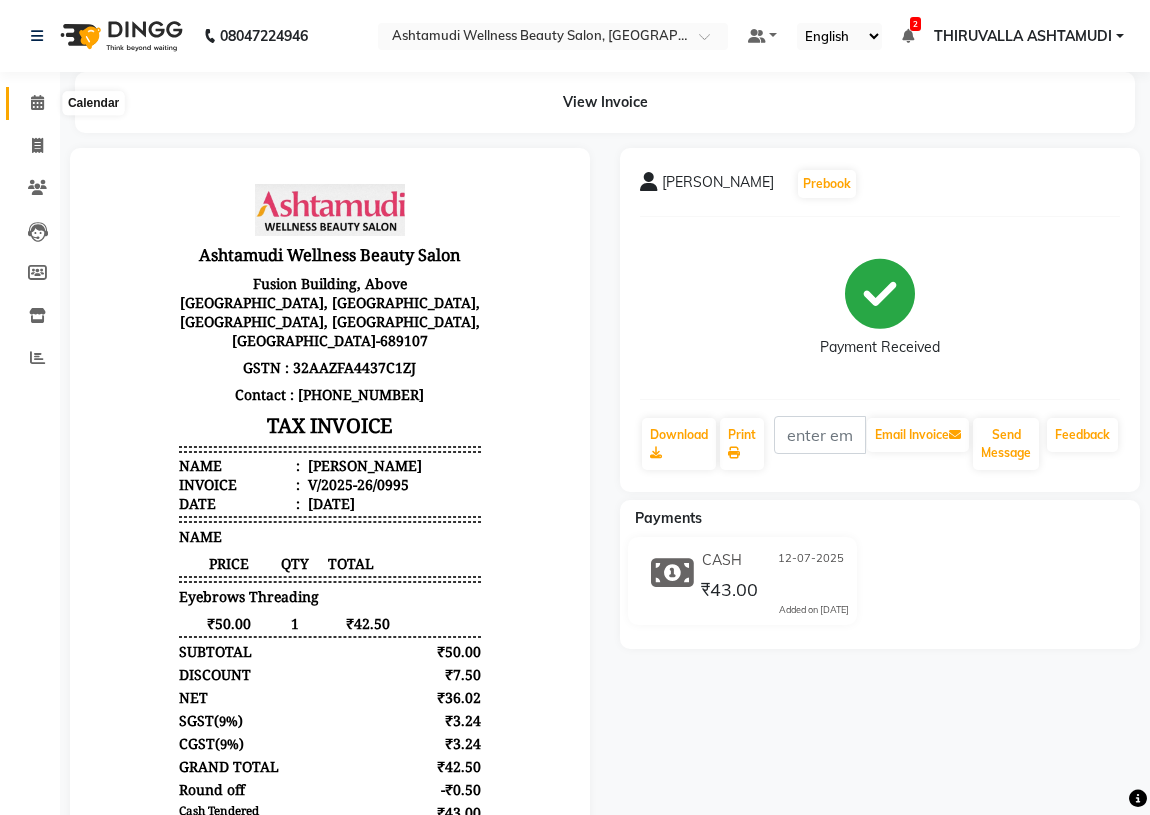 click 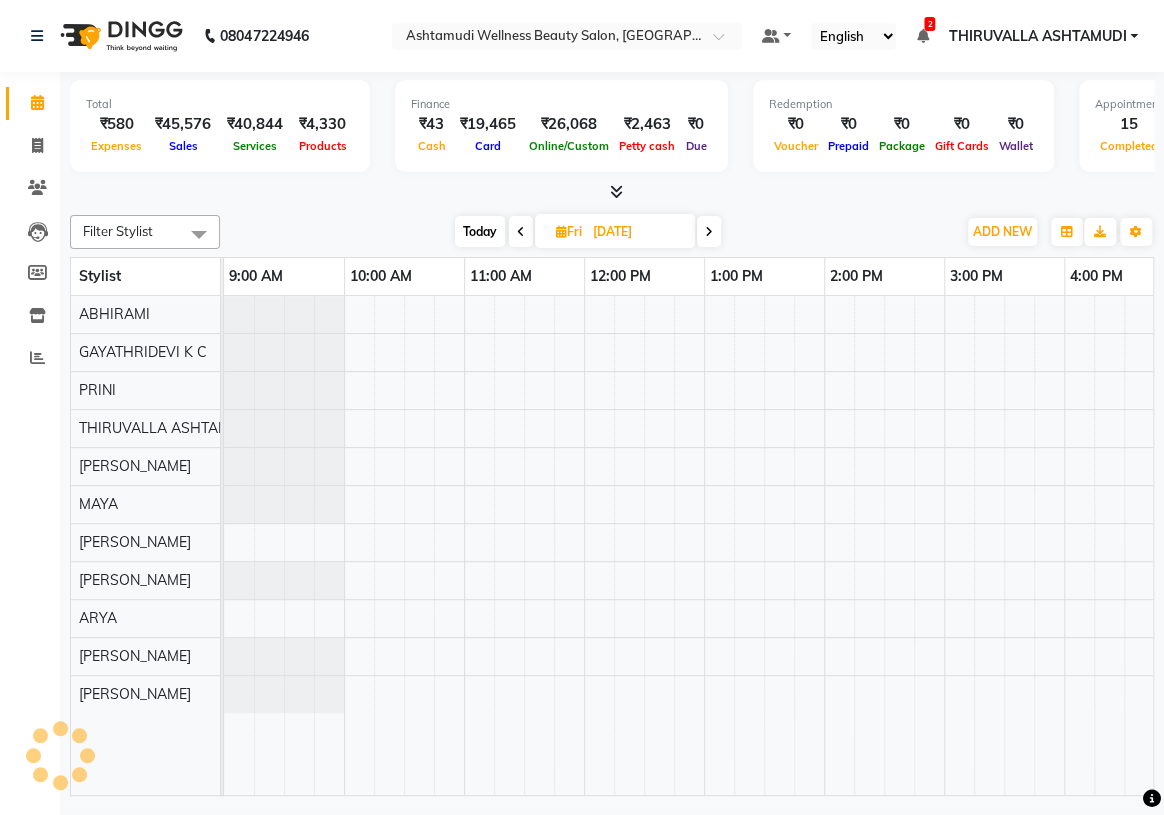 scroll, scrollTop: 0, scrollLeft: 0, axis: both 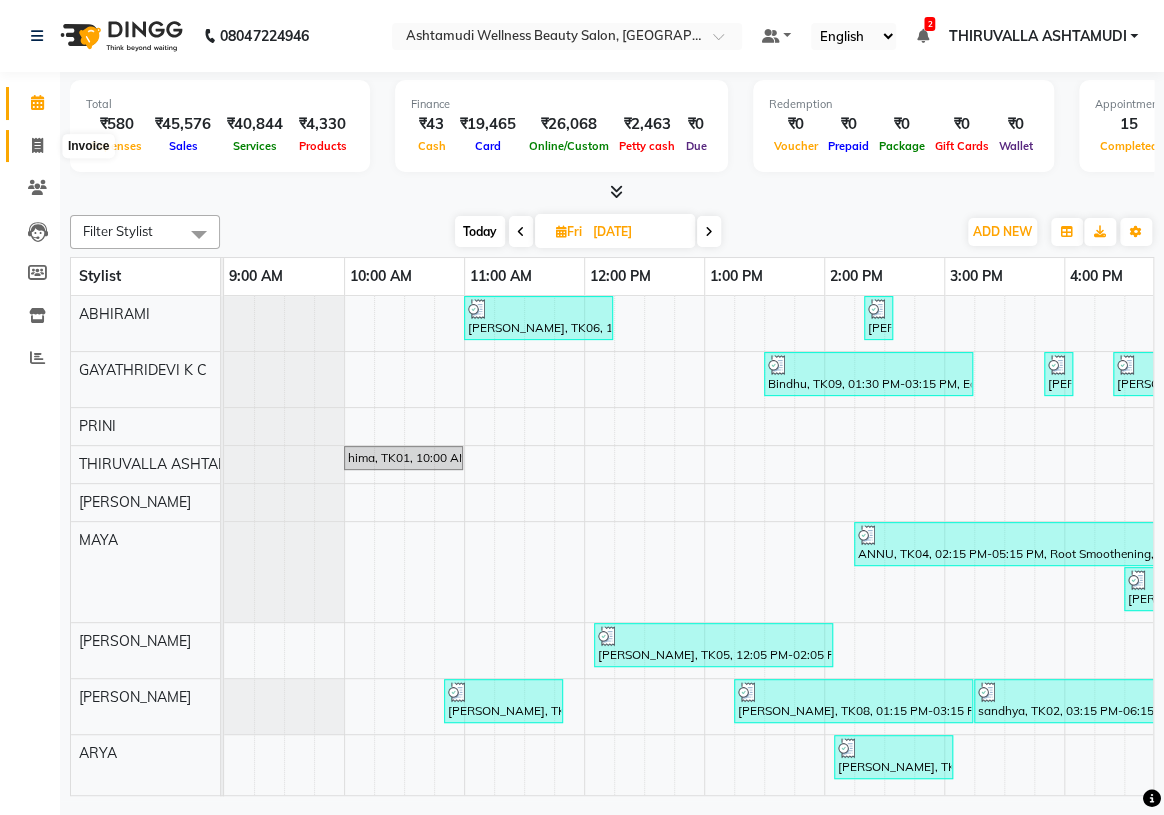 click 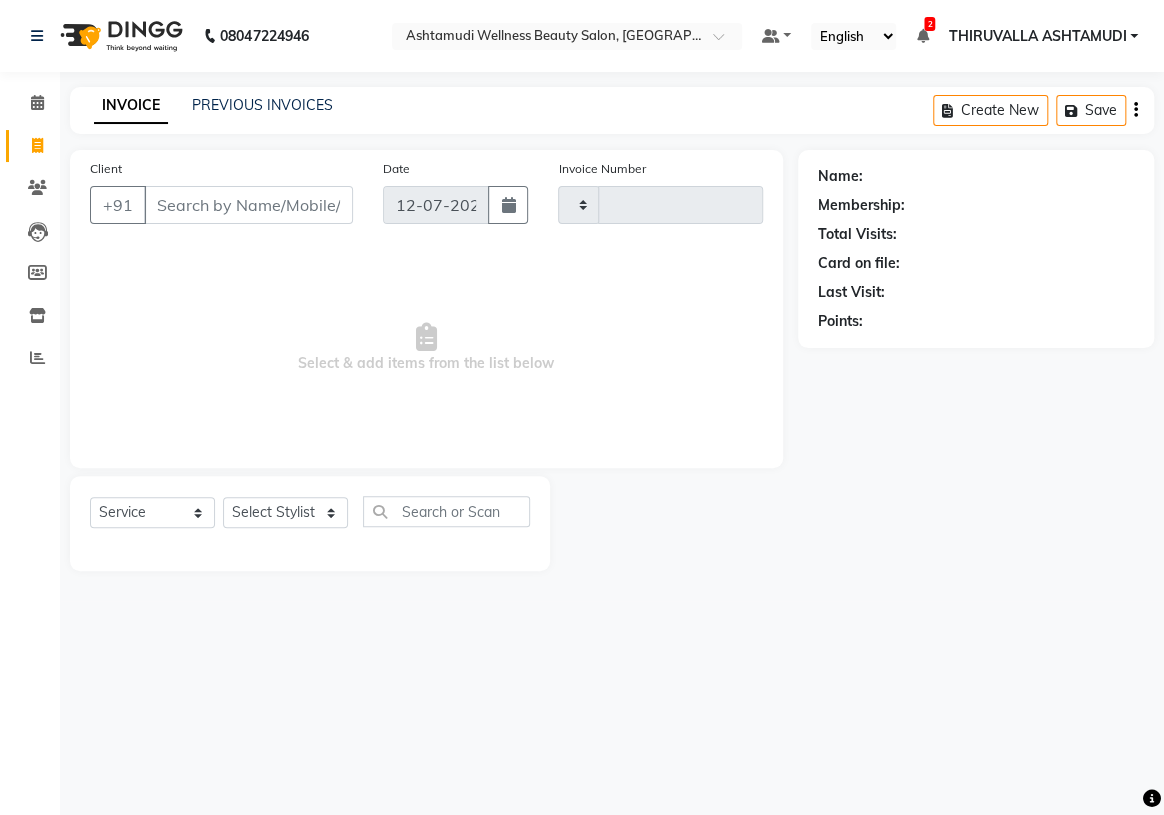 type on "0996" 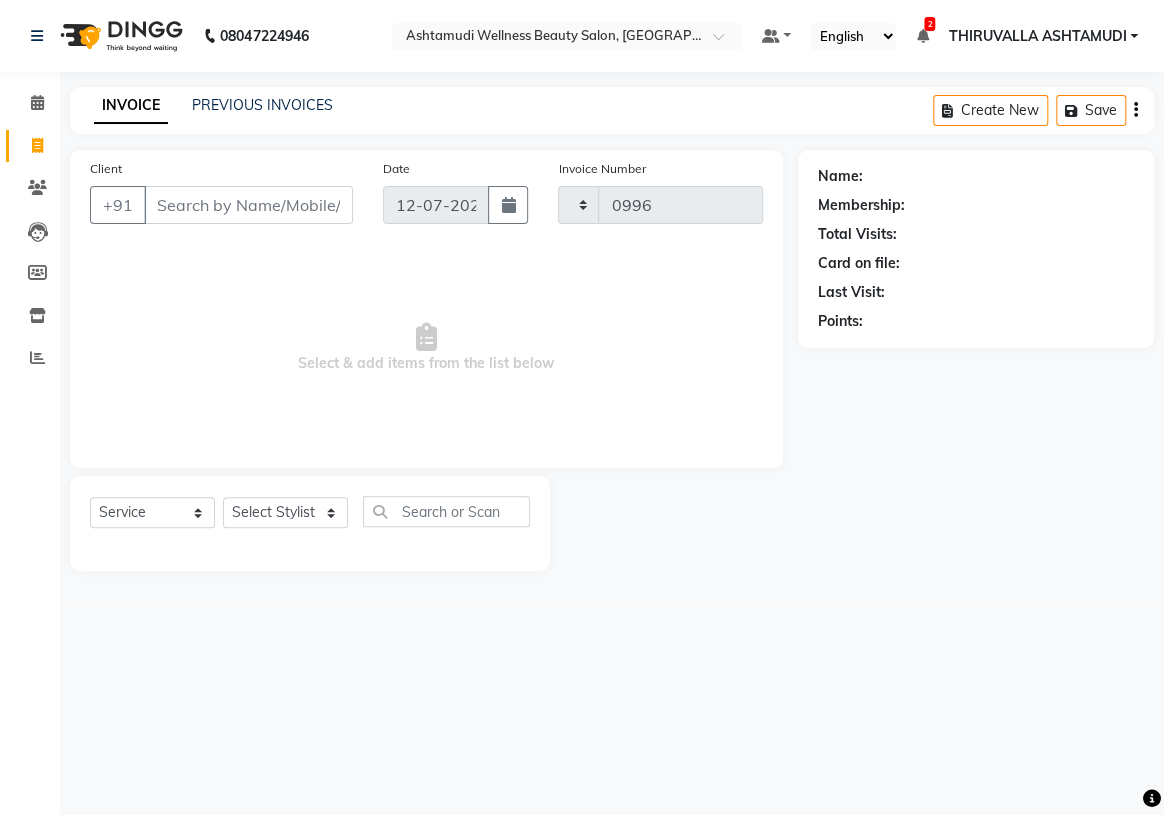 select on "4634" 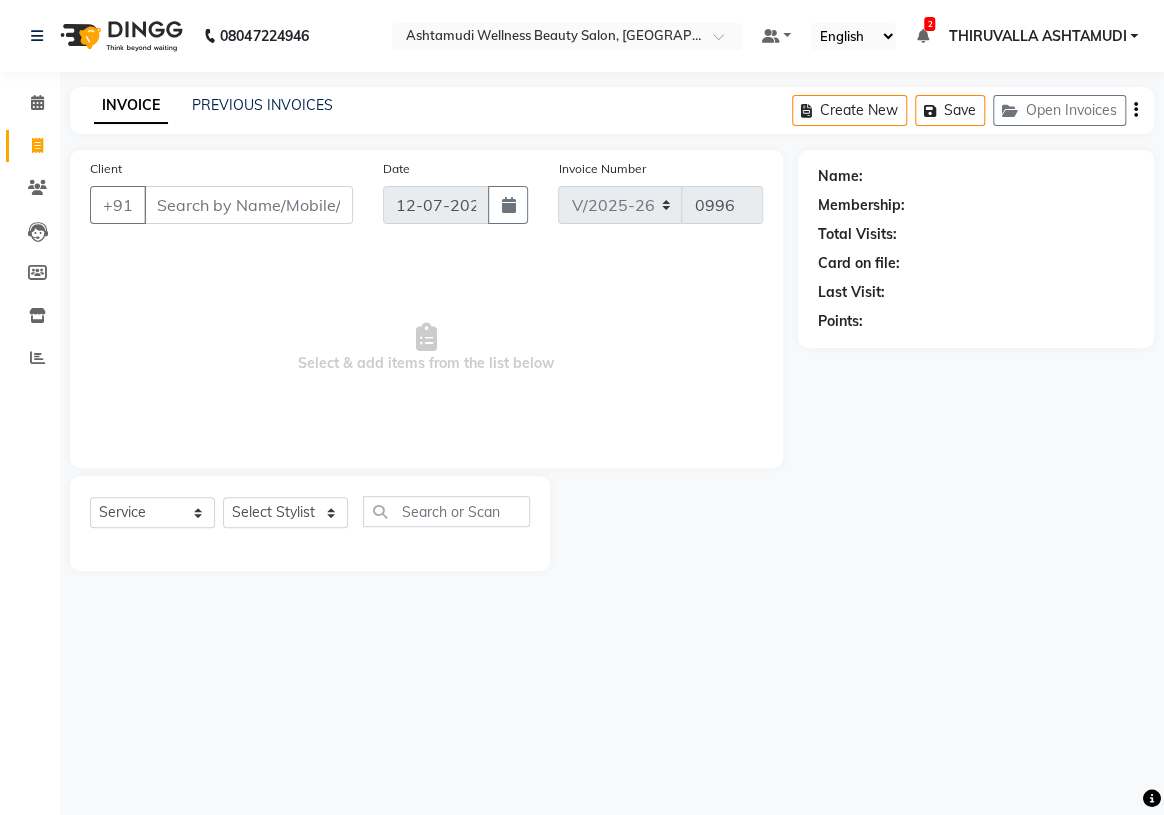 click on "Client" at bounding box center [248, 205] 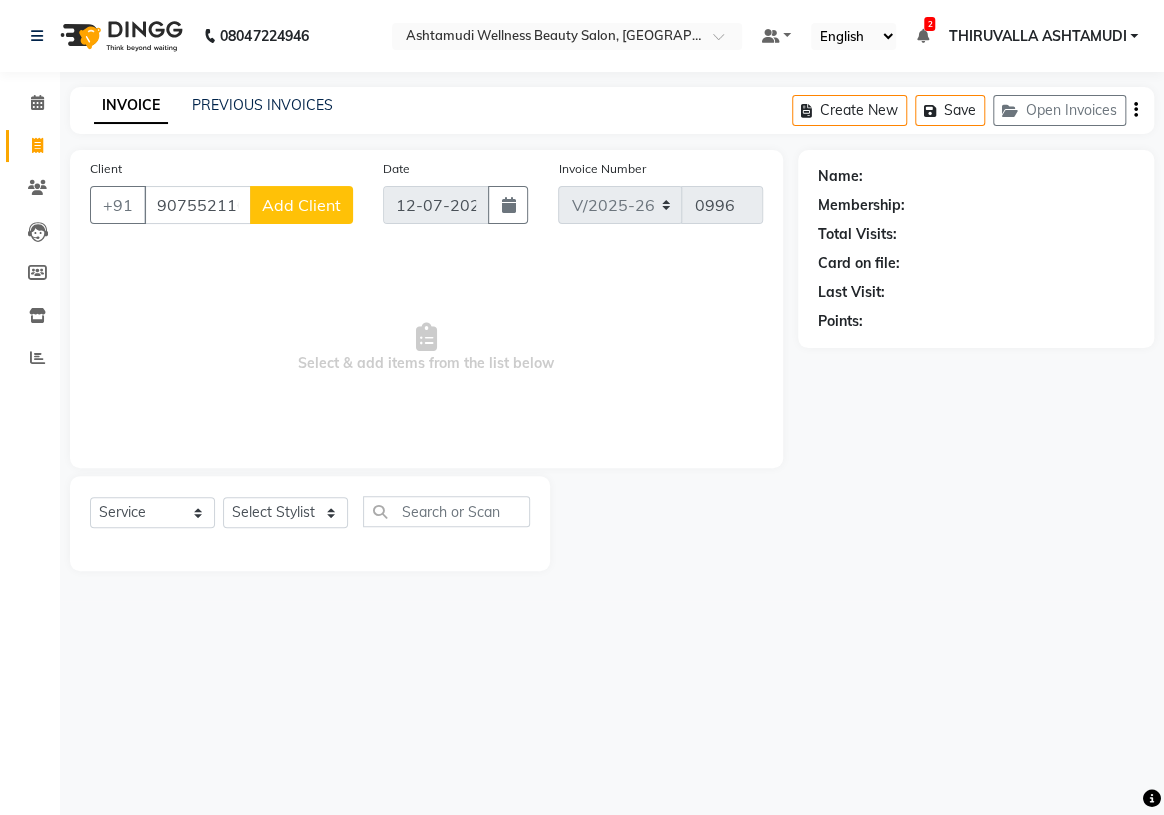 click on "907552116" at bounding box center (197, 205) 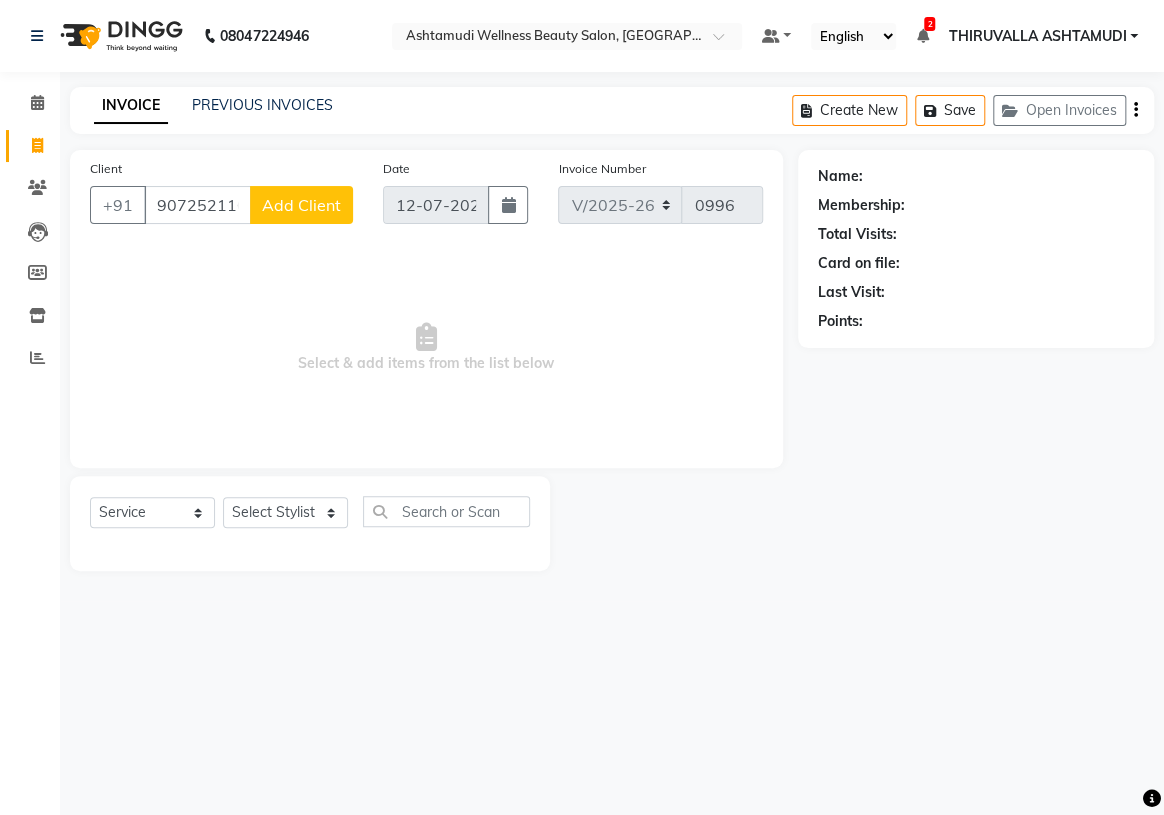 click on "907252116" at bounding box center (197, 205) 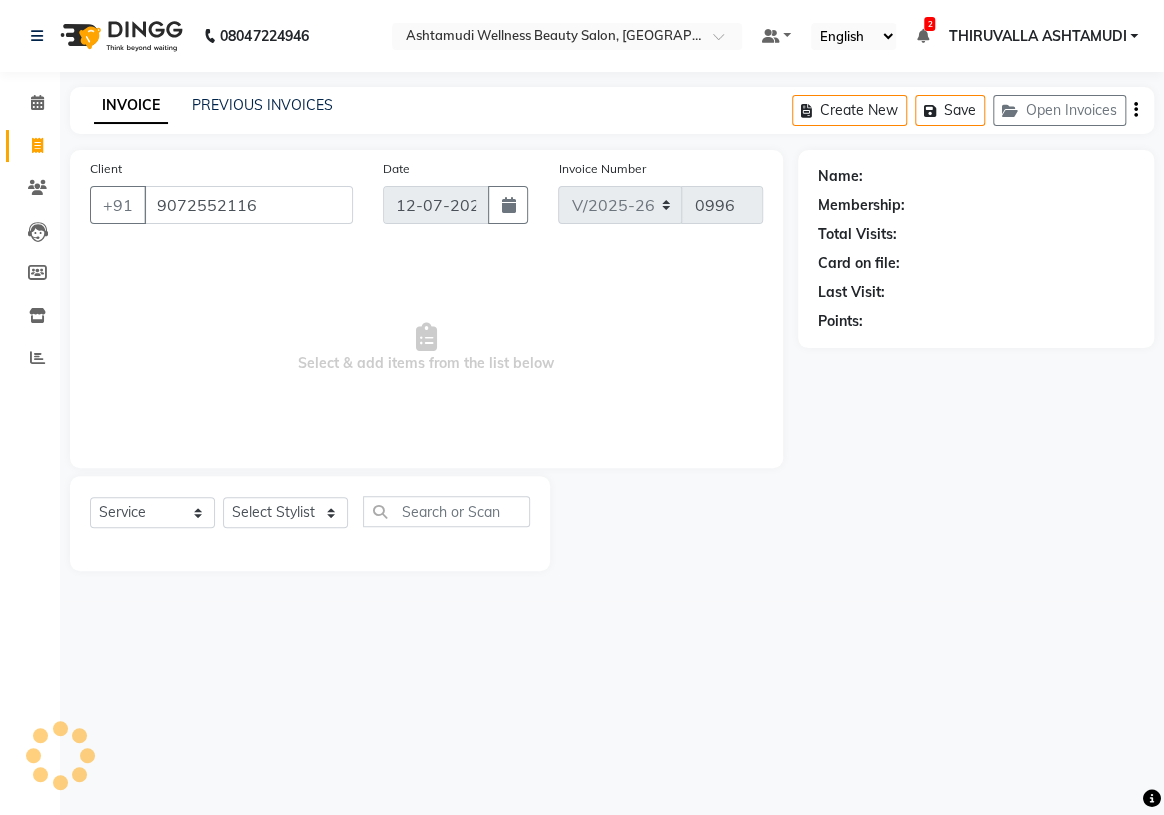 type on "9072552116" 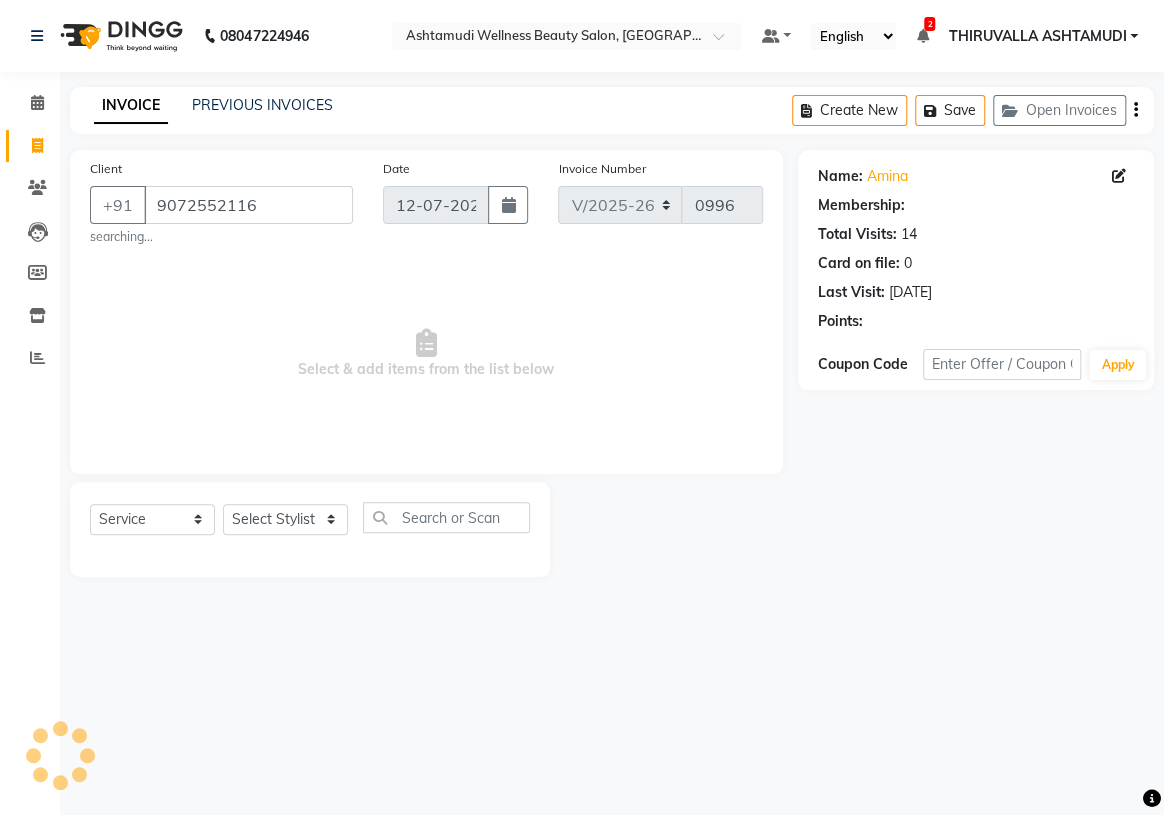 select on "1: Object" 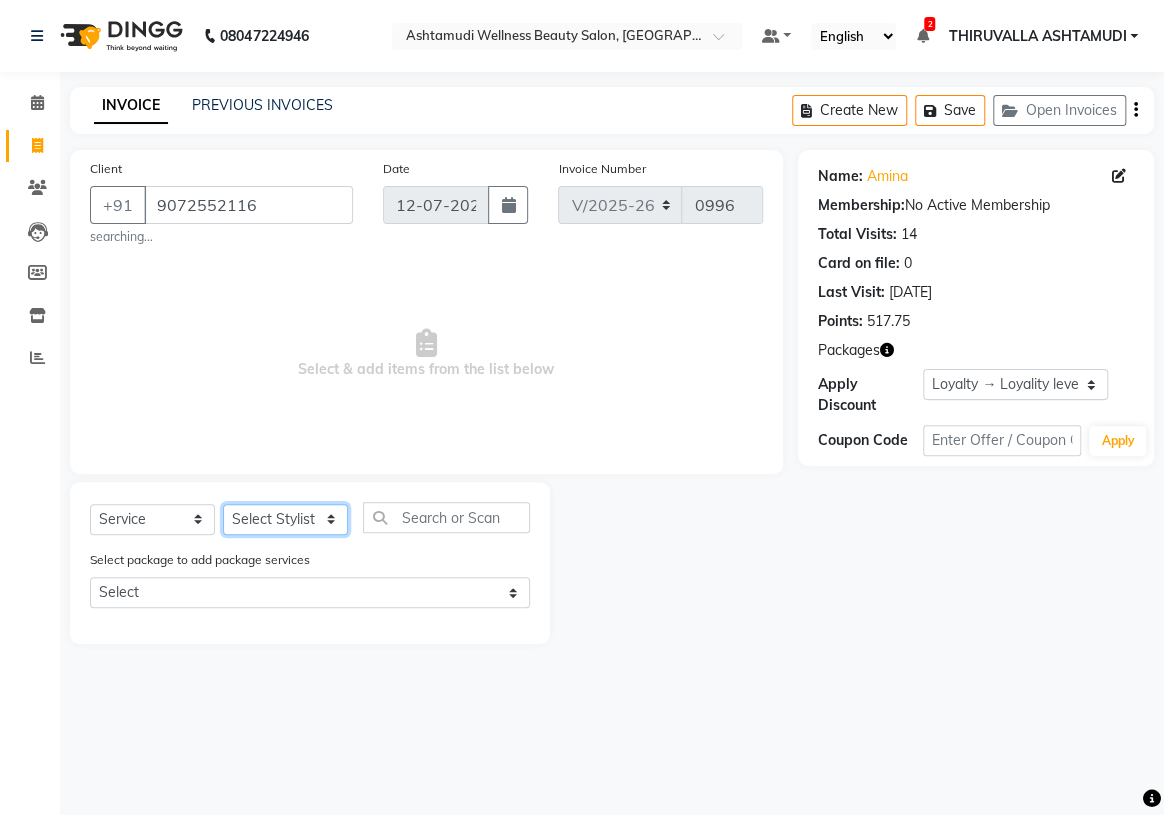 click on "Select Stylist ABHIRAMI		 [PERSON_NAME] [PERSON_NAME]	[PERSON_NAME]	 [PERSON_NAME] MAYA MAYA [PERSON_NAME]		 [PERSON_NAME] SHINY ABY THIRUVALLA ASHTAMUDI" 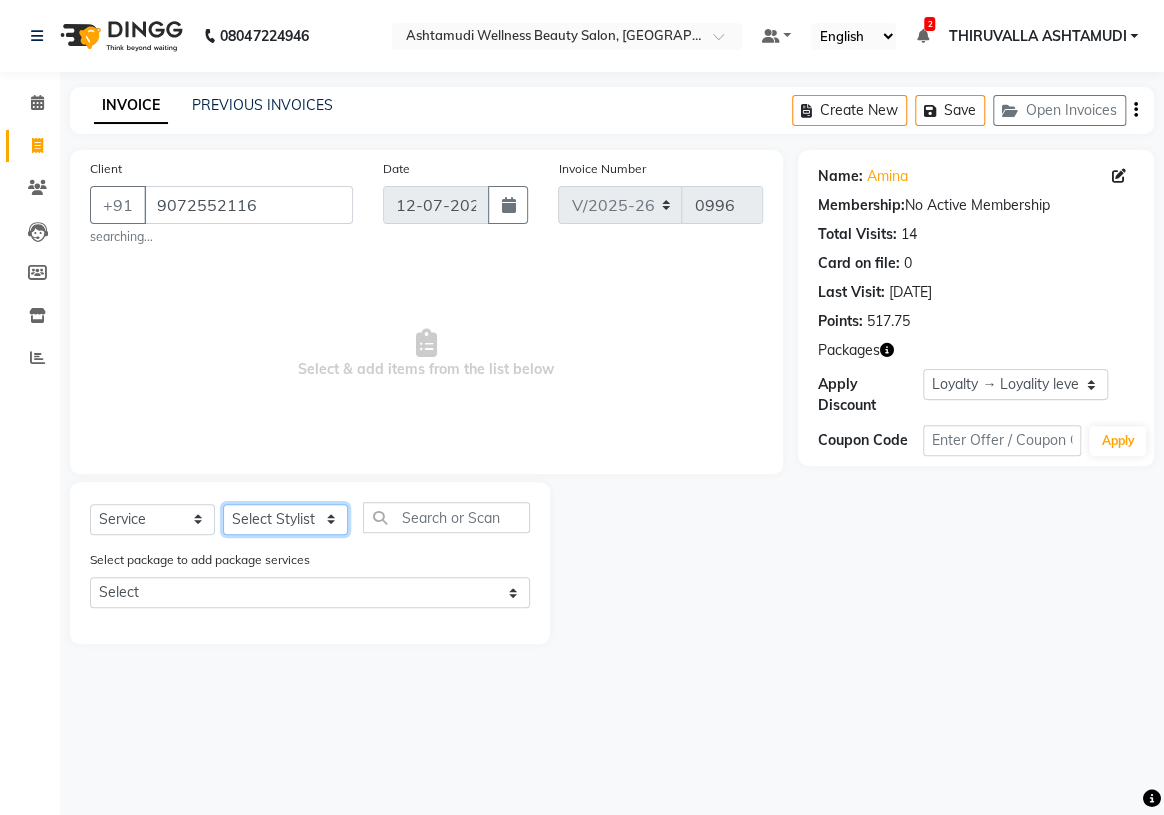 select on "26992" 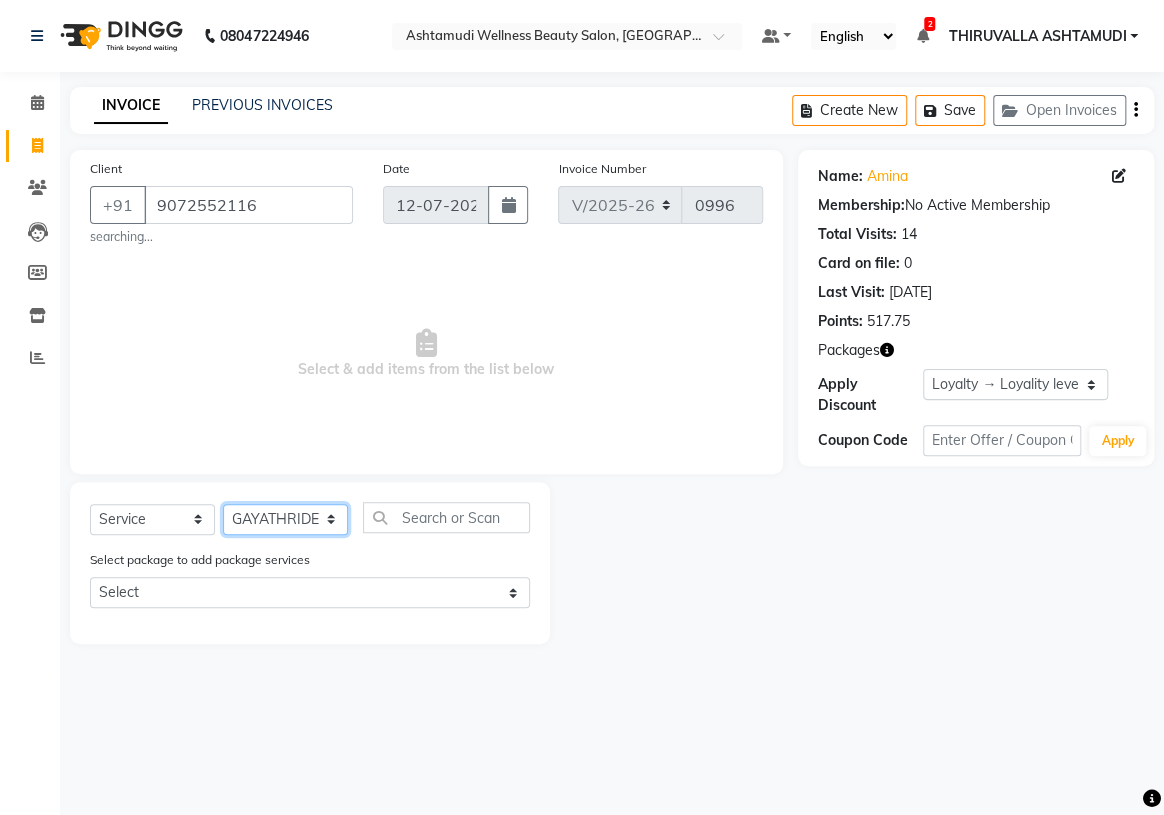 click on "Select Stylist ABHIRAMI		 [PERSON_NAME] [PERSON_NAME]	[PERSON_NAME]	 [PERSON_NAME] MAYA MAYA [PERSON_NAME]		 [PERSON_NAME] SHINY ABY THIRUVALLA ASHTAMUDI" 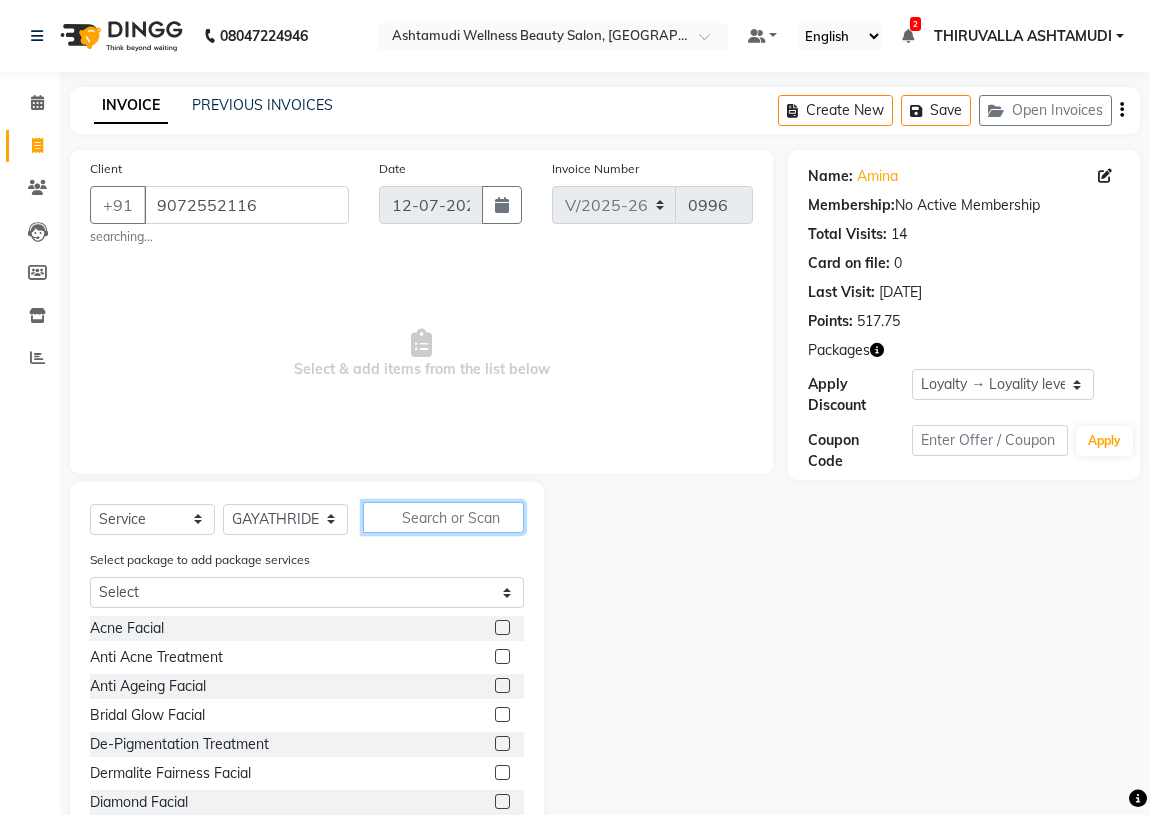 click 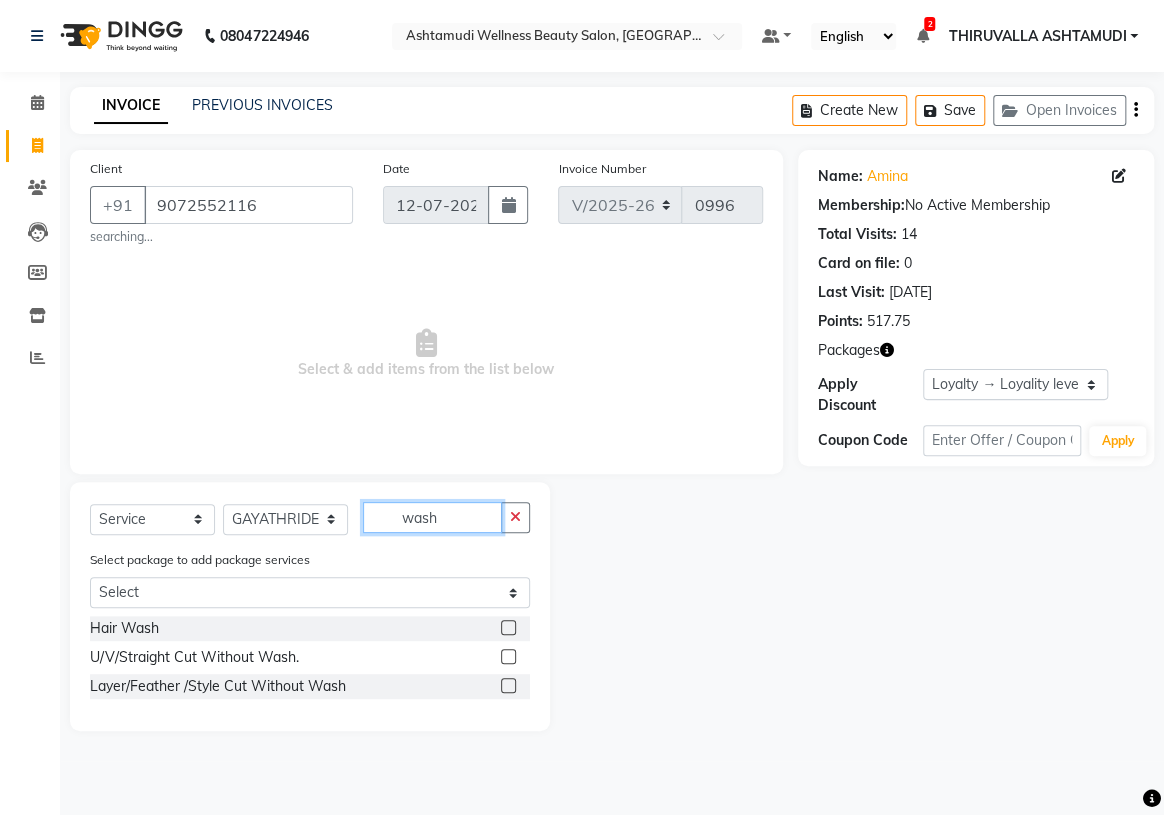 type on "wash" 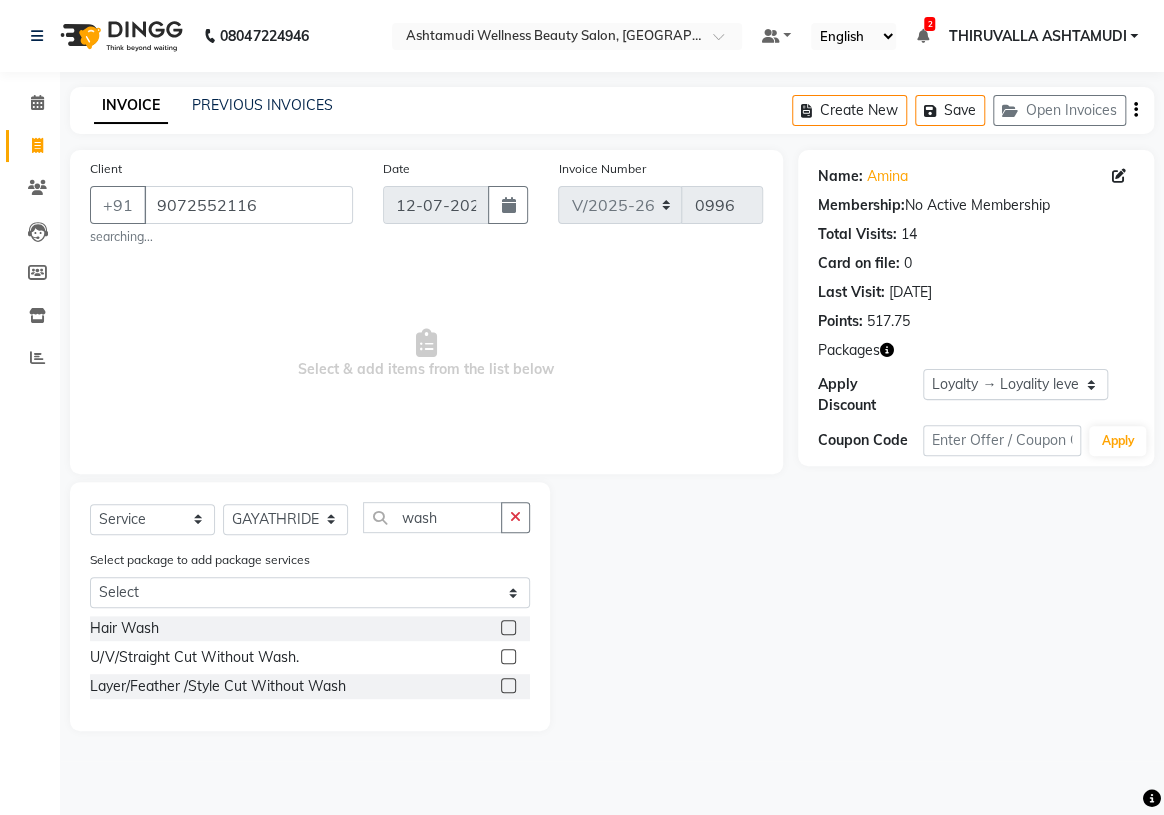 click 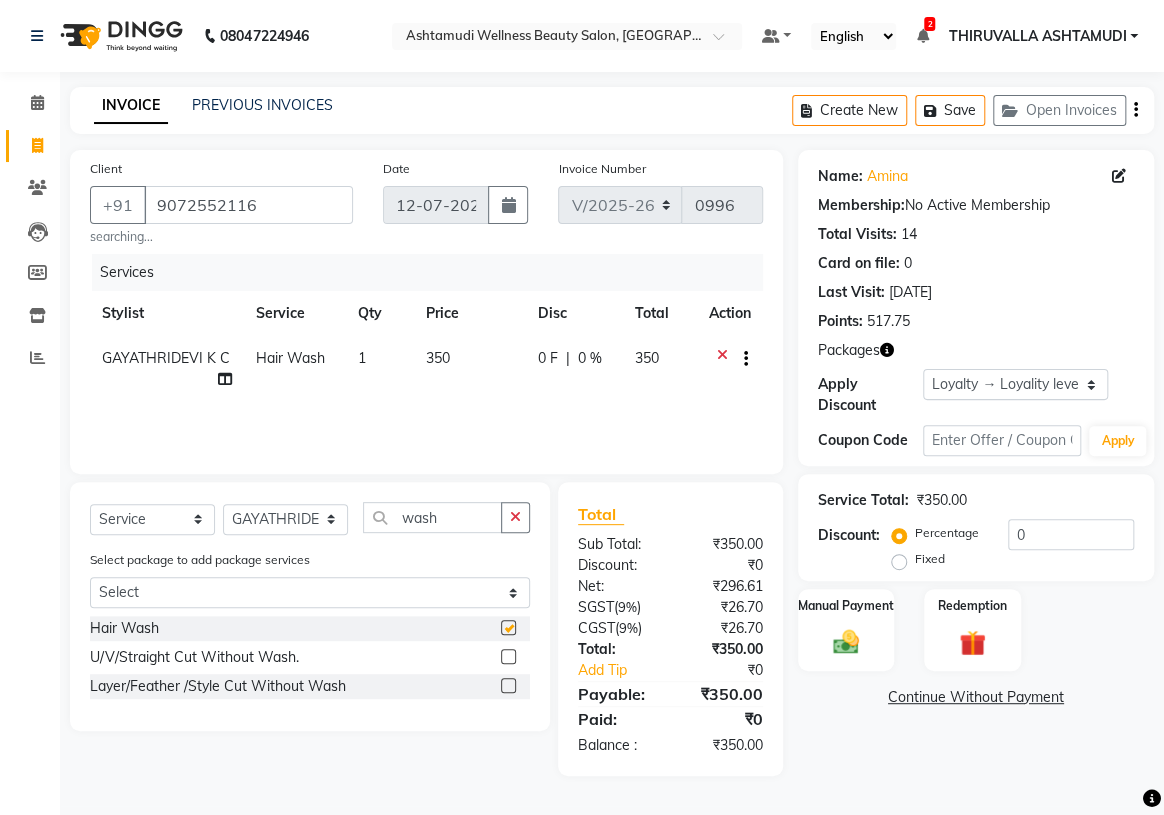 checkbox on "false" 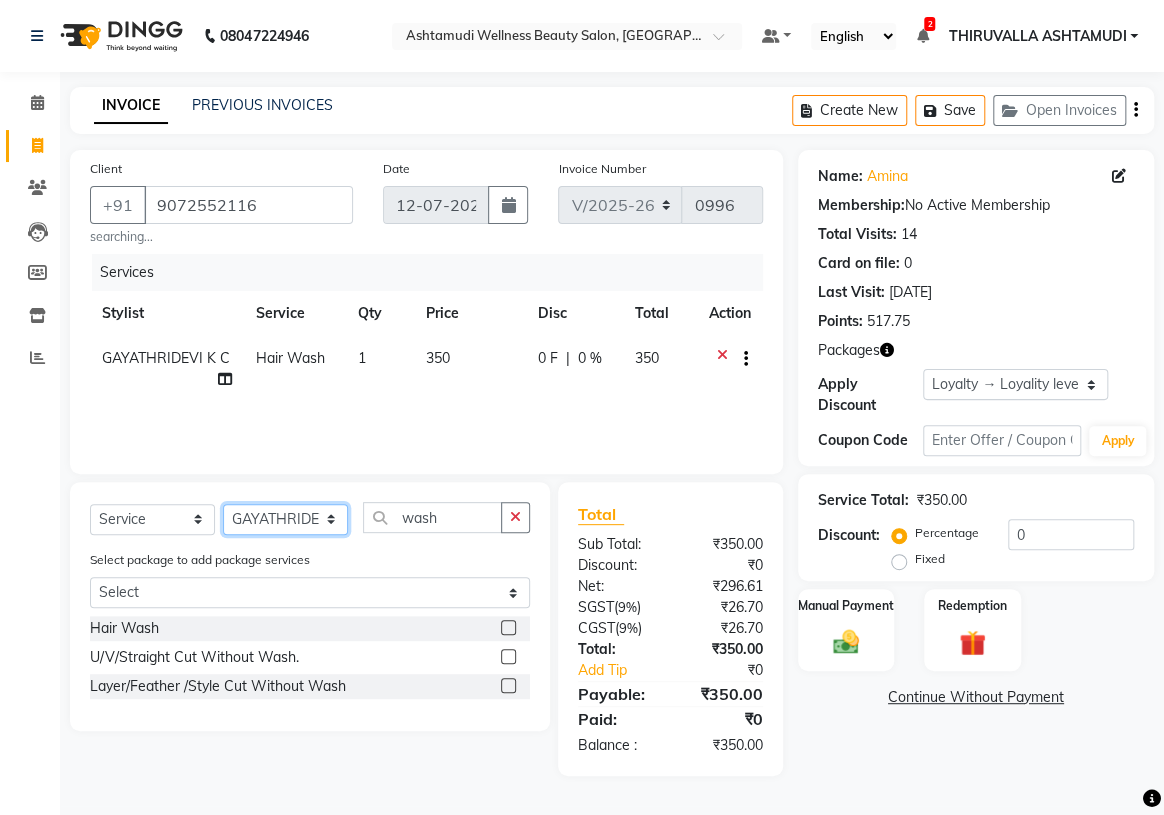 click on "Select Stylist ABHIRAMI		 [PERSON_NAME] [PERSON_NAME]	[PERSON_NAME]	 [PERSON_NAME] MAYA MAYA [PERSON_NAME]		 [PERSON_NAME] SHINY ABY THIRUVALLA ASHTAMUDI" 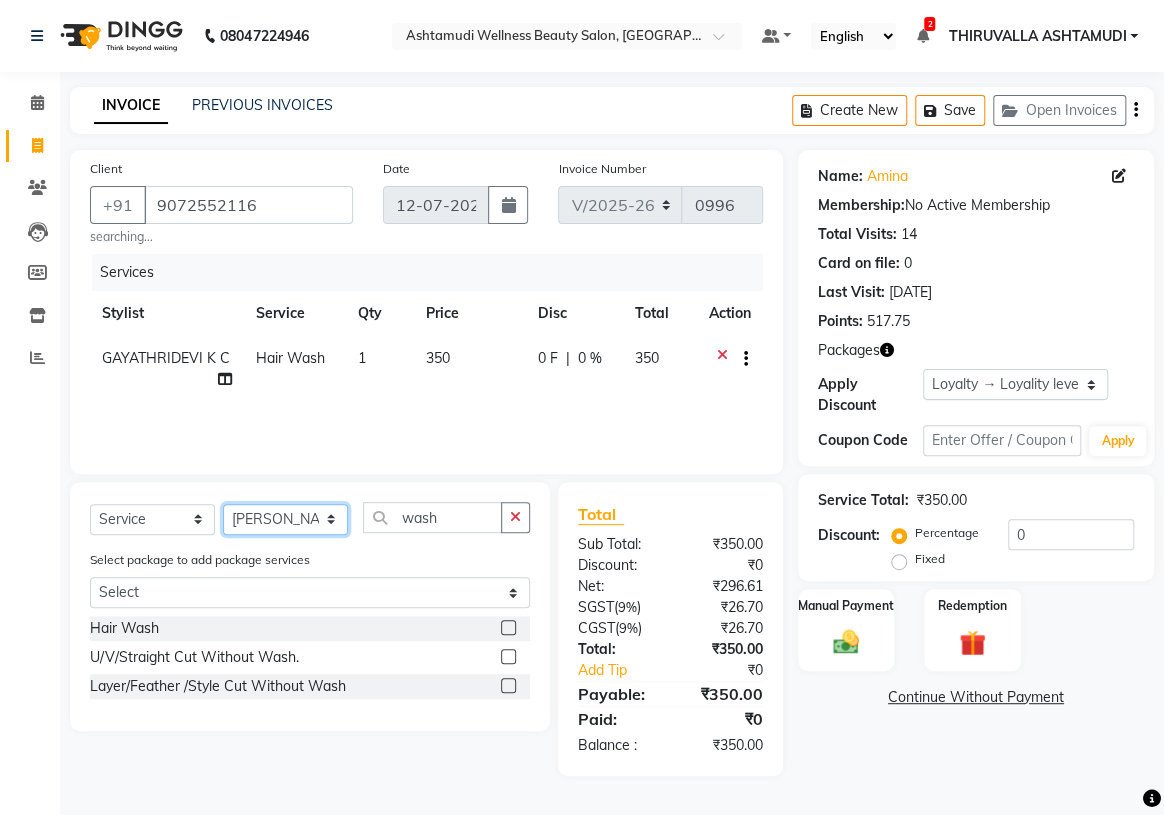 click on "Select Stylist ABHIRAMI		 [PERSON_NAME] [PERSON_NAME]	[PERSON_NAME]	 [PERSON_NAME] MAYA MAYA [PERSON_NAME]		 [PERSON_NAME] SHINY ABY THIRUVALLA ASHTAMUDI" 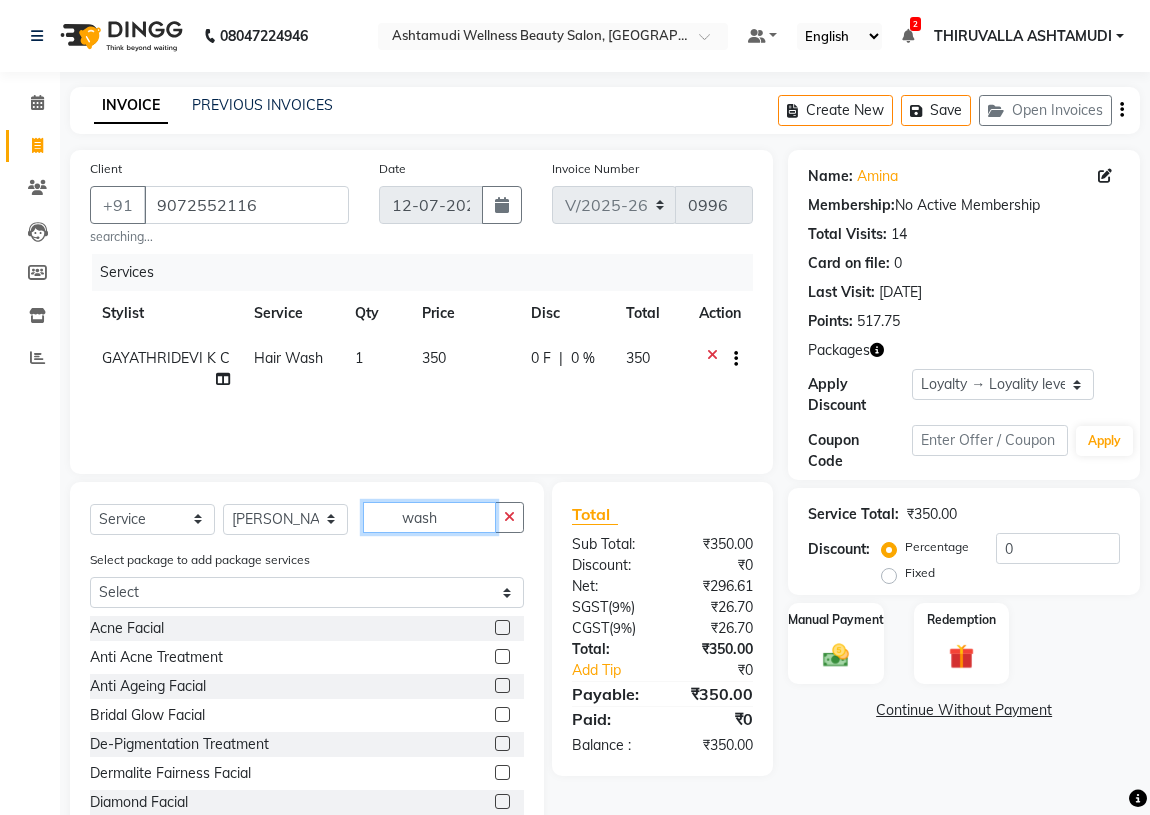 drag, startPoint x: 460, startPoint y: 520, endPoint x: 395, endPoint y: 521, distance: 65.00769 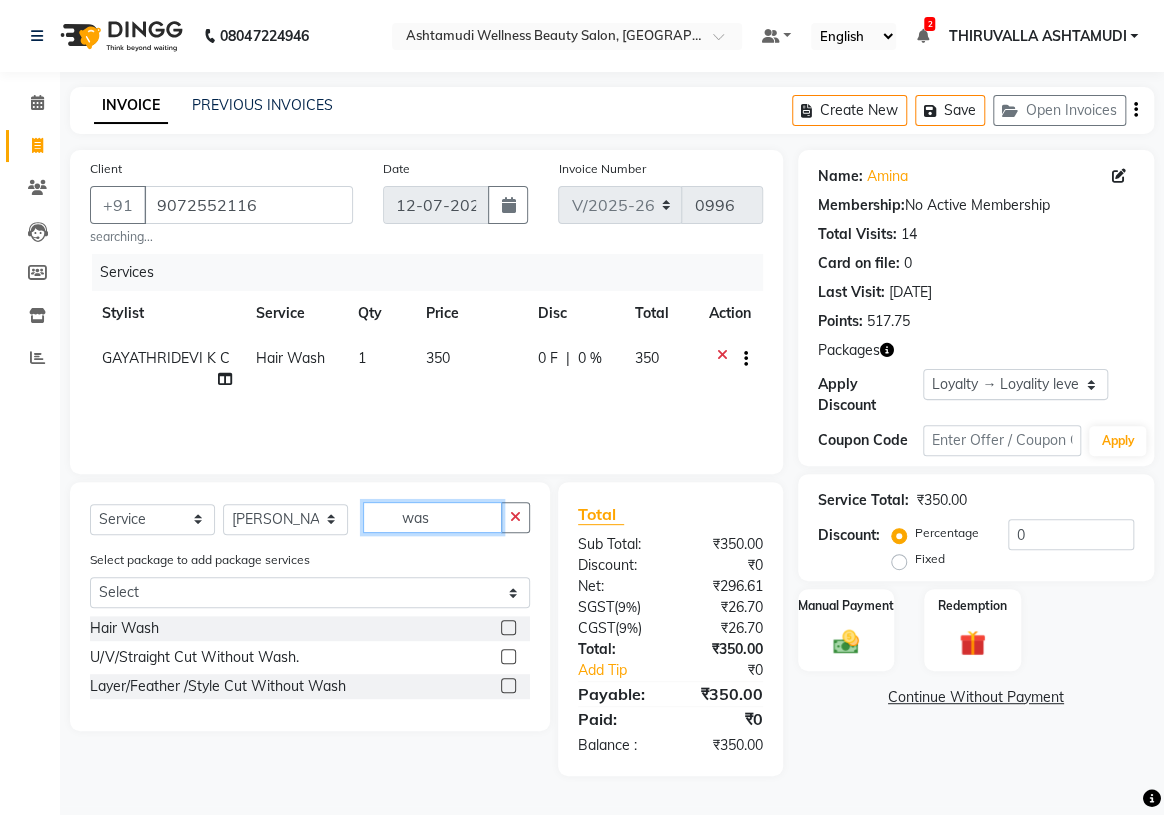 type on "was" 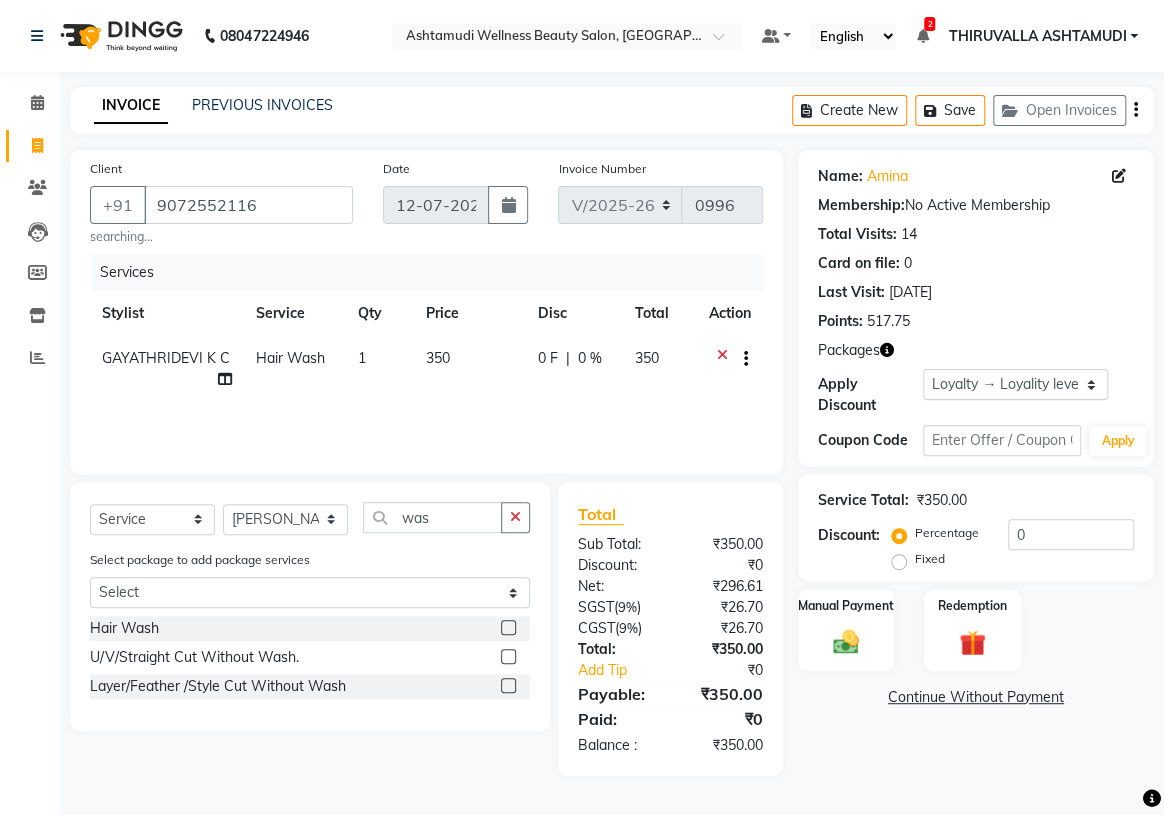 click 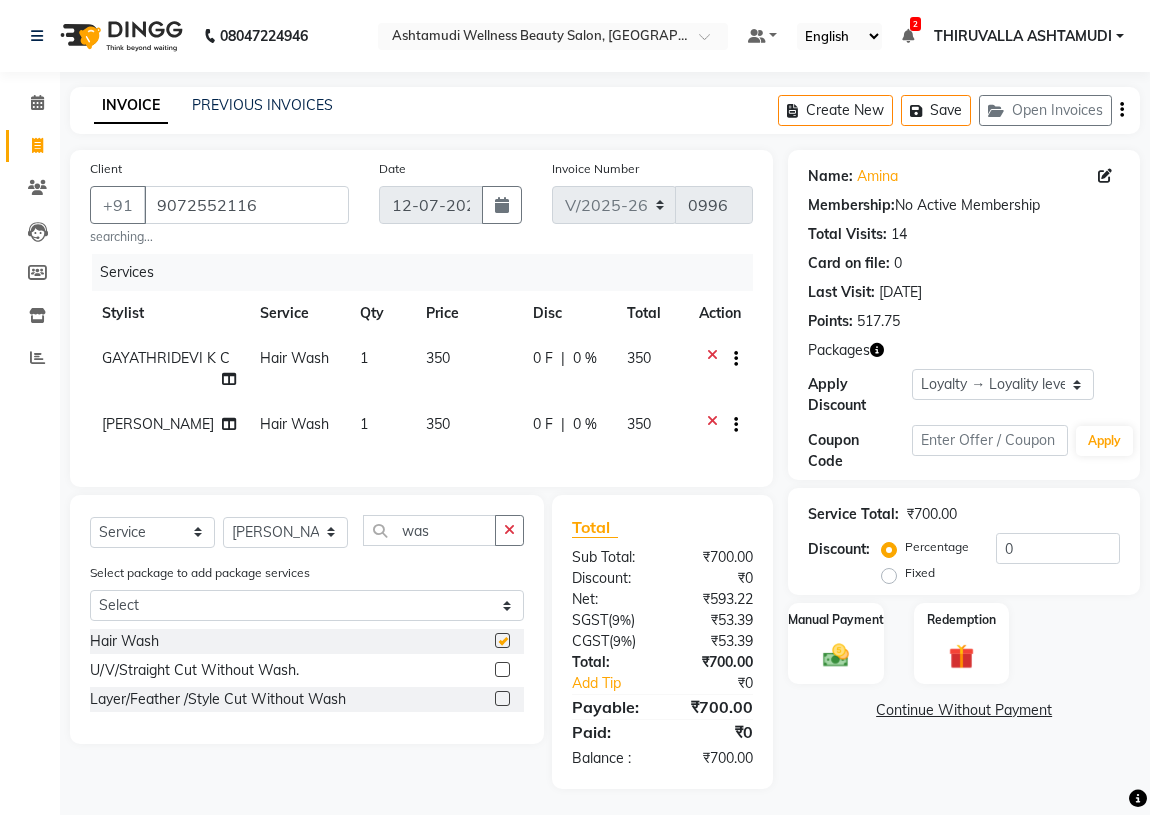 checkbox on "false" 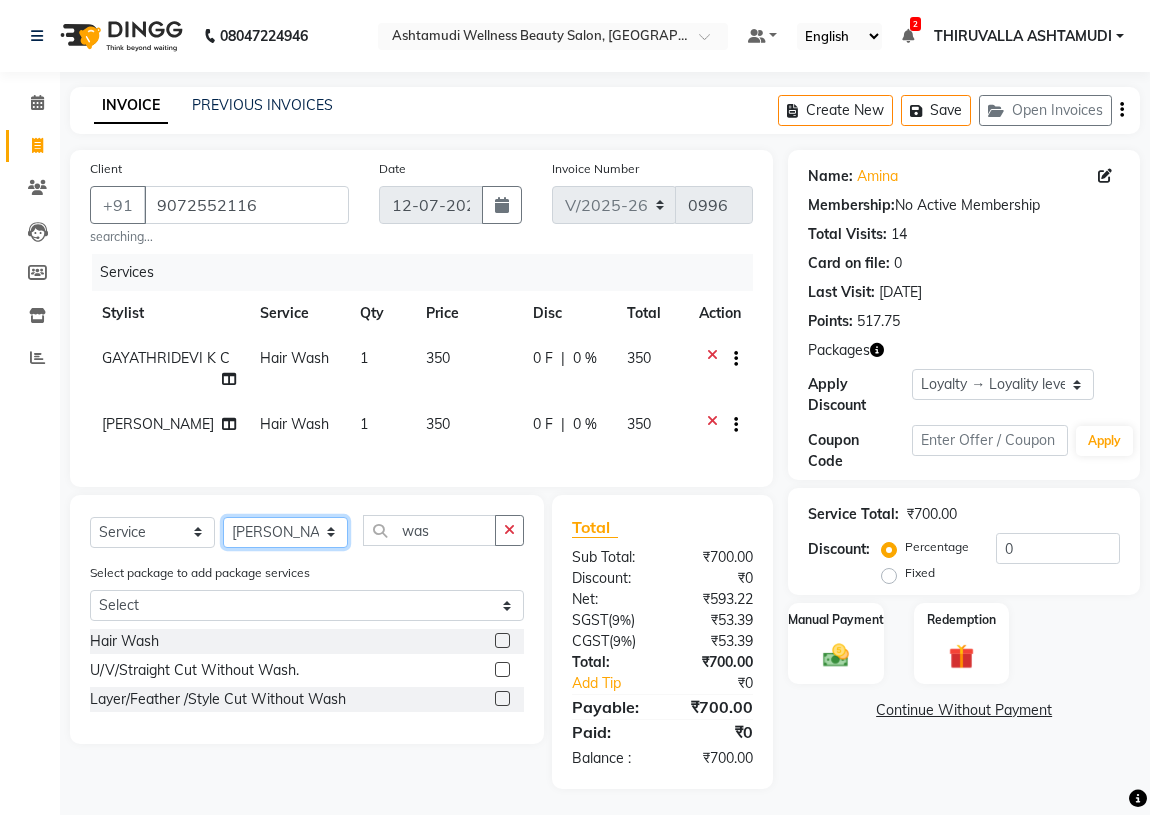 click on "Select Stylist ABHIRAMI		 [PERSON_NAME] [PERSON_NAME]	[PERSON_NAME]	 [PERSON_NAME] MAYA MAYA [PERSON_NAME]		 [PERSON_NAME] SHINY ABY THIRUVALLA ASHTAMUDI" 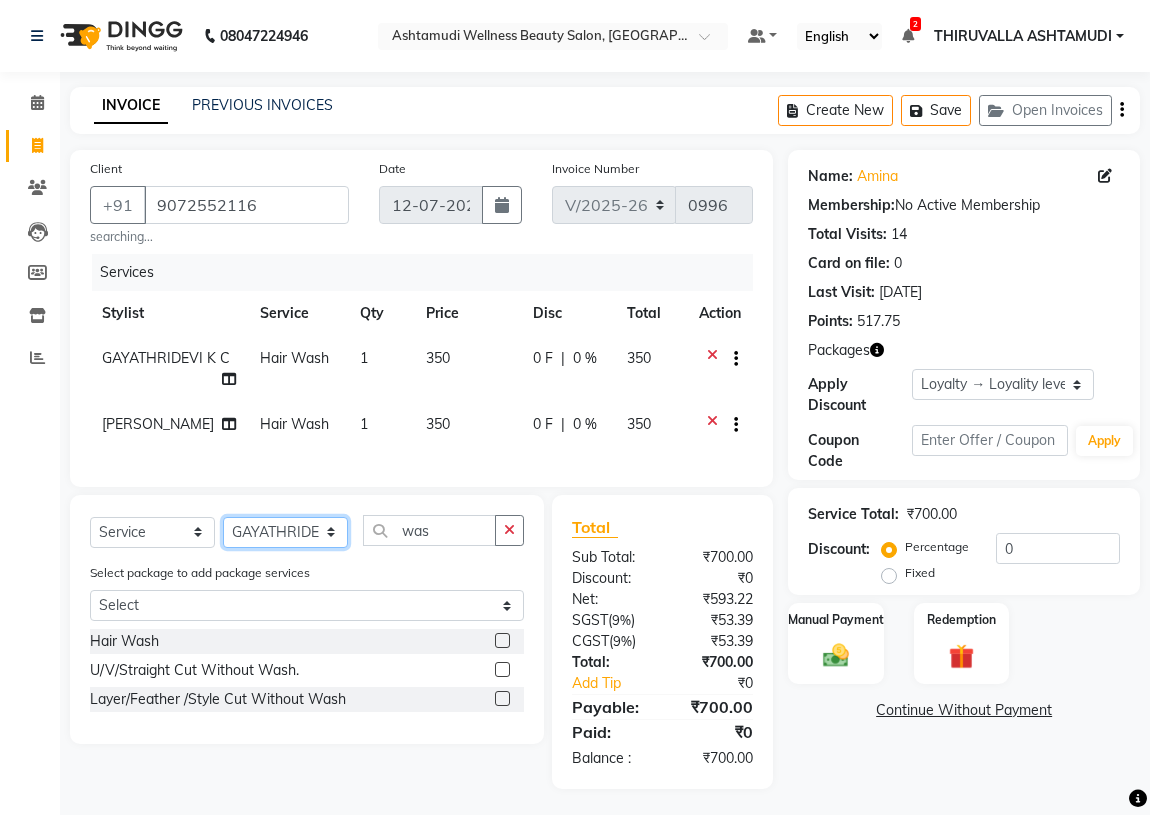 click on "Select Stylist ABHIRAMI		 [PERSON_NAME] [PERSON_NAME]	[PERSON_NAME]	 [PERSON_NAME] MAYA MAYA [PERSON_NAME]		 [PERSON_NAME] SHINY ABY THIRUVALLA ASHTAMUDI" 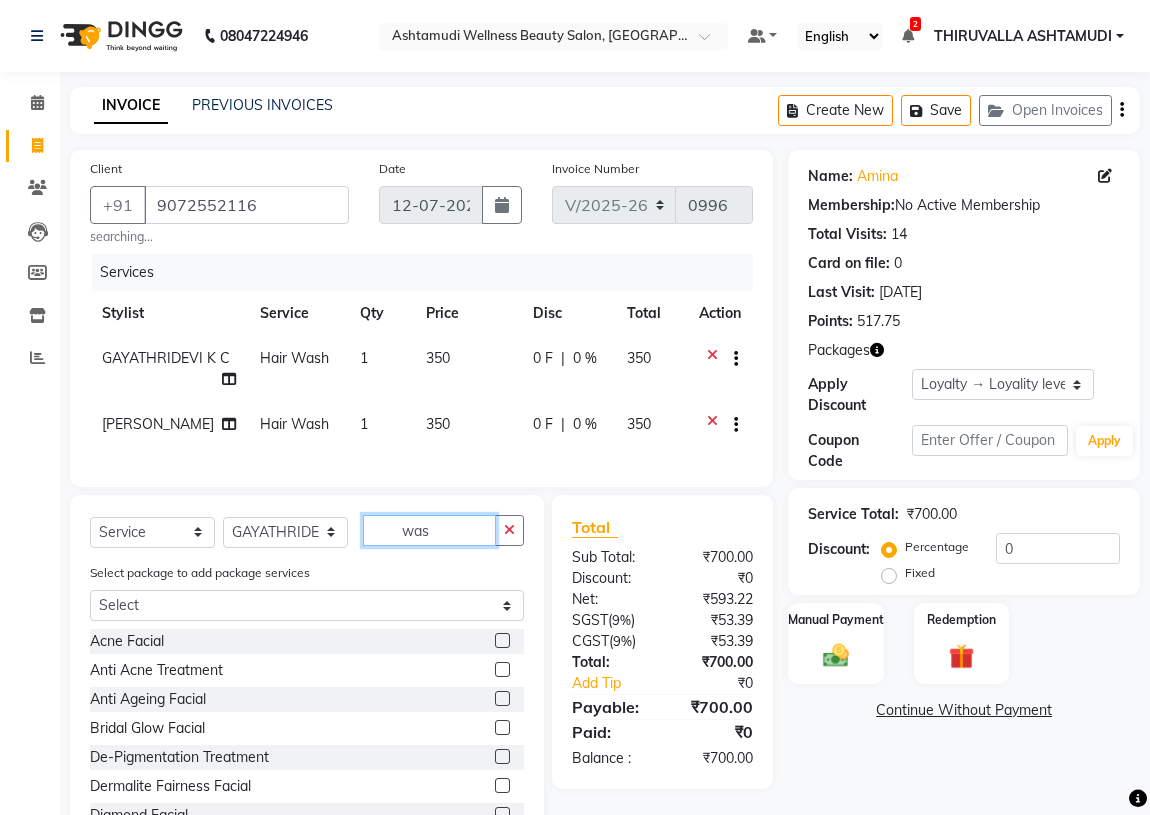 drag, startPoint x: 436, startPoint y: 548, endPoint x: 381, endPoint y: 553, distance: 55.226807 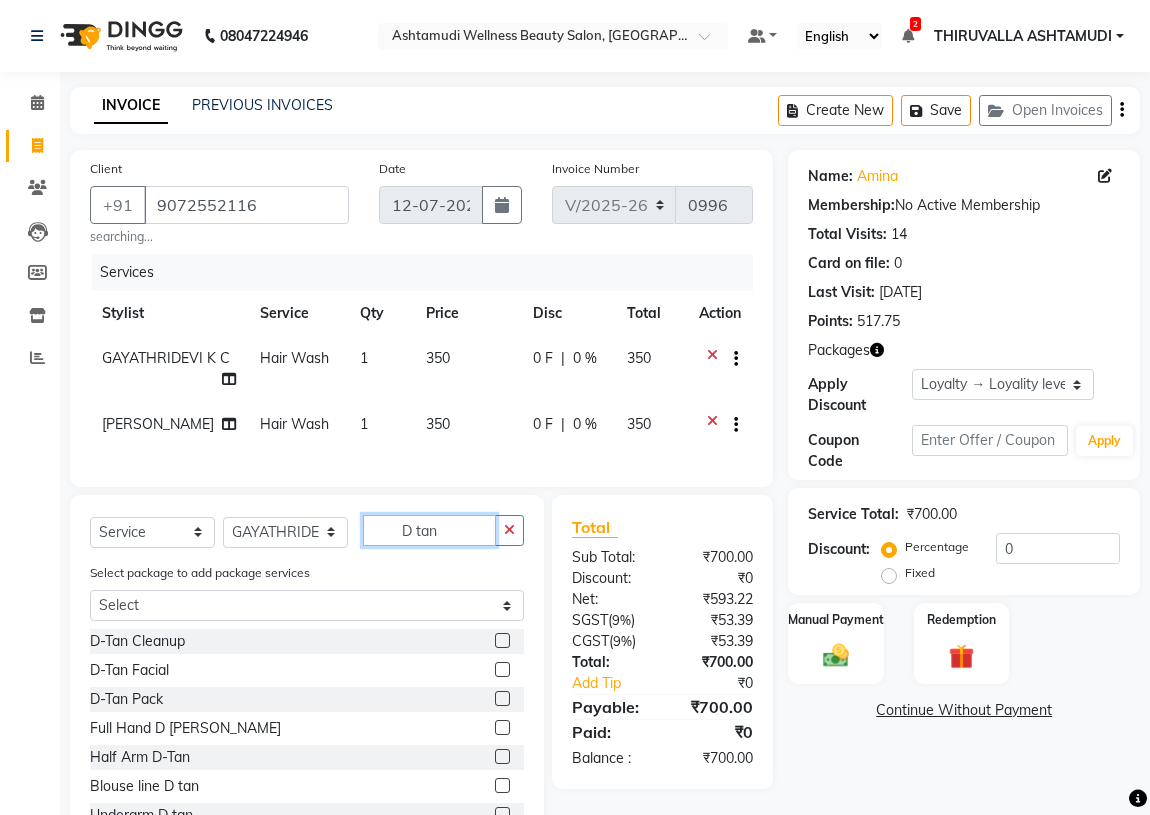 type on "D tan" 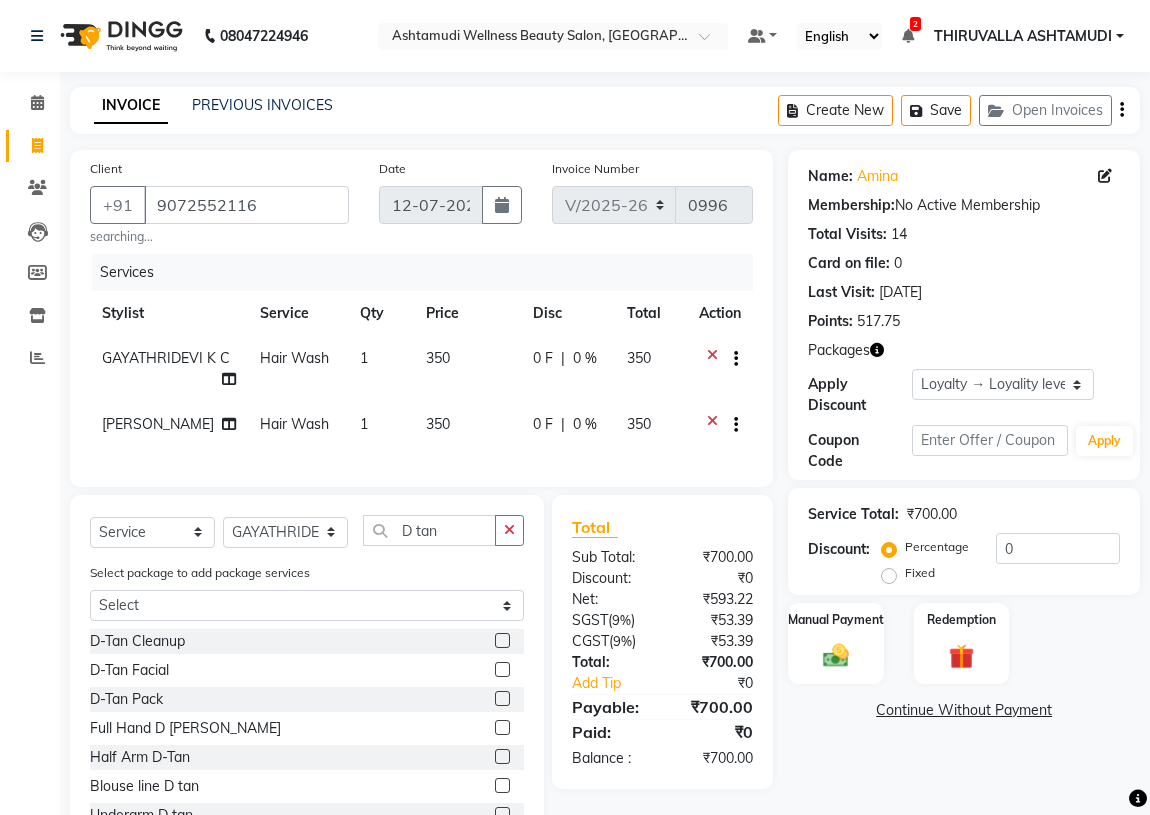 click 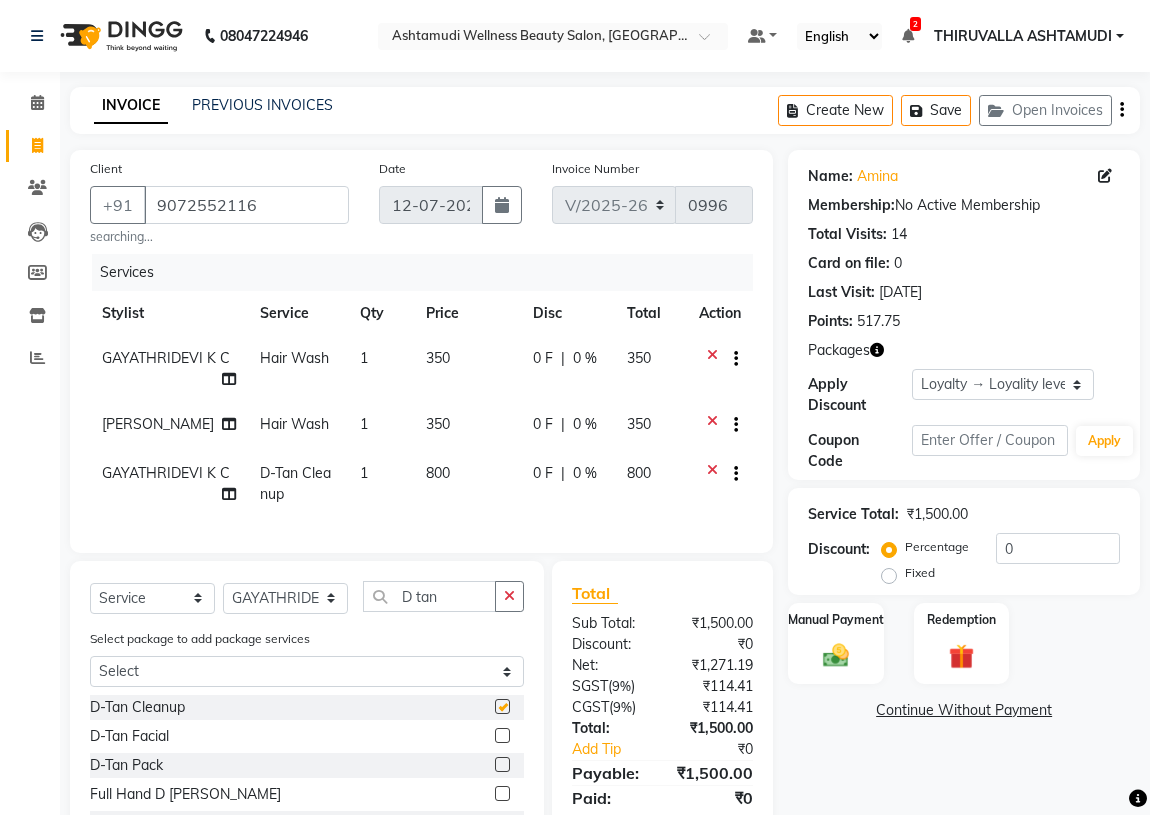 checkbox on "false" 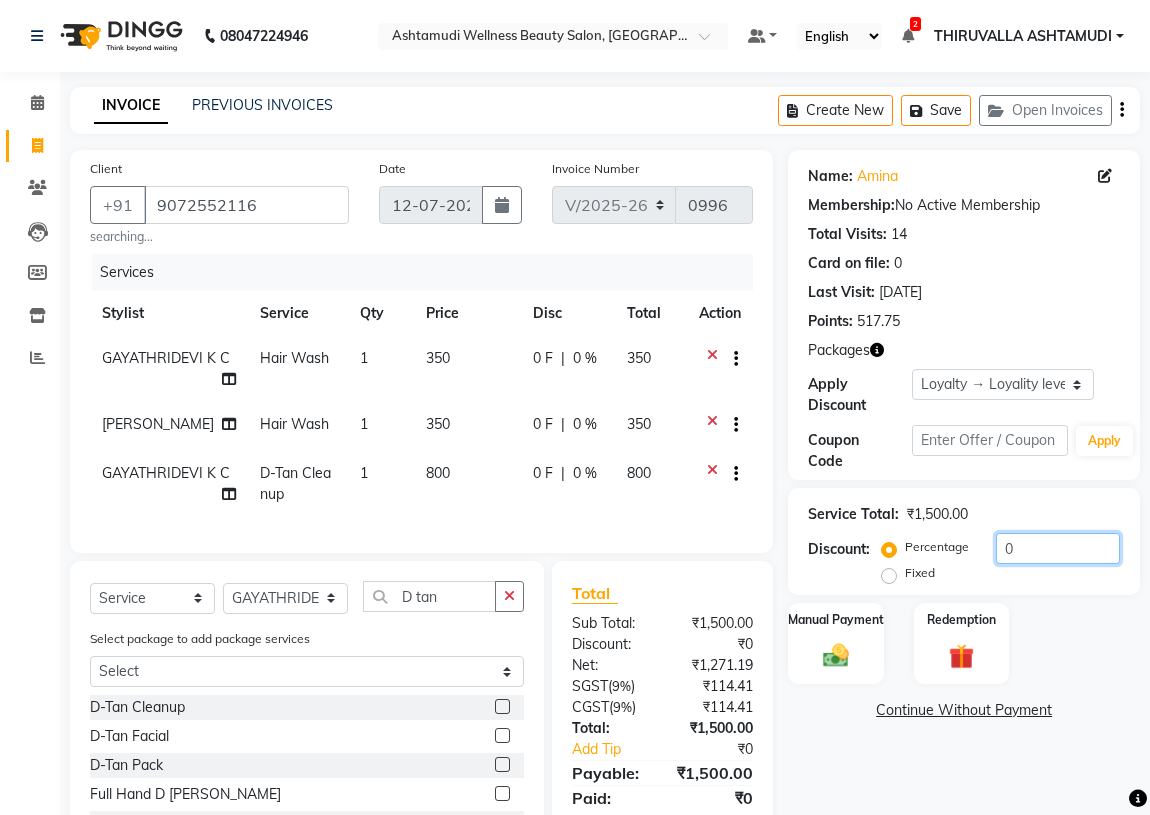 drag, startPoint x: 1029, startPoint y: 552, endPoint x: 995, endPoint y: 552, distance: 34 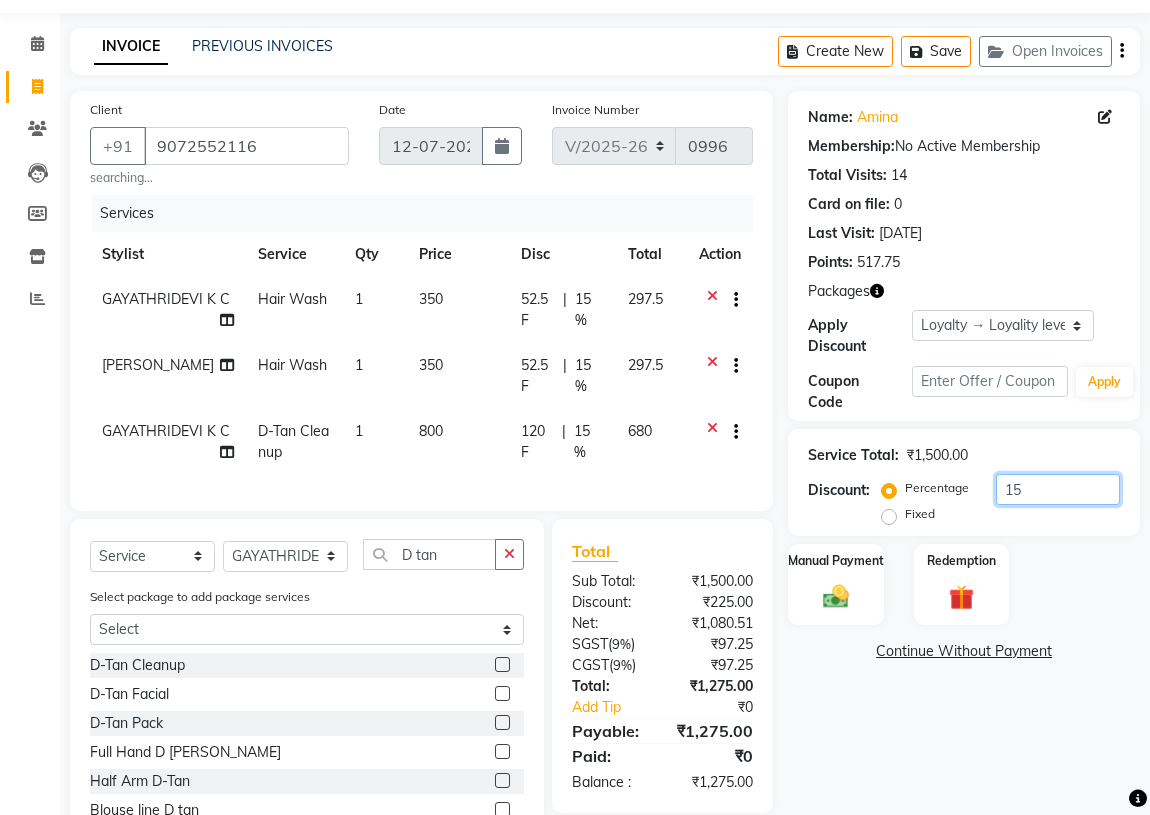 scroll, scrollTop: 90, scrollLeft: 0, axis: vertical 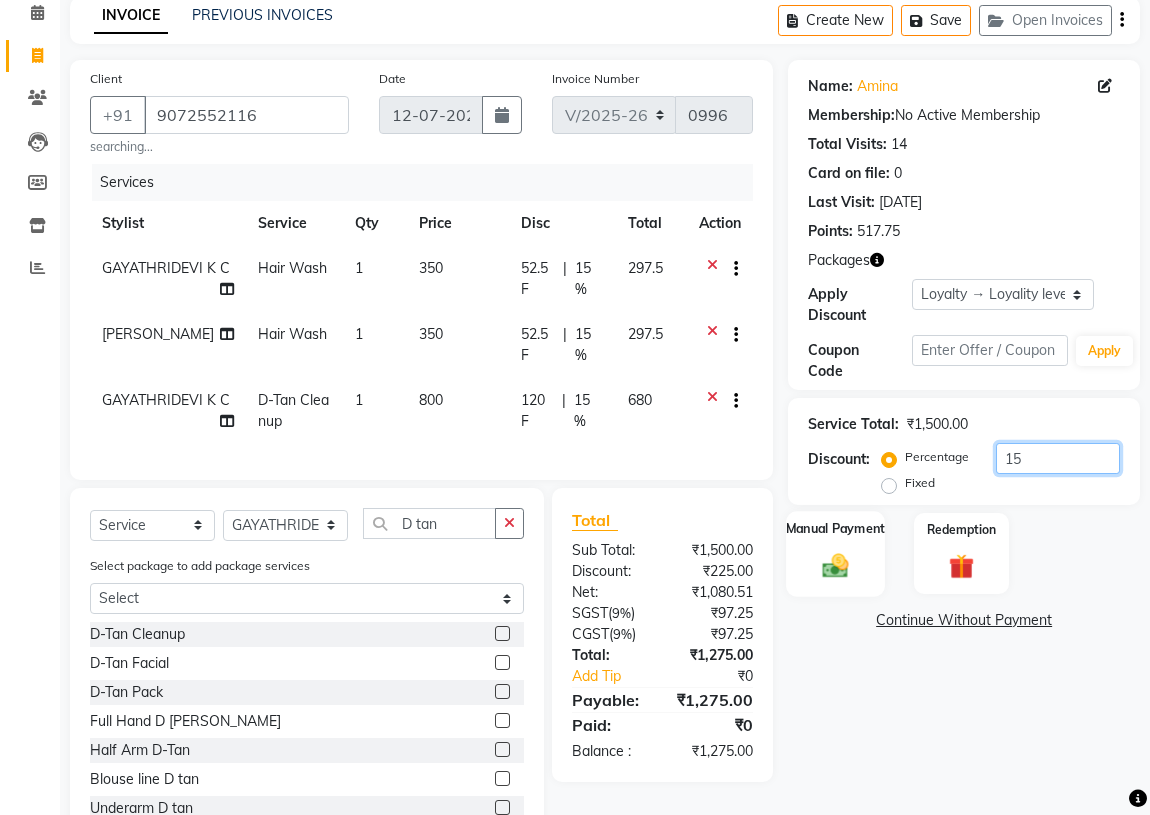 type on "15" 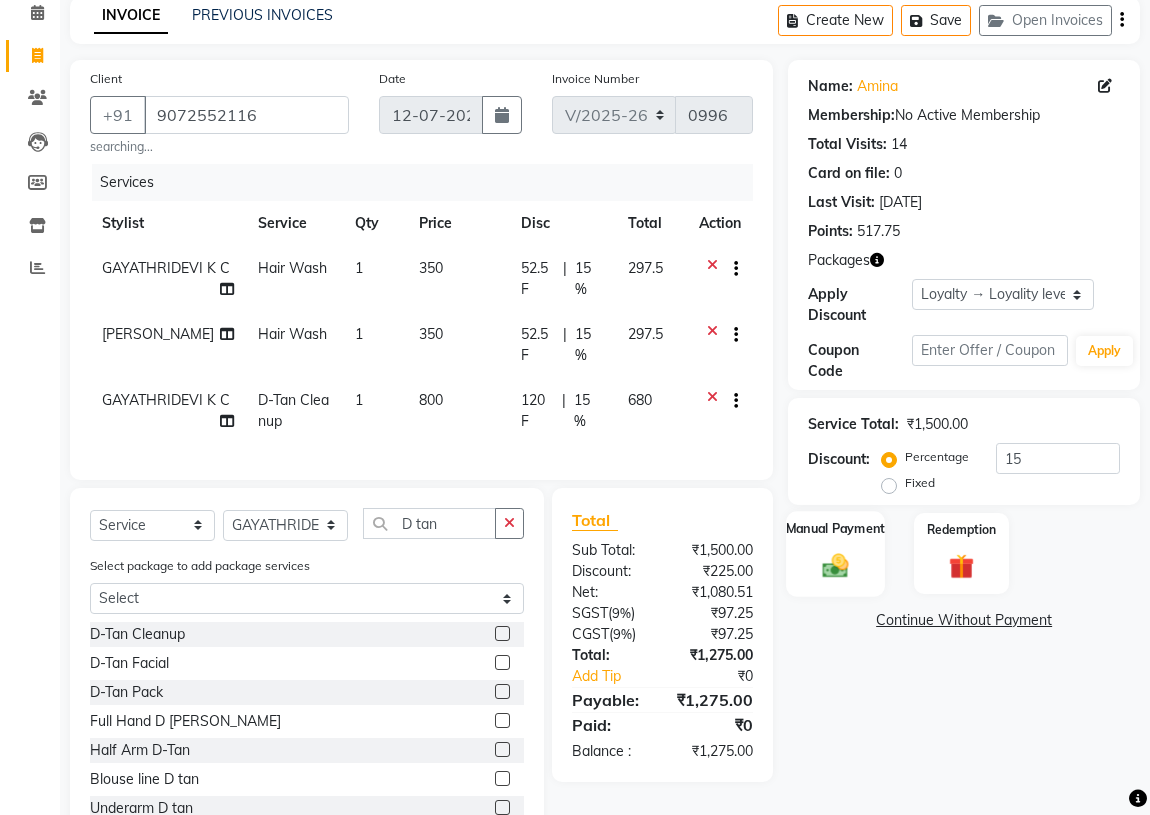click 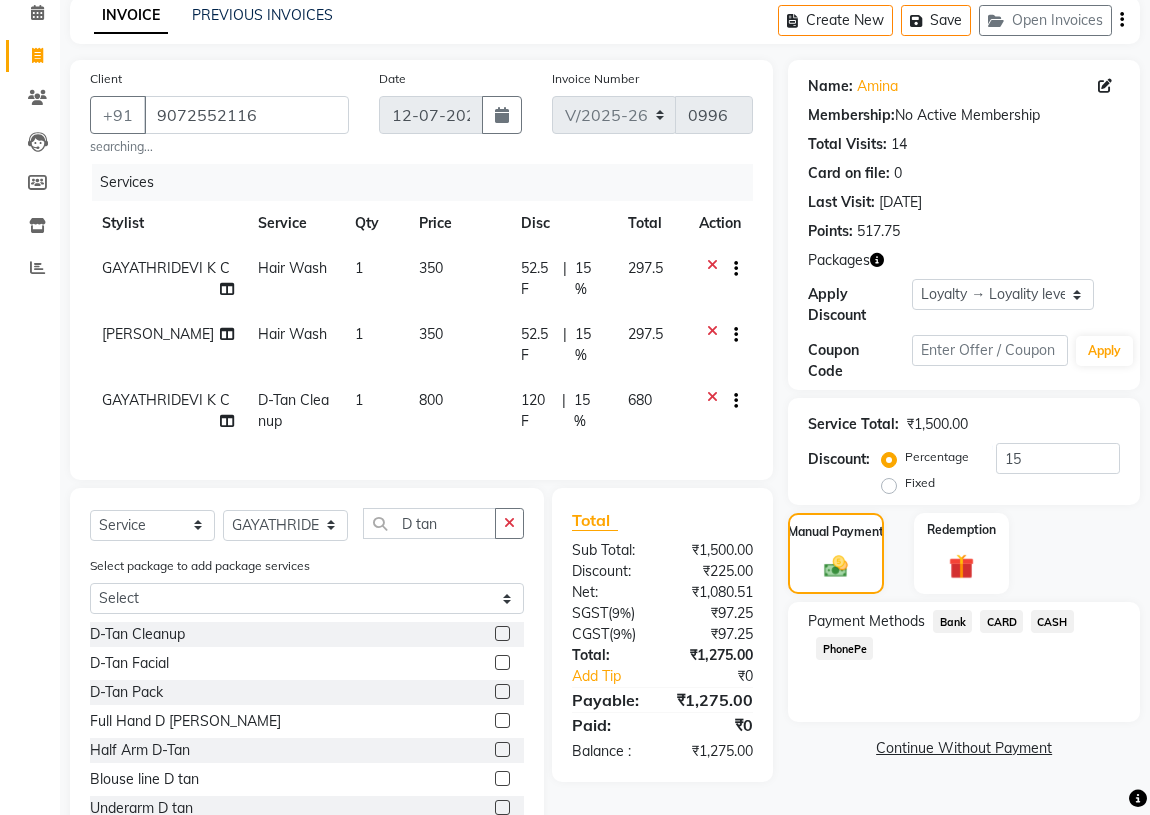 click on "CASH" 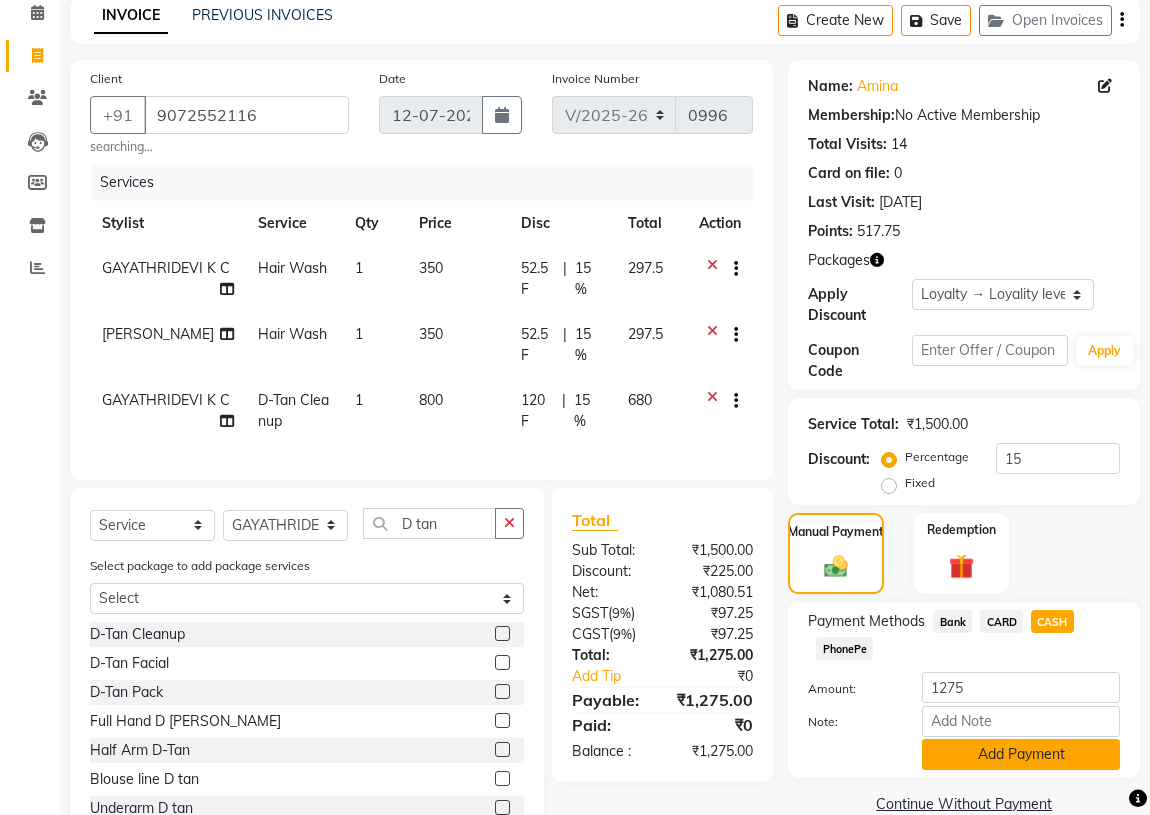 click on "Add Payment" 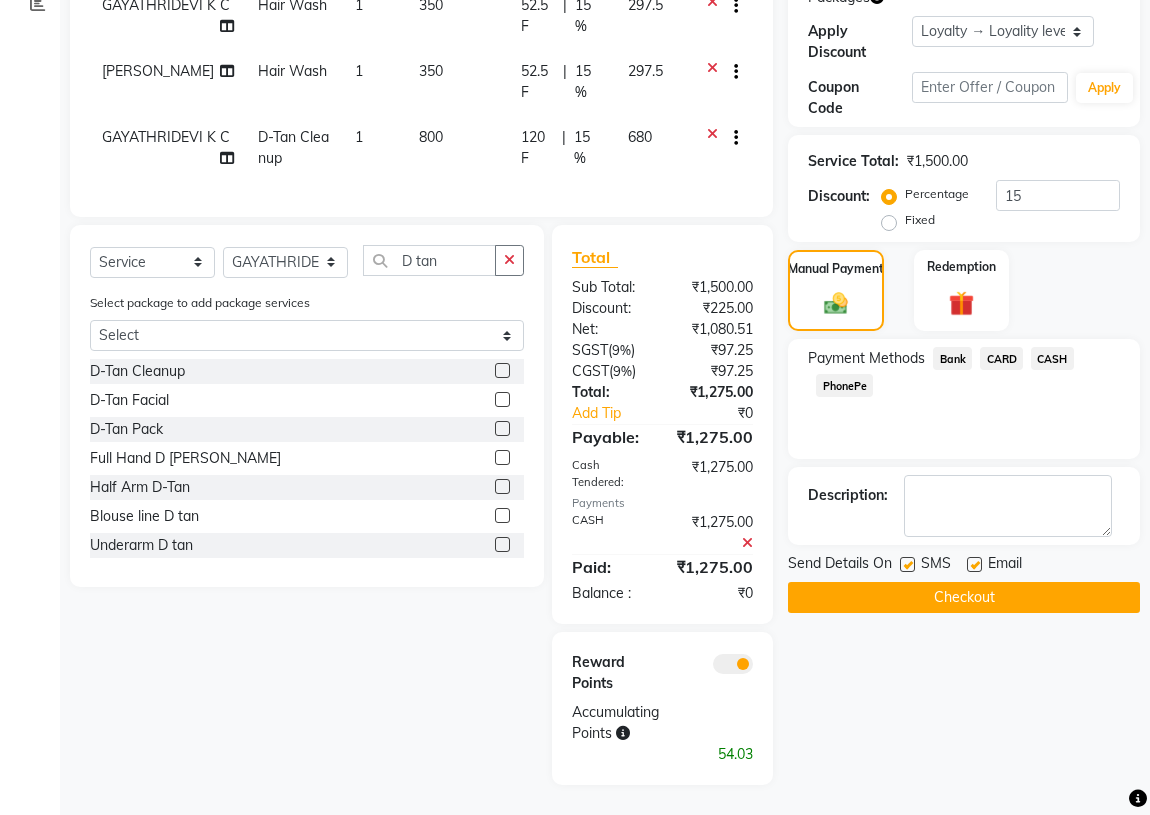 scroll, scrollTop: 367, scrollLeft: 0, axis: vertical 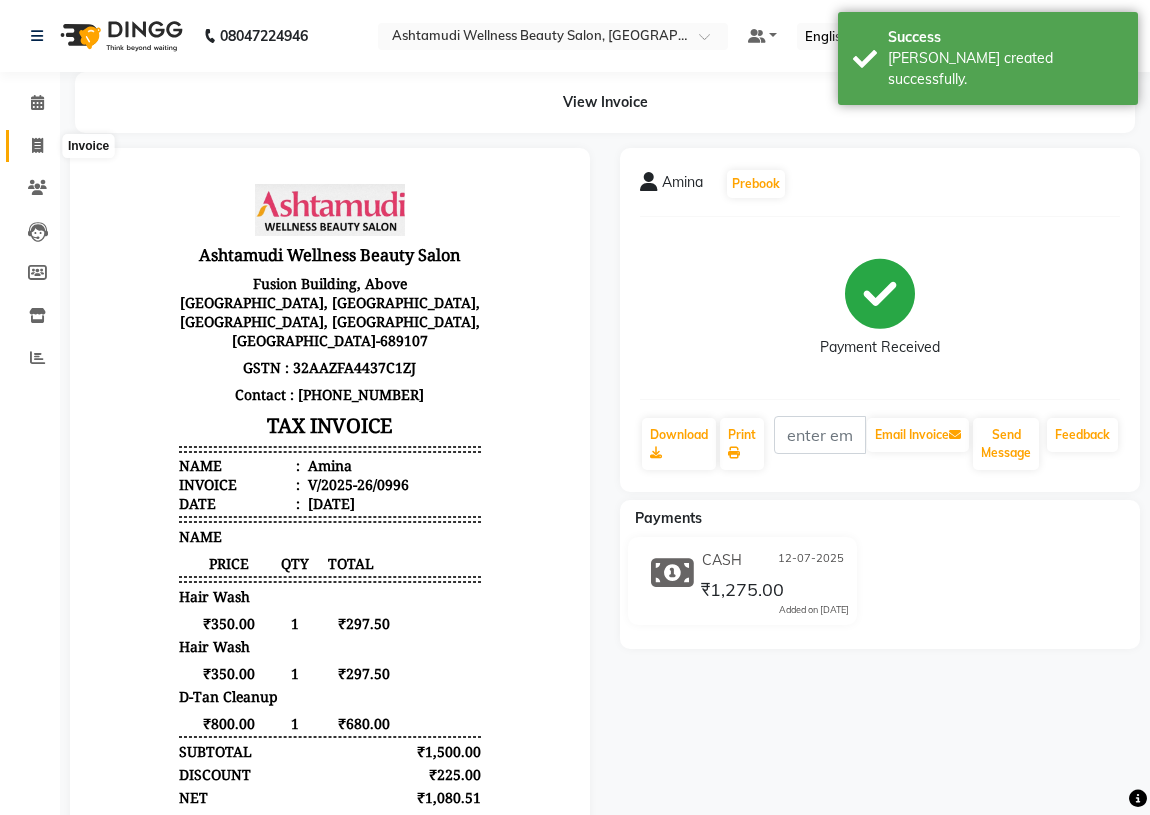 click 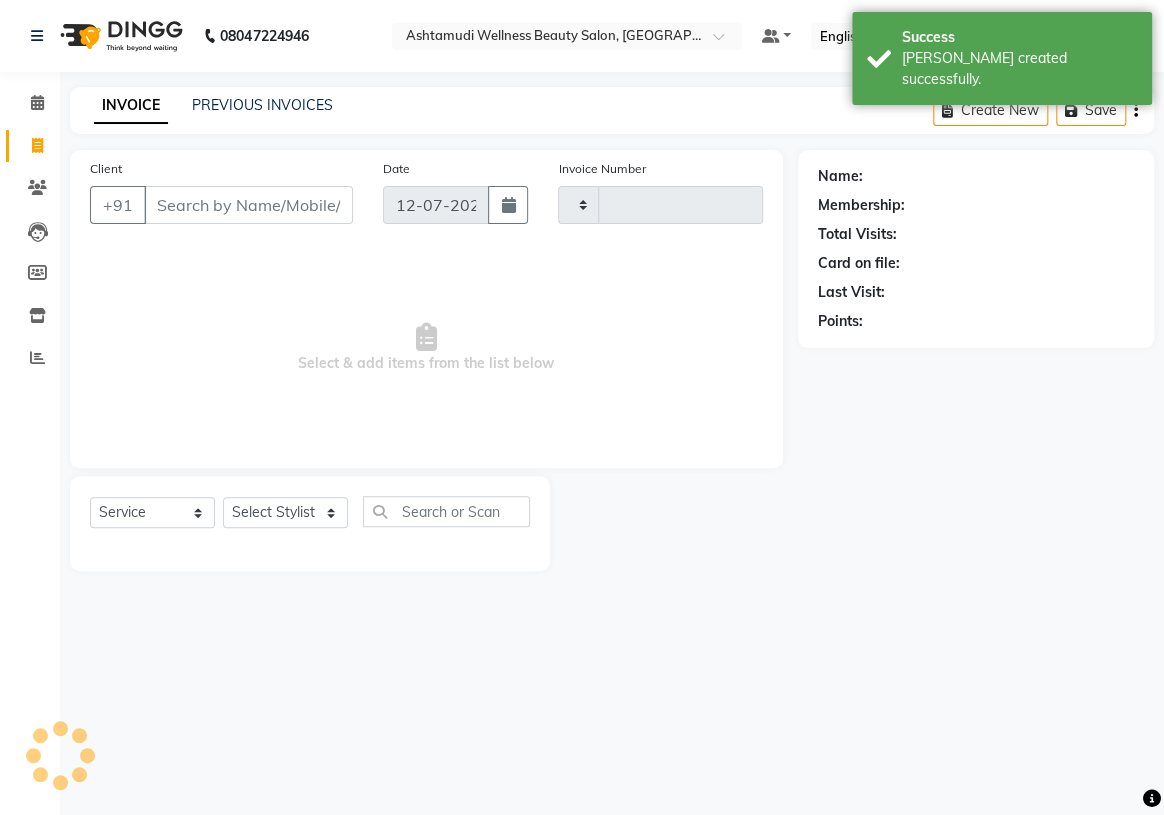 type 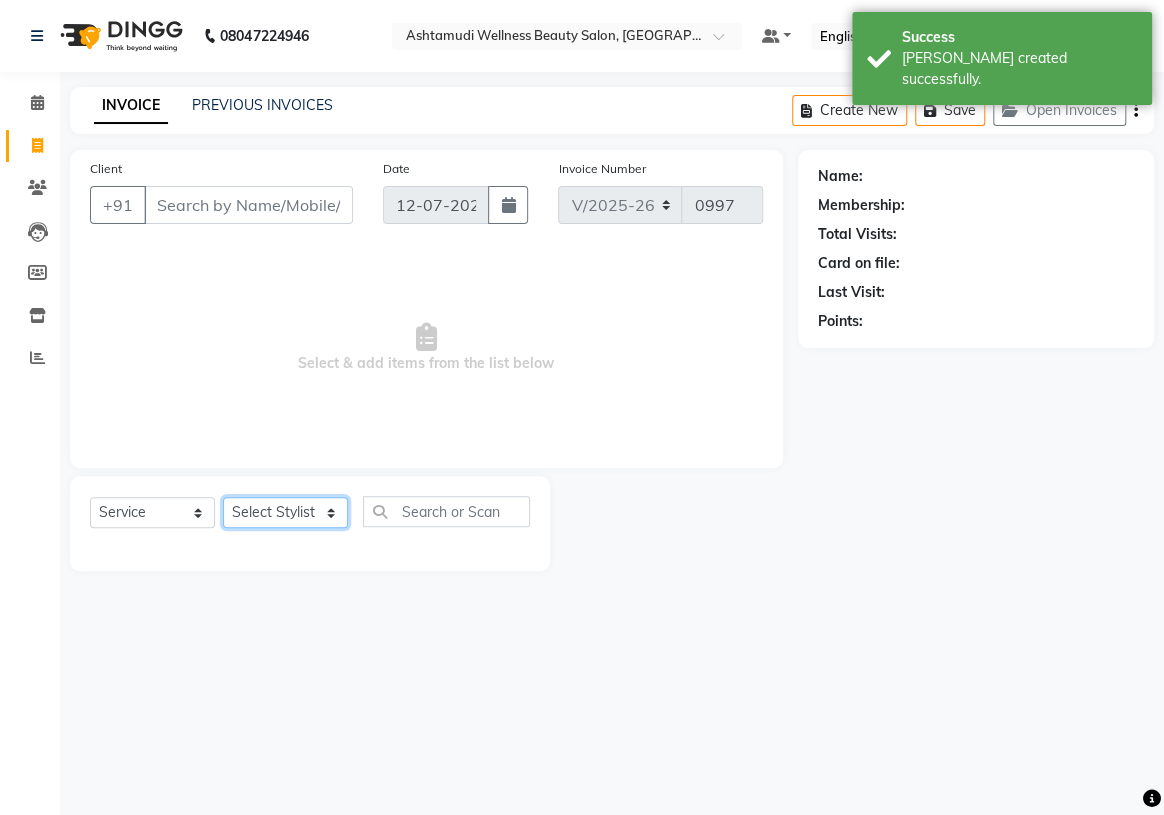 click on "Select Stylist ABHIRAMI		 [PERSON_NAME] [PERSON_NAME]	[PERSON_NAME]	 [PERSON_NAME] MAYA MAYA [PERSON_NAME]		 [PERSON_NAME] SHINY ABY THIRUVALLA ASHTAMUDI" 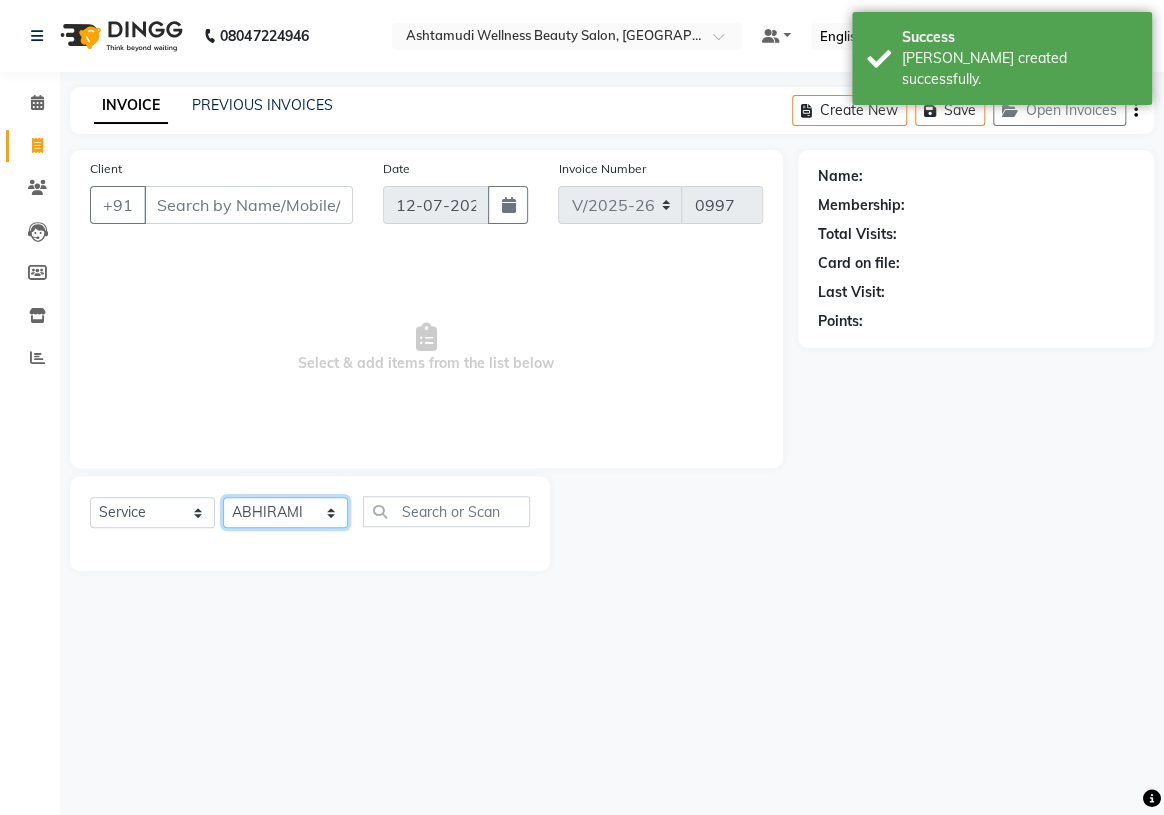 click on "Select Stylist ABHIRAMI		 [PERSON_NAME] [PERSON_NAME]	[PERSON_NAME]	 [PERSON_NAME] MAYA MAYA [PERSON_NAME]		 [PERSON_NAME] SHINY ABY THIRUVALLA ASHTAMUDI" 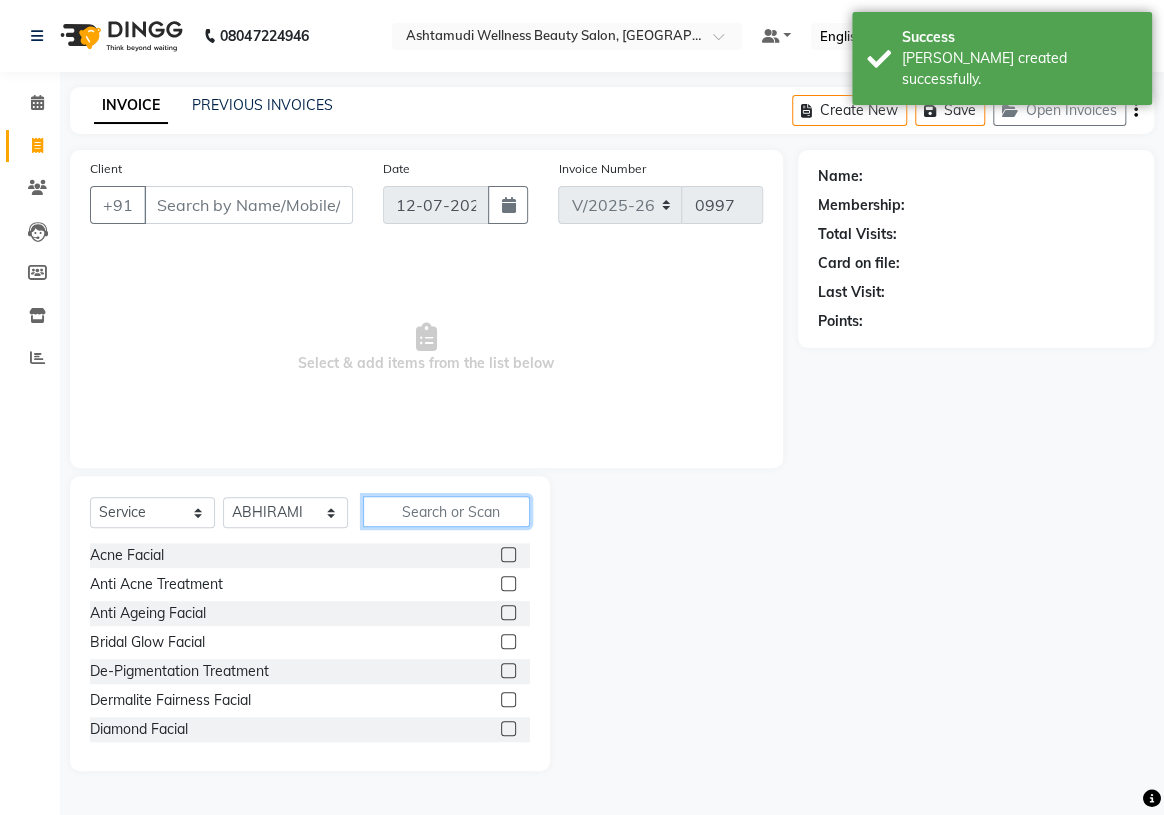 click 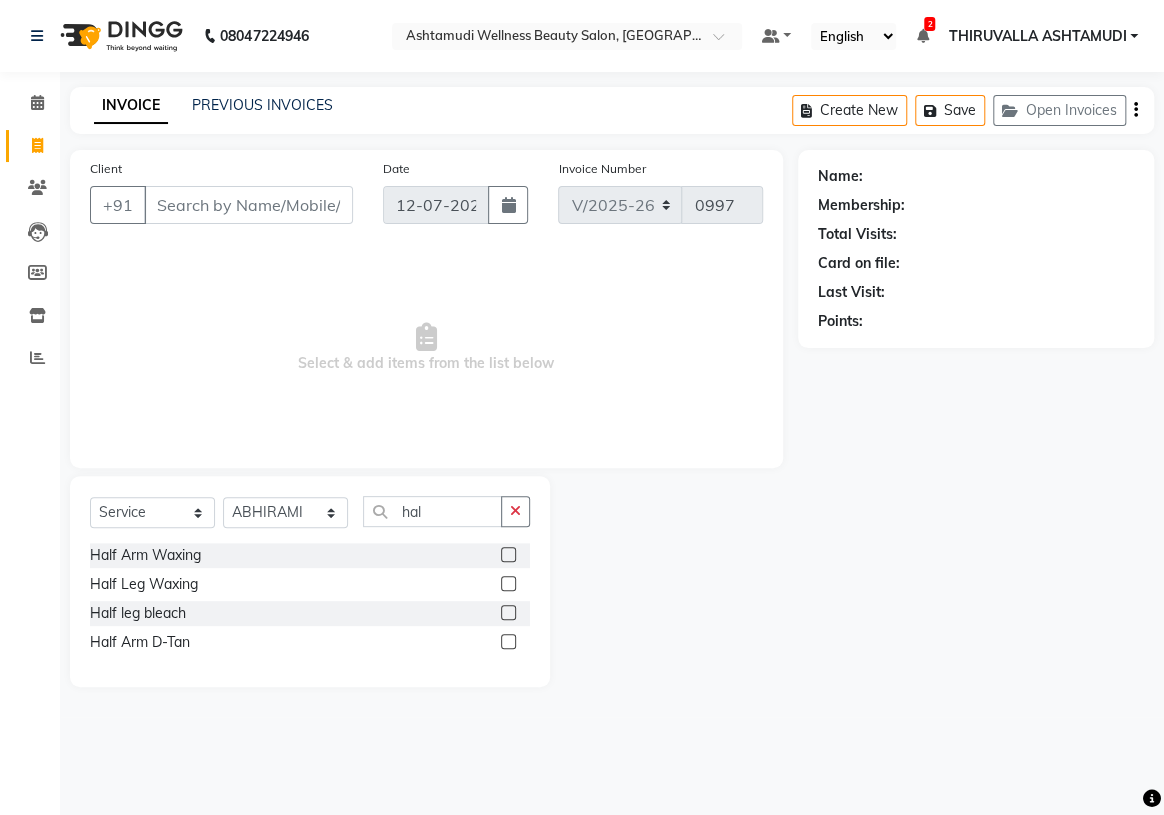click 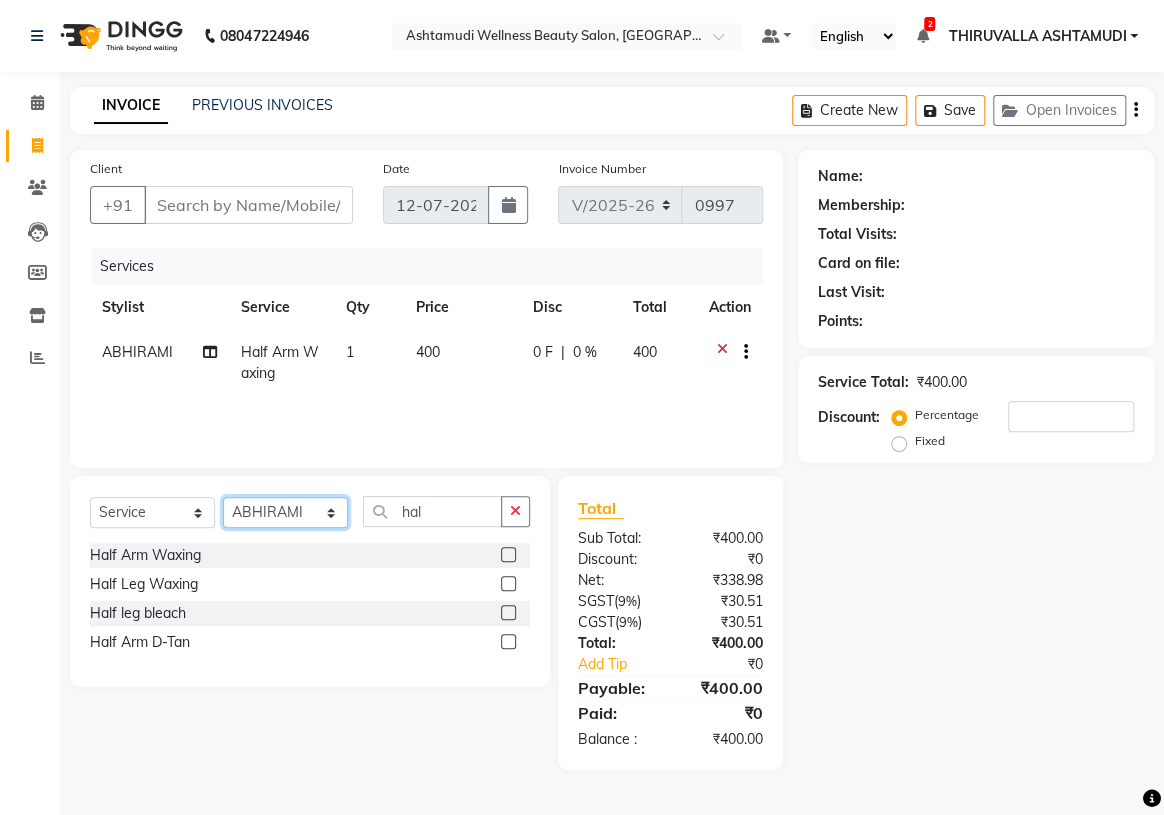 click on "Select Stylist ABHIRAMI		 [PERSON_NAME] [PERSON_NAME]	[PERSON_NAME]	 [PERSON_NAME] MAYA MAYA [PERSON_NAME]		 [PERSON_NAME] SHINY ABY THIRUVALLA ASHTAMUDI" 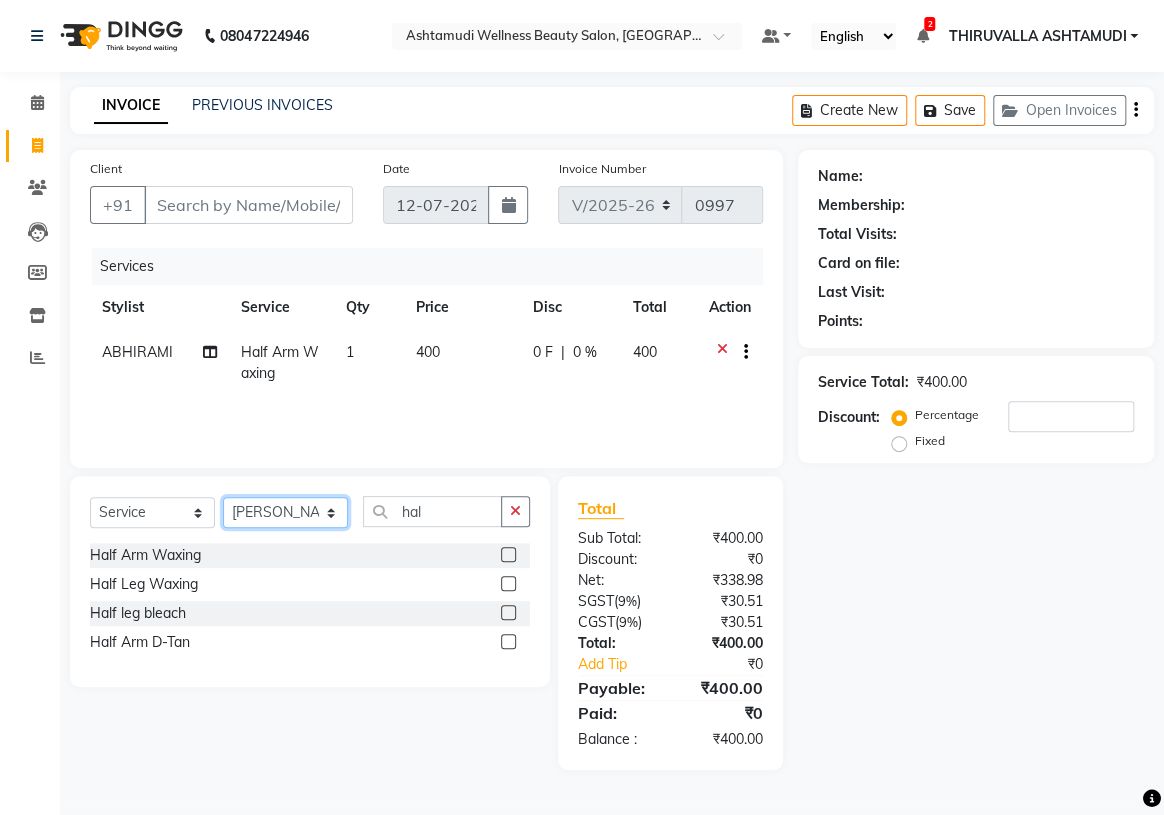 click on "Select Stylist ABHIRAMI		 [PERSON_NAME] [PERSON_NAME]	[PERSON_NAME]	 [PERSON_NAME] MAYA MAYA [PERSON_NAME]		 [PERSON_NAME] SHINY ABY THIRUVALLA ASHTAMUDI" 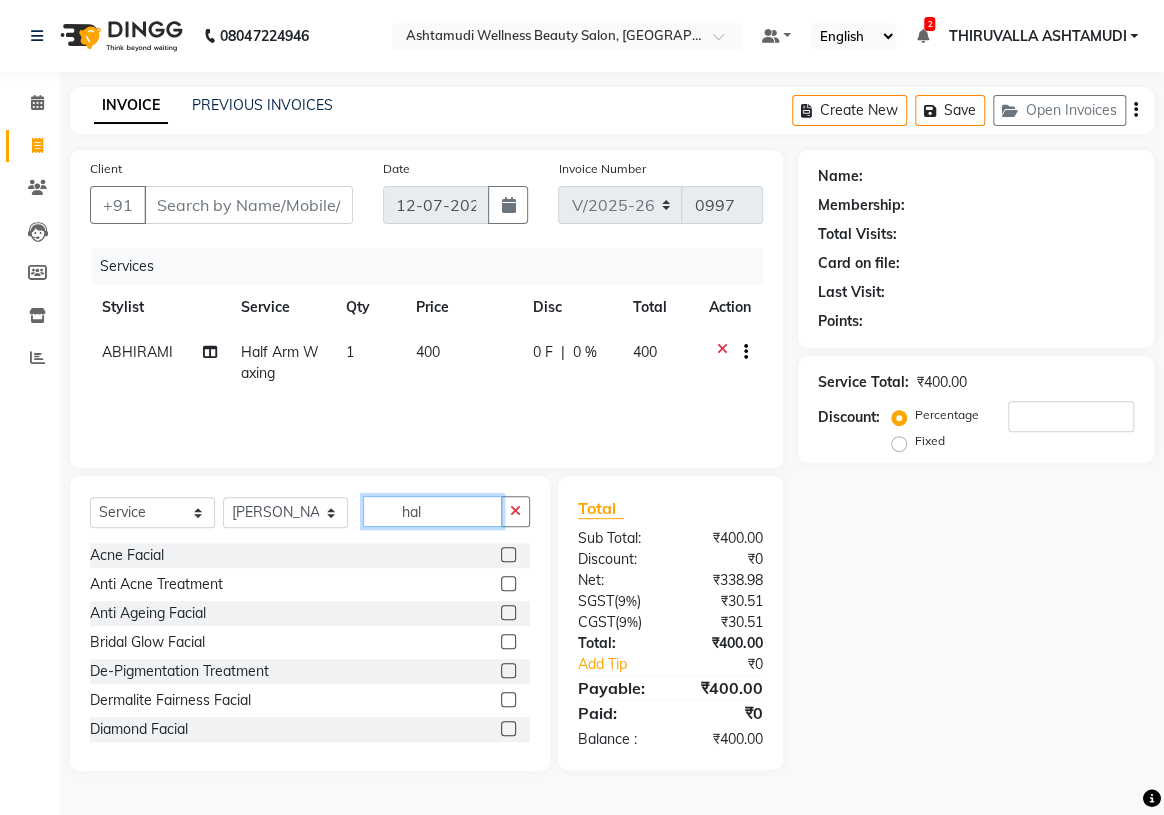 drag, startPoint x: 427, startPoint y: 513, endPoint x: 350, endPoint y: 513, distance: 77 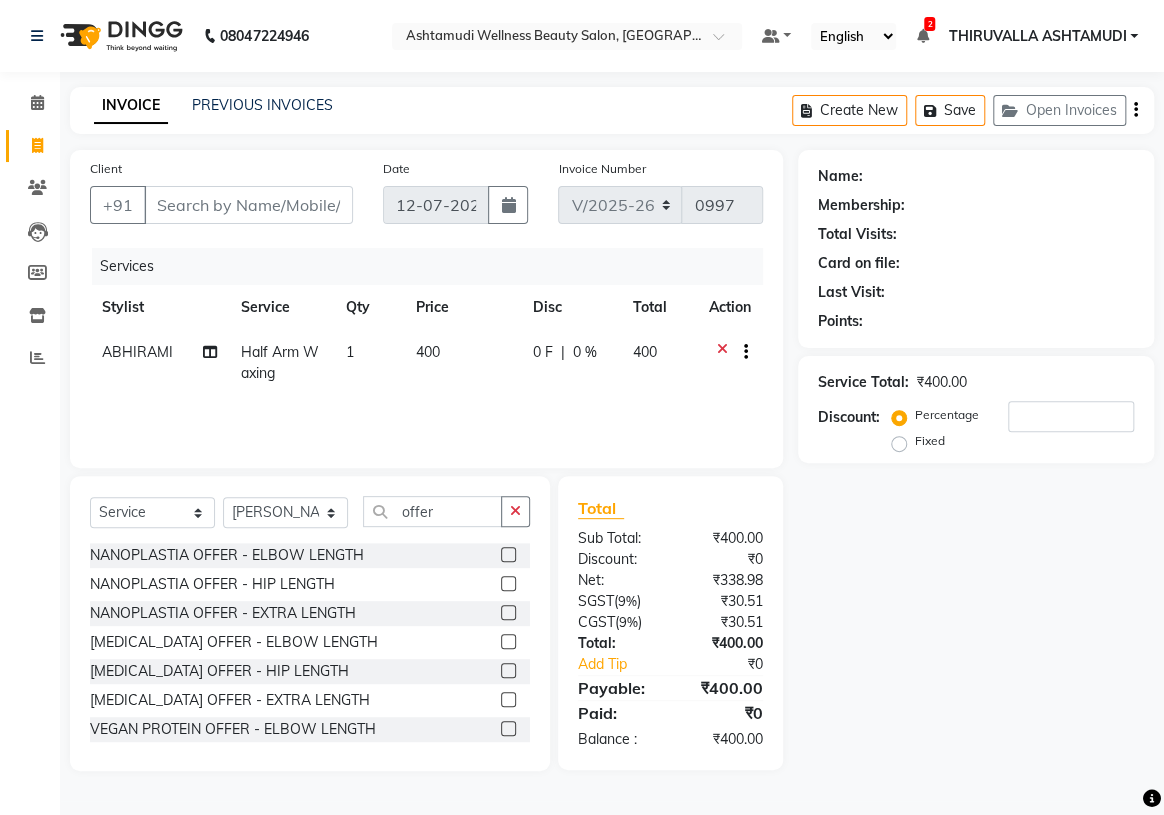 click 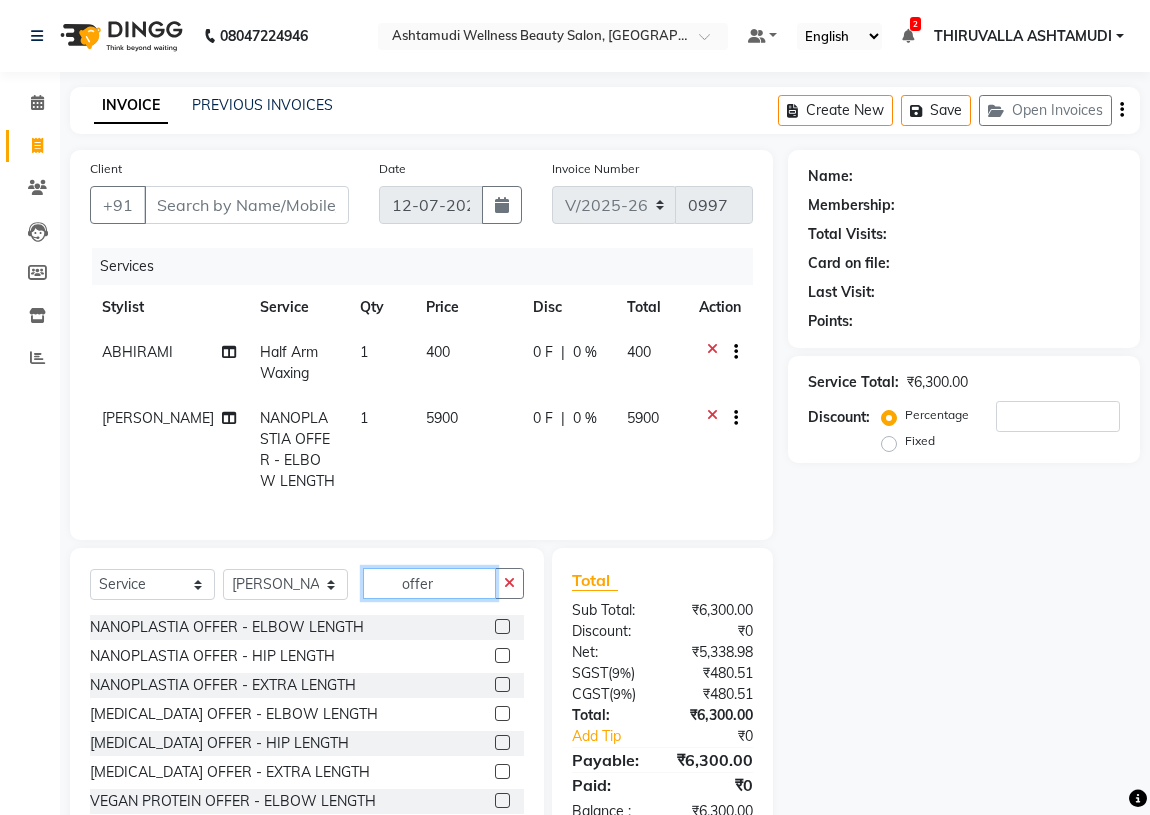 drag, startPoint x: 448, startPoint y: 597, endPoint x: 395, endPoint y: 604, distance: 53.460266 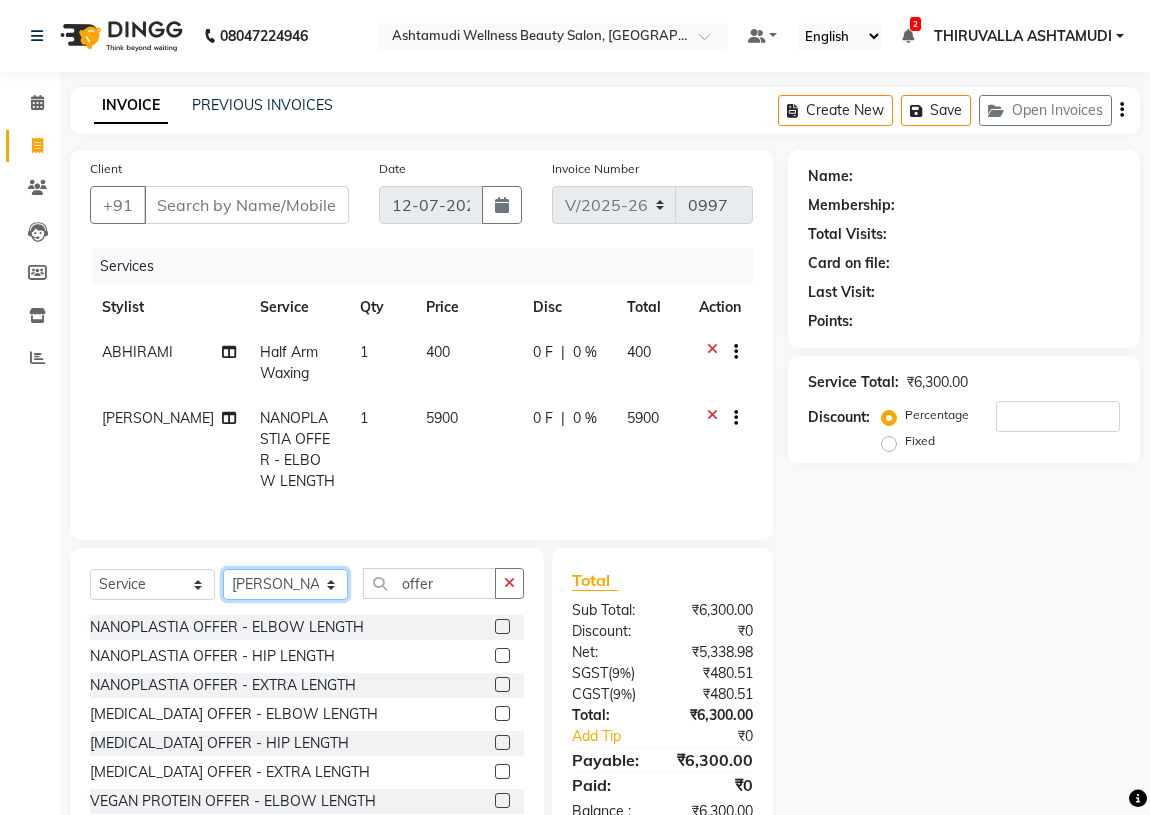 click on "Select Stylist ABHIRAMI		 [PERSON_NAME] [PERSON_NAME]	[PERSON_NAME]	 [PERSON_NAME] MAYA MAYA [PERSON_NAME]		 [PERSON_NAME] SHINY ABY THIRUVALLA ASHTAMUDI" 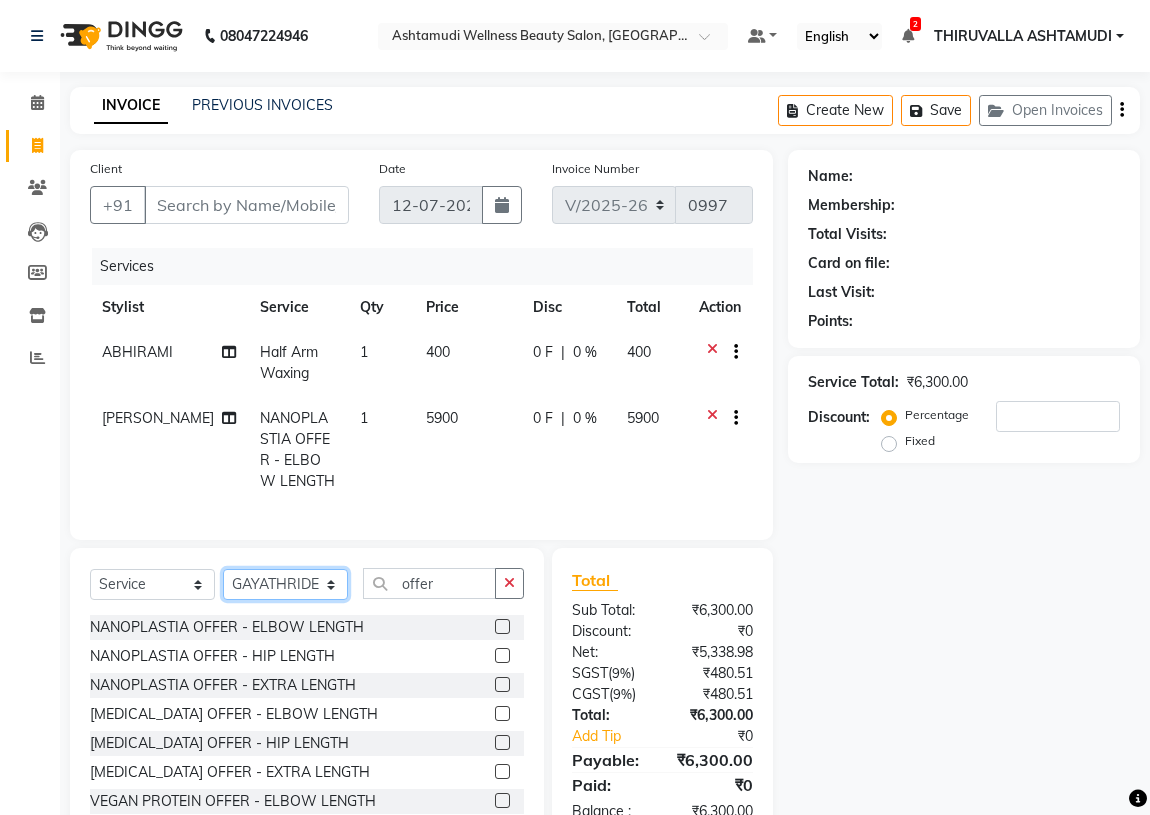 click on "Select Stylist ABHIRAMI		 [PERSON_NAME] [PERSON_NAME]	[PERSON_NAME]	 [PERSON_NAME] MAYA MAYA [PERSON_NAME]		 [PERSON_NAME] SHINY ABY THIRUVALLA ASHTAMUDI" 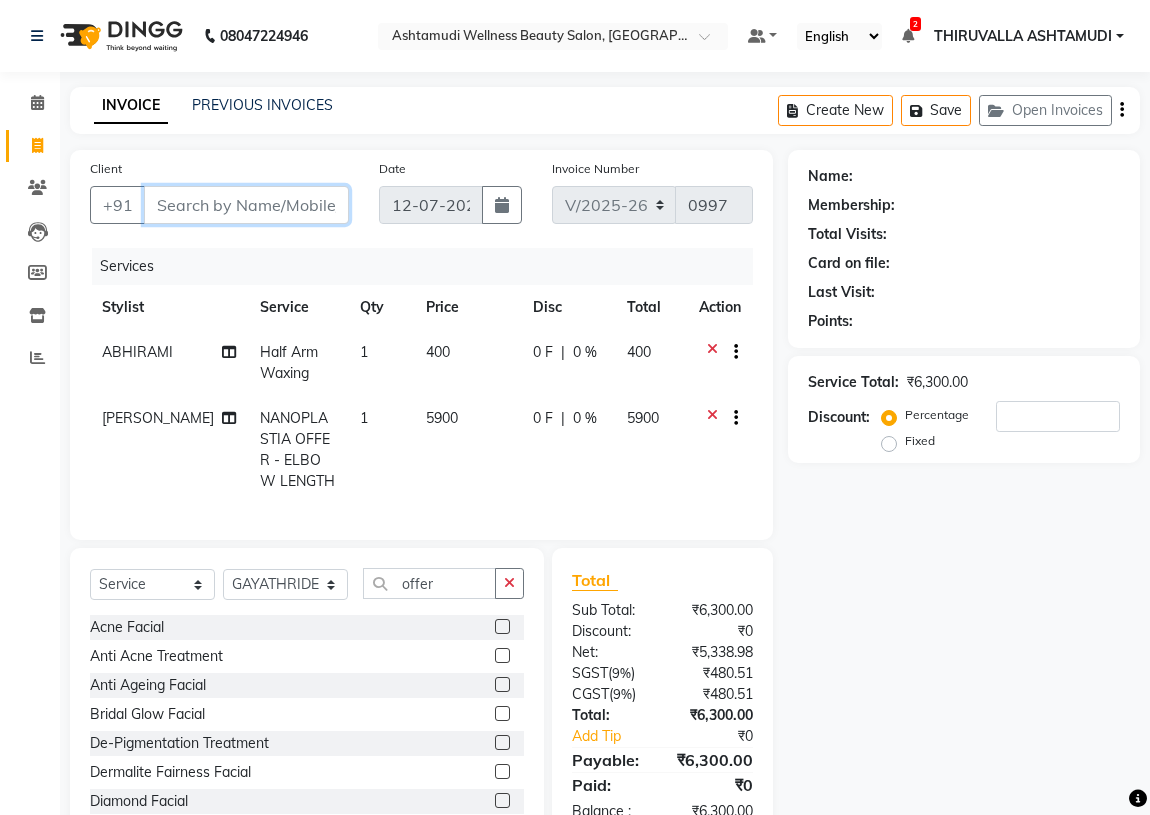 click on "Client" at bounding box center [246, 205] 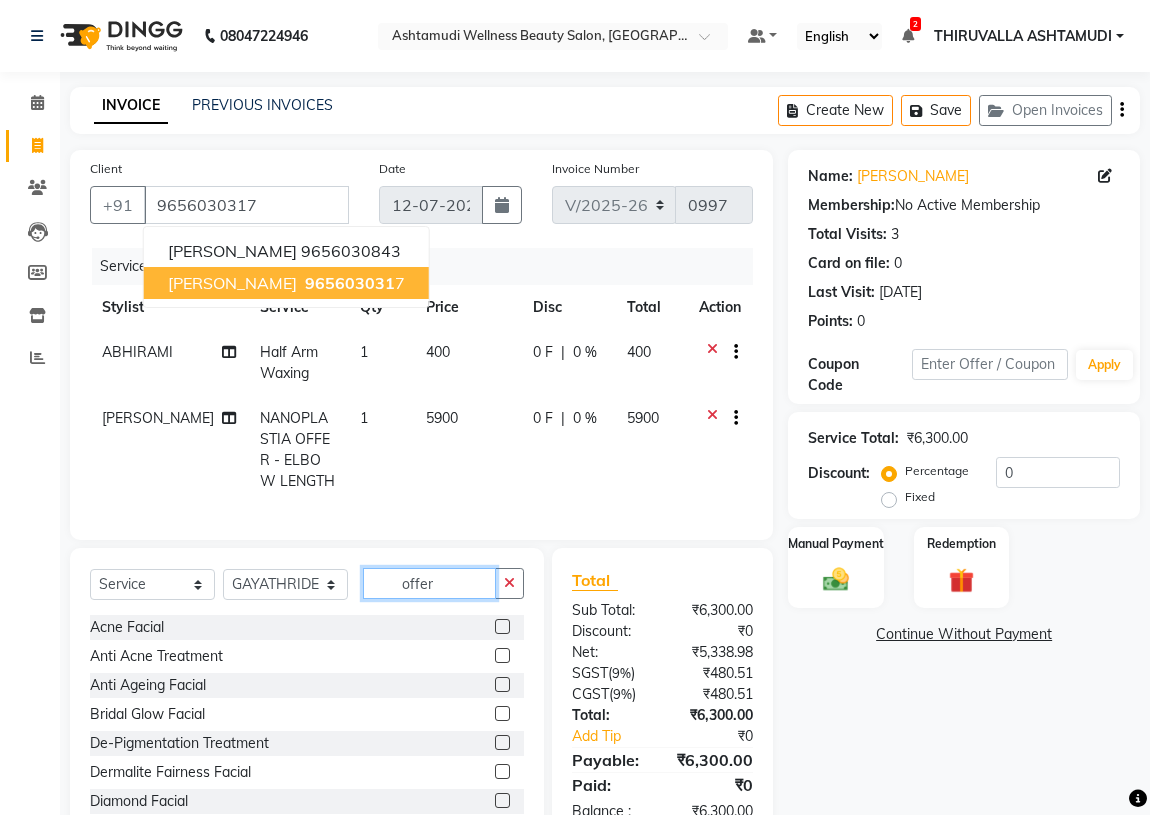 drag, startPoint x: 449, startPoint y: 600, endPoint x: 390, endPoint y: 600, distance: 59 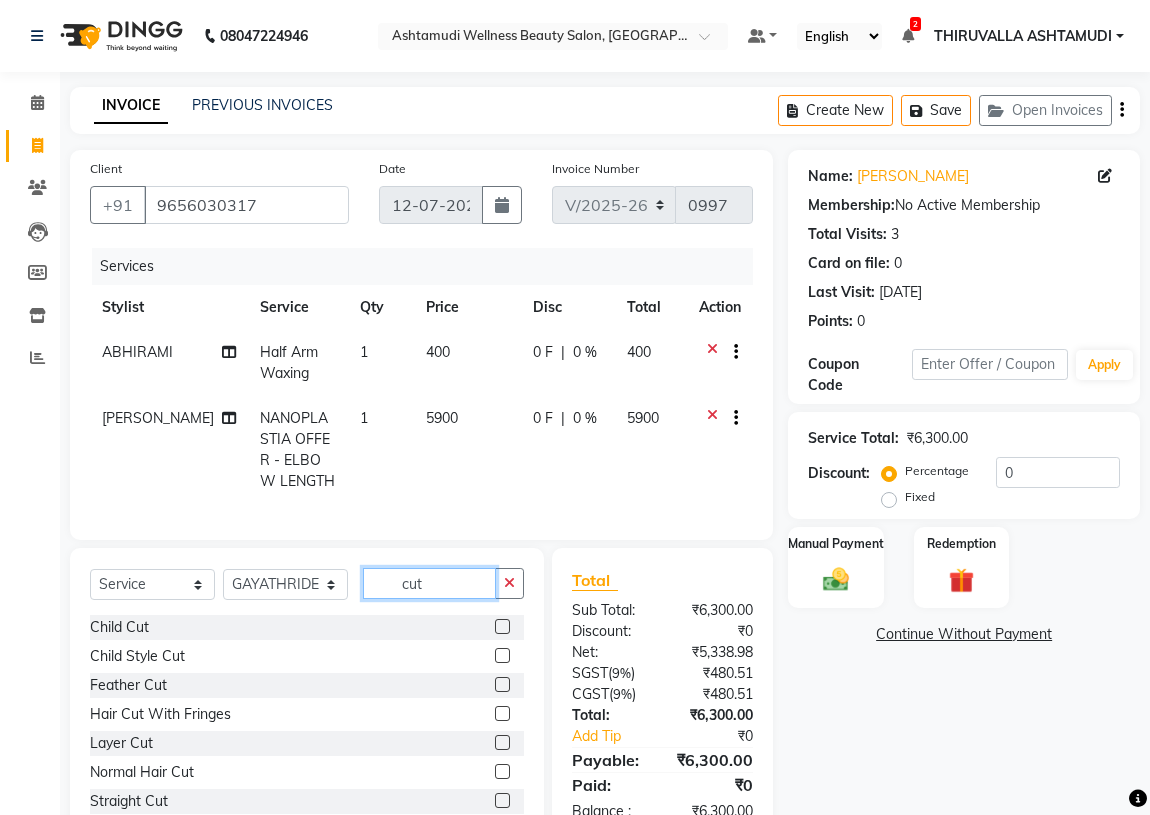 scroll, scrollTop: 90, scrollLeft: 0, axis: vertical 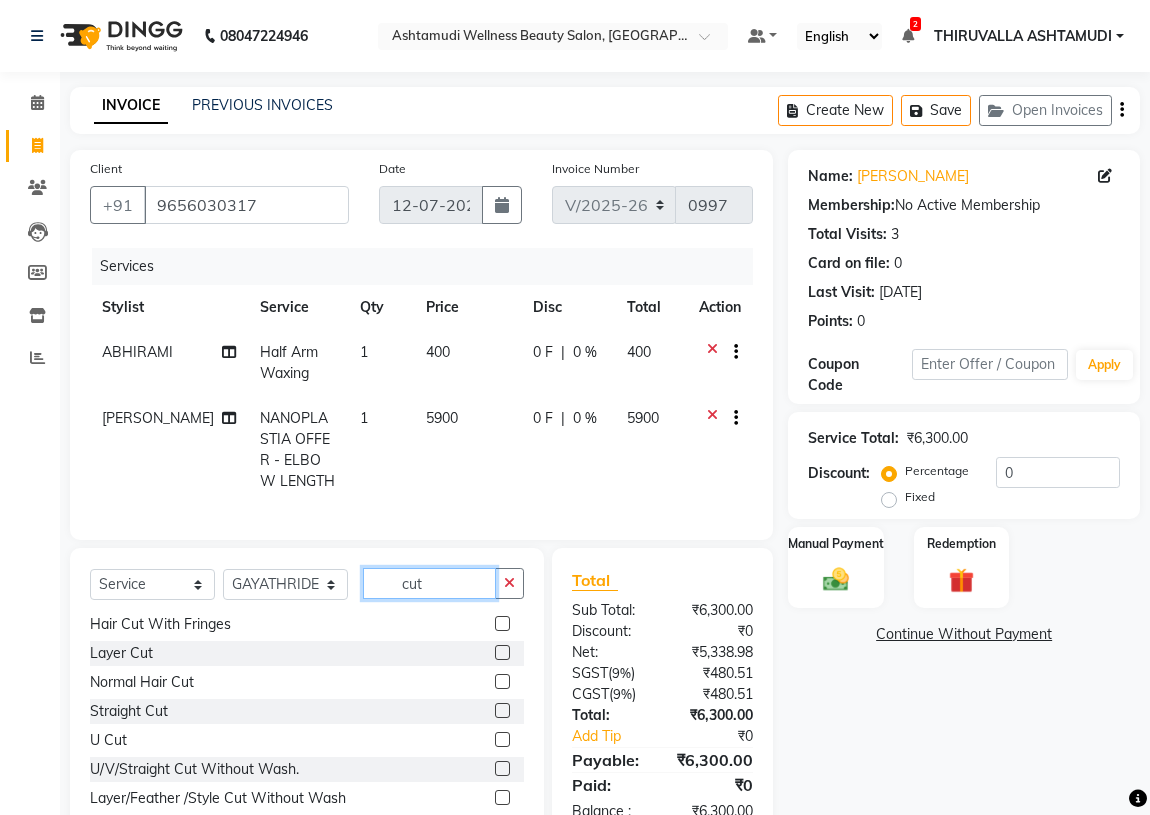 drag, startPoint x: 473, startPoint y: 599, endPoint x: 399, endPoint y: 599, distance: 74 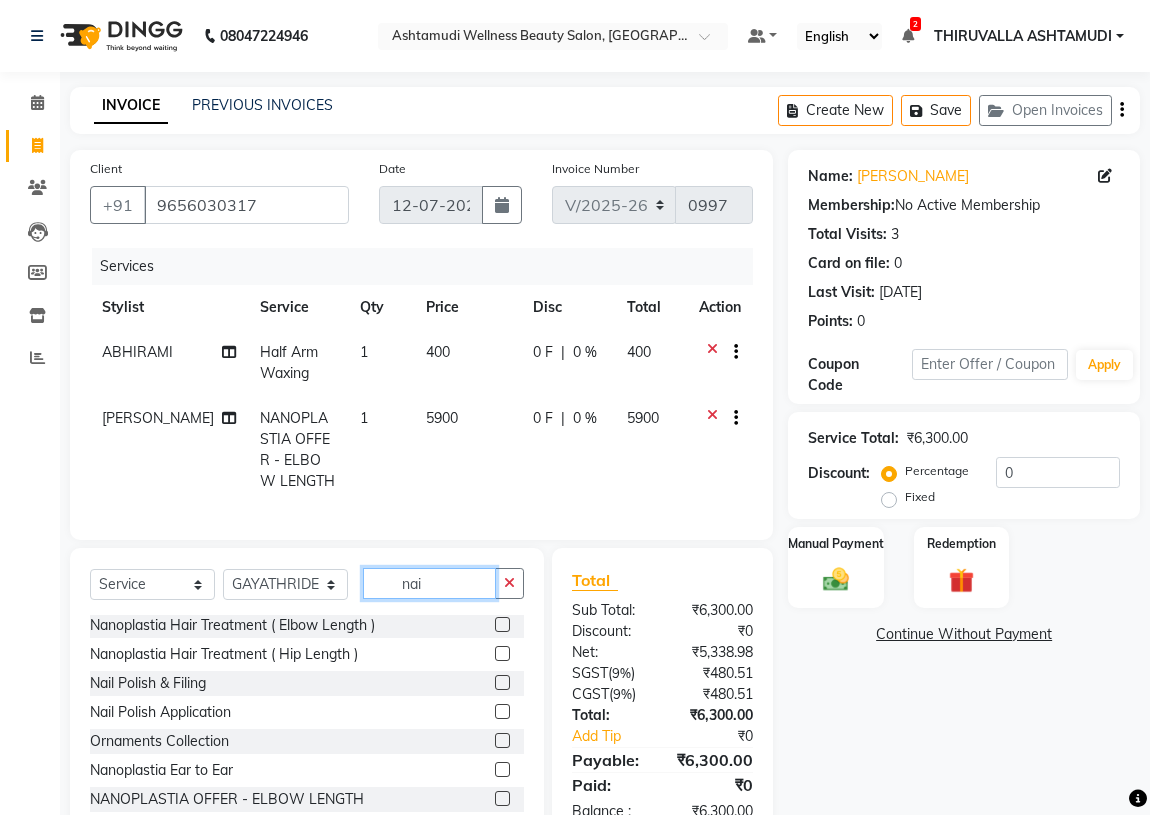 scroll, scrollTop: 0, scrollLeft: 0, axis: both 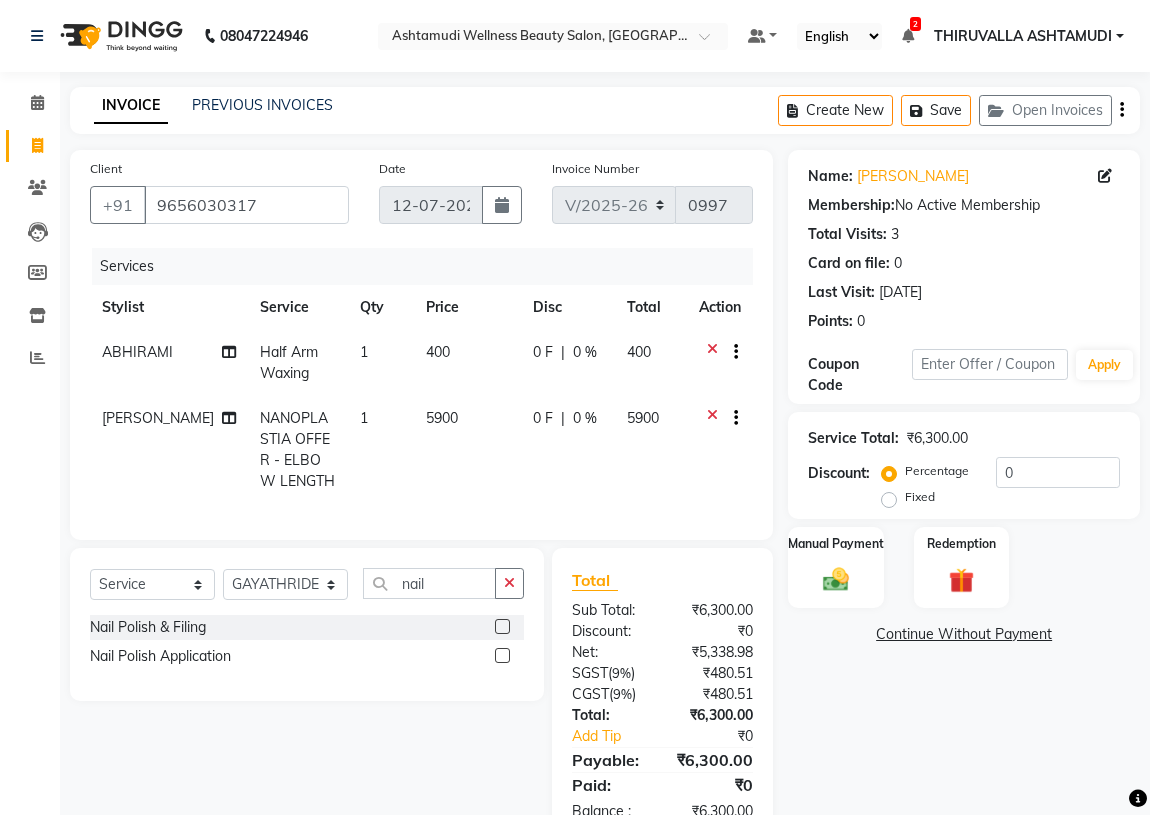 click 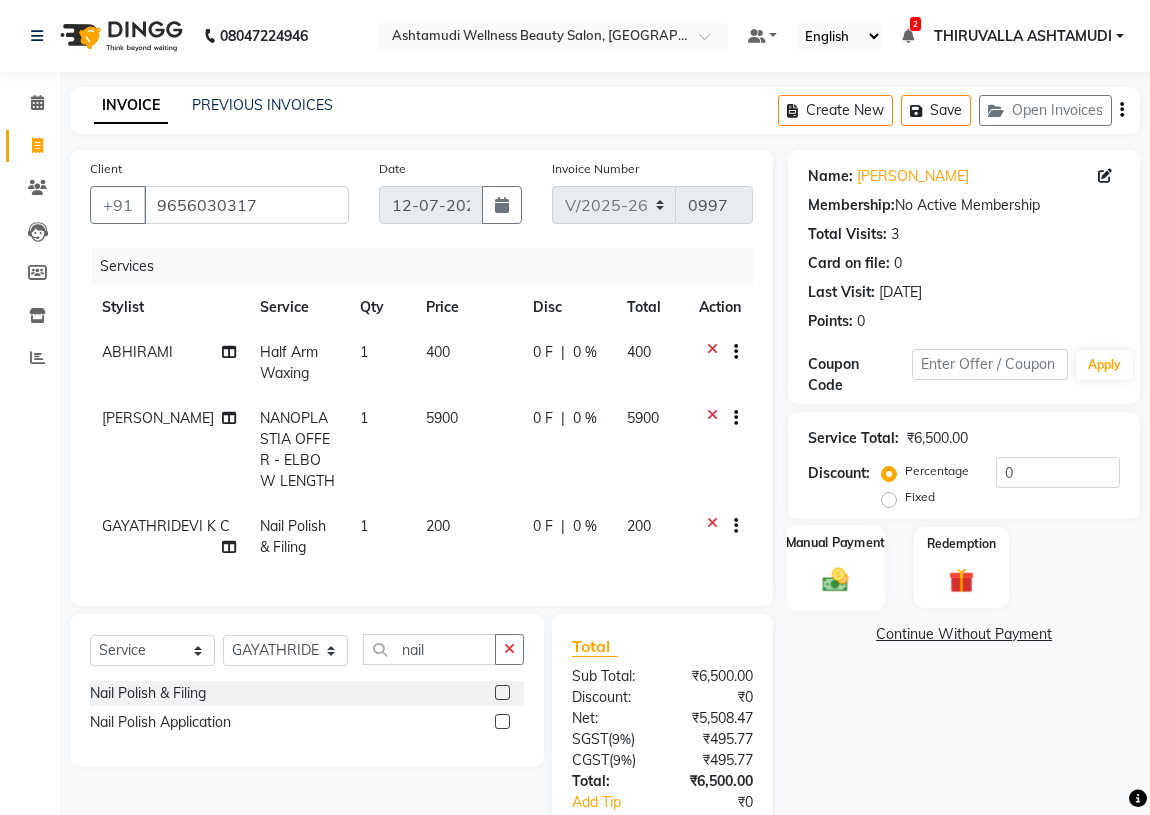 click on "Manual Payment" 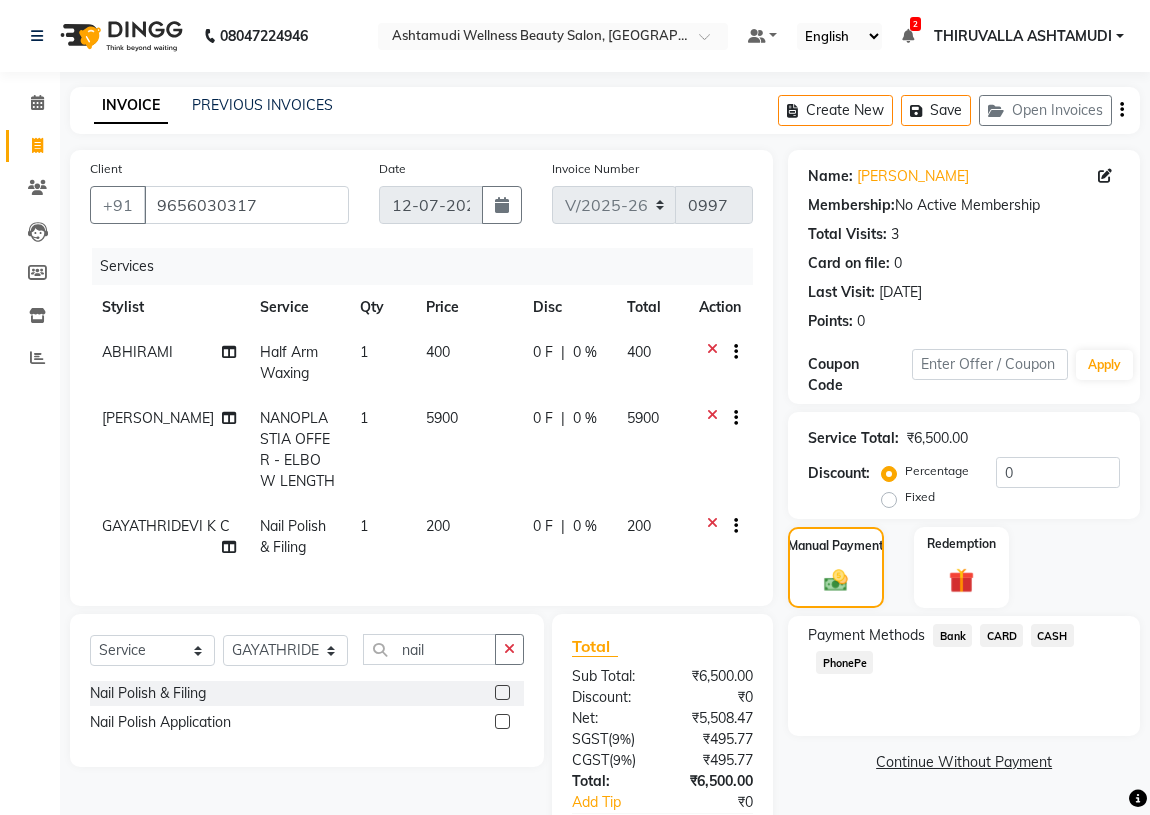 click 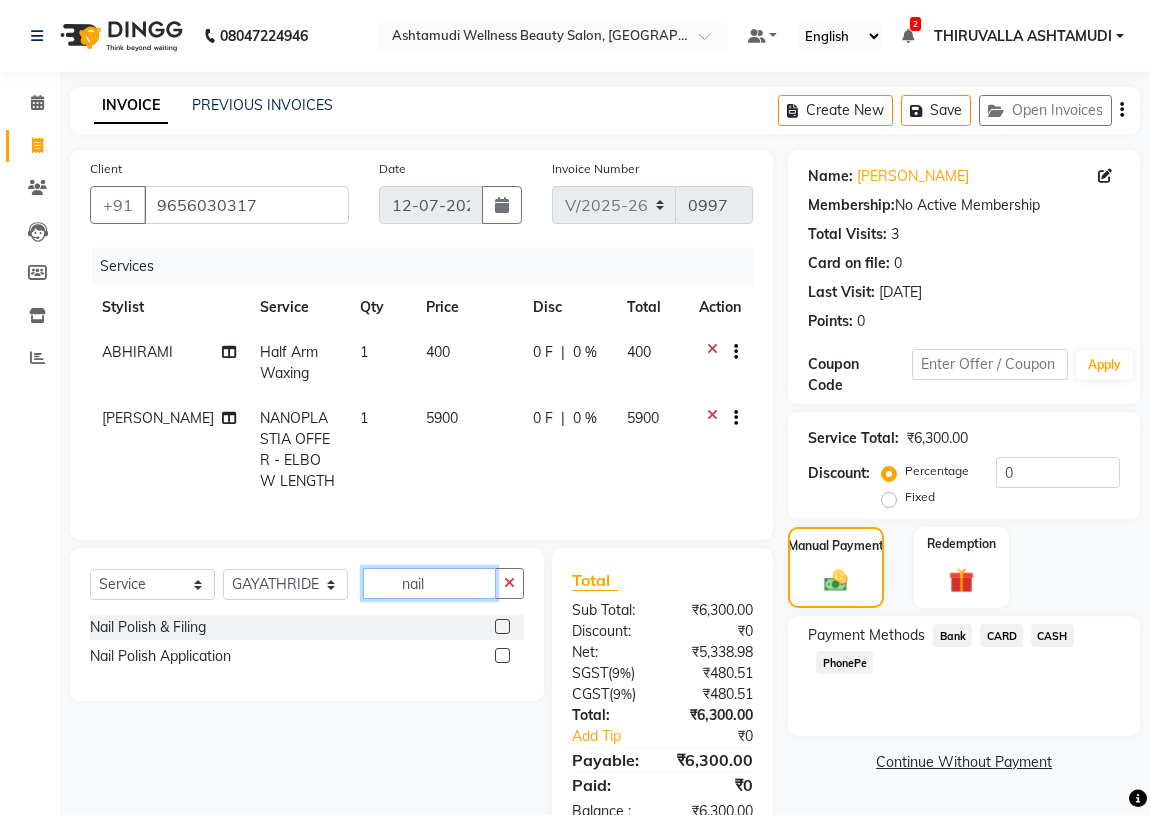 drag, startPoint x: 449, startPoint y: 598, endPoint x: 390, endPoint y: 606, distance: 59.5399 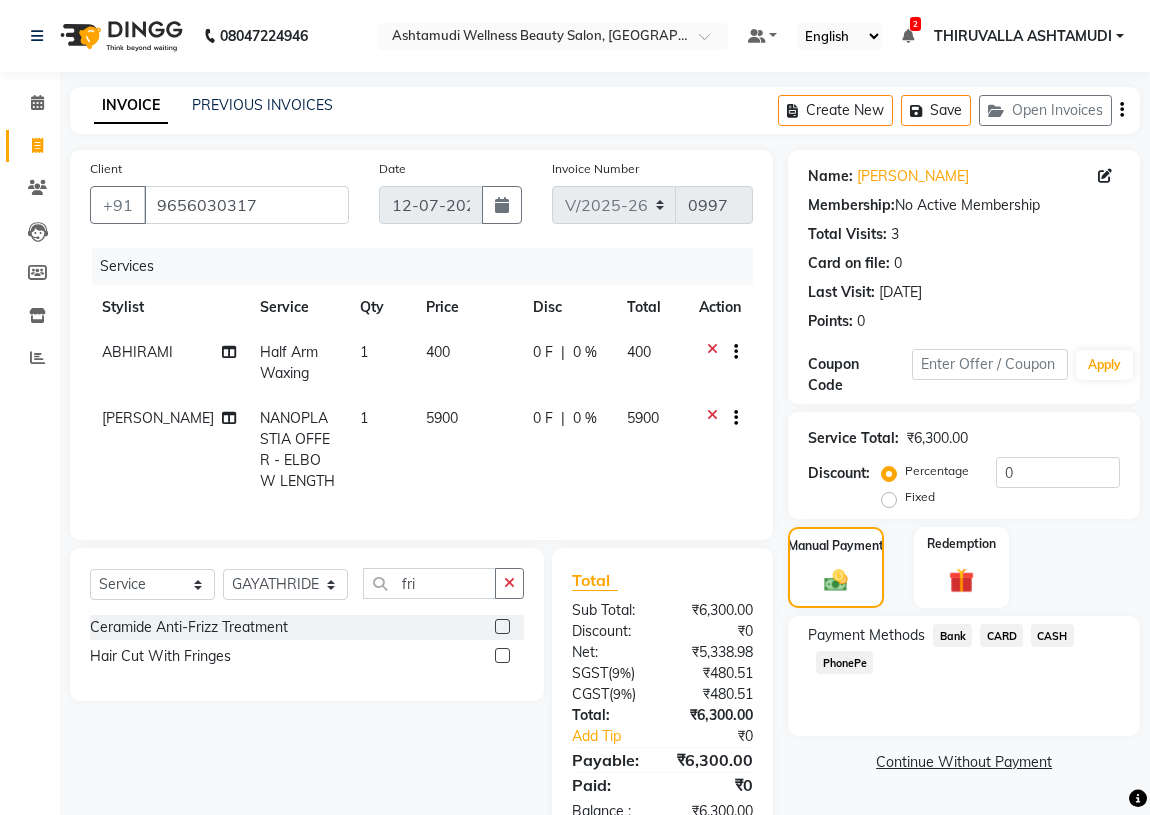 click 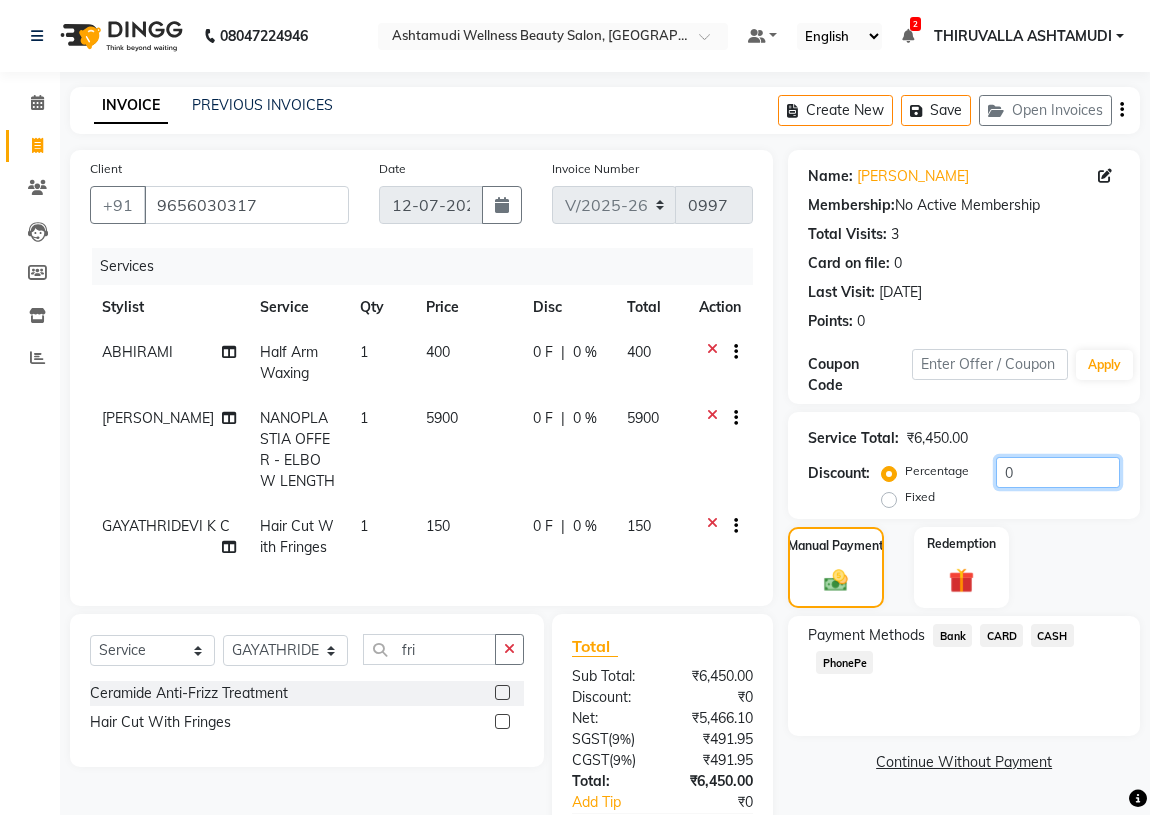 drag, startPoint x: 1068, startPoint y: 479, endPoint x: 1002, endPoint y: 479, distance: 66 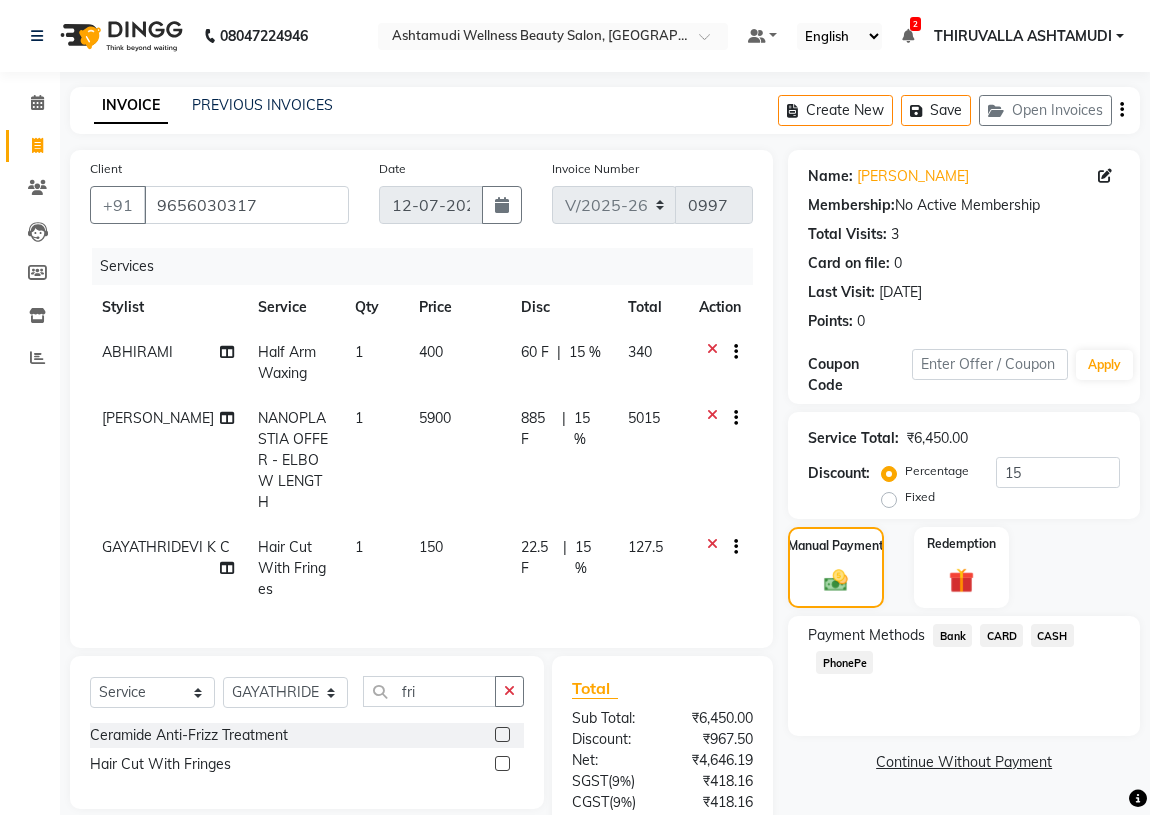 click on "15 %" 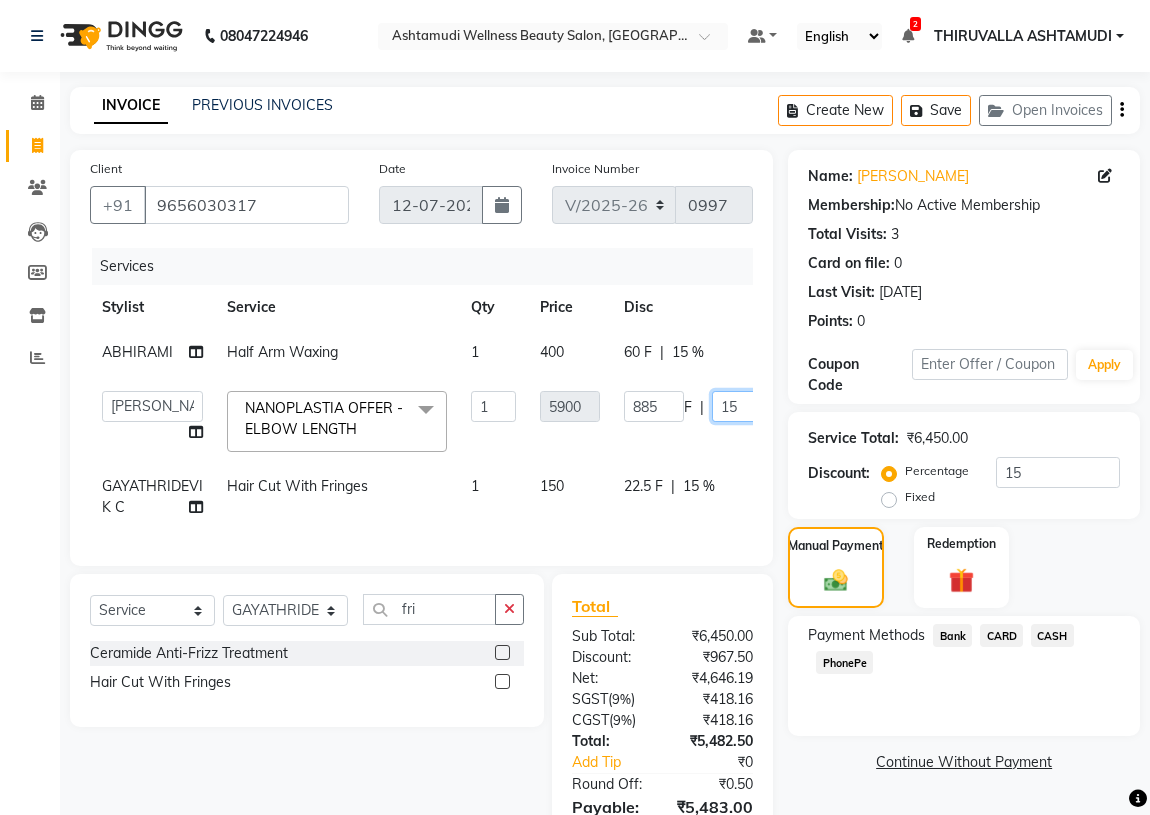 click on "15" 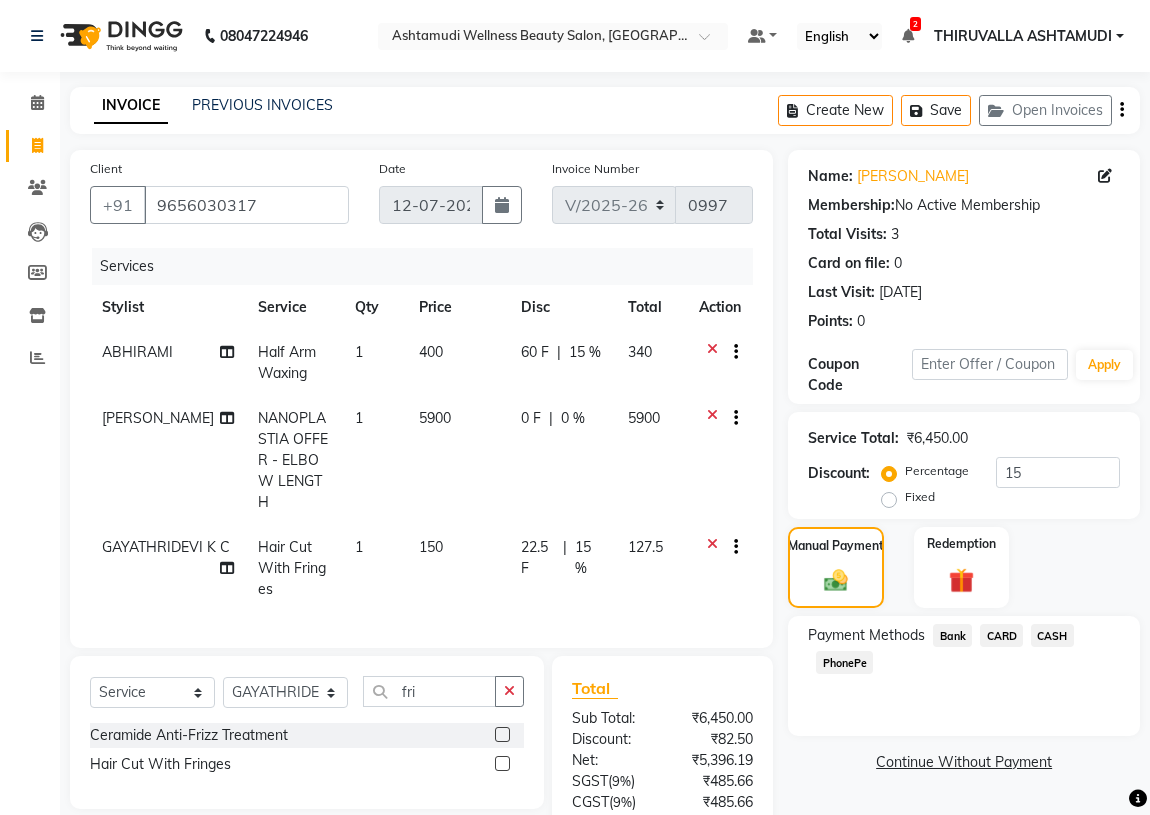 click on "Name: [PERSON_NAME]  Membership:  No Active Membership  Total Visits:  3 Card on file:  0 Last Visit:   [DATE] Points:   0  Coupon Code Apply Service Total:  ₹6,450.00  Discount:  Percentage   Fixed  15 Manual Payment Redemption Payment Methods  Bank   CARD   CASH   PhonePe   Continue Without Payment" 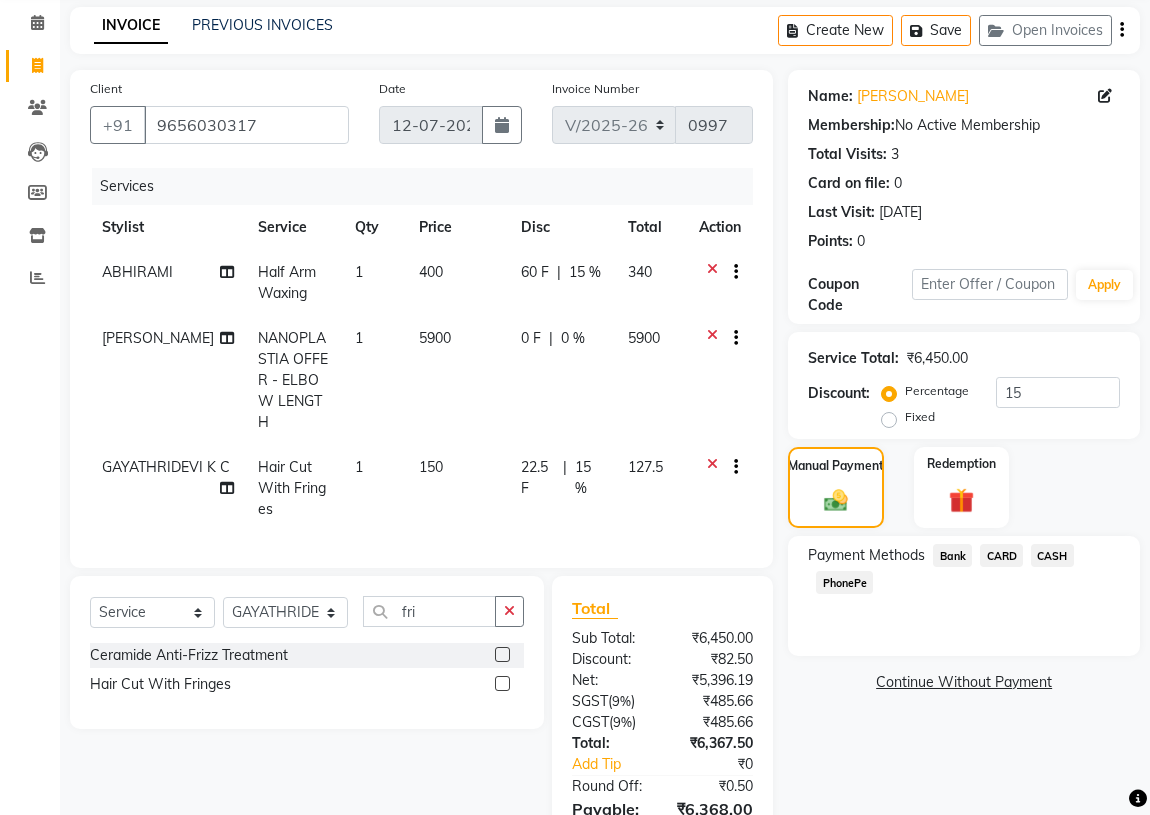 scroll, scrollTop: 179, scrollLeft: 0, axis: vertical 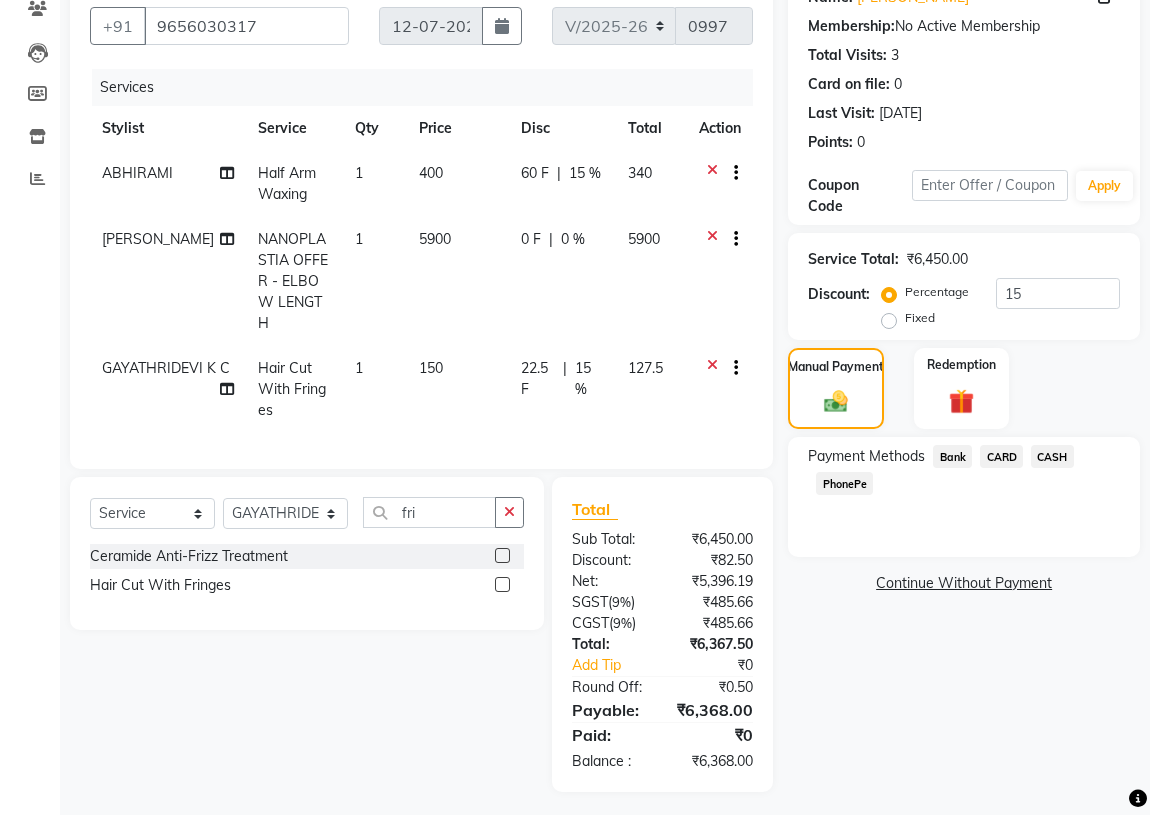 click on "CARD" 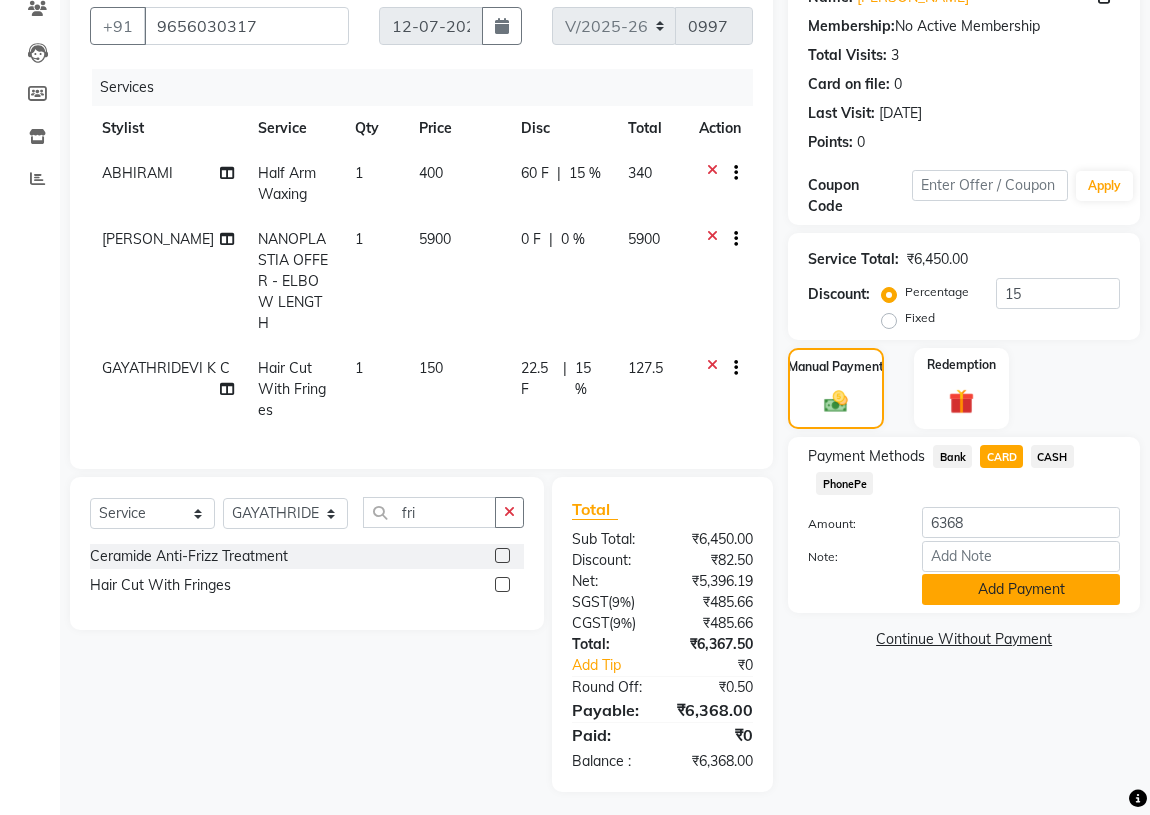 click on "Add Payment" 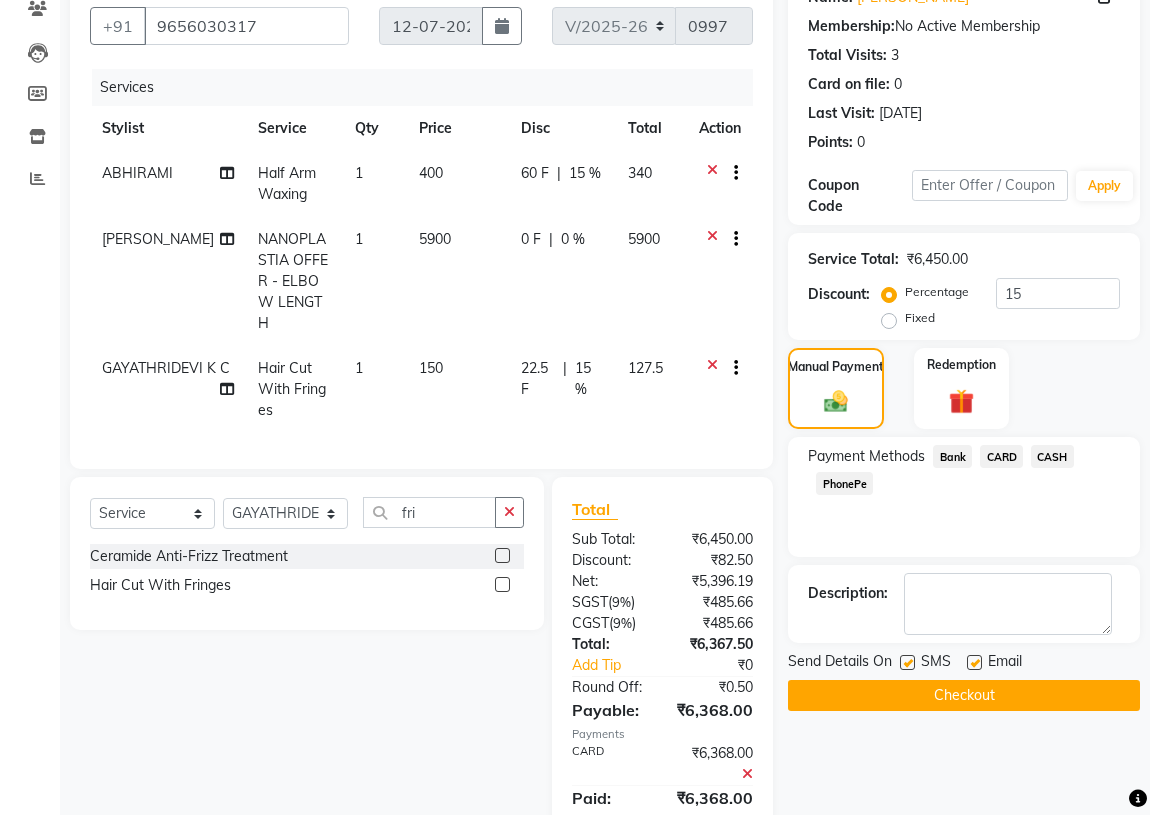 click on "Checkout" 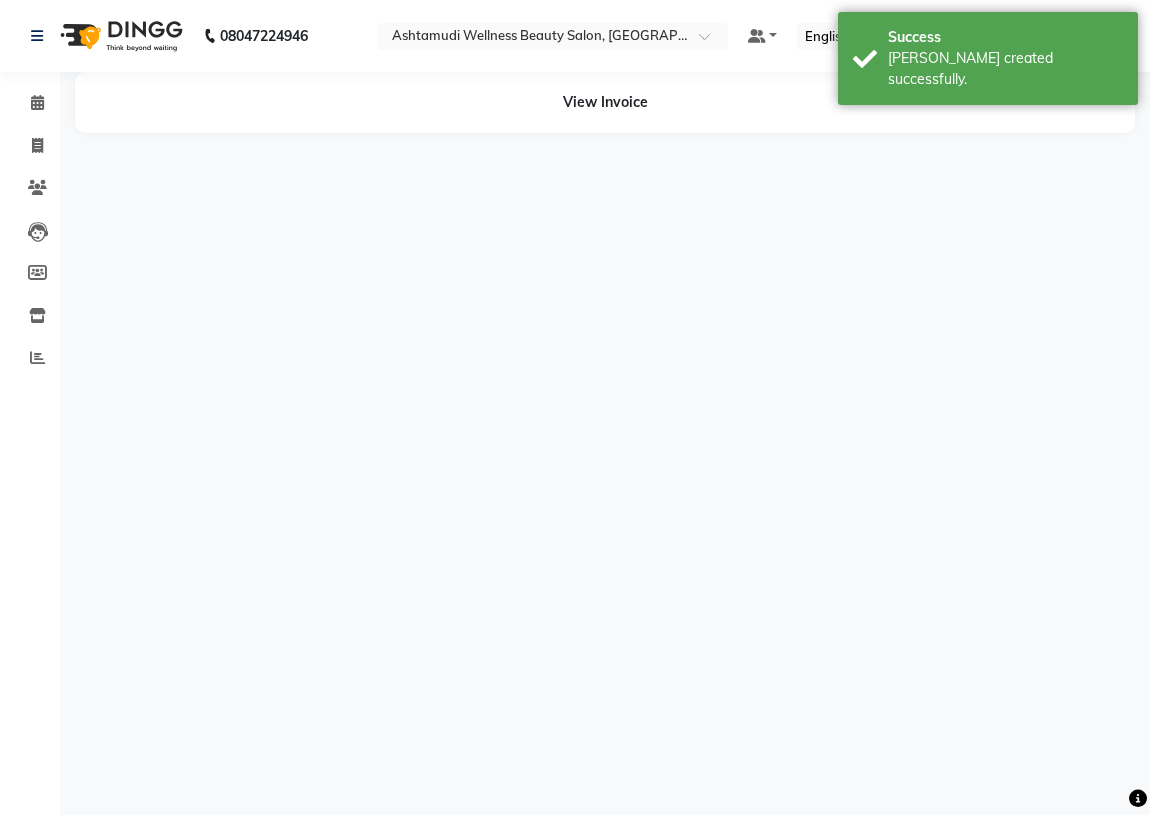 scroll, scrollTop: 0, scrollLeft: 0, axis: both 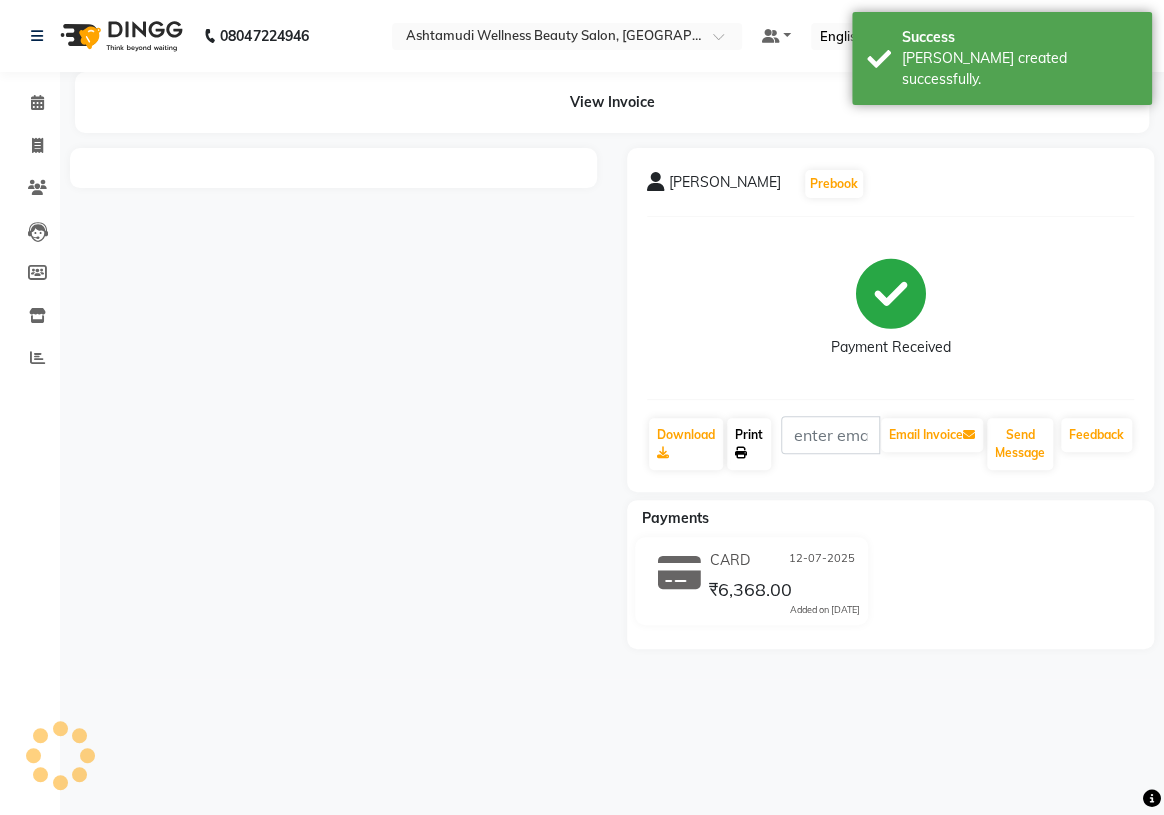 click on "Print" 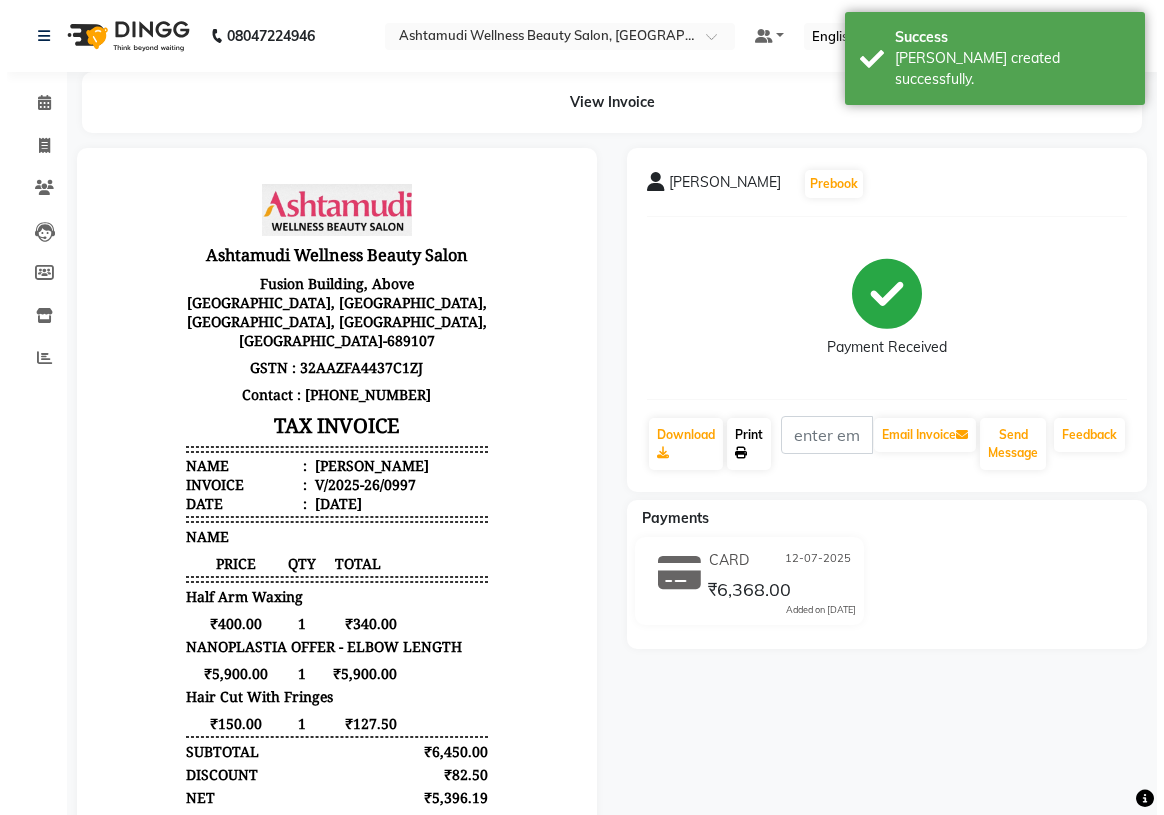 scroll, scrollTop: 0, scrollLeft: 0, axis: both 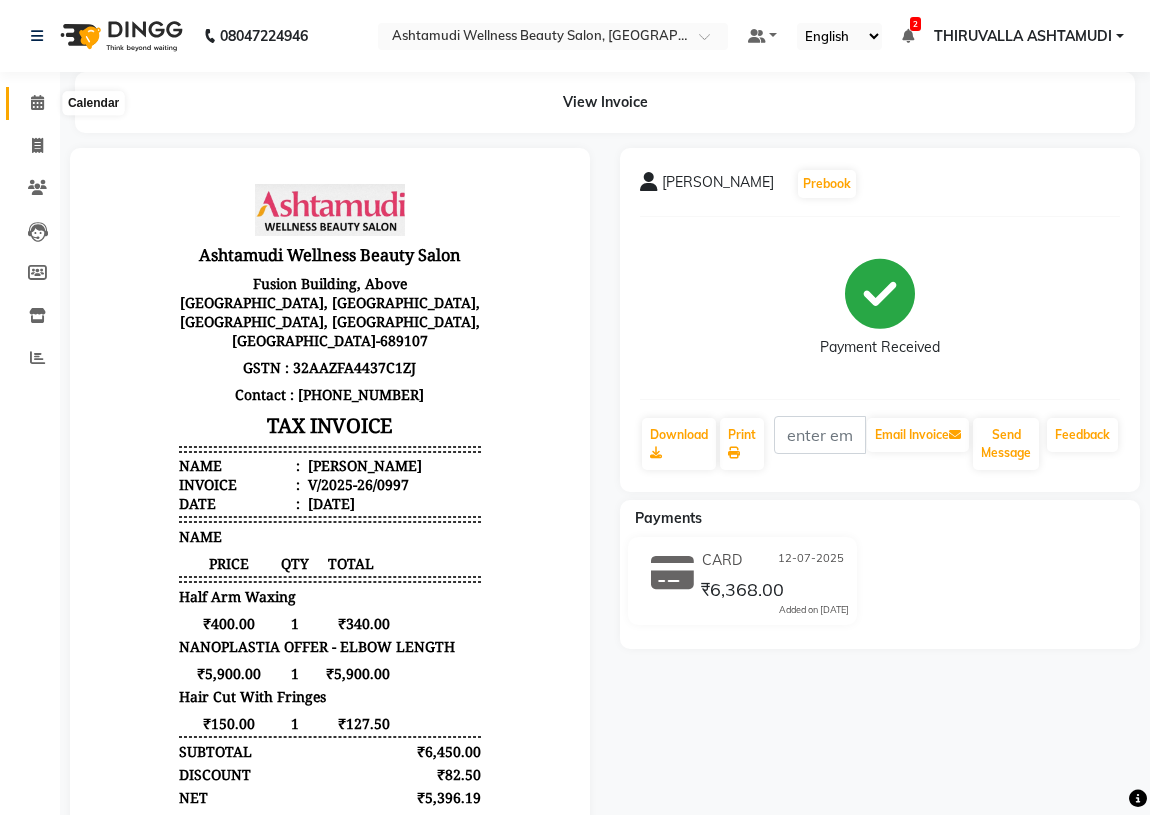 click 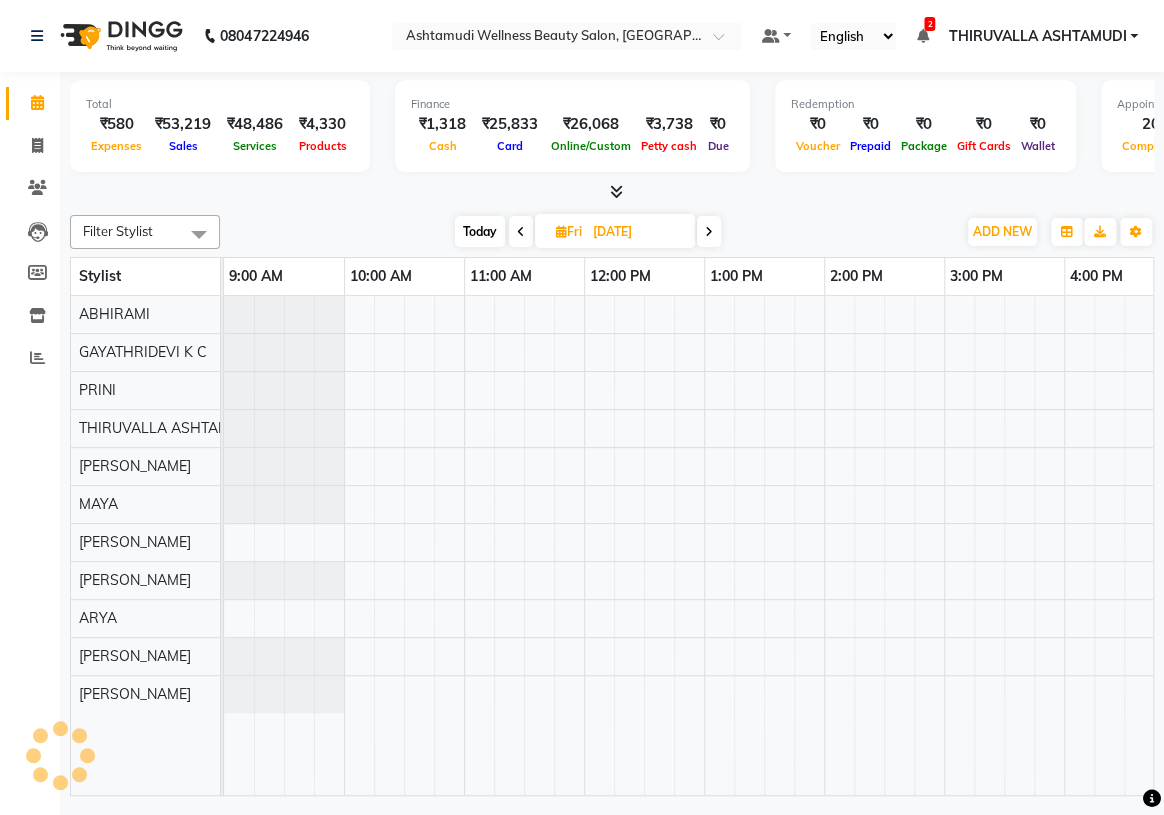 scroll, scrollTop: 0, scrollLeft: 750, axis: horizontal 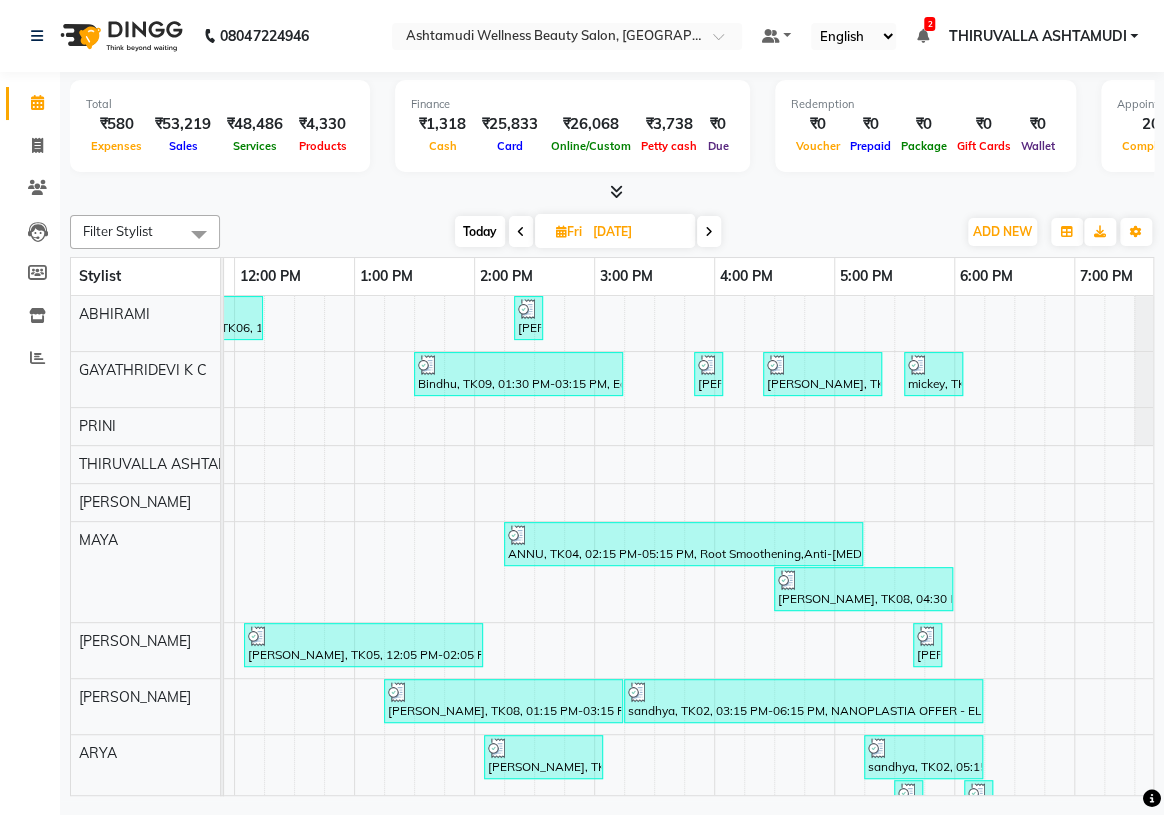 click on "Today" at bounding box center (480, 231) 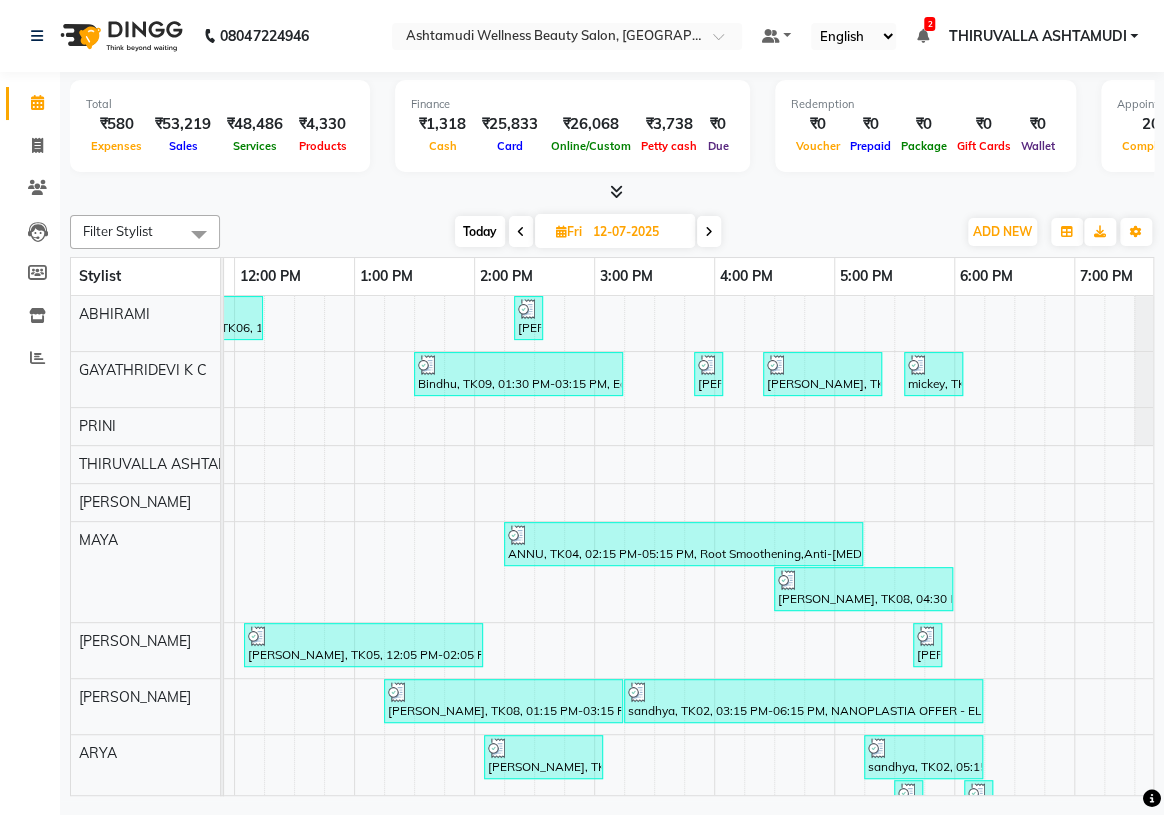 scroll, scrollTop: 0, scrollLeft: 0, axis: both 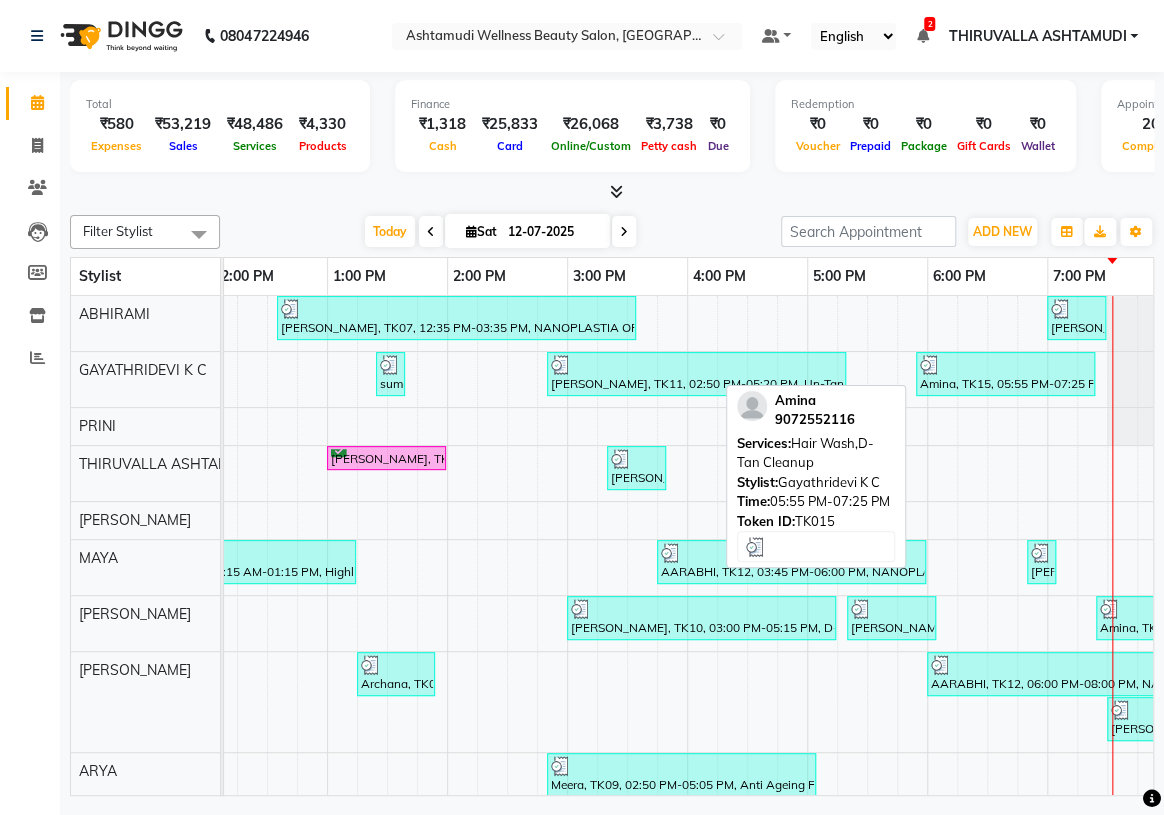 click on "Amina, TK15, 05:55 PM-07:25 PM, Hair Wash,D-Tan Cleanup" at bounding box center [1005, 374] 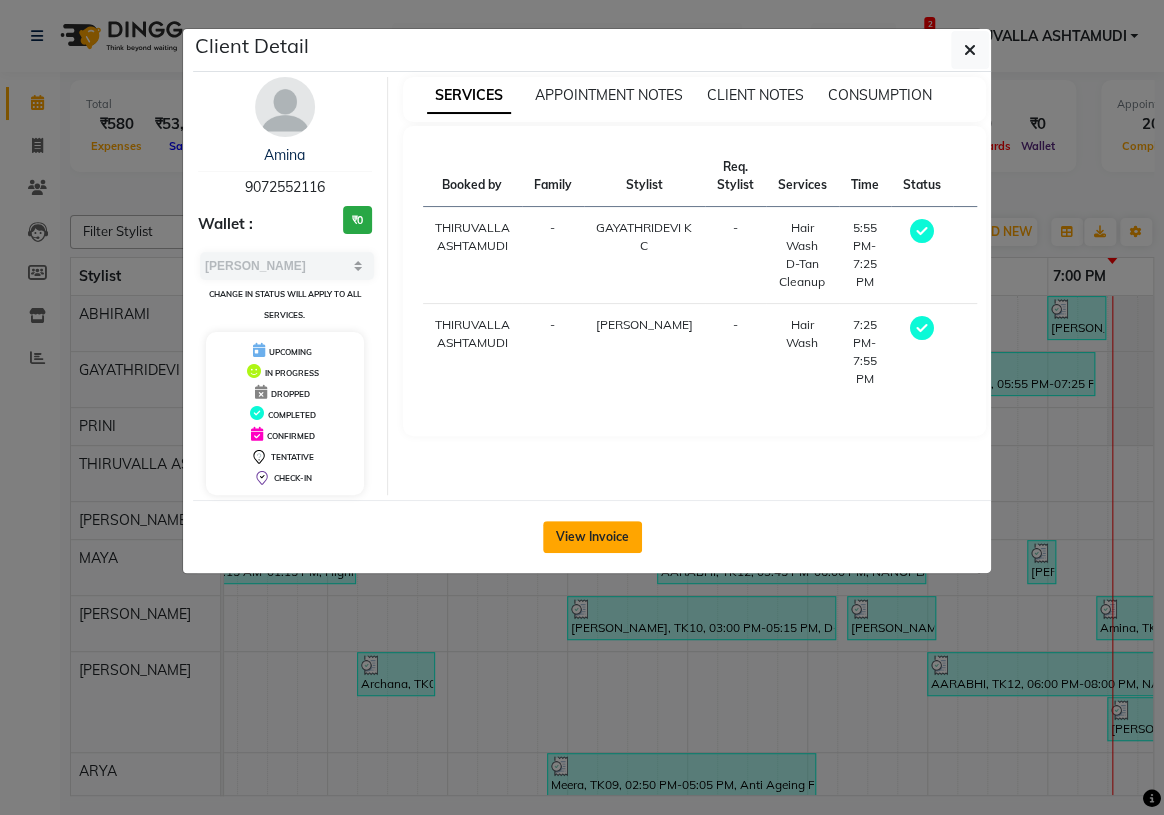 click on "View Invoice" 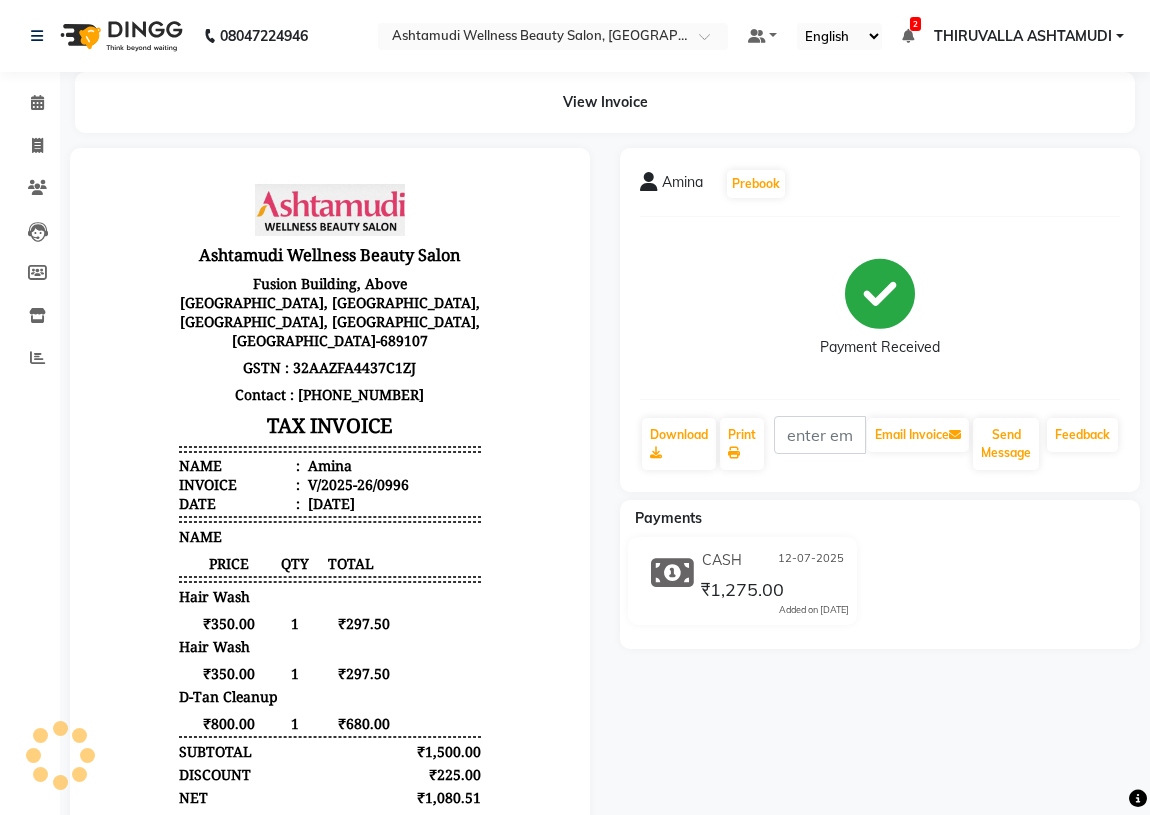 scroll, scrollTop: 0, scrollLeft: 0, axis: both 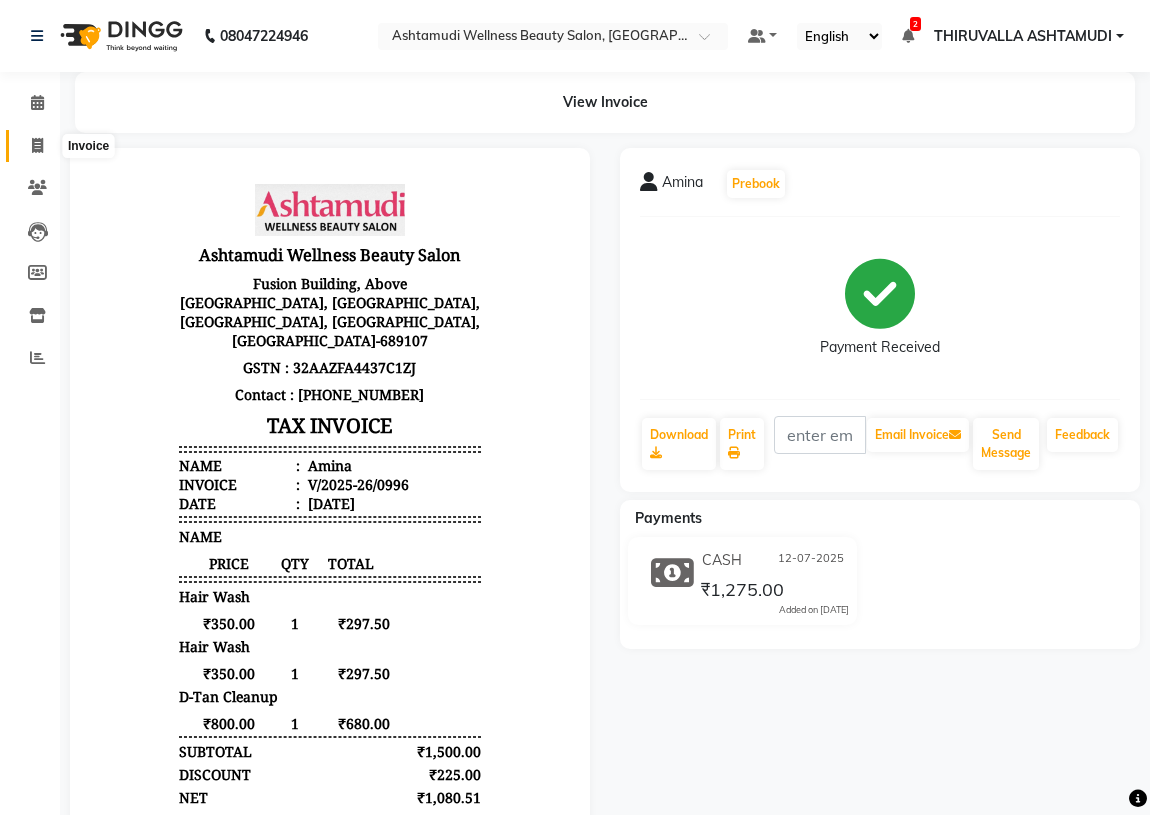 click 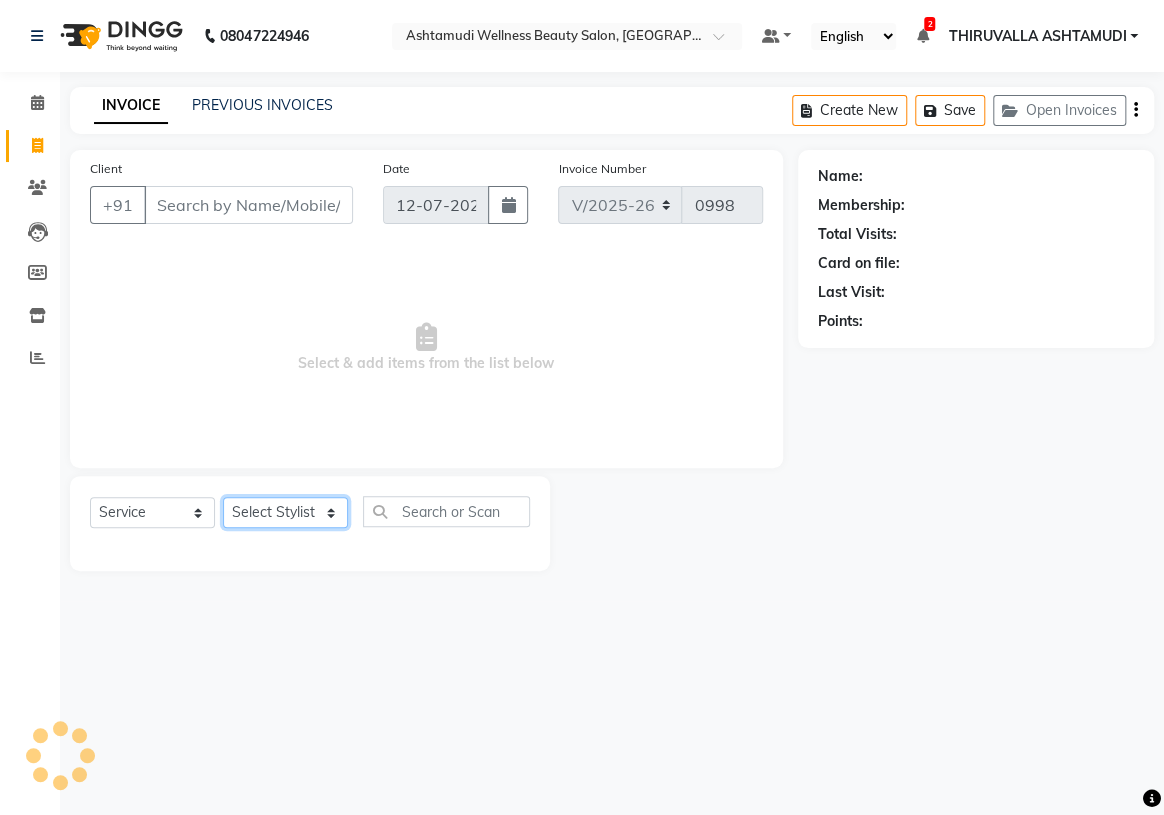 click on "Select Stylist ABHIRAMI		 [PERSON_NAME] [PERSON_NAME]	[PERSON_NAME]	 [PERSON_NAME] MAYA MAYA [PERSON_NAME]		 [PERSON_NAME] SHINY ABY THIRUVALLA ASHTAMUDI" 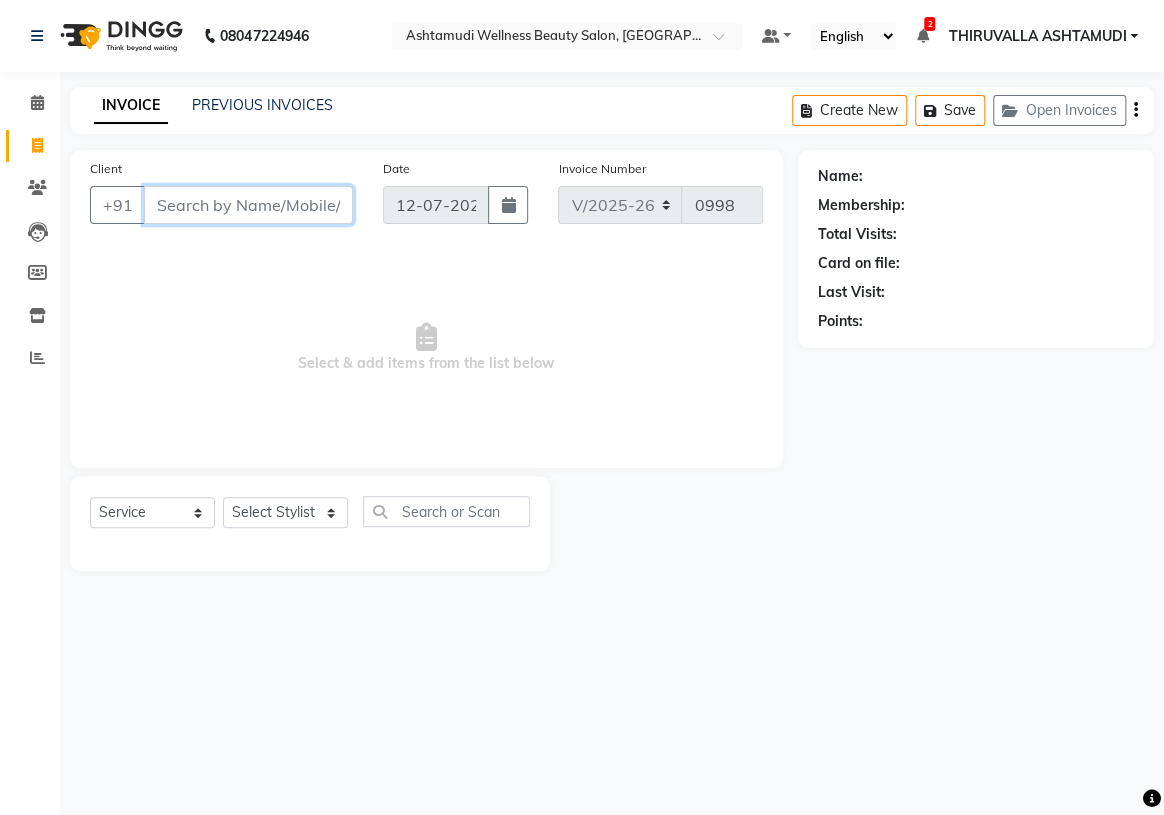click on "Client" at bounding box center (248, 205) 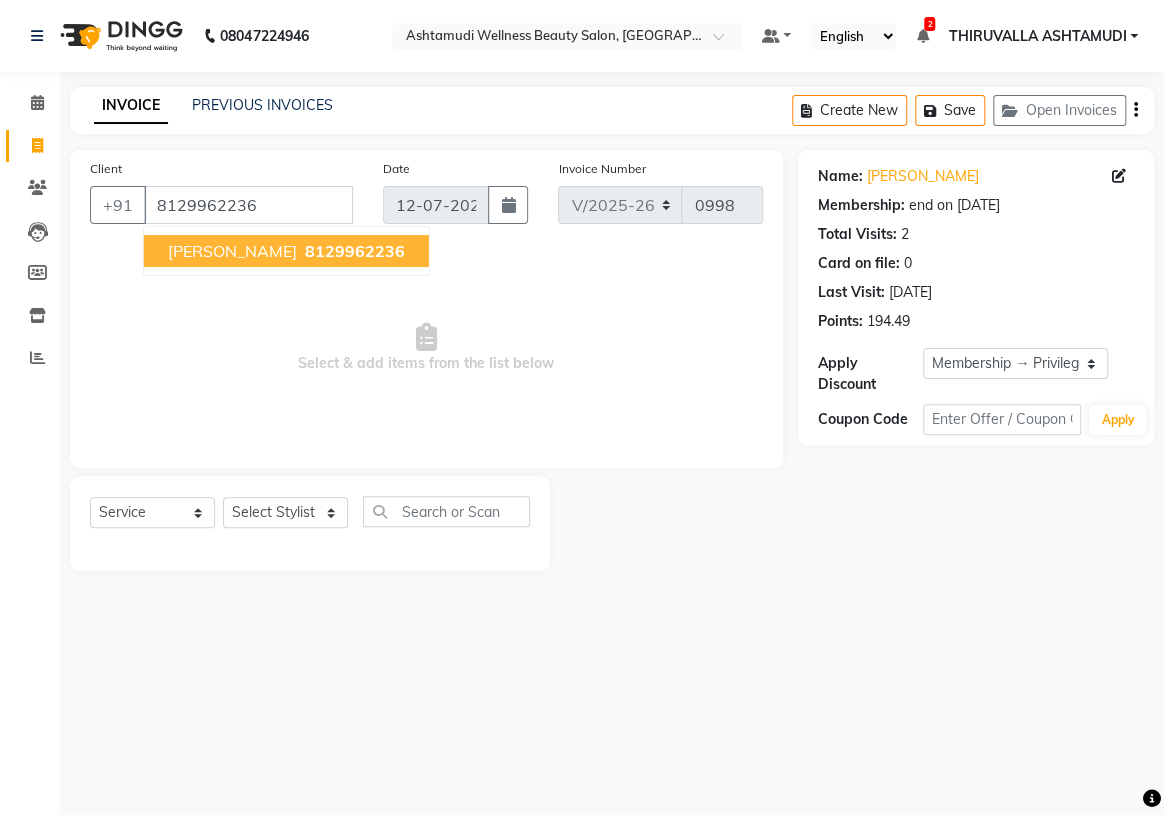 click on "[PERSON_NAME]   8129962236" at bounding box center (286, 251) 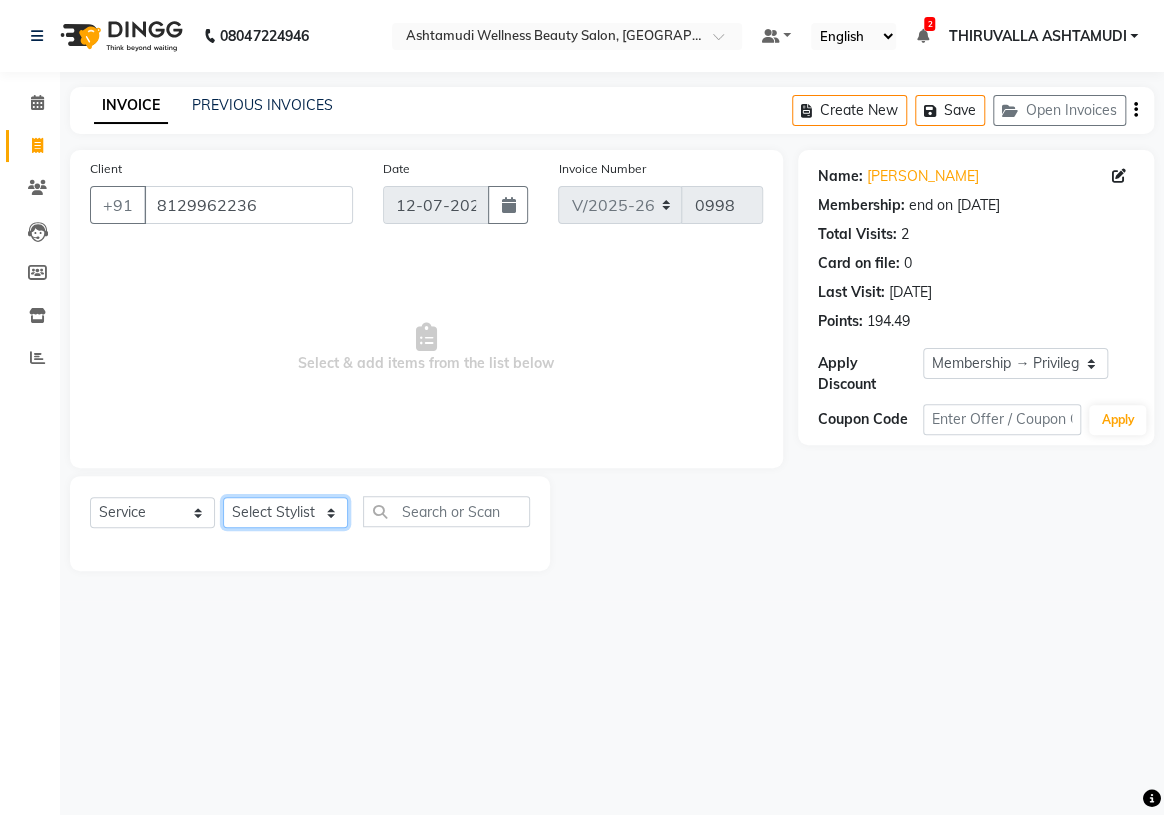 click on "Select Stylist ABHIRAMI		 [PERSON_NAME] [PERSON_NAME]	[PERSON_NAME]	 [PERSON_NAME] MAYA MAYA [PERSON_NAME]		 [PERSON_NAME] SHINY ABY THIRUVALLA ASHTAMUDI" 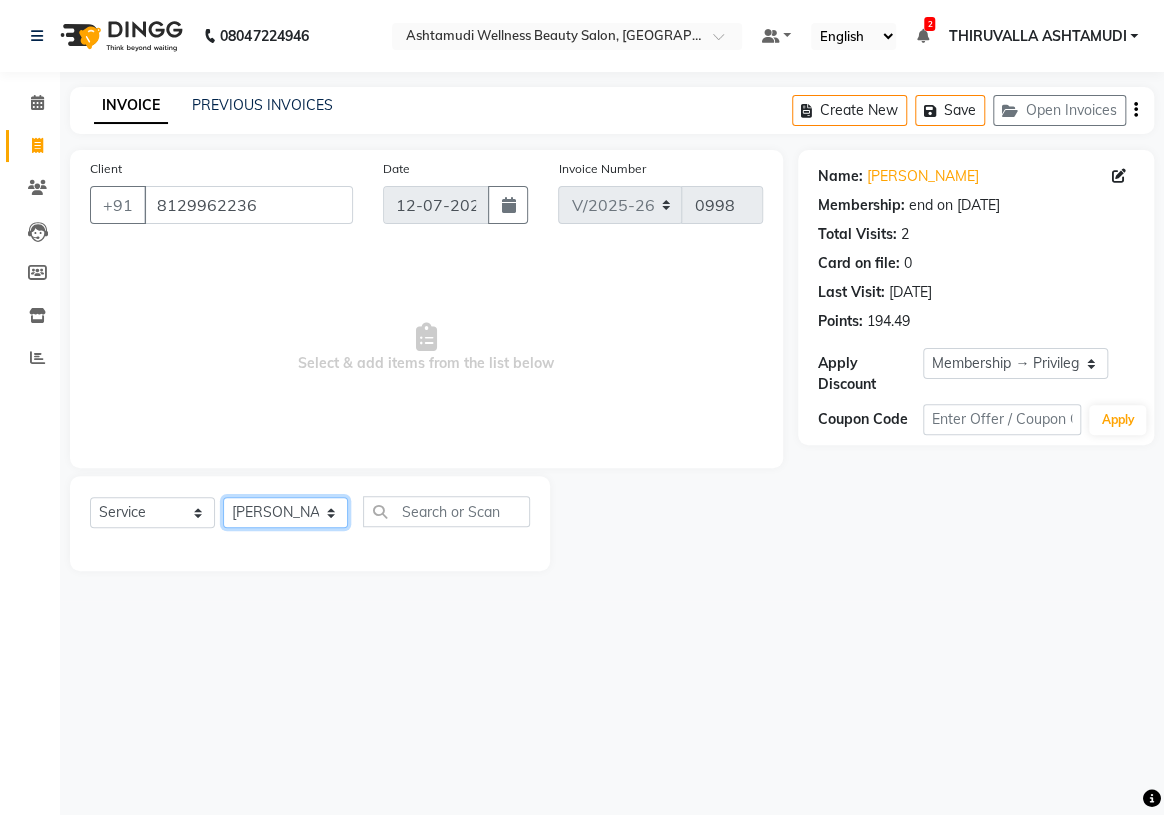click on "Select Stylist ABHIRAMI		 [PERSON_NAME] [PERSON_NAME]	[PERSON_NAME]	 [PERSON_NAME] MAYA MAYA [PERSON_NAME]		 [PERSON_NAME] SHINY ABY THIRUVALLA ASHTAMUDI" 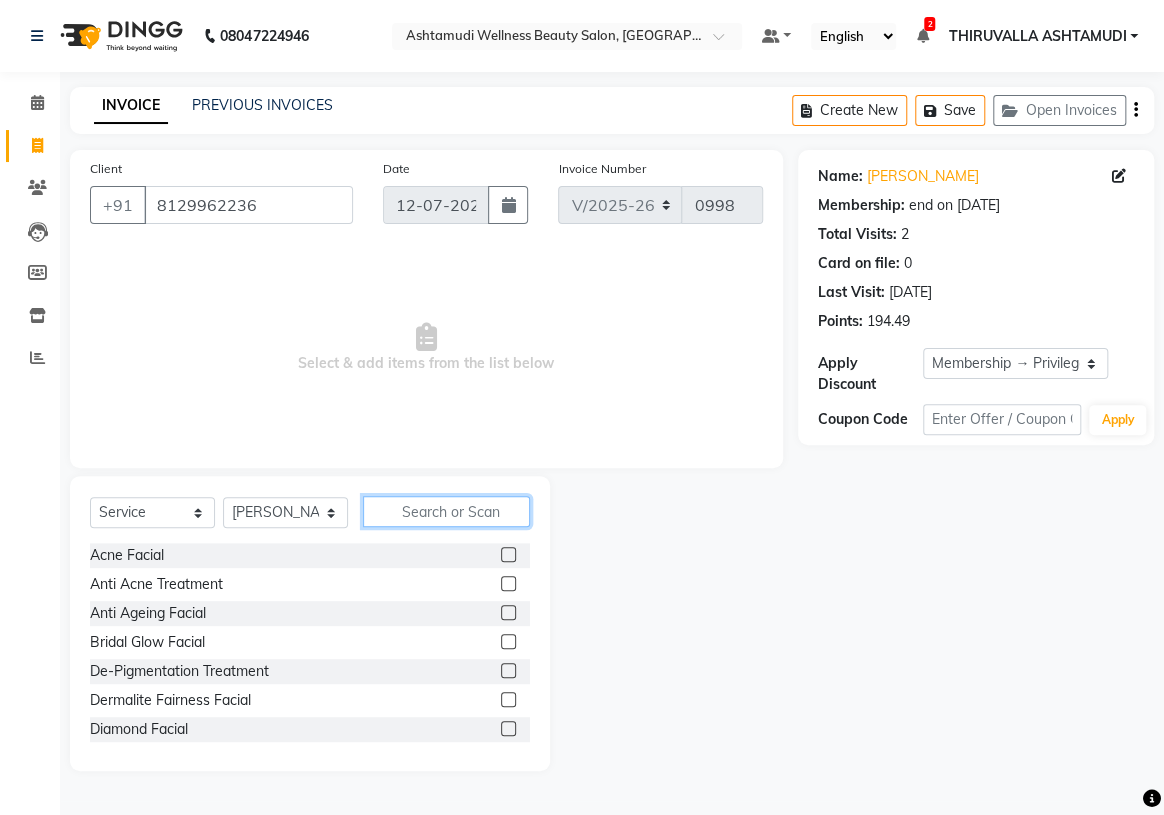 click 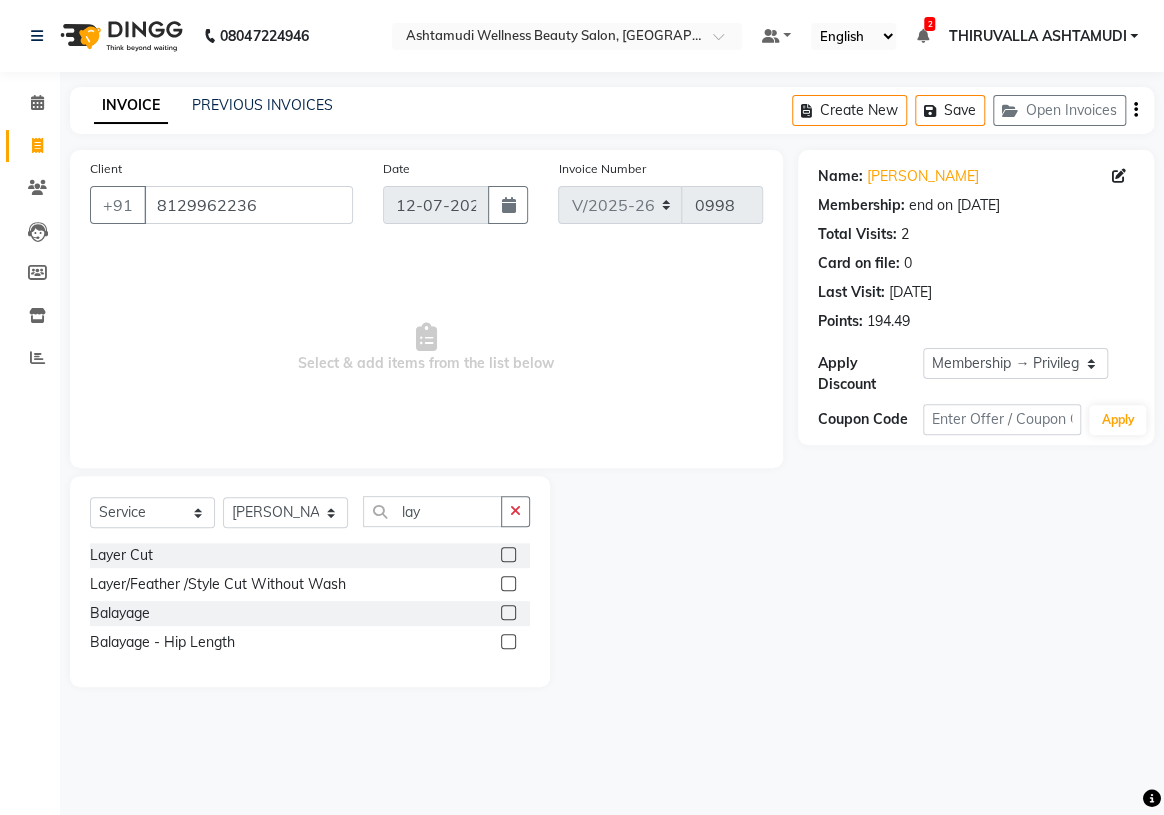 click 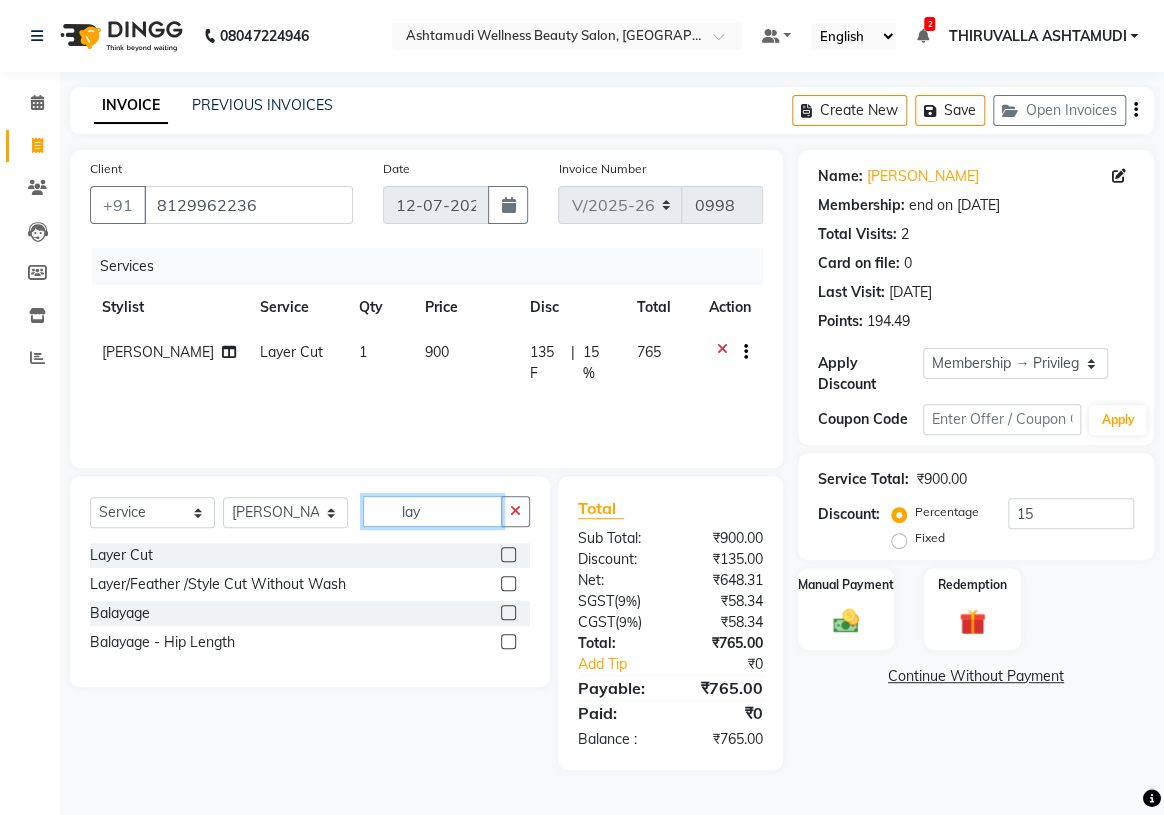 drag, startPoint x: 443, startPoint y: 516, endPoint x: 390, endPoint y: 521, distance: 53.235325 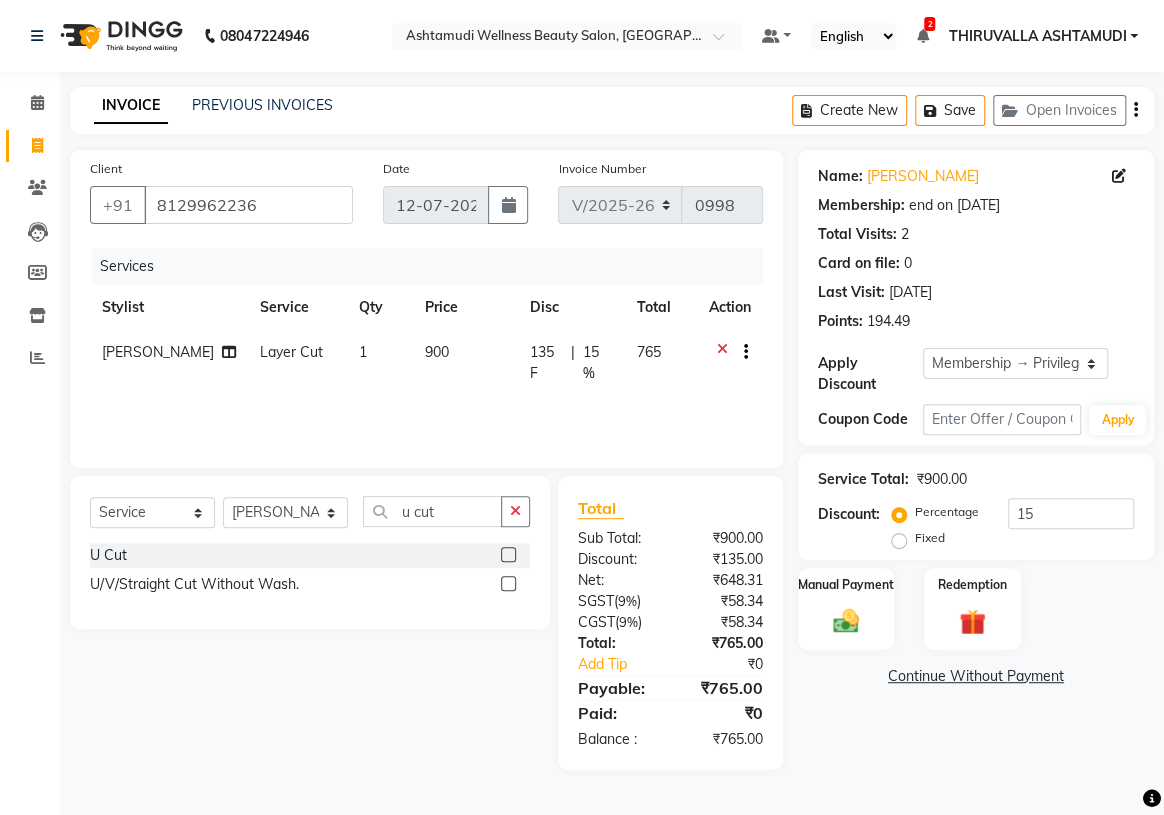 click 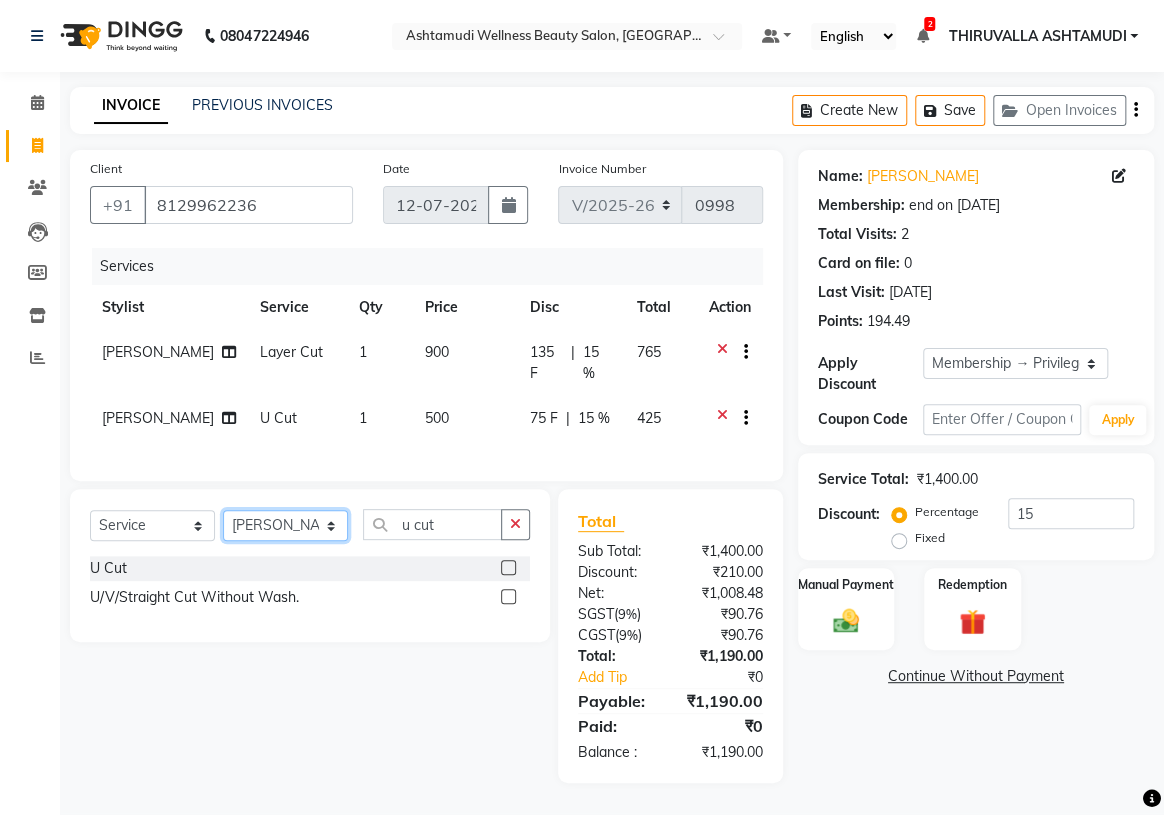 click on "Select Stylist ABHIRAMI		 [PERSON_NAME] [PERSON_NAME]	[PERSON_NAME]	 [PERSON_NAME] MAYA MAYA [PERSON_NAME]		 [PERSON_NAME] SHINY ABY THIRUVALLA ASHTAMUDI" 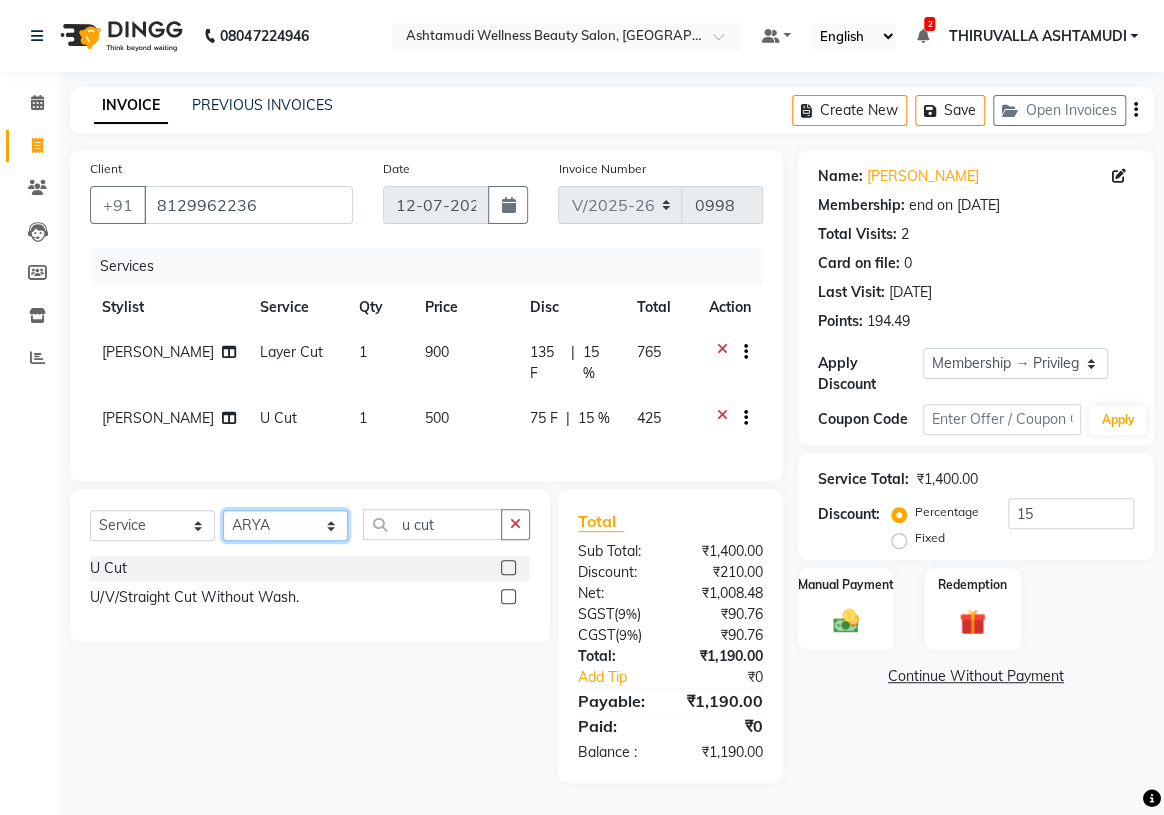 click on "Select Stylist ABHIRAMI		 [PERSON_NAME] [PERSON_NAME]	[PERSON_NAME]	 [PERSON_NAME] MAYA MAYA [PERSON_NAME]		 [PERSON_NAME] SHINY ABY THIRUVALLA ASHTAMUDI" 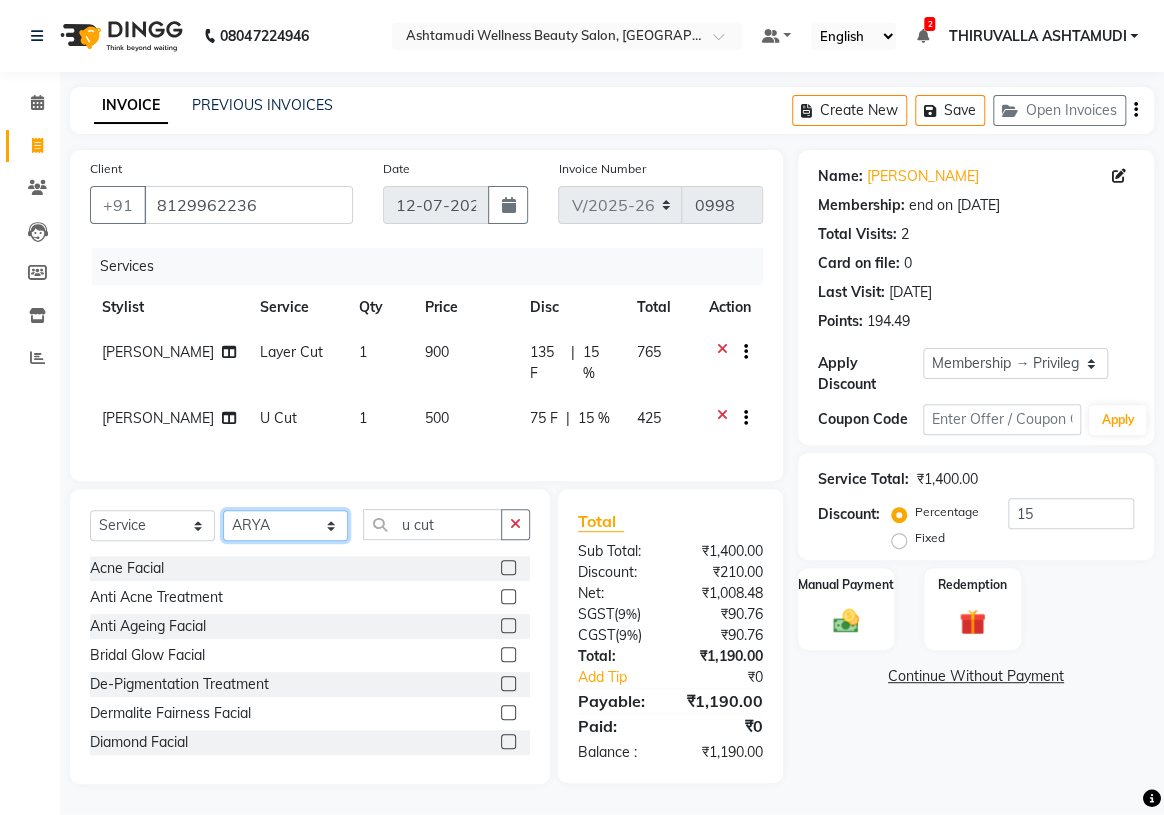 click on "Select Stylist ABHIRAMI		 [PERSON_NAME] [PERSON_NAME]	[PERSON_NAME]	 [PERSON_NAME] MAYA MAYA [PERSON_NAME]		 [PERSON_NAME] SHINY ABY THIRUVALLA ASHTAMUDI" 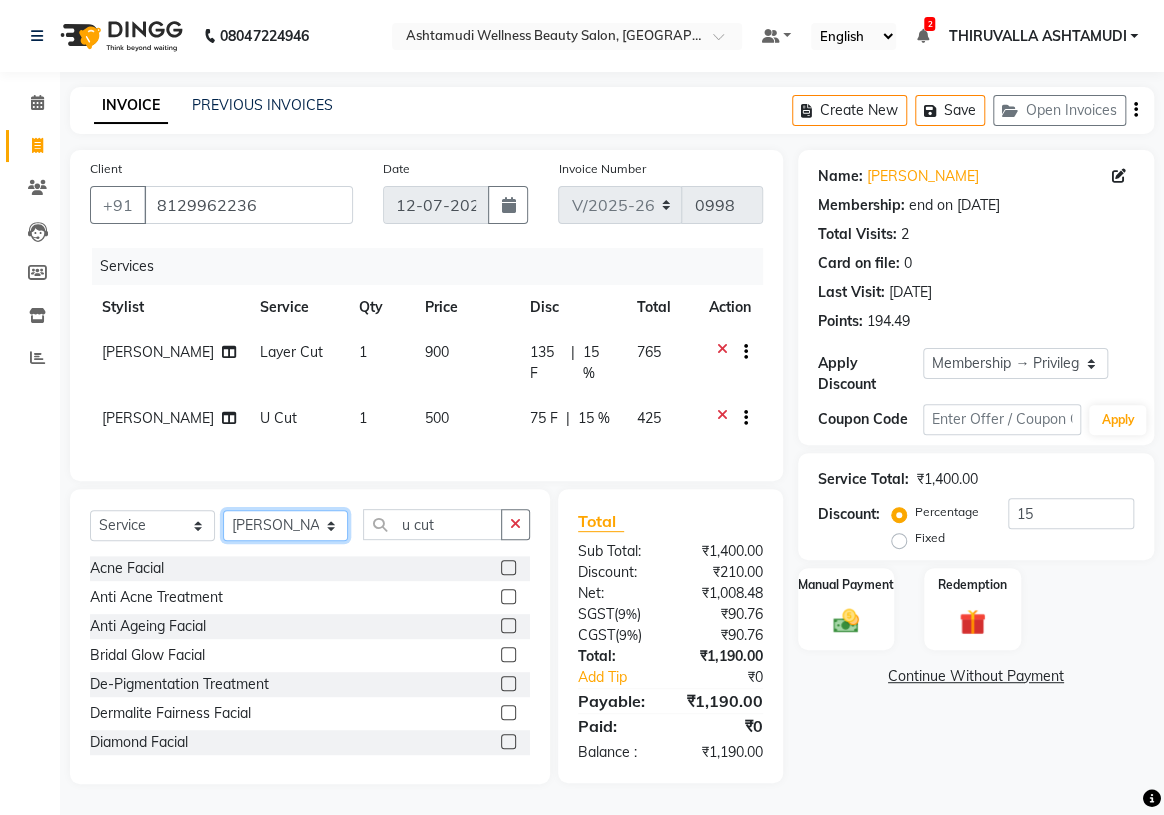 click on "Select Stylist ABHIRAMI		 [PERSON_NAME] [PERSON_NAME]	[PERSON_NAME]	 [PERSON_NAME] MAYA MAYA [PERSON_NAME]		 [PERSON_NAME] SHINY ABY THIRUVALLA ASHTAMUDI" 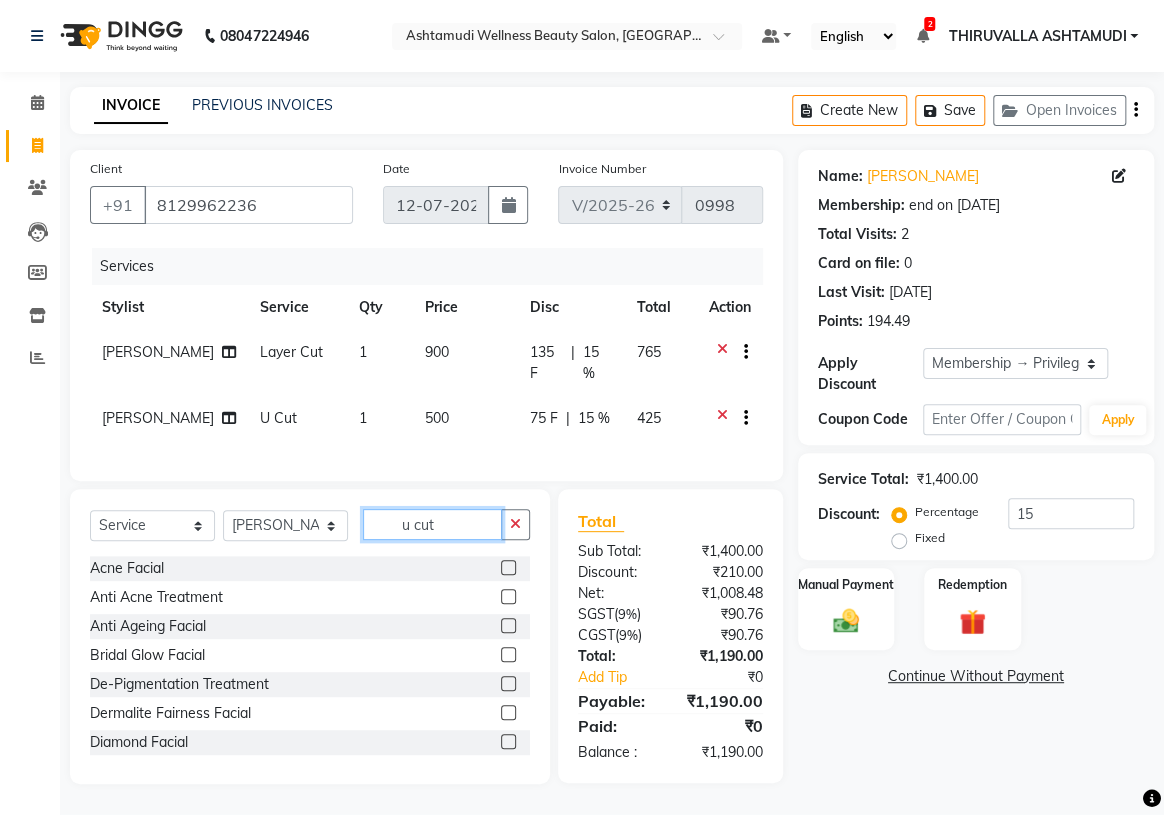 drag, startPoint x: 429, startPoint y: 519, endPoint x: 367, endPoint y: 528, distance: 62.649822 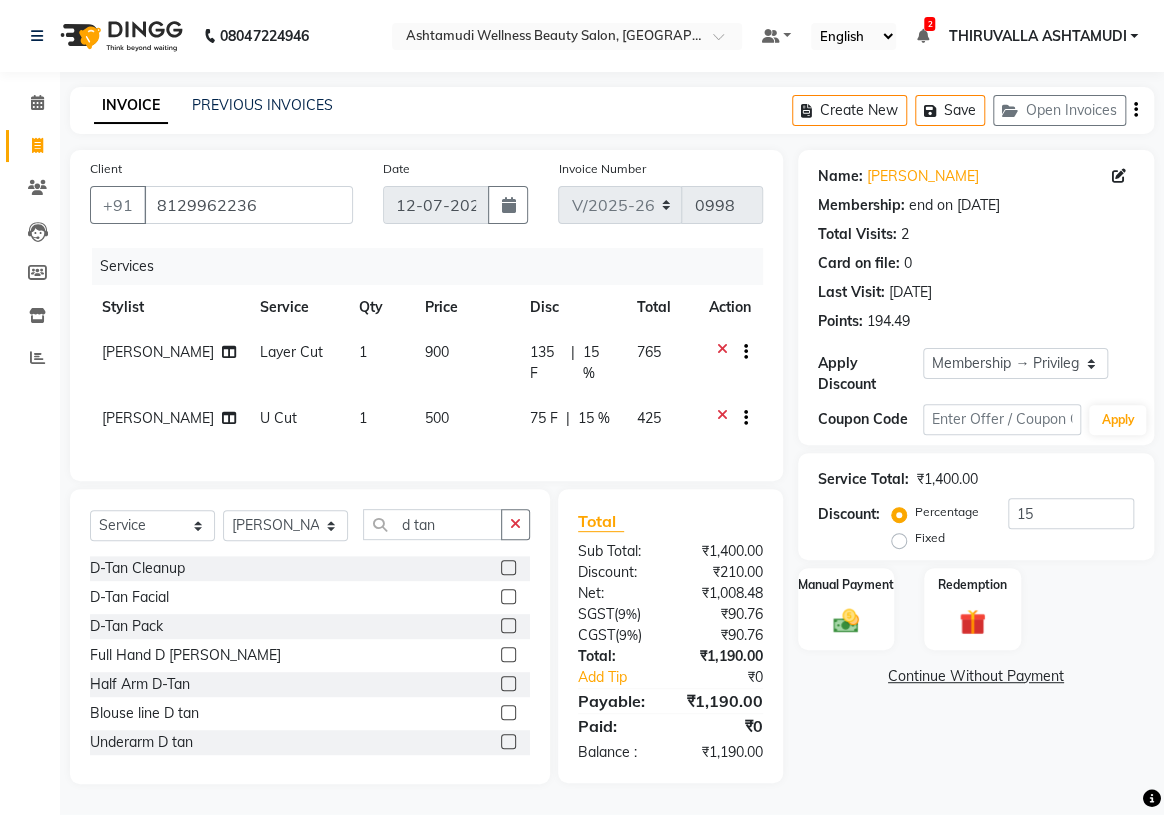 click 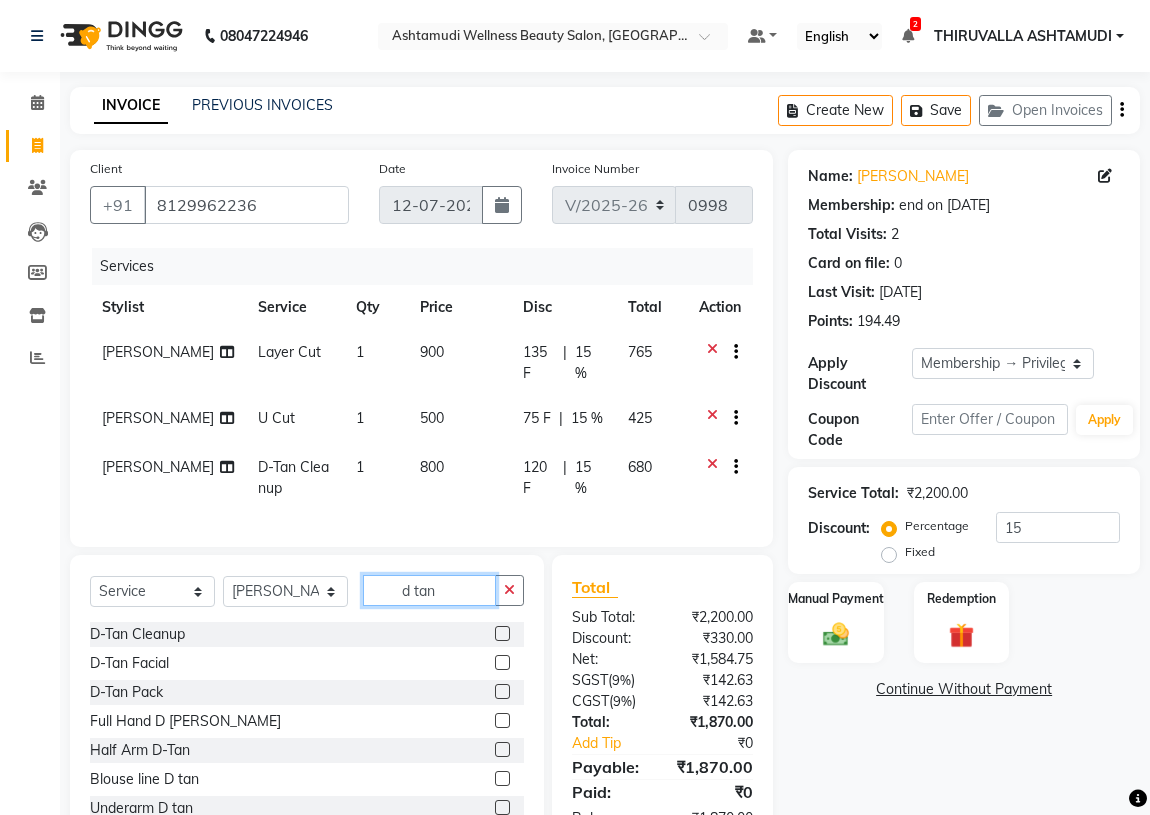 drag, startPoint x: 452, startPoint y: 604, endPoint x: 360, endPoint y: 600, distance: 92.086914 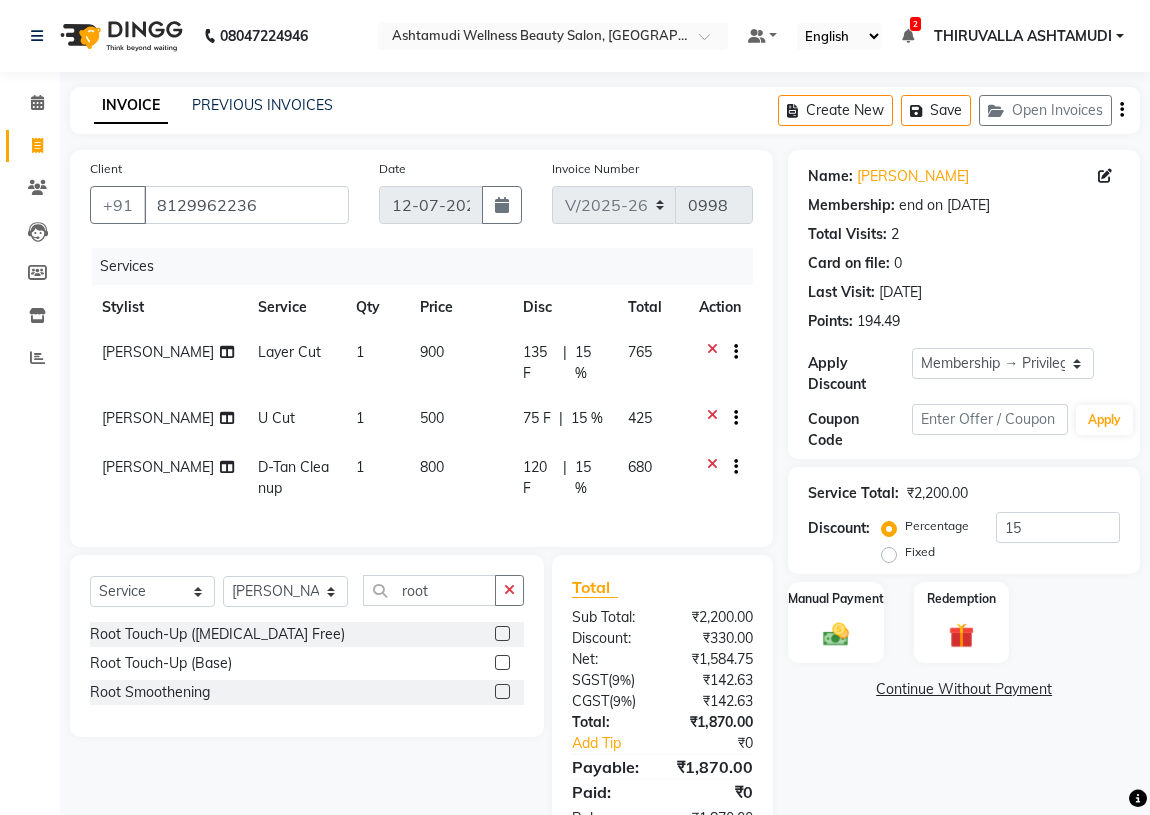 click 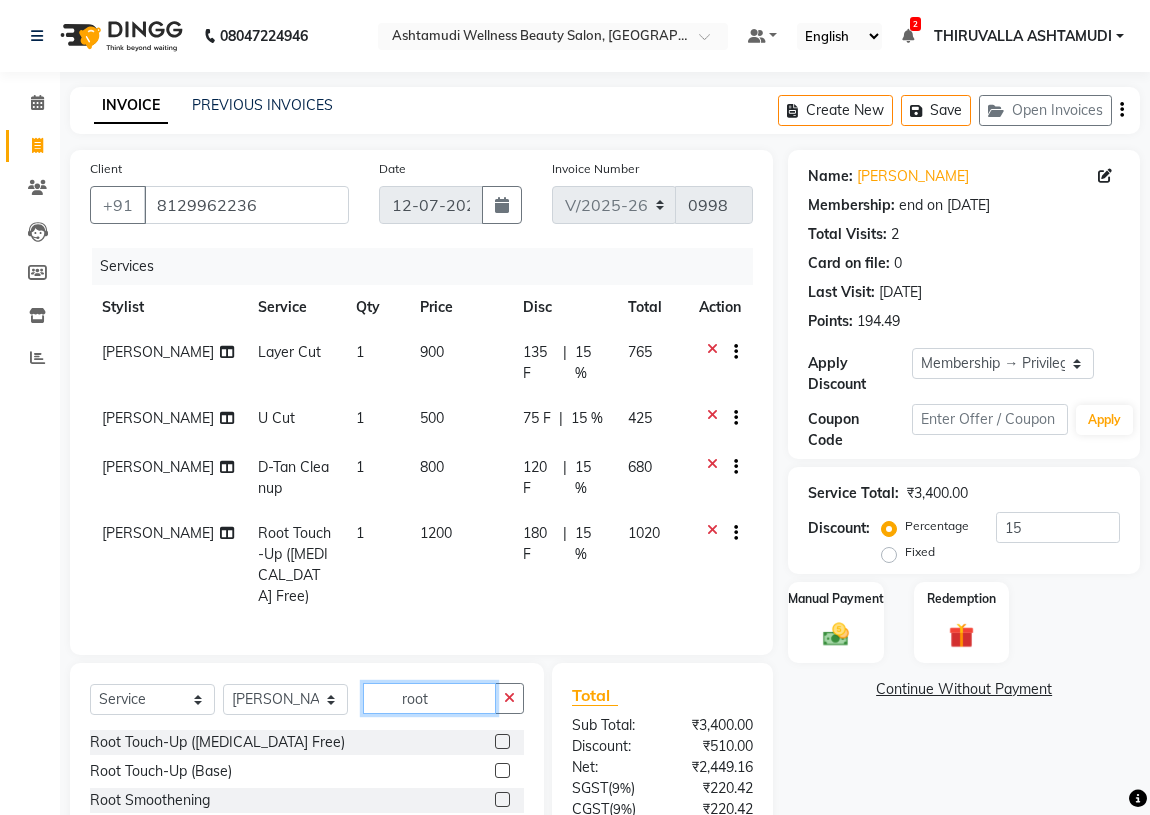 drag, startPoint x: 449, startPoint y: 695, endPoint x: 389, endPoint y: 695, distance: 60 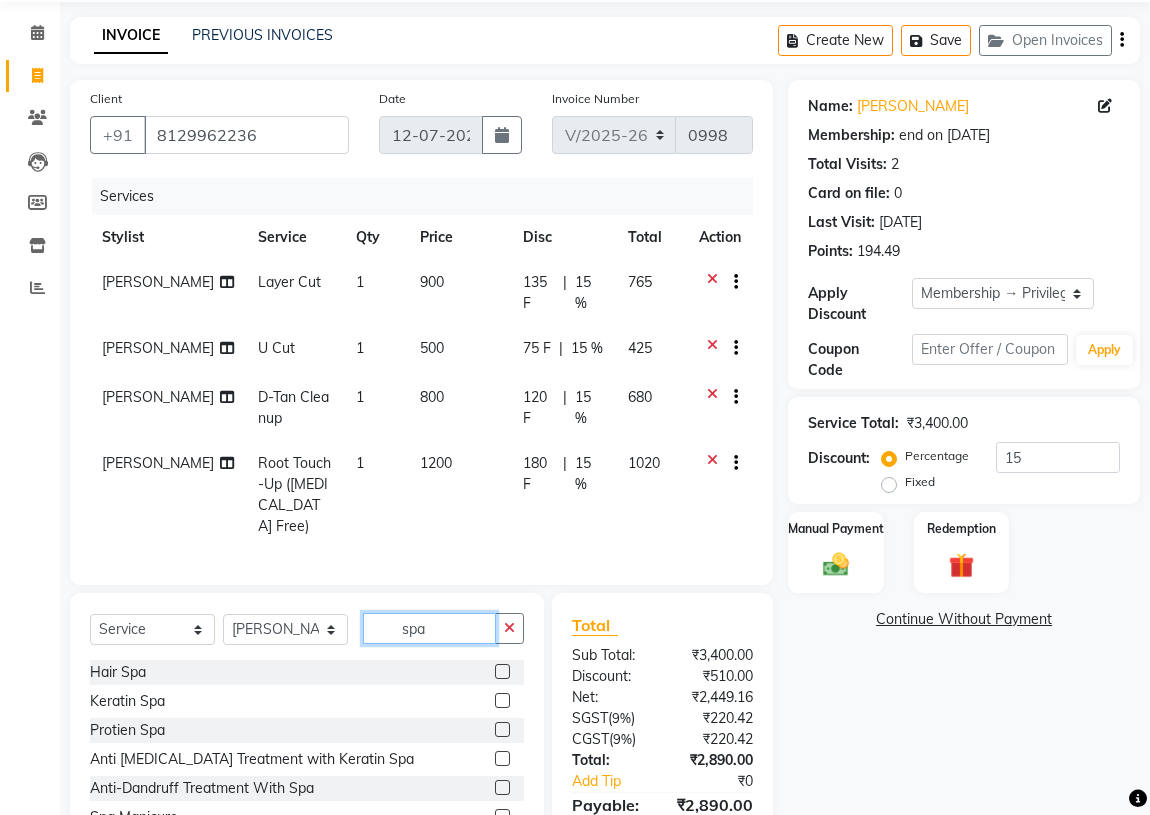 scroll, scrollTop: 165, scrollLeft: 0, axis: vertical 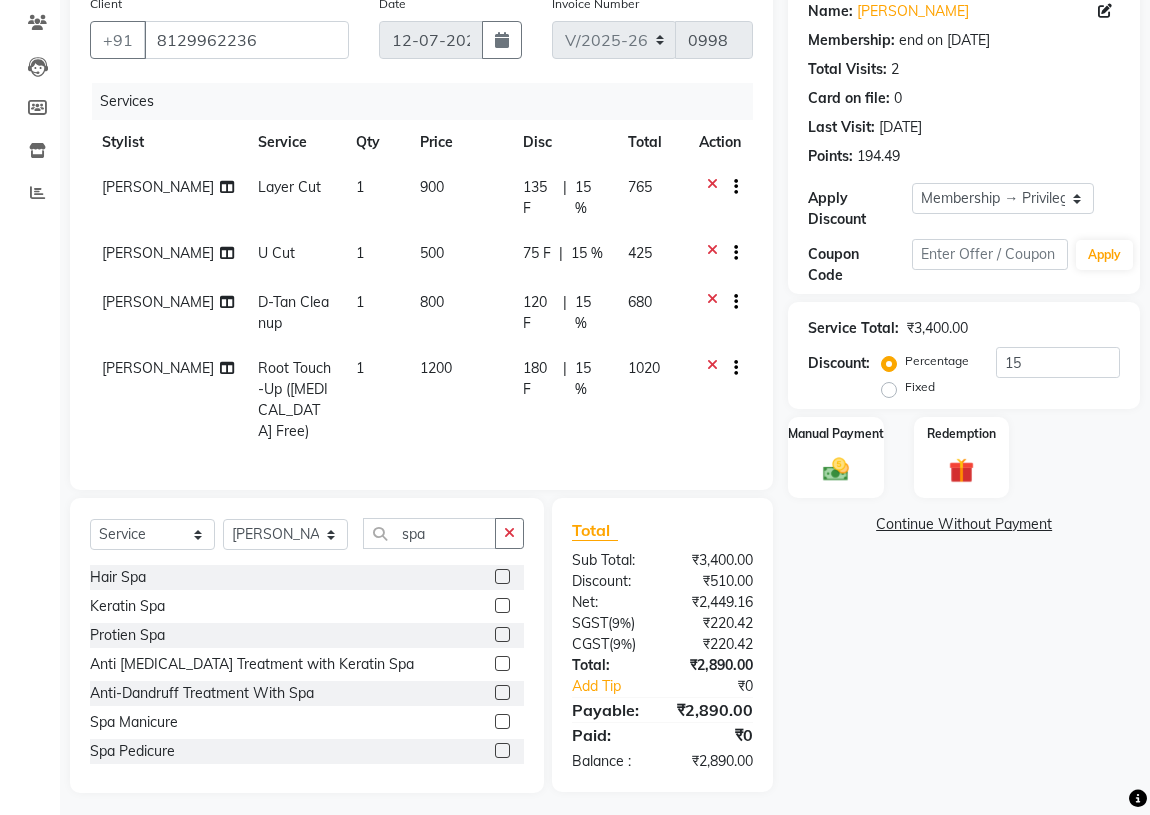 click 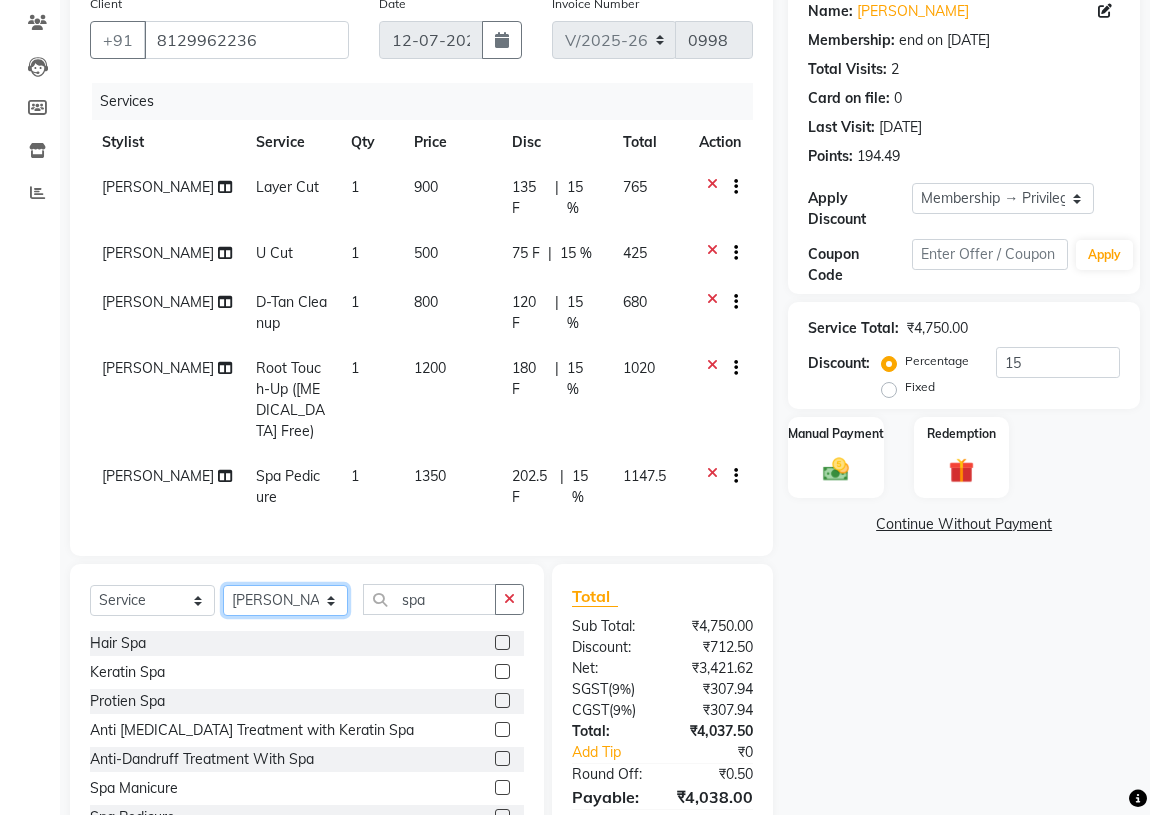 click on "Select Stylist ABHIRAMI		 [PERSON_NAME] [PERSON_NAME]	[PERSON_NAME]	 [PERSON_NAME] MAYA MAYA [PERSON_NAME]		 [PERSON_NAME] SHINY ABY THIRUVALLA ASHTAMUDI" 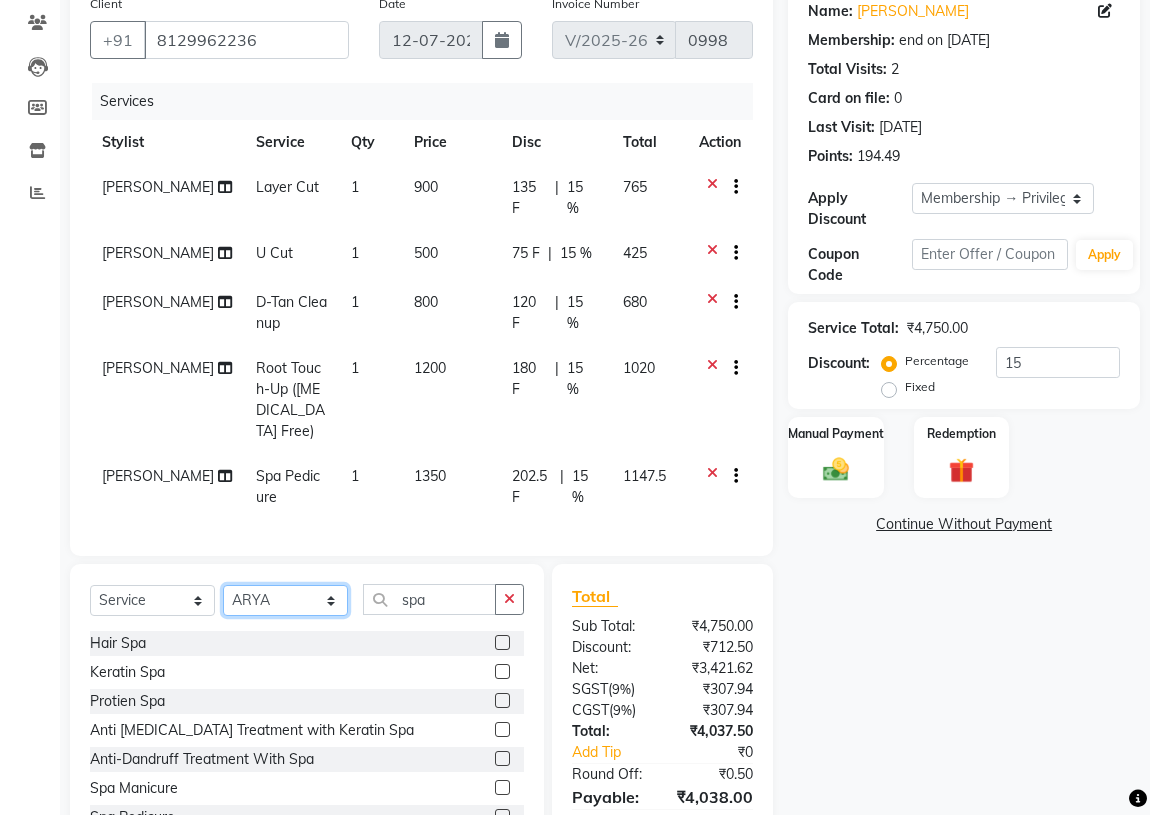 click on "Select Stylist ABHIRAMI		 [PERSON_NAME] [PERSON_NAME]	[PERSON_NAME]	 [PERSON_NAME] MAYA MAYA [PERSON_NAME]		 [PERSON_NAME] SHINY ABY THIRUVALLA ASHTAMUDI" 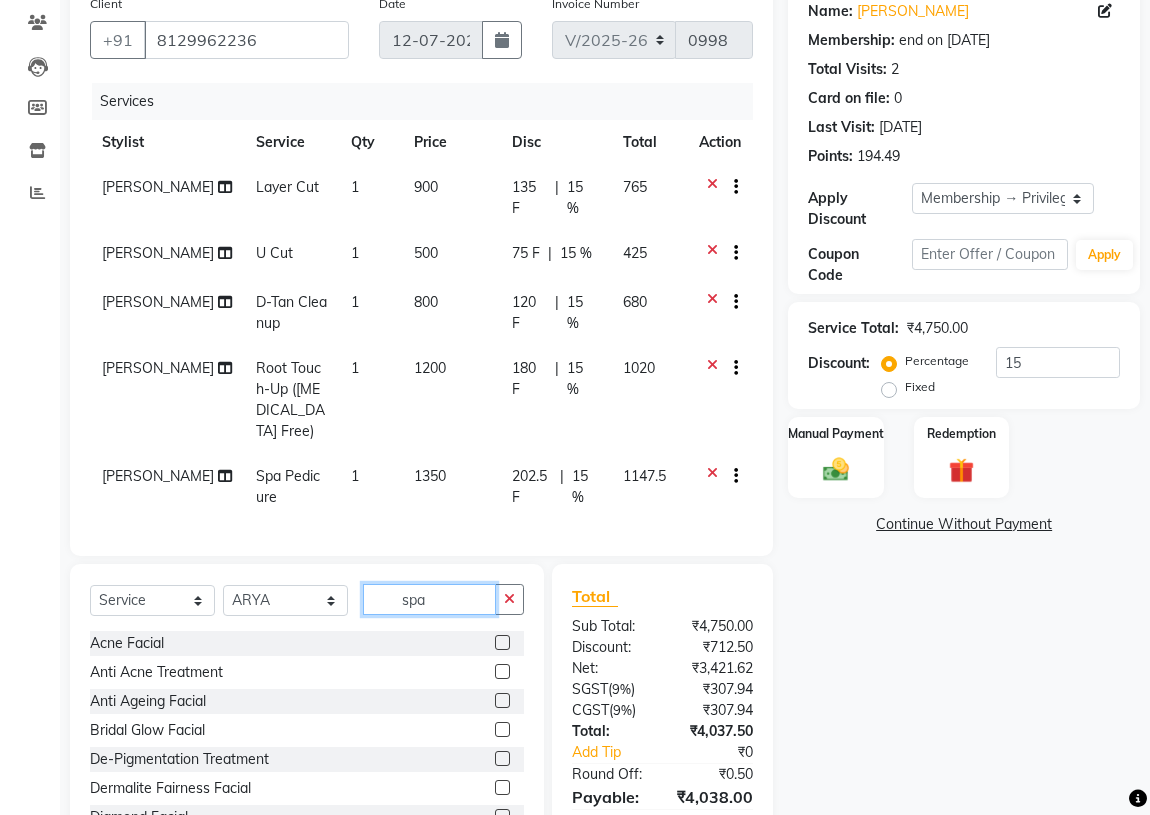 drag, startPoint x: 457, startPoint y: 612, endPoint x: 392, endPoint y: 619, distance: 65.37584 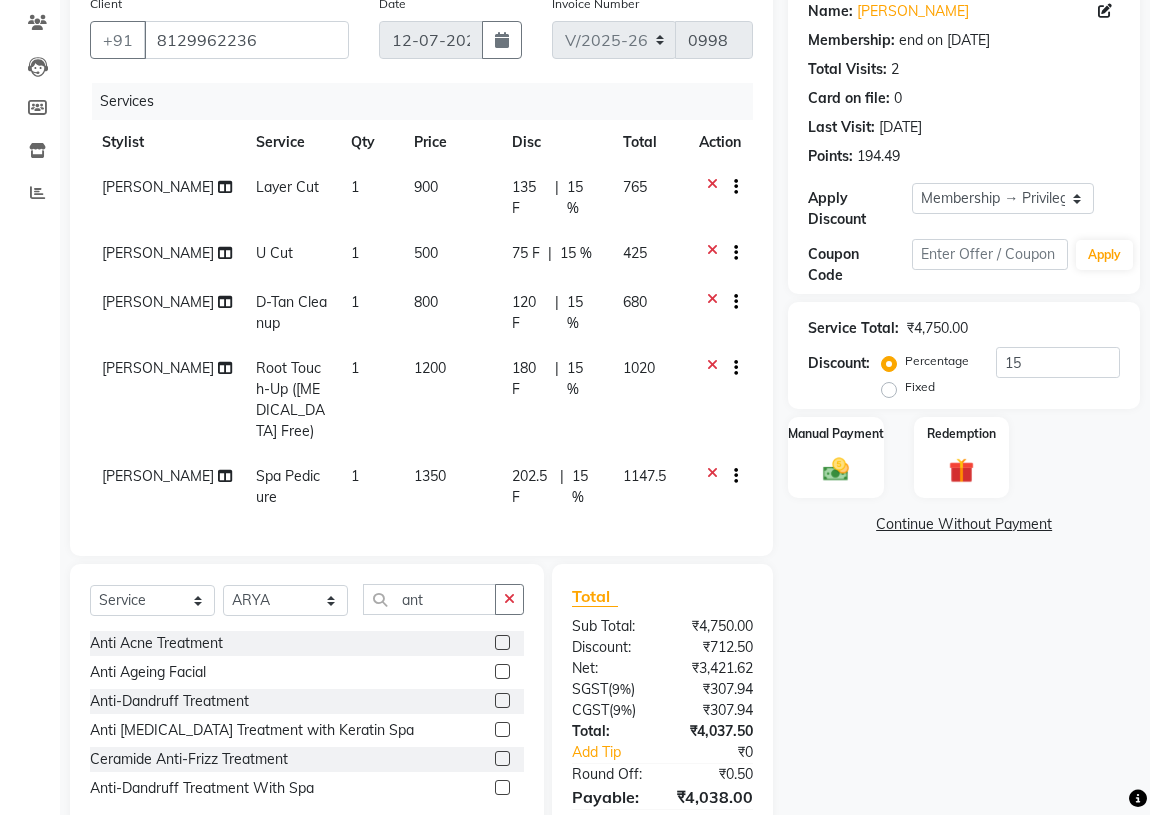 click 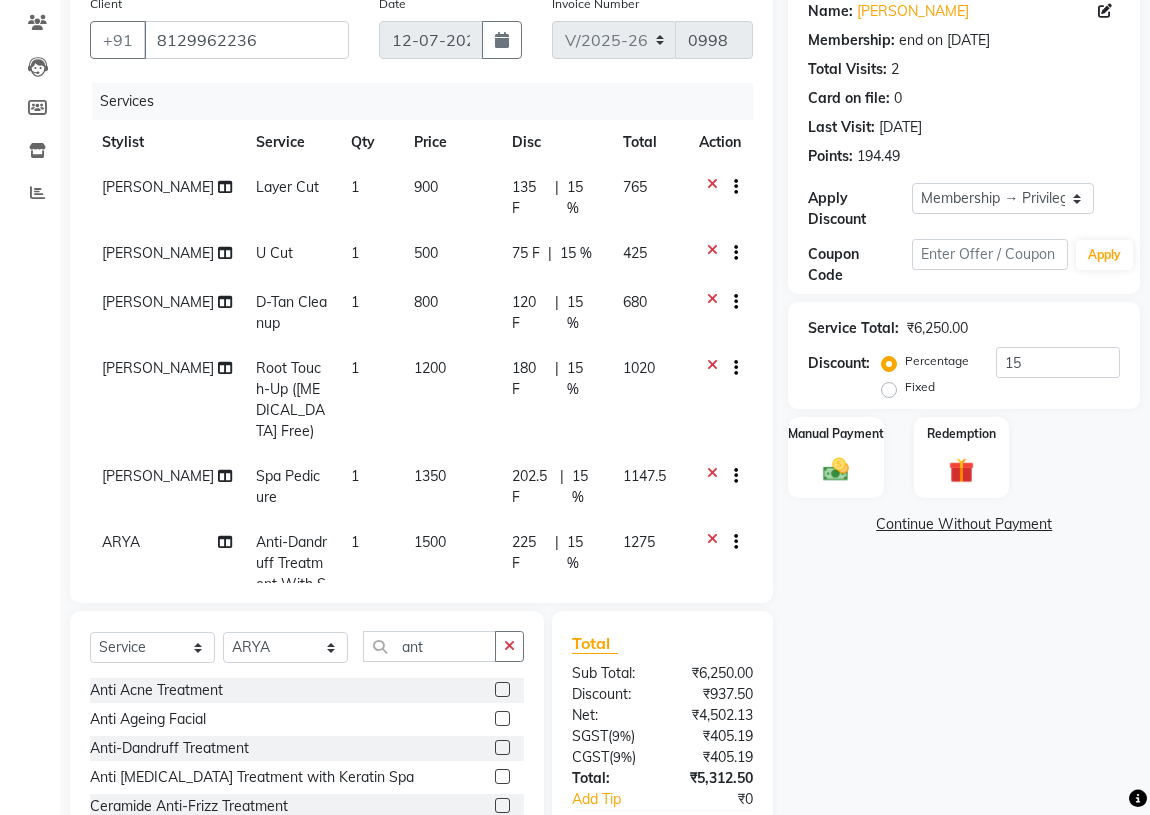 scroll, scrollTop: 70, scrollLeft: 0, axis: vertical 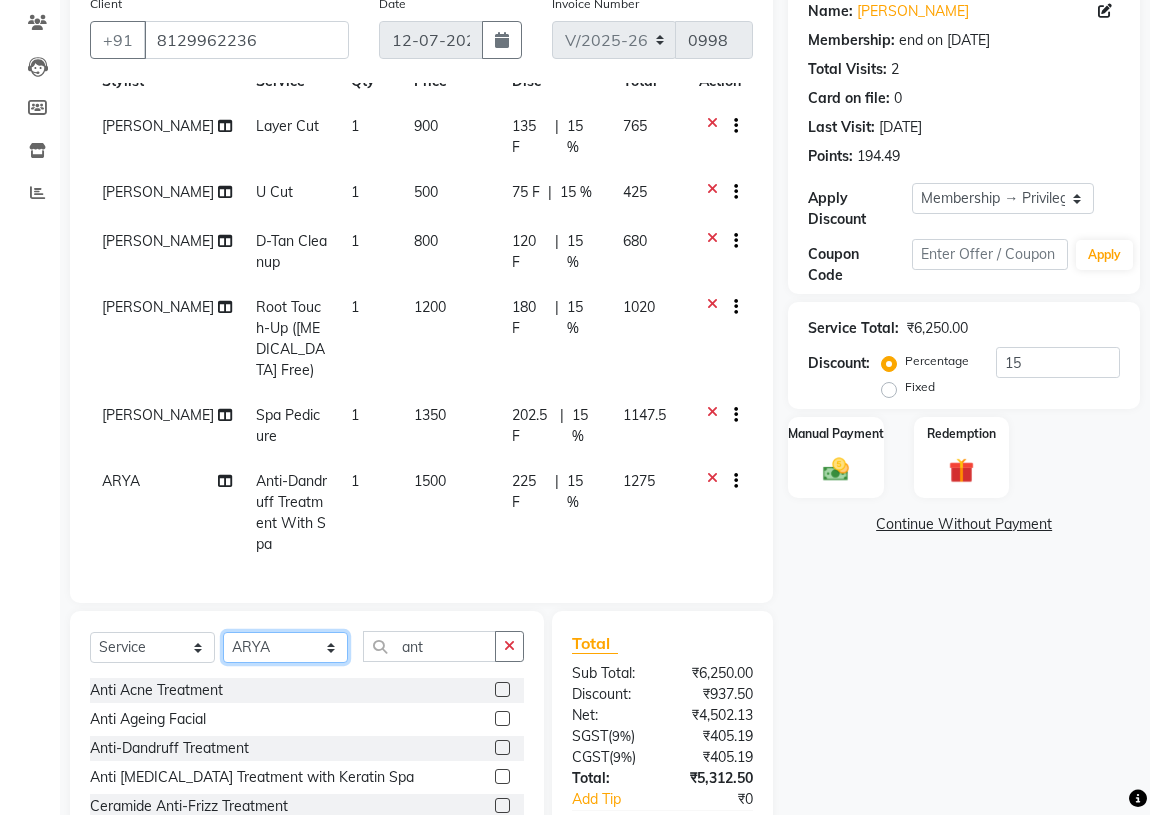 click on "Select Stylist ABHIRAMI		 [PERSON_NAME] [PERSON_NAME]	[PERSON_NAME]	 [PERSON_NAME] MAYA MAYA [PERSON_NAME]		 [PERSON_NAME] SHINY ABY THIRUVALLA ASHTAMUDI" 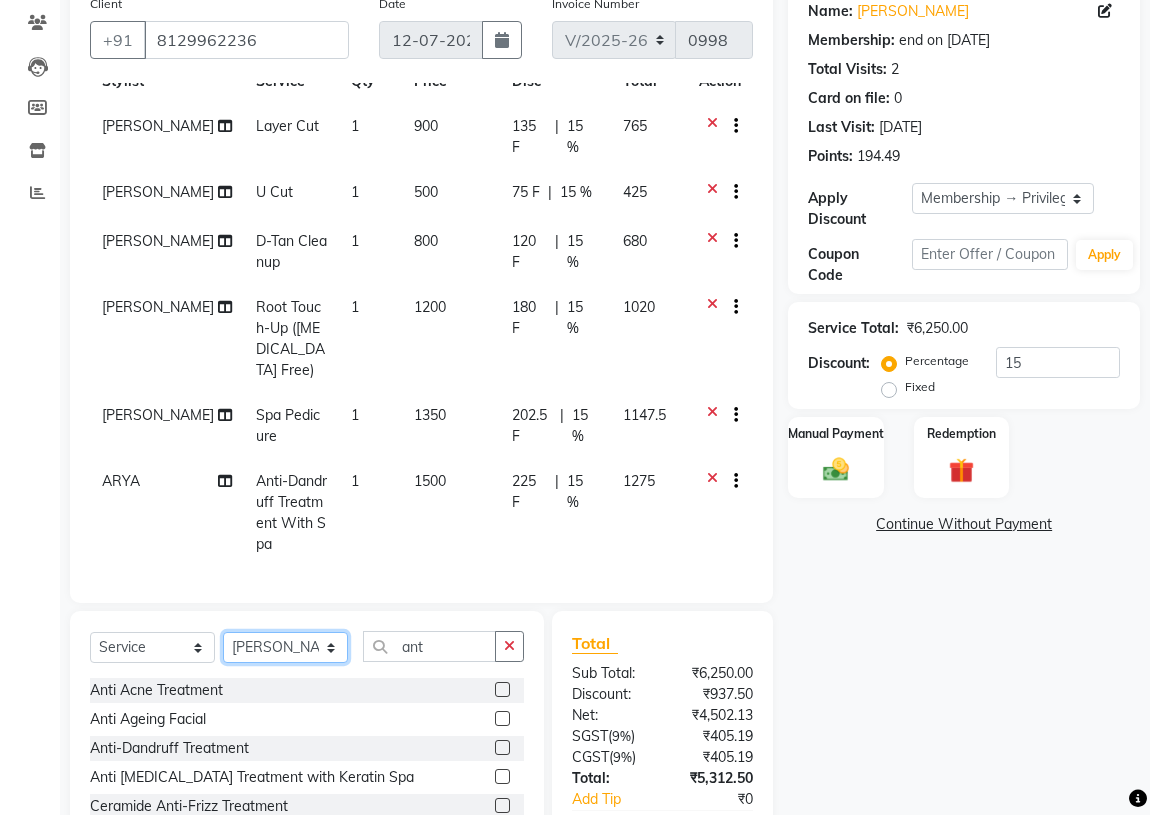 click on "Select Stylist ABHIRAMI		 [PERSON_NAME] [PERSON_NAME]	[PERSON_NAME]	 [PERSON_NAME] MAYA MAYA [PERSON_NAME]		 [PERSON_NAME] SHINY ABY THIRUVALLA ASHTAMUDI" 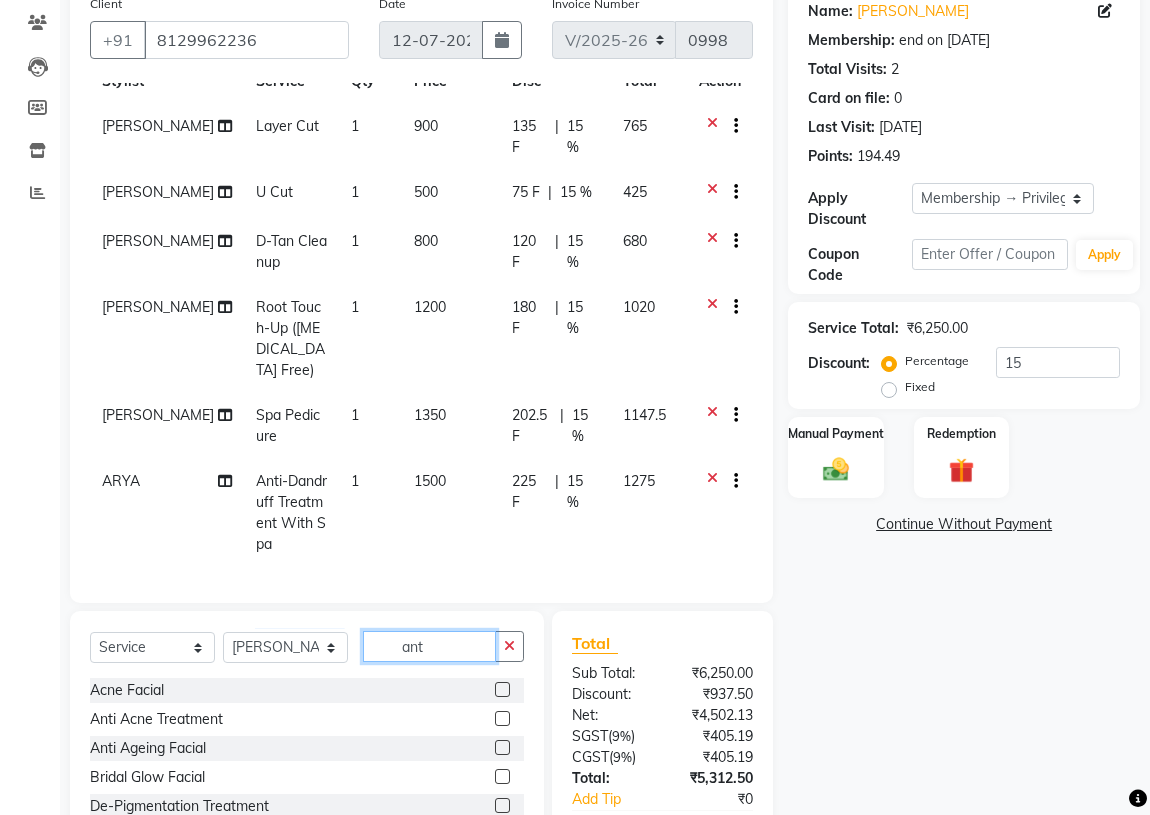drag, startPoint x: 436, startPoint y: 647, endPoint x: 394, endPoint y: 650, distance: 42.107006 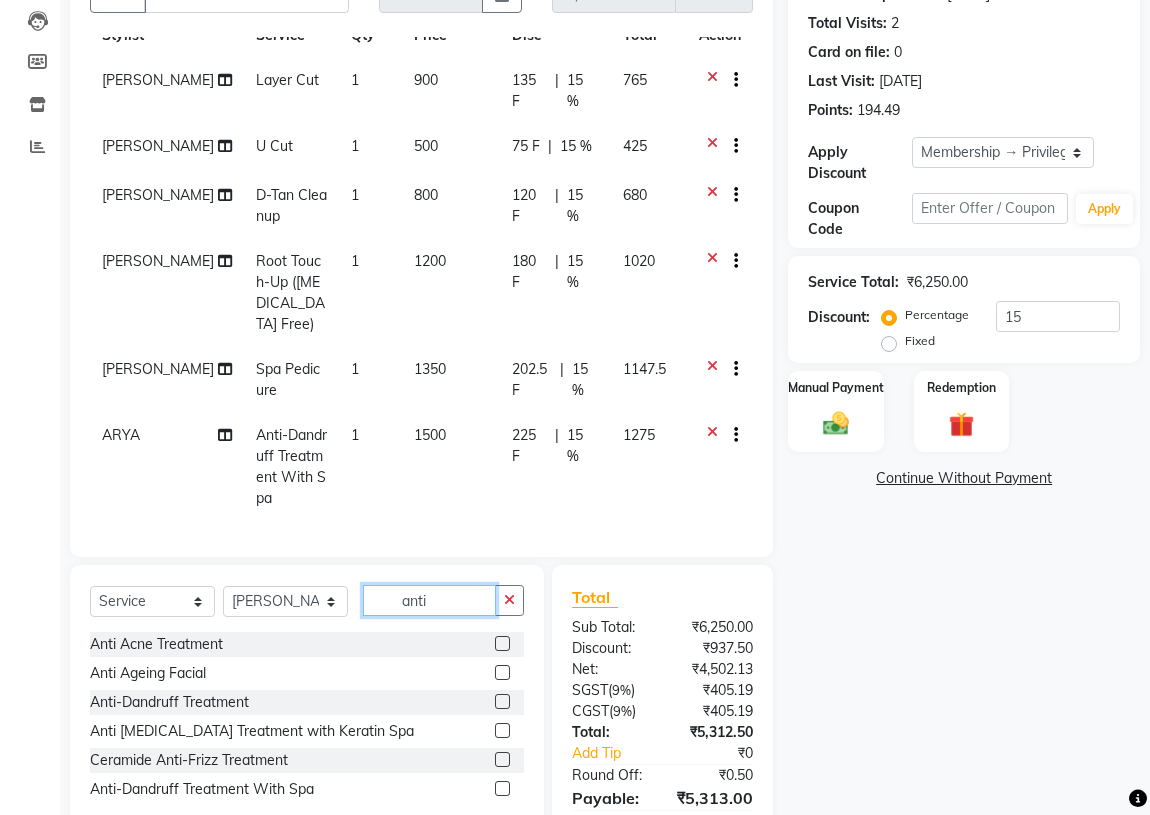 scroll, scrollTop: 256, scrollLeft: 0, axis: vertical 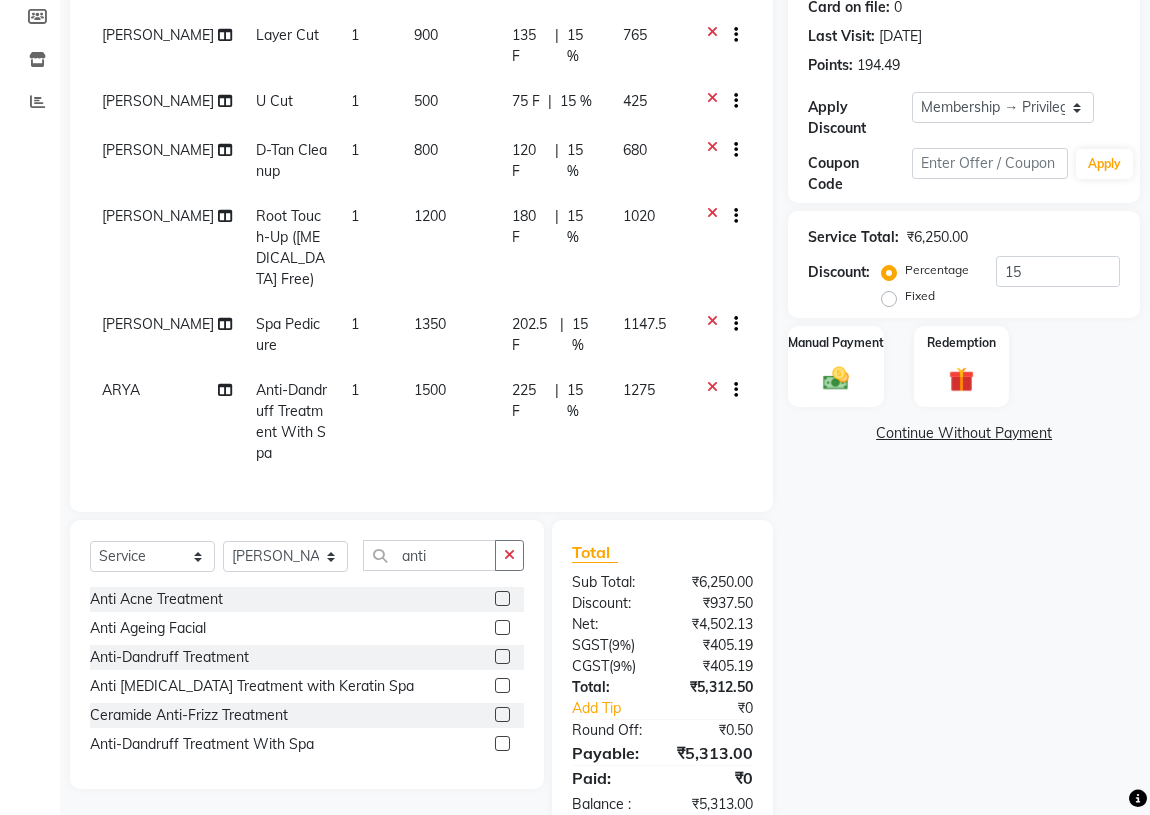 click 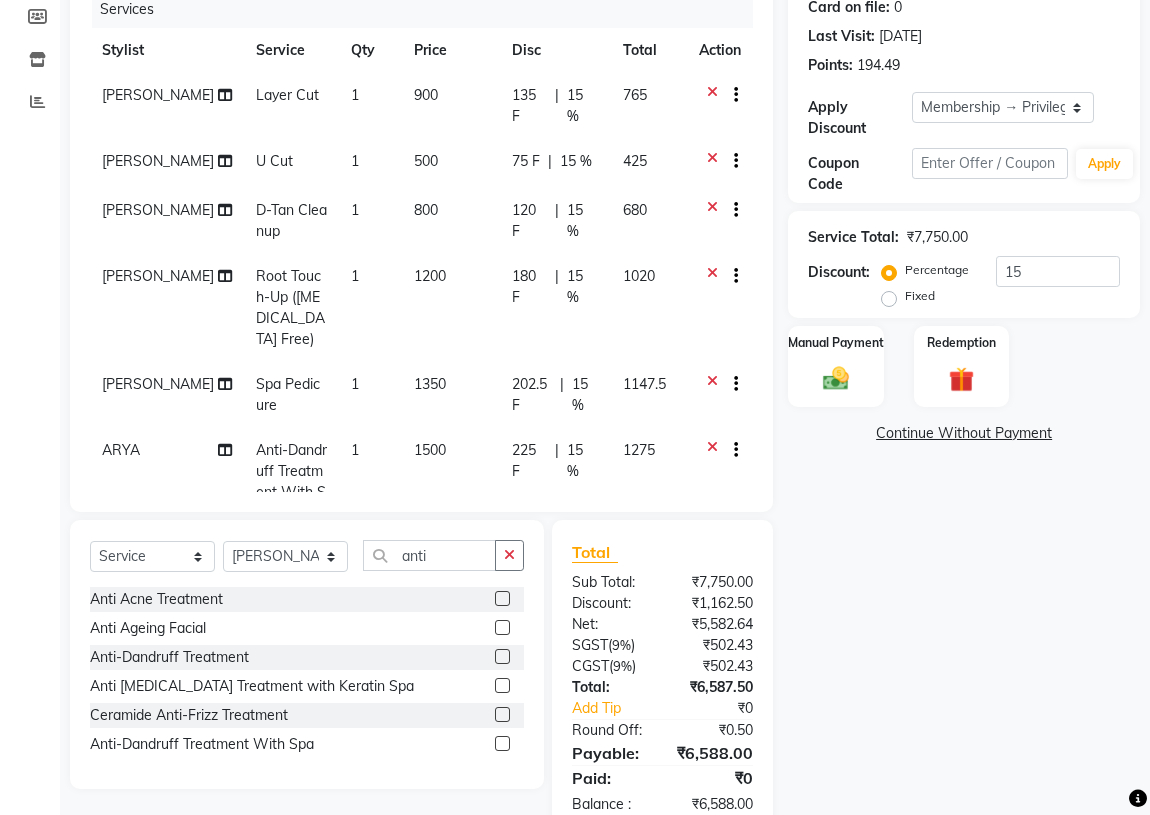 scroll, scrollTop: 0, scrollLeft: 0, axis: both 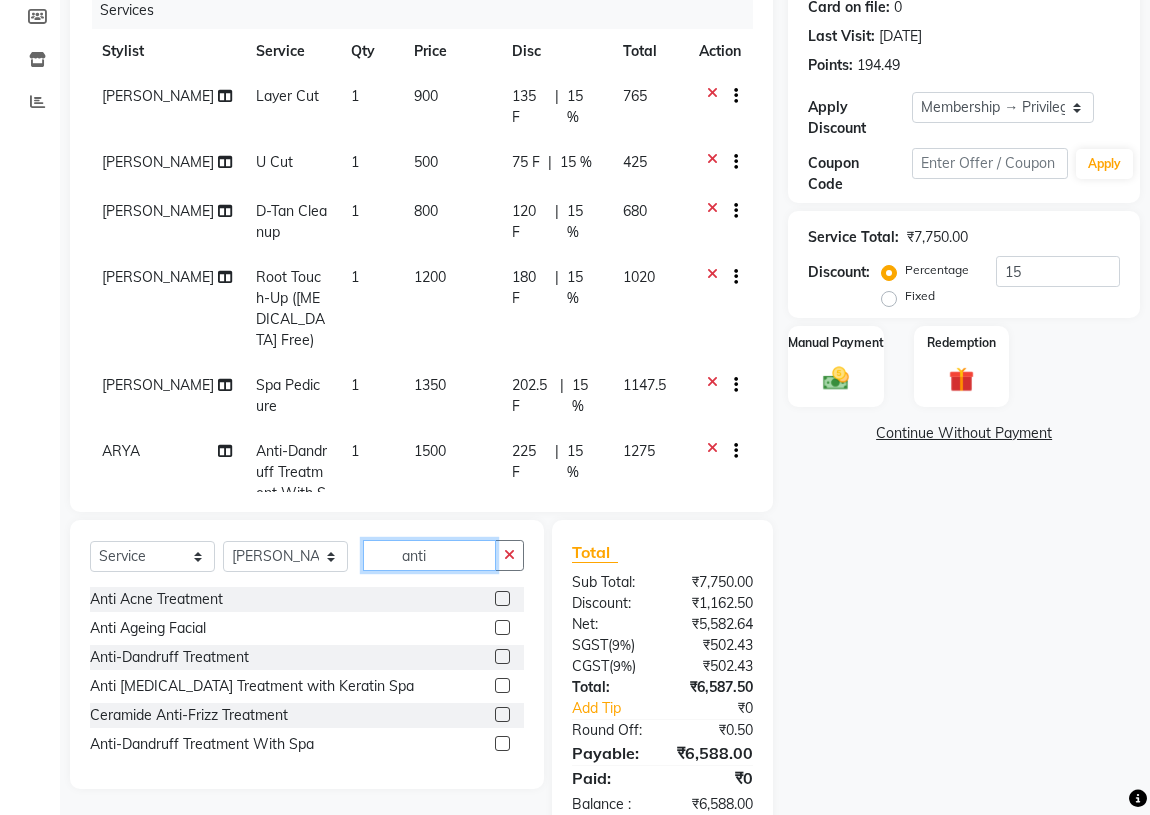 drag, startPoint x: 439, startPoint y: 562, endPoint x: 360, endPoint y: 559, distance: 79.05694 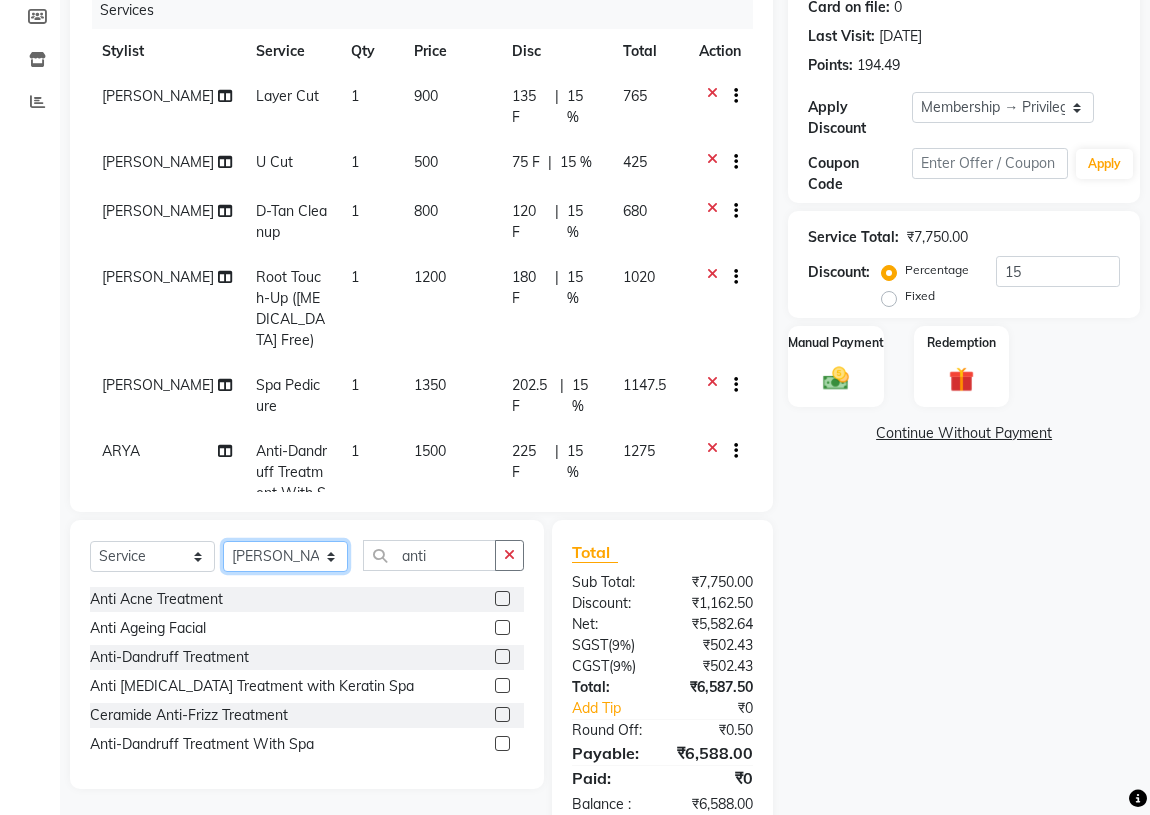 click on "Select Stylist ABHIRAMI		 [PERSON_NAME] [PERSON_NAME]	[PERSON_NAME]	 [PERSON_NAME] MAYA MAYA [PERSON_NAME]		 [PERSON_NAME] SHINY ABY THIRUVALLA ASHTAMUDI" 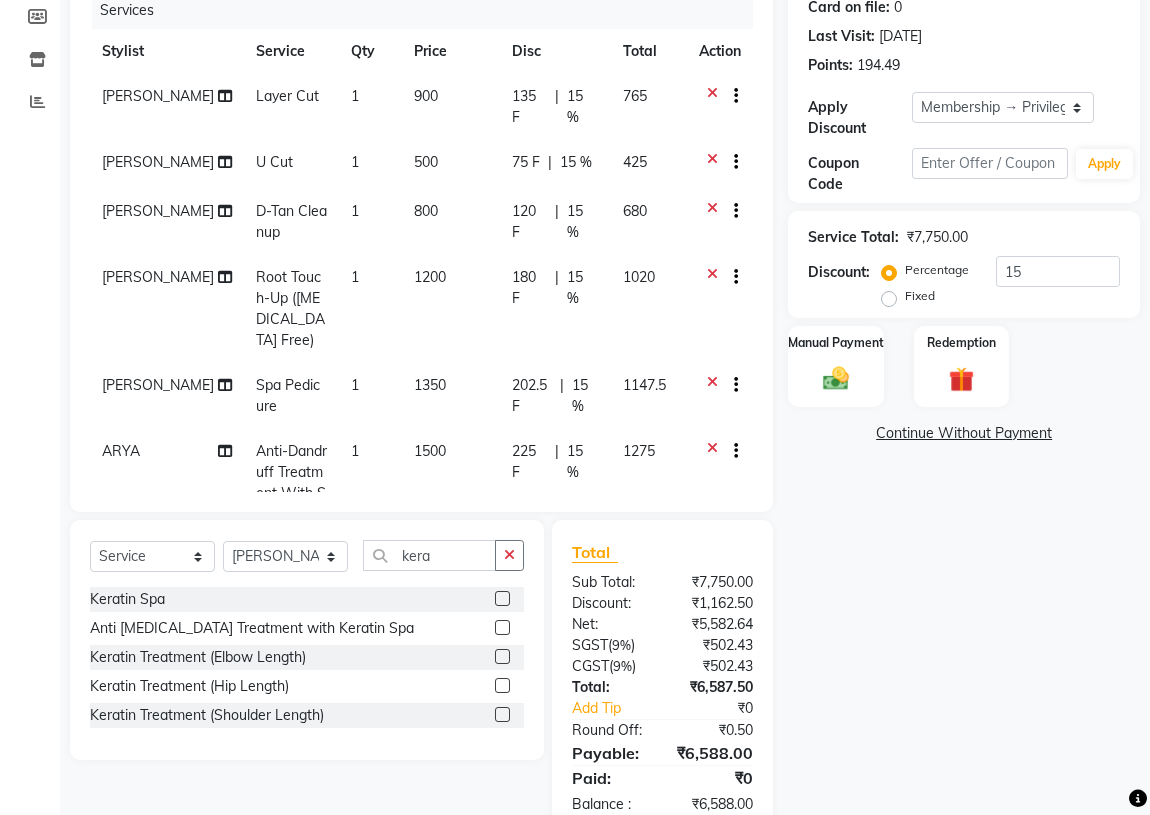click 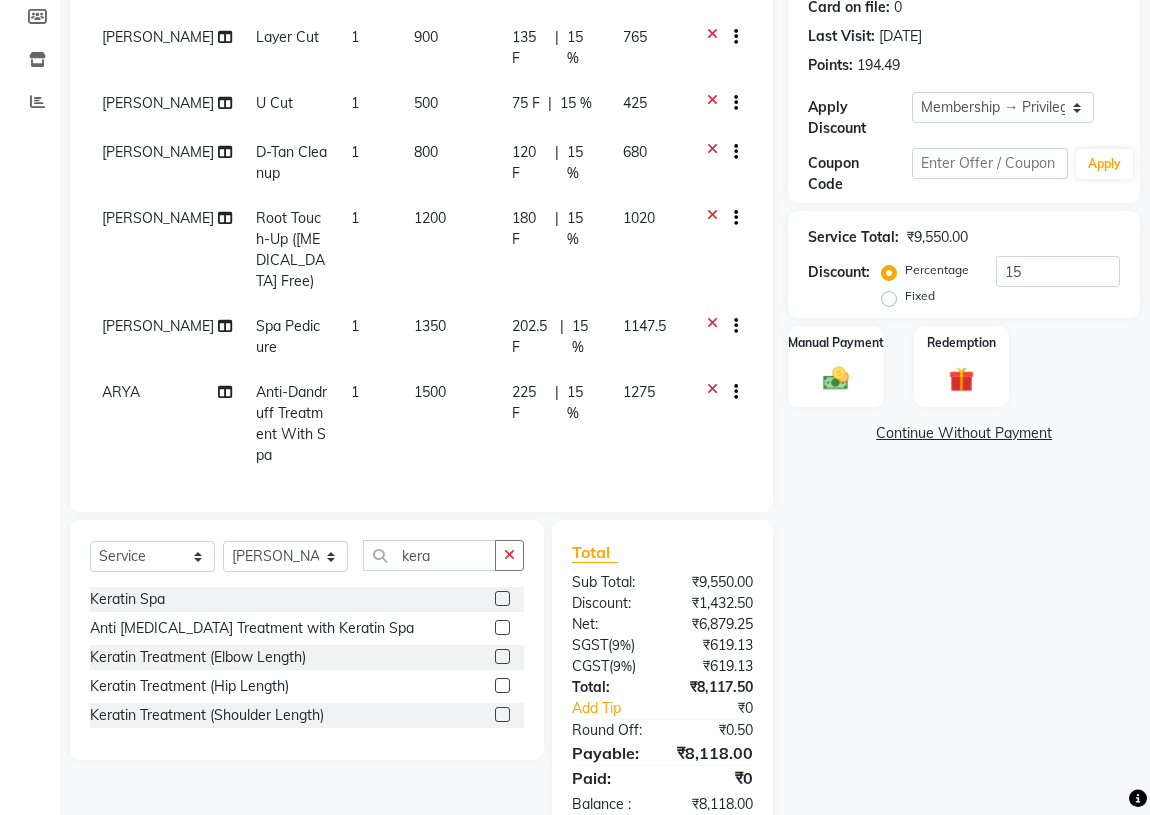 scroll, scrollTop: 45, scrollLeft: 0, axis: vertical 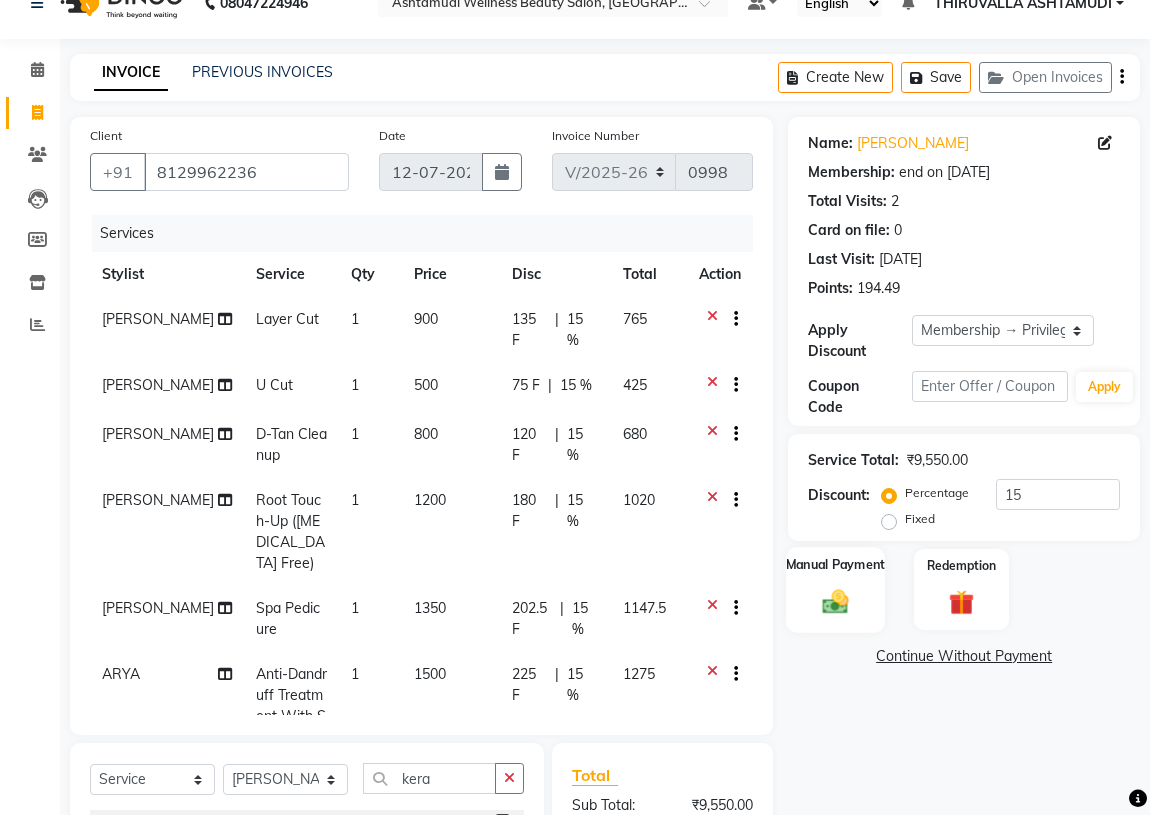 click 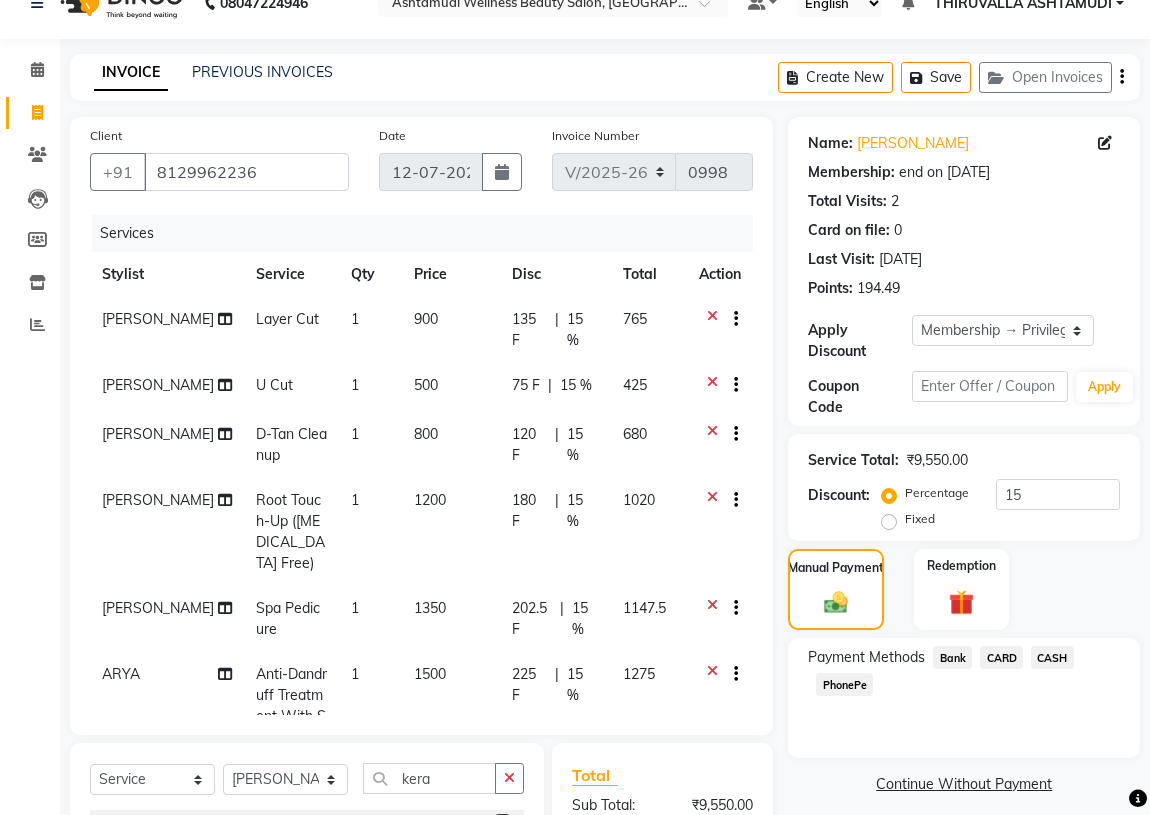 click on "CARD" 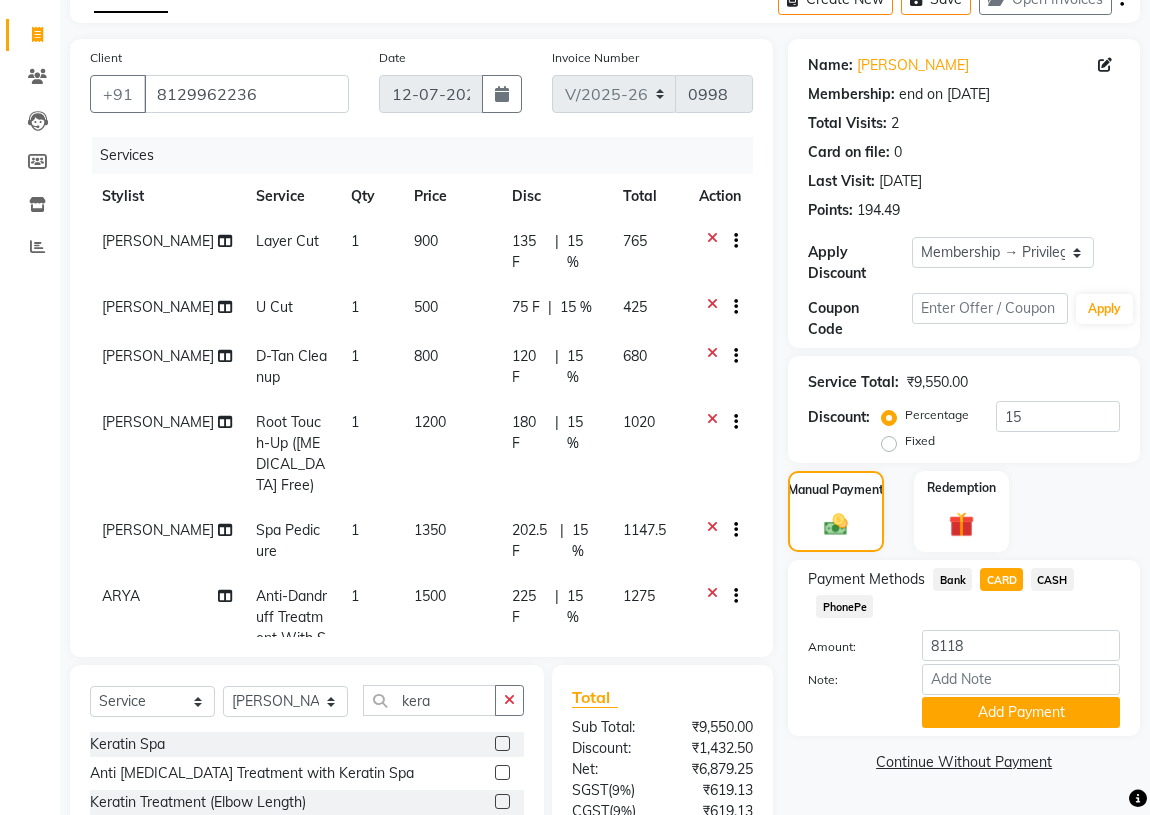 scroll, scrollTop: 215, scrollLeft: 0, axis: vertical 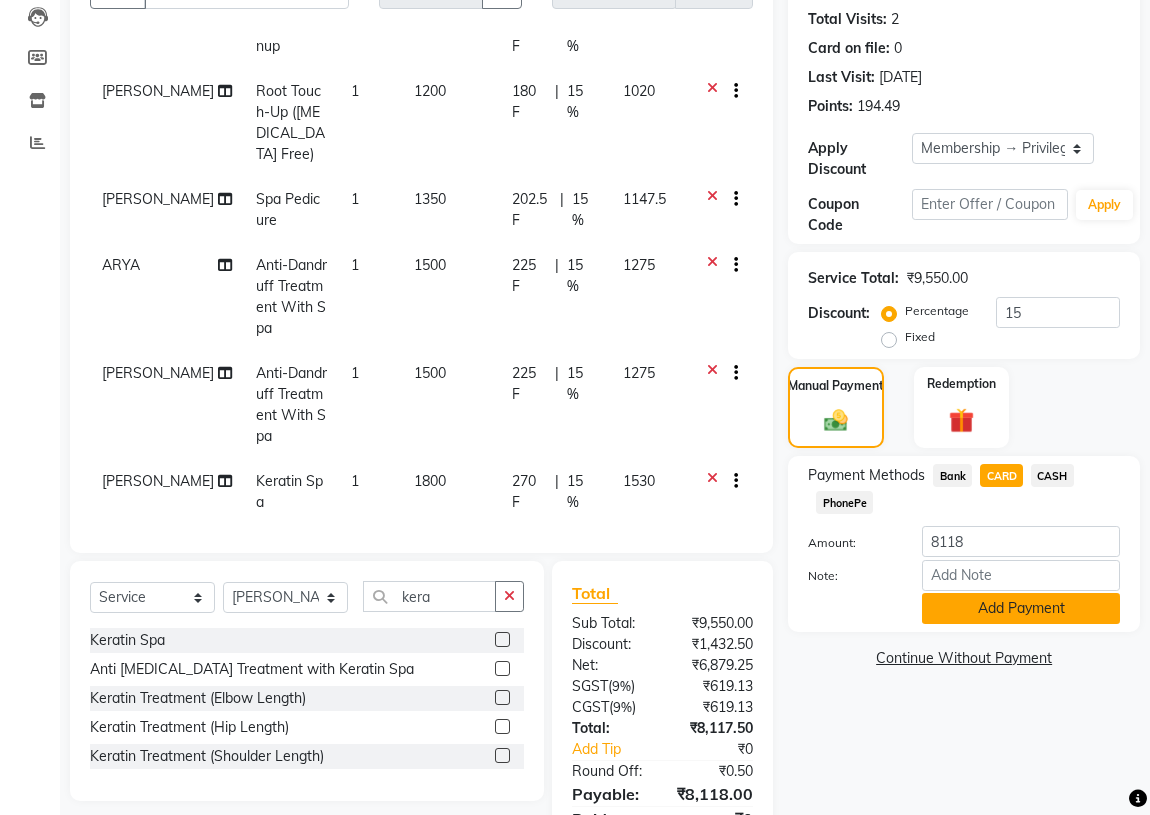 click on "Add Payment" 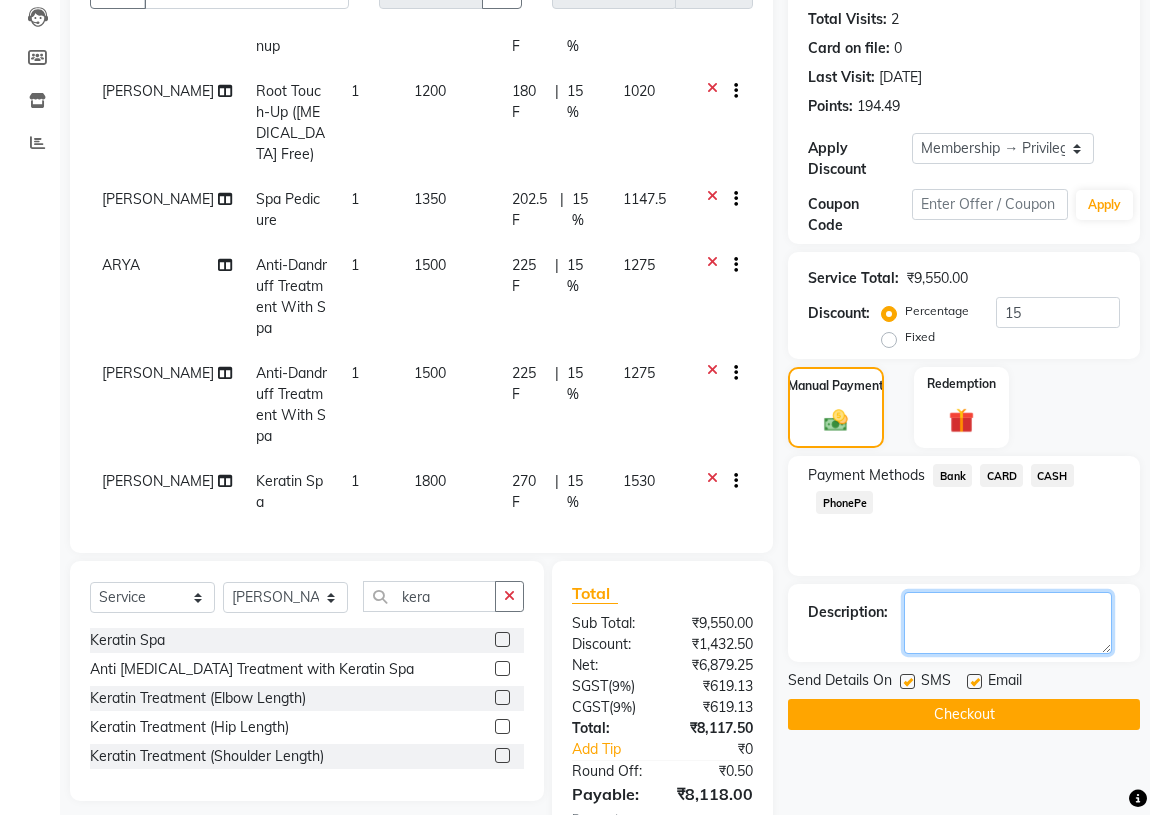 click 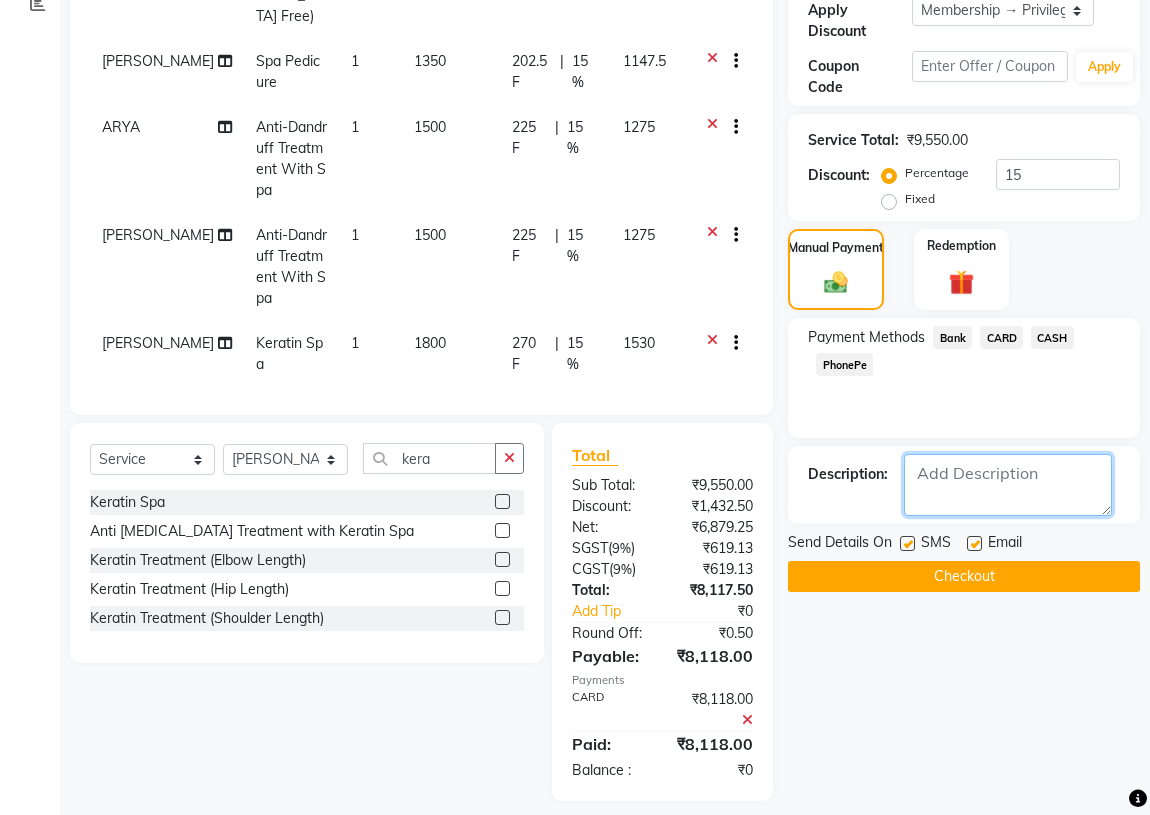 scroll, scrollTop: 369, scrollLeft: 0, axis: vertical 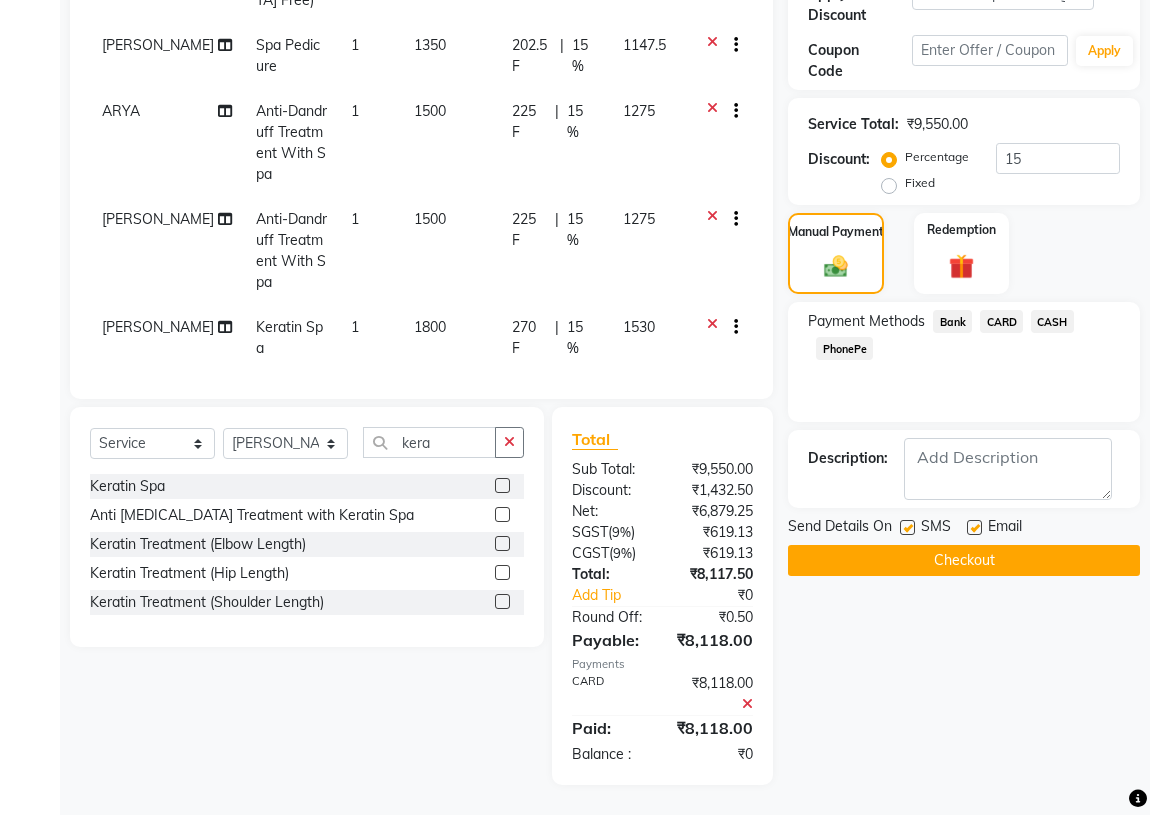 click 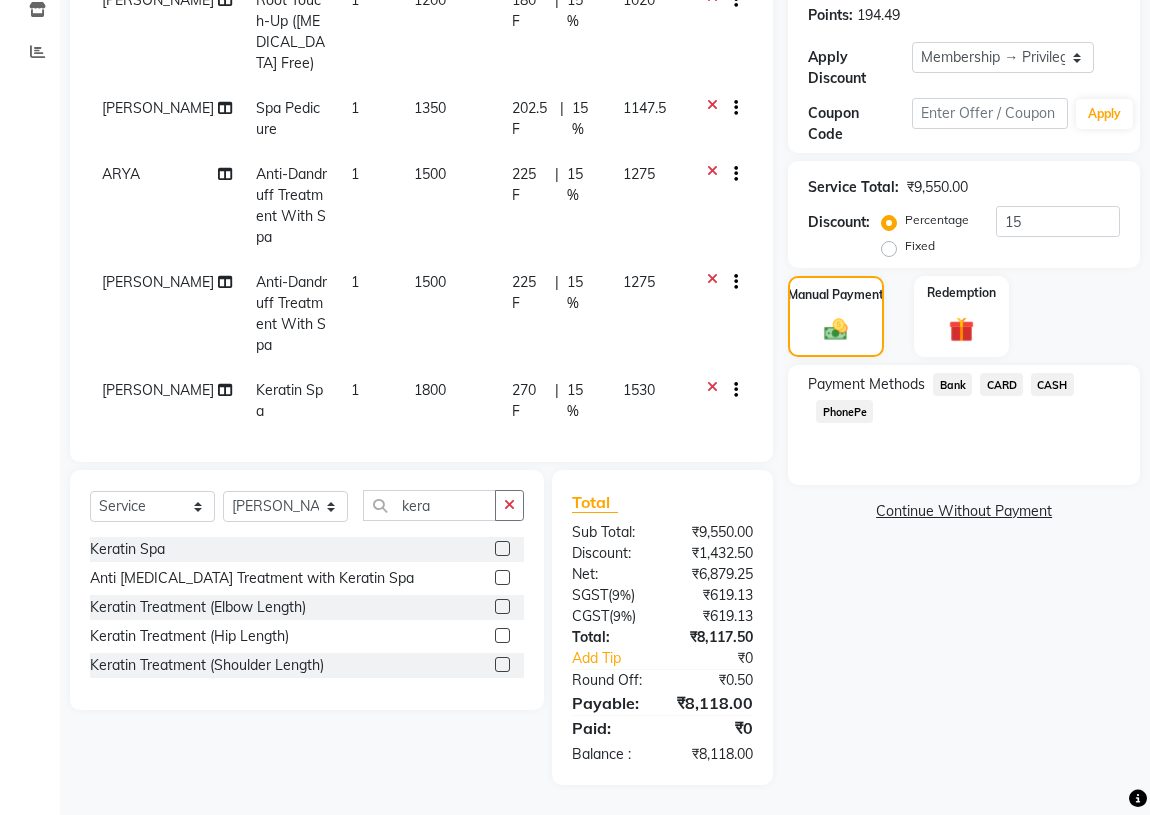 click on "PhonePe" 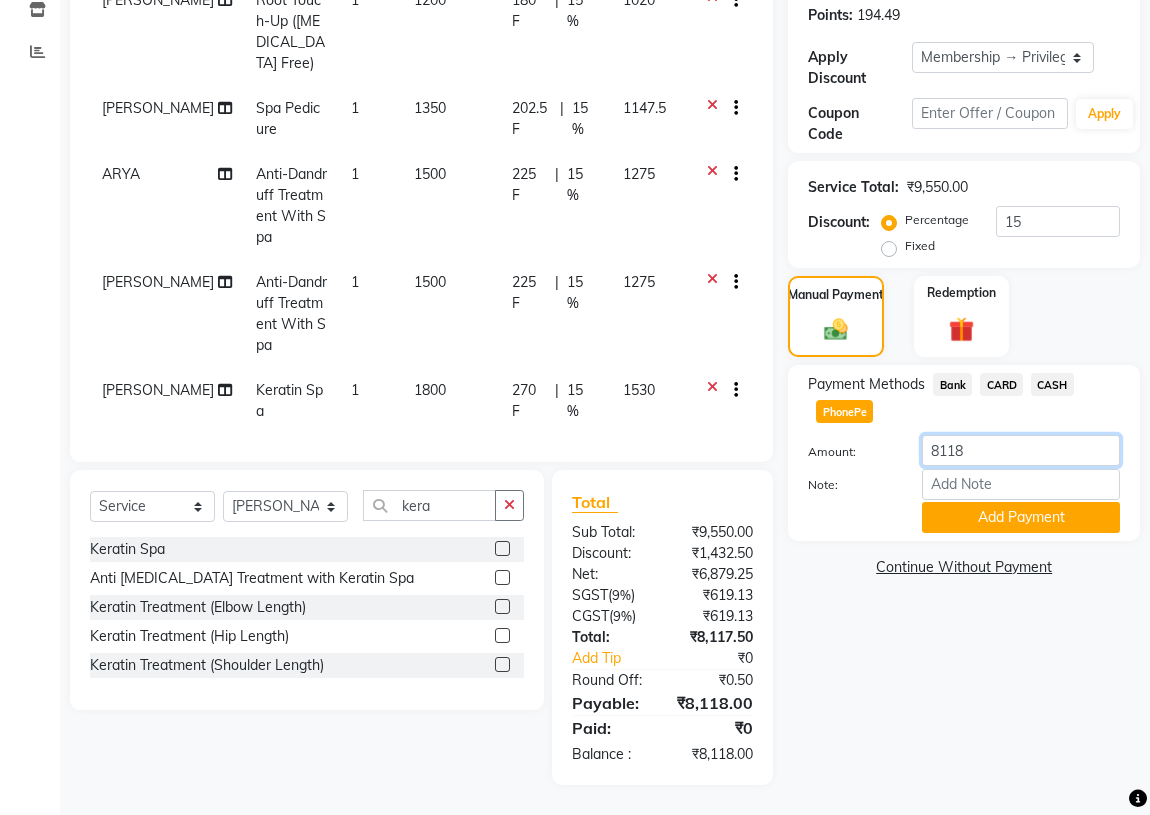 drag, startPoint x: 968, startPoint y: 449, endPoint x: 941, endPoint y: 450, distance: 27.018513 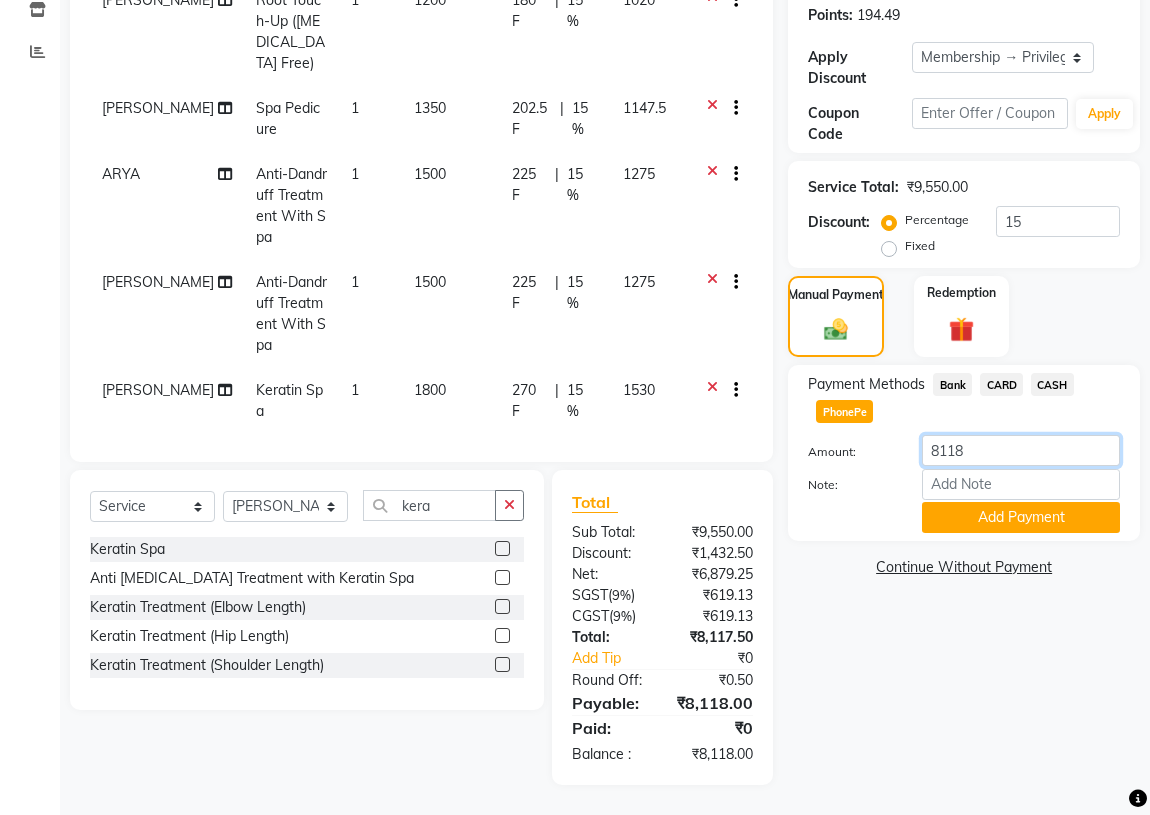 click on "8118" 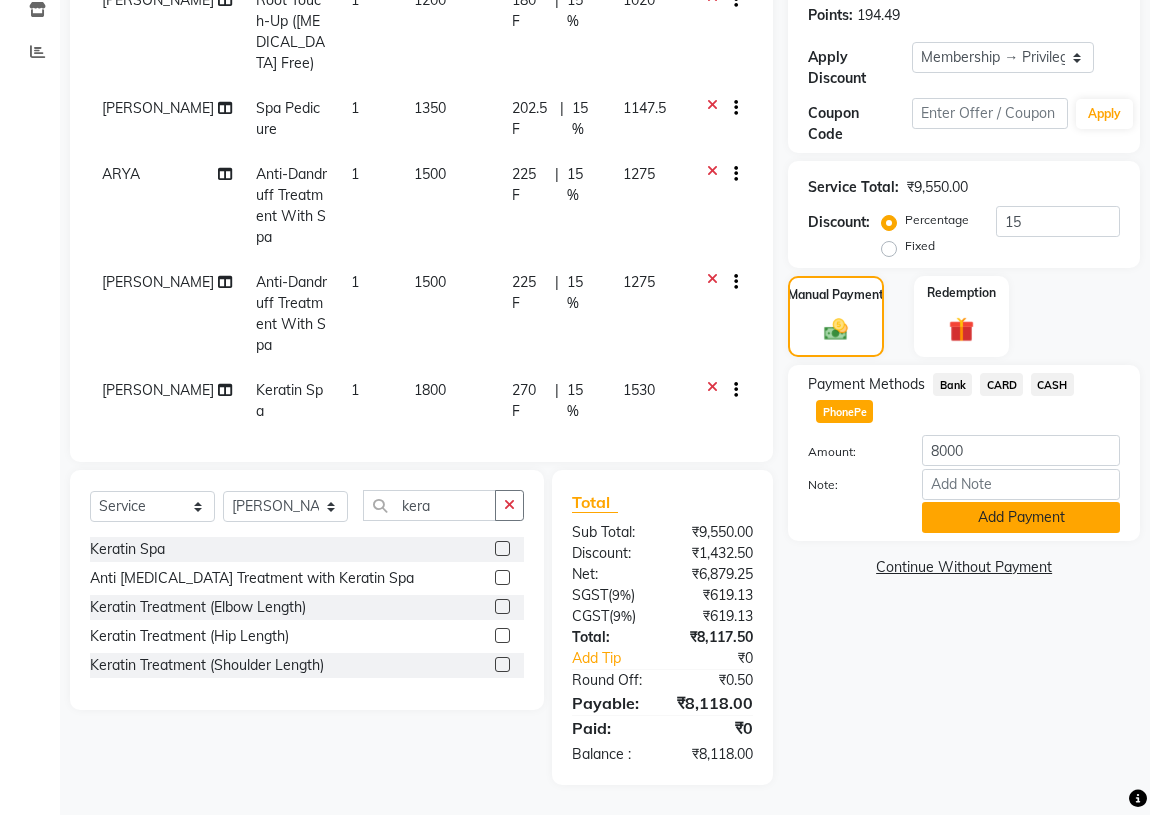 click on "Add Payment" 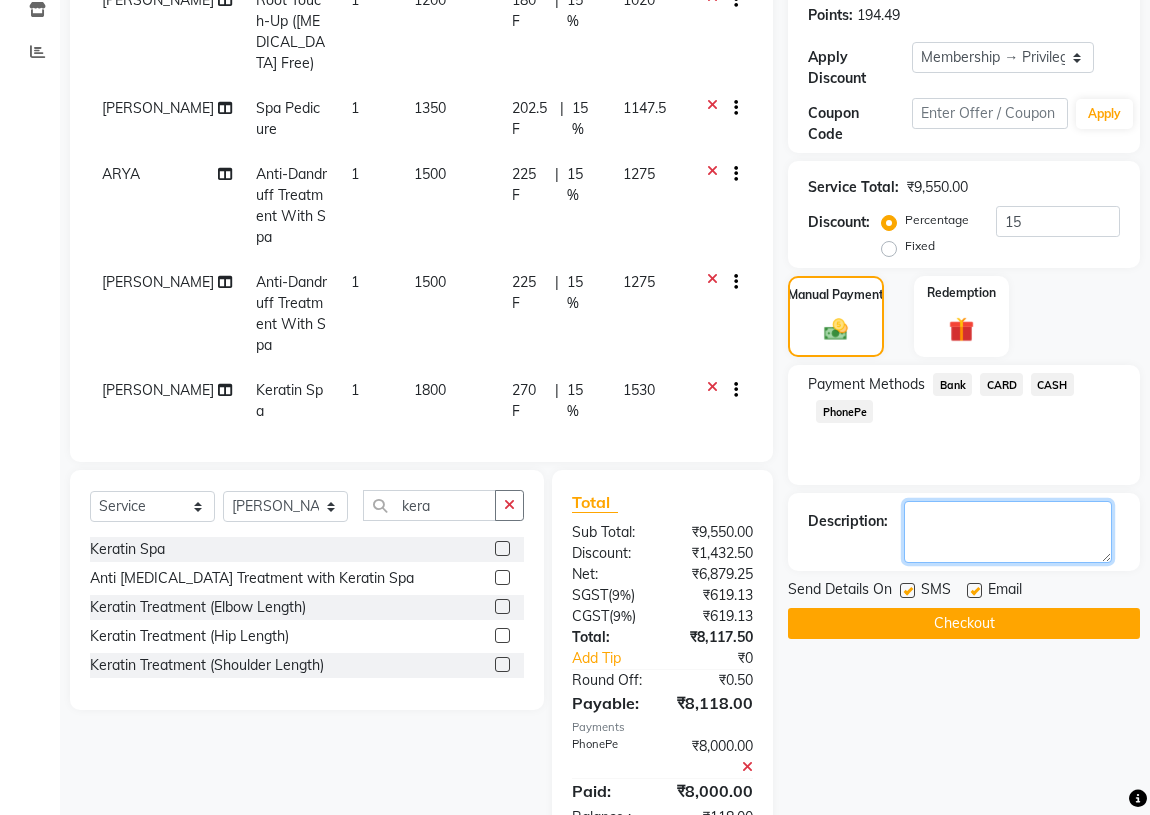 click 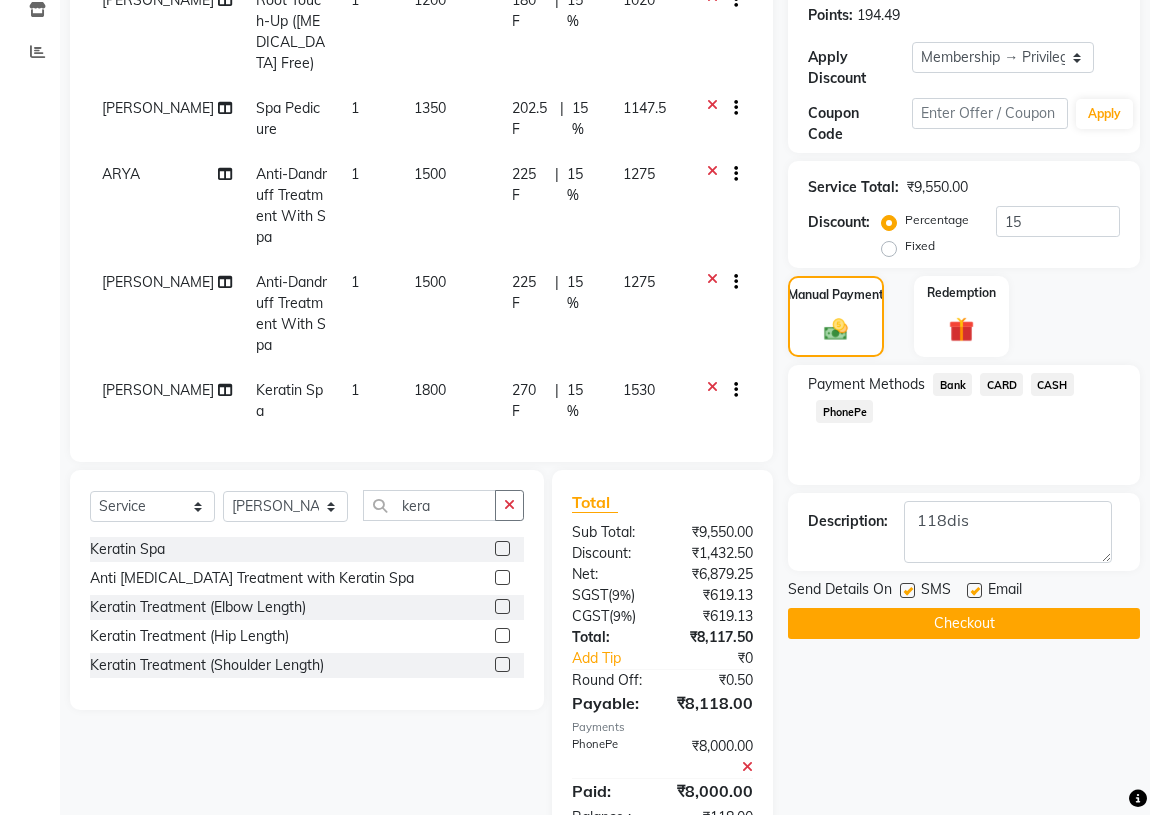 click on "Checkout" 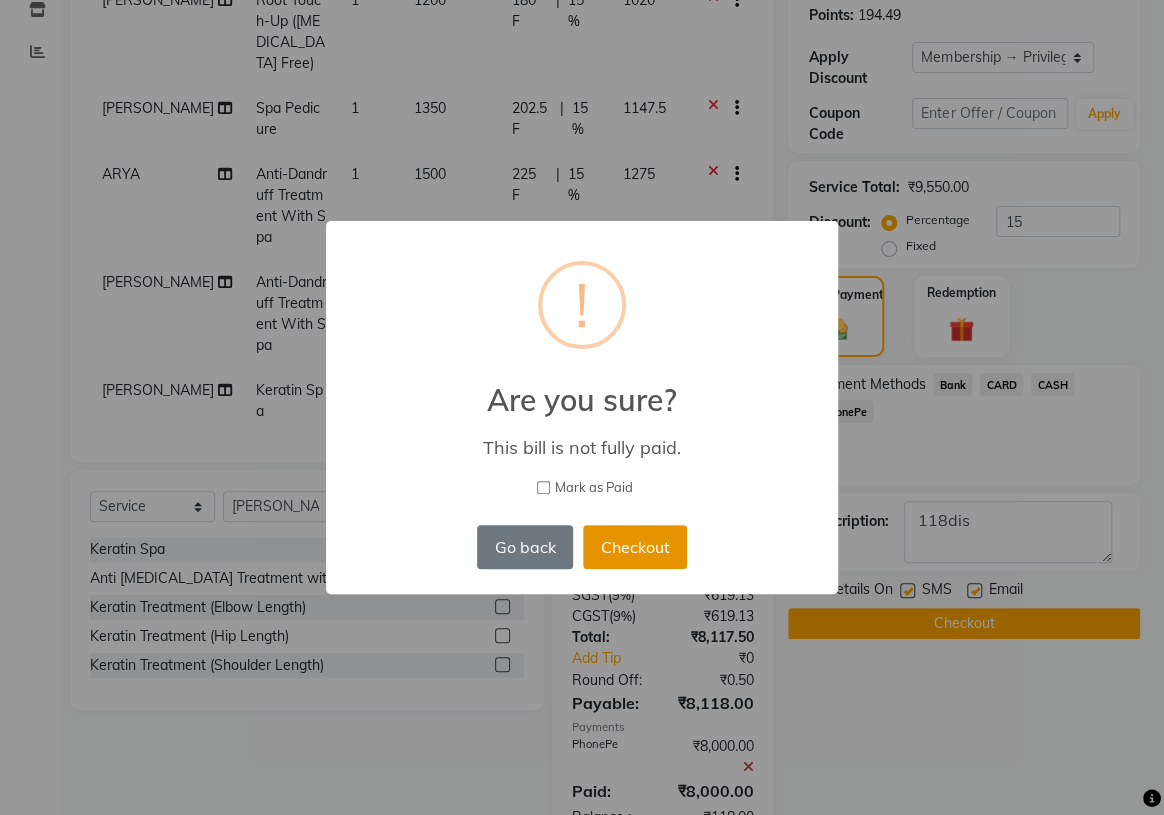 click on "Checkout" at bounding box center [635, 547] 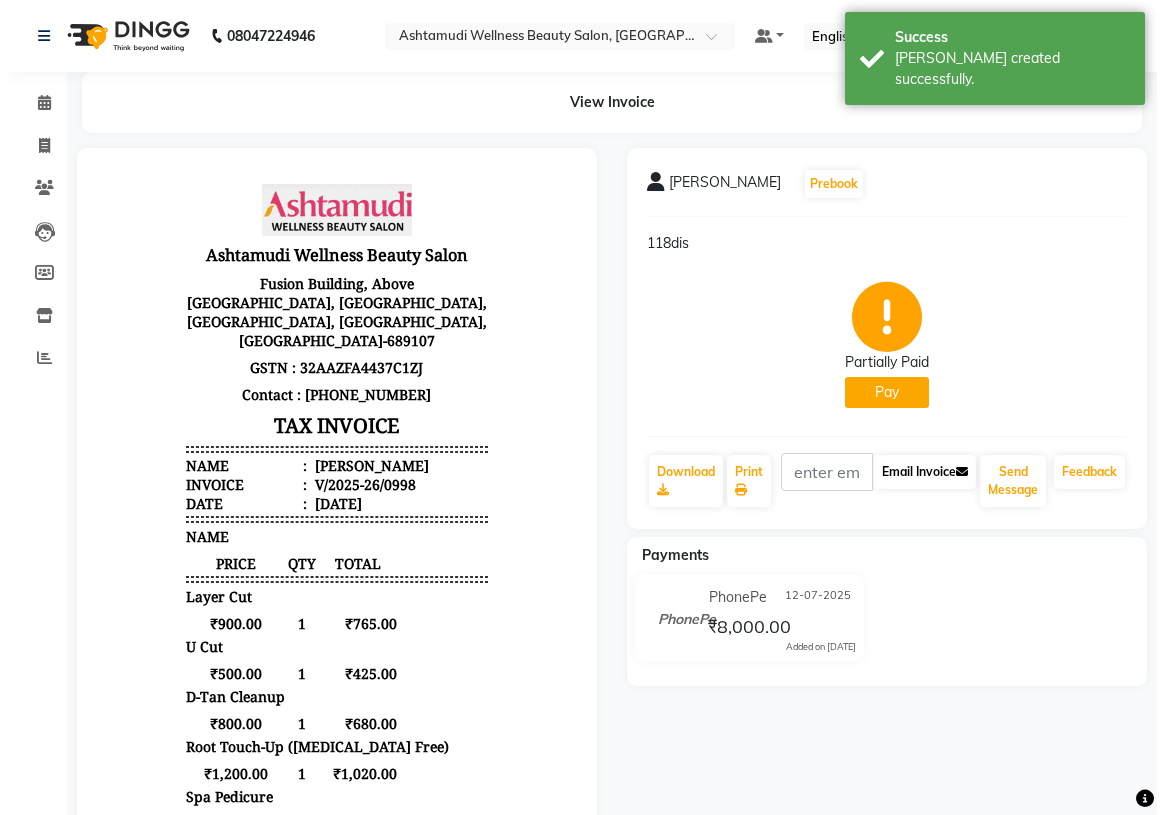 scroll, scrollTop: 0, scrollLeft: 0, axis: both 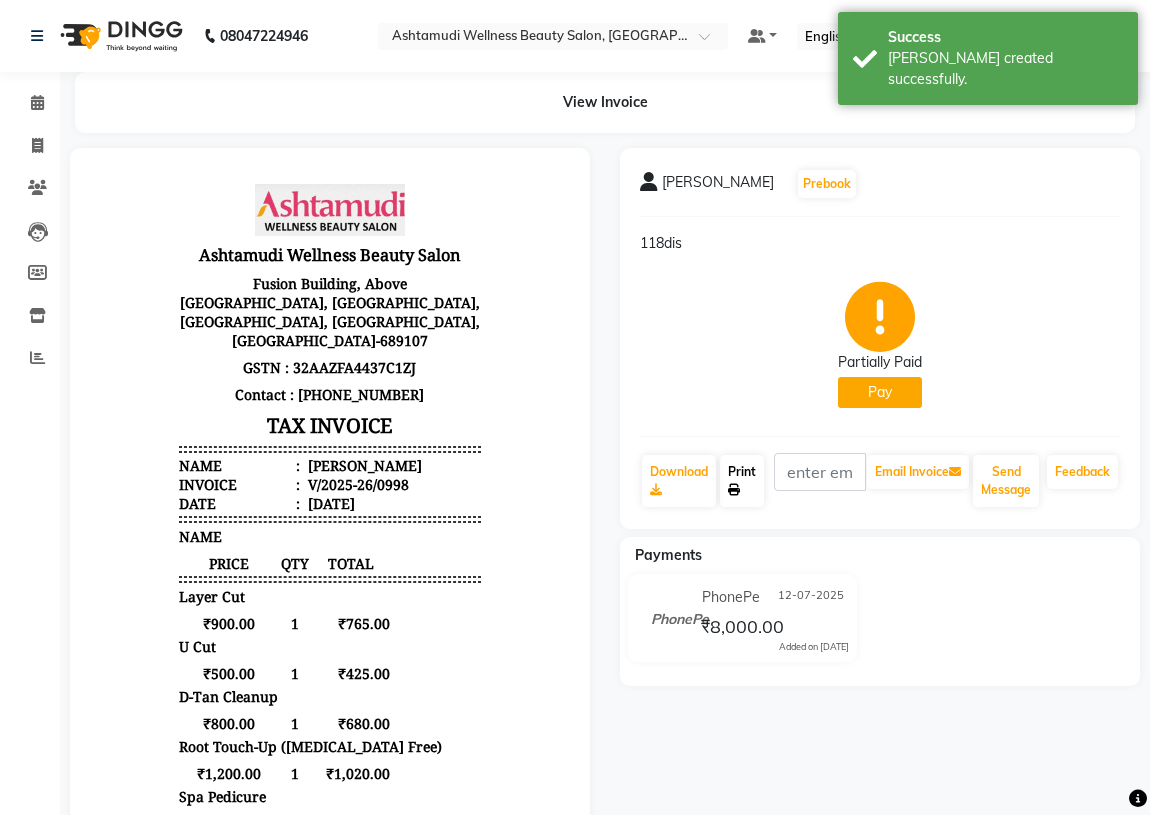 click on "Print" 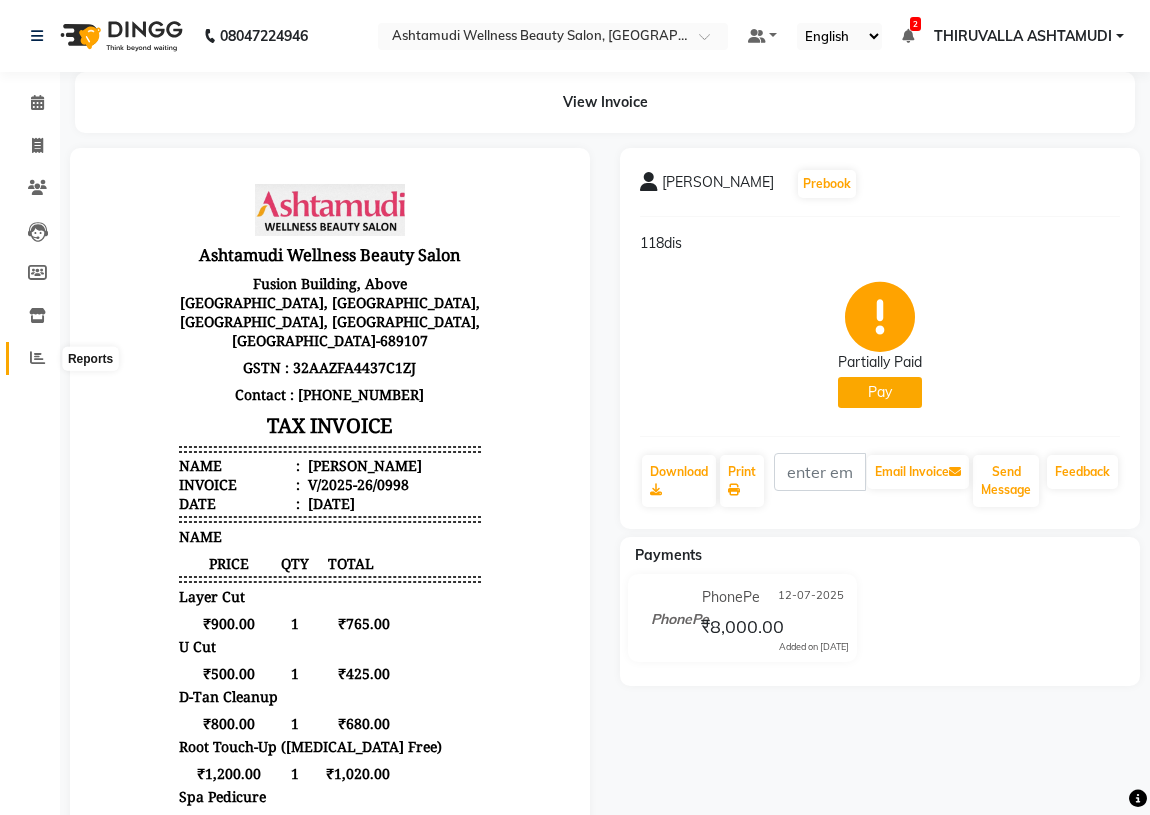 click 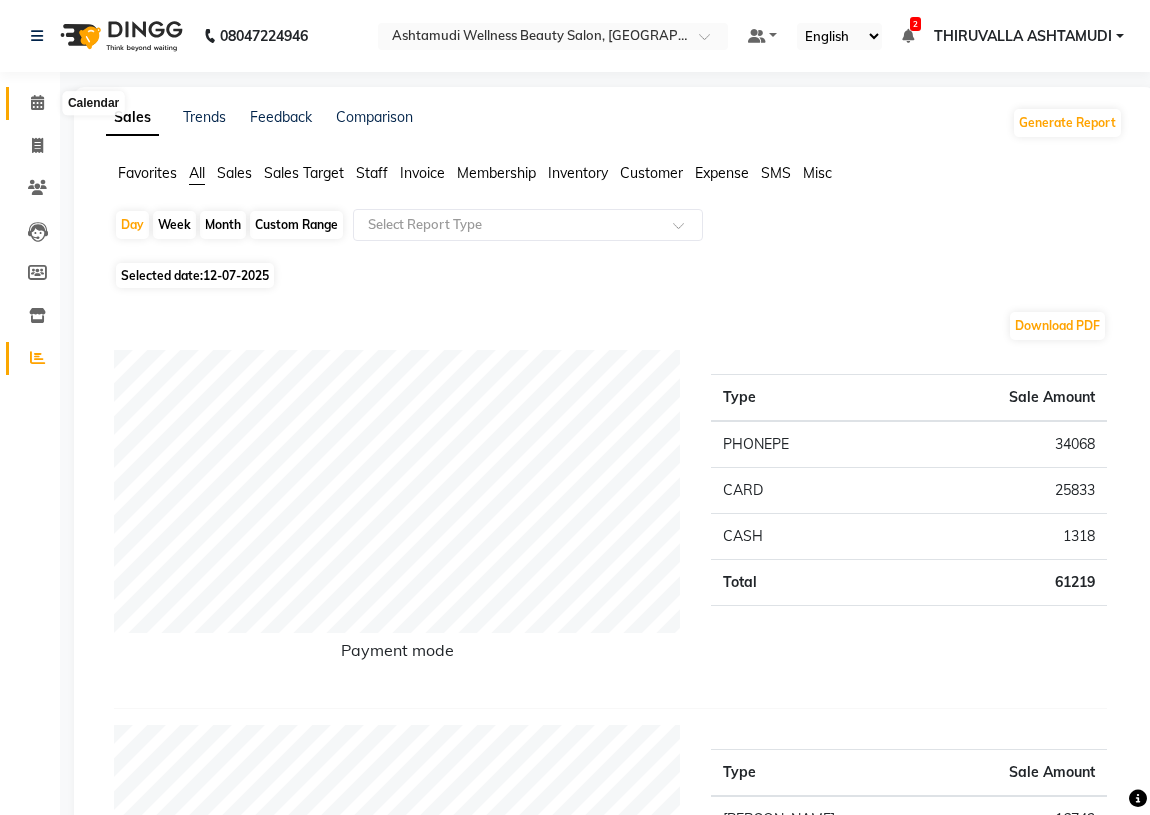 click 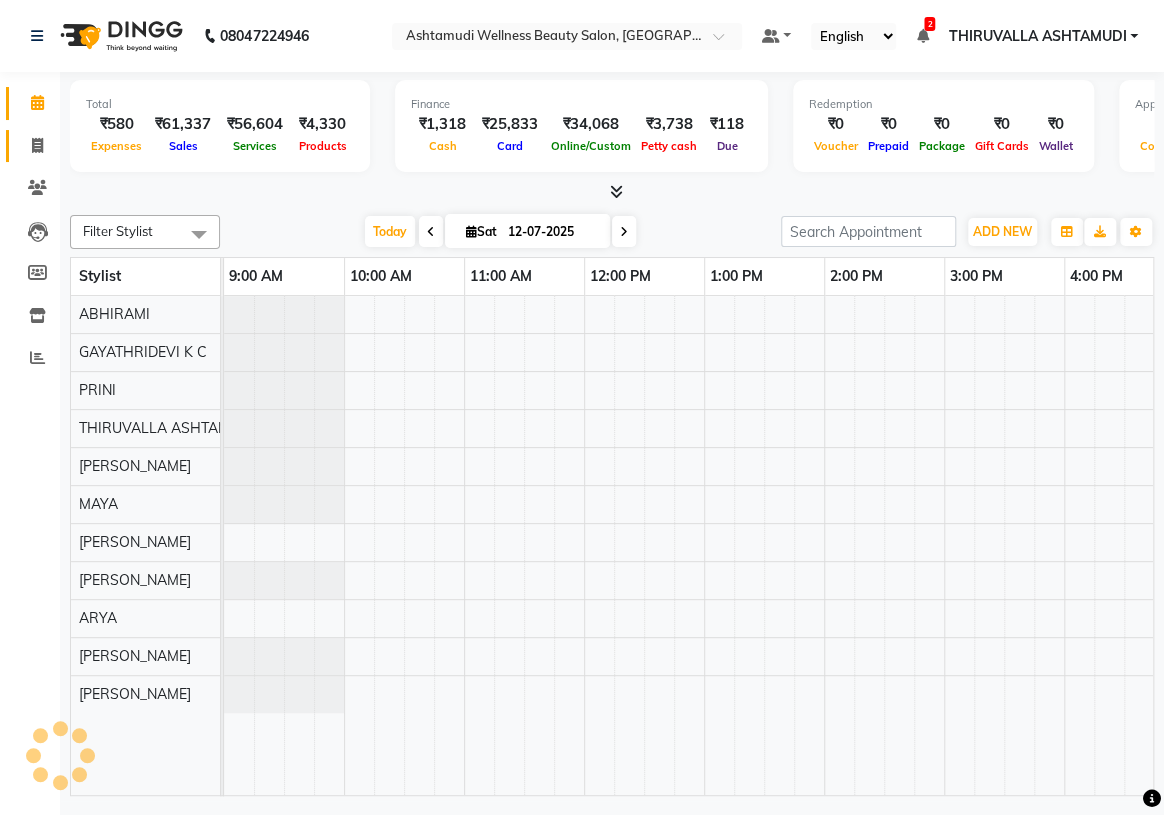 scroll, scrollTop: 0, scrollLeft: 0, axis: both 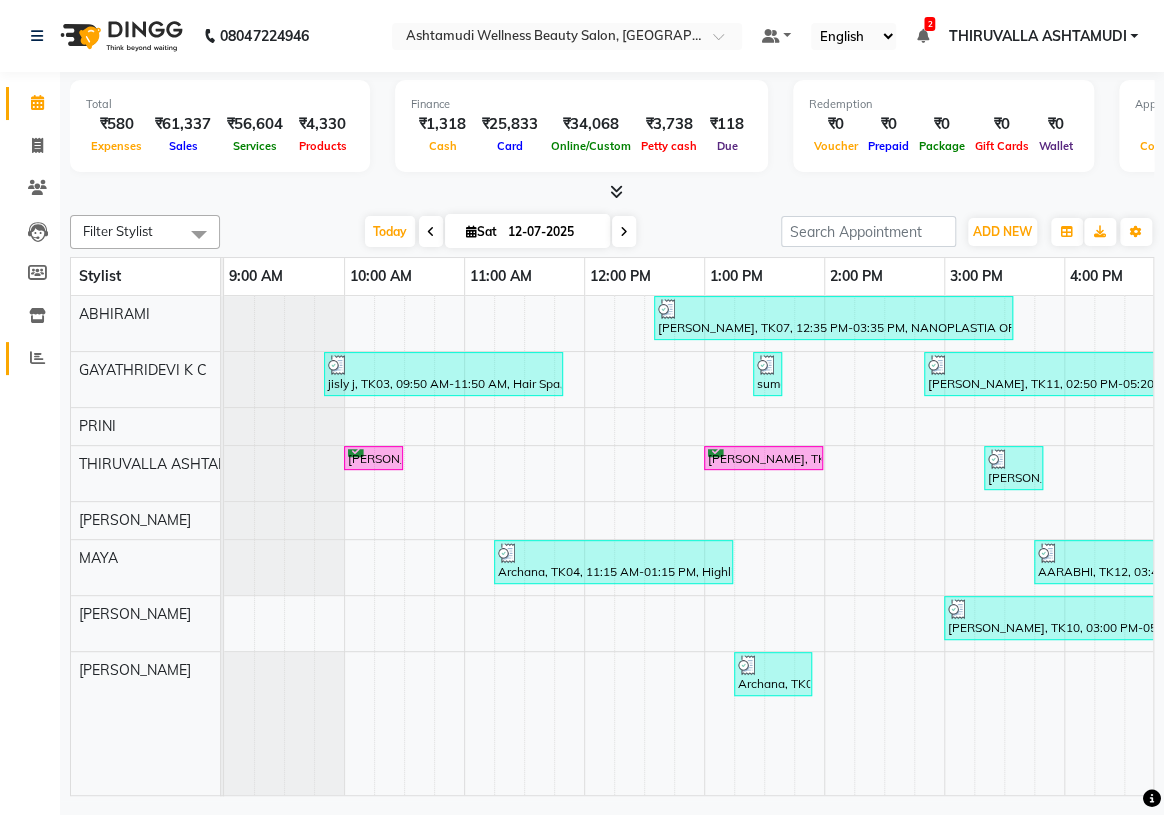 click 